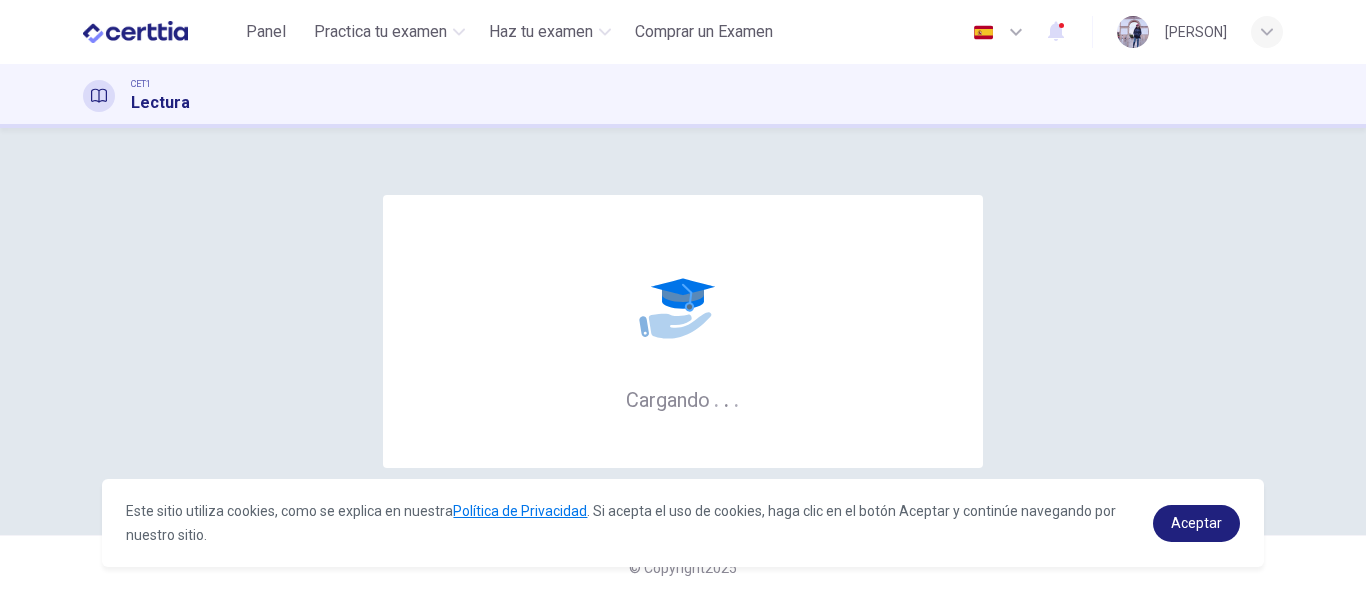 scroll, scrollTop: 0, scrollLeft: 0, axis: both 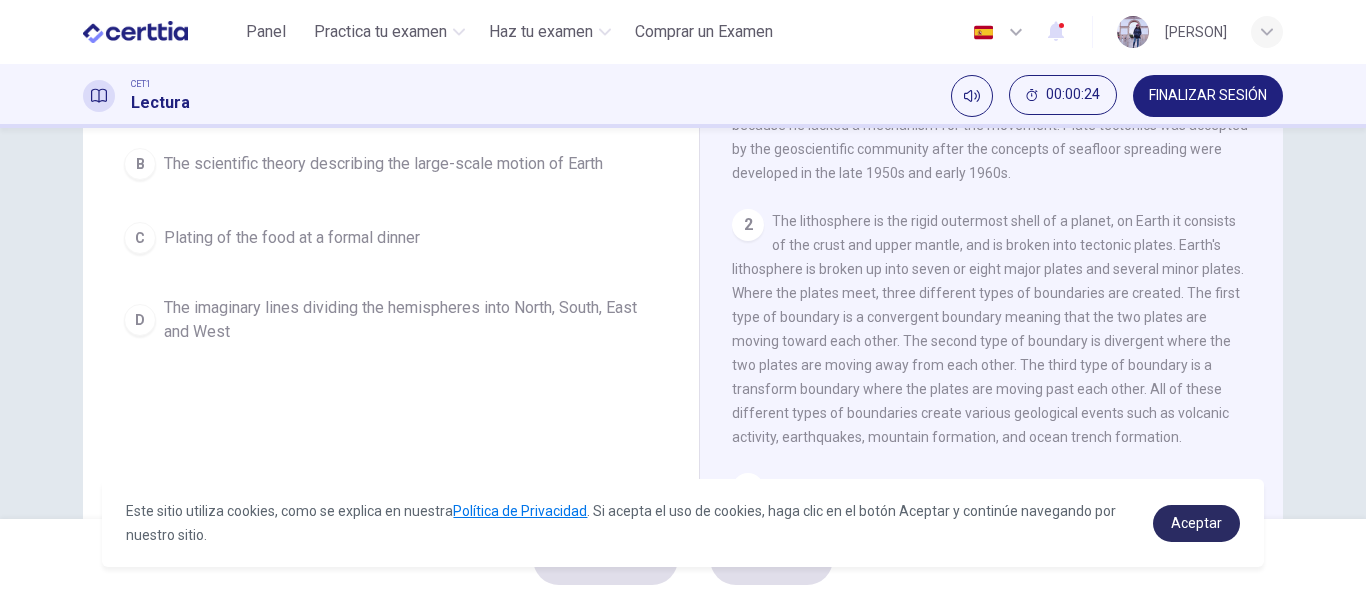 drag, startPoint x: 1220, startPoint y: 501, endPoint x: 1220, endPoint y: 516, distance: 15 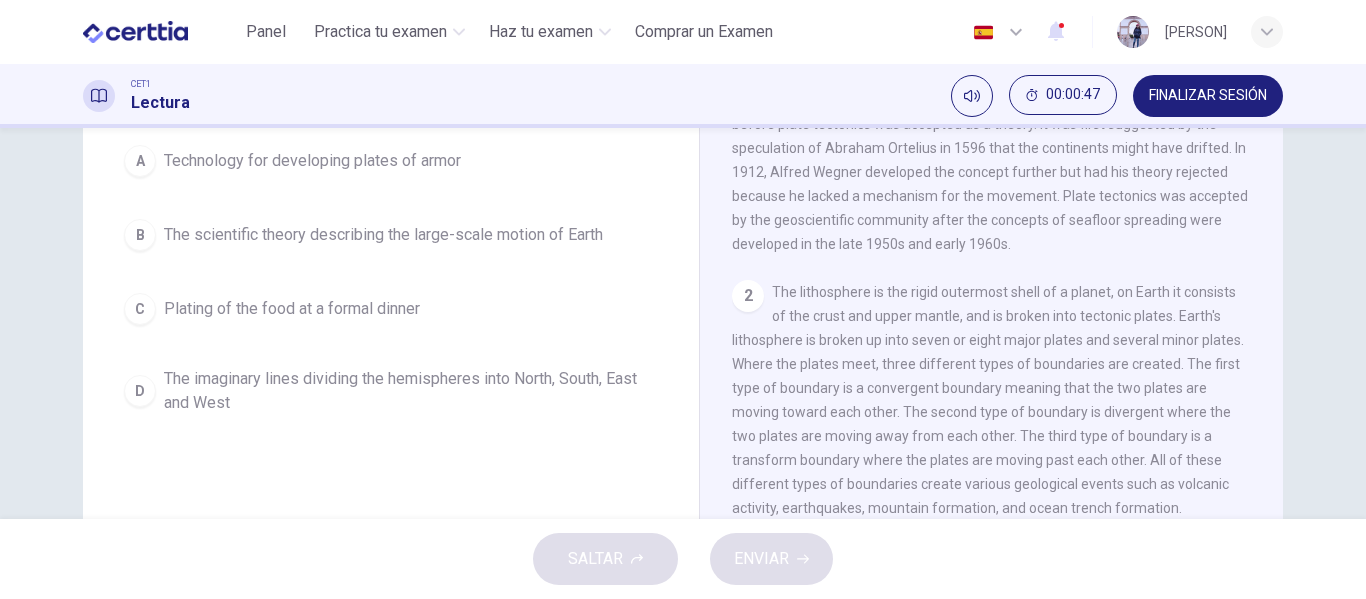 scroll, scrollTop: 193, scrollLeft: 0, axis: vertical 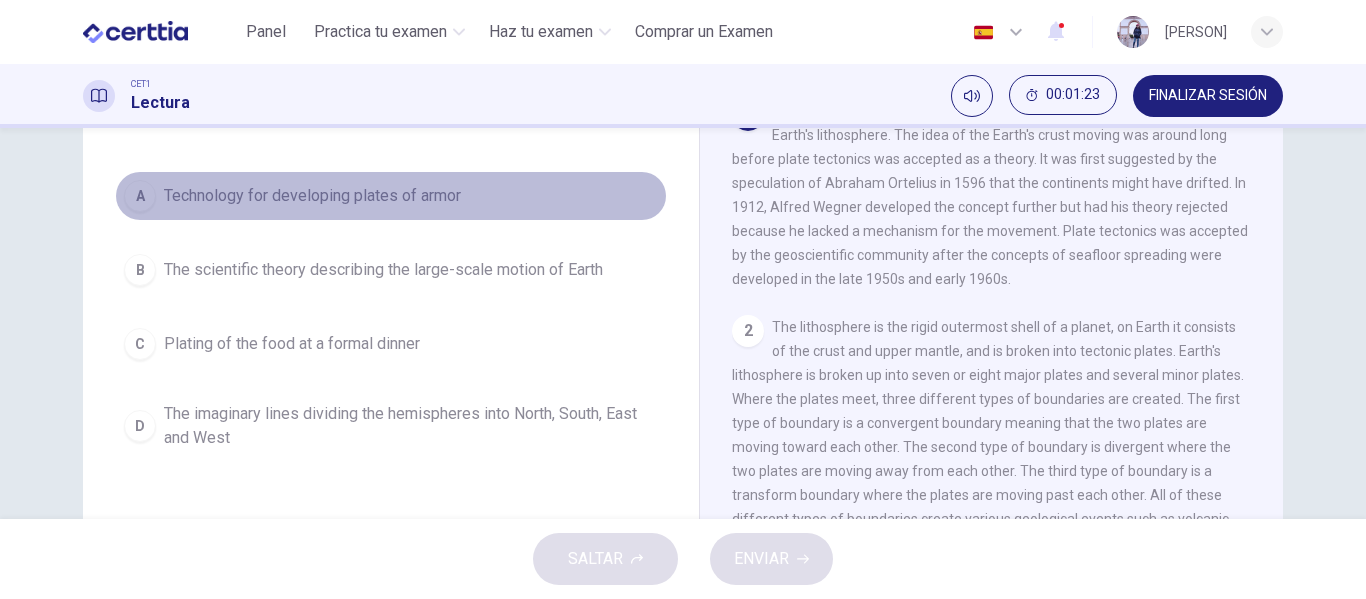 click on "Technology for developing plates of armor" at bounding box center (312, 196) 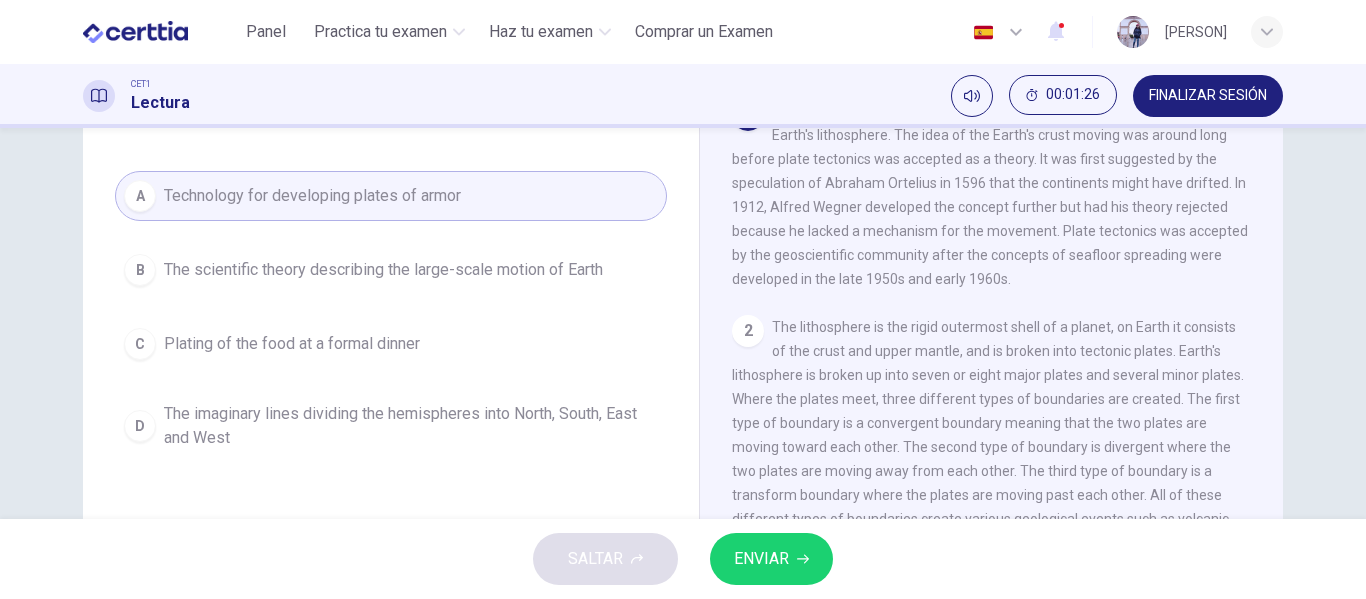 type 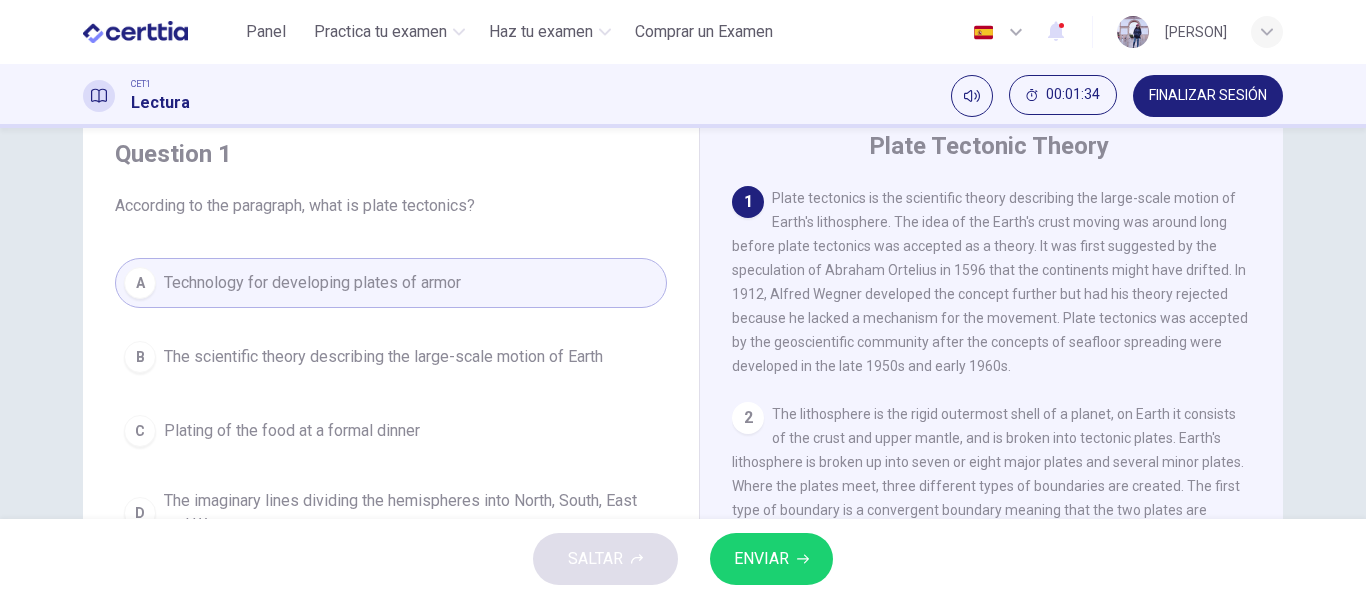 scroll, scrollTop: 69, scrollLeft: 0, axis: vertical 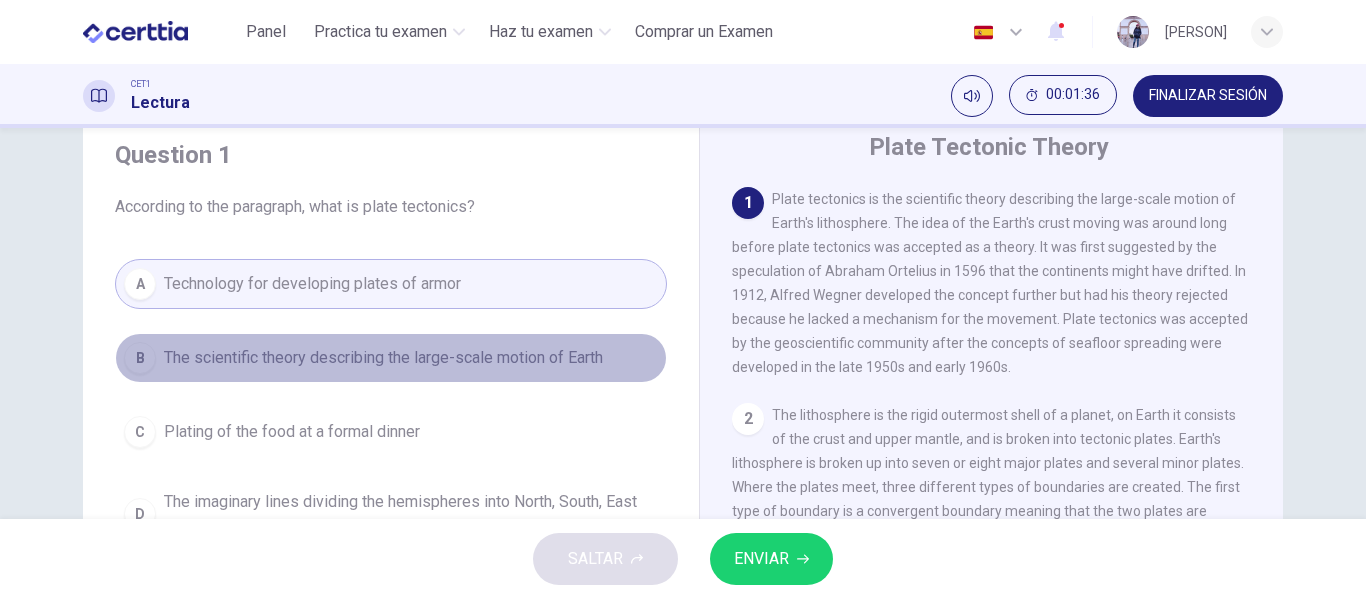 click on "The scientific theory describing the large-scale motion of Earth" at bounding box center (383, 358) 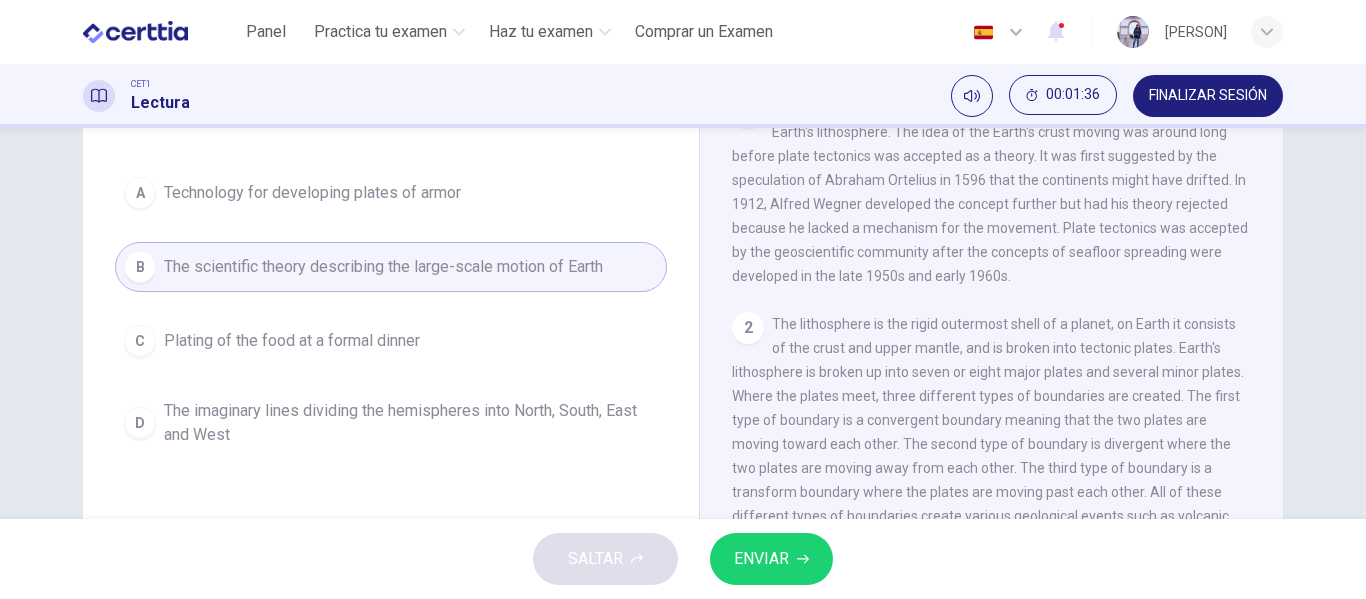 scroll, scrollTop: 161, scrollLeft: 0, axis: vertical 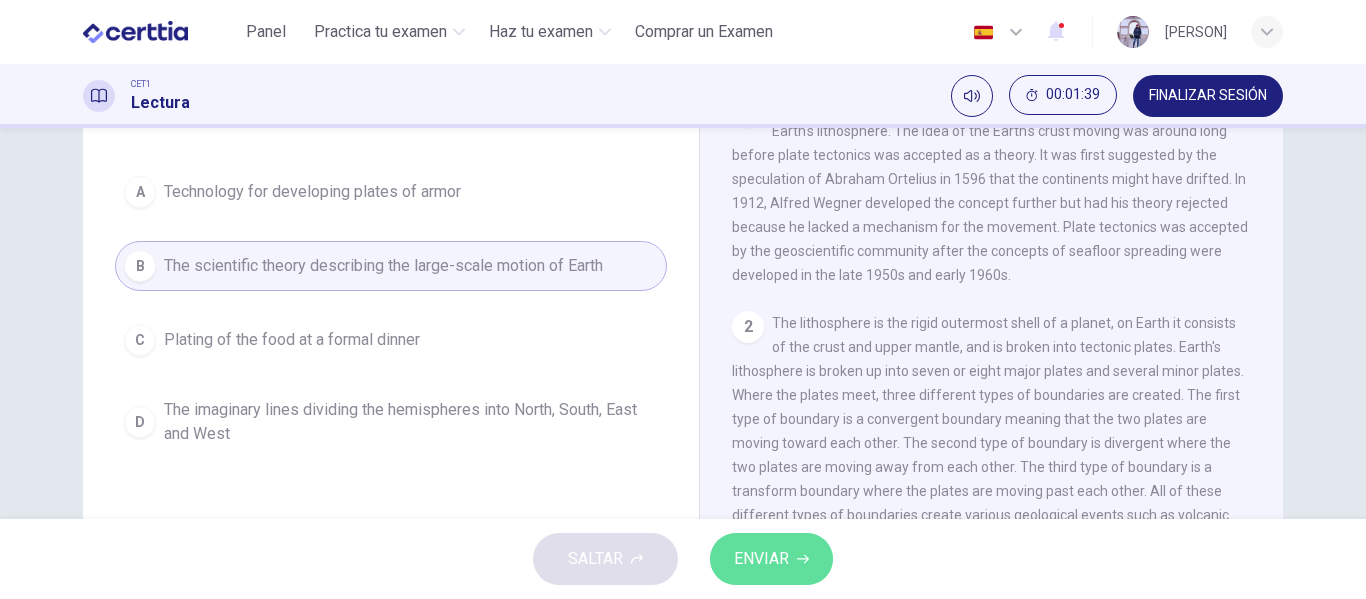 click on "ENVIAR" at bounding box center [761, 559] 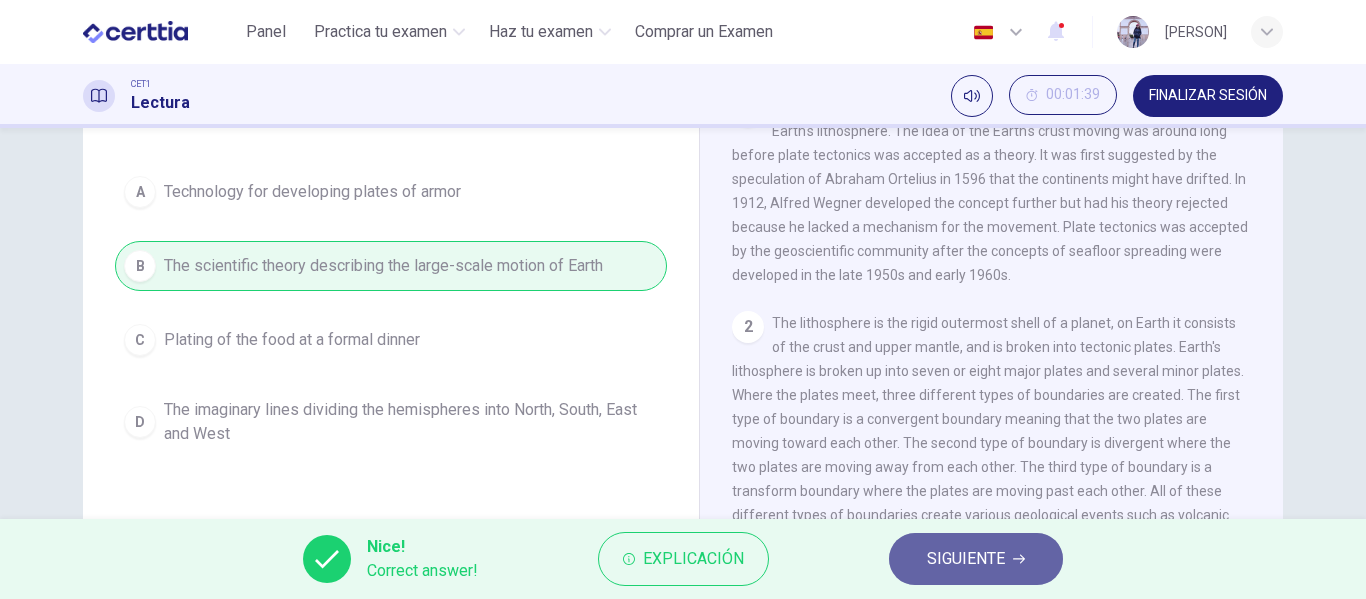 click on "SIGUIENTE" at bounding box center [976, 559] 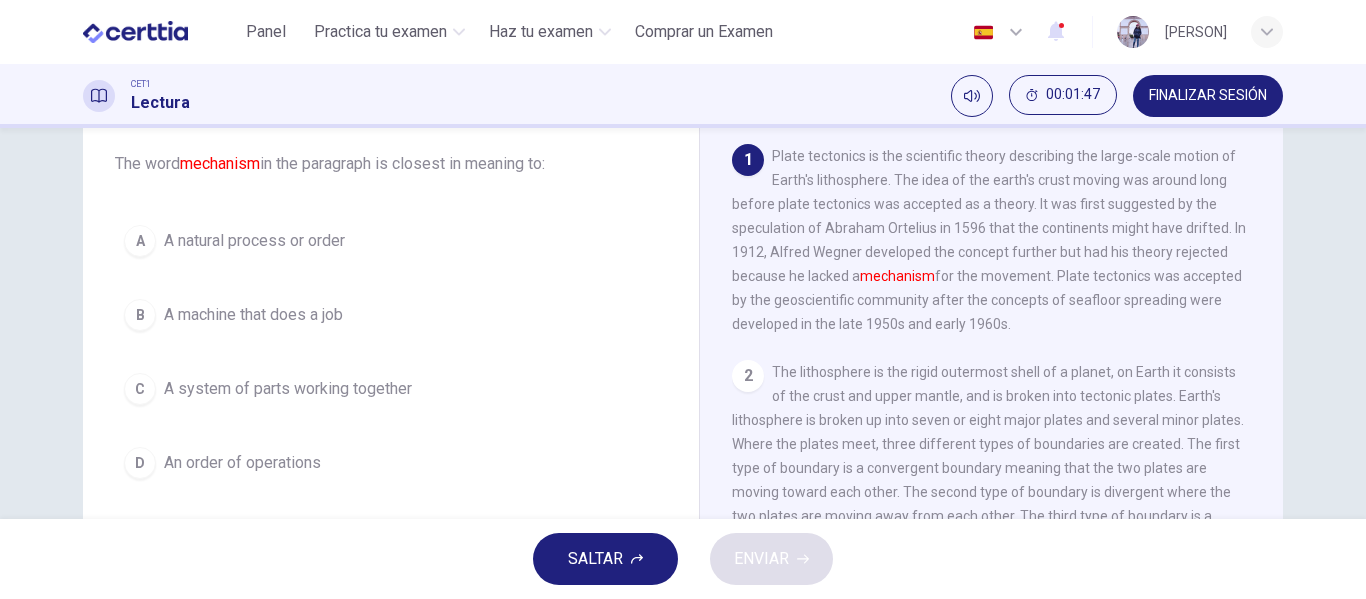 scroll, scrollTop: 113, scrollLeft: 0, axis: vertical 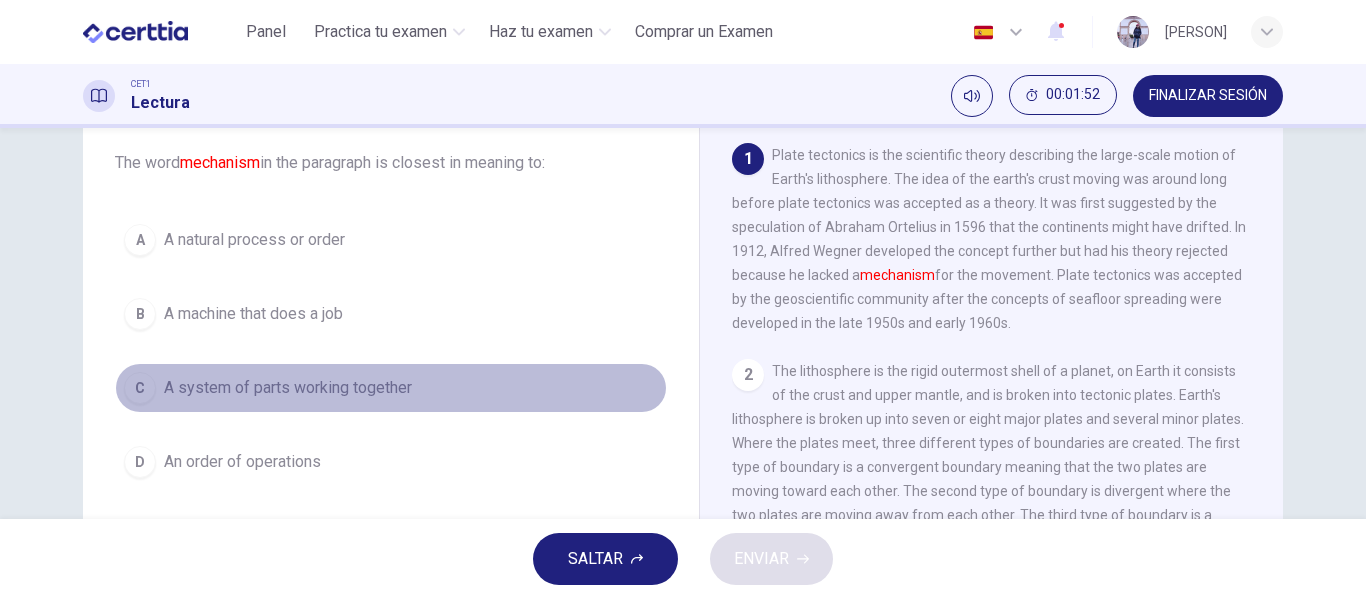 click on "C A system of parts working together" at bounding box center [391, 388] 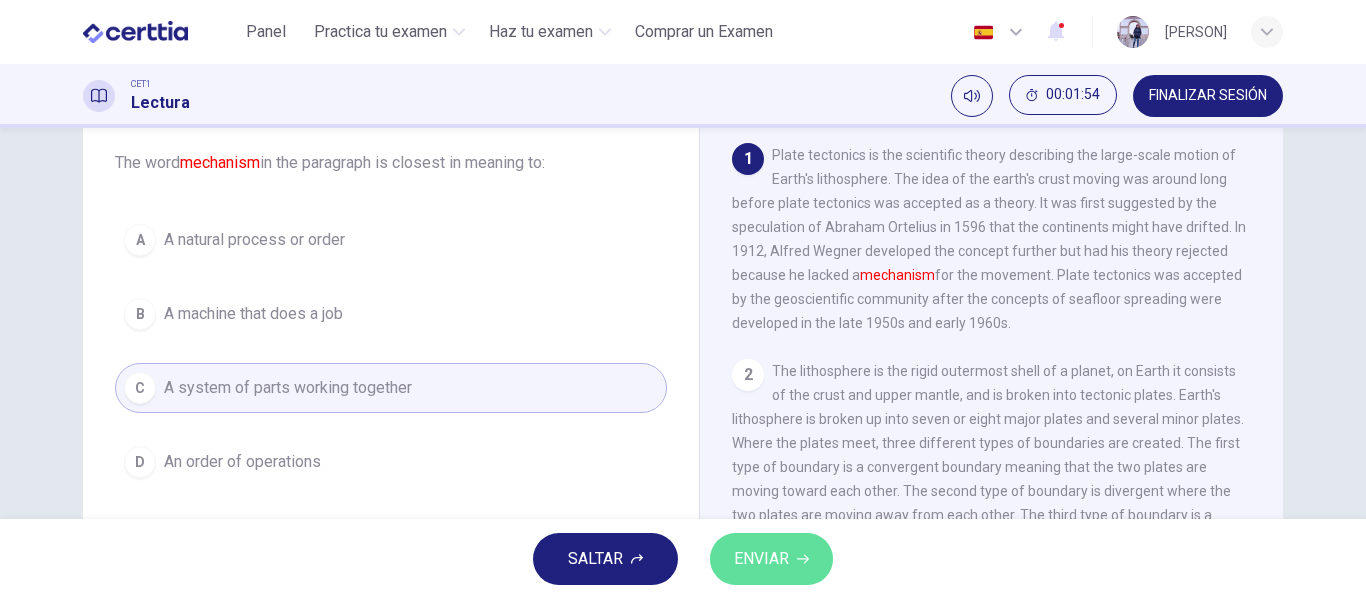 click on "ENVIAR" at bounding box center [761, 559] 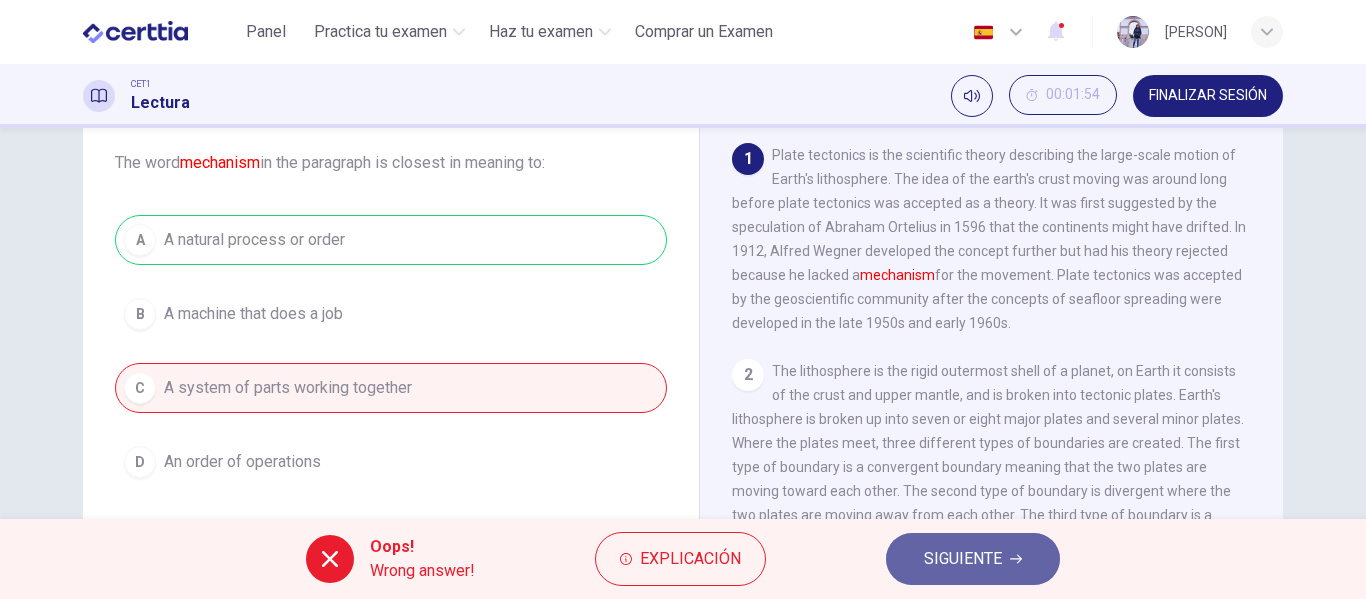click on "SIGUIENTE" at bounding box center (963, 559) 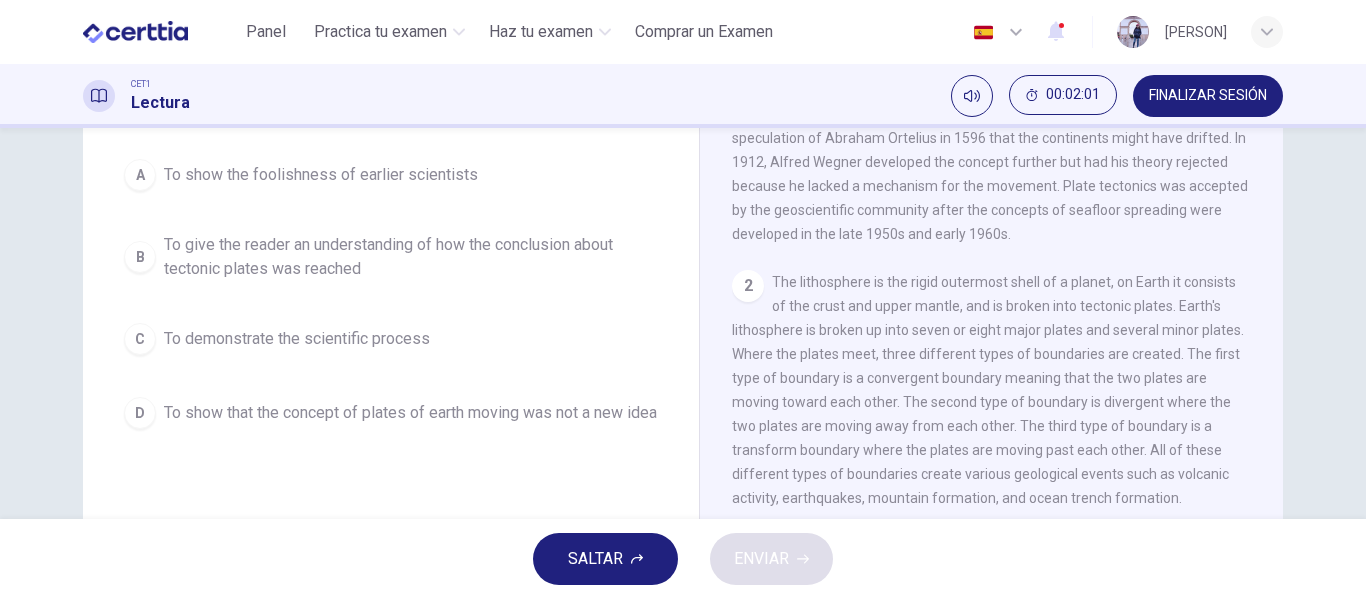 scroll, scrollTop: 203, scrollLeft: 0, axis: vertical 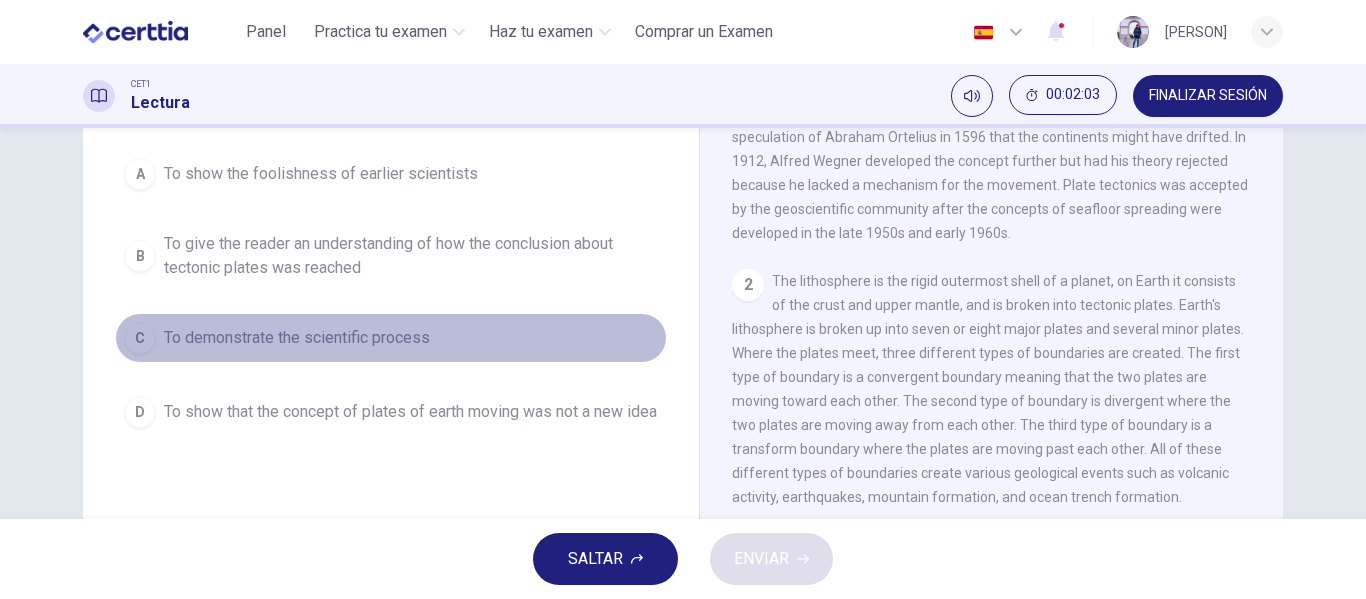 click on "To demonstrate the scientific process" at bounding box center (297, 338) 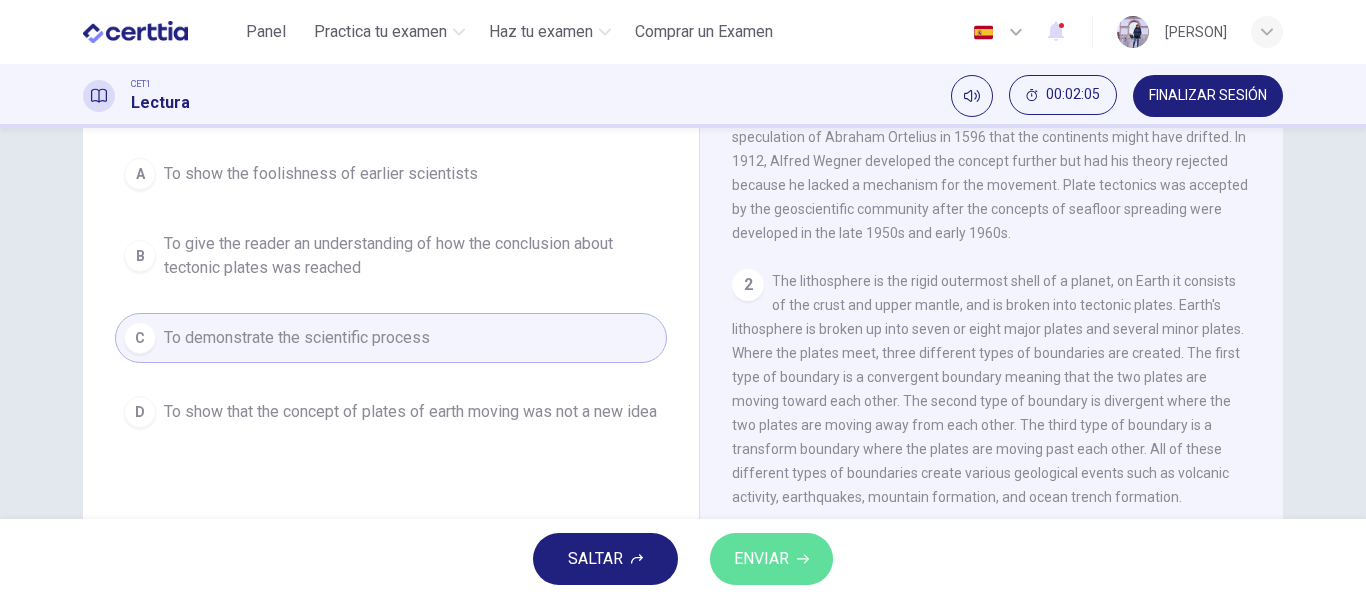 click on "ENVIAR" at bounding box center (771, 559) 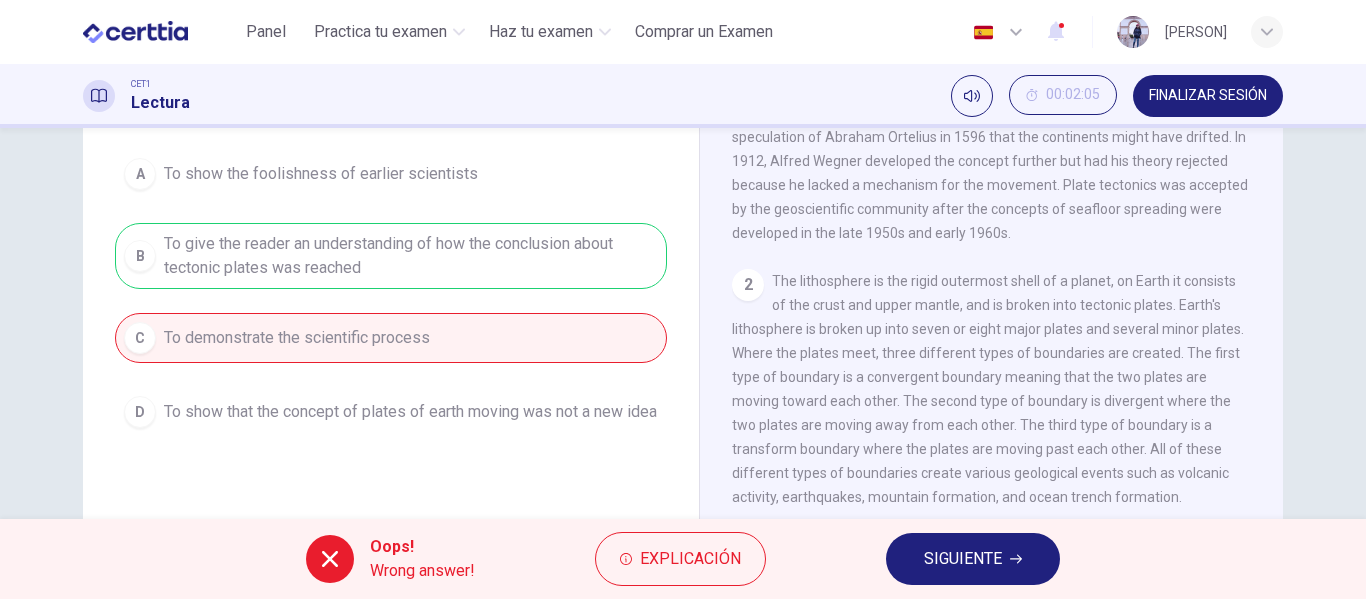 click on "SIGUIENTE" at bounding box center [963, 559] 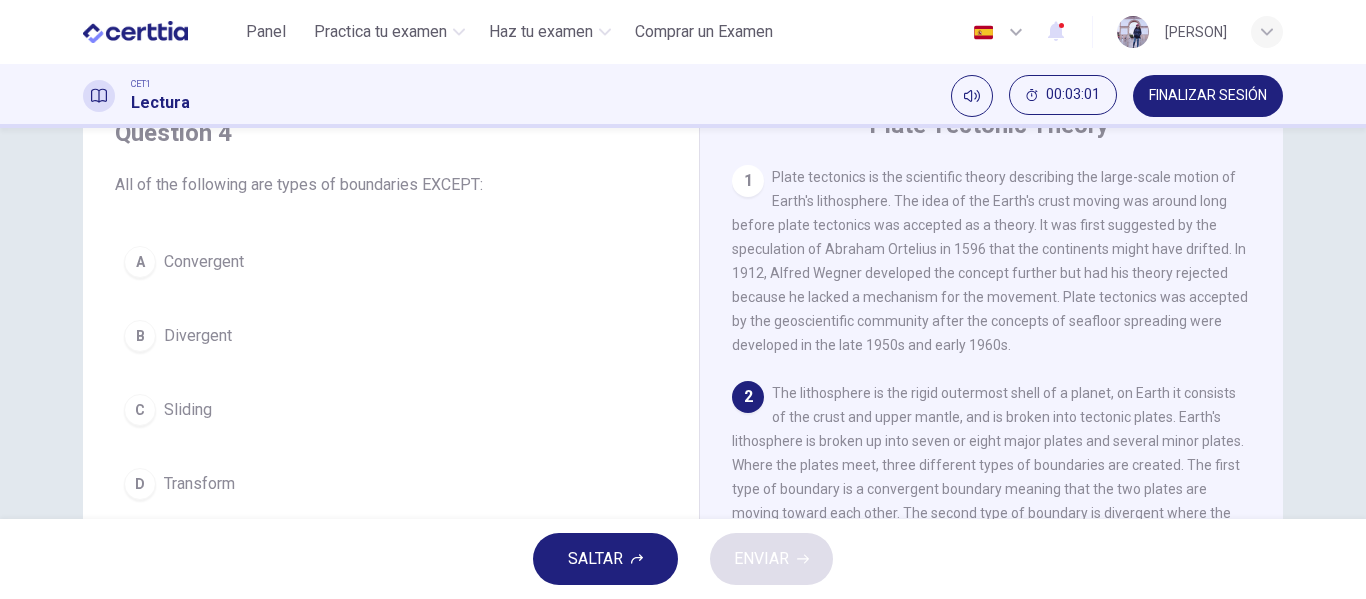 scroll, scrollTop: 90, scrollLeft: 0, axis: vertical 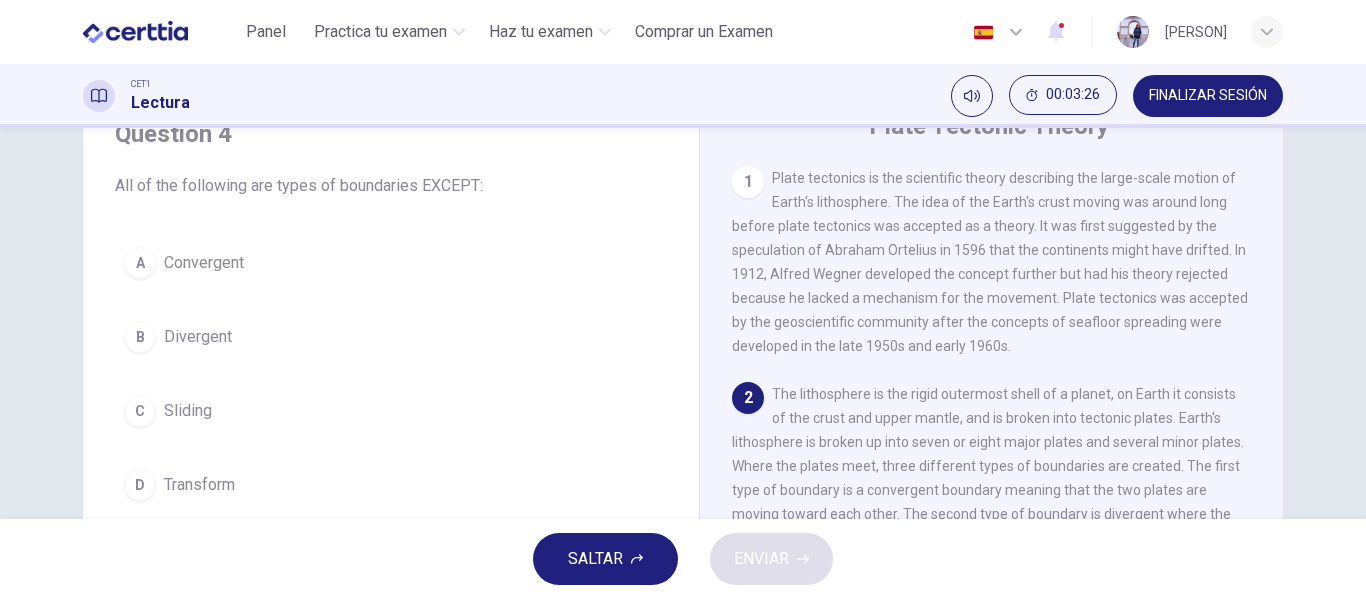 click on "Convergent" at bounding box center (204, 263) 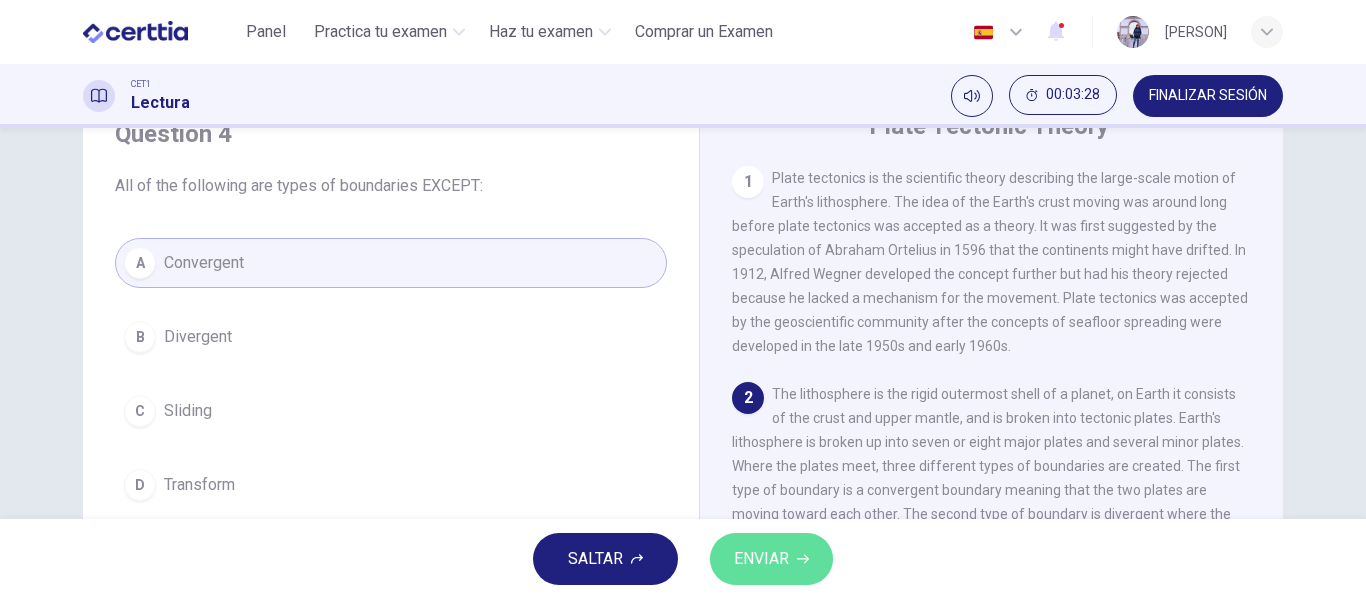 click on "ENVIAR" at bounding box center [771, 559] 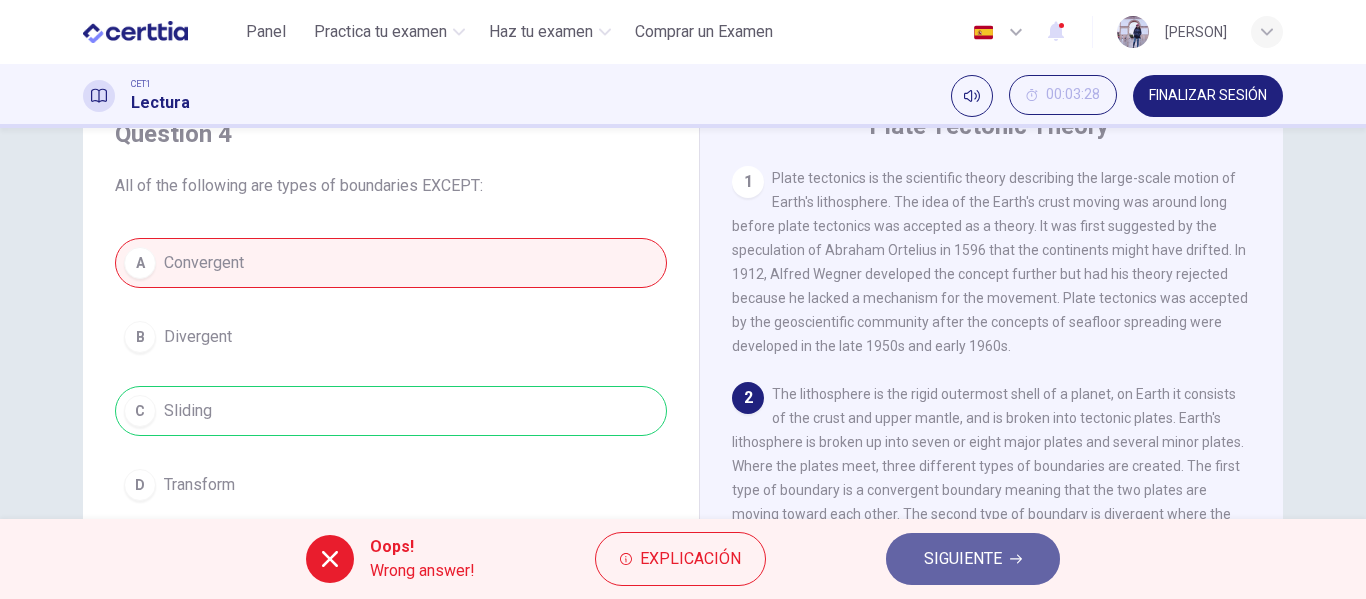 click on "SIGUIENTE" at bounding box center [963, 559] 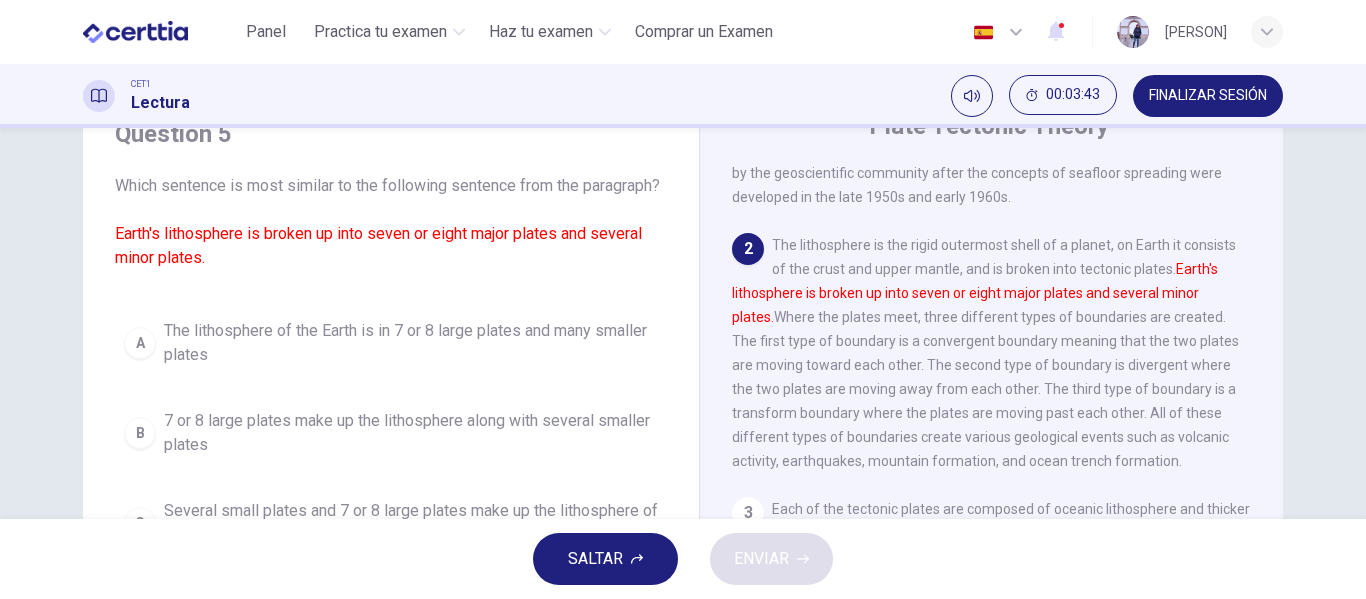scroll, scrollTop: 153, scrollLeft: 0, axis: vertical 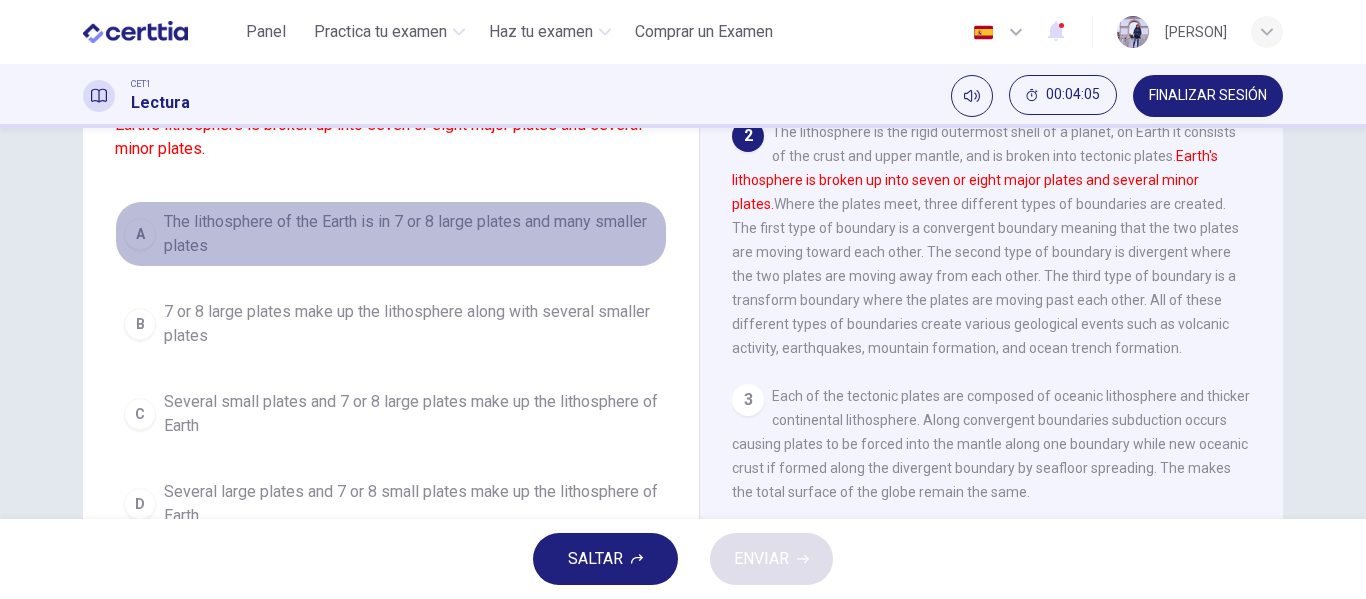 click on "A The lithosphere of the Earth is in 7 or 8 large plates and many smaller plates" at bounding box center (391, 234) 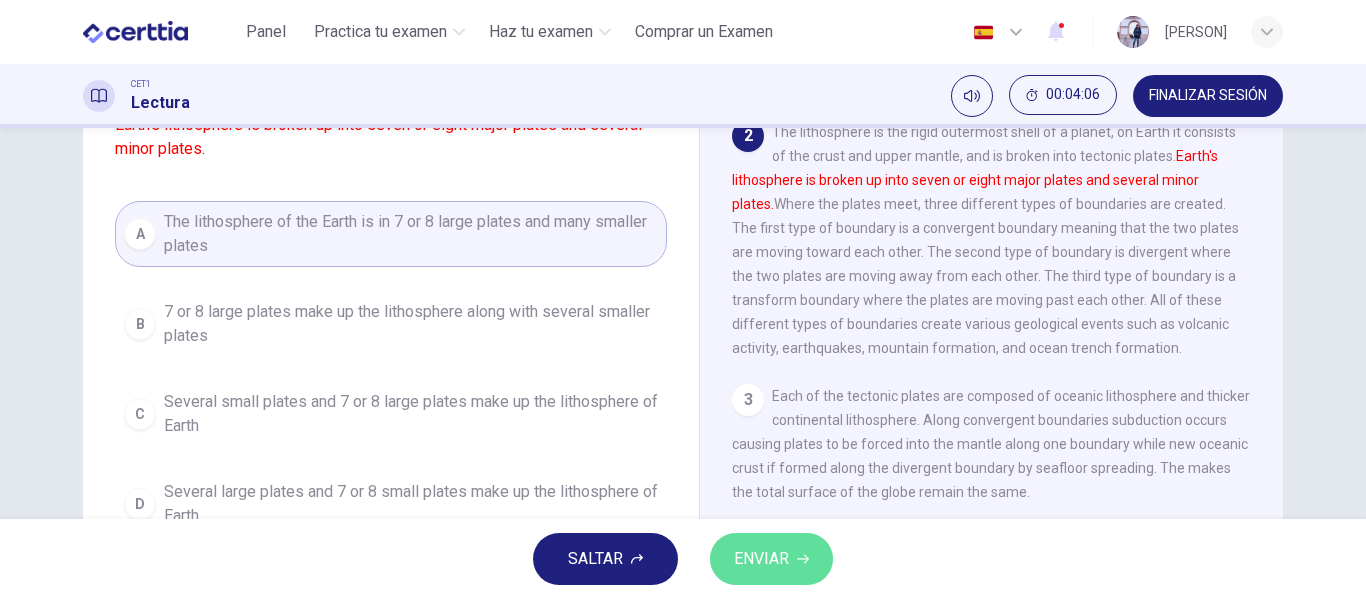 click on "ENVIAR" at bounding box center [771, 559] 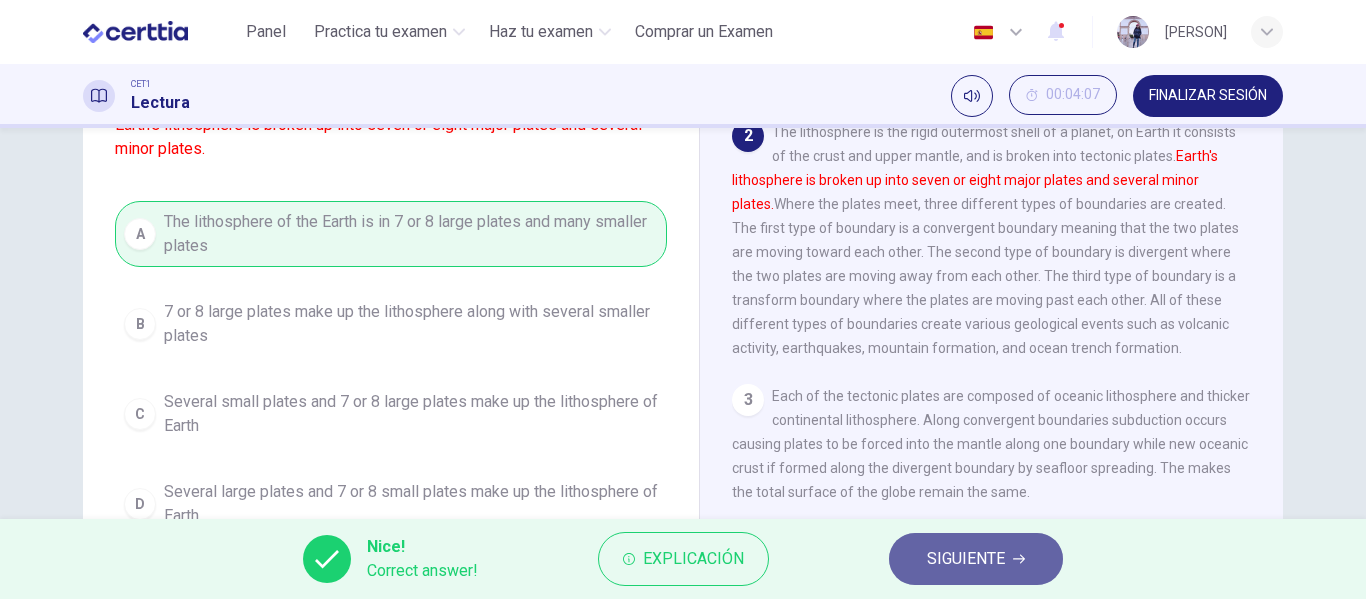 click on "SIGUIENTE" at bounding box center (966, 559) 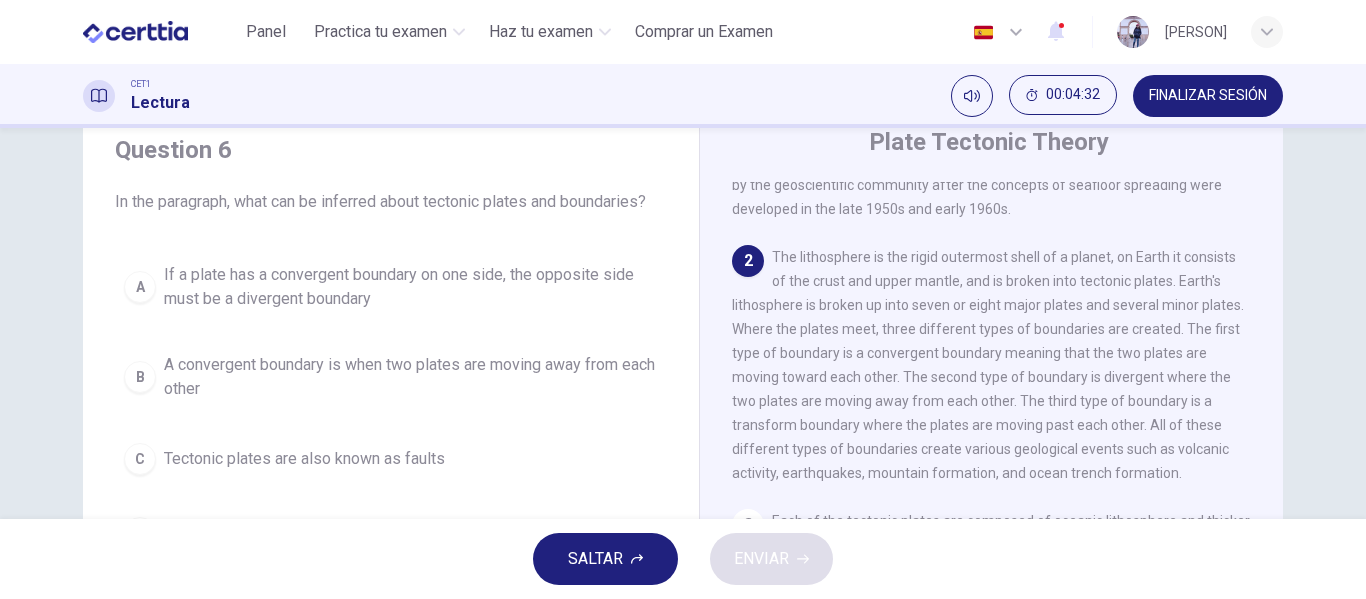 scroll, scrollTop: 73, scrollLeft: 0, axis: vertical 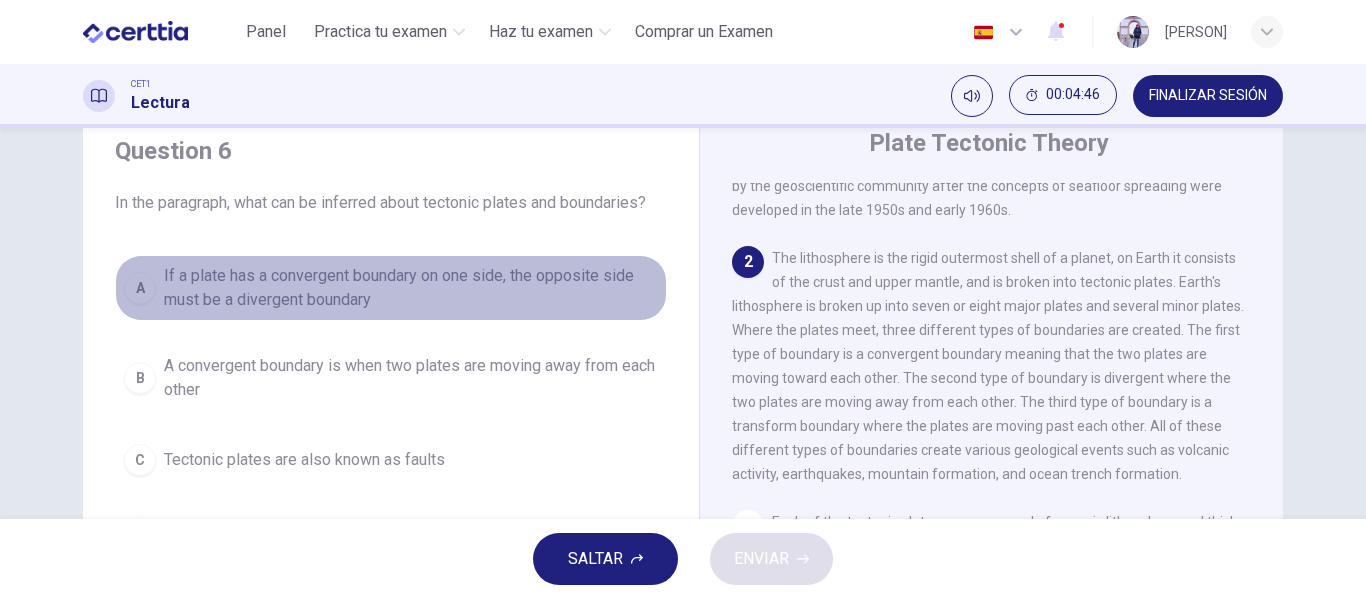 click on "A If a plate has a convergent boundary on one side, the opposite side must be a divergent boundary" at bounding box center [391, 288] 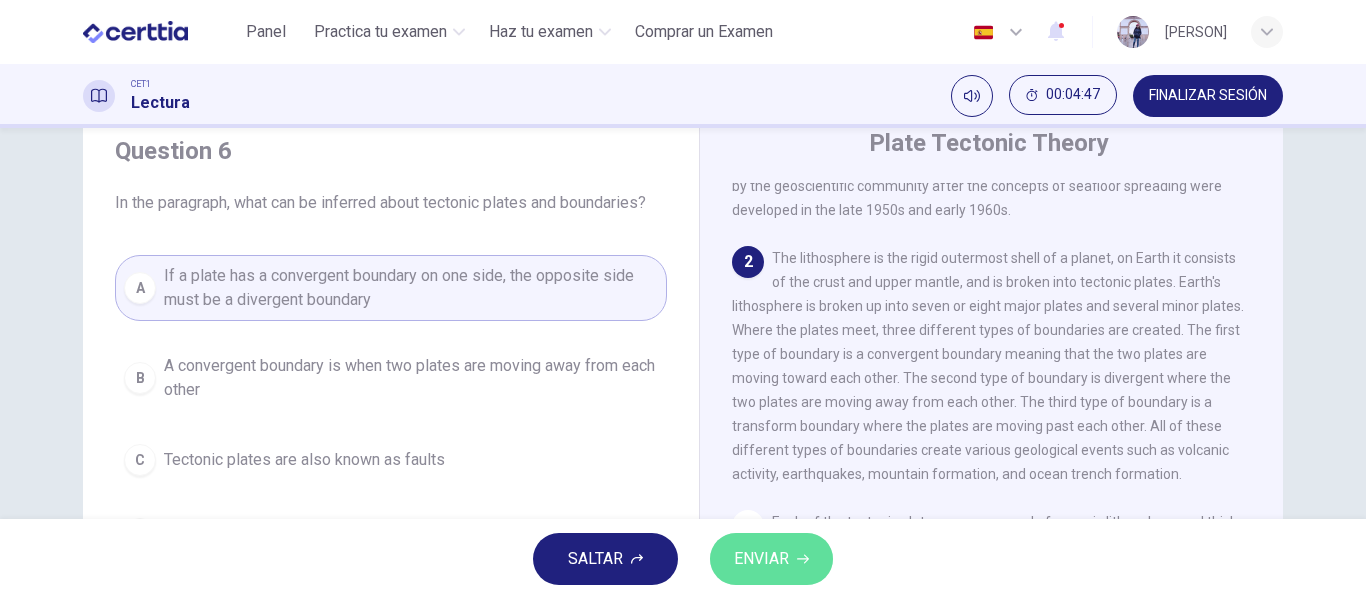 click on "ENVIAR" at bounding box center (761, 559) 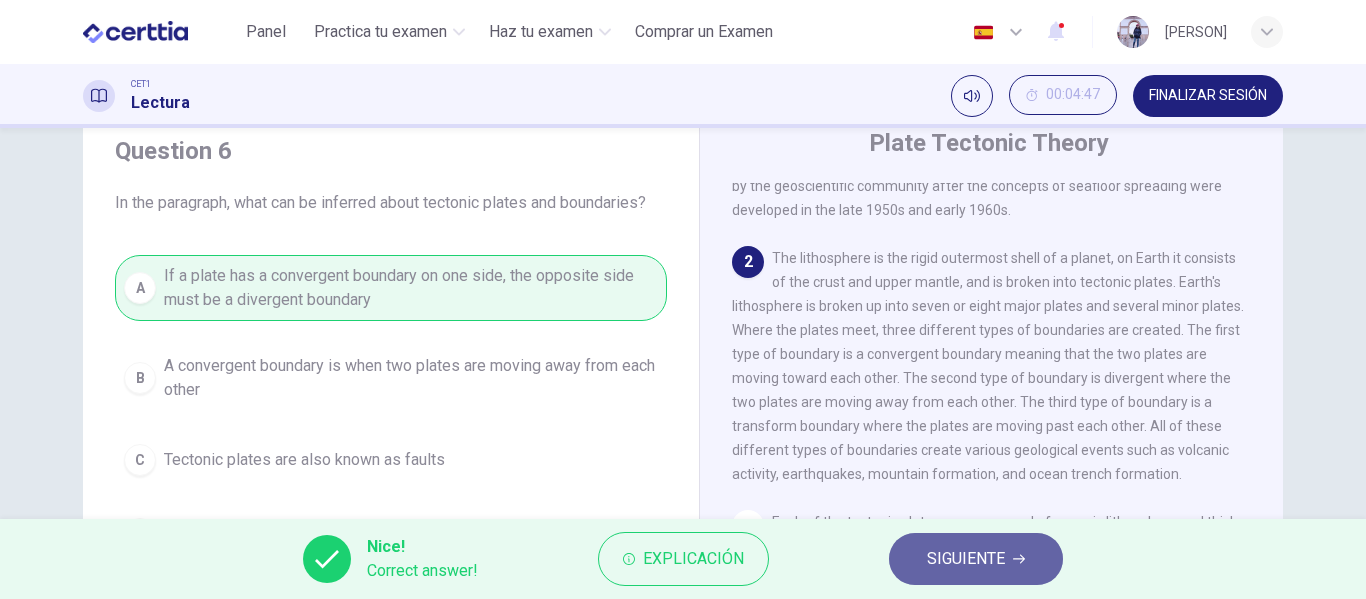 click on "SIGUIENTE" at bounding box center (976, 559) 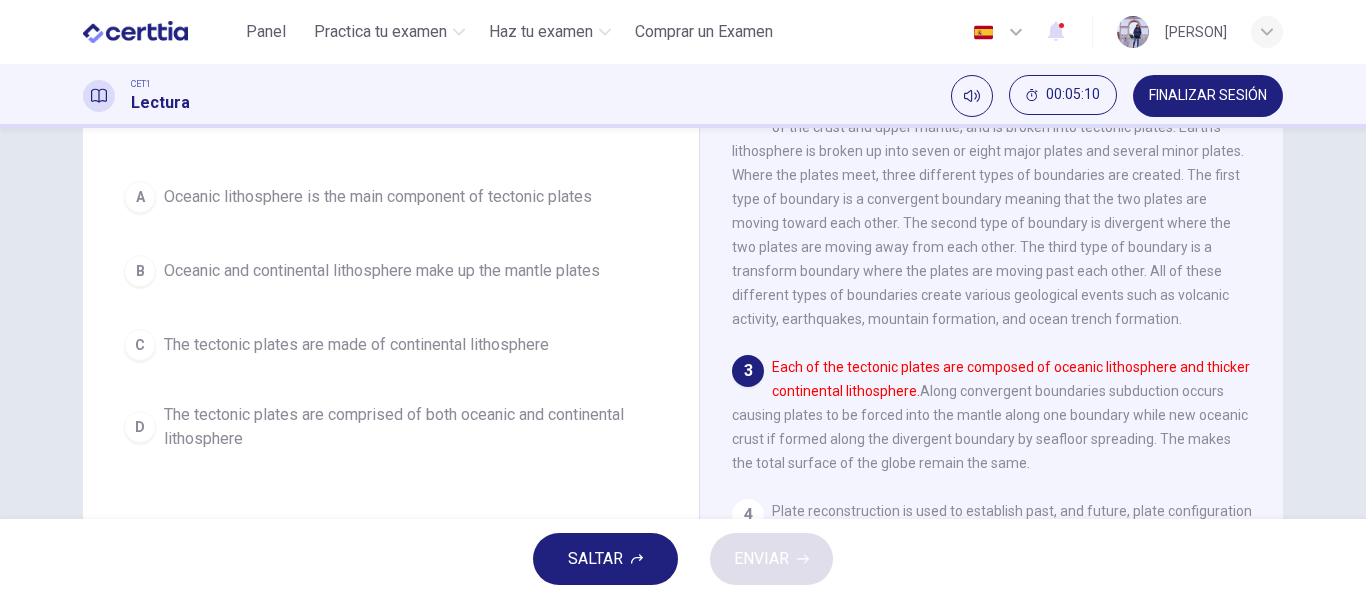scroll, scrollTop: 229, scrollLeft: 0, axis: vertical 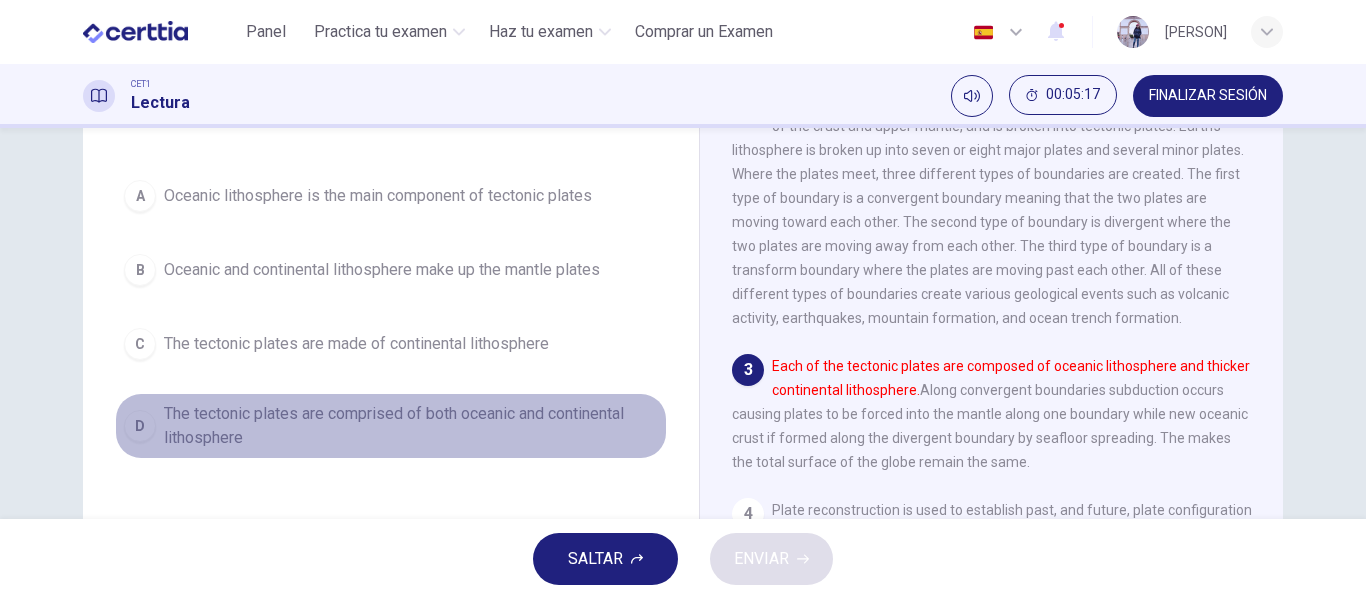 click on "The tectonic plates are comprised of both oceanic and continental lithosphere" at bounding box center [411, 426] 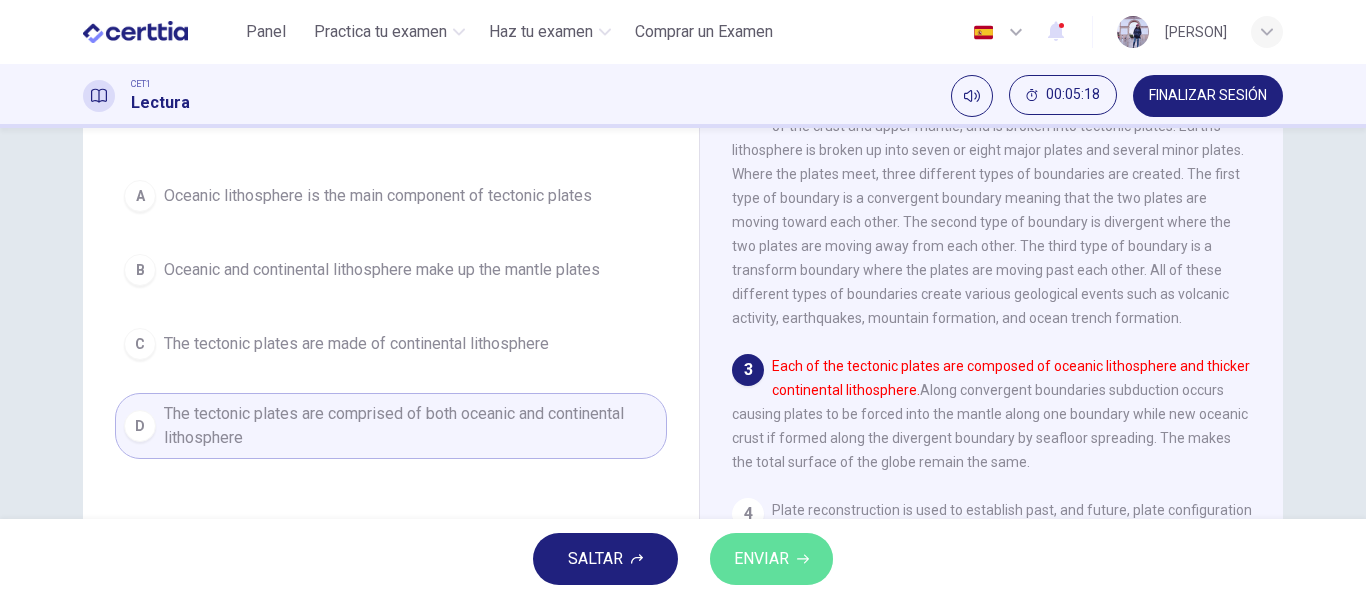 click on "ENVIAR" at bounding box center [771, 559] 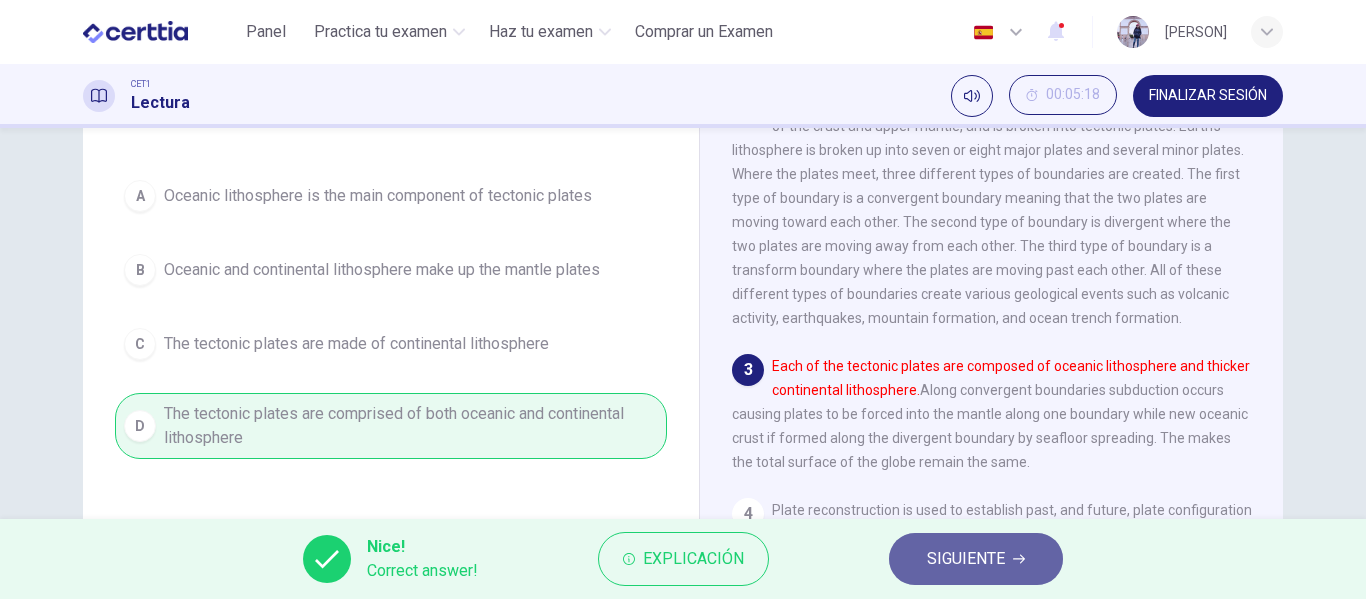 click on "SIGUIENTE" at bounding box center [966, 559] 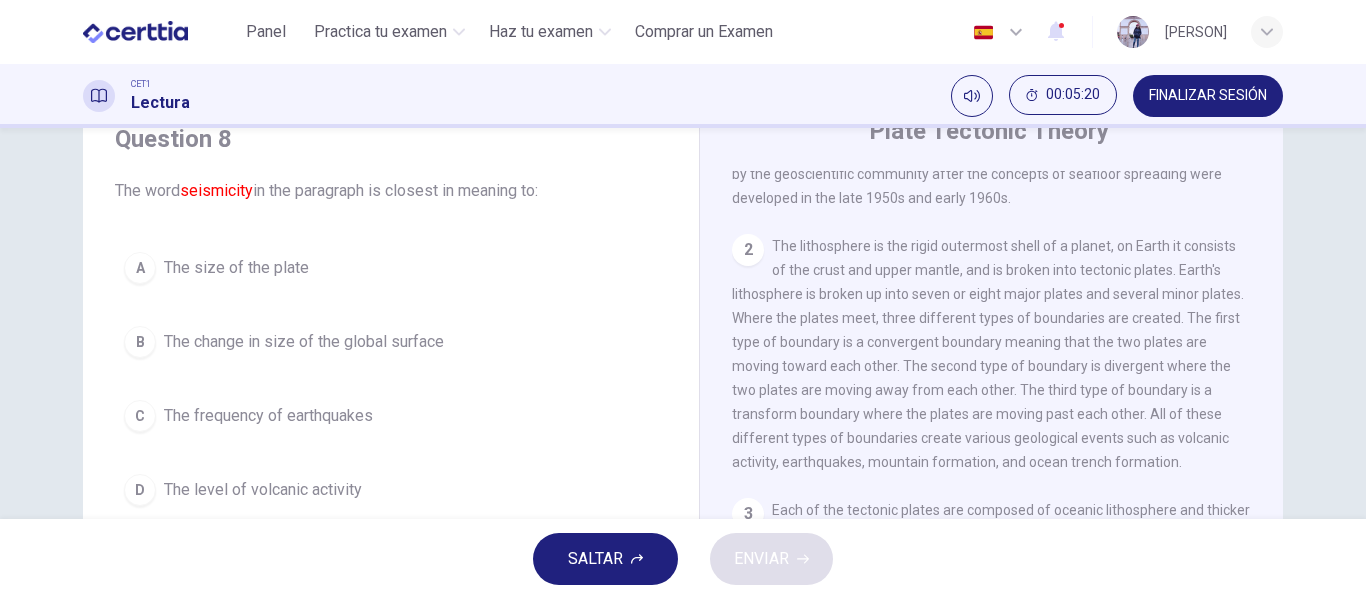 scroll, scrollTop: 85, scrollLeft: 0, axis: vertical 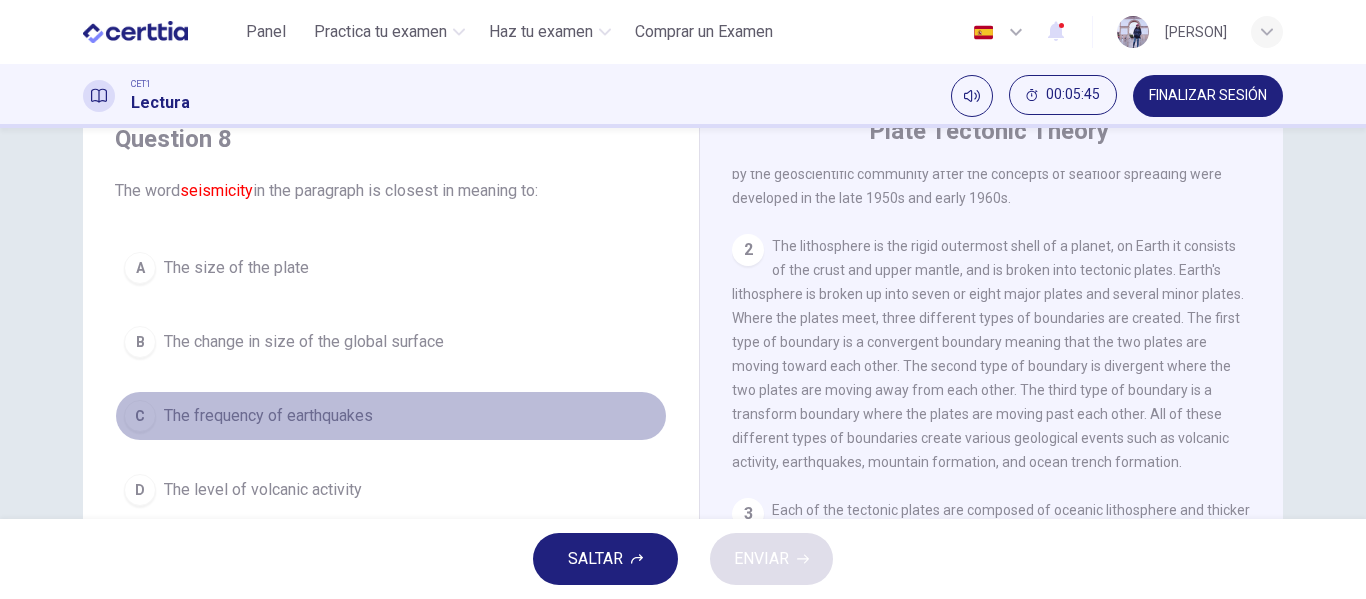 click on "The frequency of earthquakes" at bounding box center [268, 416] 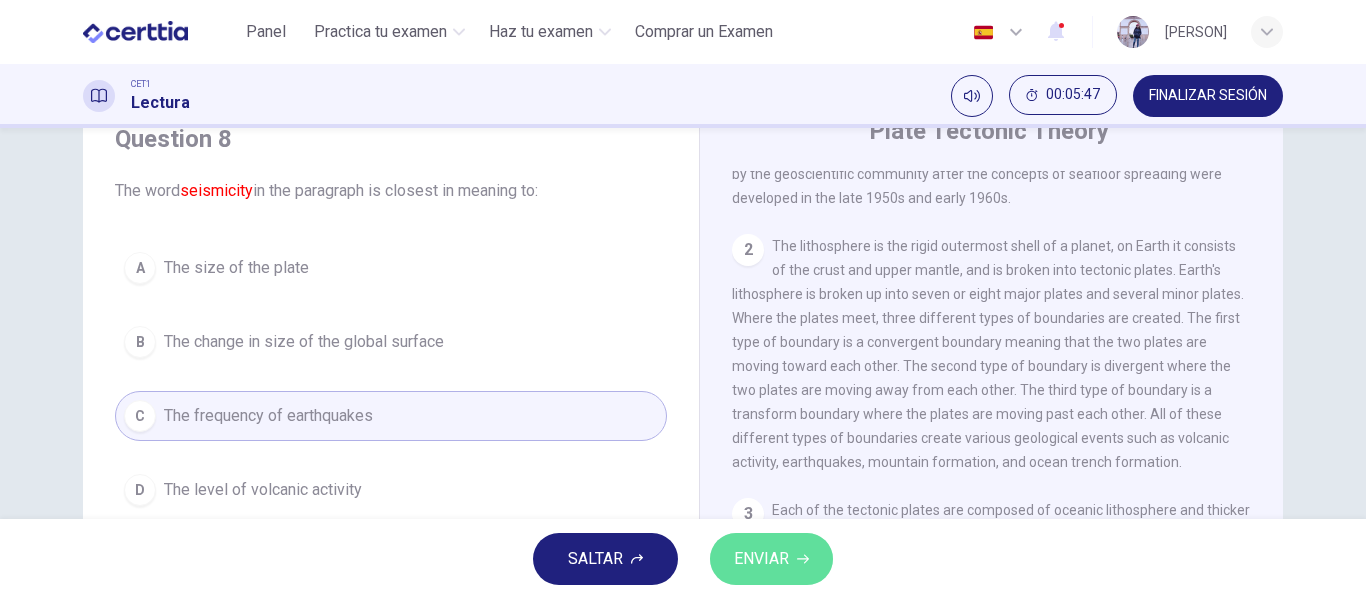 click on "ENVIAR" at bounding box center [761, 559] 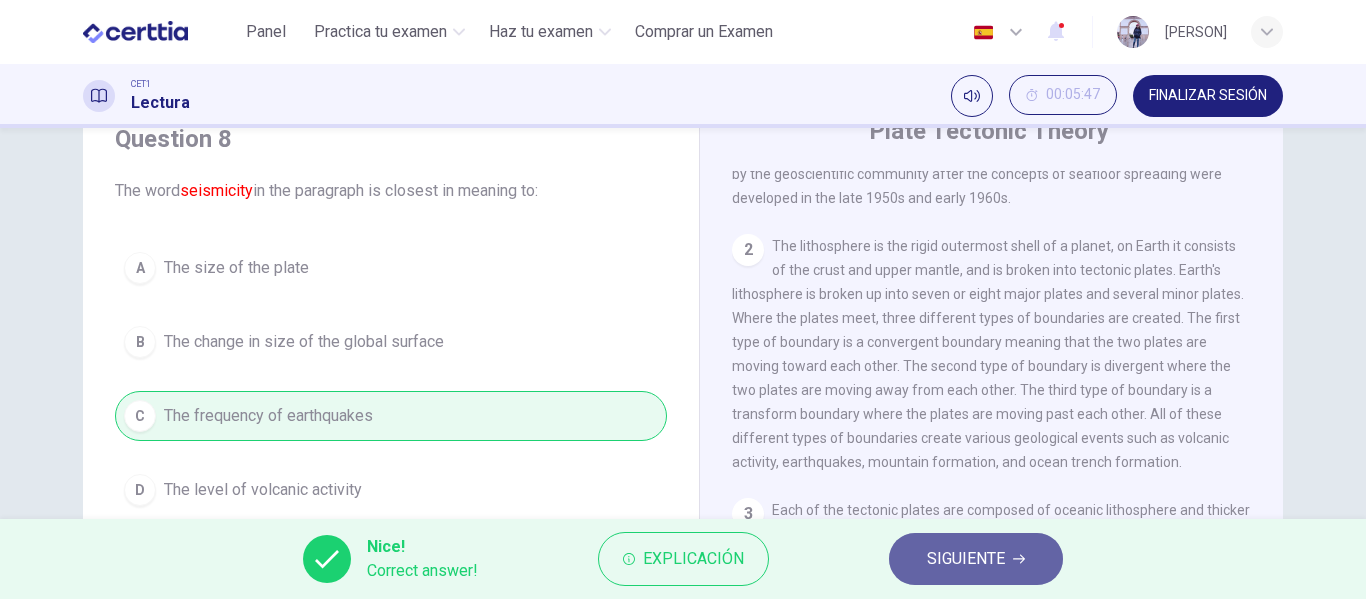 click on "SIGUIENTE" at bounding box center (976, 559) 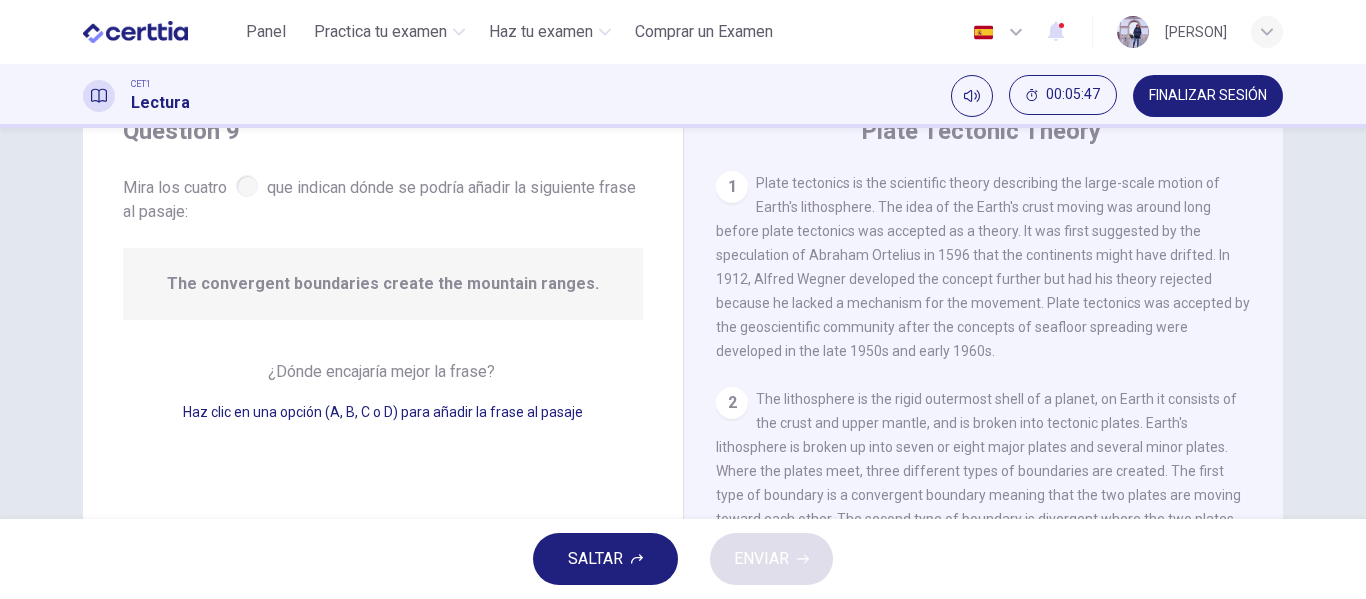 scroll, scrollTop: 257, scrollLeft: 0, axis: vertical 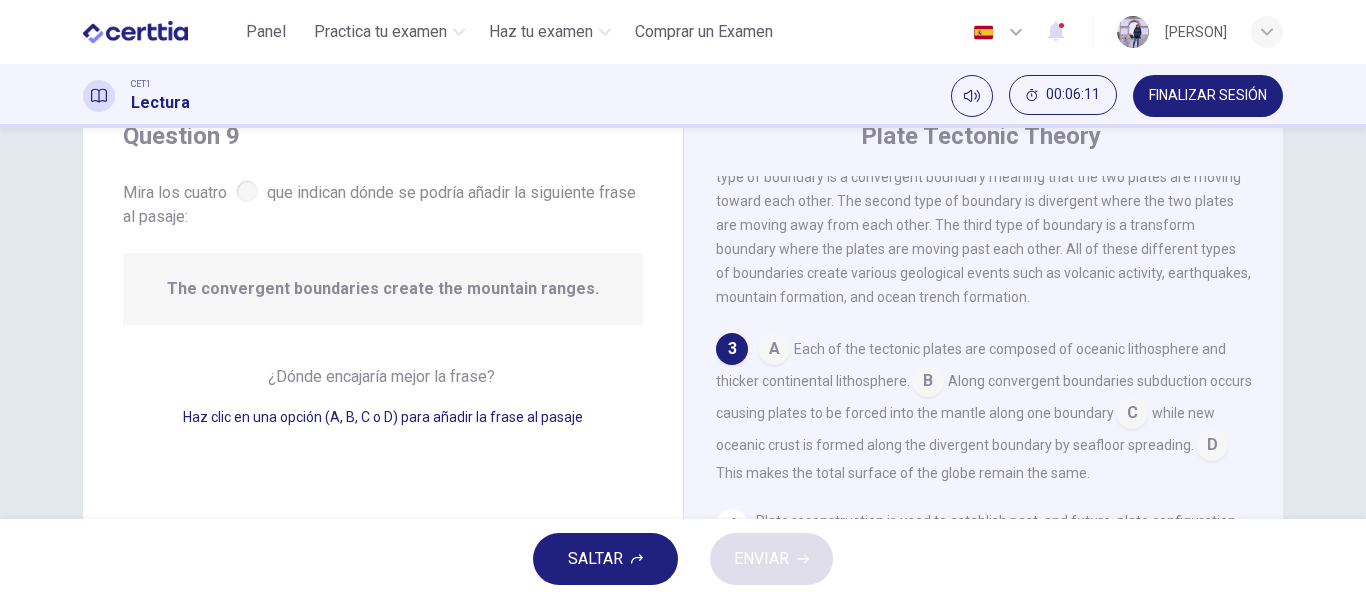click at bounding box center (928, 383) 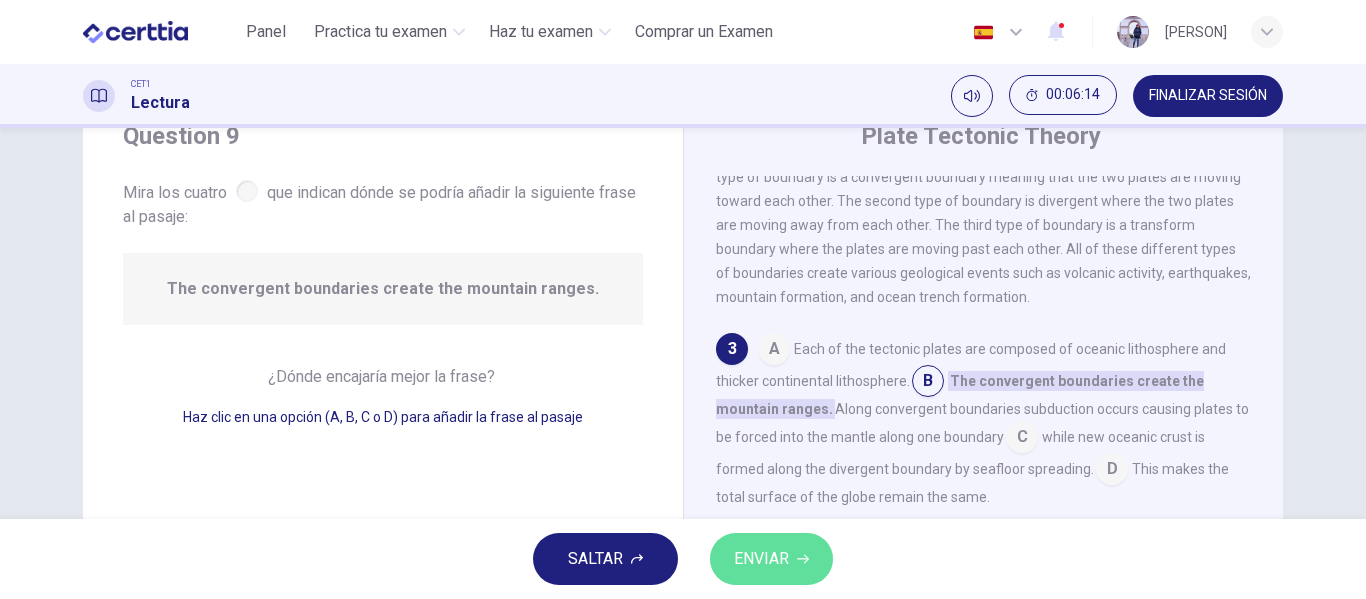 click on "ENVIAR" at bounding box center [771, 559] 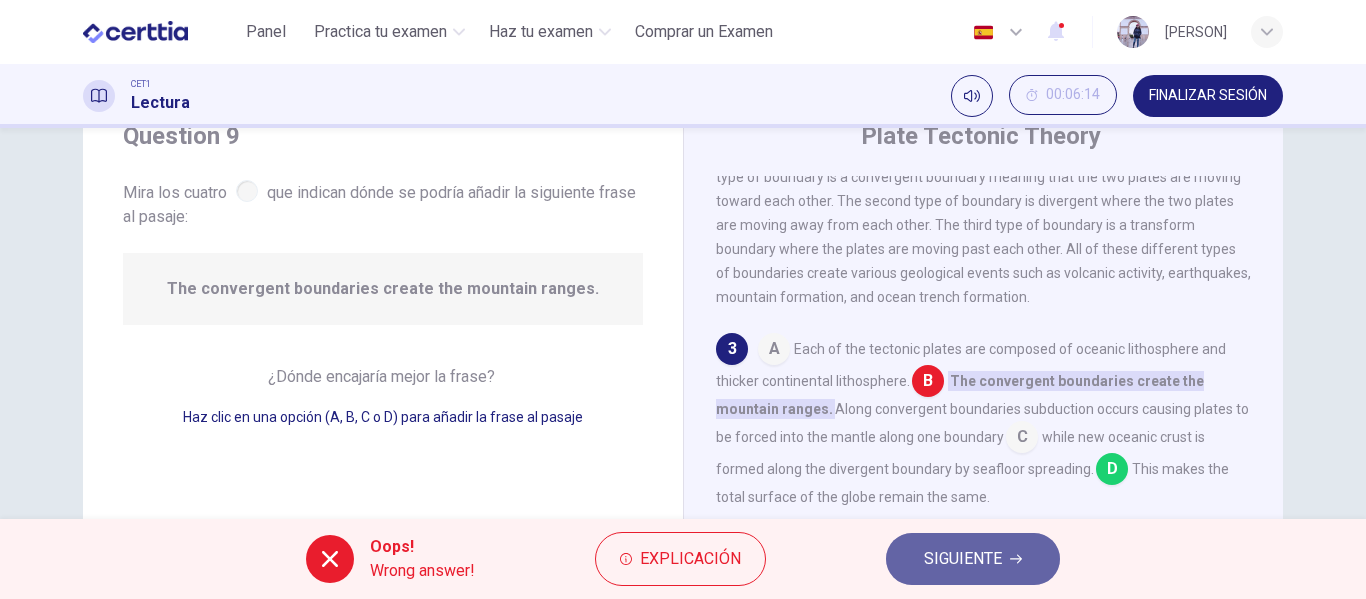 click on "SIGUIENTE" at bounding box center (973, 559) 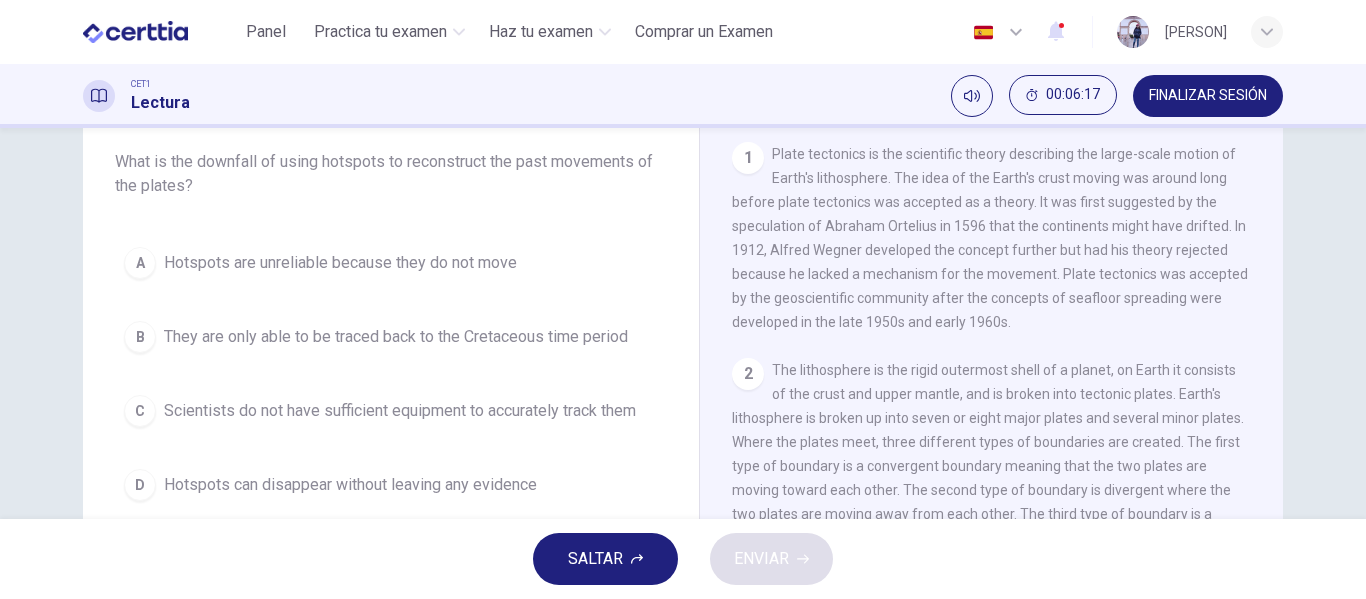 scroll, scrollTop: 116, scrollLeft: 0, axis: vertical 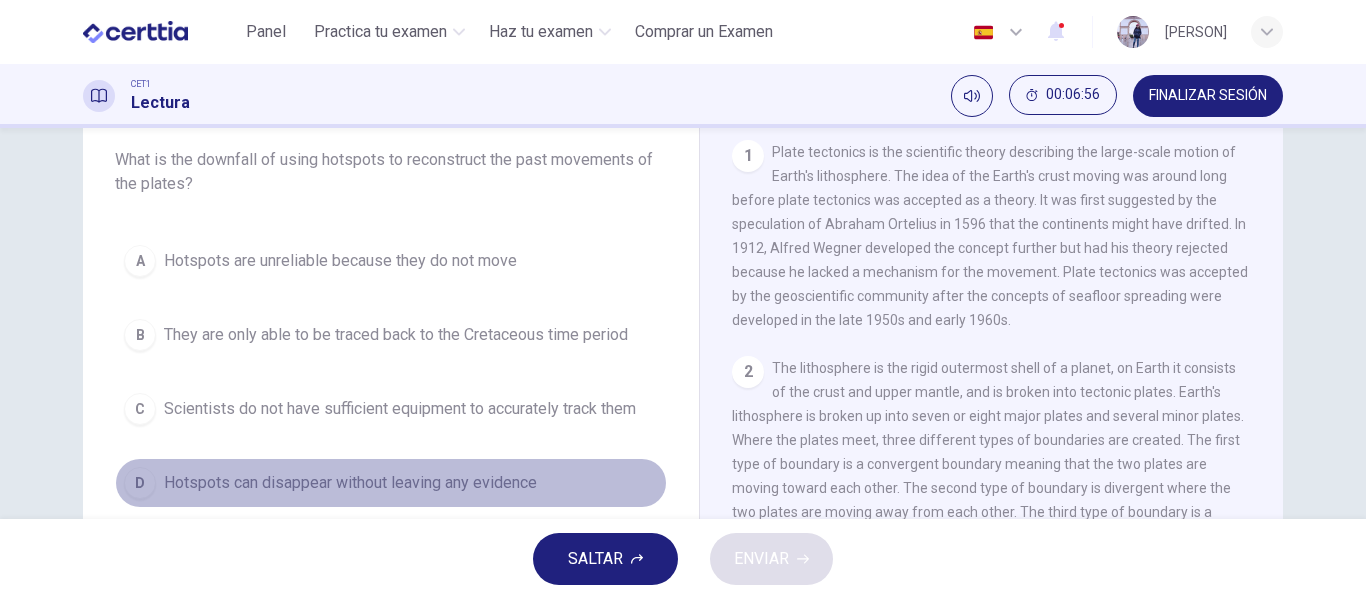 click on "Hotspots can disappear without leaving any evidence" at bounding box center (350, 483) 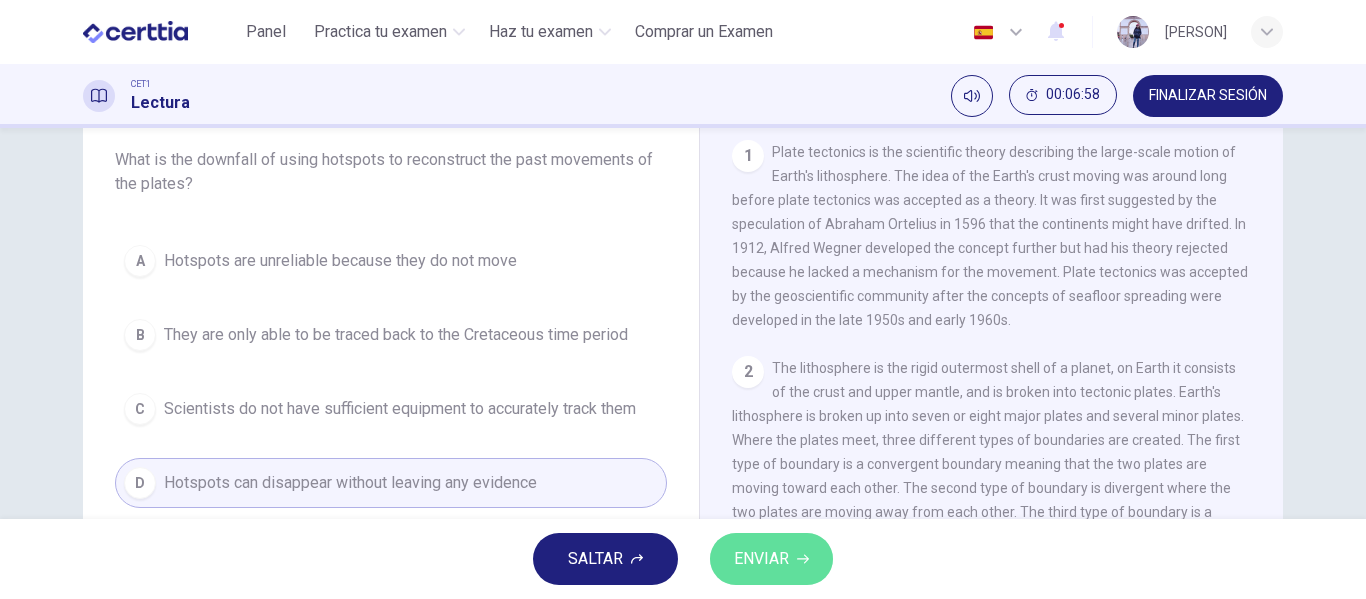 click on "ENVIAR" at bounding box center [771, 559] 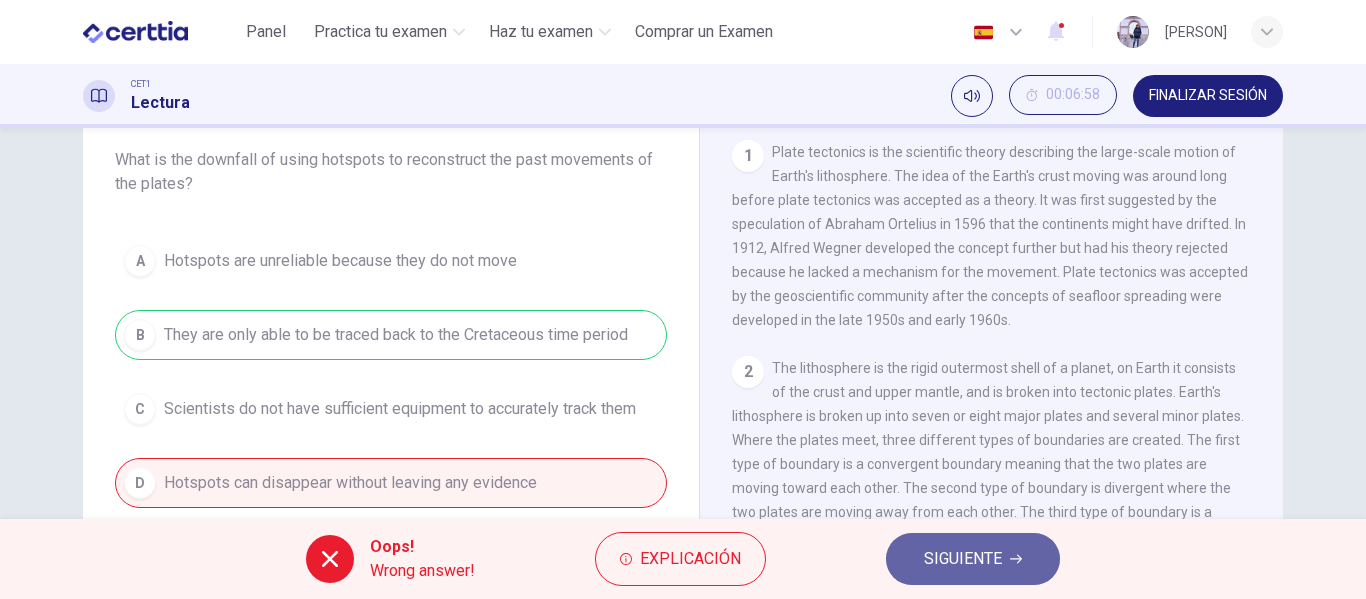 click on "SIGUIENTE" at bounding box center (963, 559) 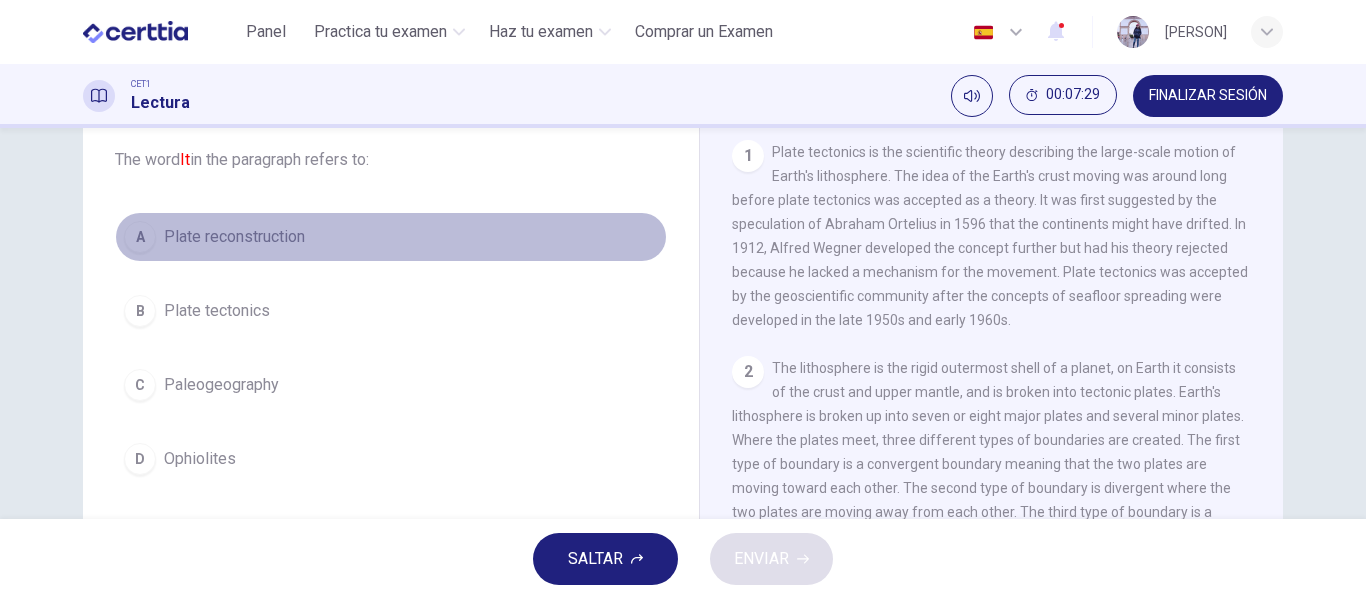 click on "Plate reconstruction" at bounding box center [234, 237] 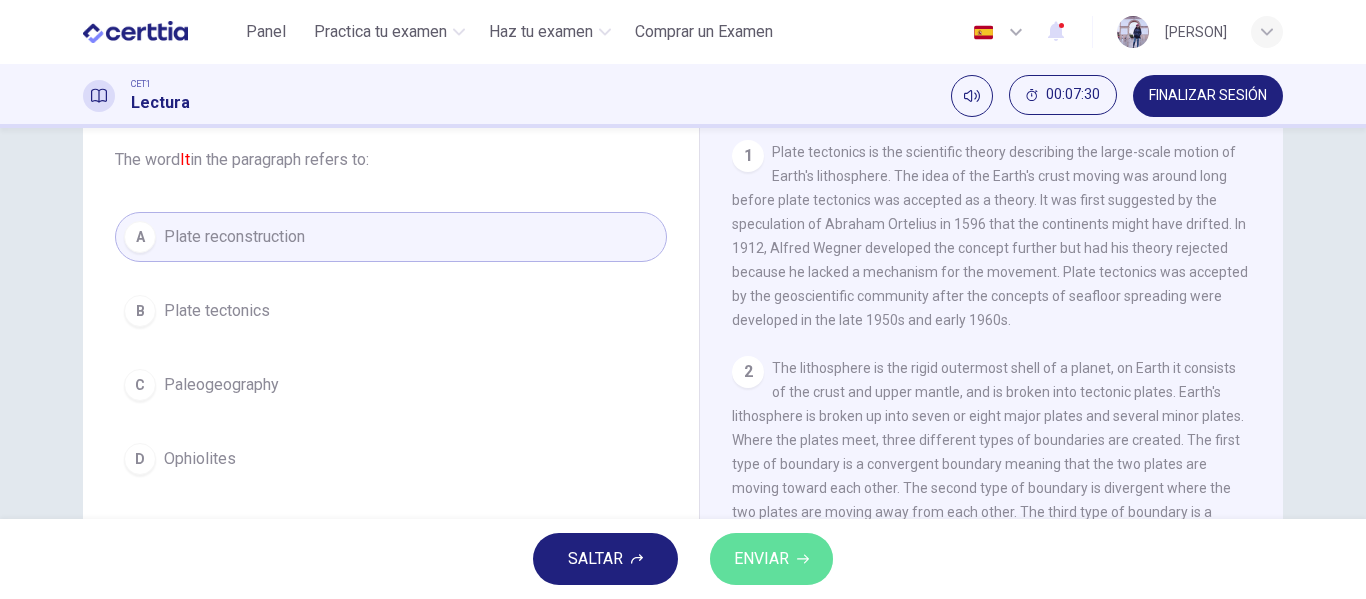 click on "ENVIAR" at bounding box center [761, 559] 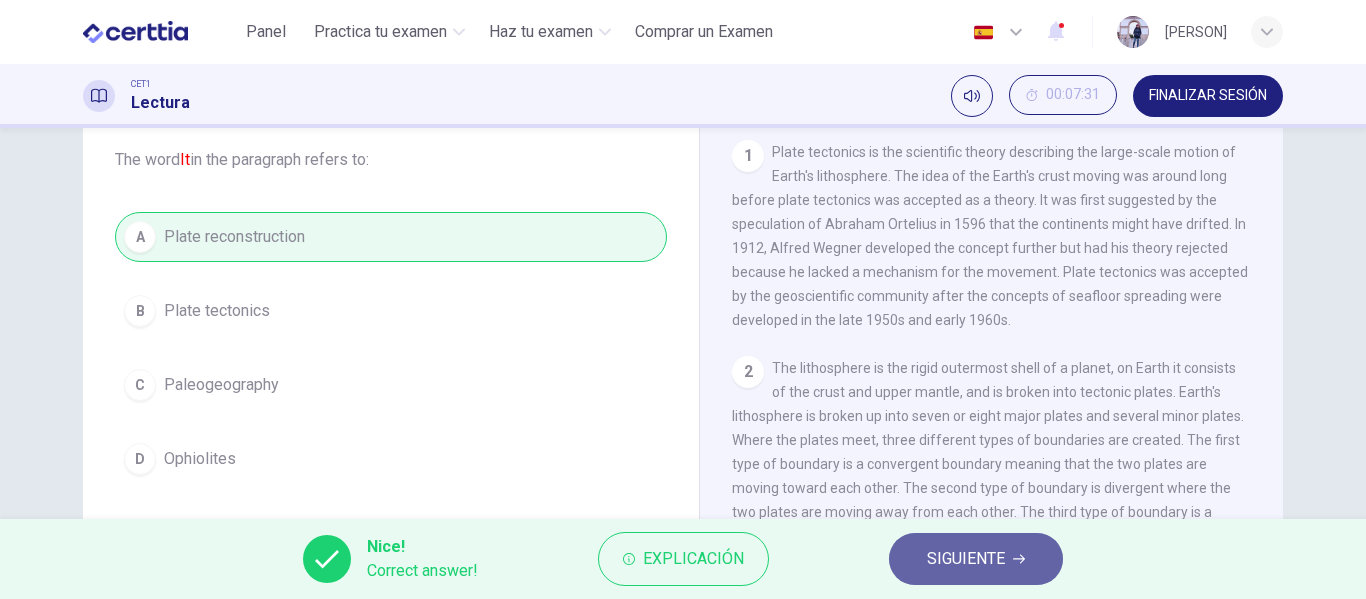 click on "SIGUIENTE" at bounding box center [976, 559] 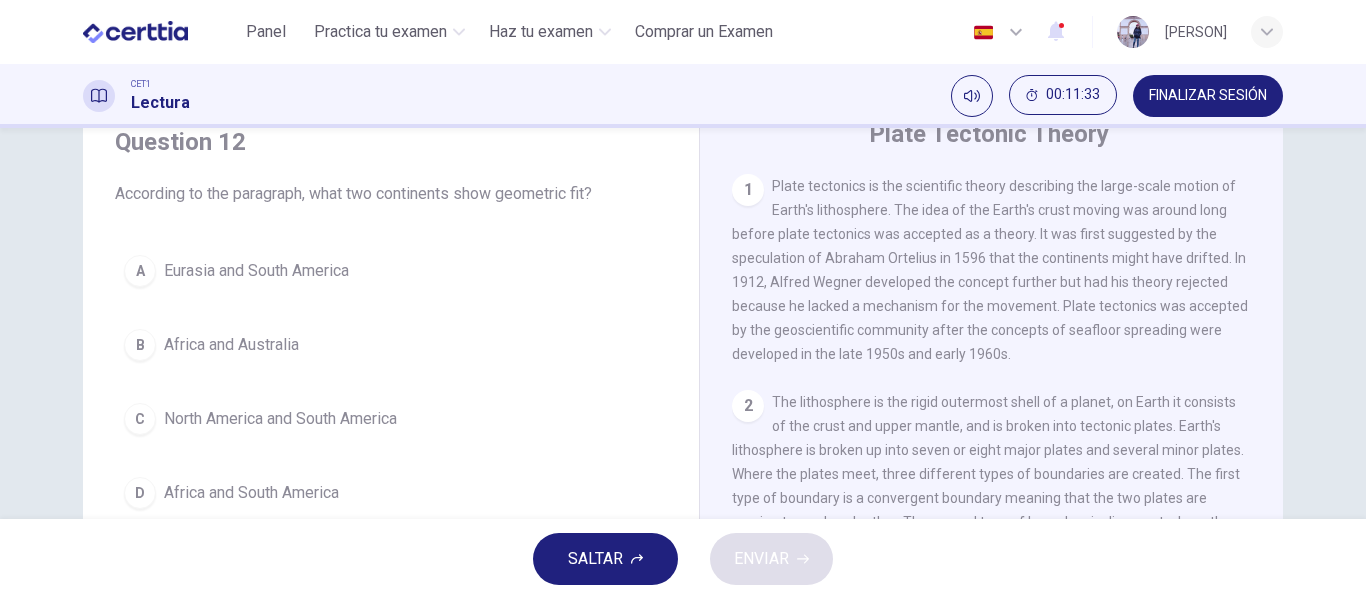 scroll, scrollTop: 82, scrollLeft: 0, axis: vertical 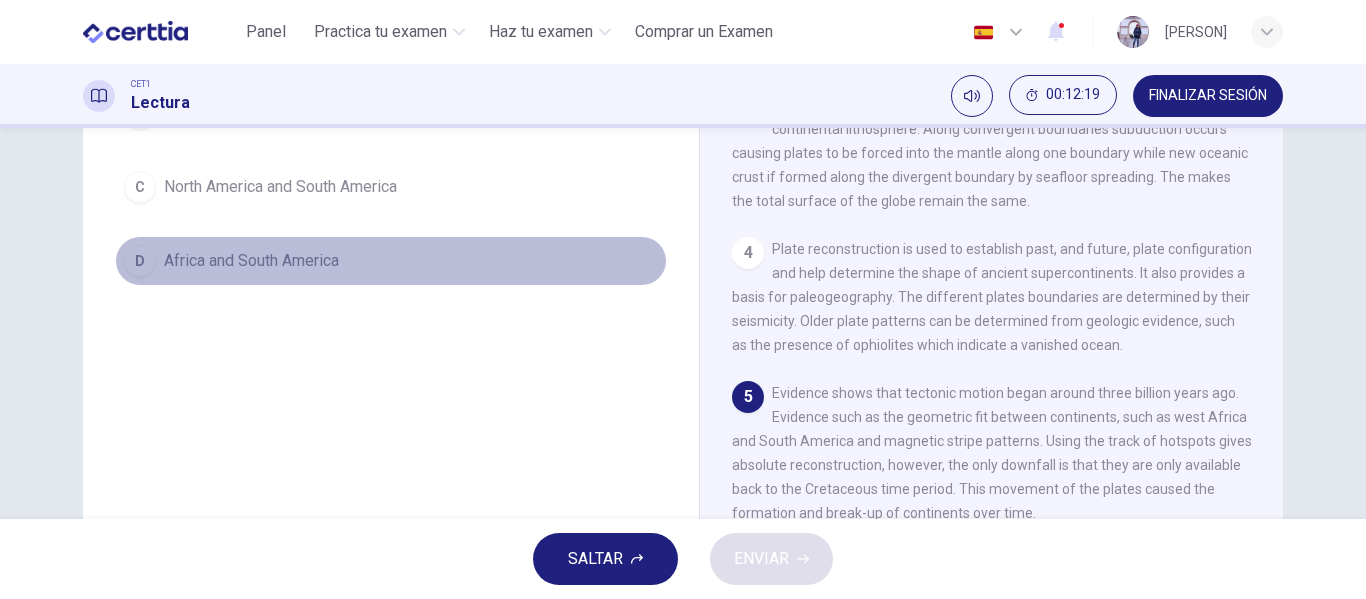 click on "D Africa and South America" at bounding box center [391, 261] 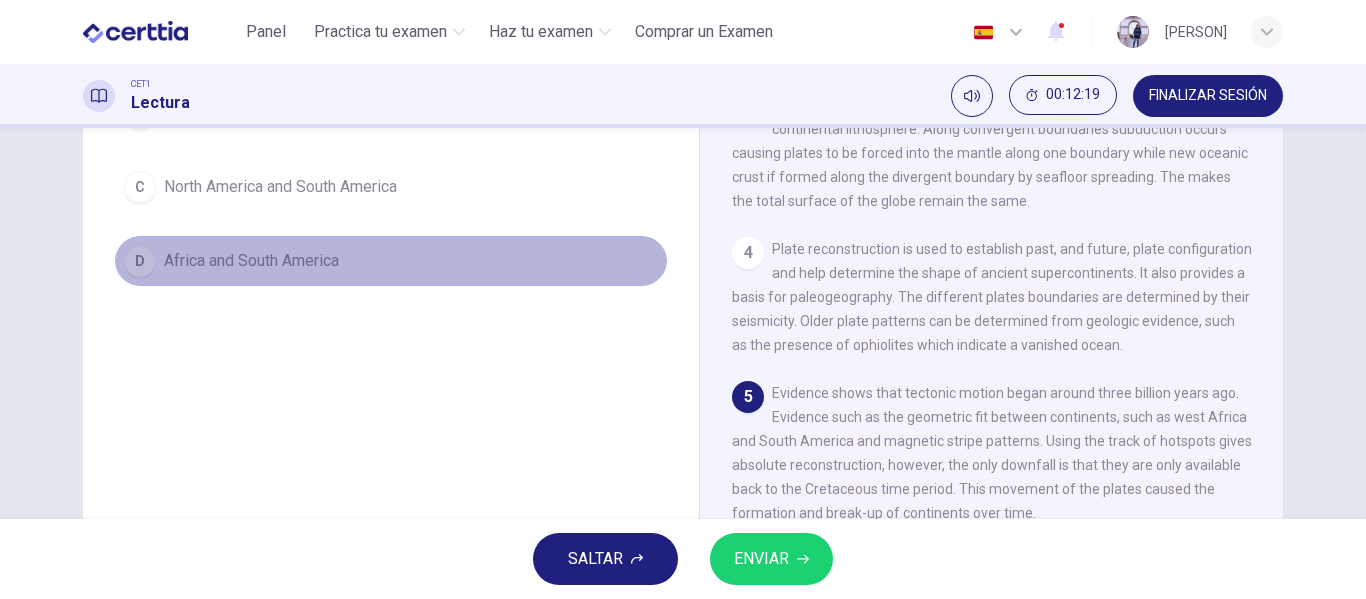 click on "D Africa and South America" at bounding box center [391, 261] 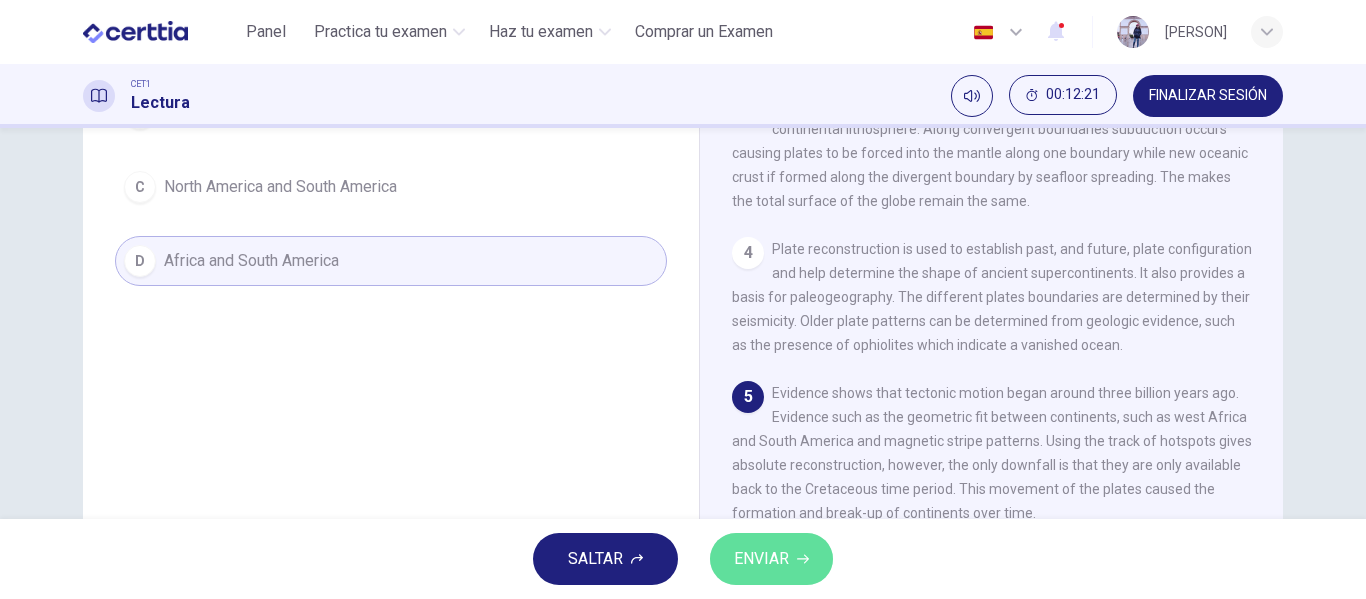 click on "ENVIAR" at bounding box center (761, 559) 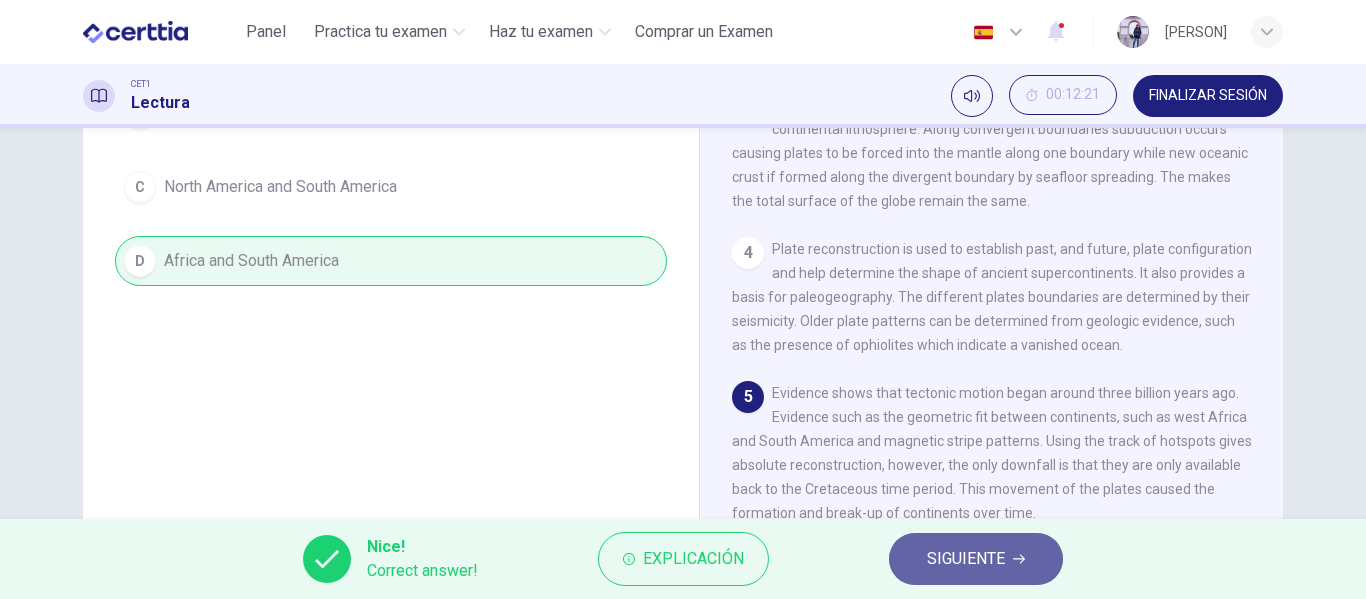 click on "SIGUIENTE" at bounding box center [976, 559] 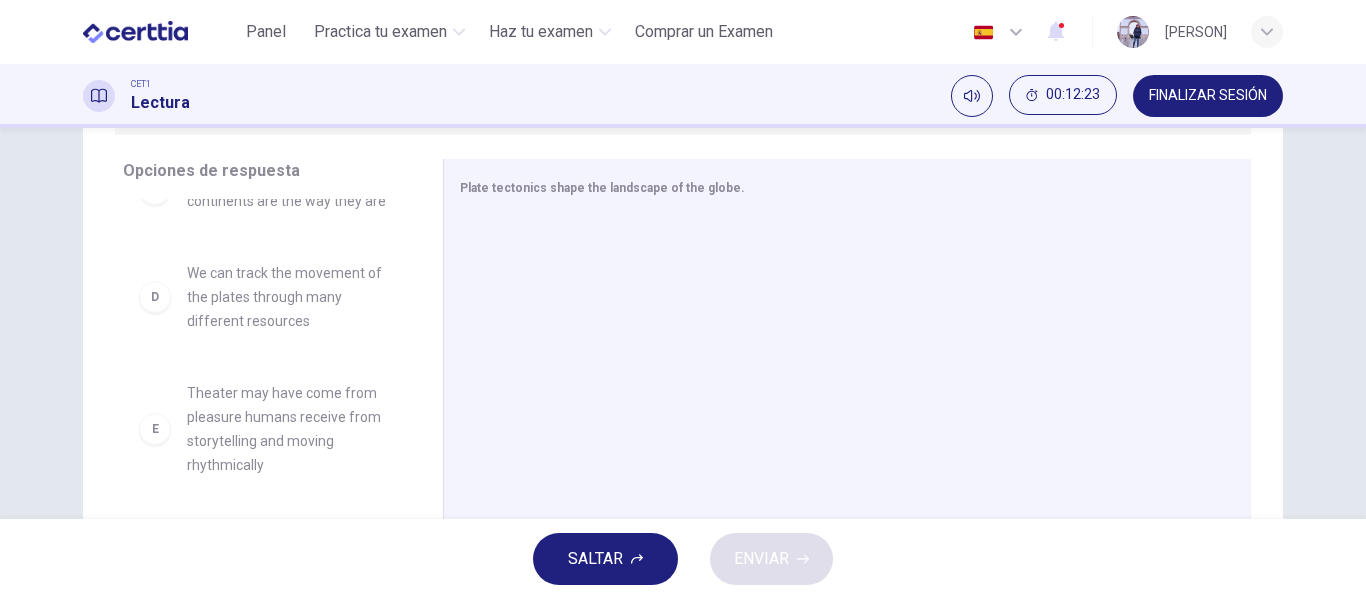 scroll, scrollTop: 274, scrollLeft: 0, axis: vertical 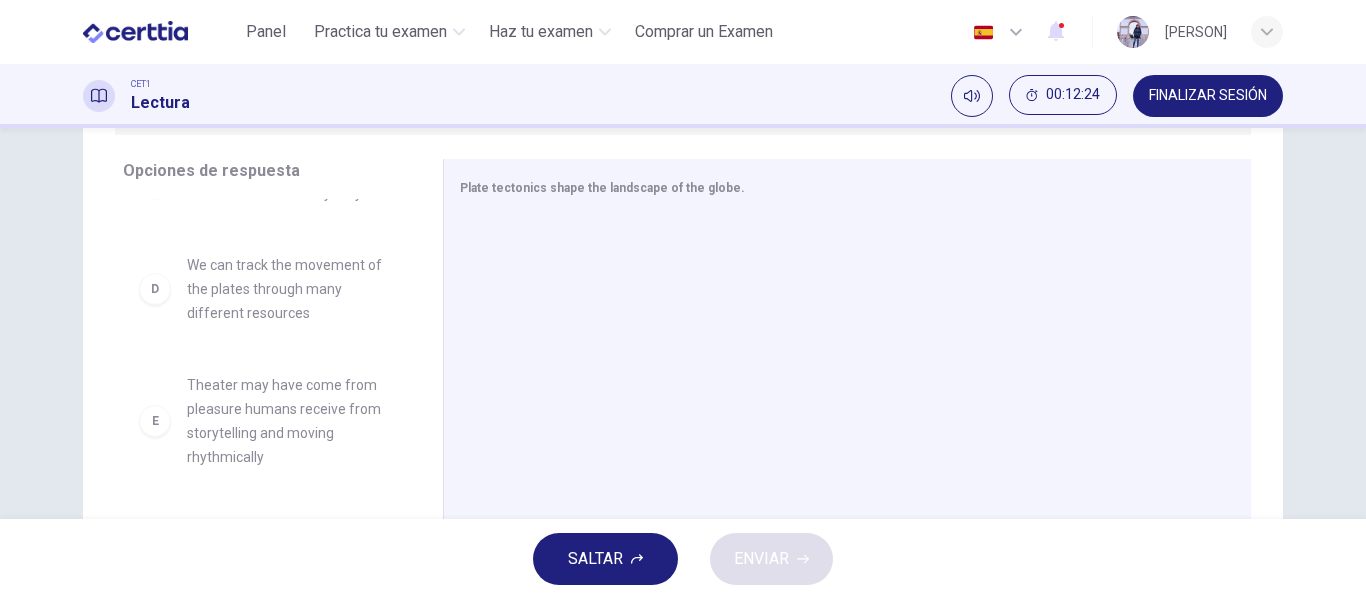 click on "A Mountains, ravines, and even the oceans are all shaped by how the plates move B The plates move in many different ways C Plate tectonics explains why the continents are the way they are D We can track the movement of the plates through many different resources E Theater may have come from pleasure humans receive from storytelling and moving rhythmically F By looking at the way the plates move and affect the landscape, scientists can predict what the world will look like in the future" at bounding box center (275, 353) 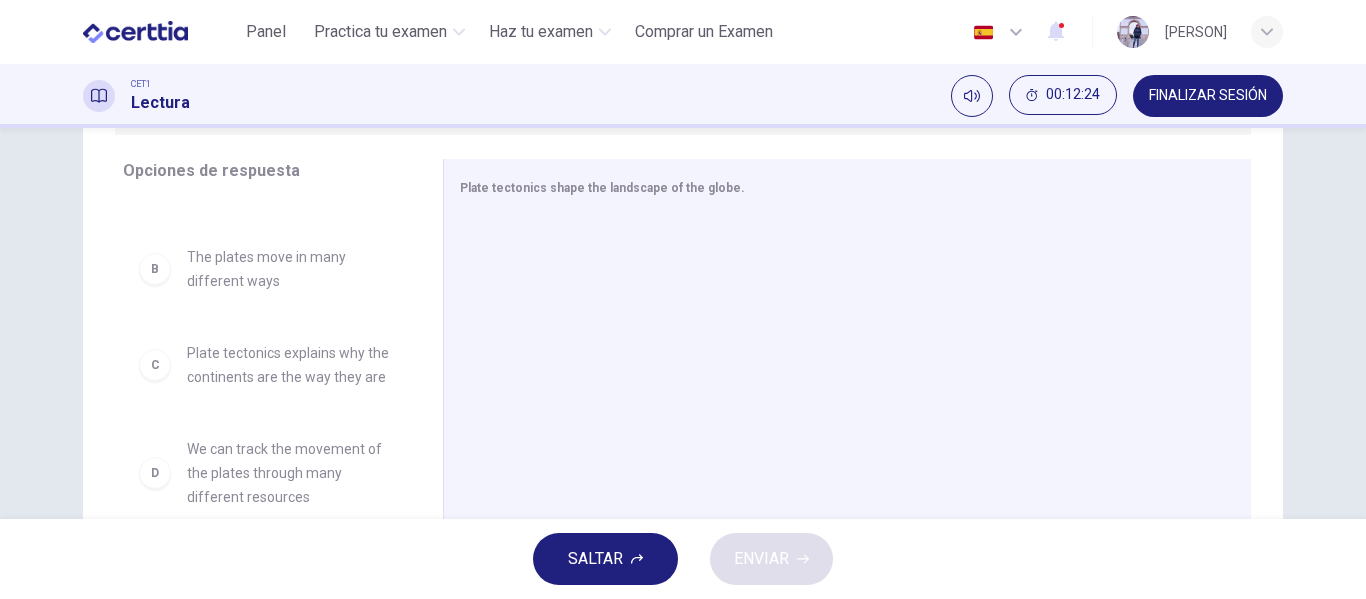 scroll, scrollTop: 0, scrollLeft: 0, axis: both 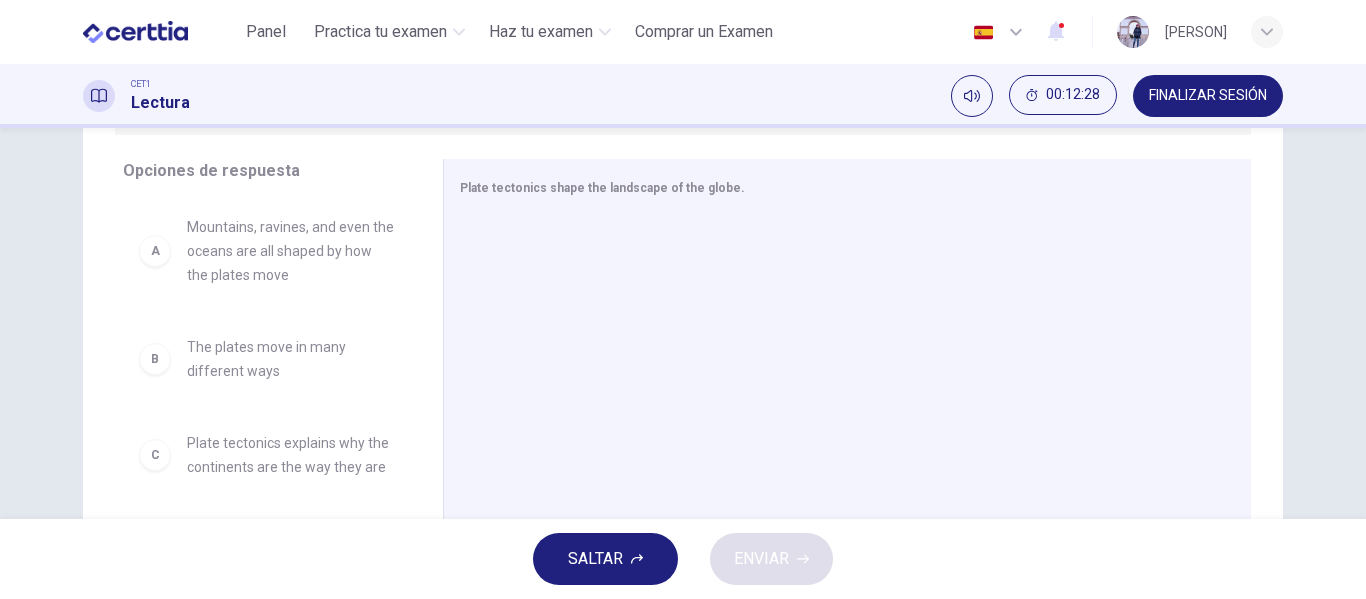 click on "A Mountains, ravines, and even the oceans are all shaped by how the plates move" at bounding box center [267, 251] 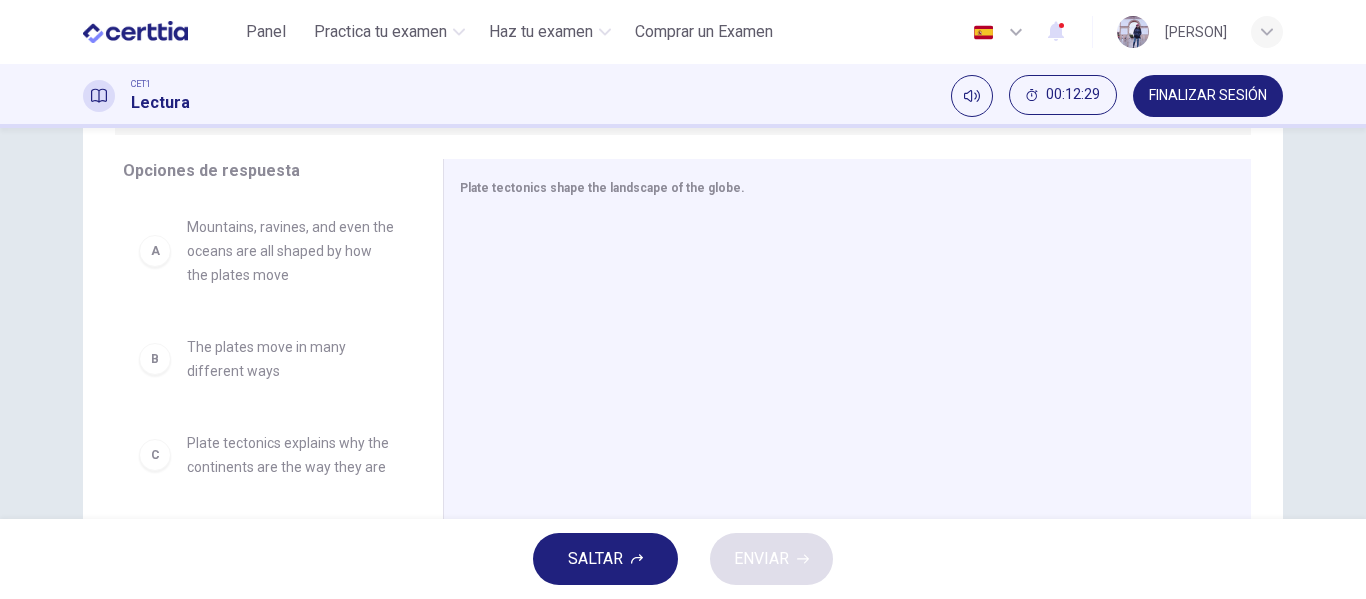 click on "Mountains, ravines, and even the oceans are all shaped by how the plates move" at bounding box center (291, 251) 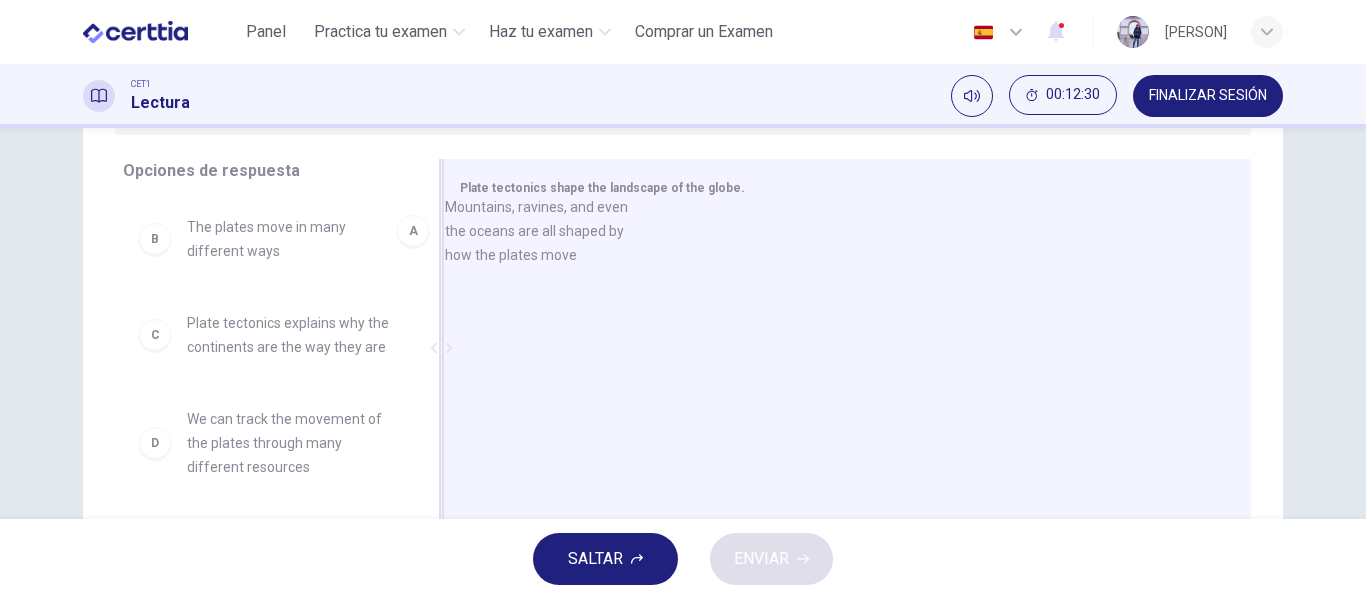 drag, startPoint x: 268, startPoint y: 276, endPoint x: 537, endPoint y: 256, distance: 269.74246 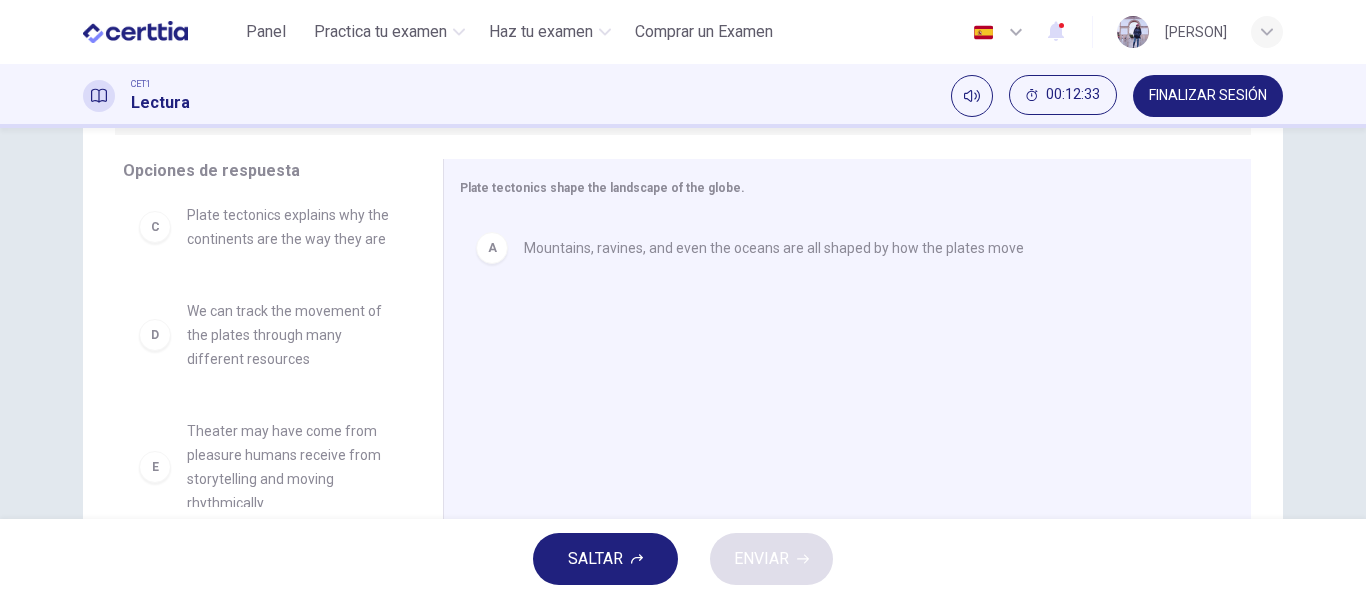 scroll, scrollTop: 109, scrollLeft: 0, axis: vertical 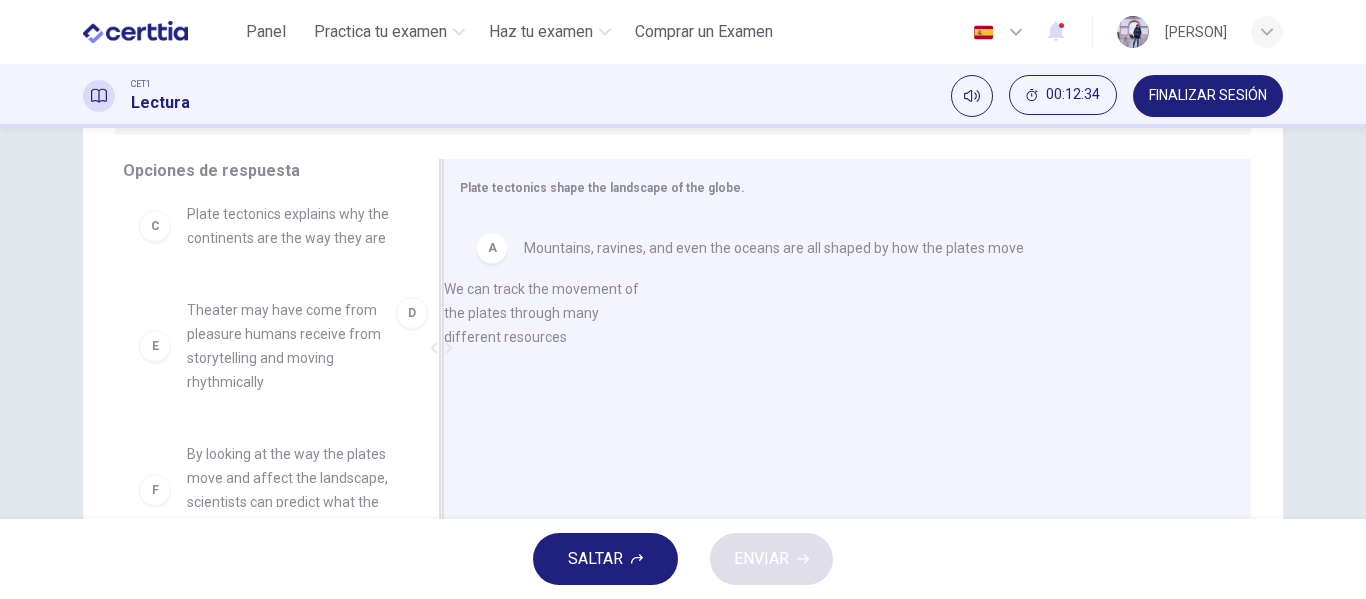 drag, startPoint x: 268, startPoint y: 351, endPoint x: 548, endPoint y: 327, distance: 281.0267 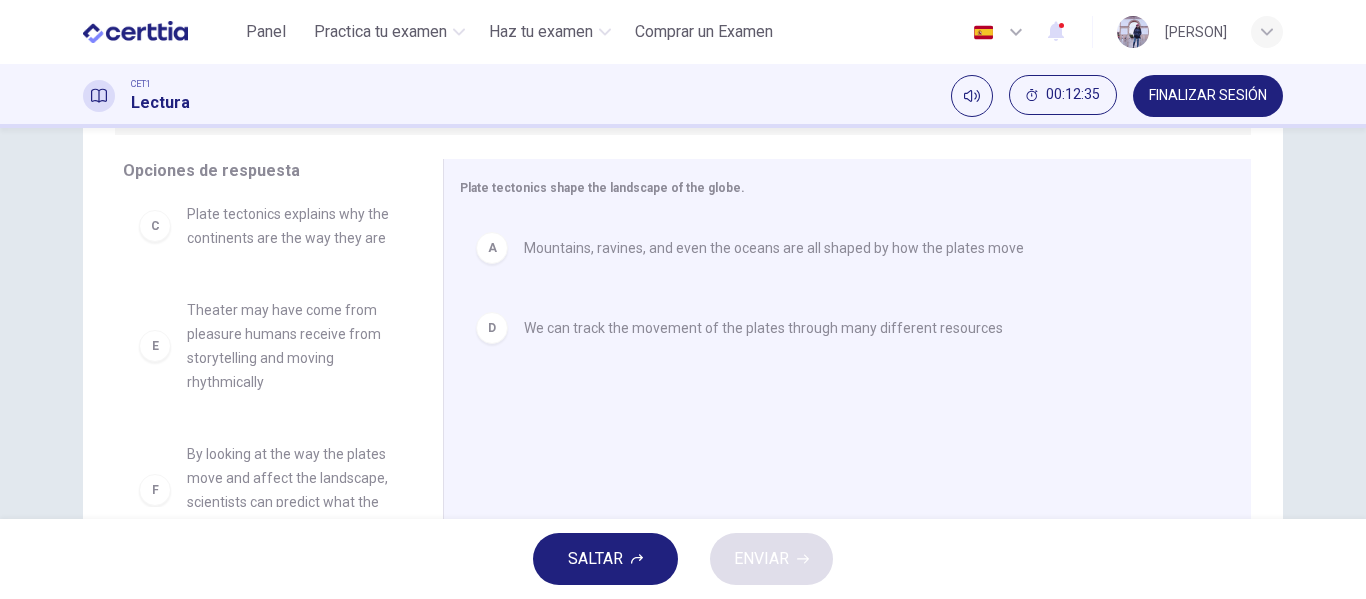 scroll, scrollTop: 156, scrollLeft: 0, axis: vertical 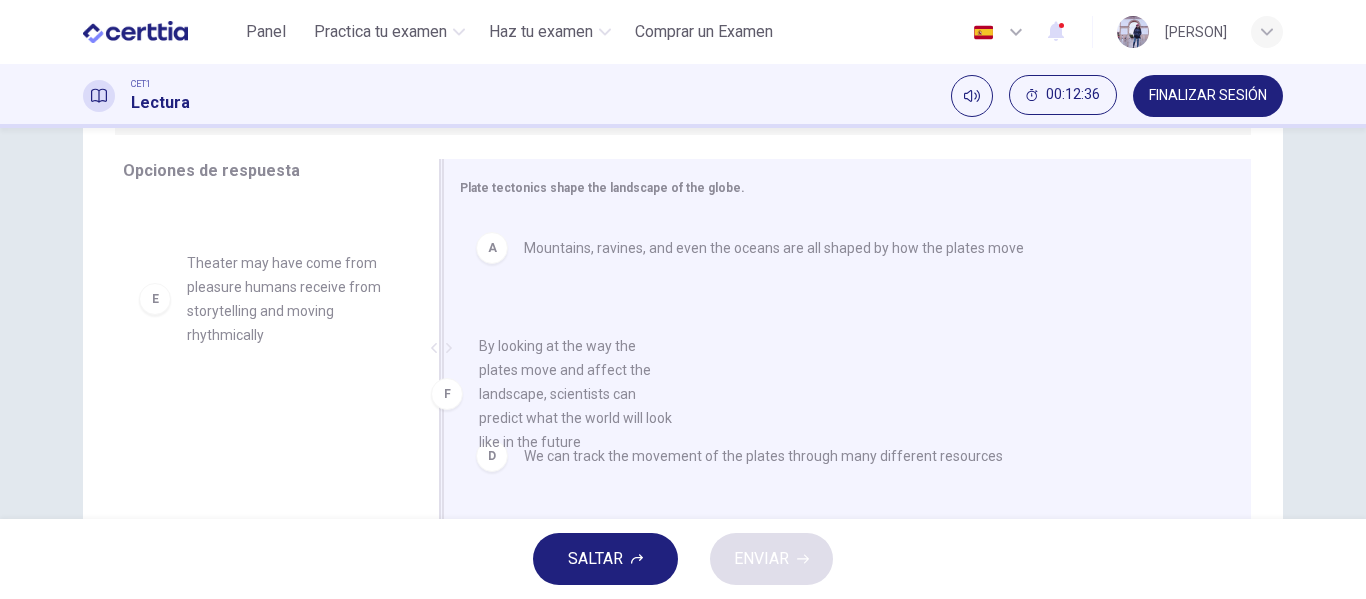 drag, startPoint x: 318, startPoint y: 412, endPoint x: 537, endPoint y: 367, distance: 223.57549 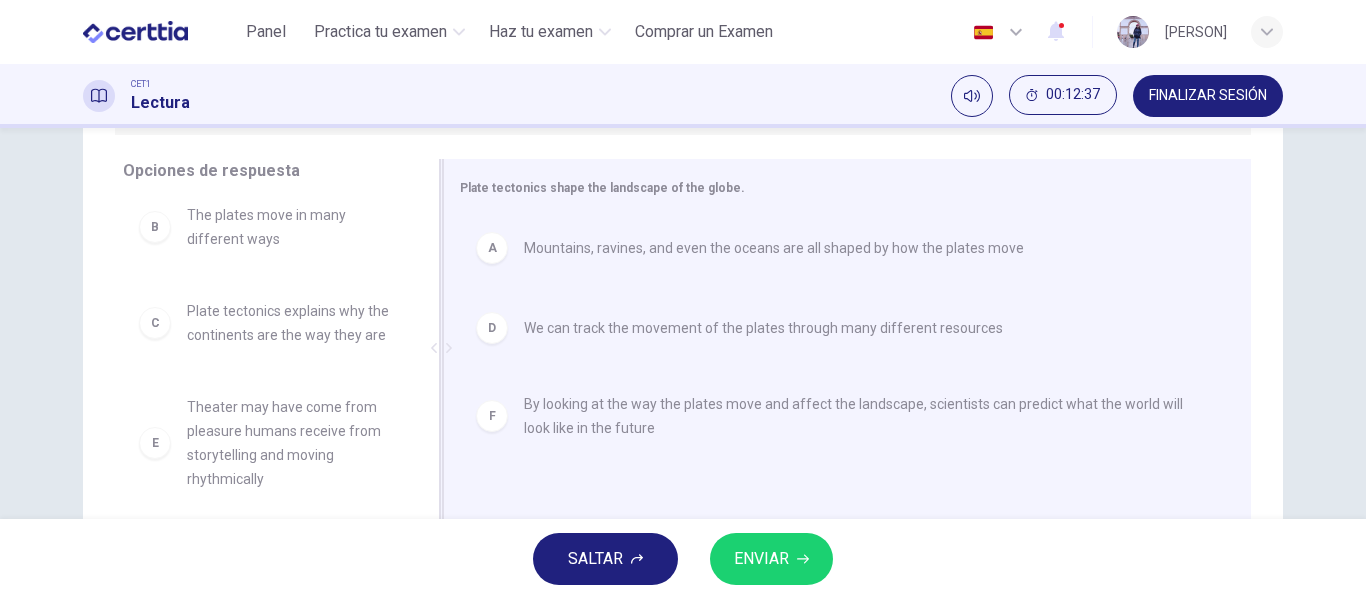 scroll, scrollTop: 12, scrollLeft: 0, axis: vertical 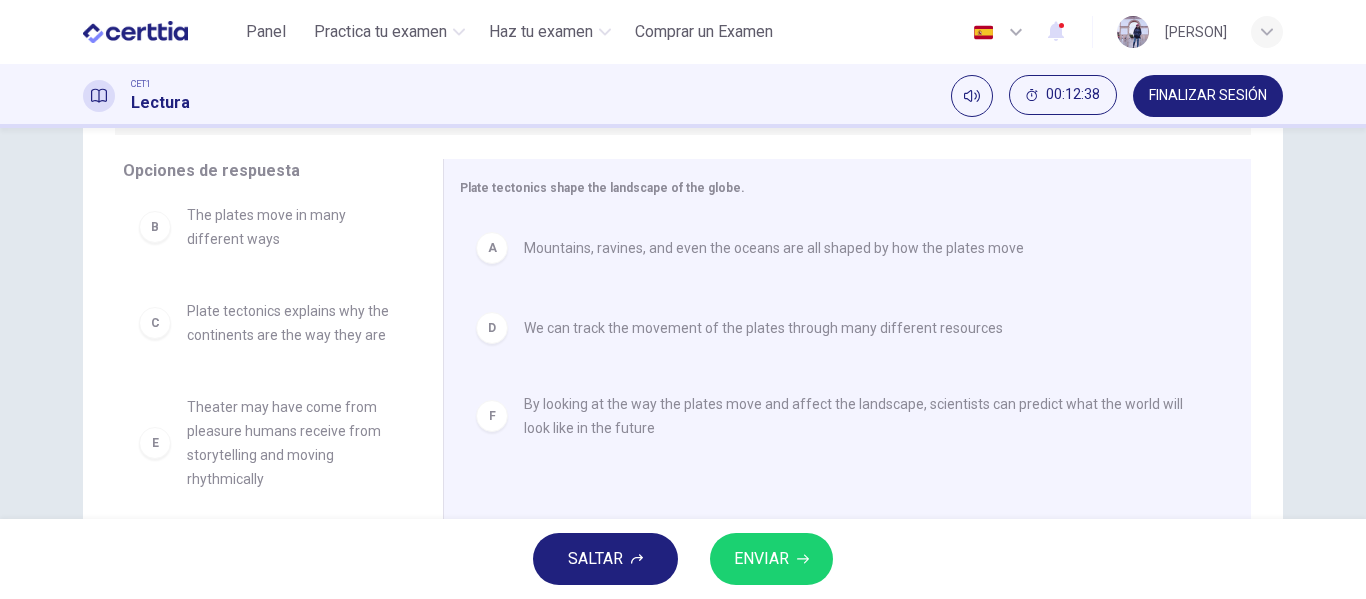 drag, startPoint x: 777, startPoint y: 530, endPoint x: 779, endPoint y: 545, distance: 15.132746 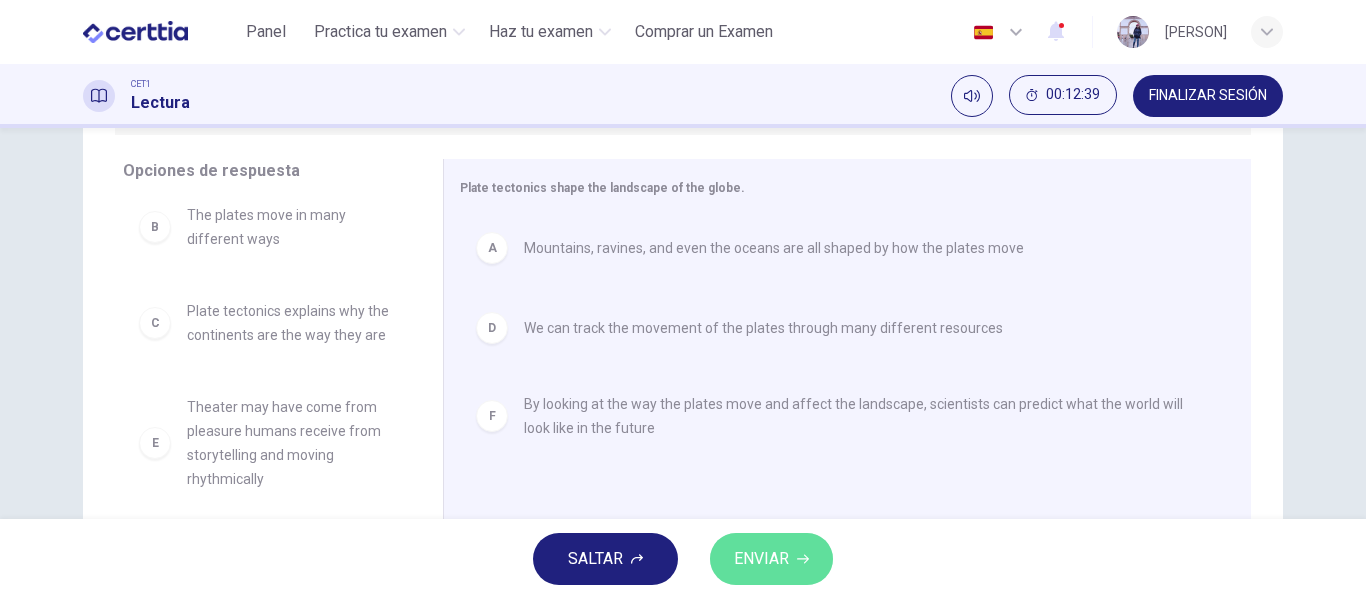 click on "ENVIAR" at bounding box center [761, 559] 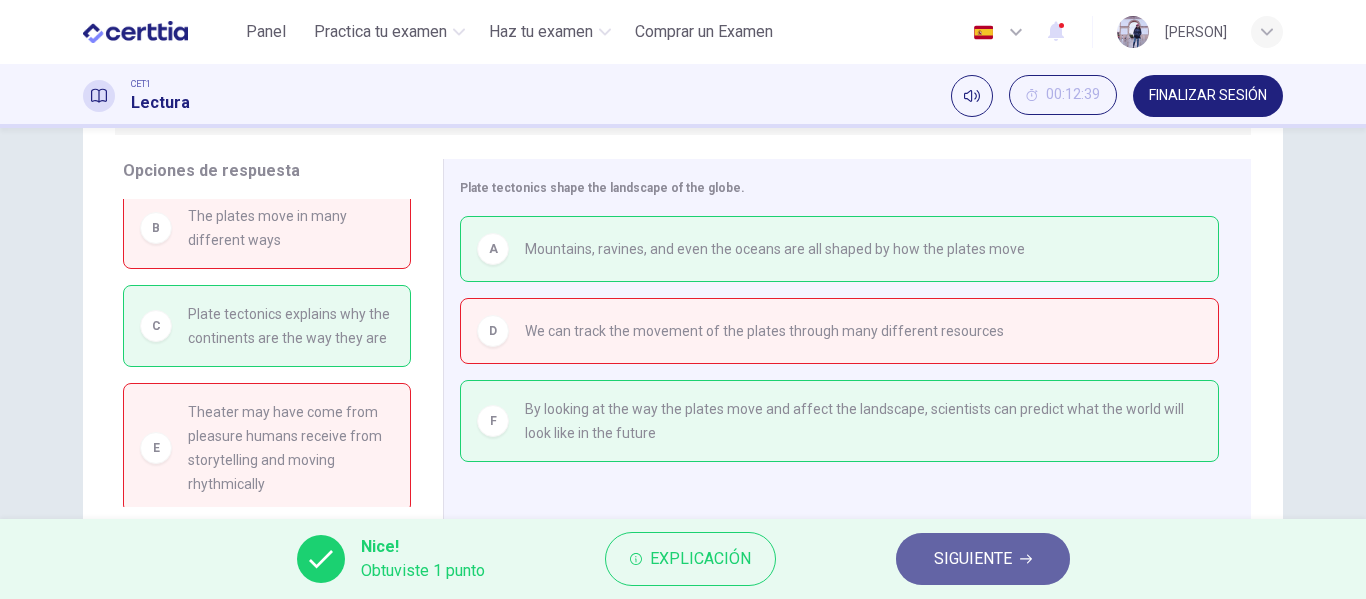 click on "SIGUIENTE" at bounding box center [983, 559] 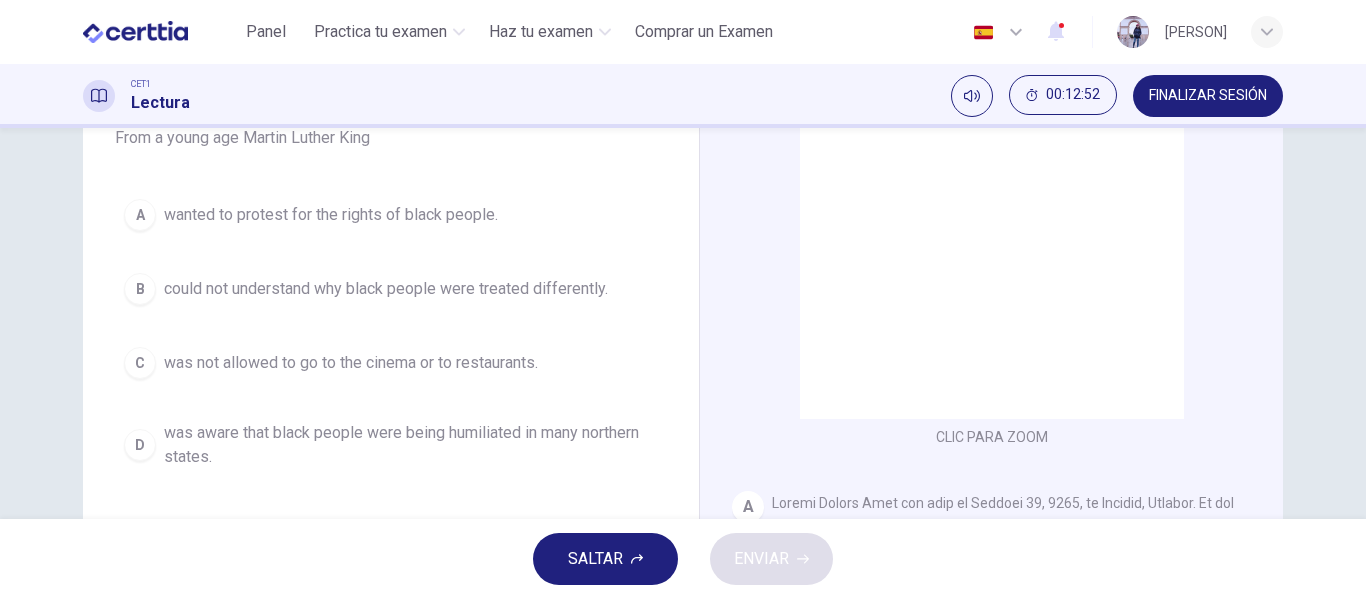 scroll, scrollTop: 190, scrollLeft: 0, axis: vertical 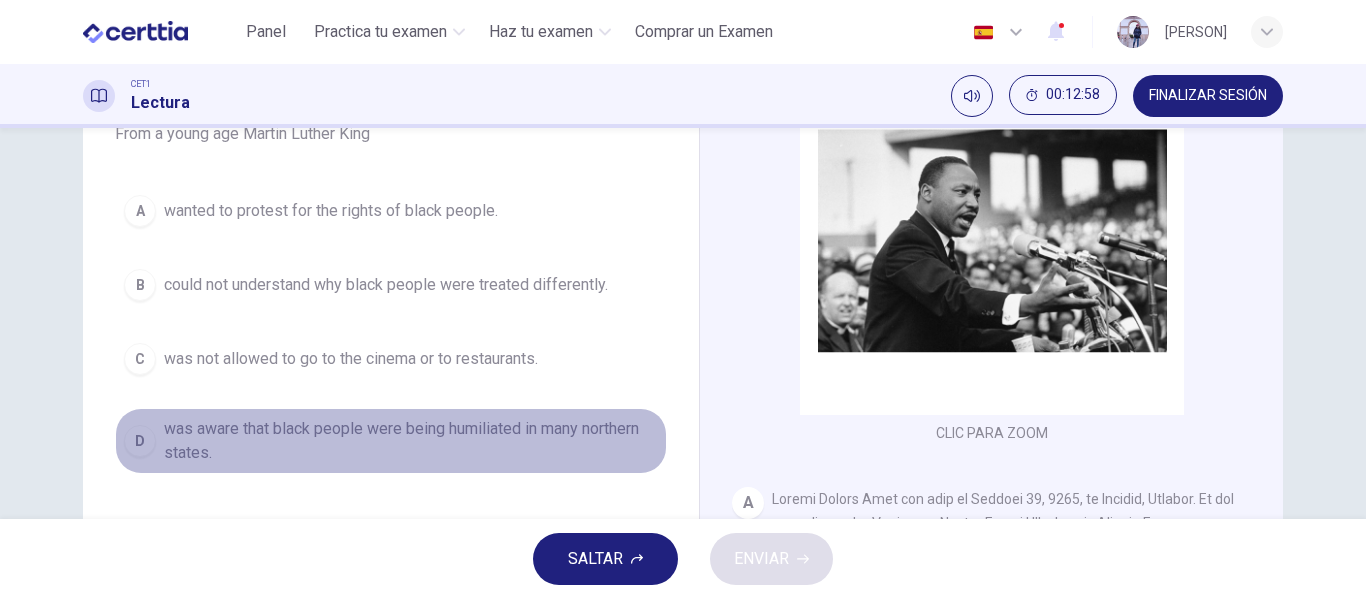 click on "D was aware that black people were being humiliated in many northern states." at bounding box center [391, 441] 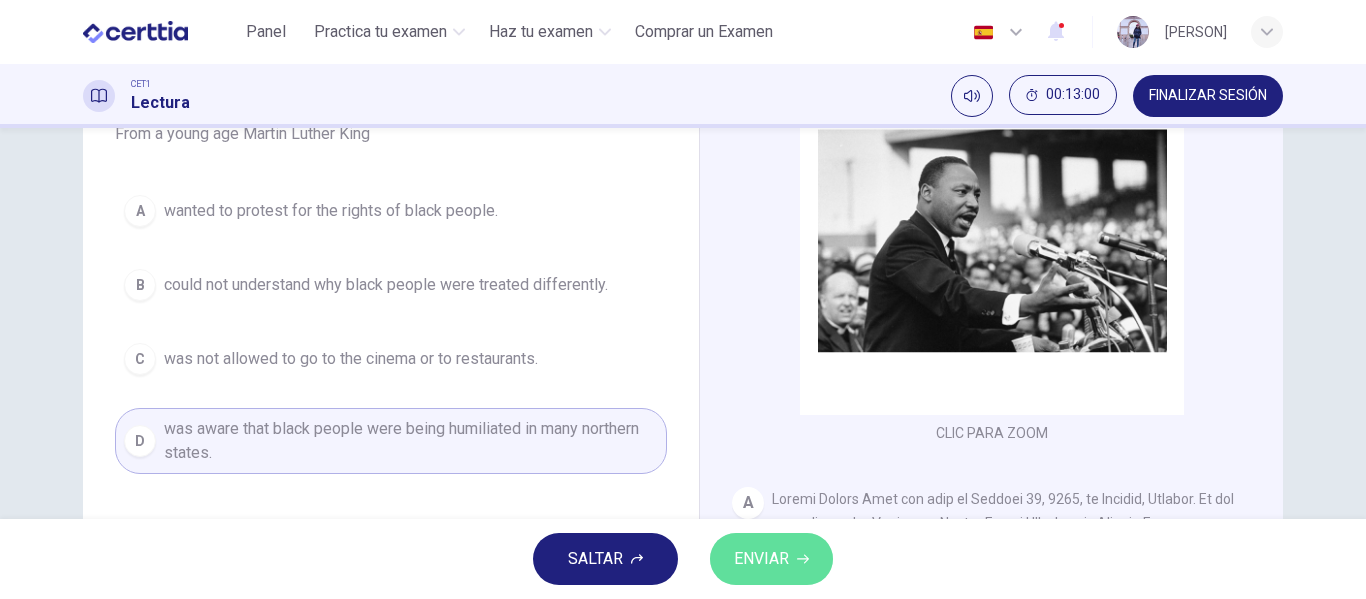 click on "ENVIAR" at bounding box center [761, 559] 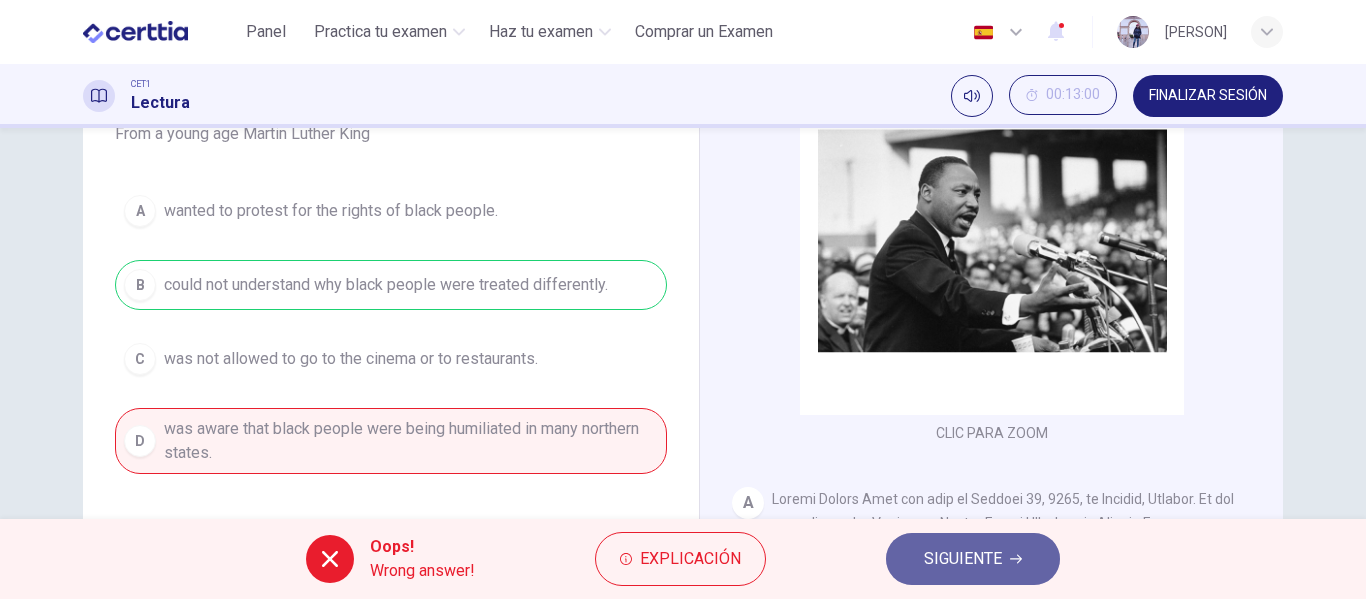 click on "SIGUIENTE" at bounding box center (973, 559) 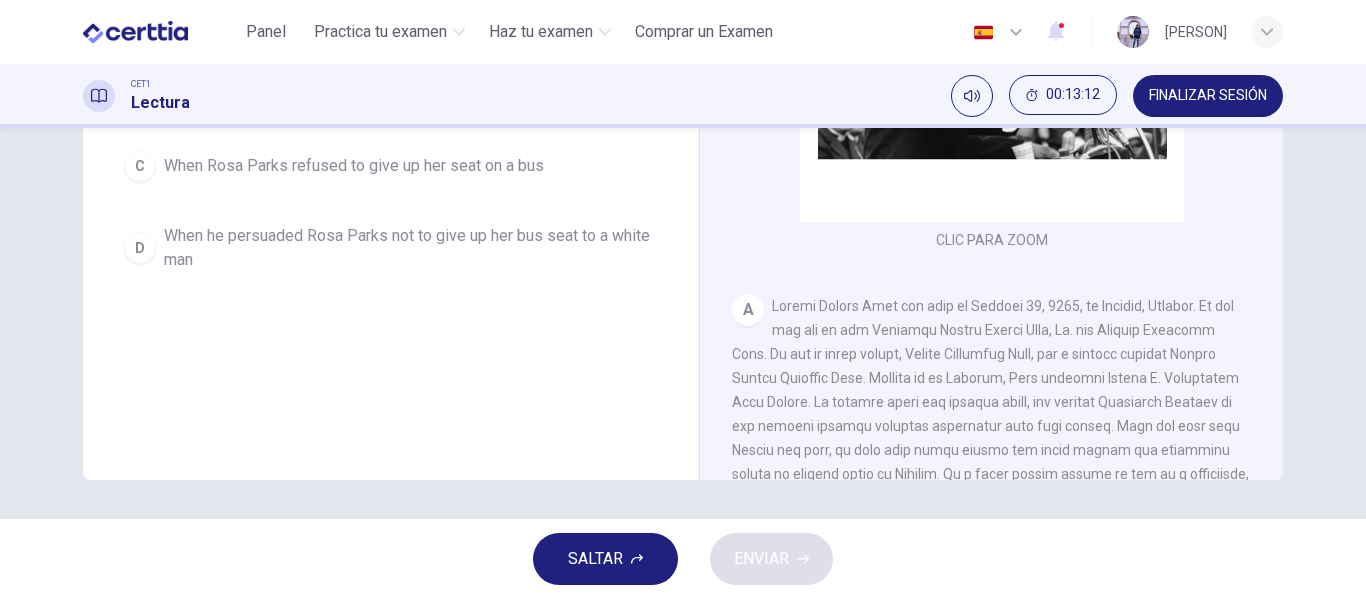 scroll, scrollTop: 384, scrollLeft: 0, axis: vertical 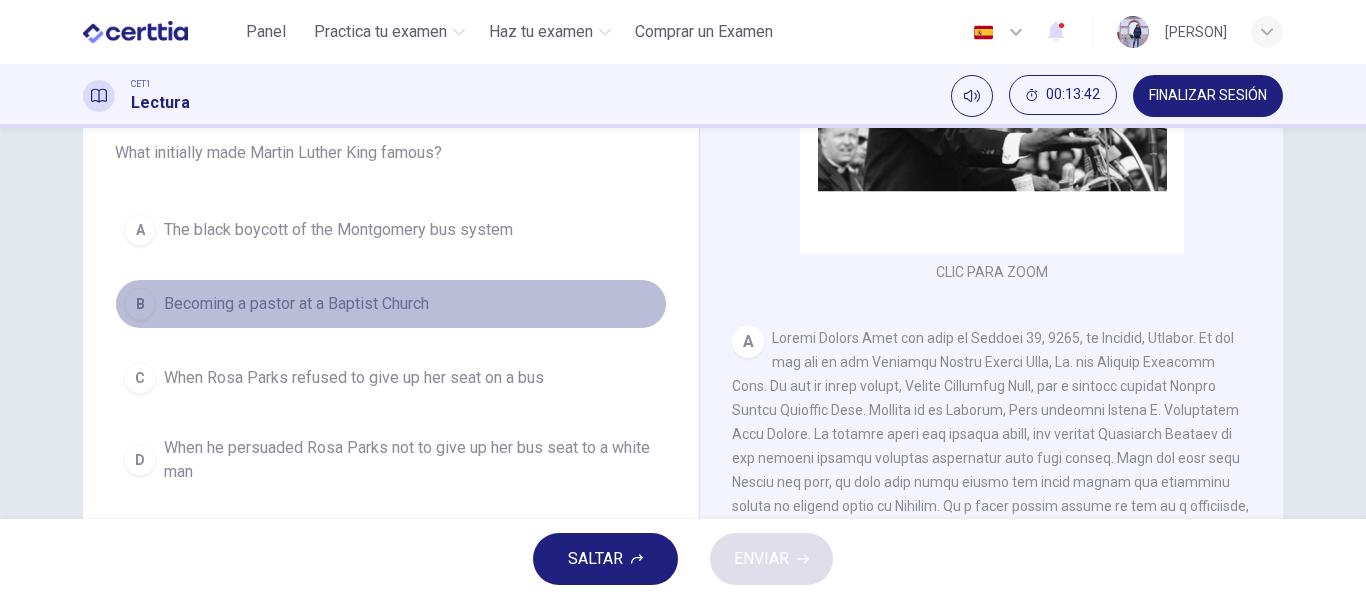 click on "B Becoming a pastor at a Baptist Church" at bounding box center (391, 304) 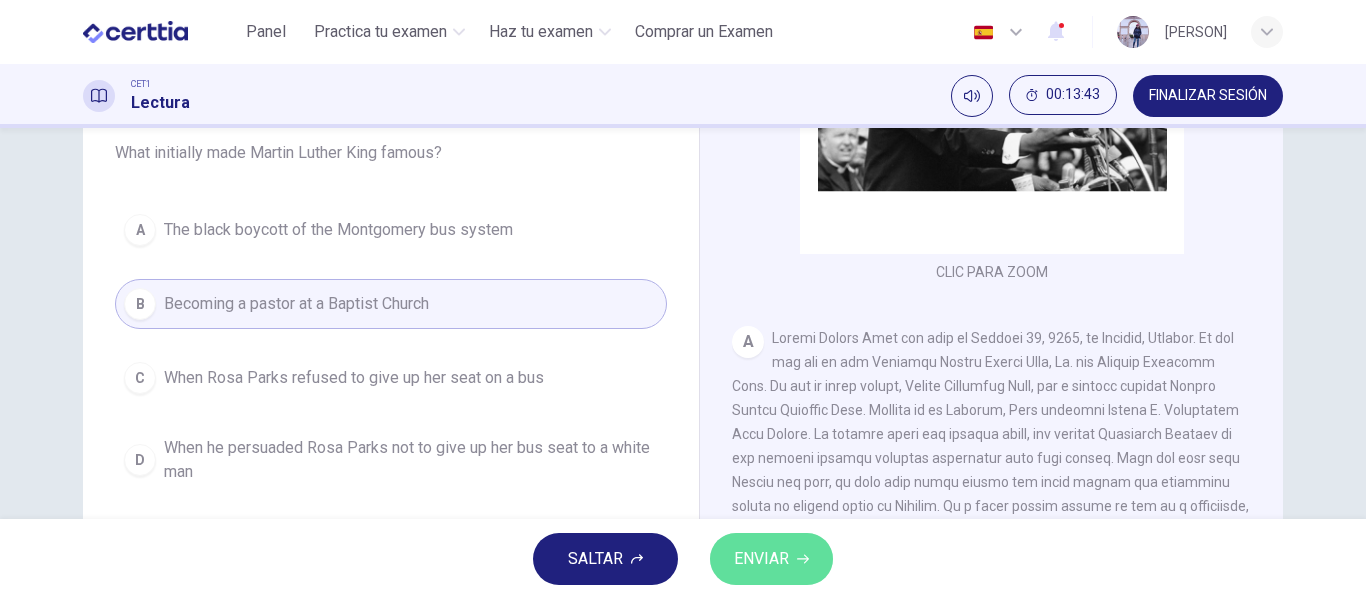 click on "ENVIAR" at bounding box center [771, 559] 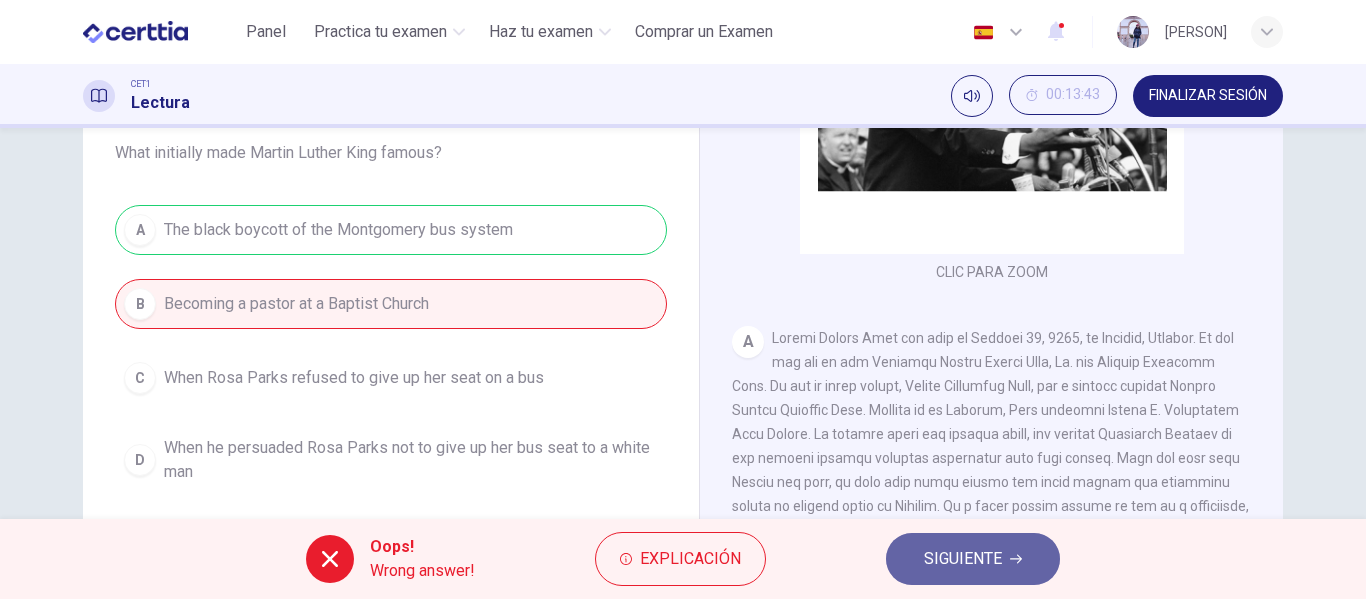 click on "SIGUIENTE" at bounding box center [963, 559] 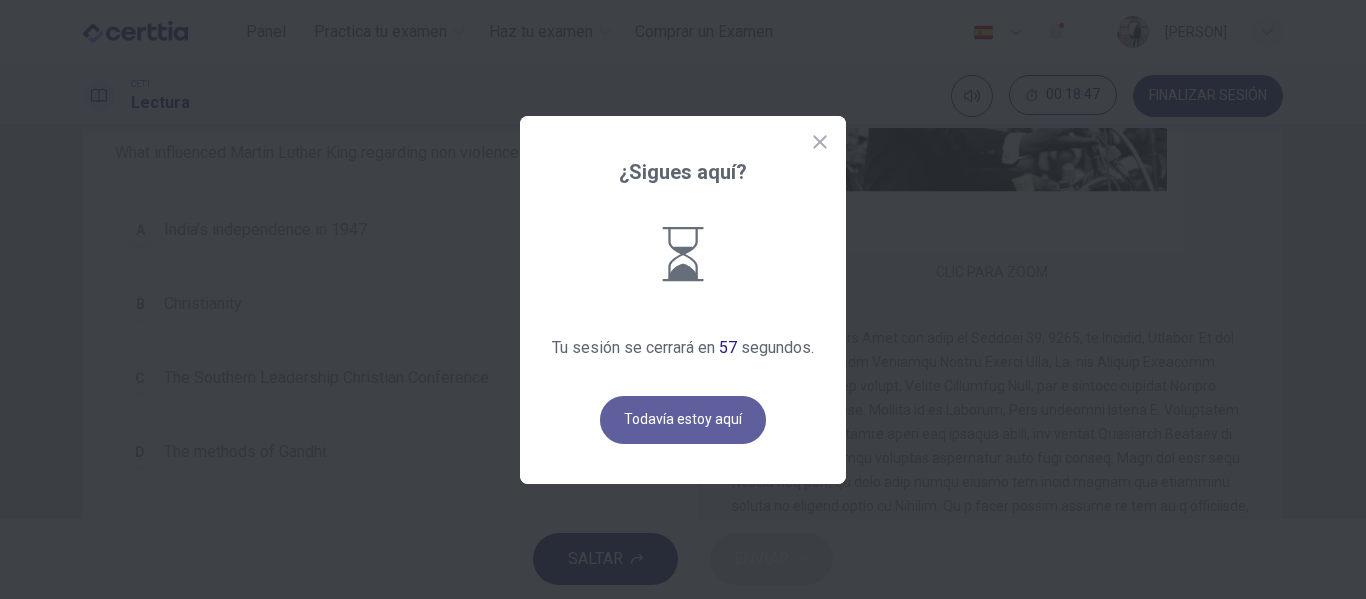 click on "Todavía estoy aquí" at bounding box center [683, 420] 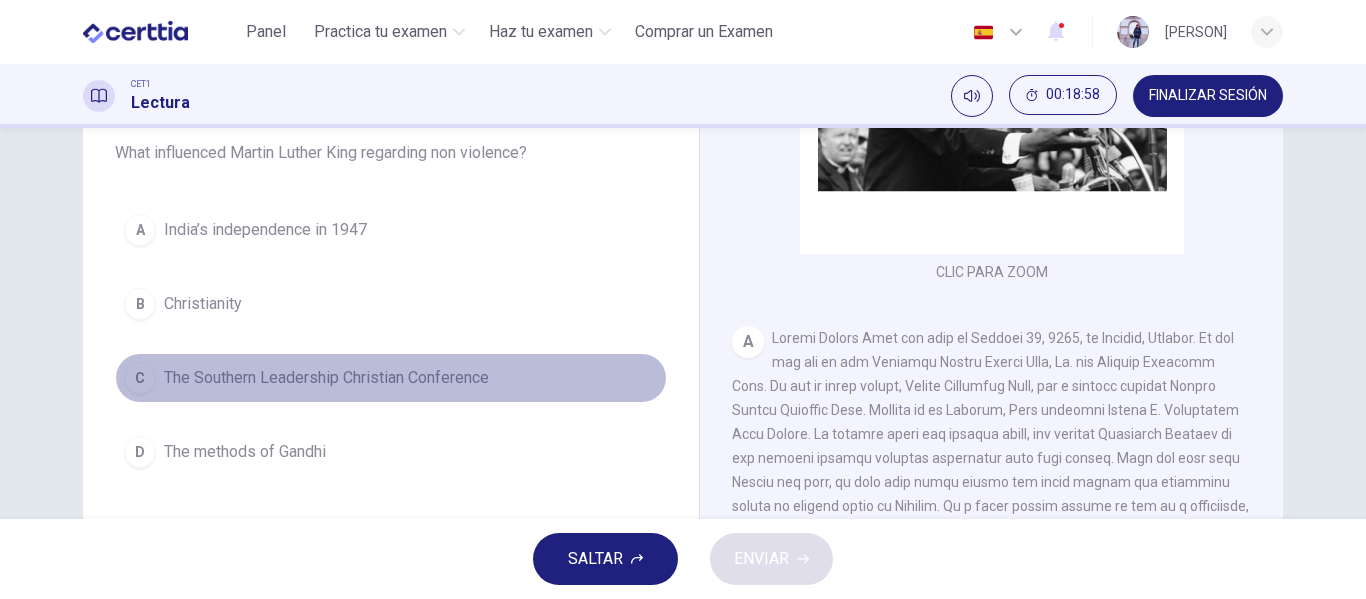 click on "The Southern Leadership Christian Conference" at bounding box center [326, 378] 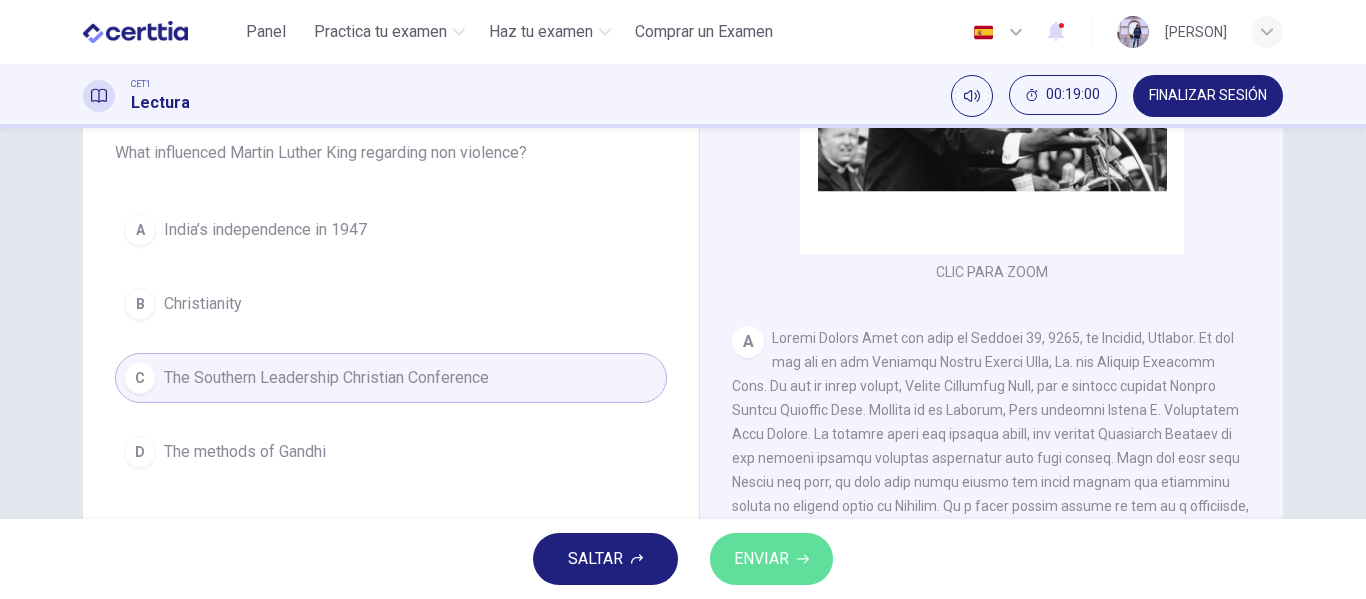 click on "ENVIAR" at bounding box center [761, 559] 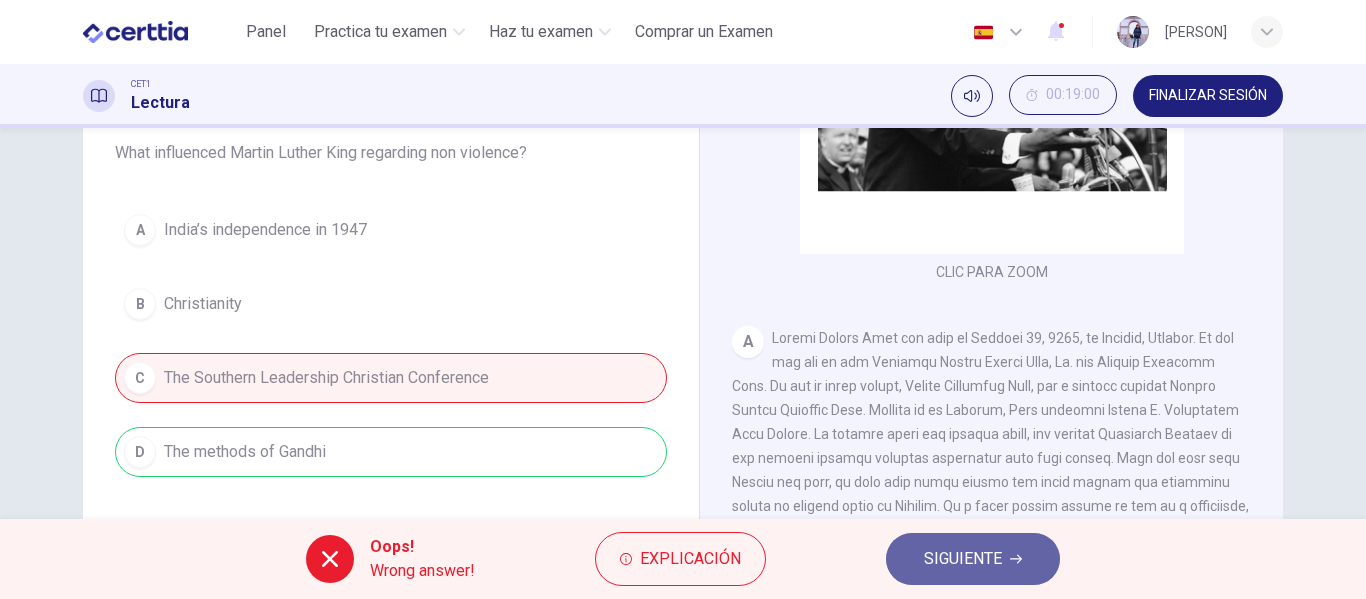 click on "SIGUIENTE" at bounding box center (973, 559) 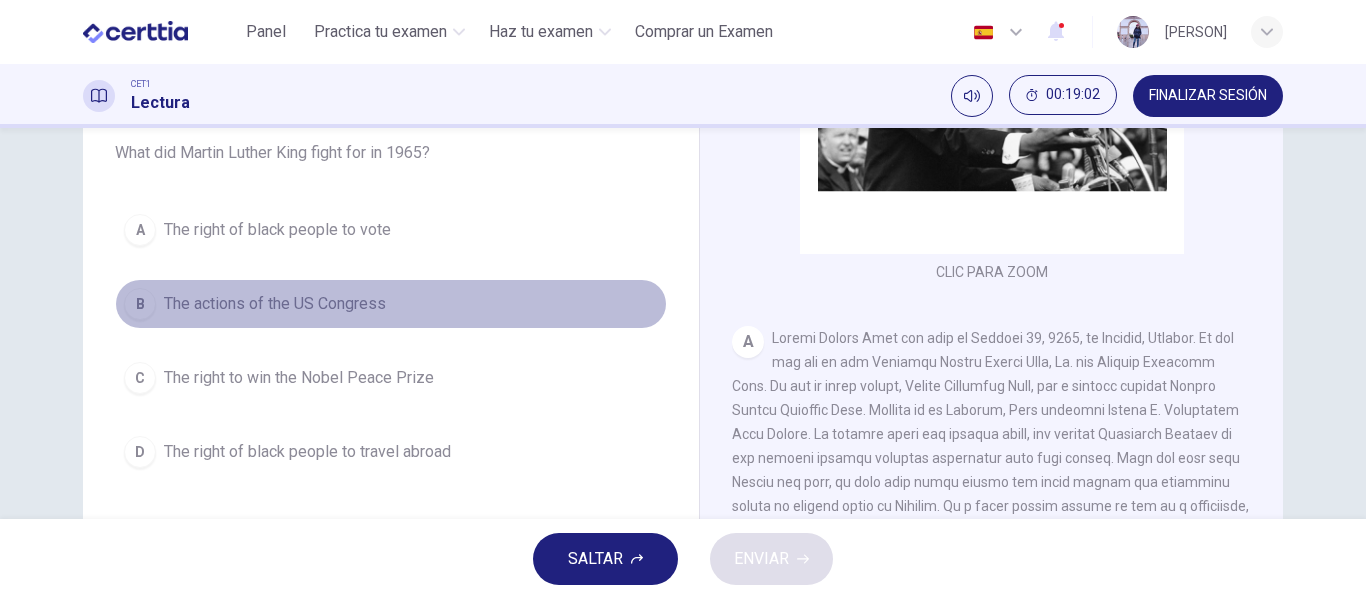 click on "The actions of the US Congress" at bounding box center [275, 304] 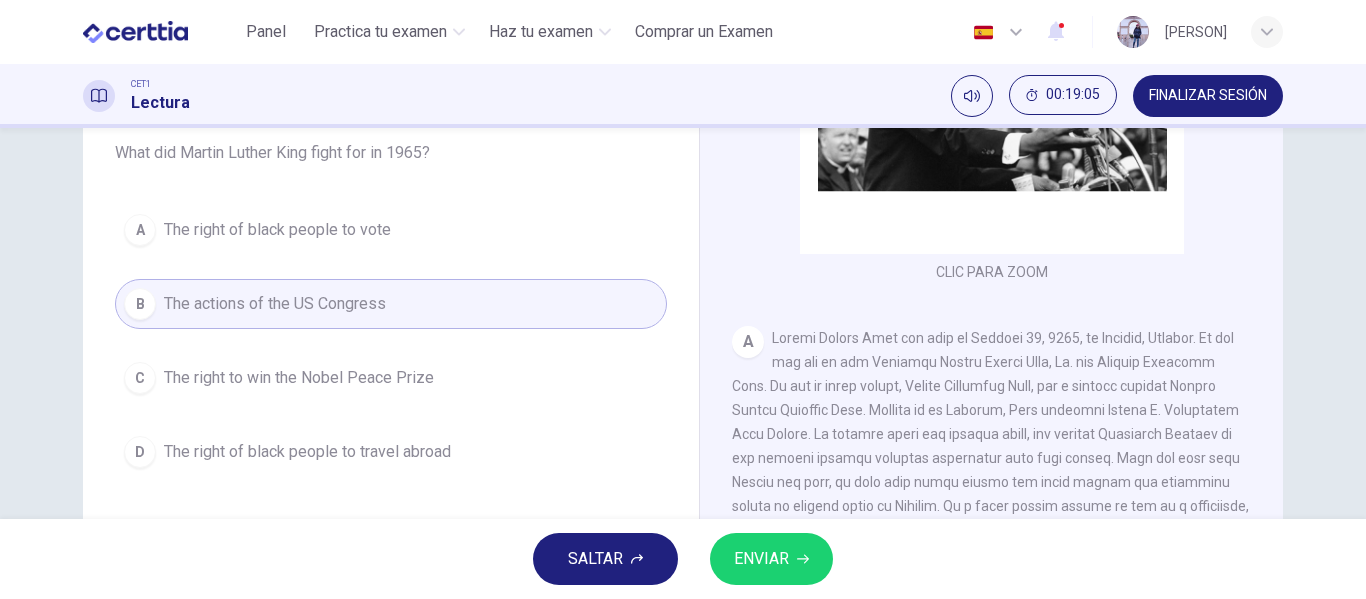 click on "D The right of black people to travel abroad" at bounding box center [391, 452] 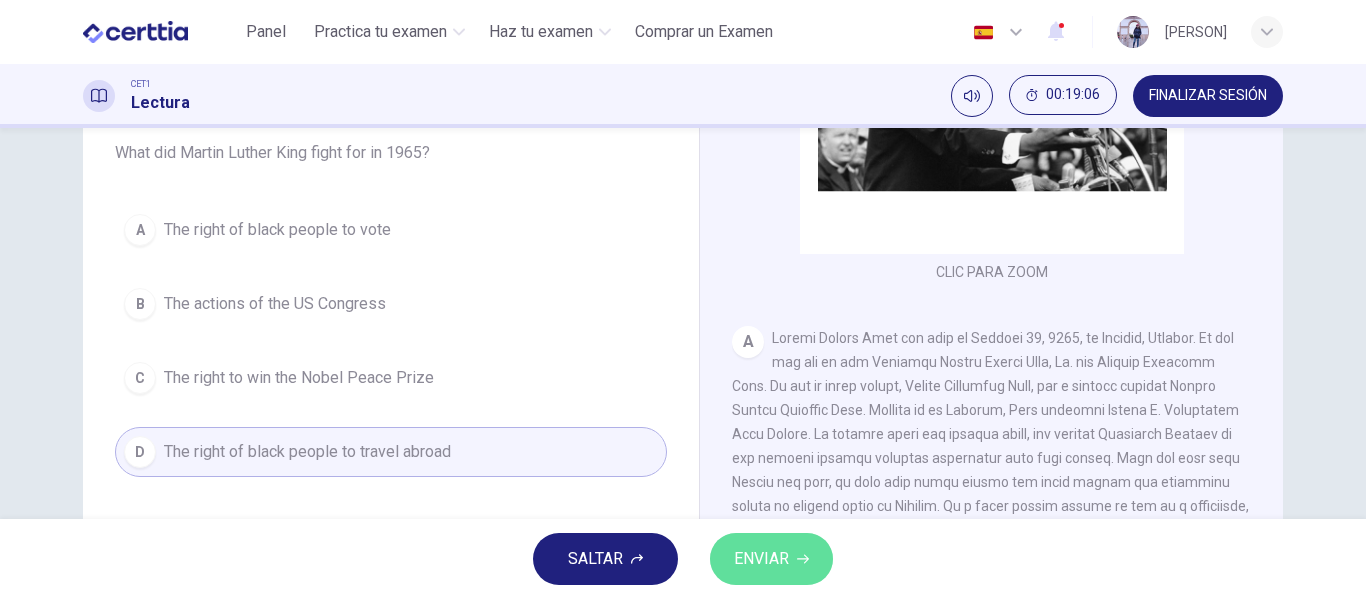 click on "ENVIAR" at bounding box center [771, 559] 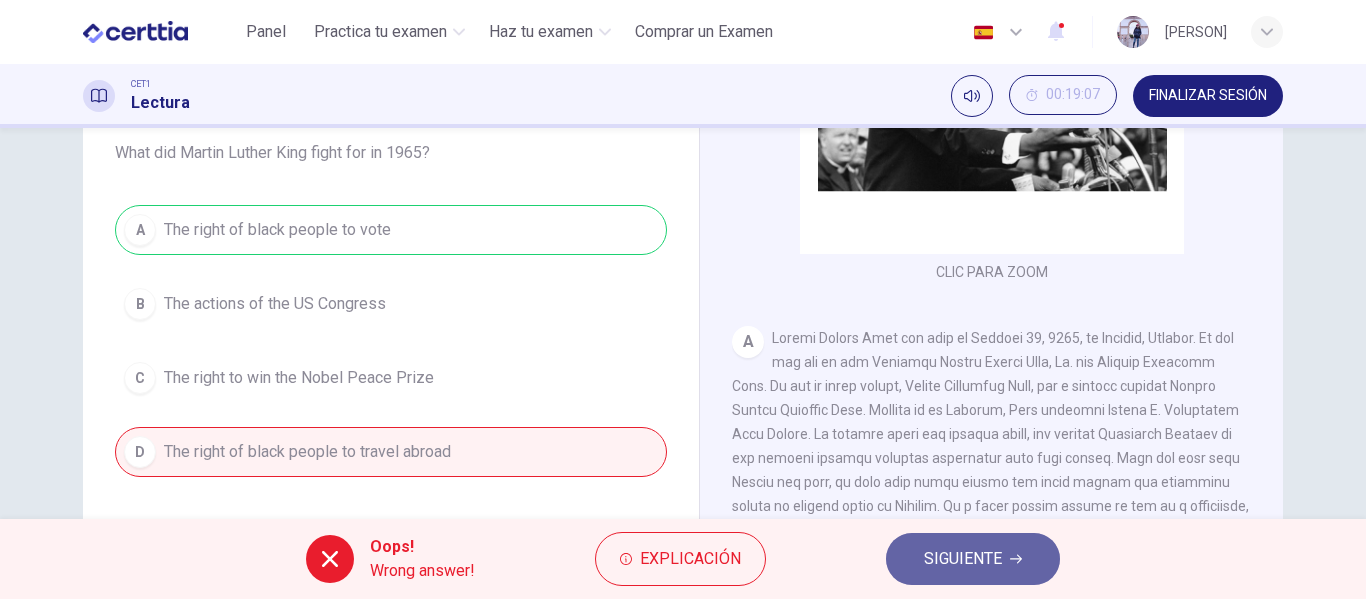 click on "SIGUIENTE" at bounding box center (973, 559) 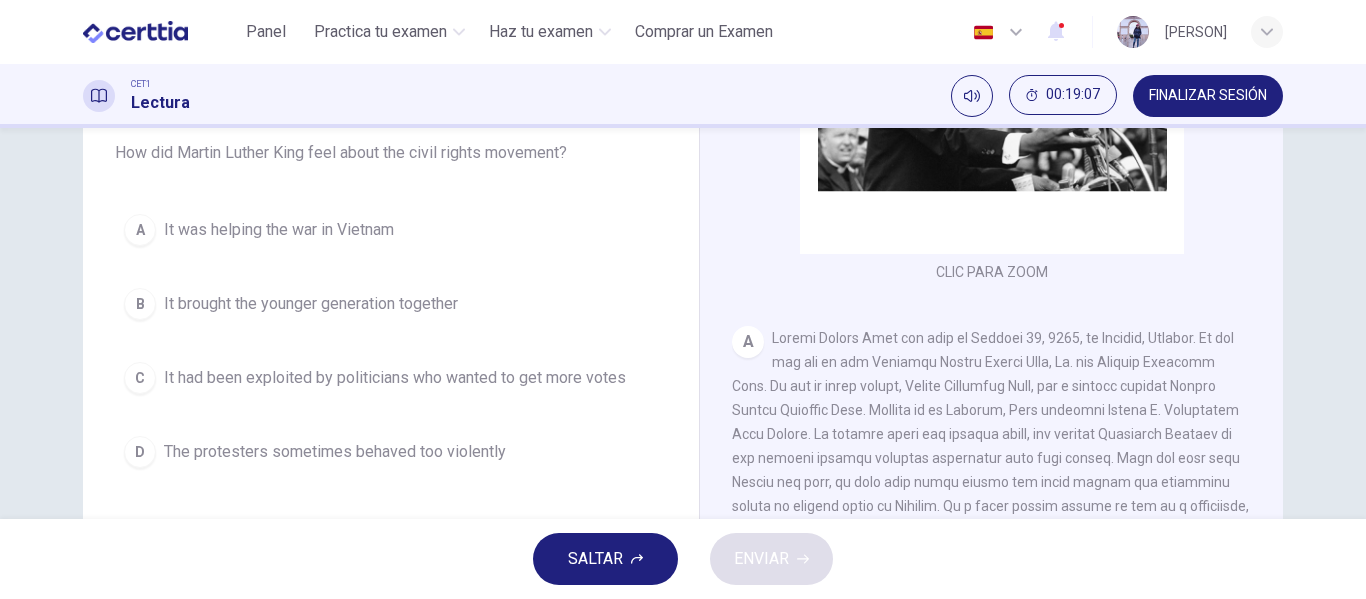 click on "It had been exploited by politicians who wanted to get more votes" at bounding box center (395, 378) 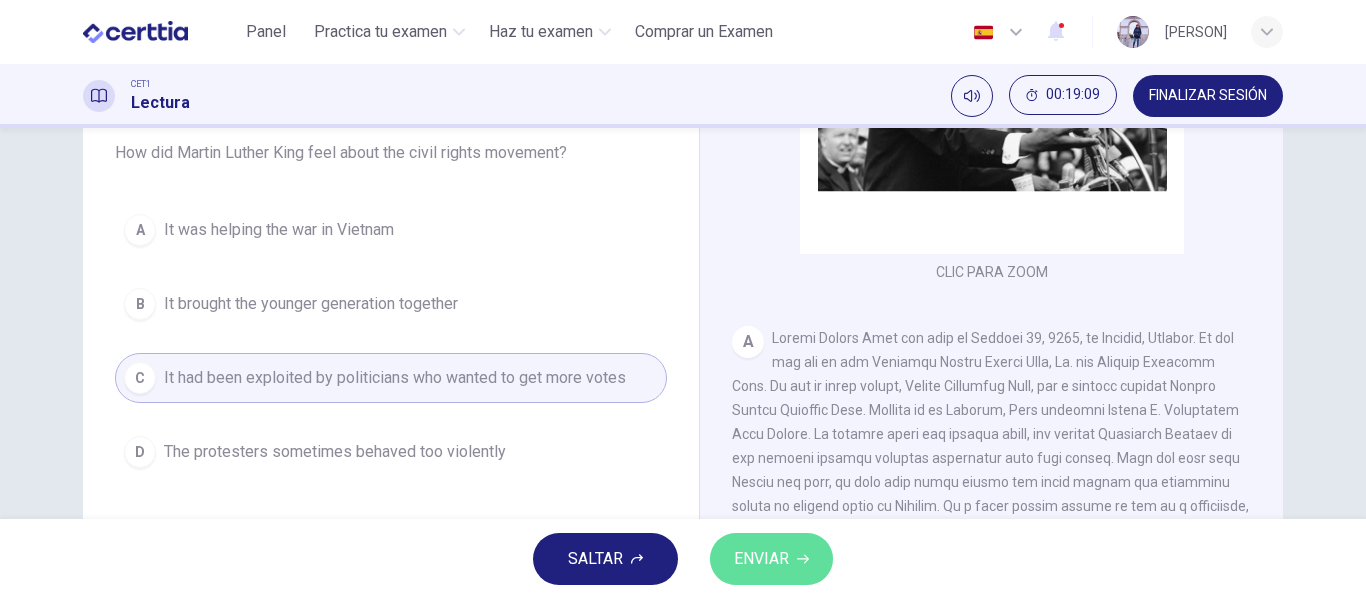 click on "ENVIAR" at bounding box center [771, 559] 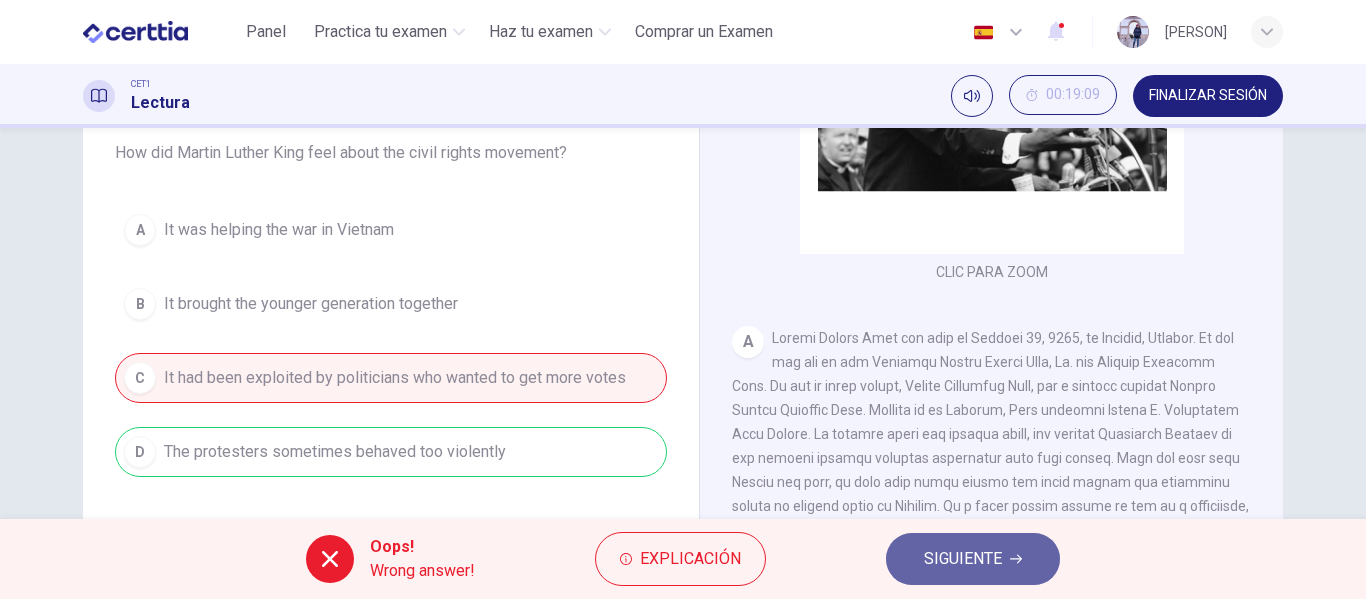 click on "SIGUIENTE" at bounding box center (973, 559) 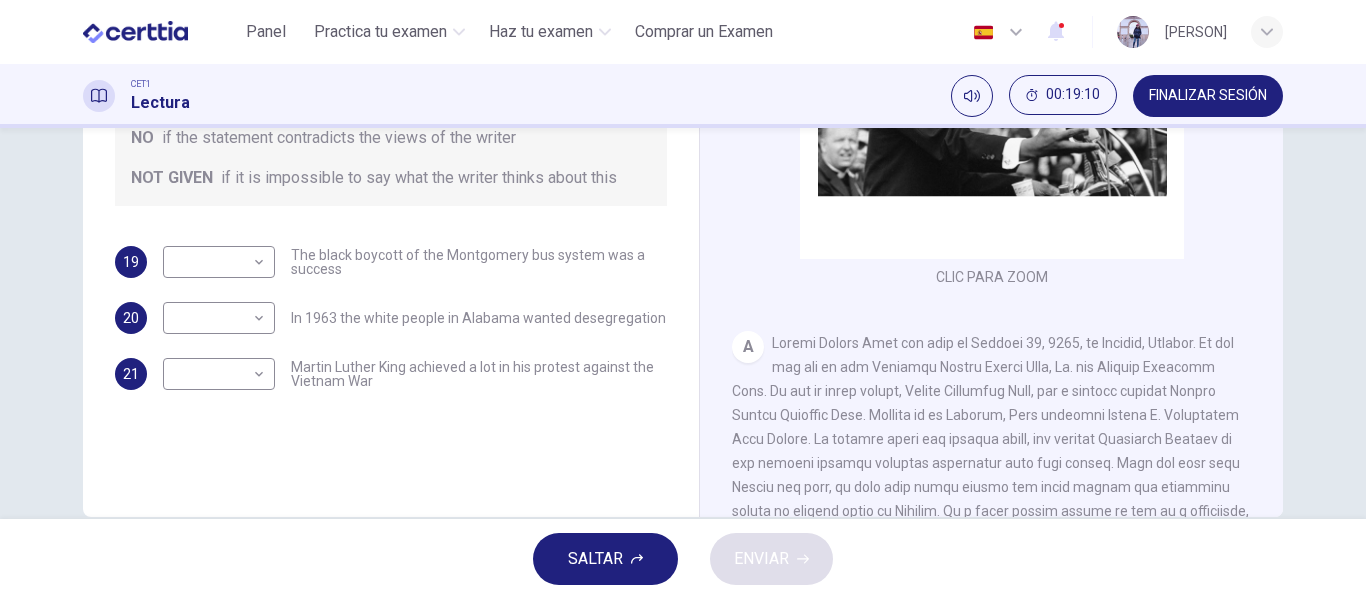 scroll, scrollTop: 371, scrollLeft: 0, axis: vertical 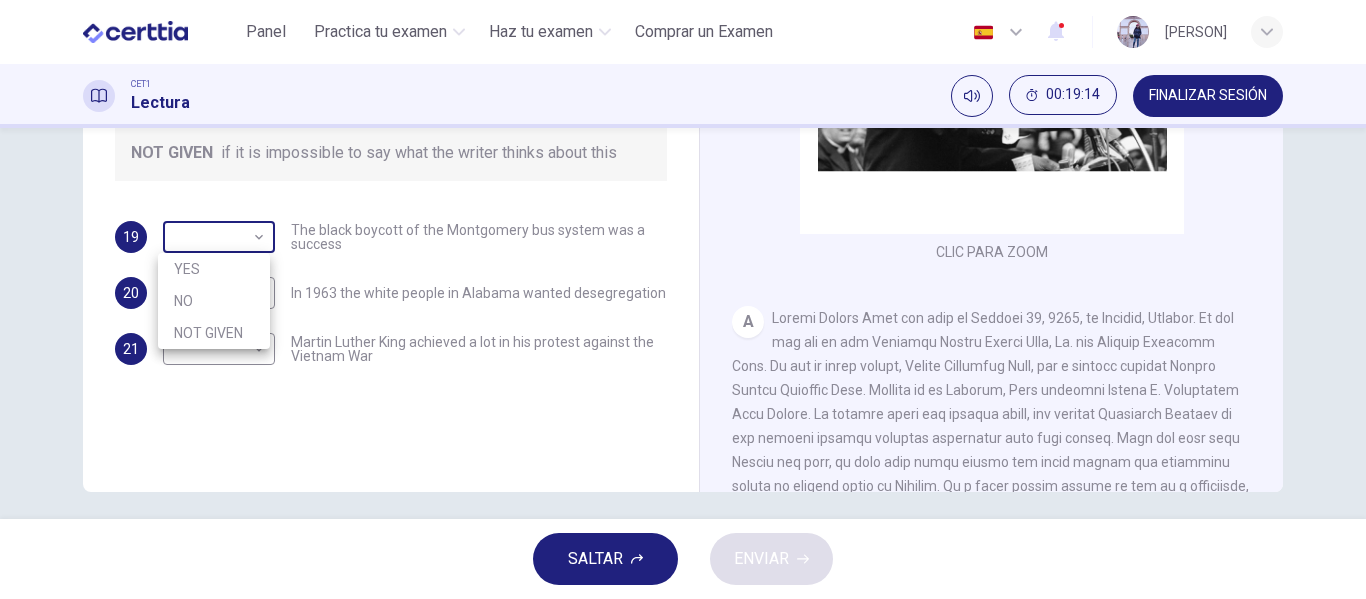 click on "Este sitio utiliza cookies, como se explica en nuestra  Política de Privacidad . Si acepta el uso de cookies, haga clic en el botón Aceptar y continúe navegando por nuestro sitio.   Política de Privacidad Aceptar Panel Practica tu examen Haz tu examen Comprar un Examen Español ** ​ Vanessa Espinosa CET1 Lectura 00:19:14 FINALIZAR SESIÓN Preguntas 19 - 21 Do the following statements agree with the information given in the Reading Passage? In the space below, write YES if the statement agrees with the views of the writer NO if the statement contradicts the views of the writer NOT GIVEN if it is impossible to say what the writer thinks about this 19 ​ ​ The black boycott of the Montgomery bus system was a success 20 ​ ​ In 1963 the white people in Alabama wanted desegregation 21 ​ ​ Martin Luther King achieved a lot in his protest against the Vietnam War Martin Luther King CLIC PARA ZOOM Clic para zoom A B C D E F SALTAR ENVIAR Panel Practica tu examen Haz tu examen Paga Tu Examen   2 2025 NO" at bounding box center (683, 299) 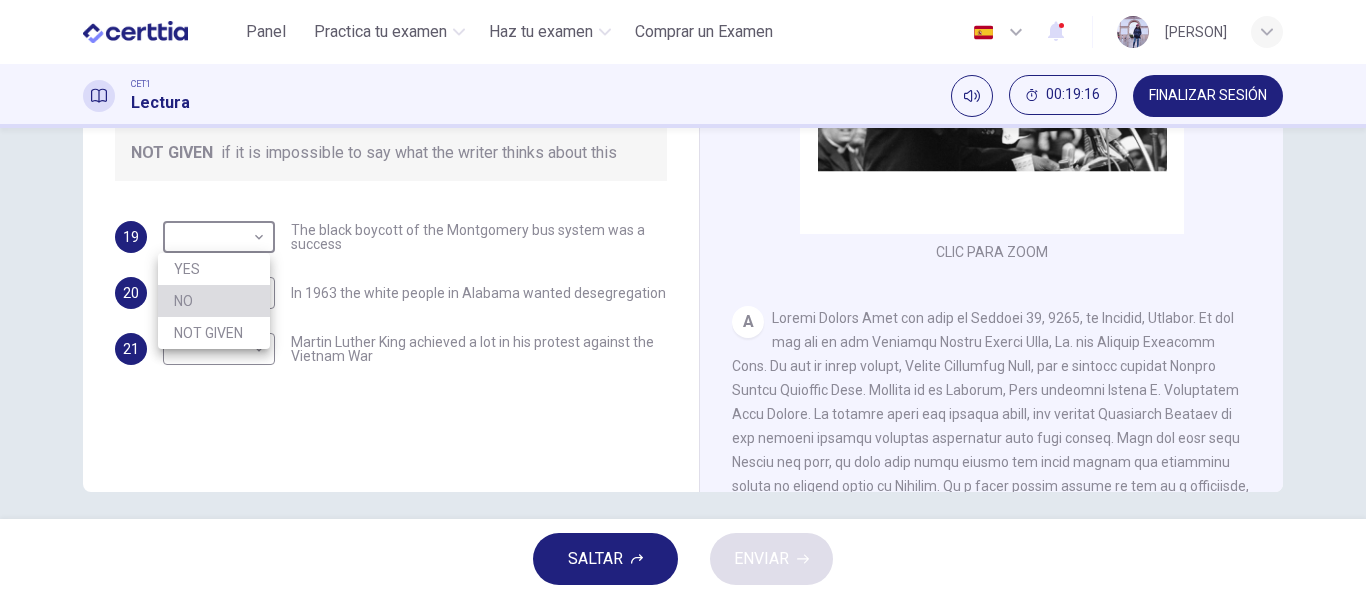 click on "NO" at bounding box center (214, 301) 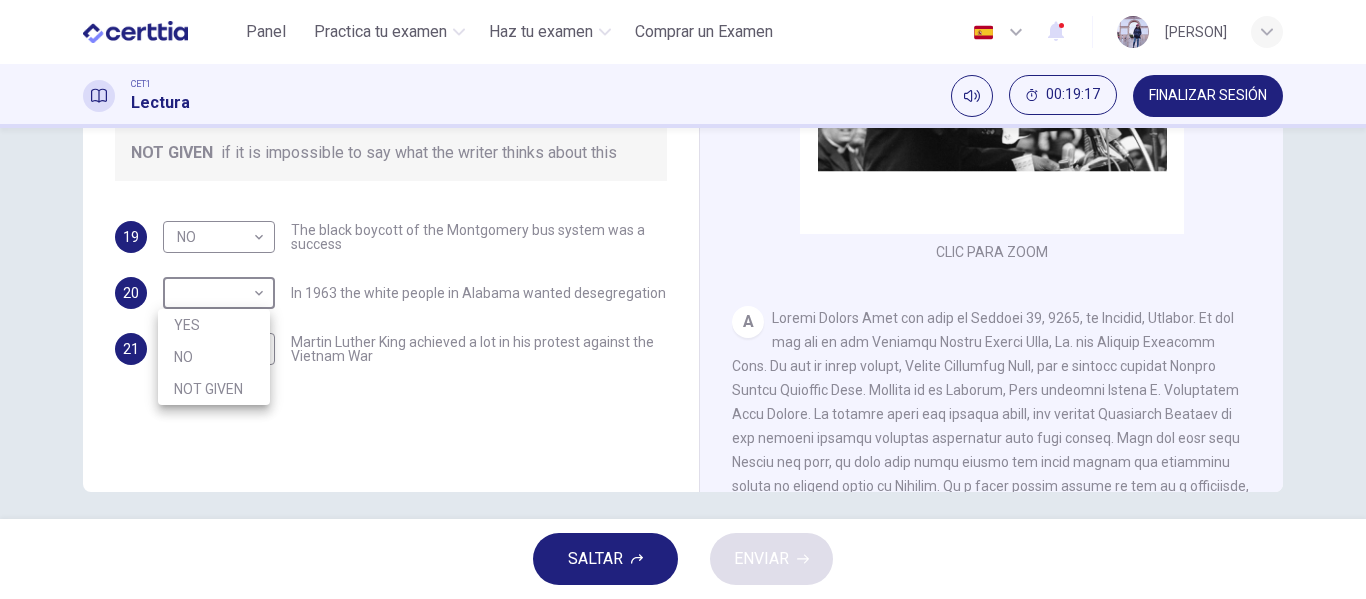 click on "Este sitio utiliza cookies, como se explica en nuestra  Política de Privacidad . Si acepta el uso de cookies, haga clic en el botón Aceptar y continúe navegando por nuestro sitio.   Política de Privacidad Aceptar Panel Practica tu examen Haz tu examen Comprar un Examen Español ** ​ Vanessa Espinosa CET1 Lectura 00:19:17 FINALIZAR SESIÓN Preguntas 19 - 21 Do the following statements agree with the information given in the Reading Passage? In the space below, write YES if the statement agrees with the views of the writer NO if the statement contradicts the views of the writer NOT GIVEN if it is impossible to say what the writer thinks about this 19 NO ** ​ The black boycott of the Montgomery bus system was a success 20 ​ ​ In 1963 the white people in Alabama wanted desegregation 21 ​ ​ Martin Luther King achieved a lot in his protest against the Vietnam War Martin Luther King CLIC PARA ZOOM Clic para zoom A B C D E F SALTAR ENVIAR Panel Practica tu examen Haz tu examen Paga Tu Examen   2 2025" at bounding box center (683, 299) 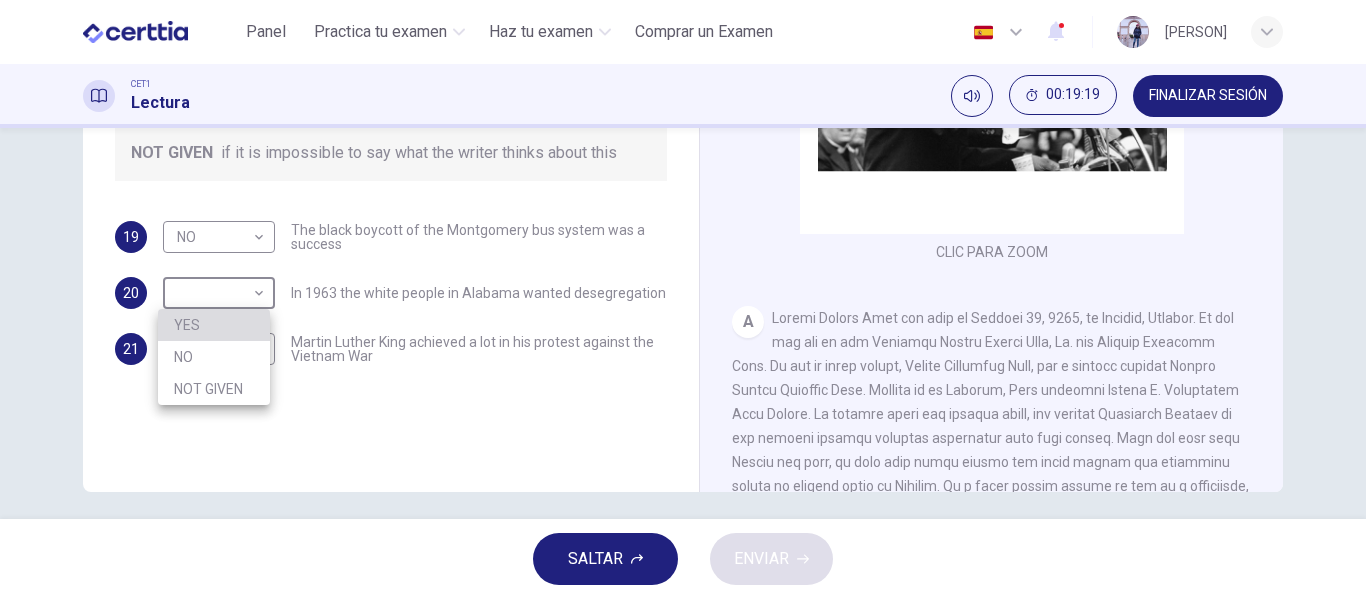 click on "YES" at bounding box center (214, 325) 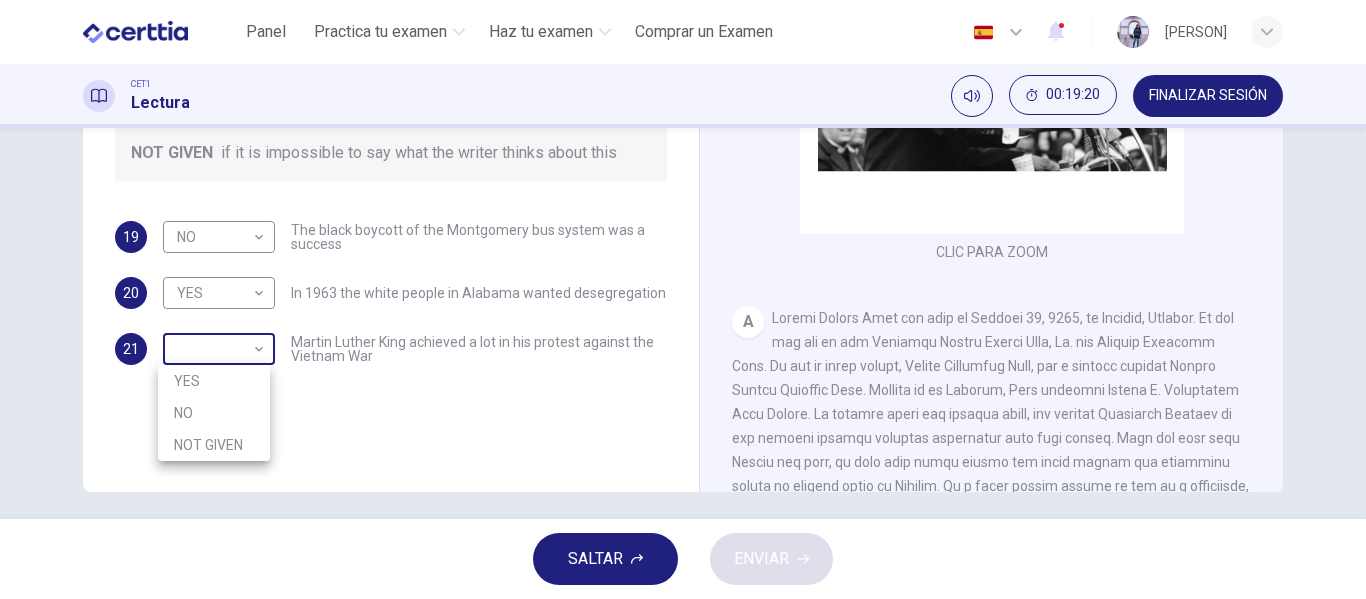 click on "Este sitio utiliza cookies, como se explica en nuestra  Política de Privacidad . Si acepta el uso de cookies, haga clic en el botón Aceptar y continúe navegando por nuestro sitio.   Política de Privacidad Aceptar Panel Practica tu examen Haz tu examen Comprar un Examen Español ** ​ Vanessa Espinosa CET1 Lectura 00:19:20 FINALIZAR SESIÓN Preguntas 19 - 21 Do the following statements agree with the information given in the Reading Passage? In the space below, write YES if the statement agrees with the views of the writer NO if the statement contradicts the views of the writer NOT GIVEN if it is impossible to say what the writer thinks about this 19 NO ** ​ The black boycott of the Montgomery bus system was a success 20 YES *** ​ In 1963 the white people in Alabama wanted desegregation 21 ​ ​ Martin Luther King achieved a lot in his protest against the Vietnam War Martin Luther King CLIC PARA ZOOM Clic para zoom A B C D E F SALTAR ENVIAR Panel Practica tu examen Haz tu examen Paga Tu Examen   2" at bounding box center (683, 299) 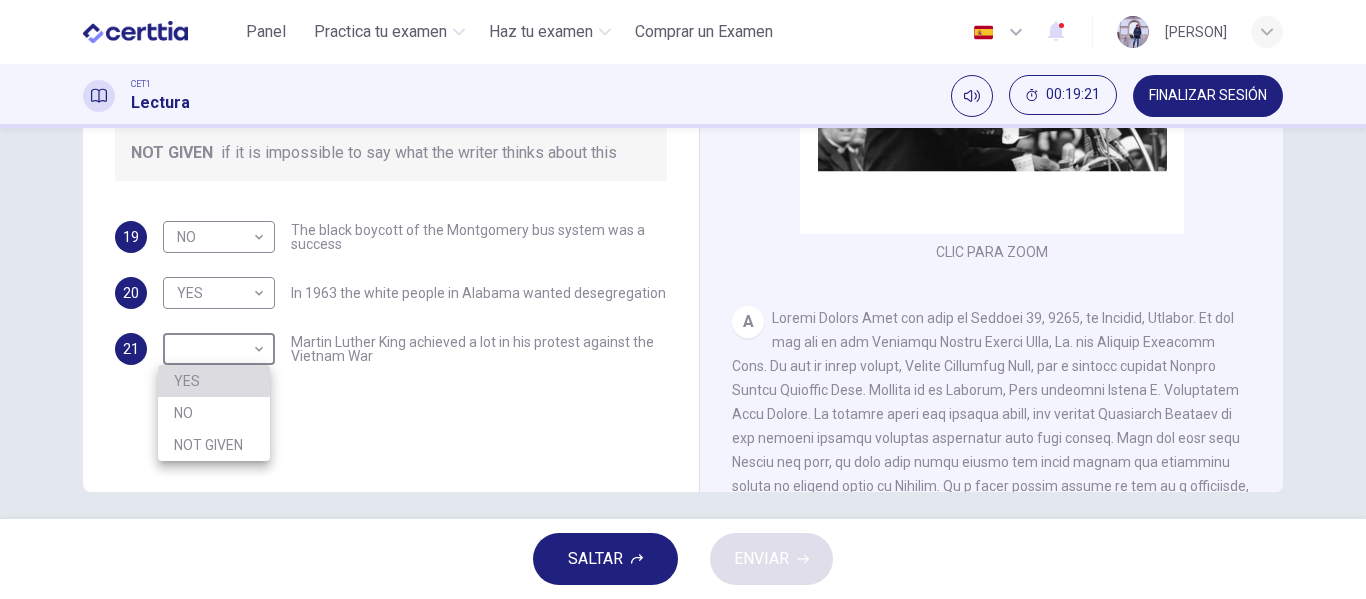 click on "YES" at bounding box center (214, 381) 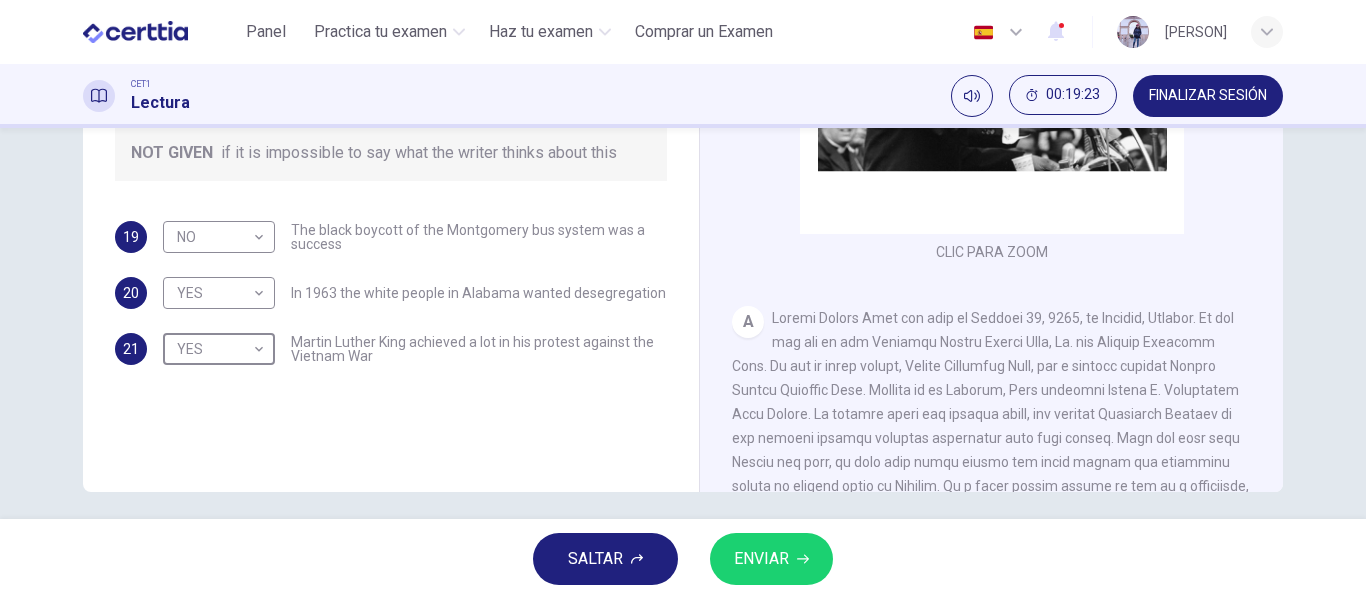 click on "ENVIAR" at bounding box center [771, 559] 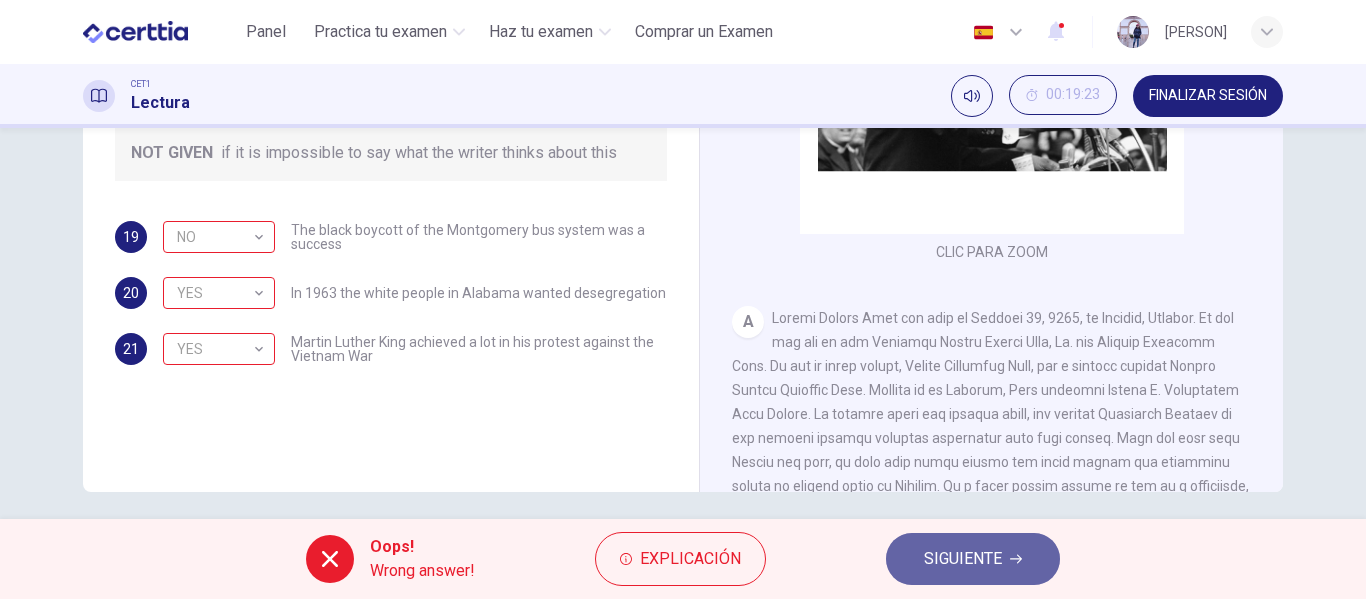 click on "SIGUIENTE" at bounding box center [973, 559] 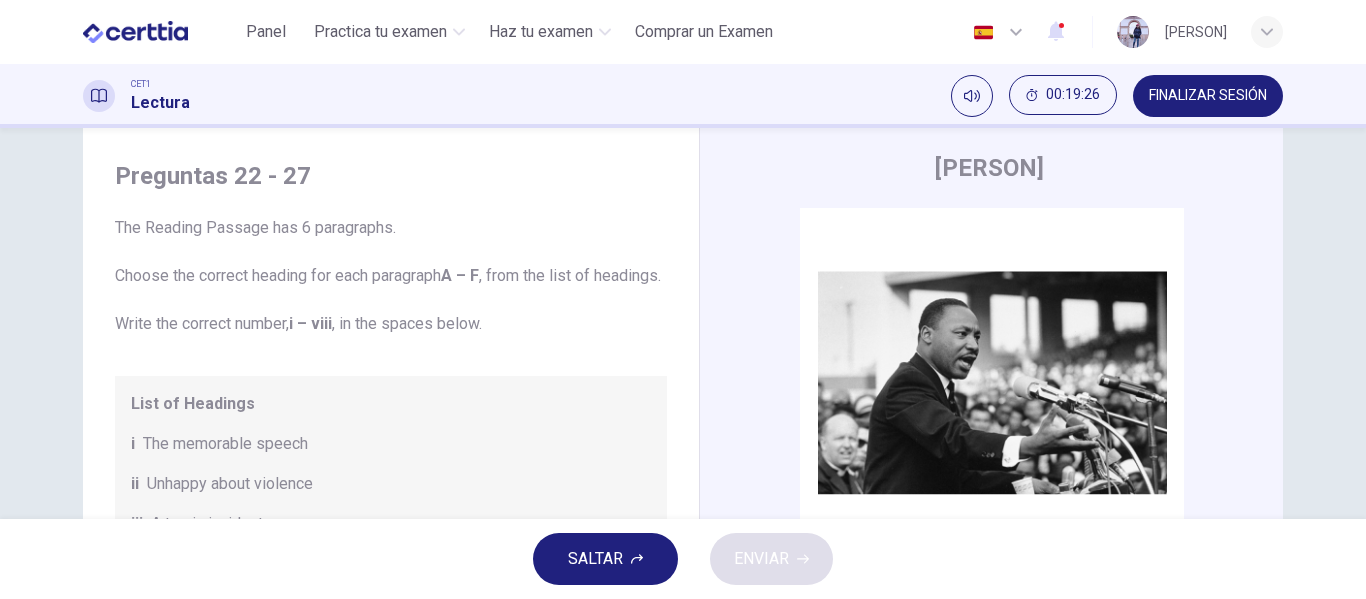 scroll, scrollTop: 0, scrollLeft: 0, axis: both 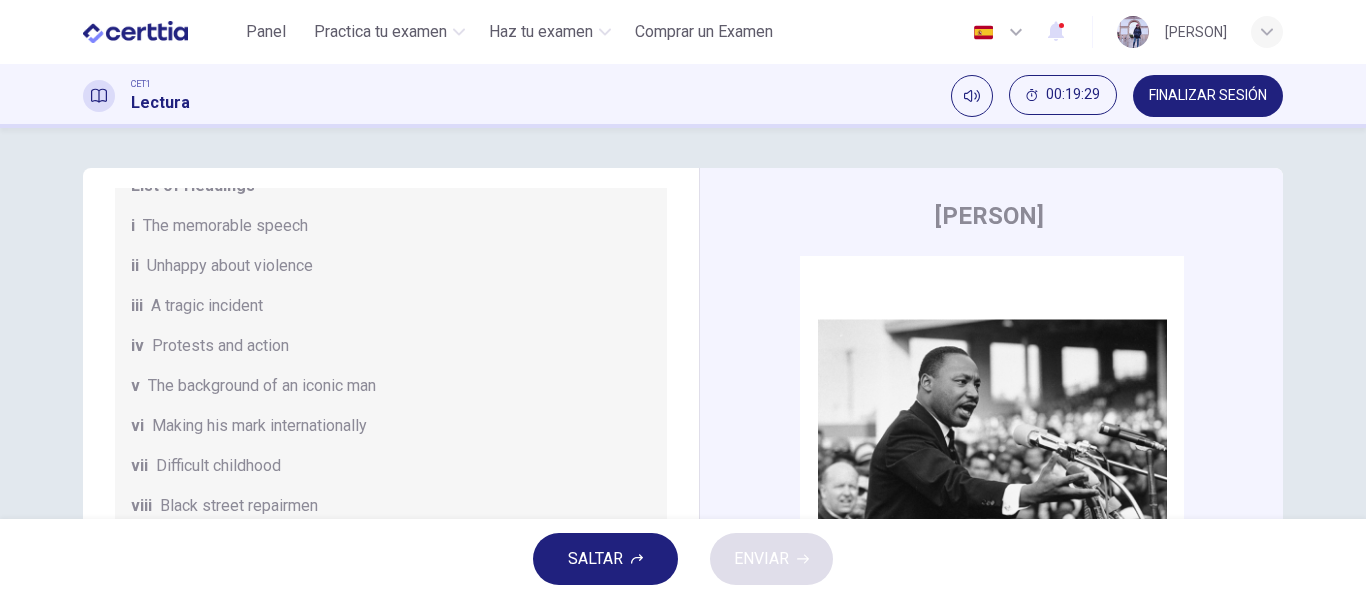 click on "CET1 Lectura 00:19:29 FINALIZAR SESIÓN" at bounding box center [683, 96] 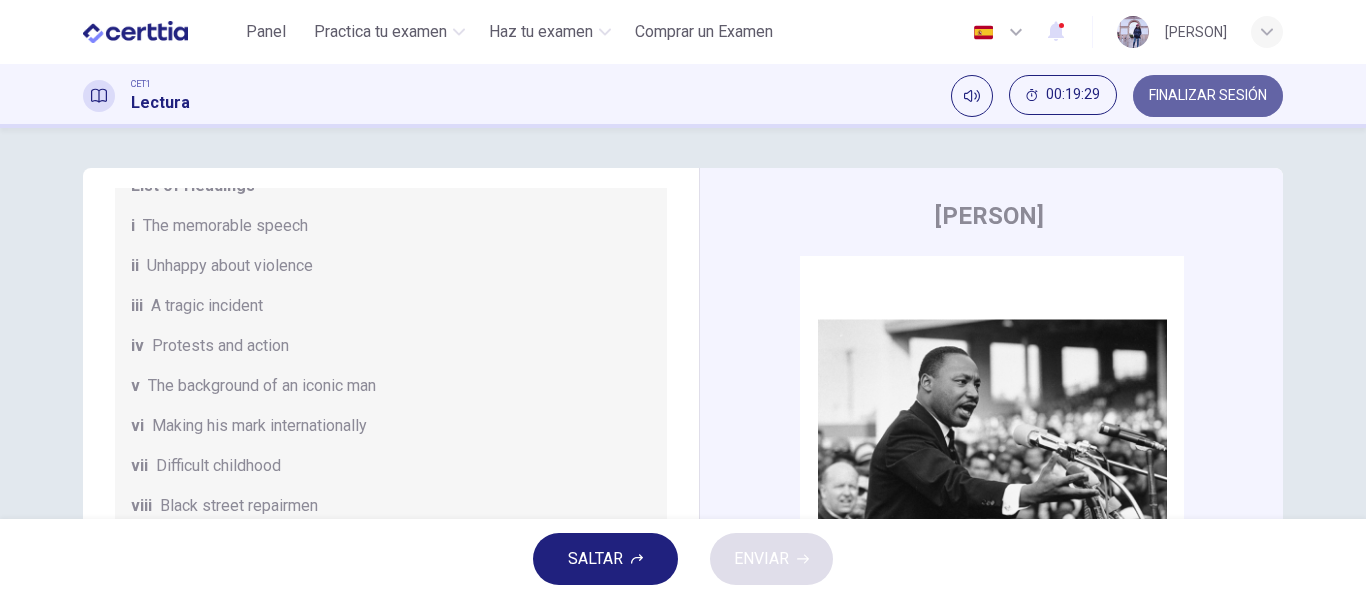 click on "FINALIZAR SESIÓN" at bounding box center (1208, 96) 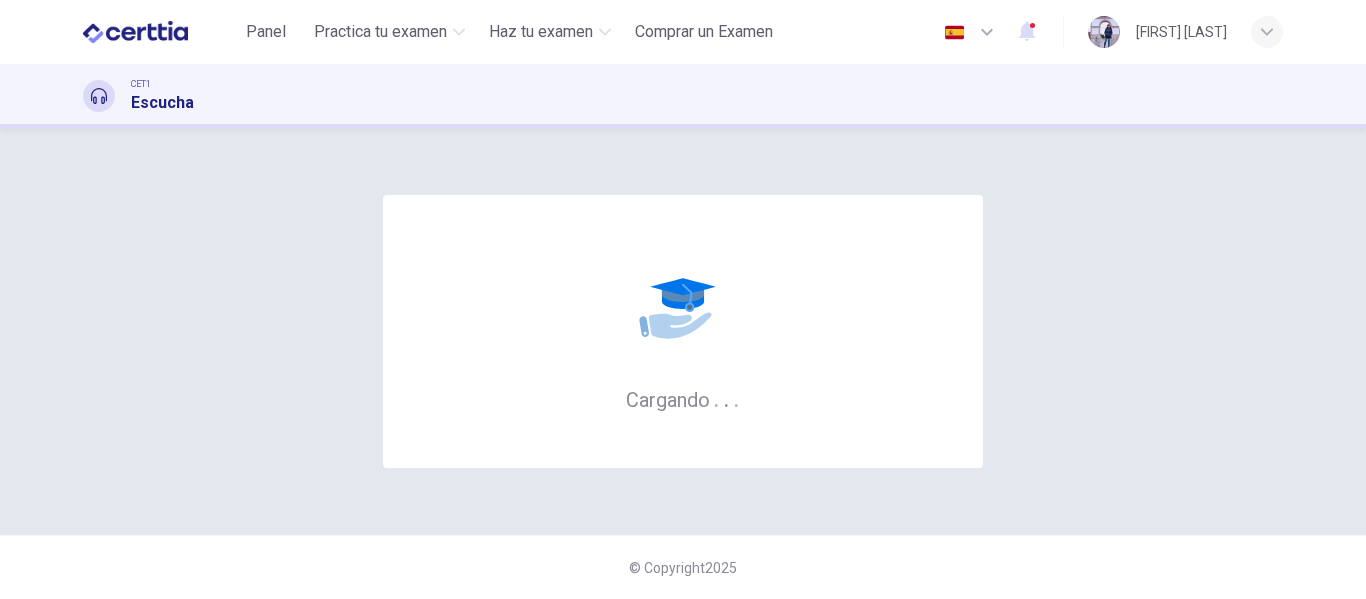 scroll, scrollTop: 0, scrollLeft: 0, axis: both 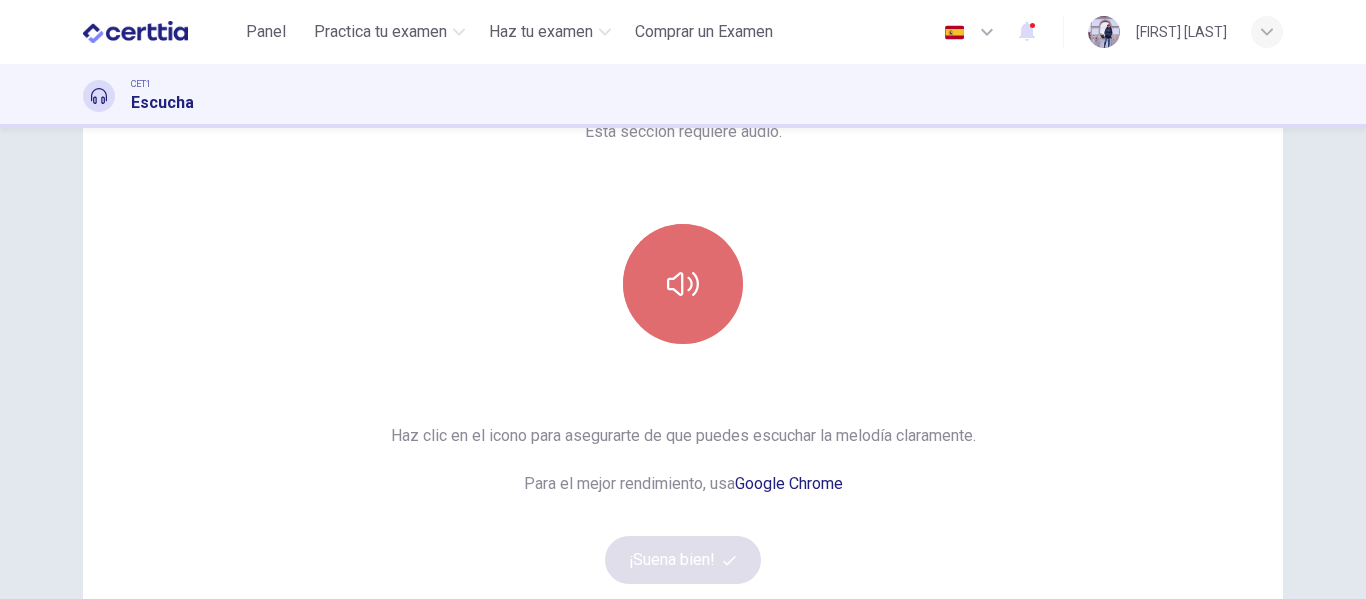 click at bounding box center (683, 284) 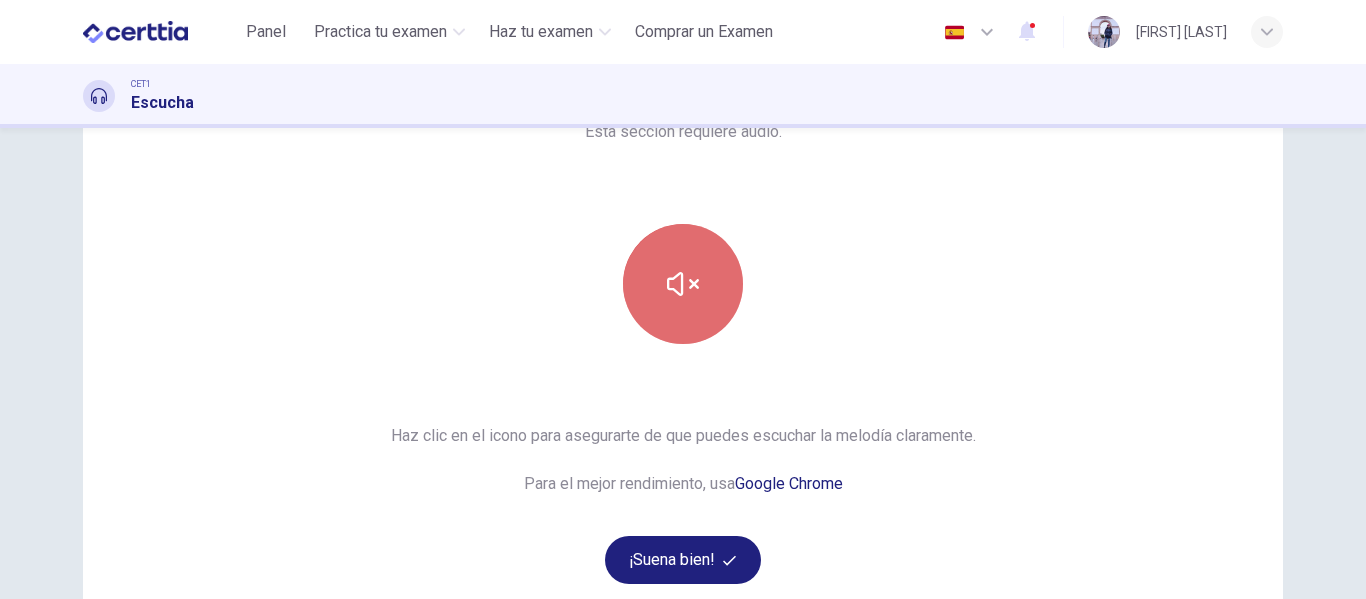 click at bounding box center [683, 284] 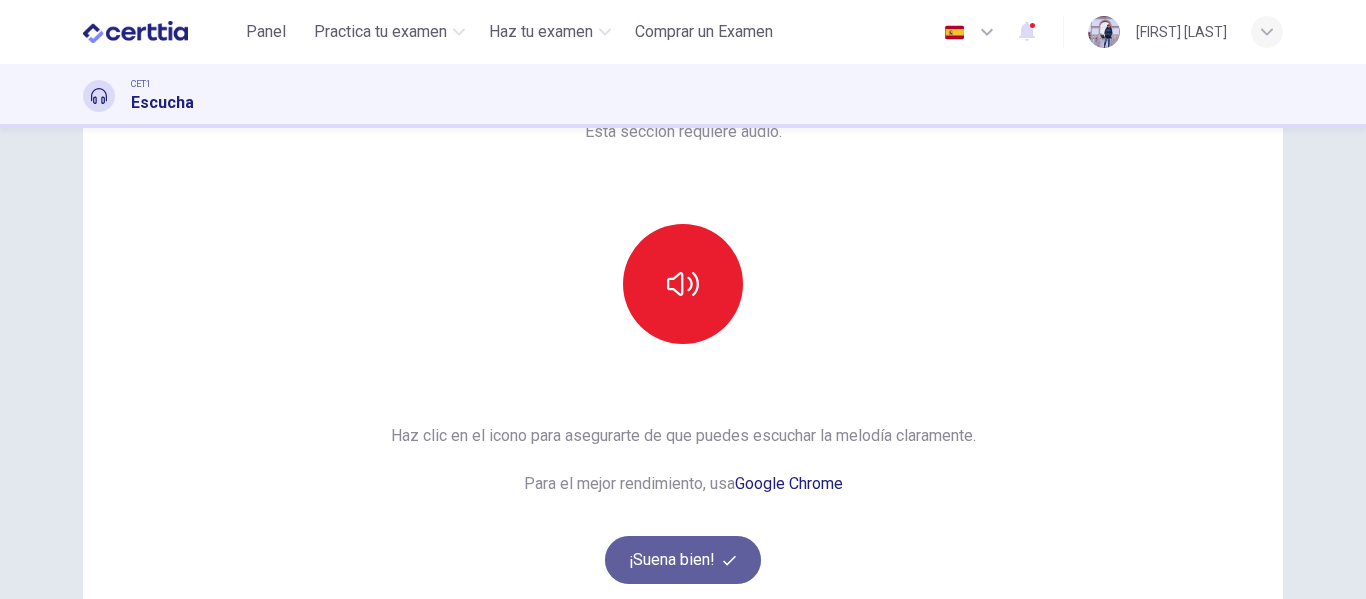 click on "¡Suena bien!" at bounding box center (683, 560) 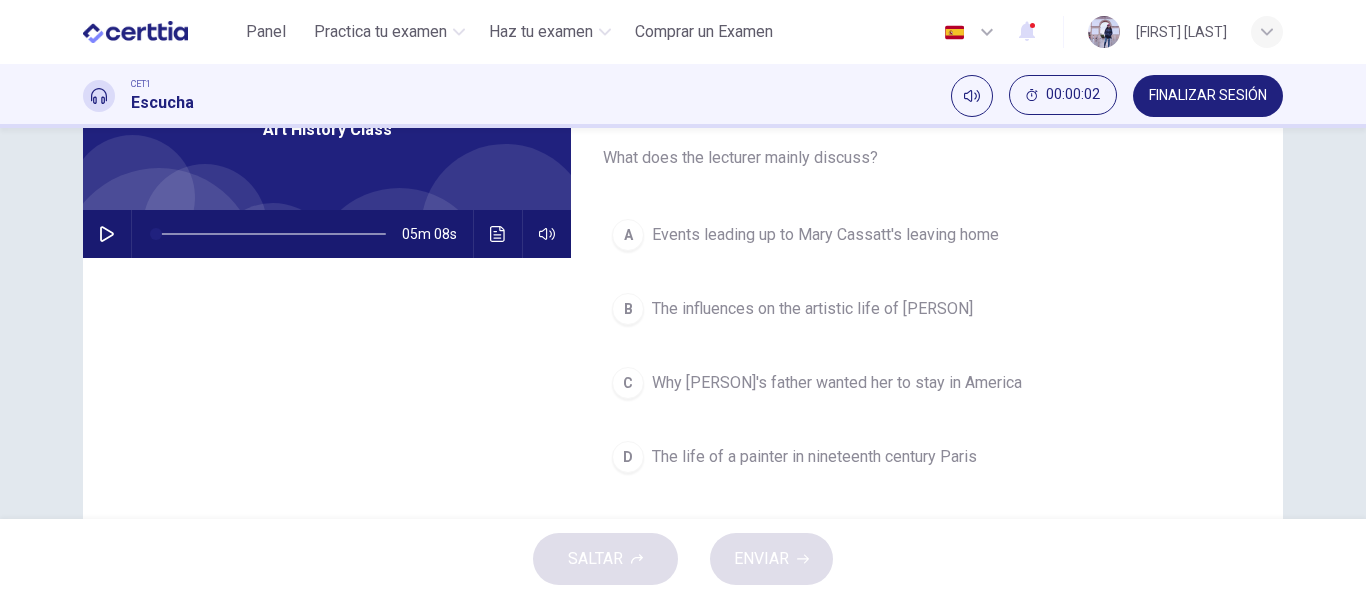 scroll, scrollTop: 173, scrollLeft: 0, axis: vertical 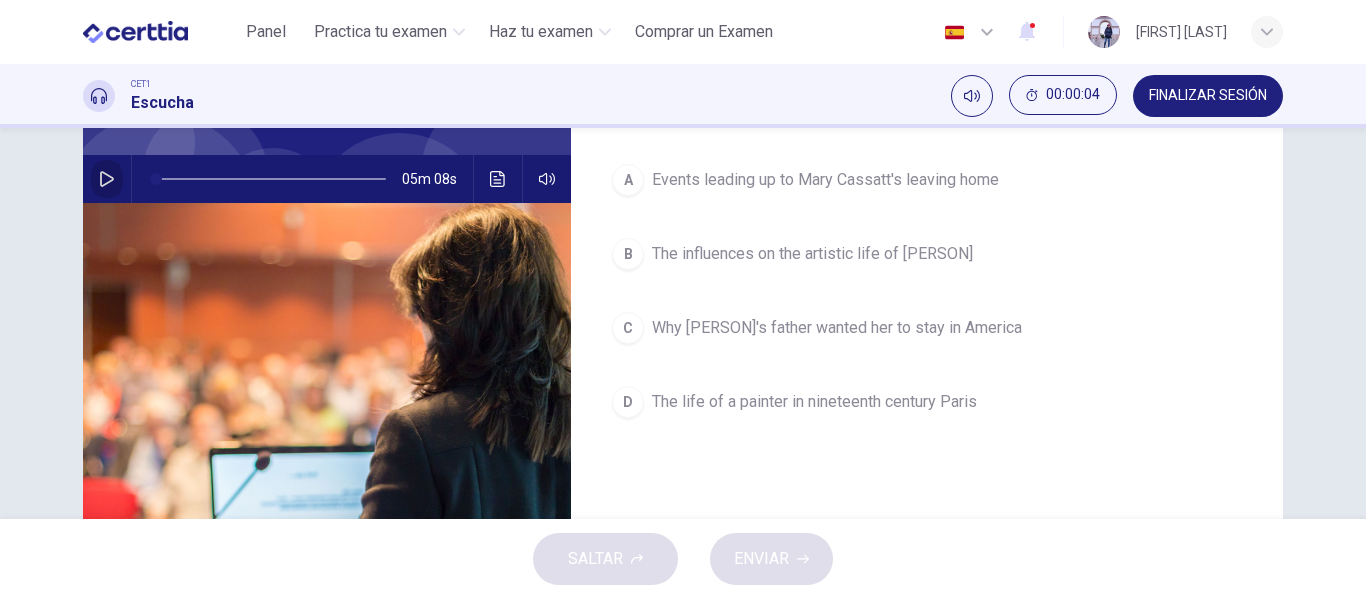 click 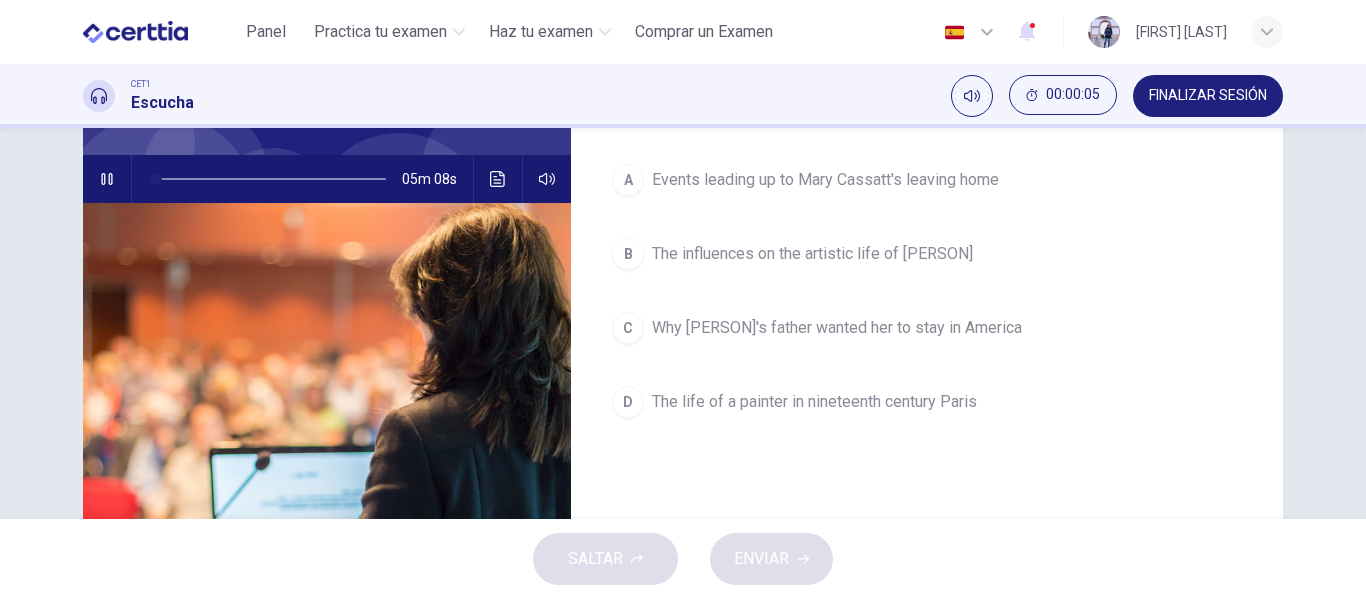 type on "*" 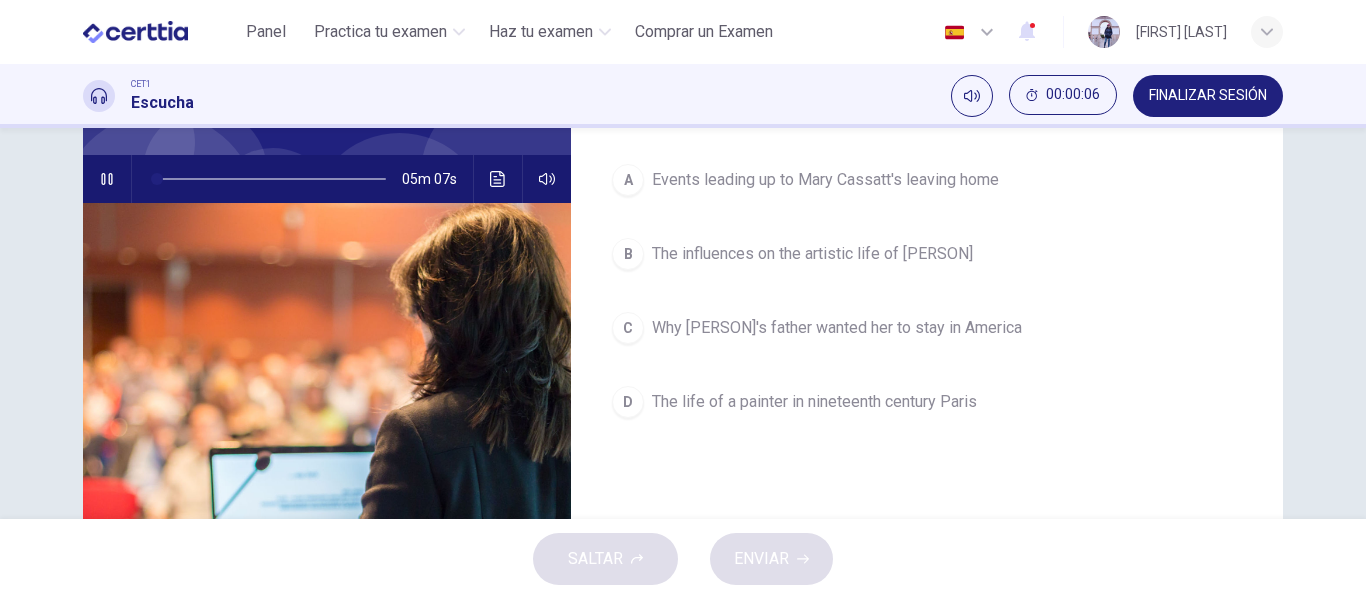 type 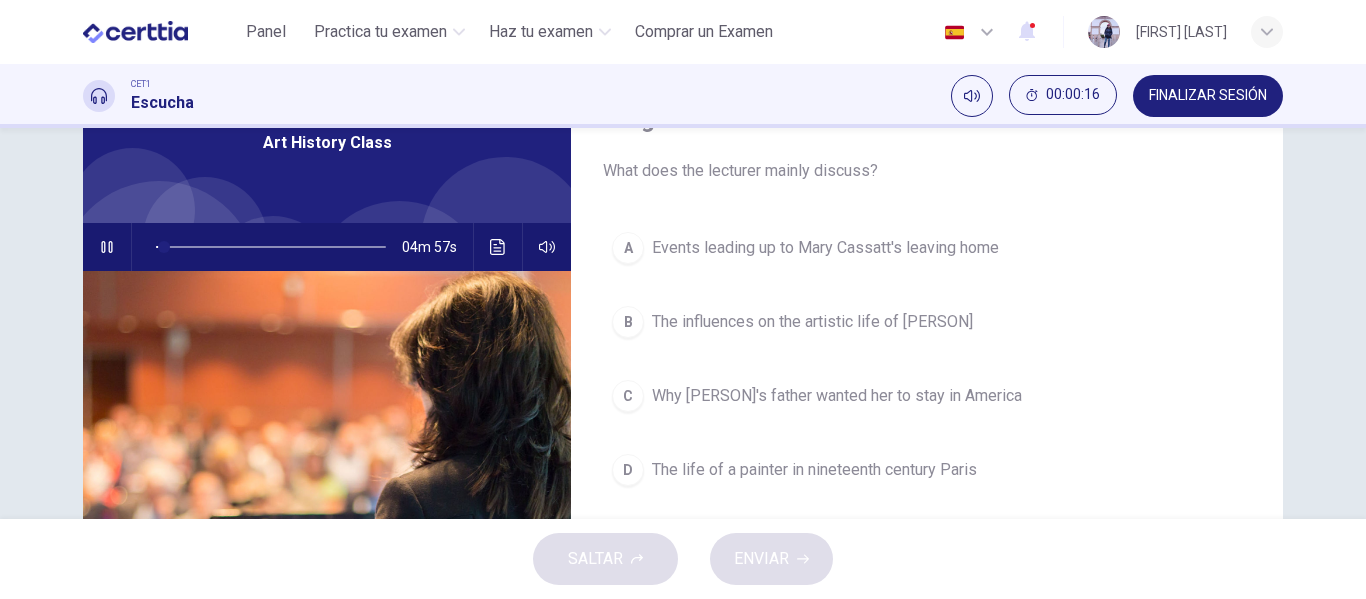 scroll, scrollTop: 102, scrollLeft: 0, axis: vertical 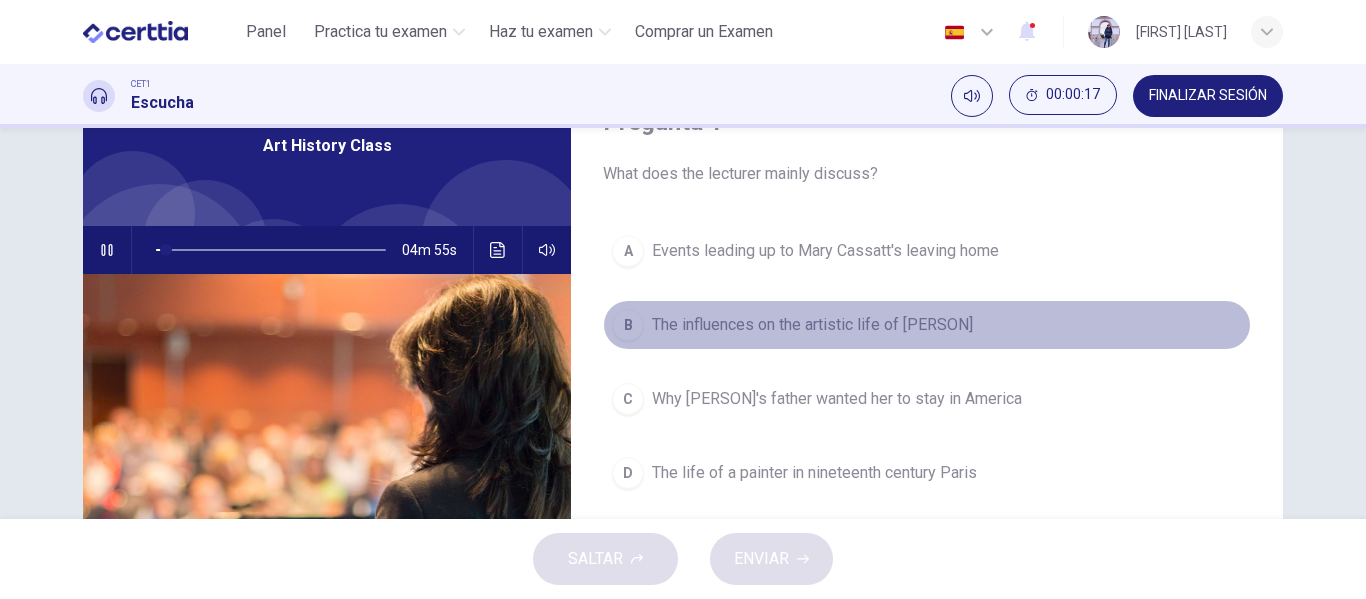 click on "The influences on the artistic life of Mary Cassatt" at bounding box center [812, 325] 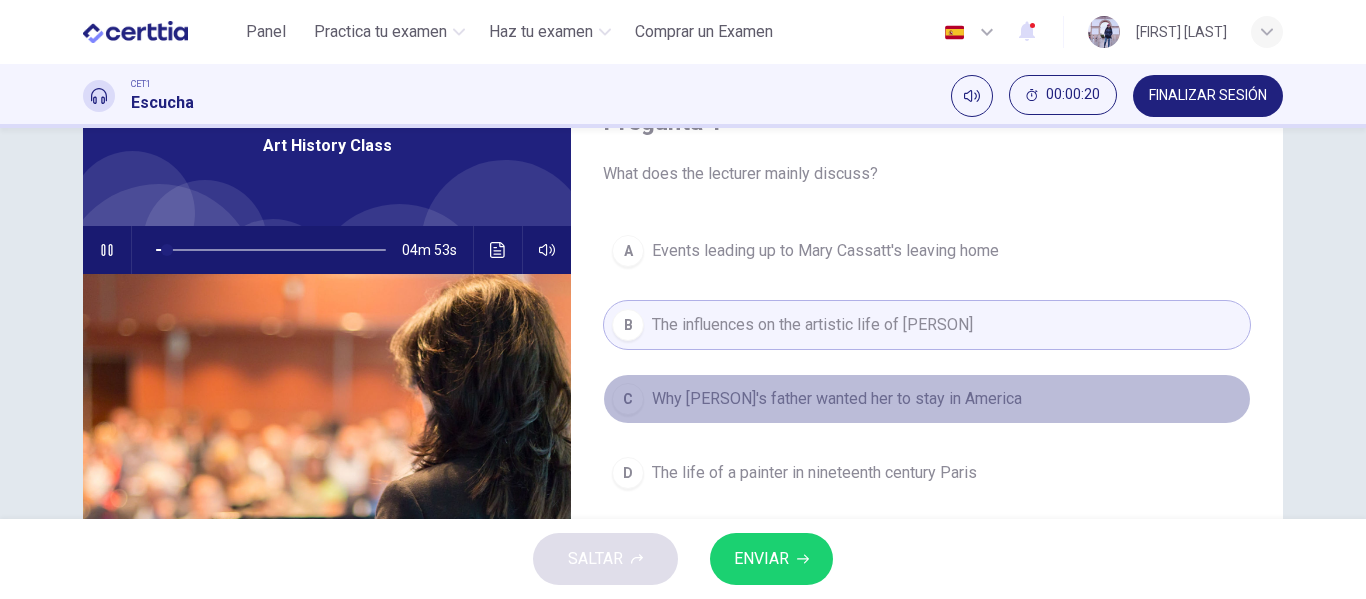 click on "C Why Mary Cassatt's father wanted her to stay in America" at bounding box center [927, 399] 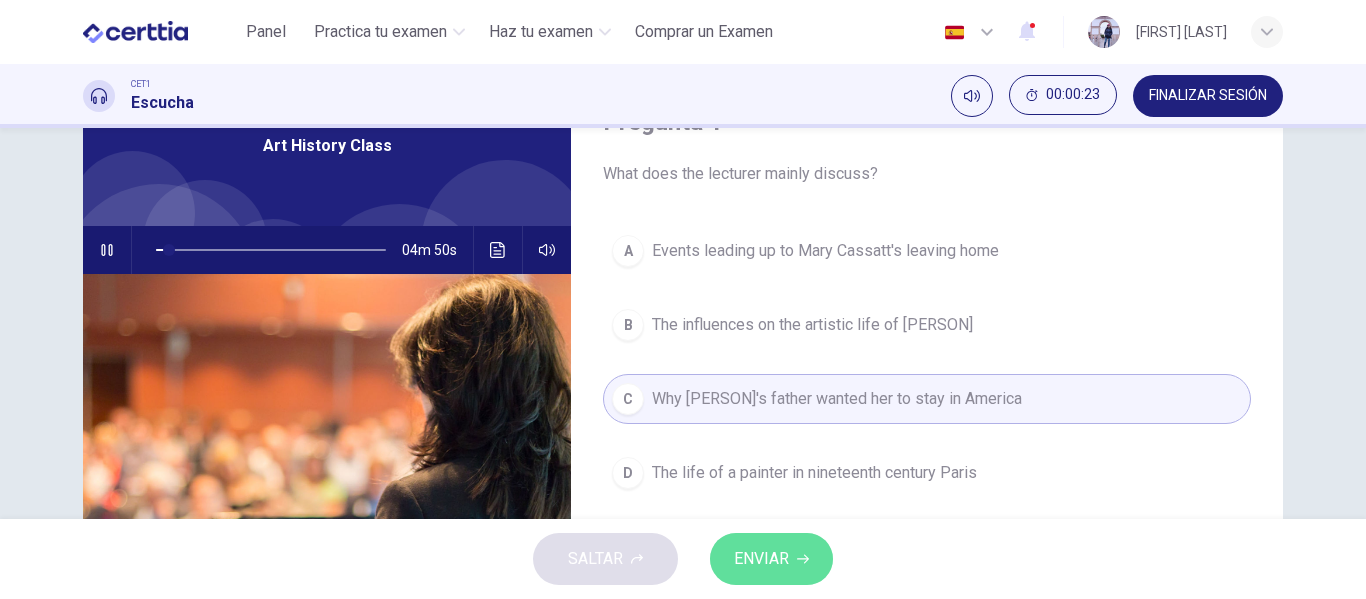 click on "ENVIAR" at bounding box center (761, 559) 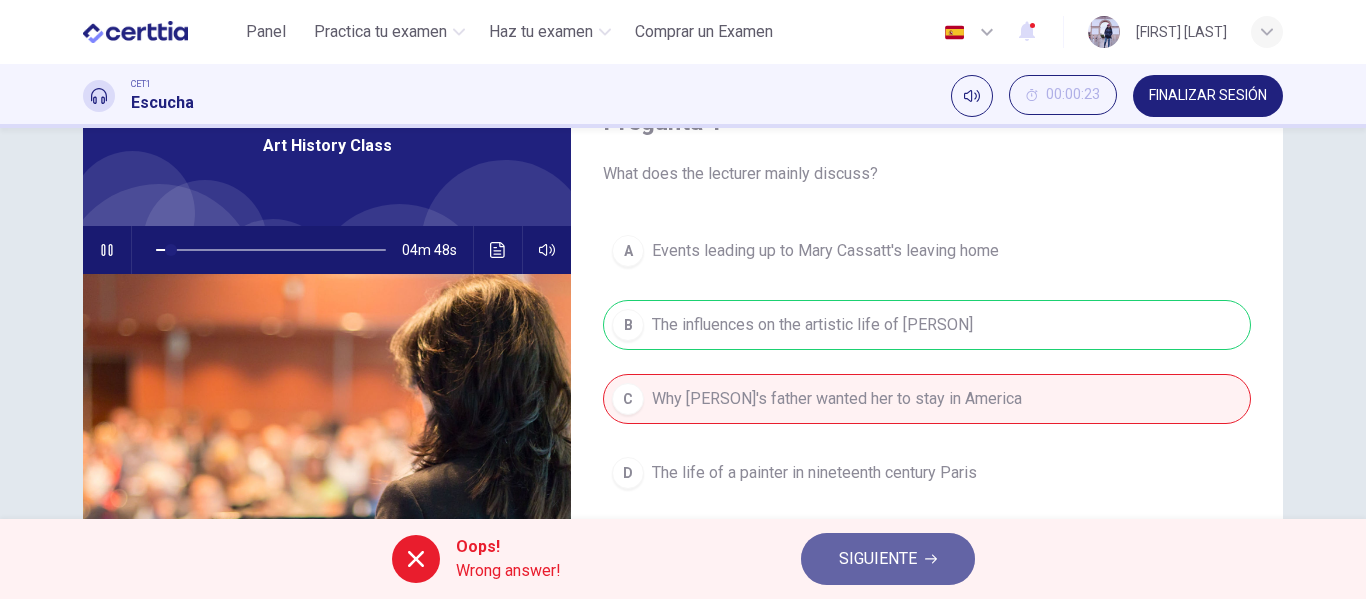click on "SIGUIENTE" at bounding box center (878, 559) 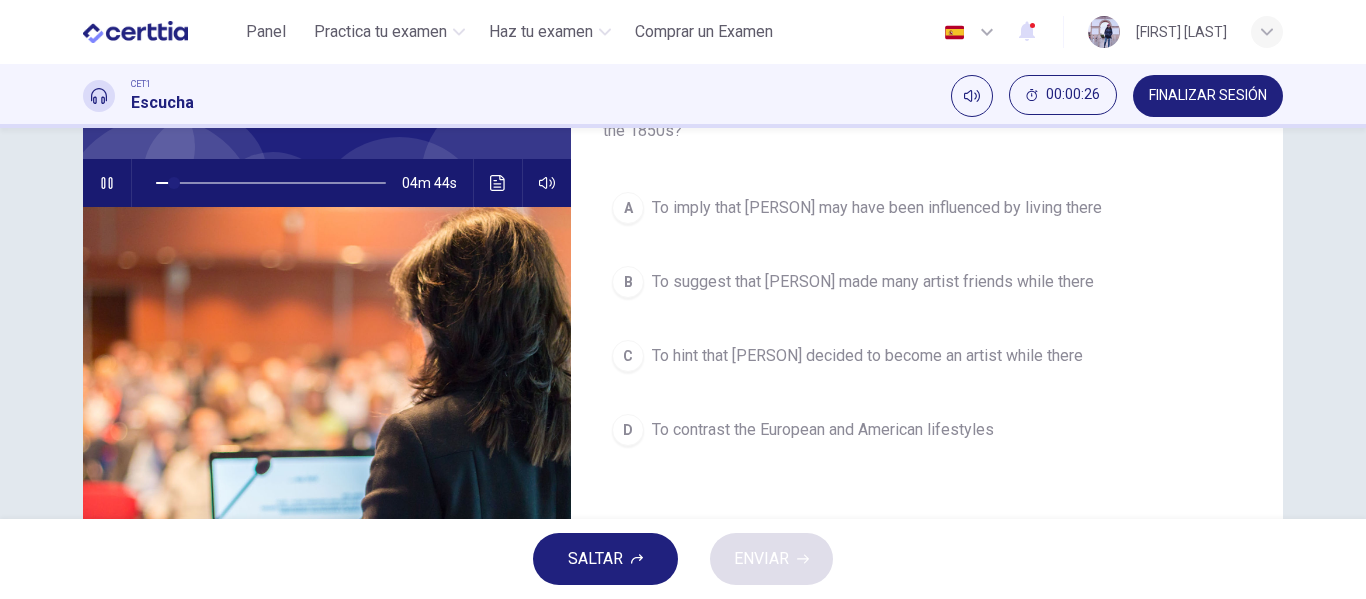 scroll, scrollTop: 170, scrollLeft: 0, axis: vertical 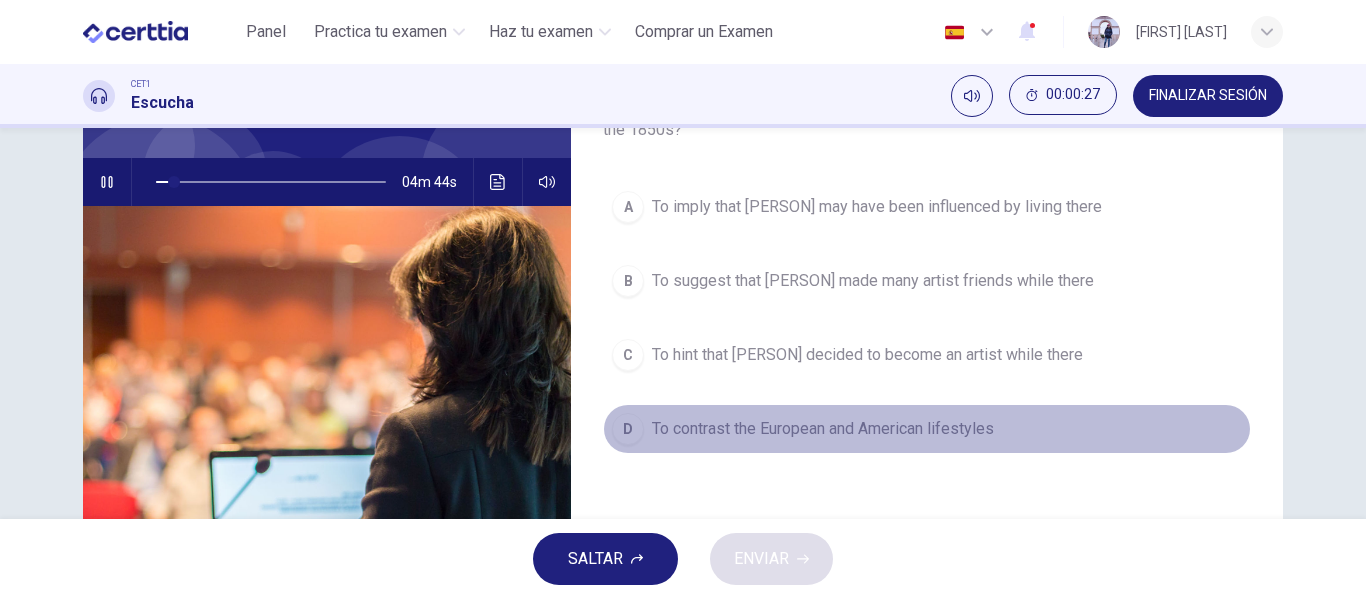click on "To contrast the European and American lifestyles" at bounding box center (823, 429) 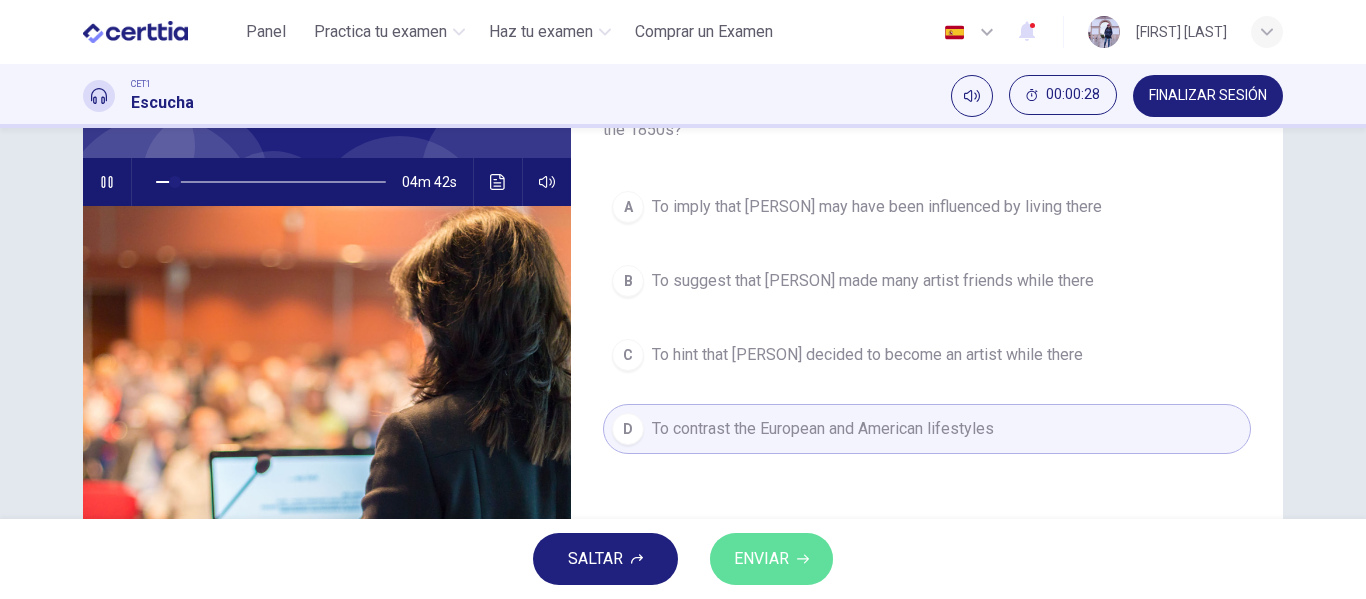 click on "ENVIAR" at bounding box center [771, 559] 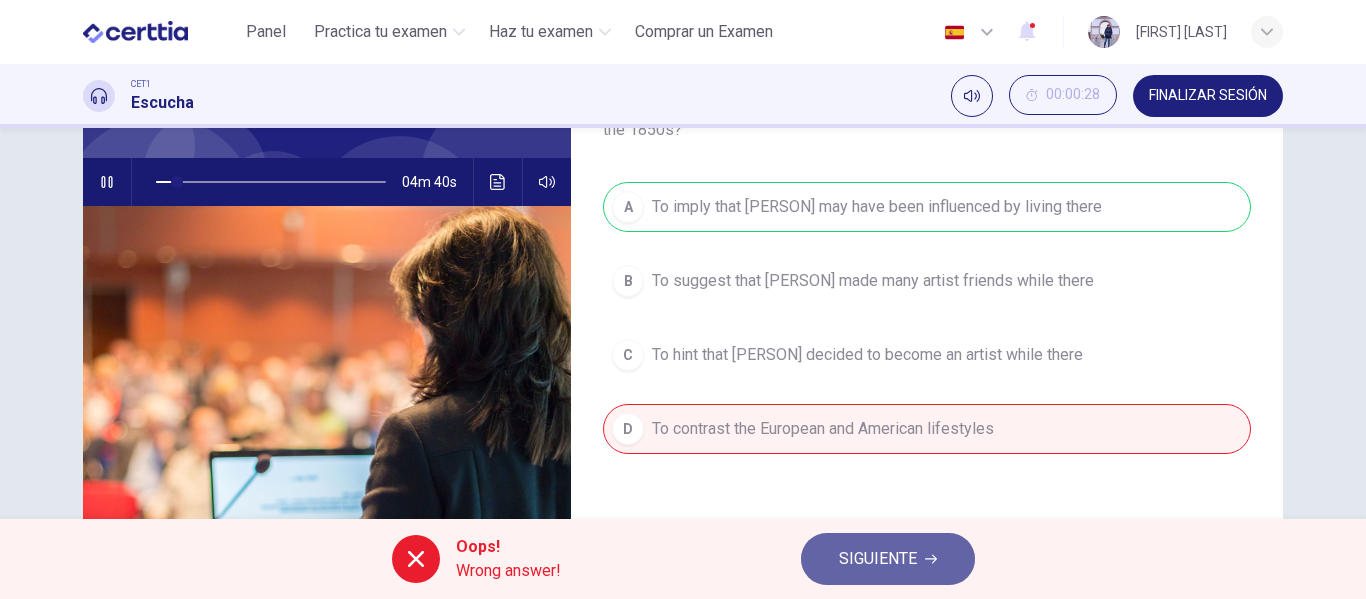 click on "SIGUIENTE" at bounding box center (878, 559) 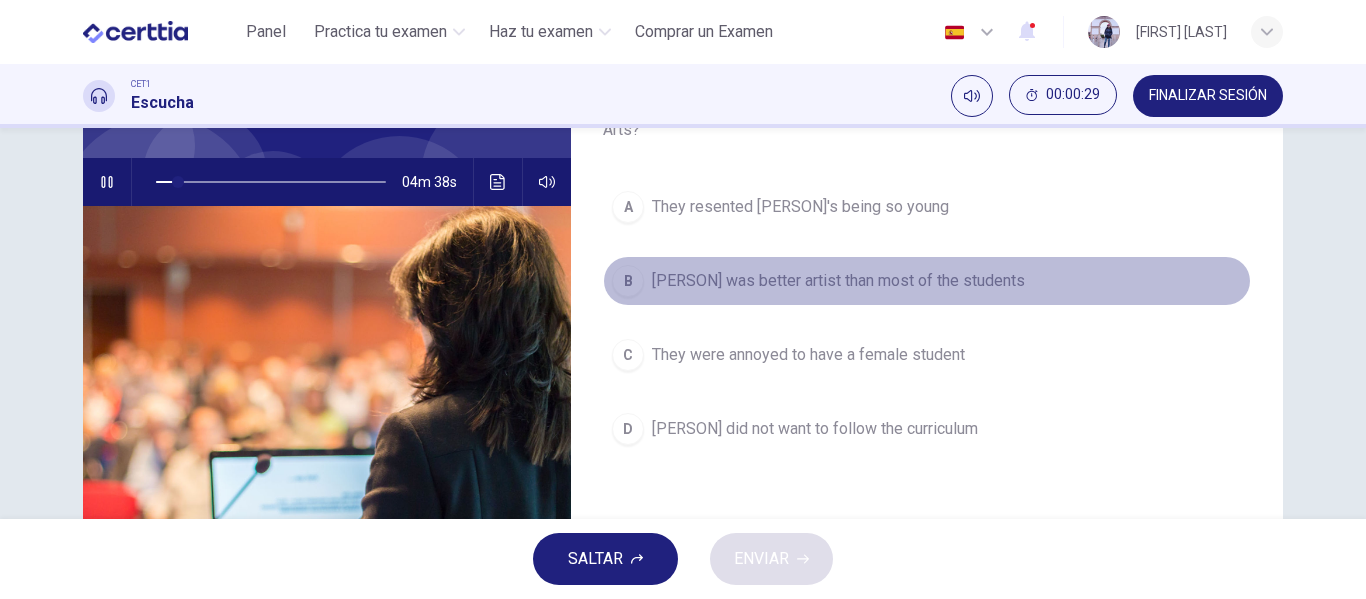 click on "B Cassatt was better artist than most of the students" at bounding box center [927, 281] 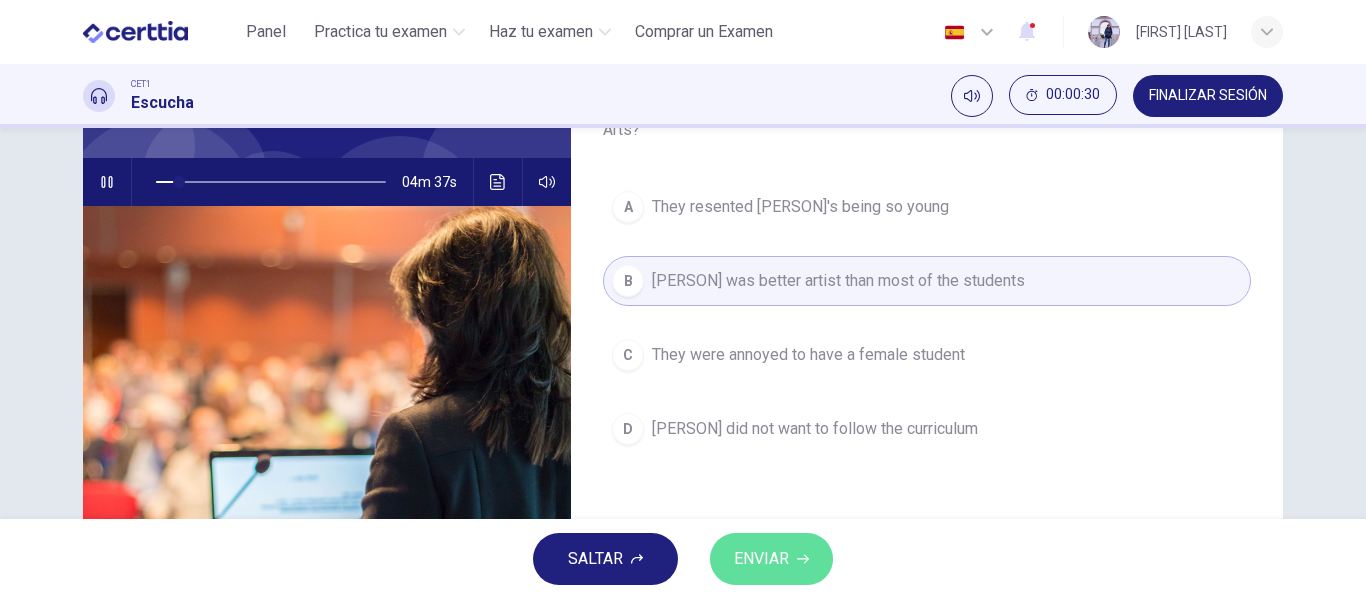 click on "ENVIAR" at bounding box center (771, 559) 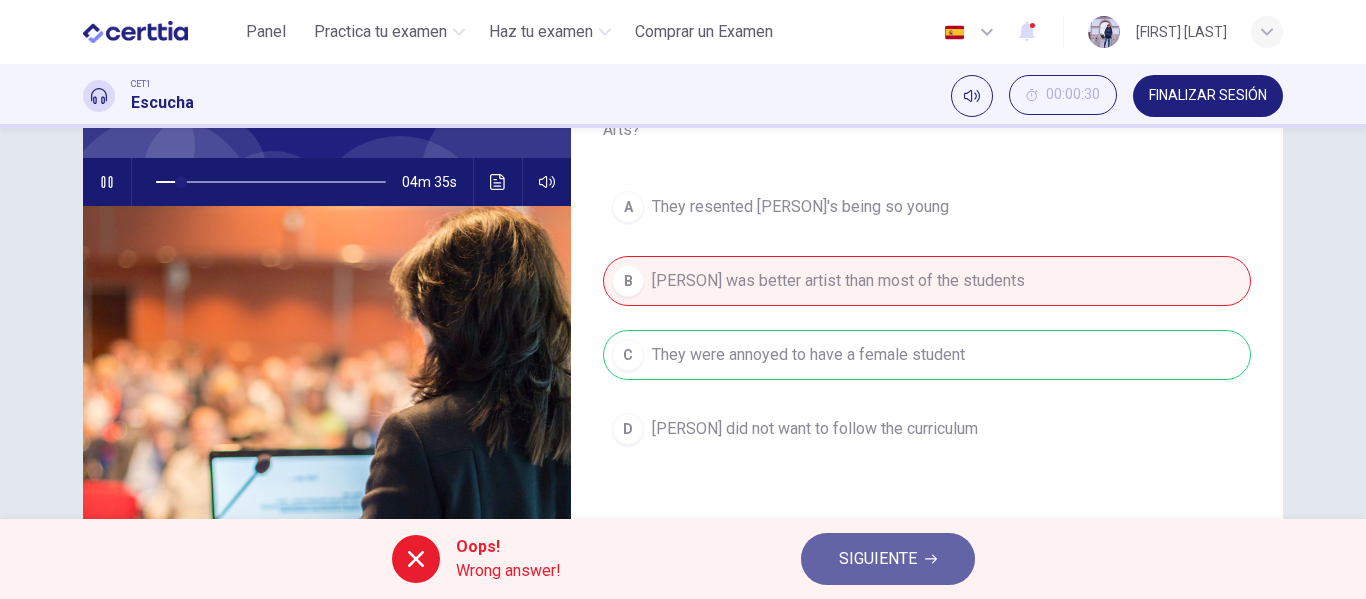 click on "SIGUIENTE" at bounding box center (888, 559) 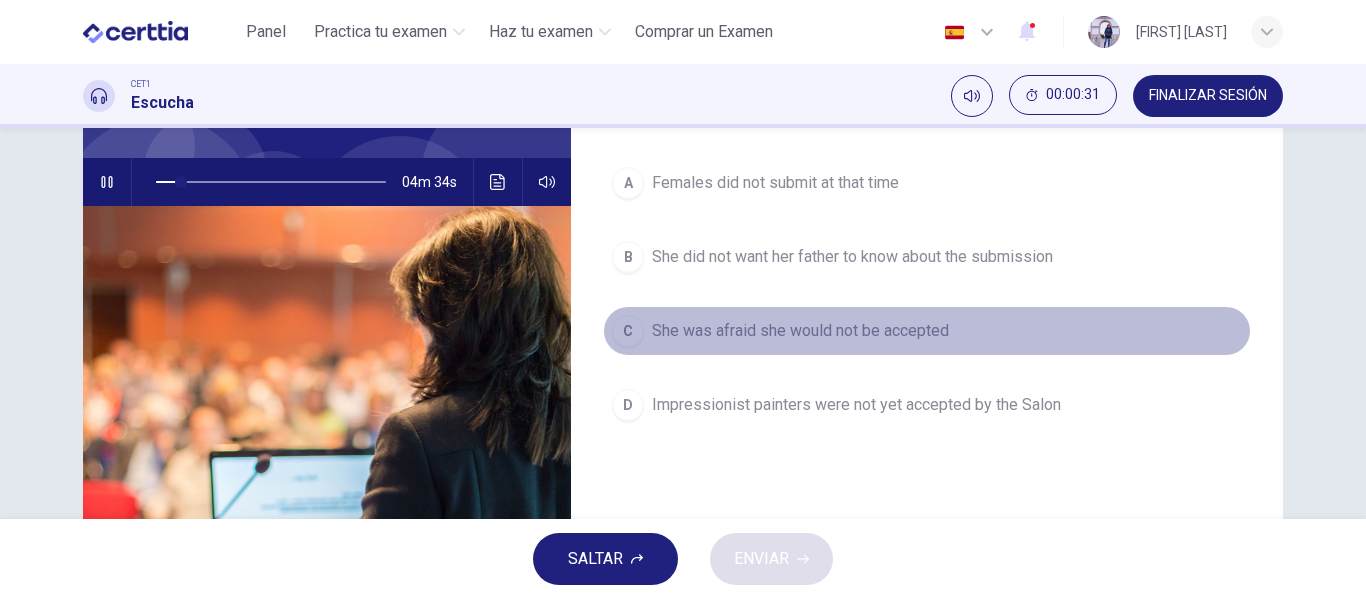 click on "She was afraid she would not be accepted" at bounding box center (800, 331) 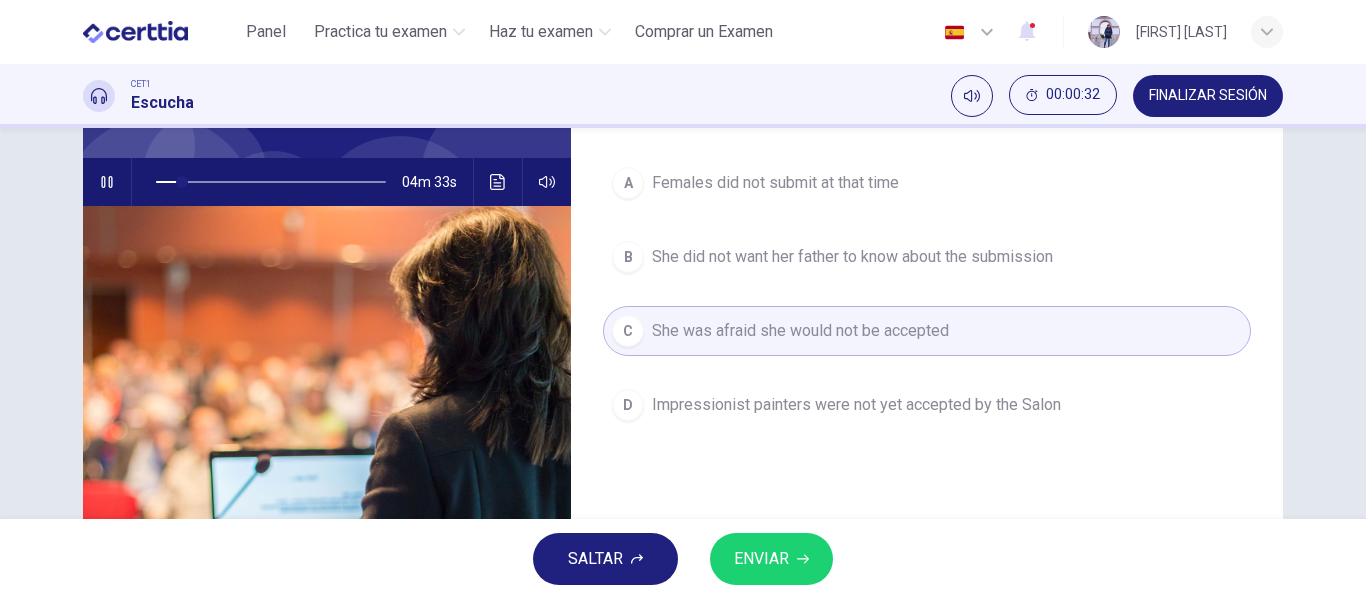 click on "ENVIAR" at bounding box center [771, 559] 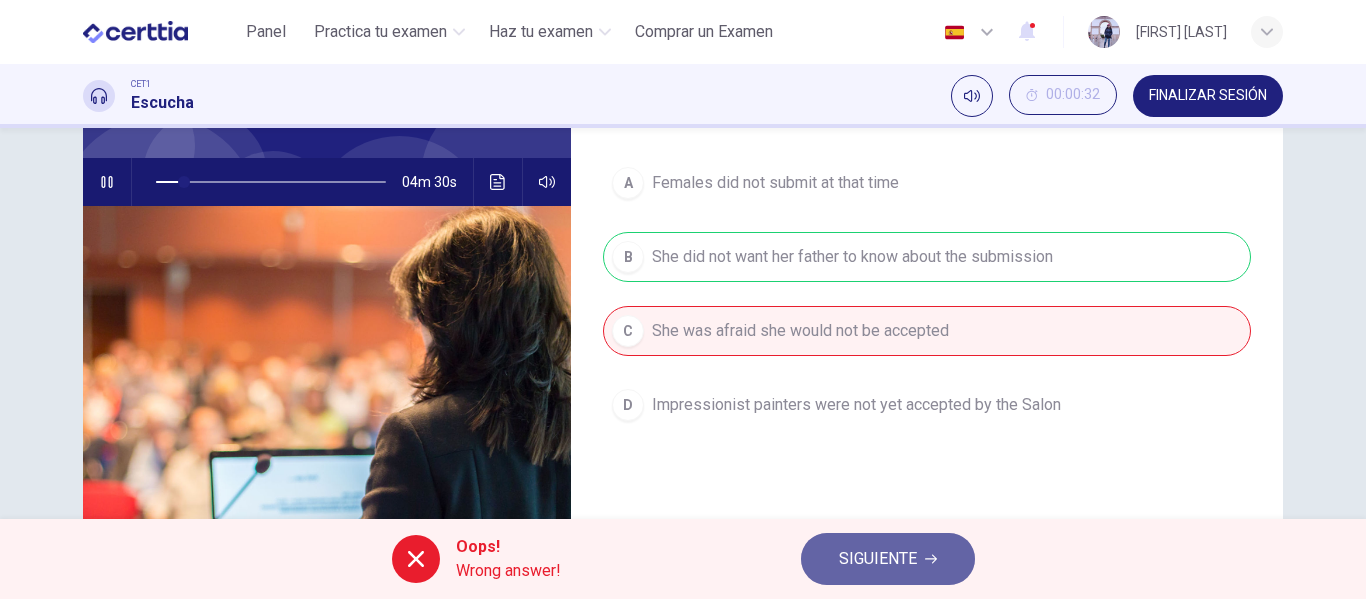 click on "SIGUIENTE" at bounding box center [878, 559] 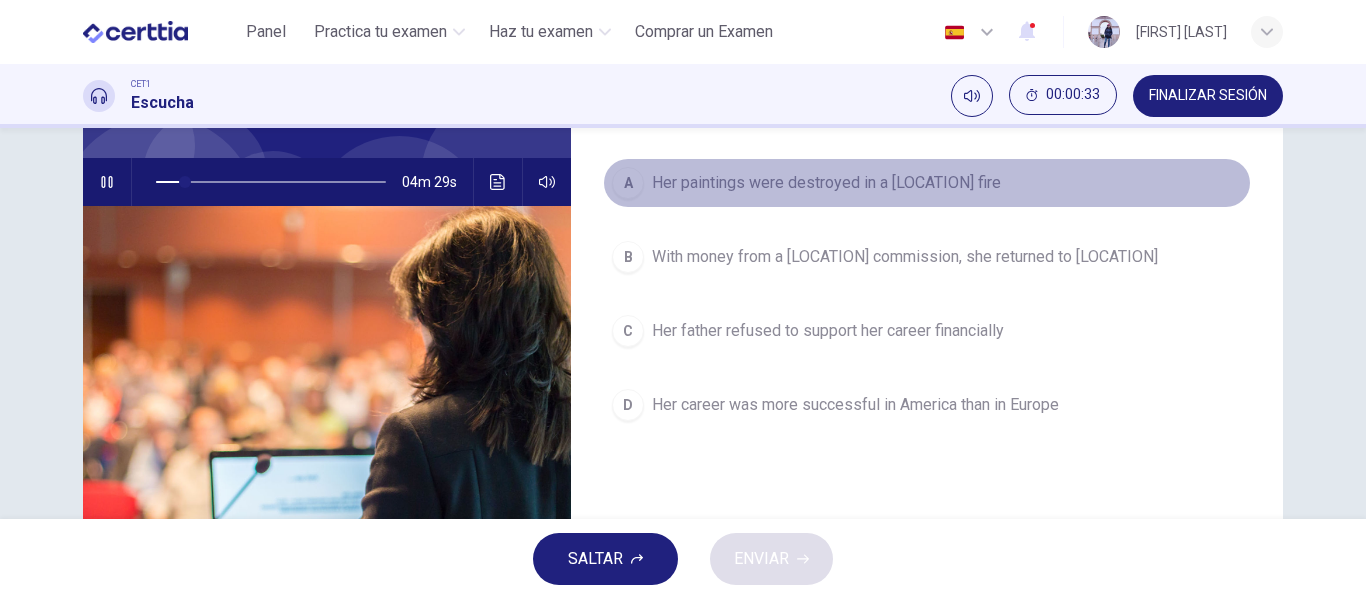 click on "A Her paintings were destroyed in a Chicago fire" at bounding box center (927, 183) 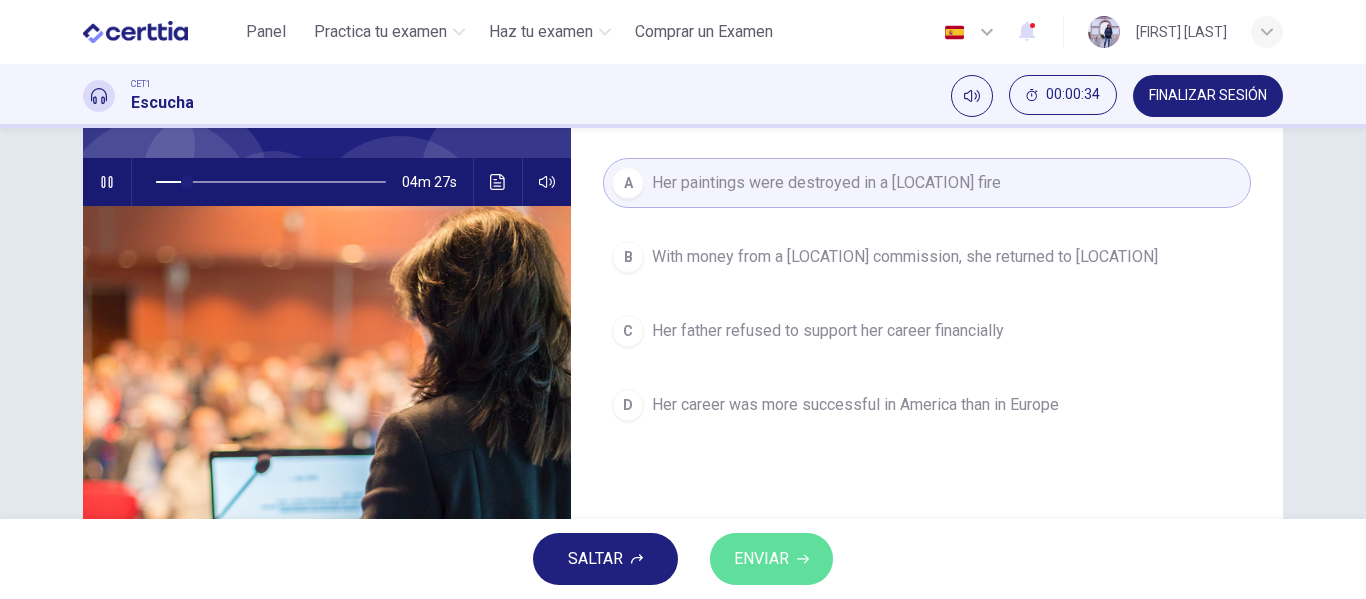 click on "ENVIAR" at bounding box center [761, 559] 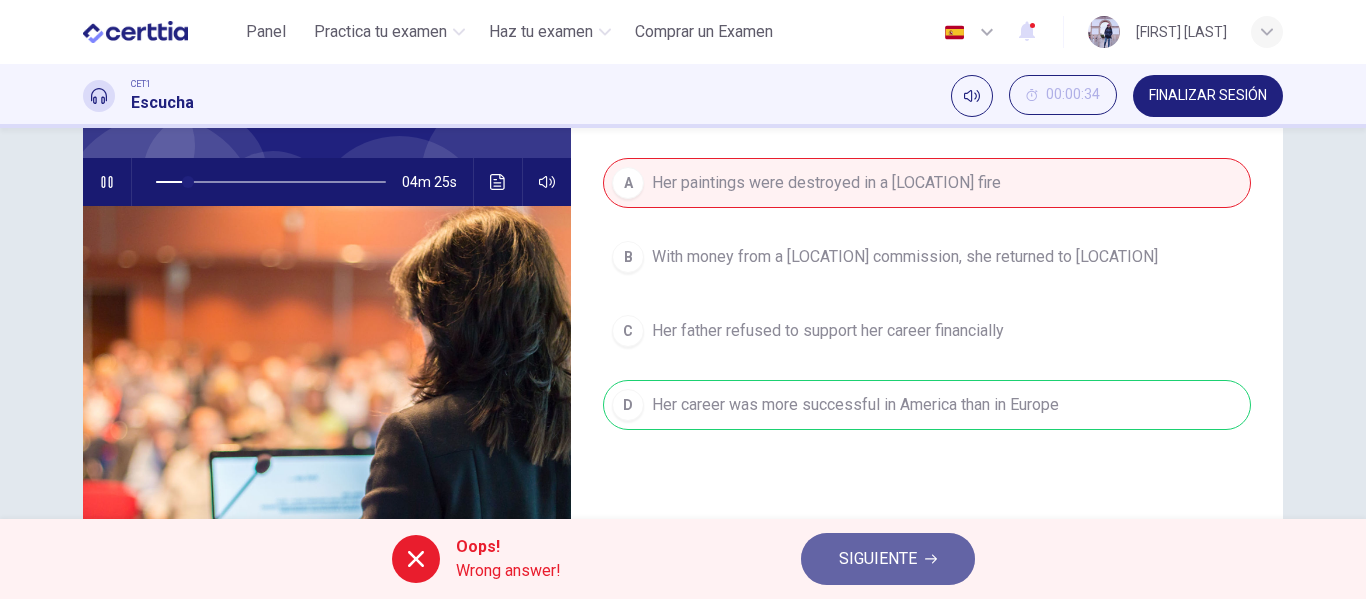 click on "SIGUIENTE" at bounding box center [878, 559] 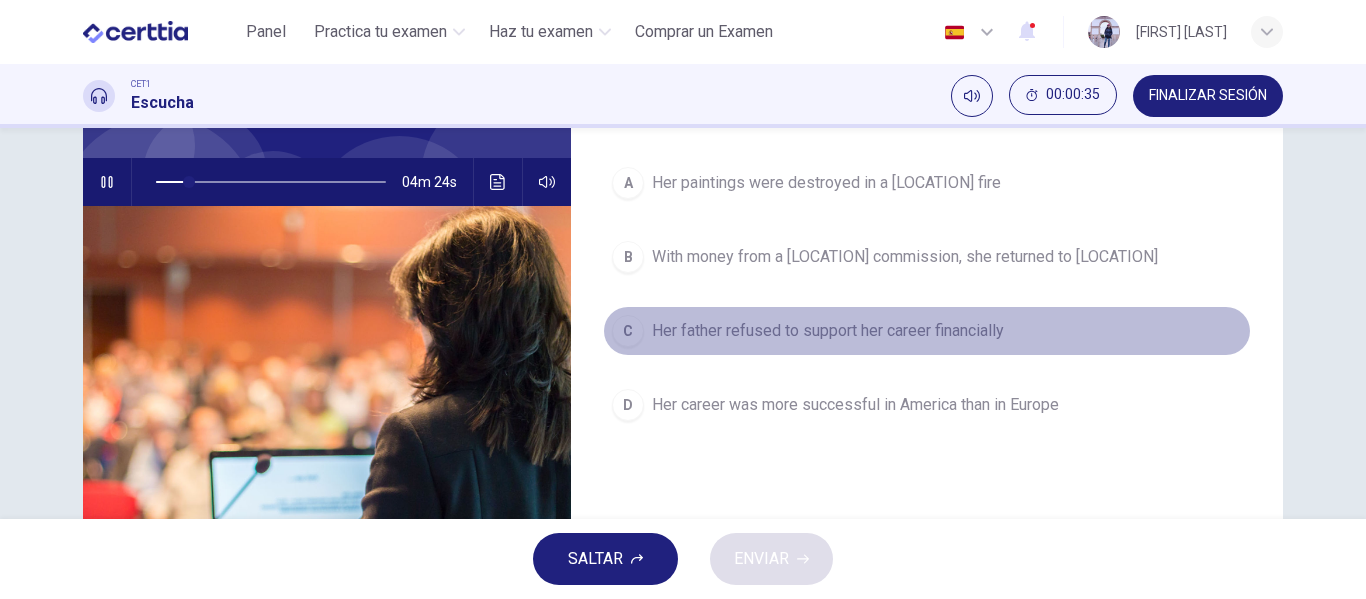click on "Her father refused to support her career financially" at bounding box center (828, 331) 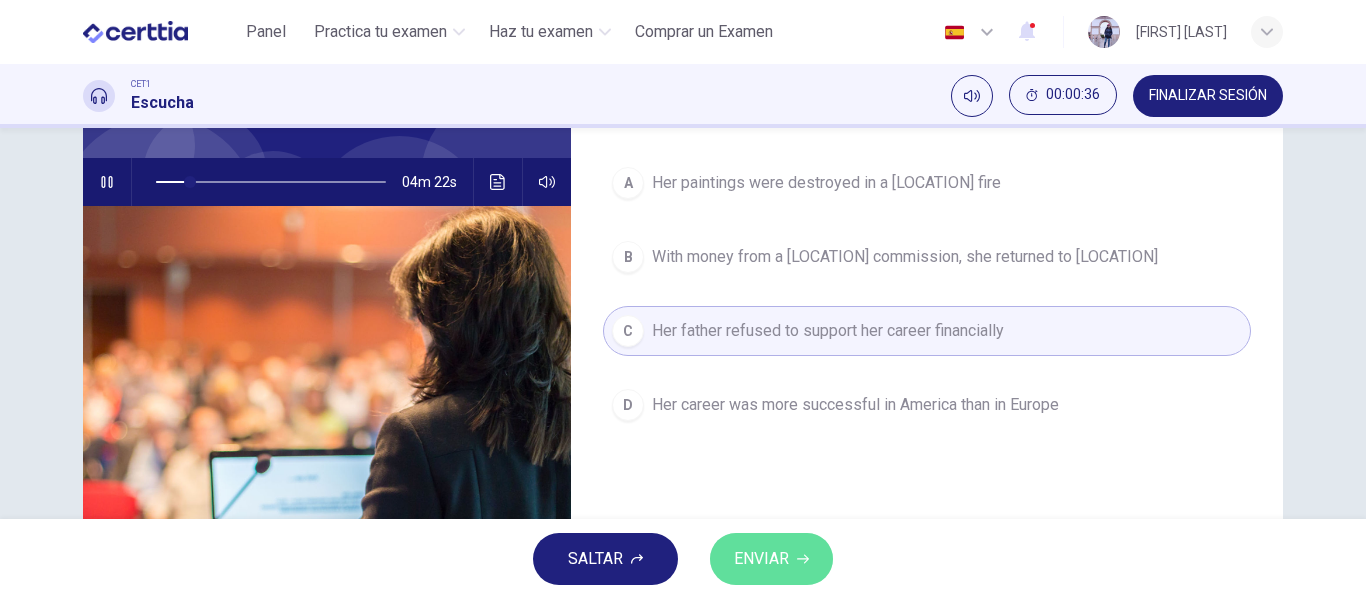 click on "ENVIAR" at bounding box center [771, 559] 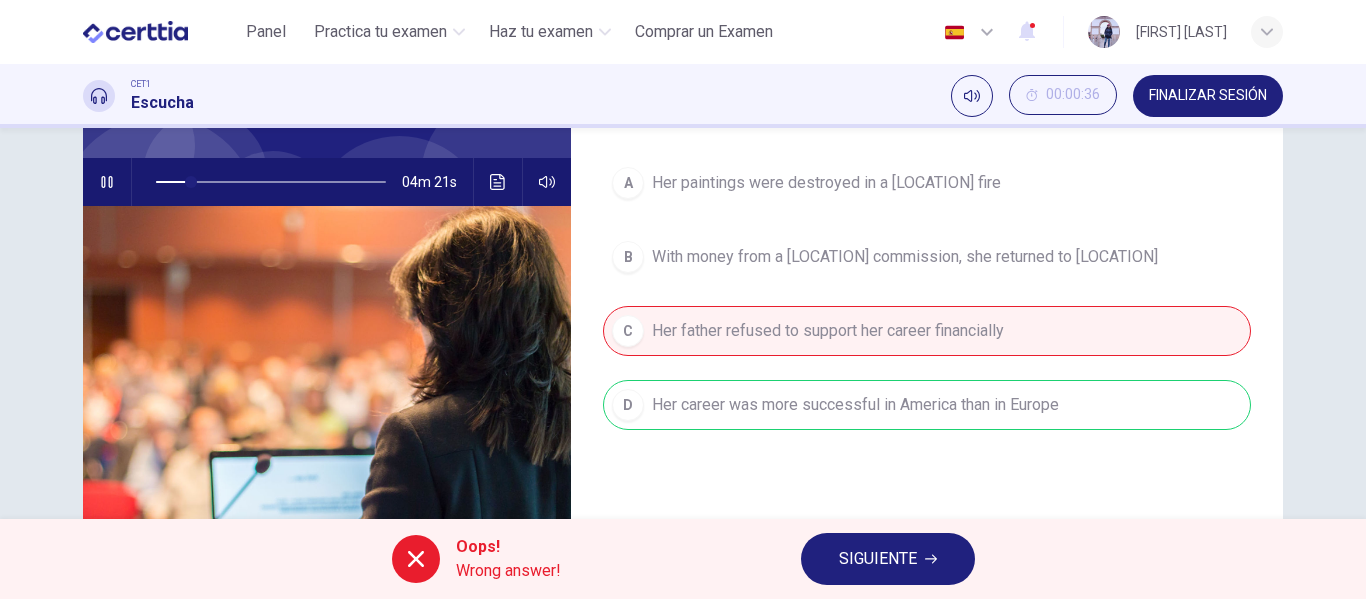type on "**" 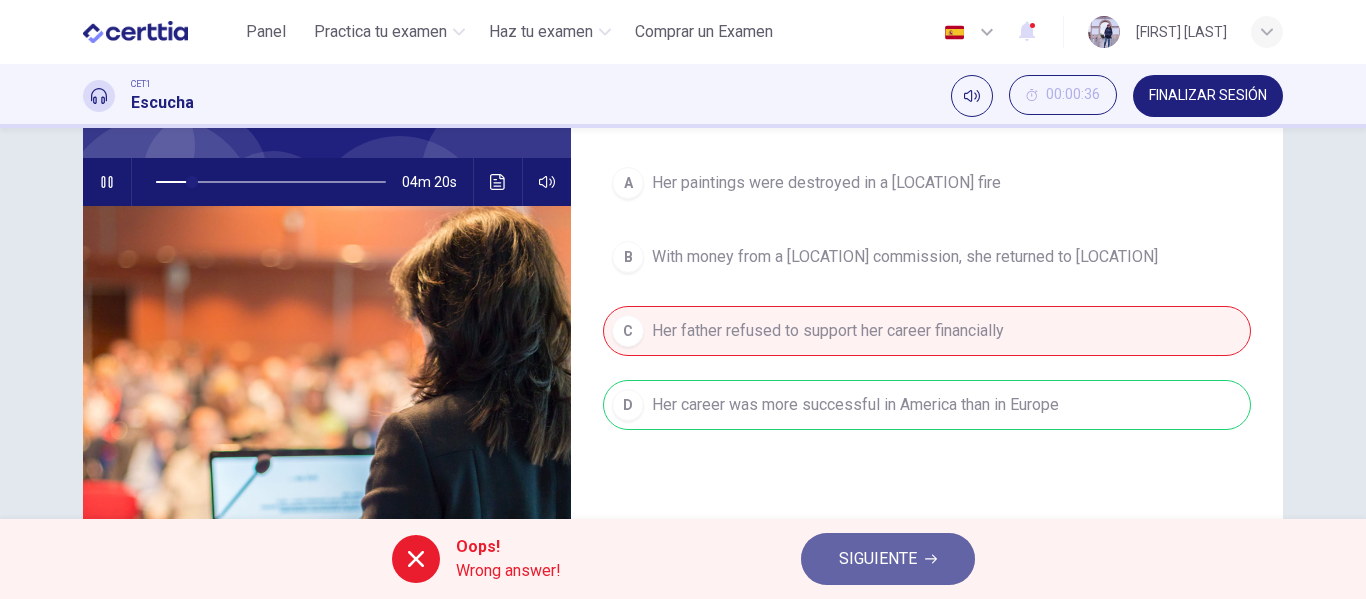 click on "SIGUIENTE" at bounding box center (878, 559) 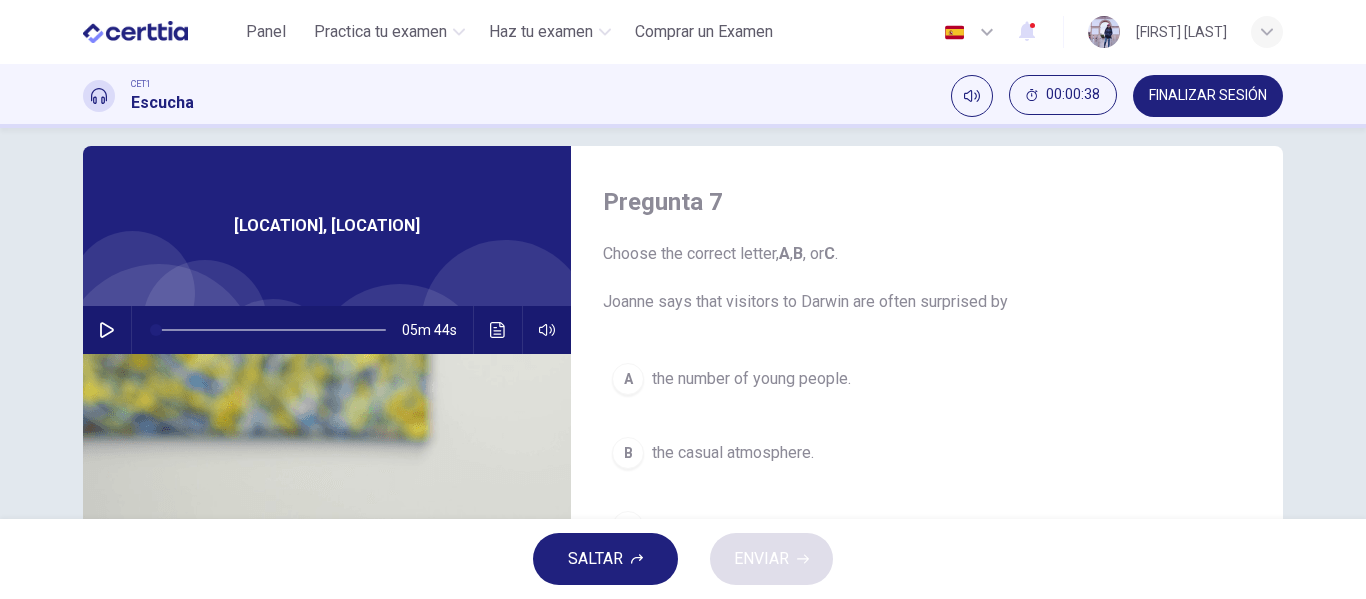 scroll, scrollTop: 12, scrollLeft: 0, axis: vertical 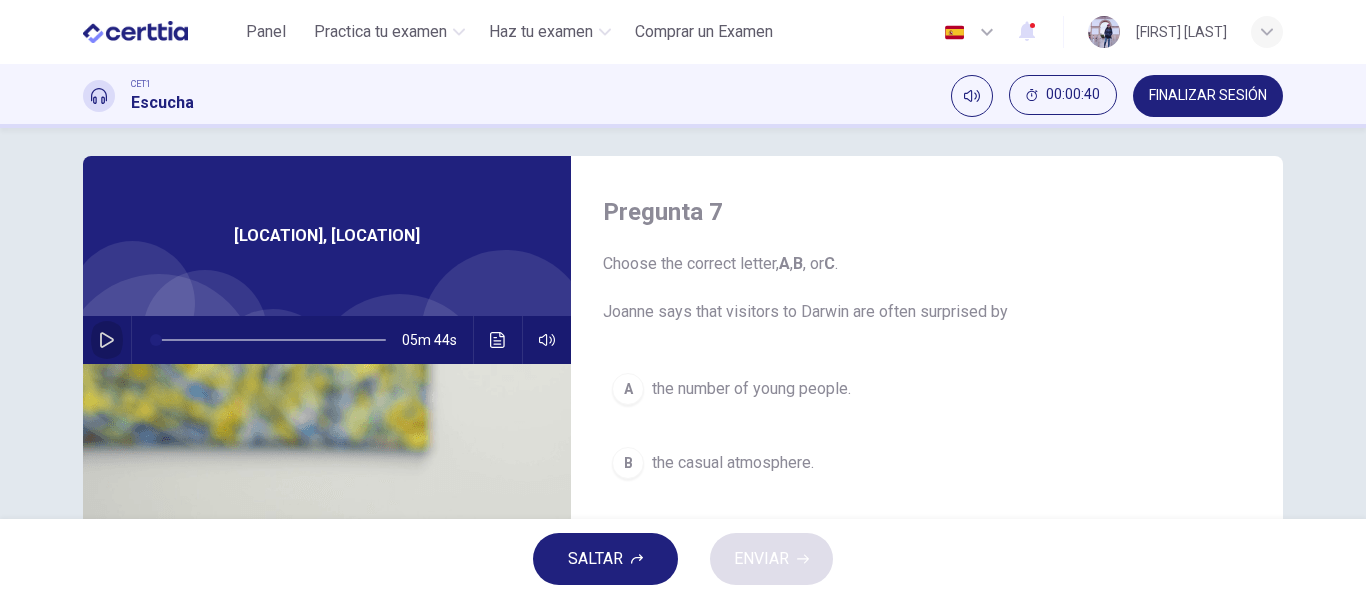 click 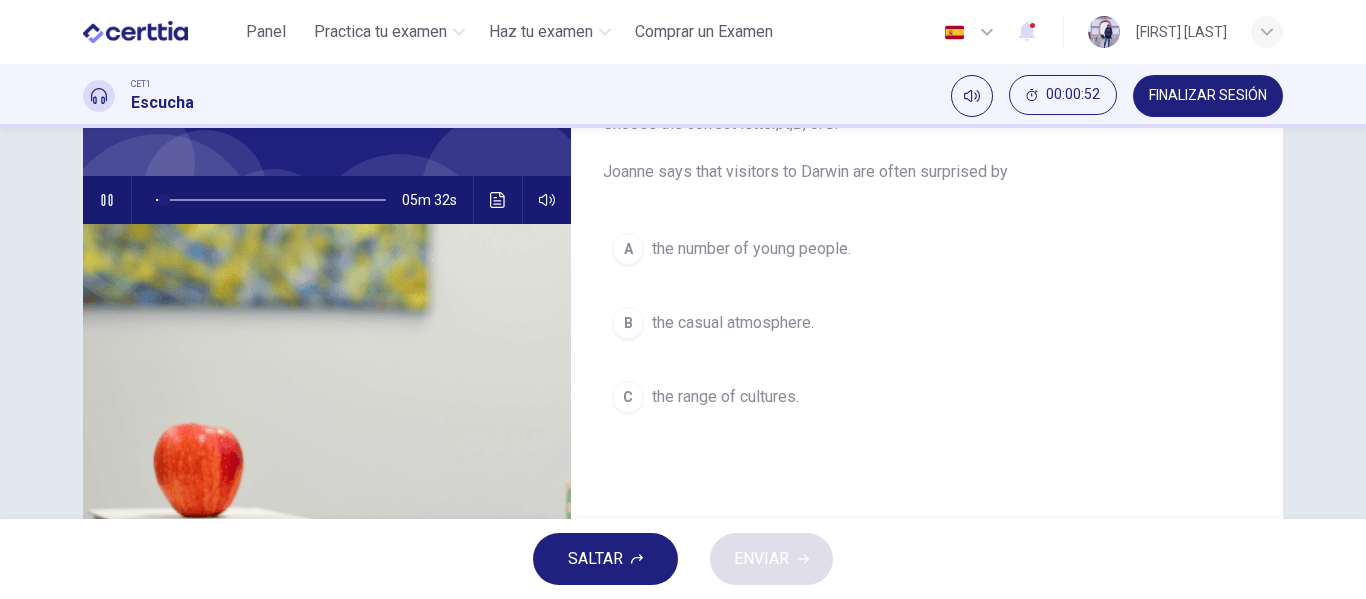 scroll, scrollTop: 148, scrollLeft: 0, axis: vertical 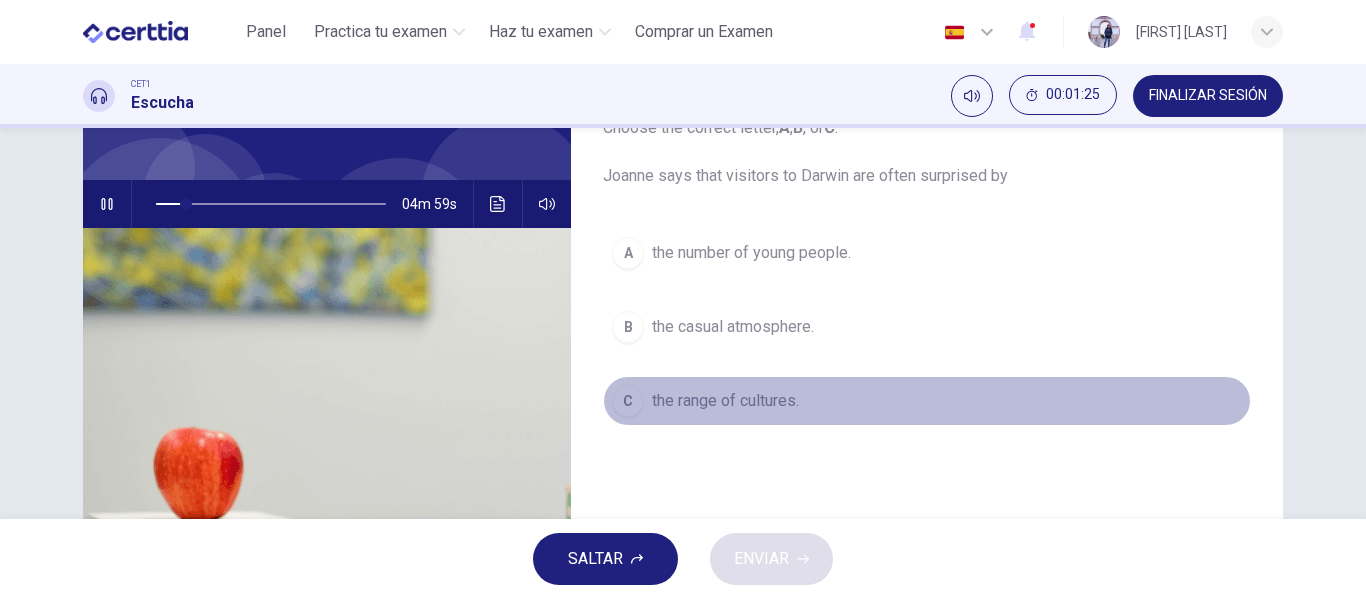 click on "the range of cultures." at bounding box center [725, 401] 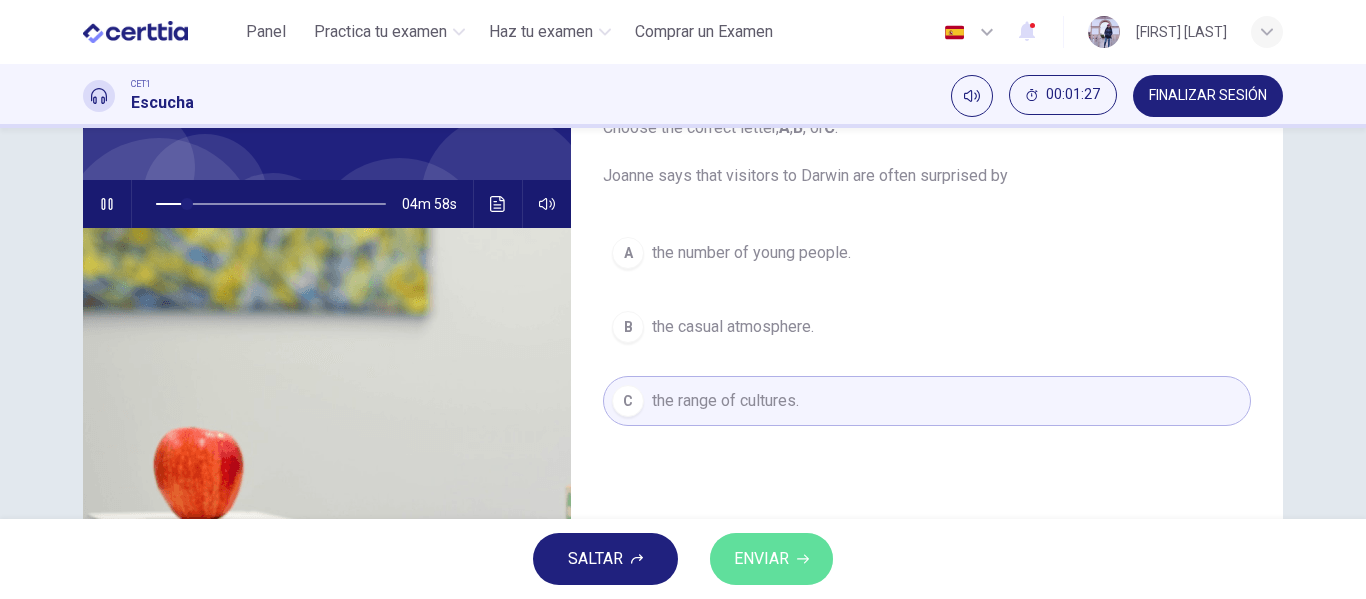 click on "ENVIAR" at bounding box center [761, 559] 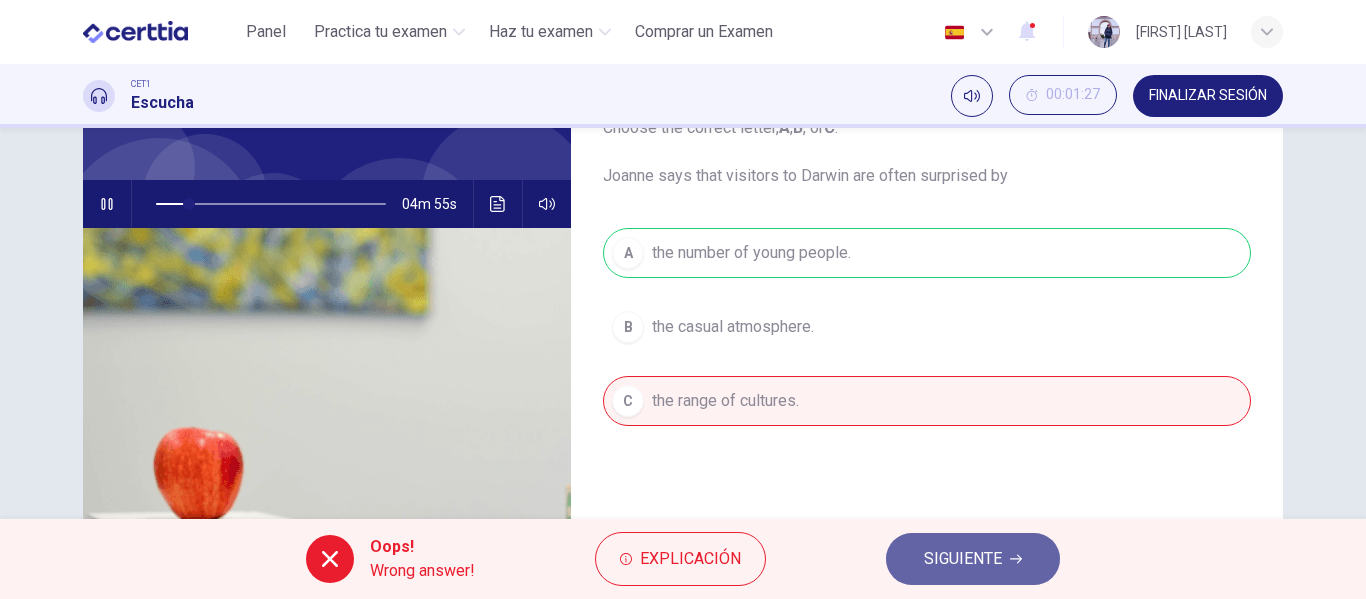 click on "SIGUIENTE" at bounding box center (973, 559) 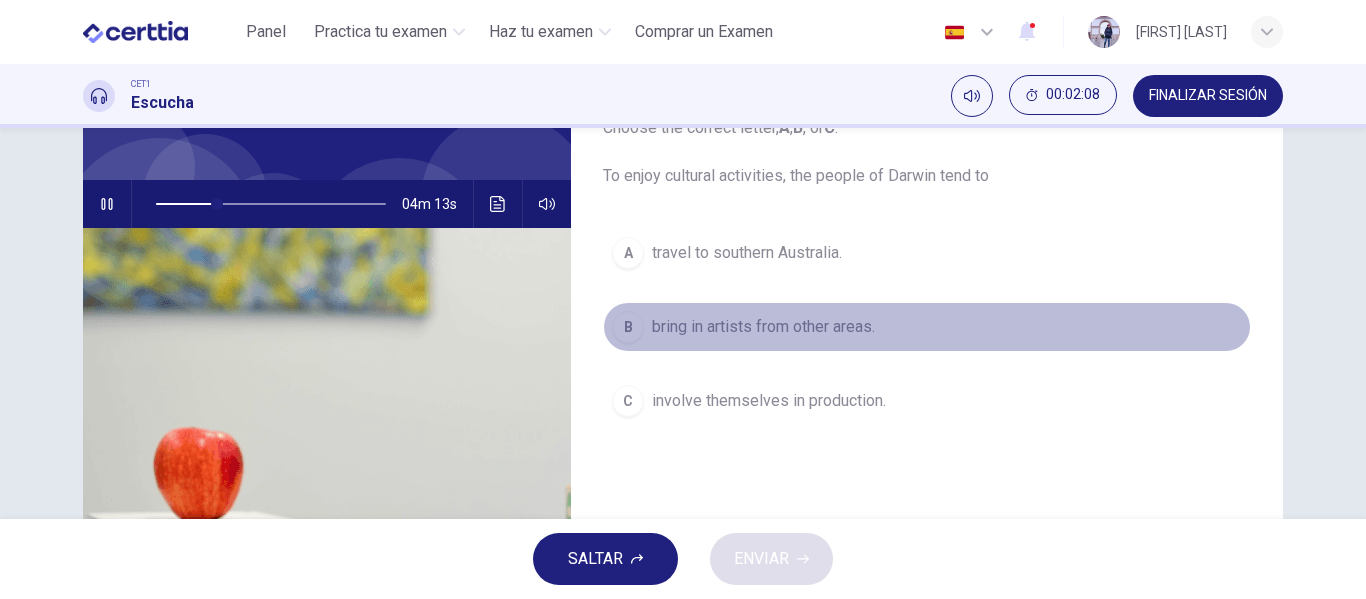 click on "bring in artists from other areas." at bounding box center [763, 327] 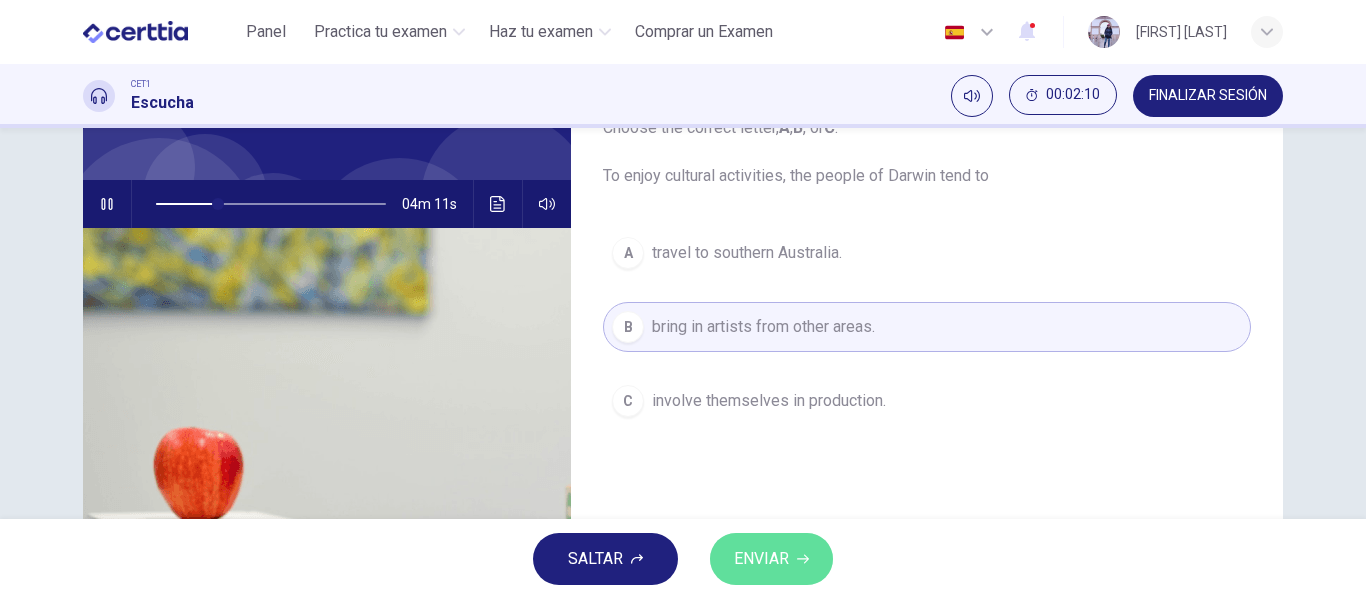 click on "ENVIAR" at bounding box center [761, 559] 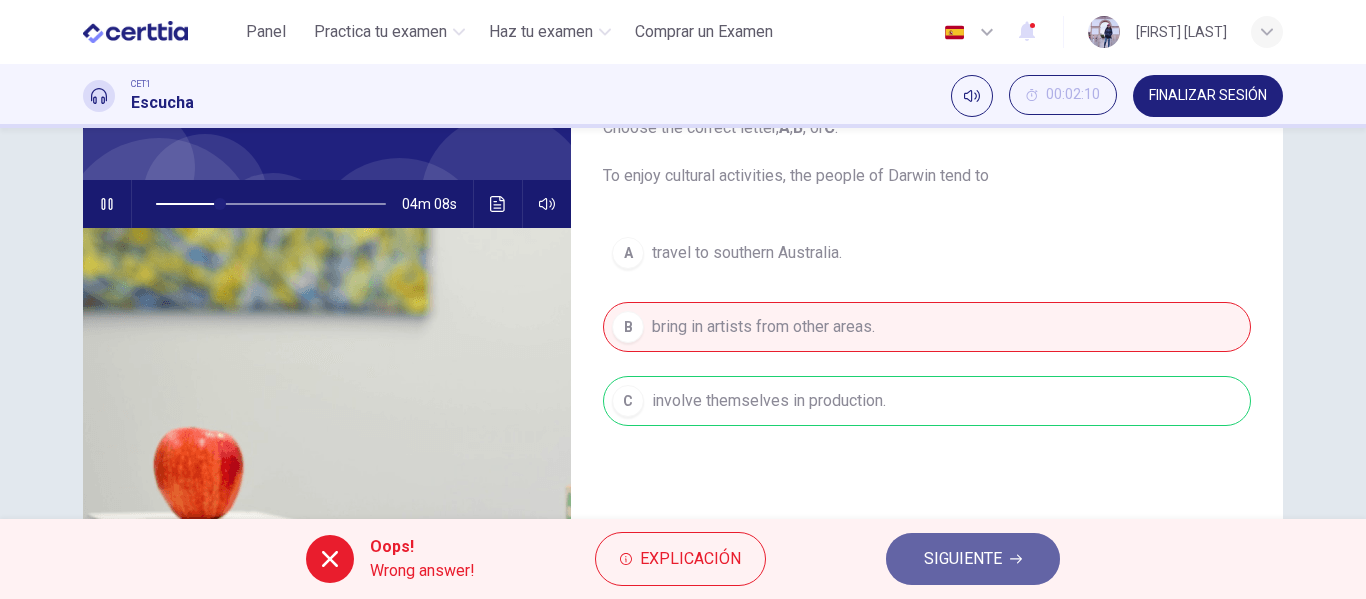 click on "SIGUIENTE" at bounding box center [963, 559] 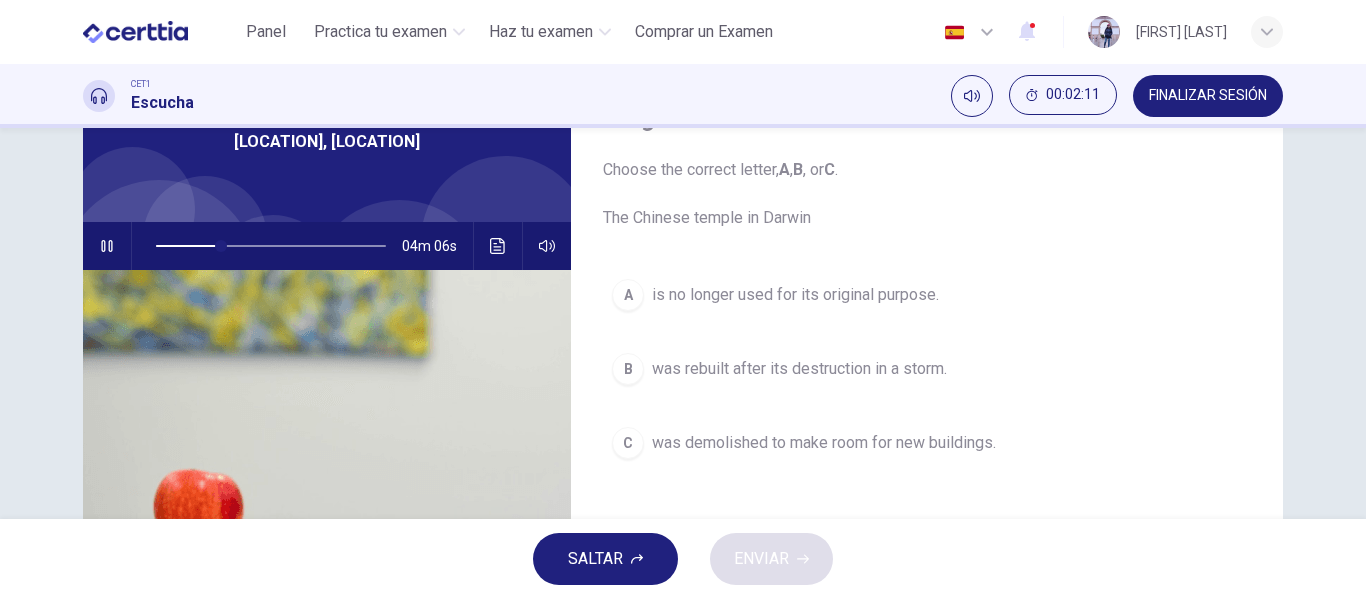 scroll, scrollTop: 105, scrollLeft: 0, axis: vertical 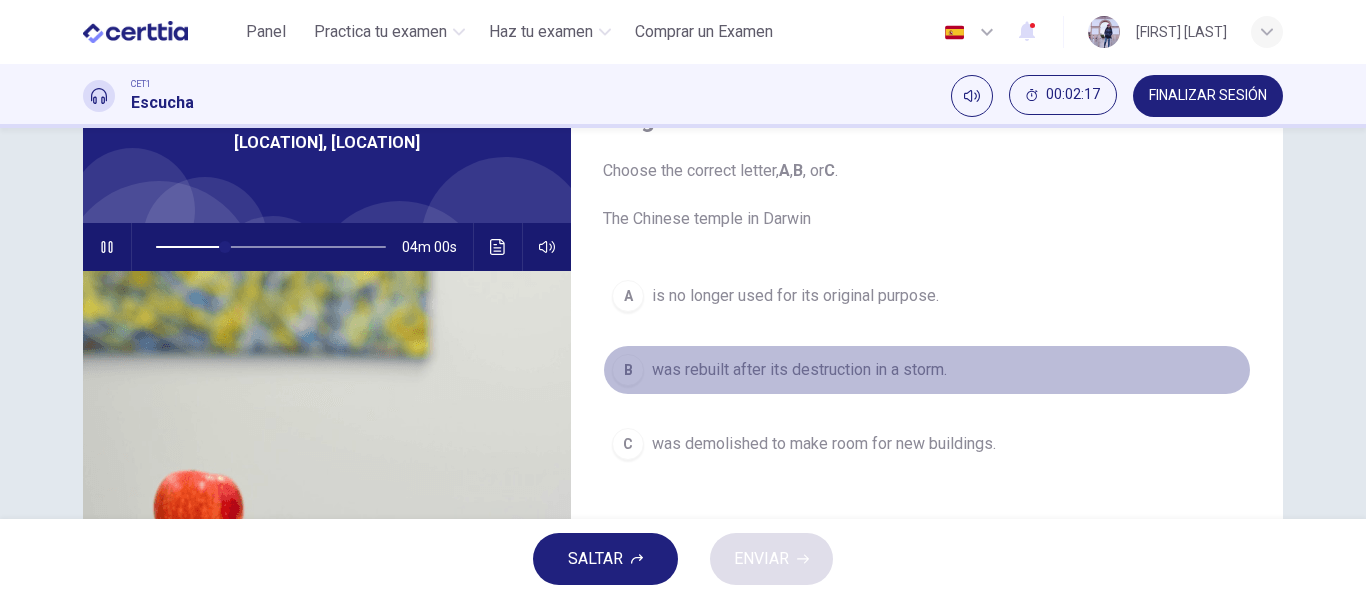 click on "was rebuilt after its destruction in a storm." at bounding box center (799, 370) 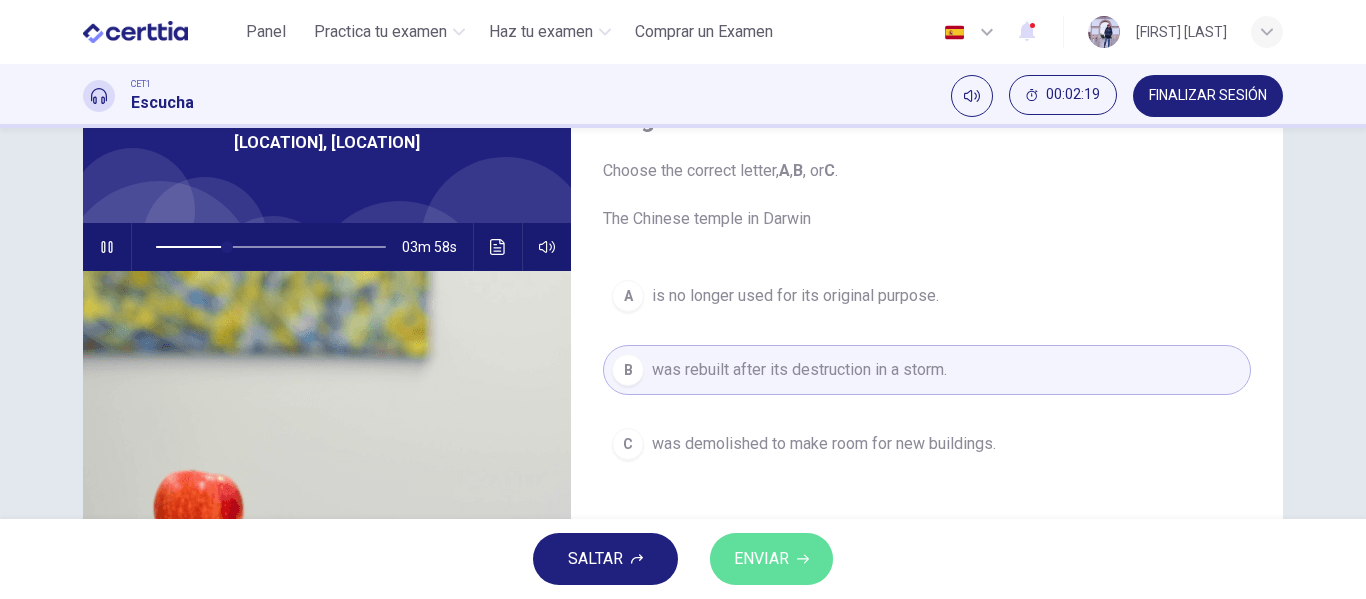 click on "ENVIAR" at bounding box center [771, 559] 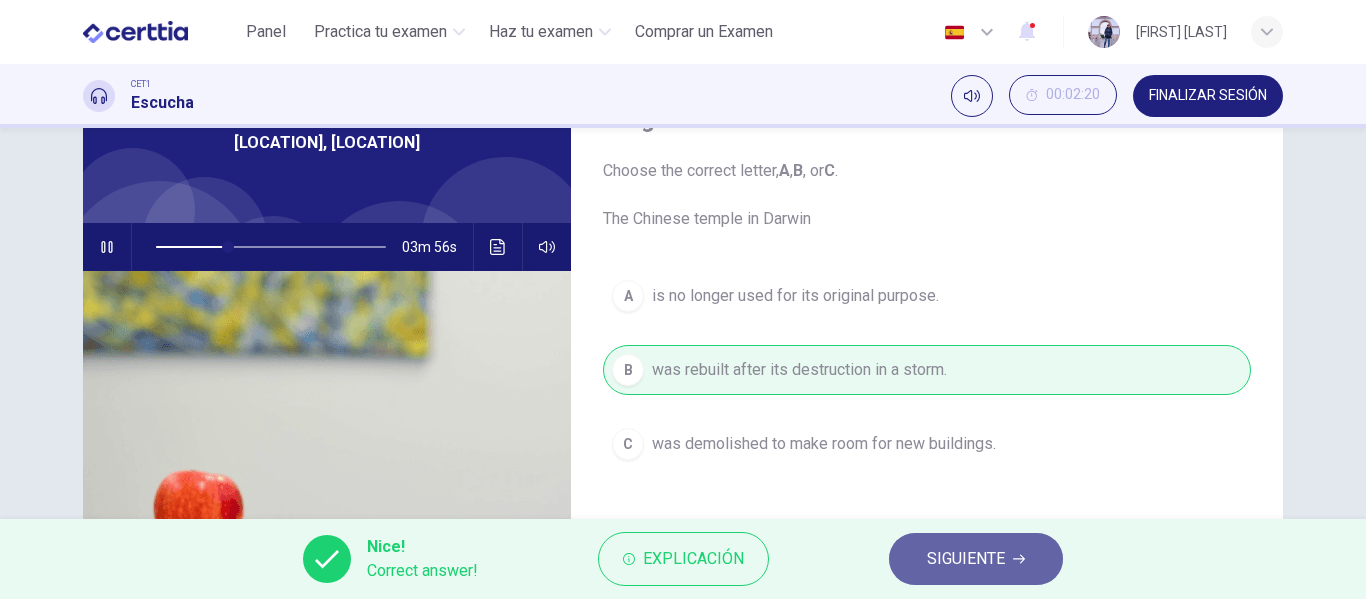 click on "SIGUIENTE" at bounding box center (966, 559) 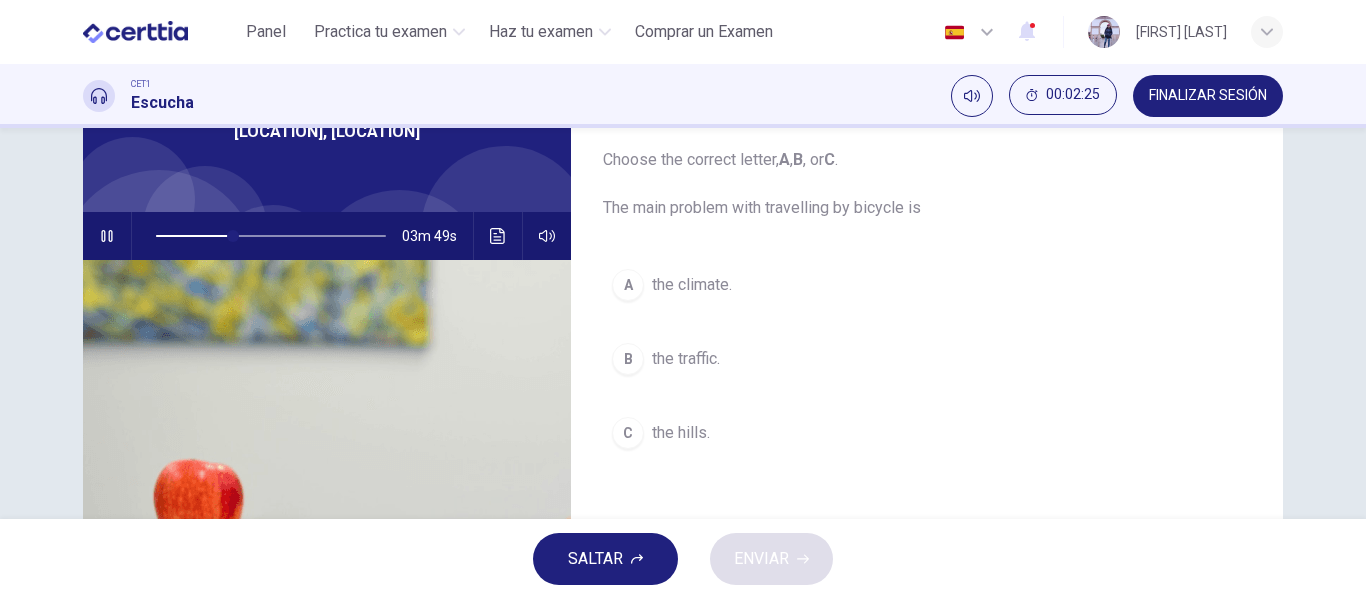 scroll, scrollTop: 117, scrollLeft: 0, axis: vertical 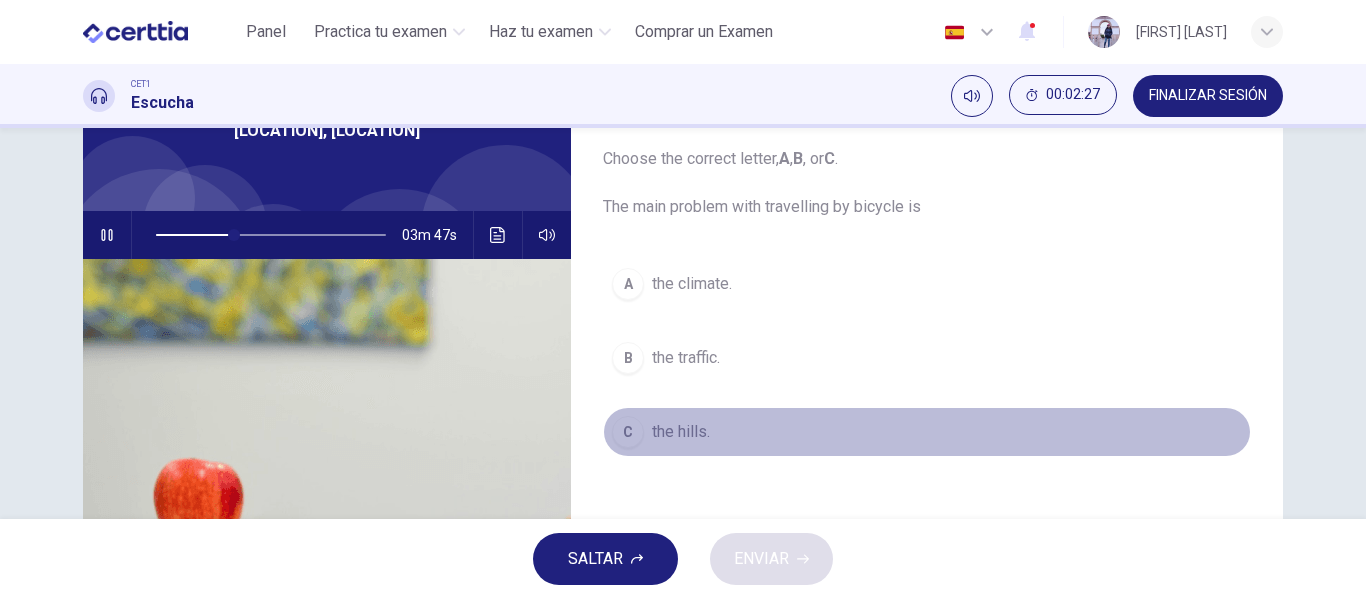 click on "the hills." at bounding box center (681, 432) 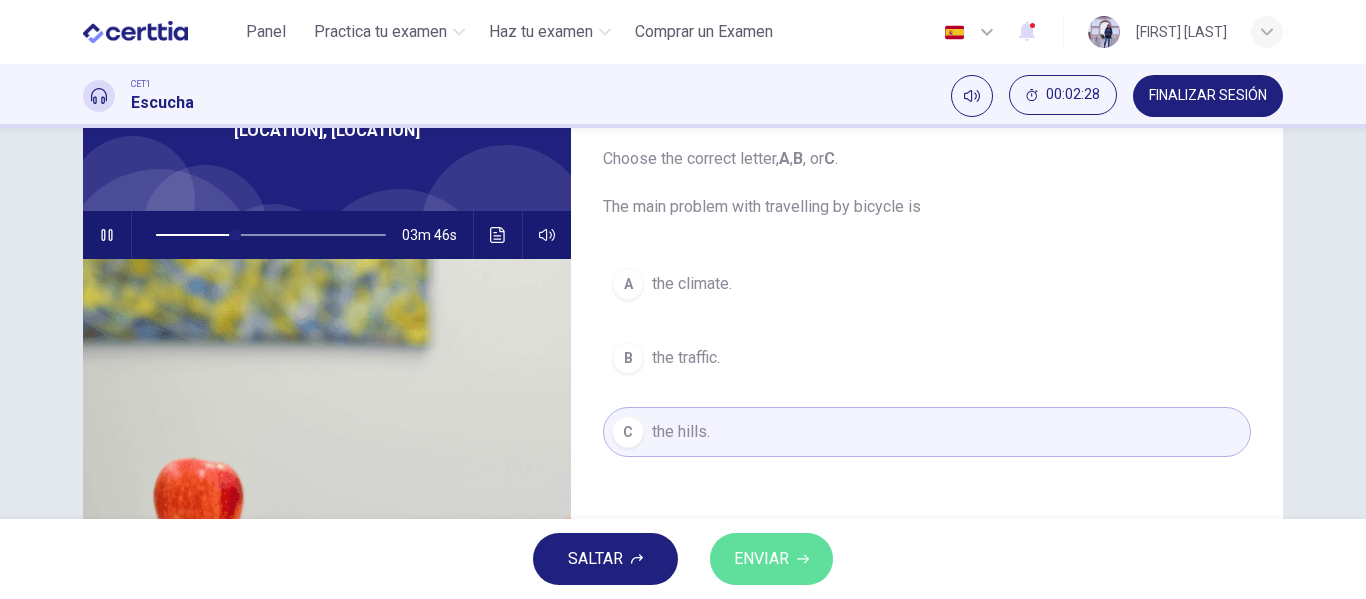 click on "ENVIAR" at bounding box center (771, 559) 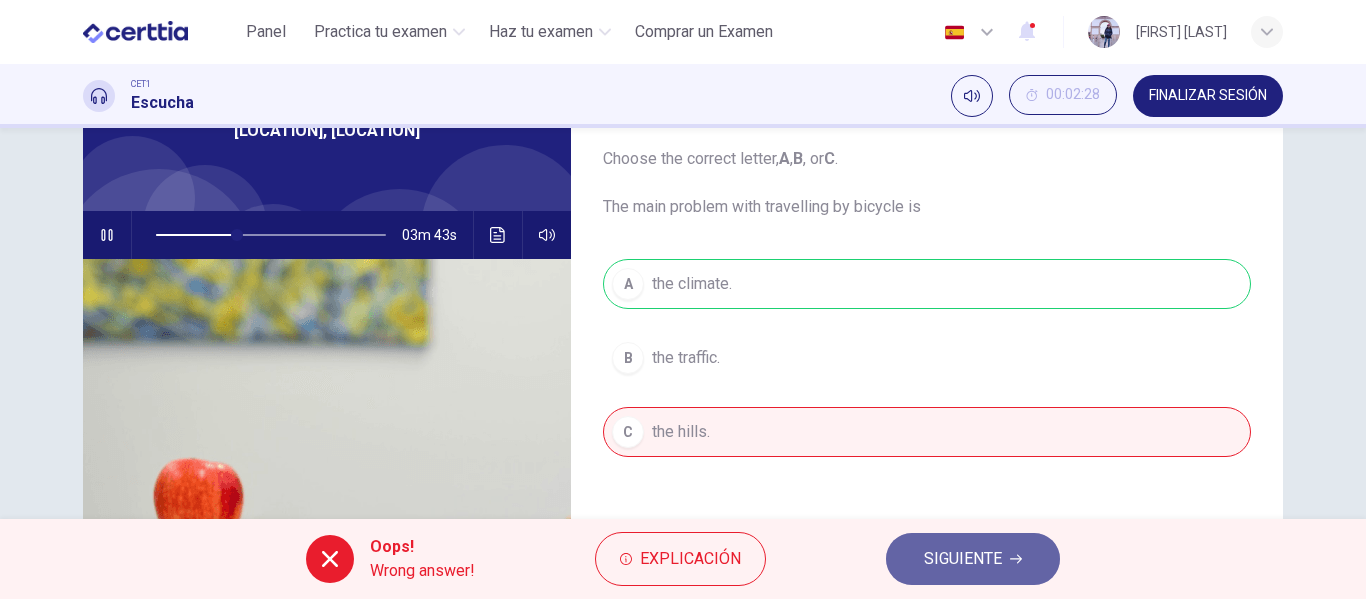 click on "SIGUIENTE" at bounding box center [963, 559] 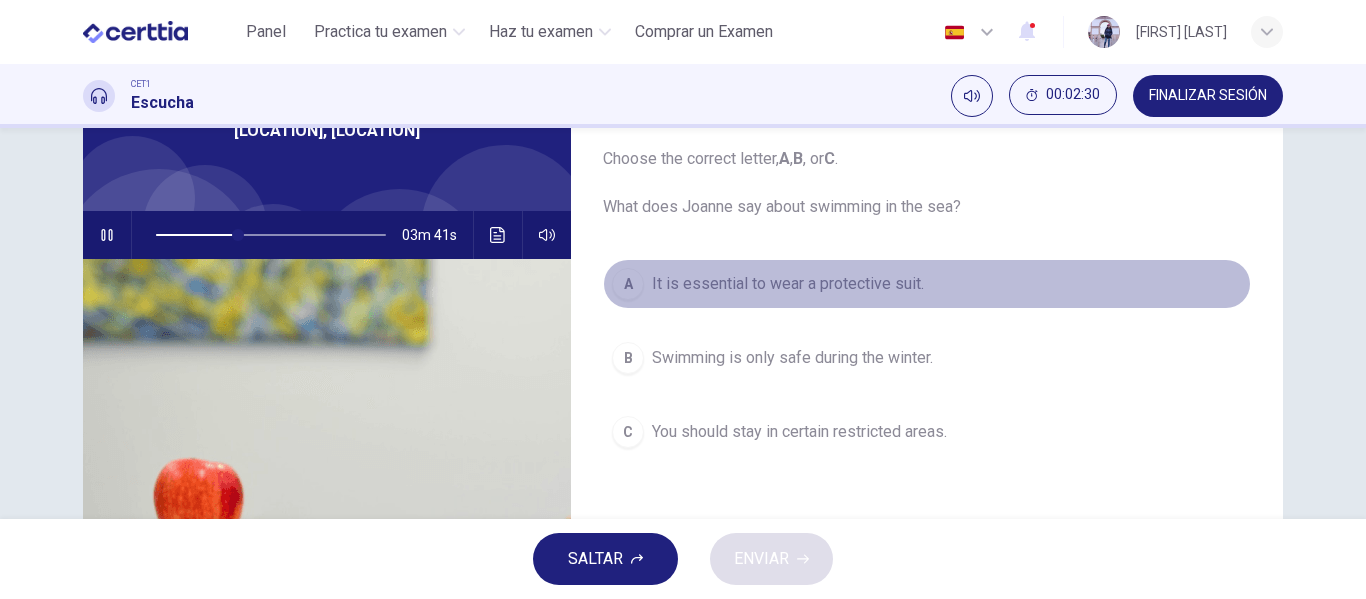 click on "It is essential to wear a protective suit." at bounding box center (788, 284) 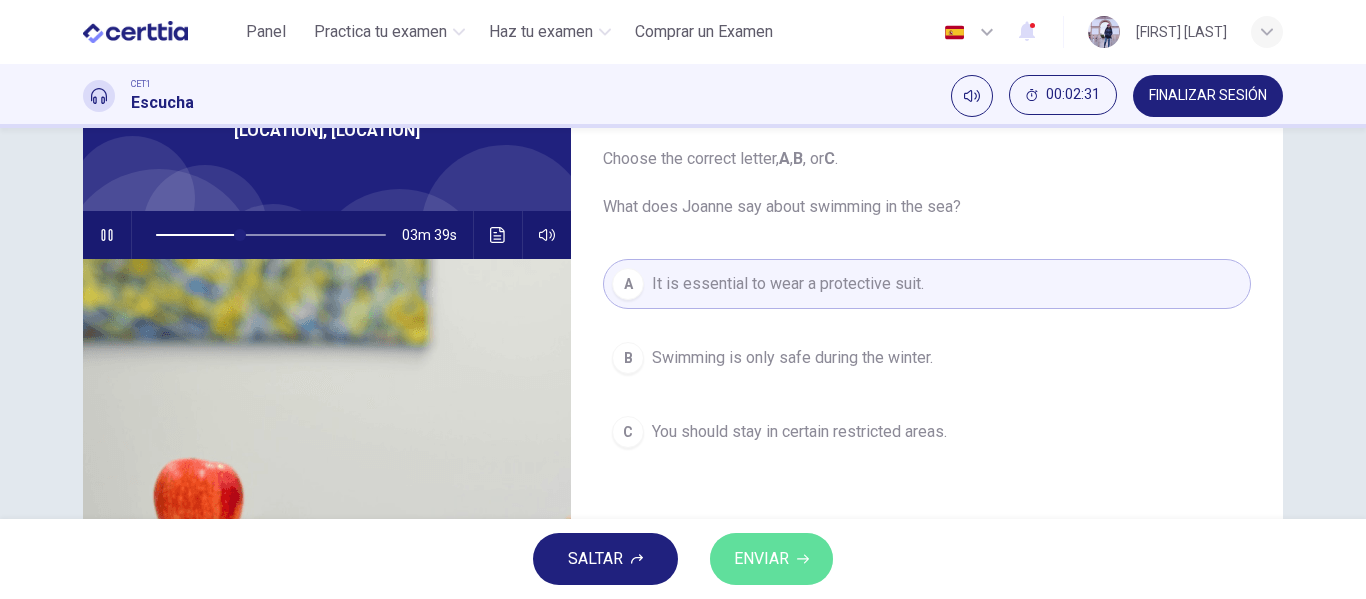 click on "ENVIAR" at bounding box center (761, 559) 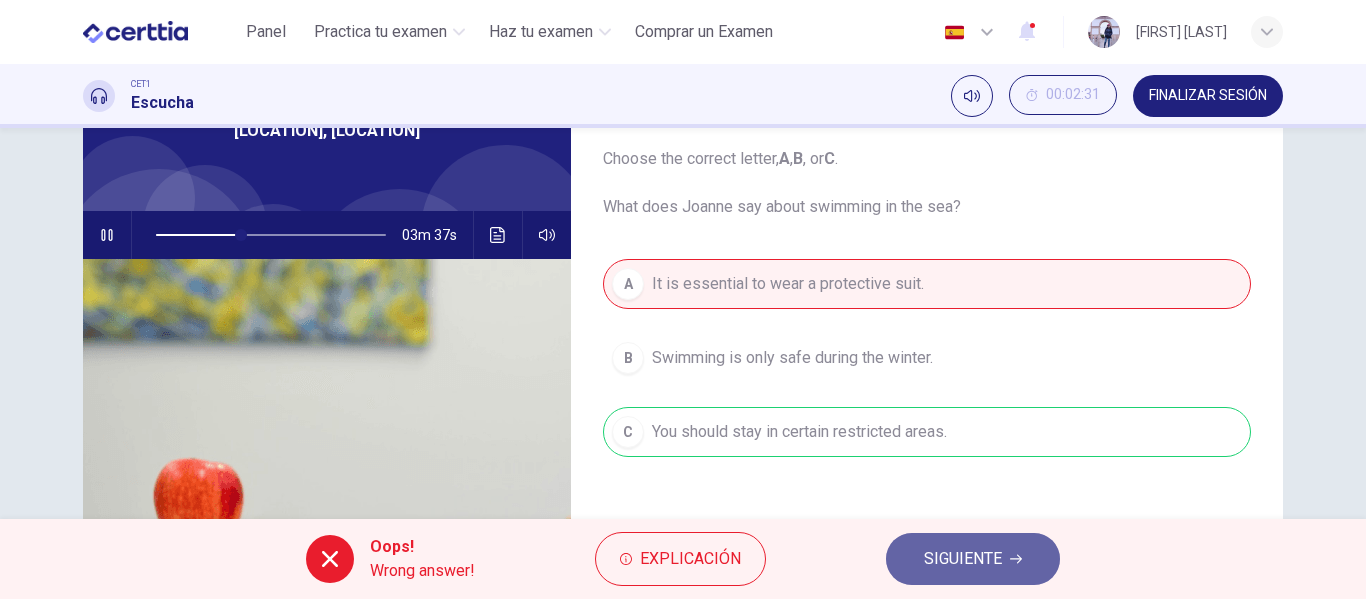 click on "SIGUIENTE" at bounding box center (973, 559) 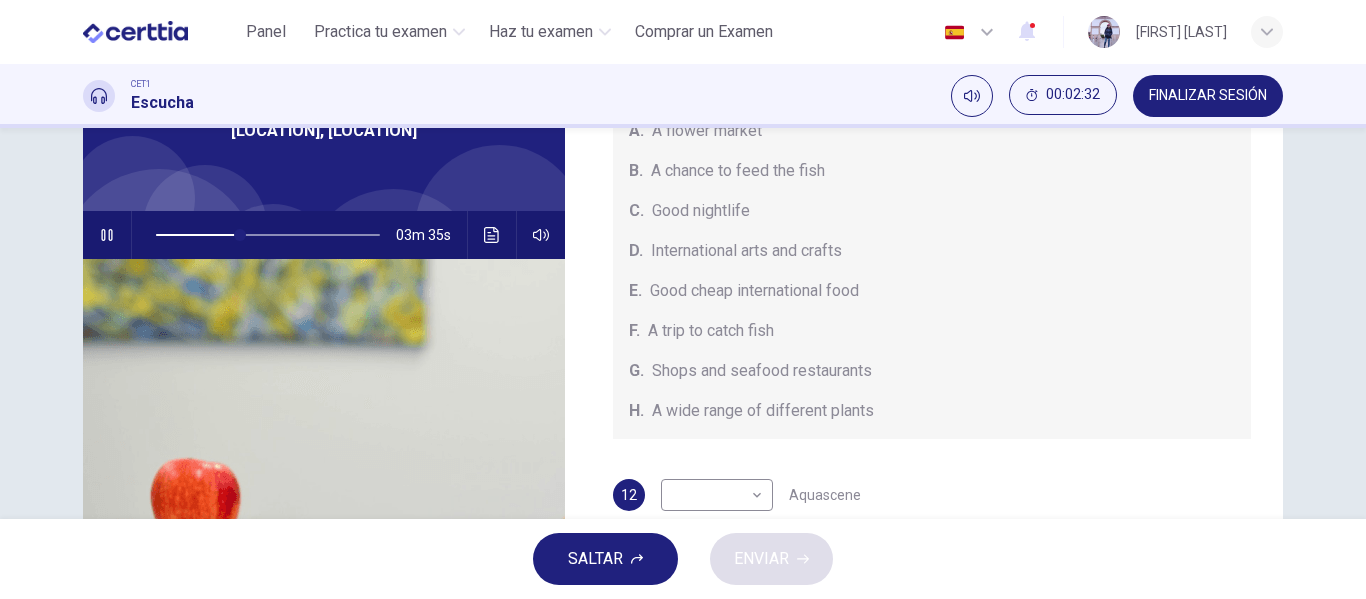 scroll, scrollTop: 225, scrollLeft: 0, axis: vertical 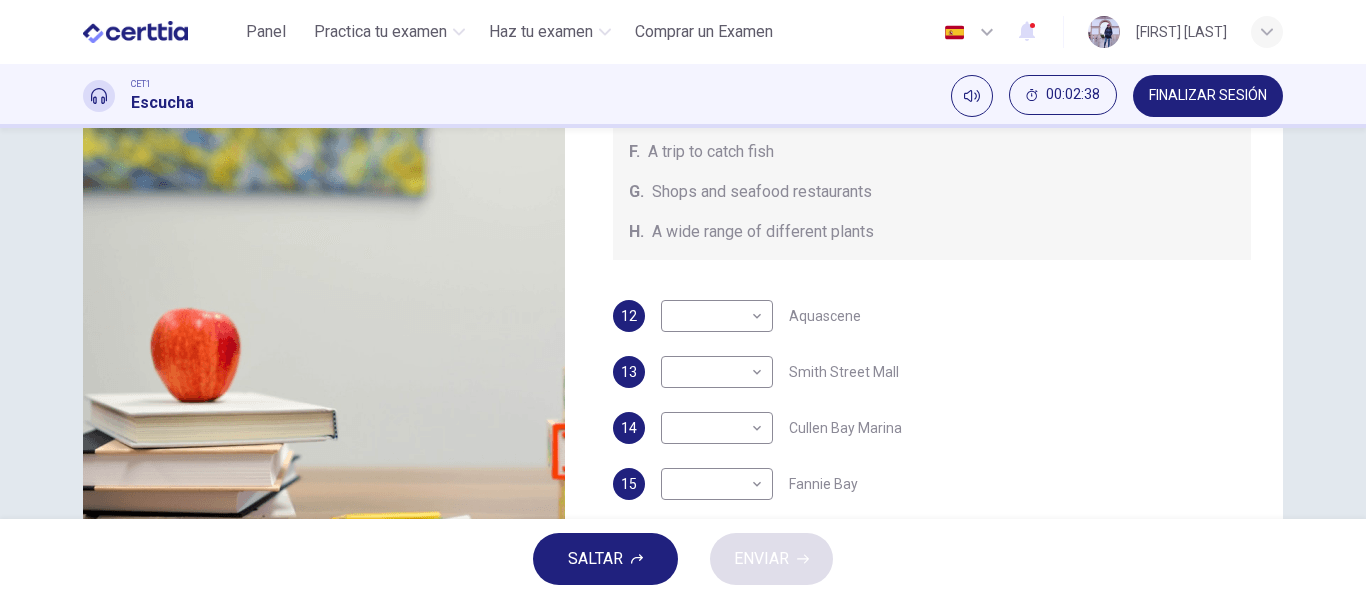 type on "**" 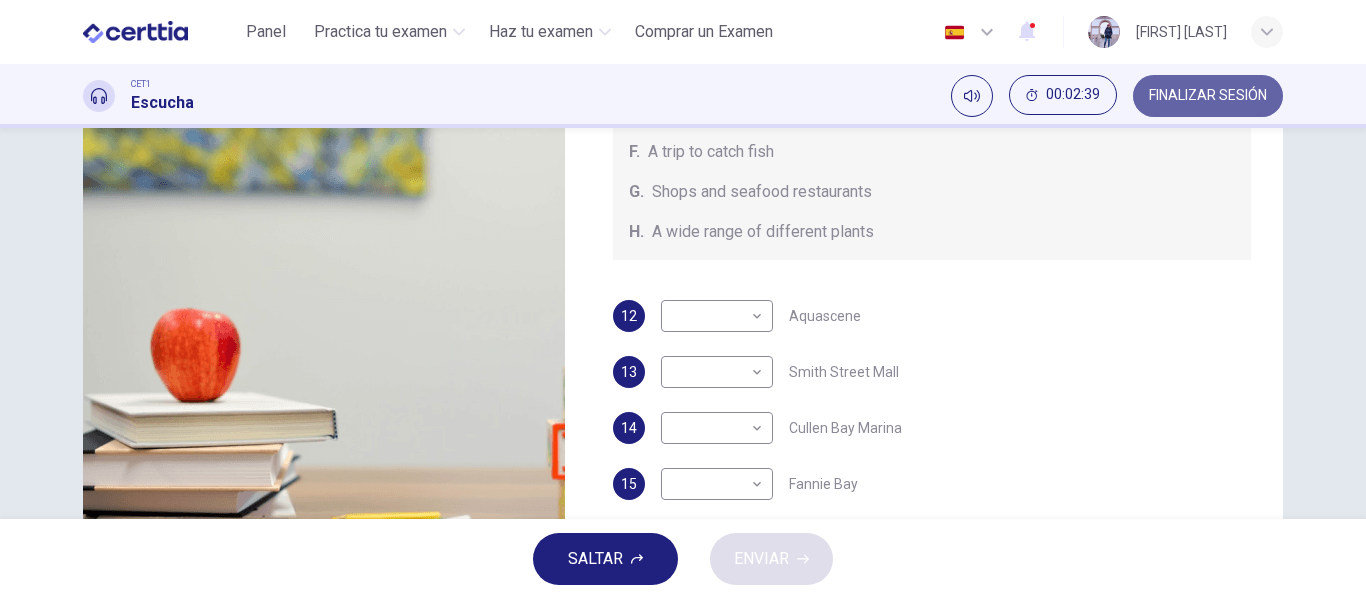 click on "FINALIZAR SESIÓN" at bounding box center (1208, 96) 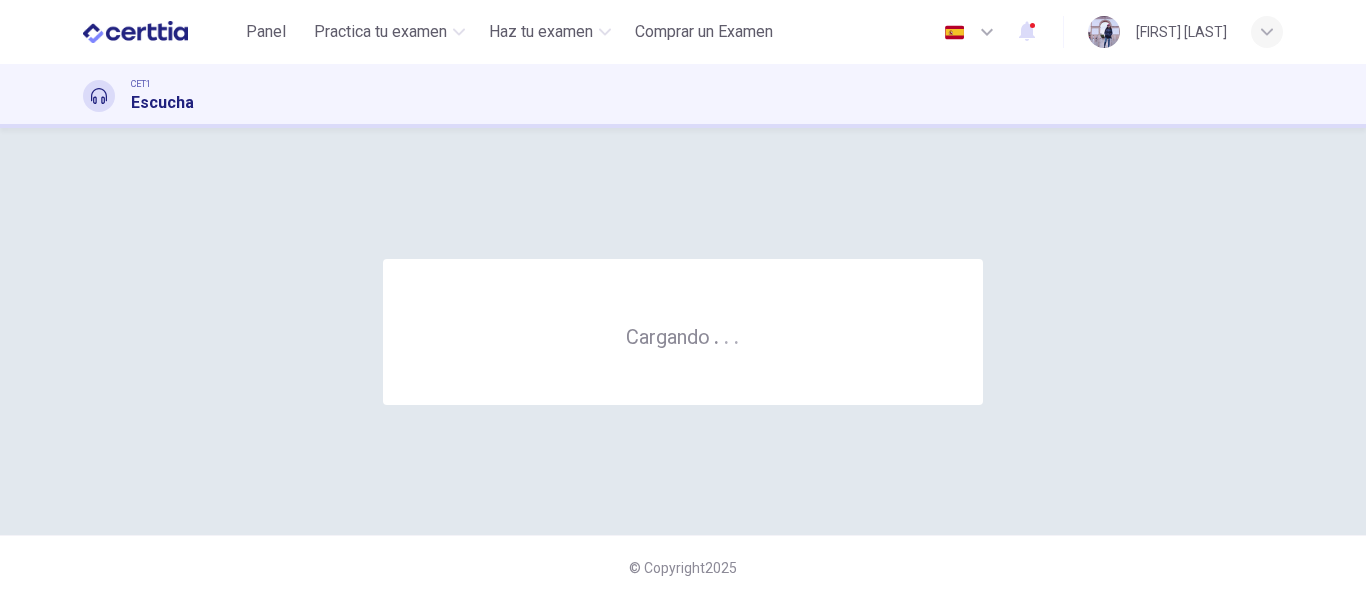 scroll, scrollTop: 0, scrollLeft: 0, axis: both 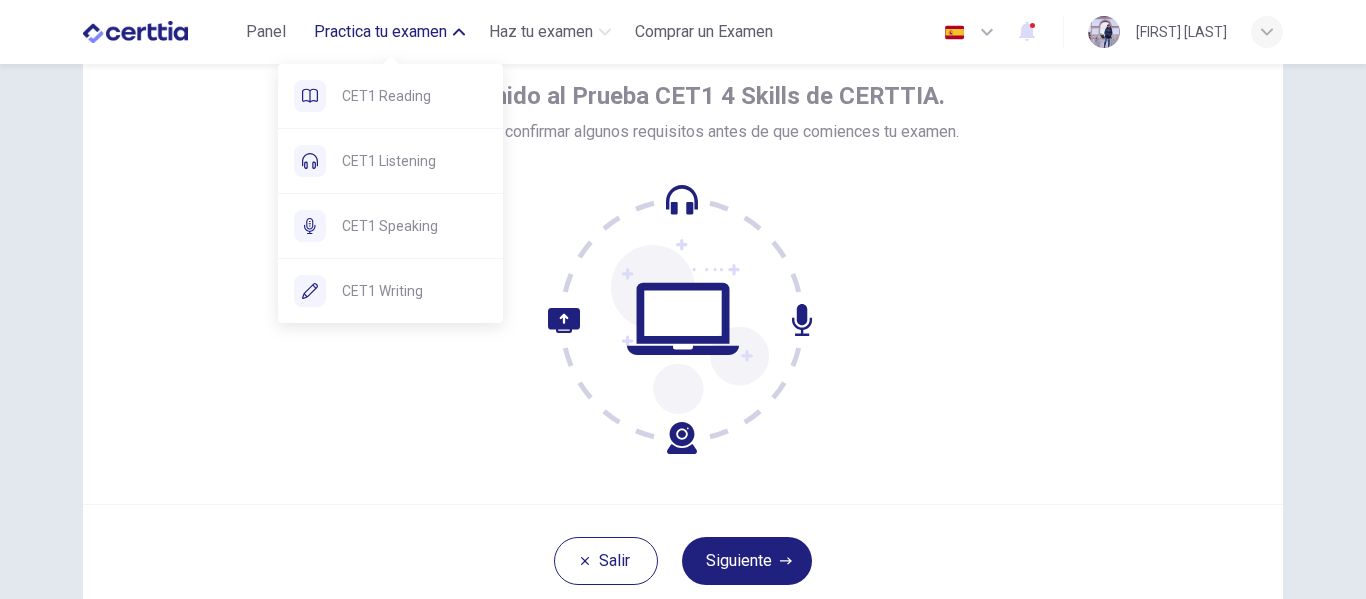 click on "Practica tu examen" at bounding box center (380, 32) 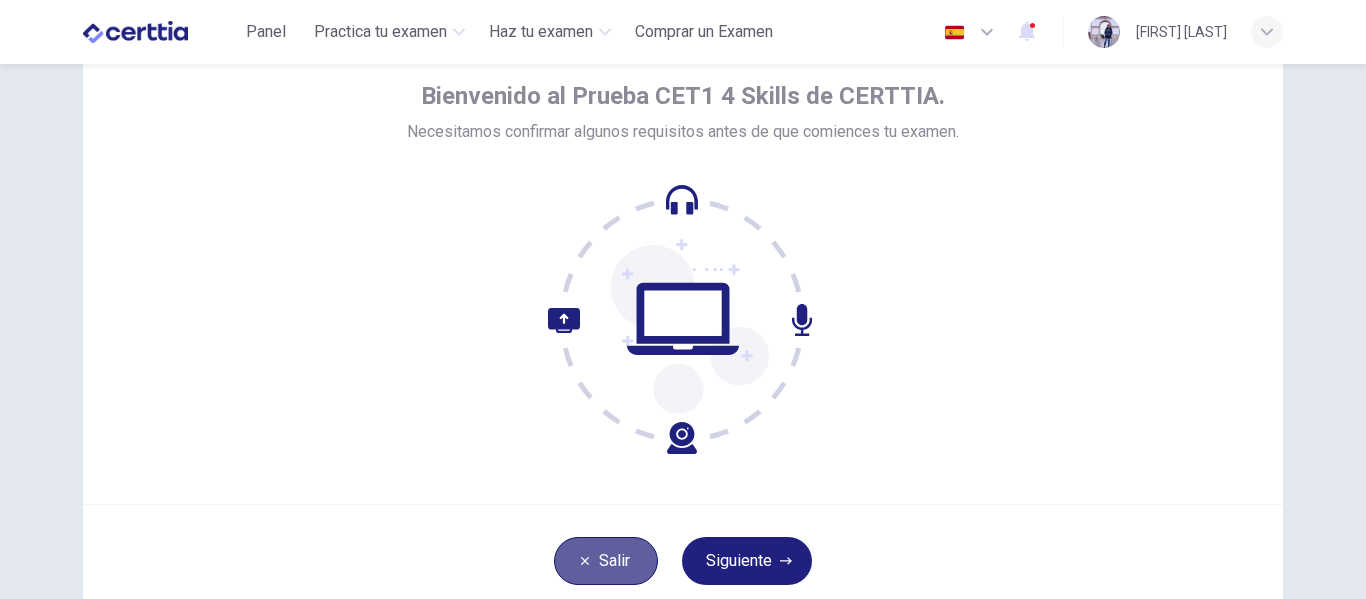 click on "Salir" at bounding box center (606, 561) 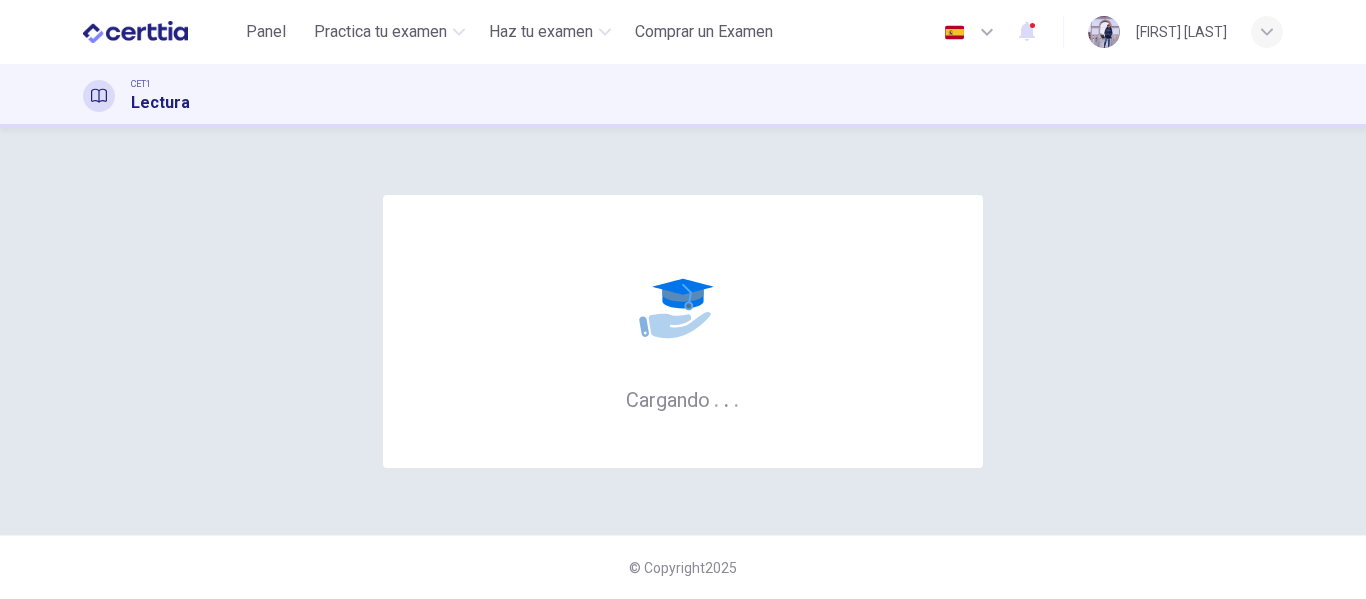 scroll, scrollTop: 0, scrollLeft: 0, axis: both 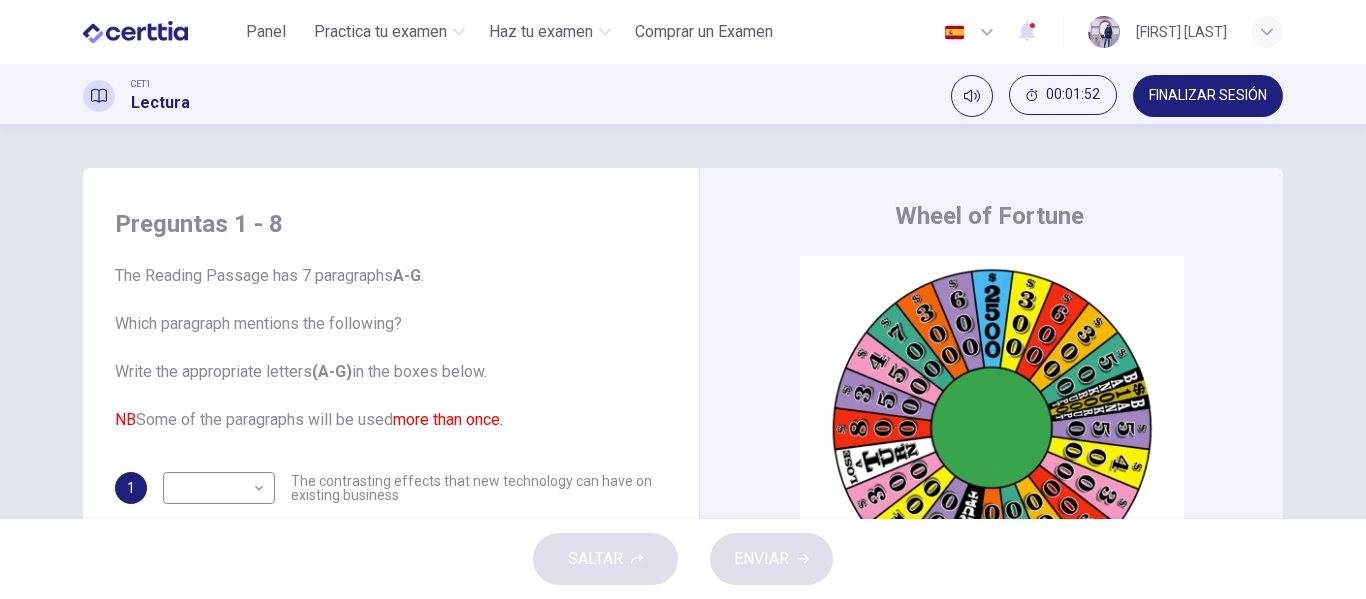 click on "CET1 Lectura 00:01:52 FINALIZAR SESIÓN" at bounding box center (683, 96) 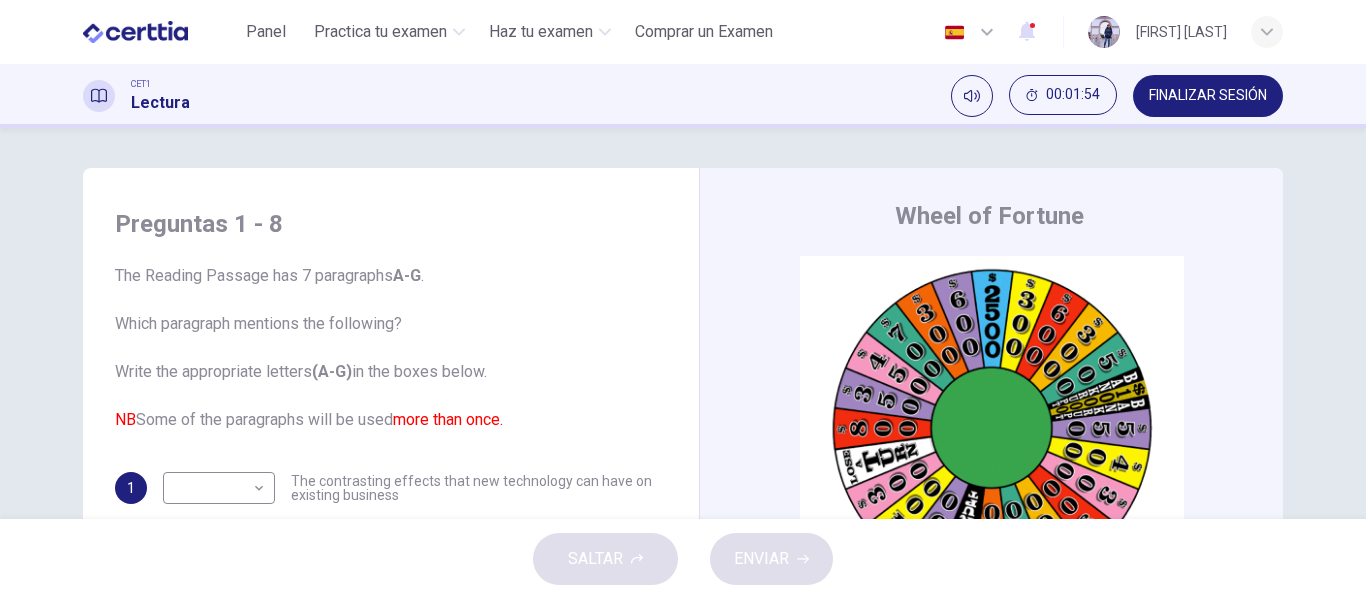 scroll, scrollTop: 73, scrollLeft: 0, axis: vertical 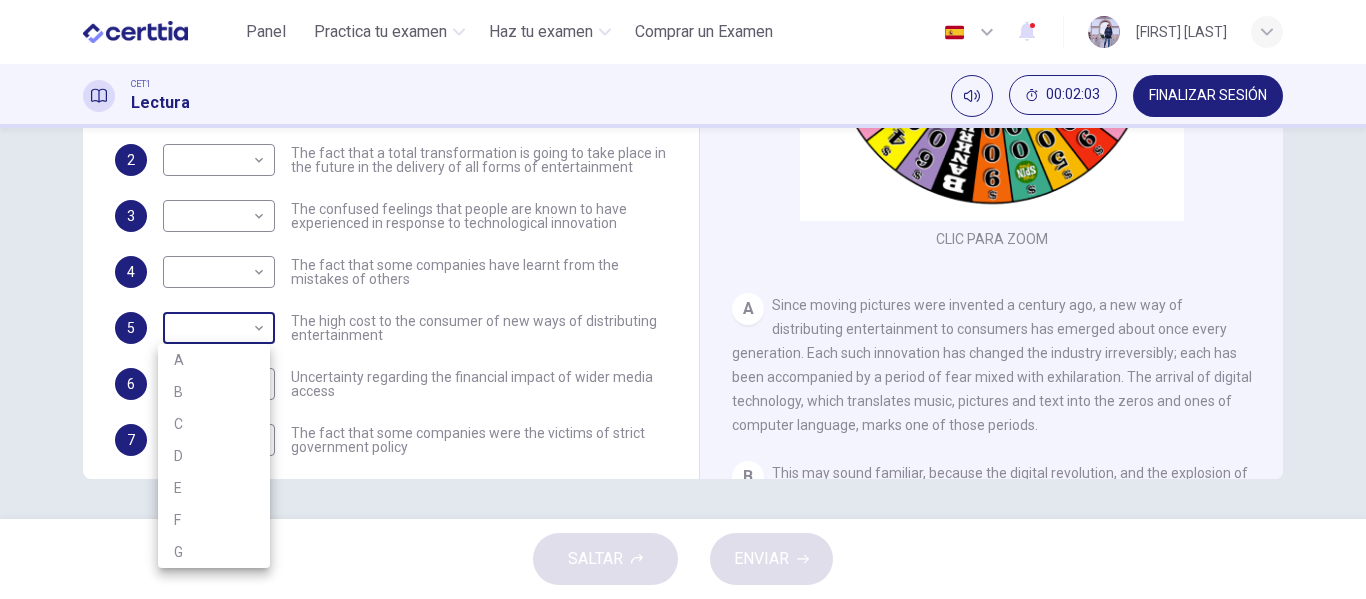 click on "Este sitio utiliza cookies, como se explica en nuestra  Política de Privacidad . Si acepta el uso de cookies, haga clic en el botón Aceptar y continúe navegando por nuestro sitio.   Política de Privacidad Aceptar Panel Practica tu examen Haz tu examen Comprar un Examen Español ** ​ [FIRST] [LAST] CET1 Lectura 00:02:03 FINALIZAR SESIÓN Preguntas 1 - 8 The Reading Passage has 7 paragraphs  A-G .
Which paragraph mentions the following?
Write the appropriate letters  (A-G)  in the boxes below.
NB  Some of the paragraphs will be used  more than once. 1 ​ ​ The contrasting effects that new technology can have on existing business 2 ​ ​ The fact that a total transformation is going to take place in the future in the delivery of all forms of entertainment 3 ​ ​ The confused feelings that people are known to have experienced in response to technological innovation 4 ​ ​ The fact that some companies have learnt from the mistakes of others 5 ​ ​ 6 ​ ​ 7 ​ ​ 8 ​ ​ A B C D E F" at bounding box center [683, 299] 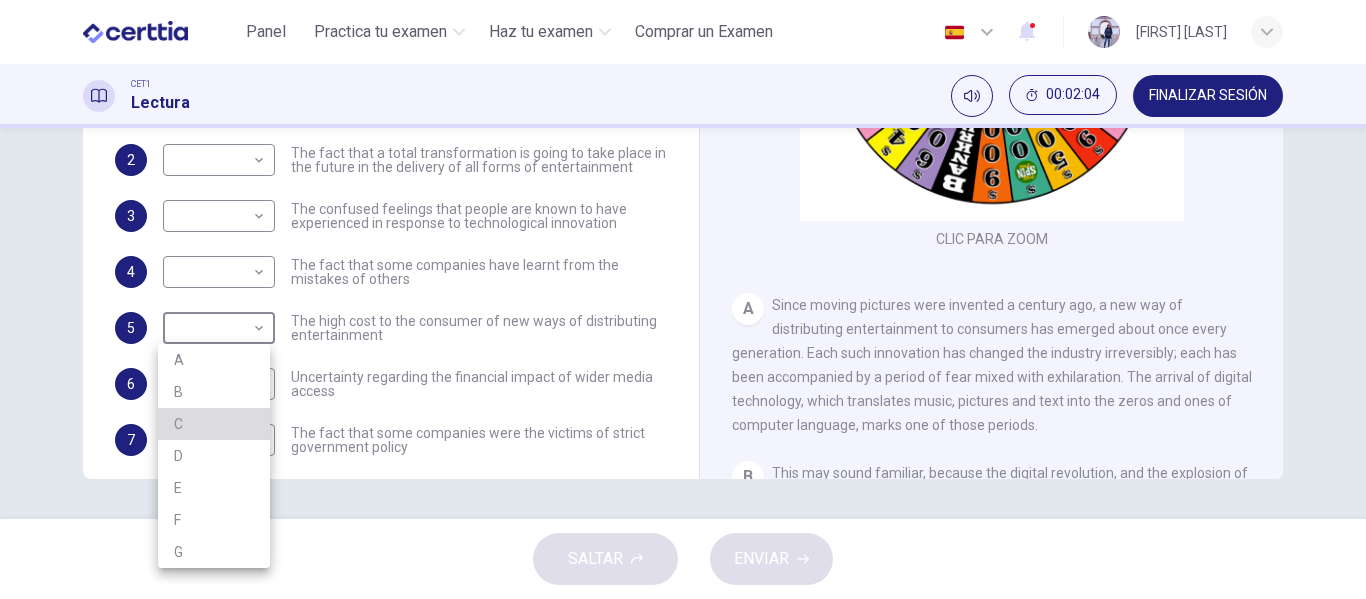 click on "C" at bounding box center [214, 424] 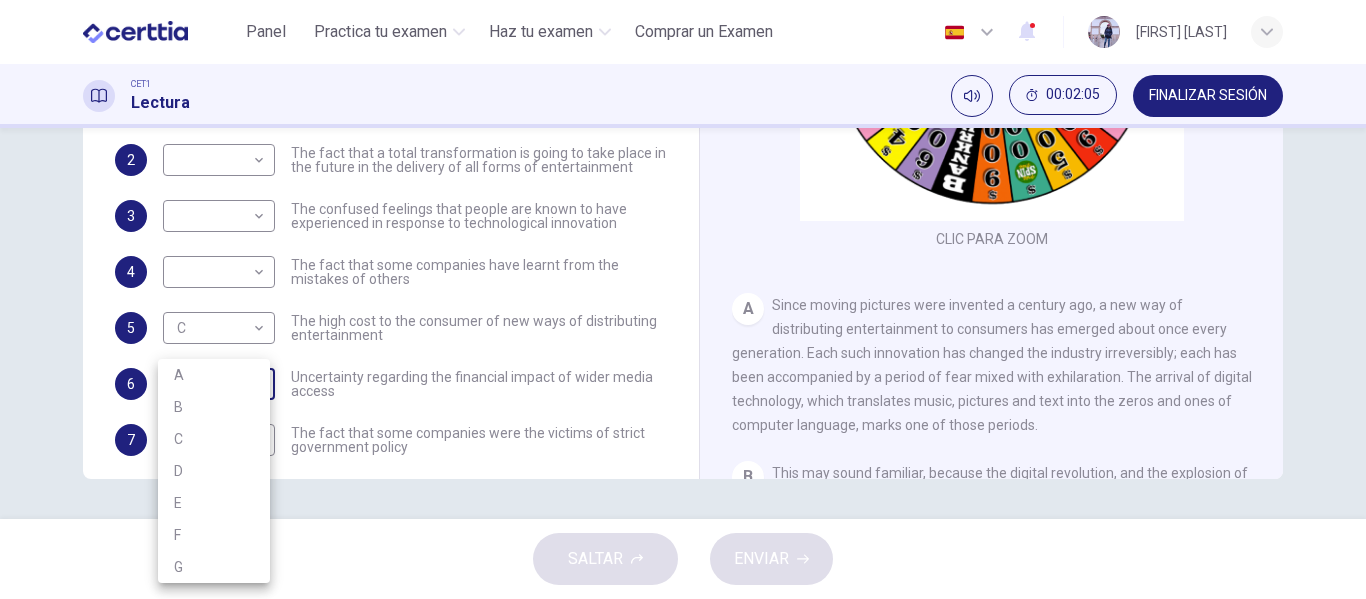 click on "Este sitio utiliza cookies, como se explica en nuestra  Política de Privacidad . Si acepta el uso de cookies, haga clic en el botón Aceptar y continúe navegando por nuestro sitio.   Política de Privacidad Aceptar Panel Practica tu examen Haz tu examen Comprar un Examen Español ** ​ [FIRST] [LAST] CET1 Lectura 00:02:05 FINALIZAR SESIÓN Preguntas 1 - 8 The Reading Passage has 7 paragraphs  A-G .
Which paragraph mentions the following?
Write the appropriate letters  (A-G)  in the boxes below.
NB  Some of the paragraphs will be used  more than once. 1 ​ ​ The contrasting effects that new technology can have on existing business 2 ​ ​ The fact that a total transformation is going to take place in the future in the delivery of all forms of entertainment 3 ​ ​ The confused feelings that people are known to have experienced in response to technological innovation 4 ​ ​ The fact that some companies have learnt from the mistakes of others 5 C * ​ 6 ​ ​ 7 ​ ​ 8 ​ ​ A B C D E F" at bounding box center (683, 299) 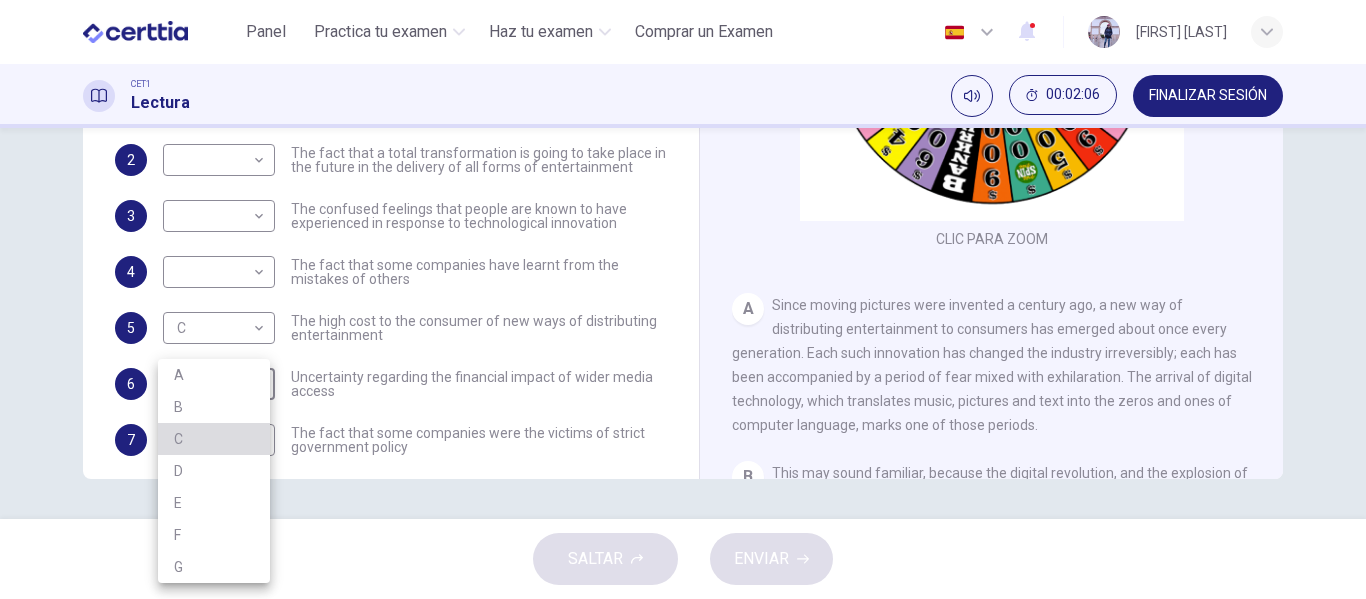 click on "C" at bounding box center (214, 439) 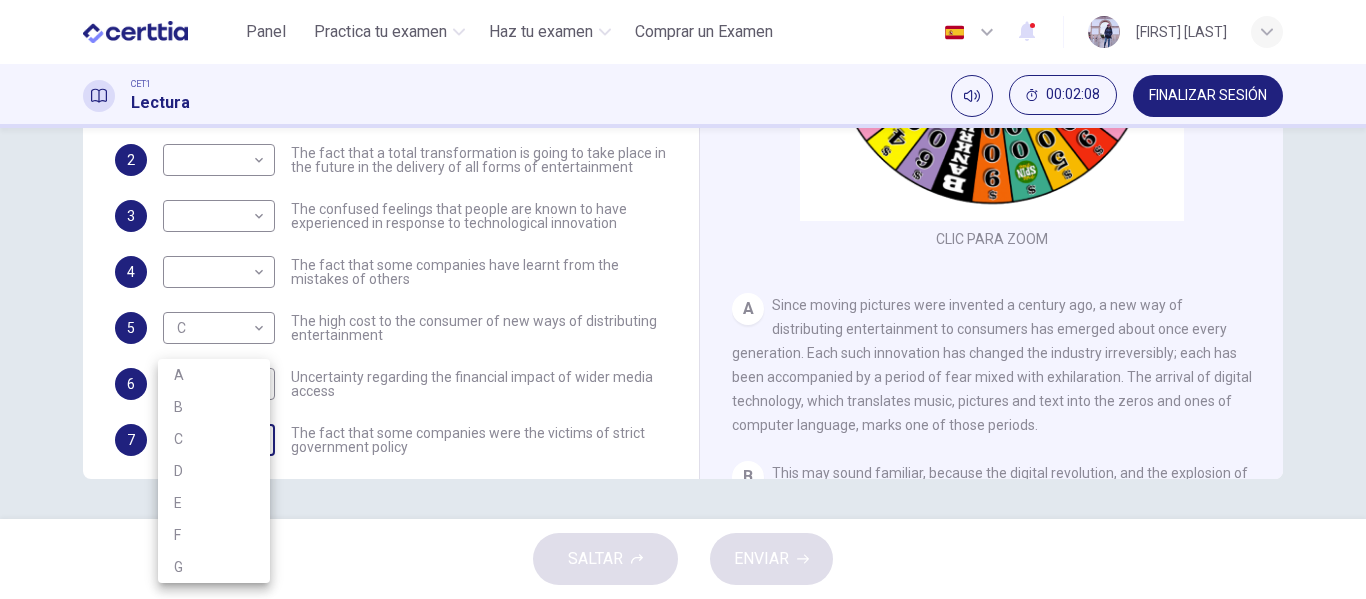 click on "Este sitio utiliza cookies, como se explica en nuestra  Política de Privacidad . Si acepta el uso de cookies, haga clic en el botón Aceptar y continúe navegando por nuestro sitio.   Política de Privacidad Aceptar Panel Practica tu examen Haz tu examen Comprar un Examen Español ** ​ [FIRST] [LAST] CET1 Lectura 00:02:08 FINALIZAR SESIÓN Preguntas 1 - 8 The Reading Passage has 7 paragraphs  A-G .
Which paragraph mentions the following?
Write the appropriate letters  (A-G)  in the boxes below.
NB  Some of the paragraphs will be used  more than once. 1 ​ ​ The contrasting effects that new technology can have on existing business 2 ​ ​ The fact that a total transformation is going to take place in the future in the delivery of all forms of entertainment 3 ​ ​ The confused feelings that people are known to have experienced in response to technological innovation 4 ​ ​ The fact that some companies have learnt from the mistakes of others 5 C * ​ 6 C * ​ 7 ​ ​ 8 ​ ​ A B C D E F" at bounding box center [683, 299] 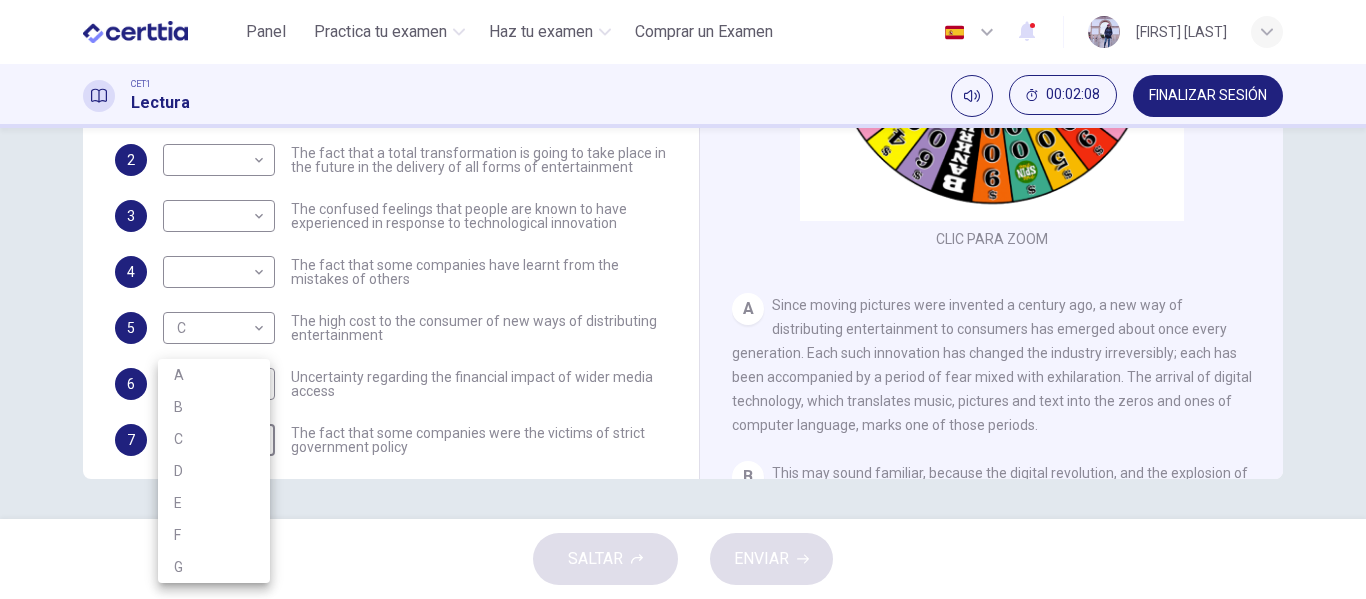 click on "A" at bounding box center (214, 375) 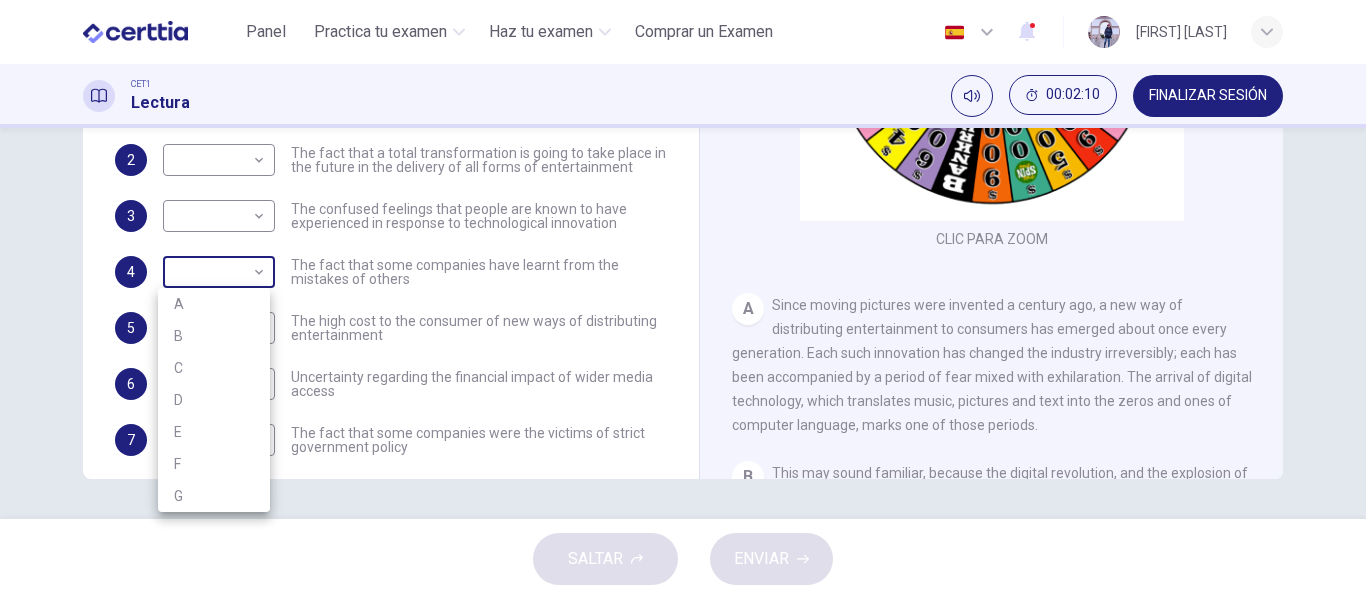 click on "Este sitio utiliza cookies, como se explica en nuestra  Política de Privacidad . Si acepta el uso de cookies, haga clic en el botón Aceptar y continúe navegando por nuestro sitio.   Política de Privacidad Aceptar Panel Practica tu examen Haz tu examen Comprar un Examen Español ** ​ [NAME] CET1 Lectura 00:02:10 FINALIZAR SESIÓN Preguntas 1 - 8 The Reading Passage has 7 paragraphs  A-G .
Which paragraph mentions the following?
Write the appropriate letters  (A-G)  in the boxes below.
NB  Some of the paragraphs will be used  more than once. 1 ​ ​ The contrasting effects that new technology can have on existing business 2 ​ ​ The fact that a total transformation is going to take place in the future in the delivery of all forms of entertainment 3 ​ ​ The confused feelings that people are known to have experienced in response to technological innovation 4 ​ ​ The fact that some companies have learnt from the mistakes of others 5 C * ​ 6 C * ​ 7 A * ​ 8 ​ ​ A B C D E F" at bounding box center [683, 299] 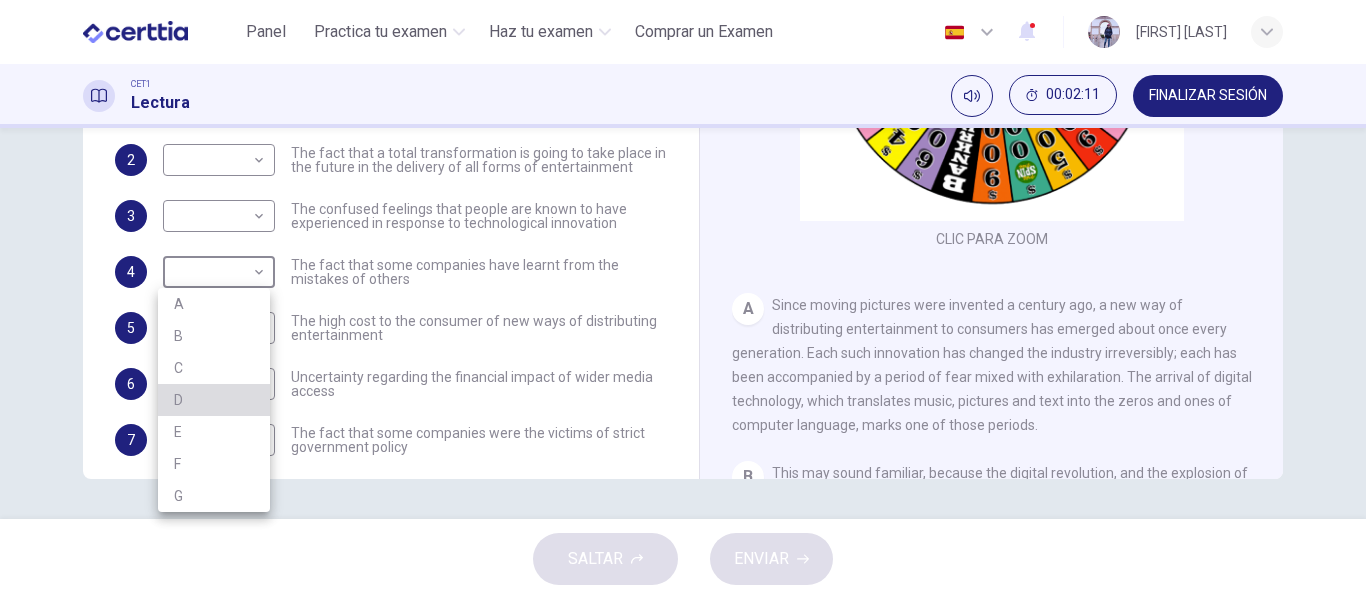 click on "D" at bounding box center (214, 400) 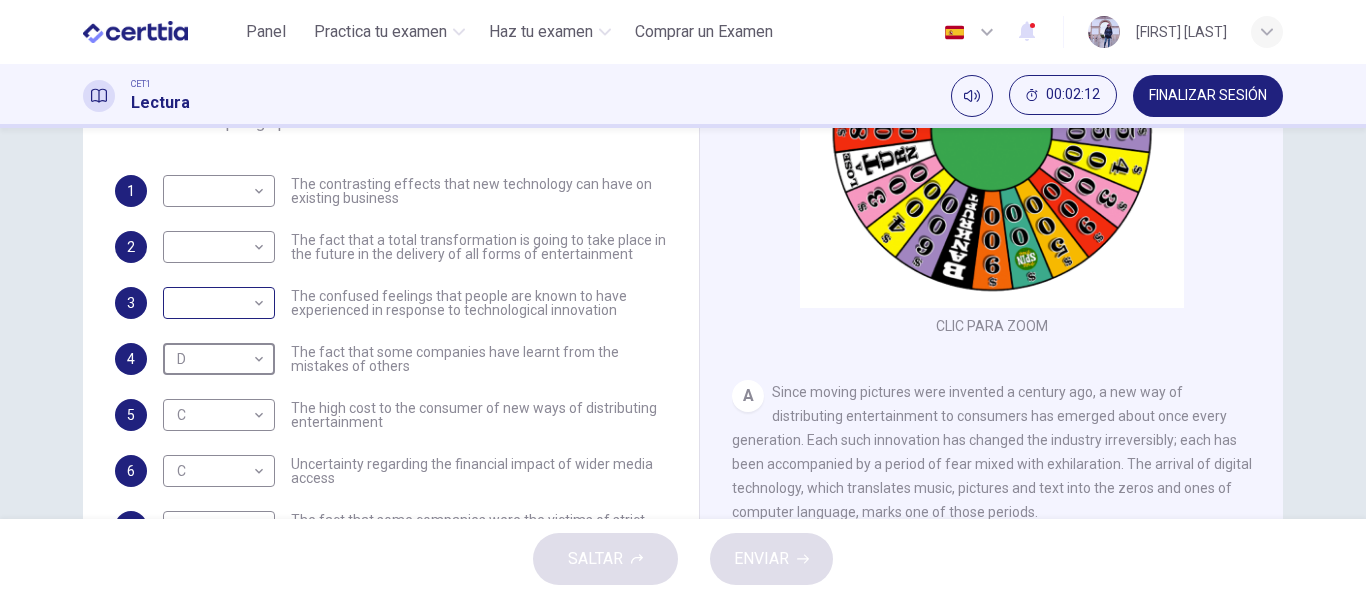 scroll, scrollTop: 296, scrollLeft: 0, axis: vertical 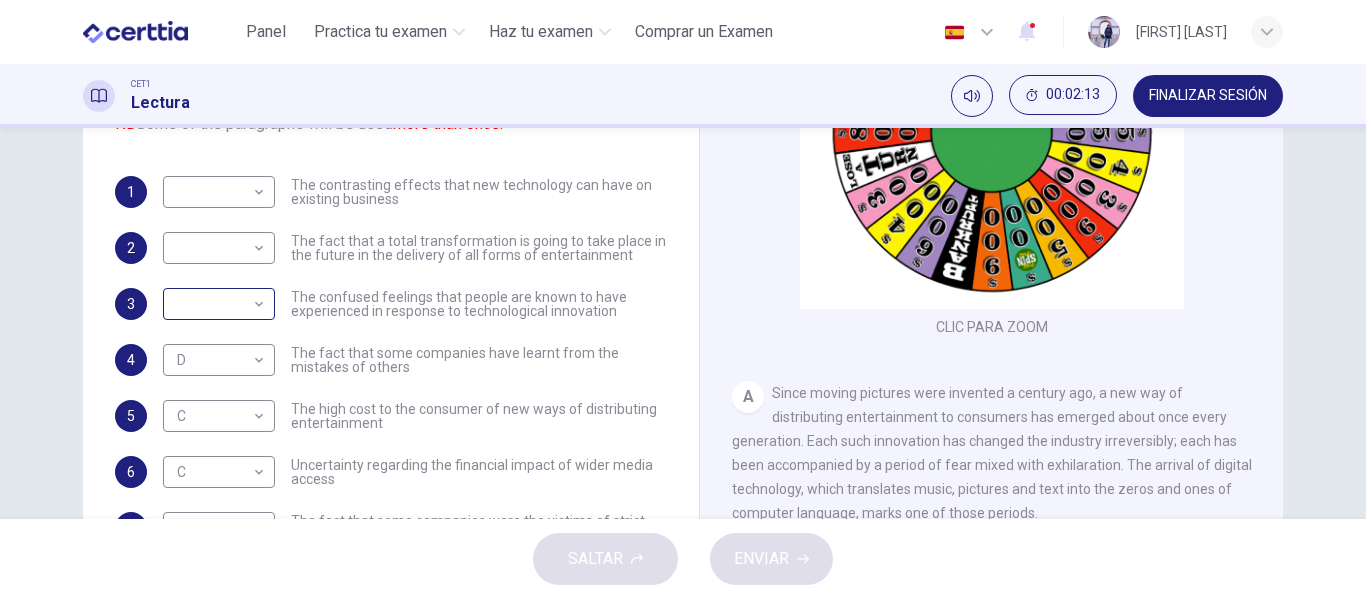 click on "​ ​" at bounding box center (219, 304) 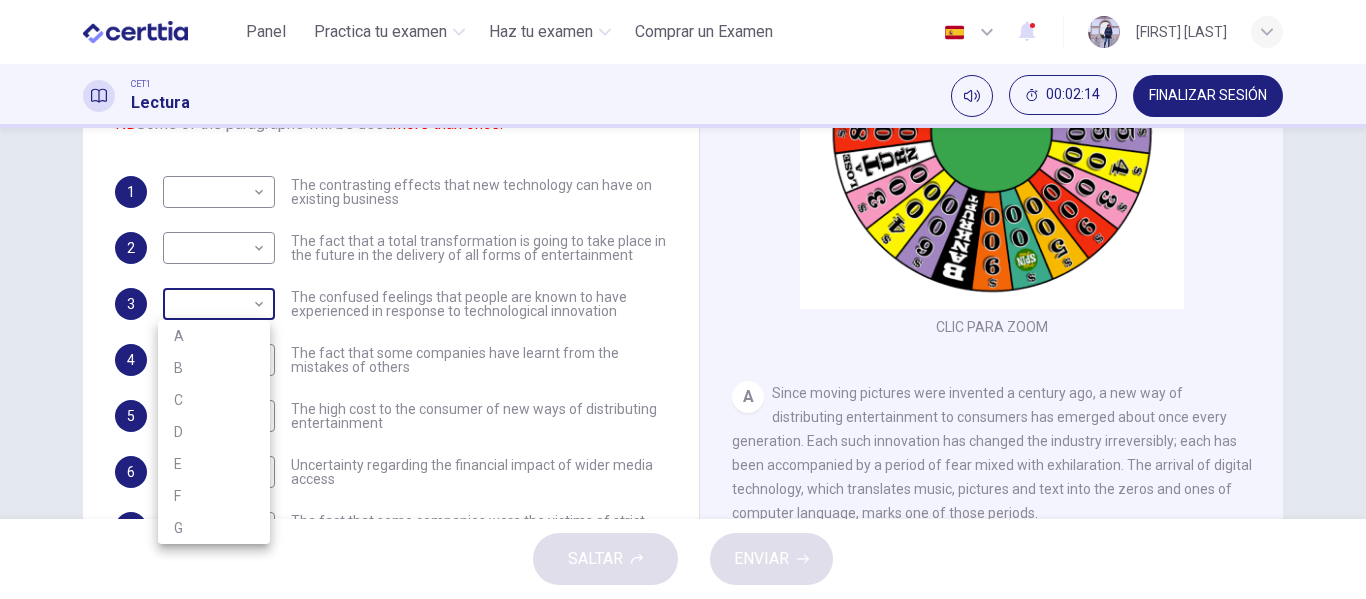 click on "Este sitio utiliza cookies, como se explica en nuestra  Política de Privacidad . Si acepta el uso de cookies, haga clic en el botón Aceptar y continúe navegando por nuestro sitio.   Política de Privacidad Aceptar Panel Practica tu examen Haz tu examen Comprar un Examen Español ** ​ [NAME] CET1 Lectura 00:02:14 FINALIZAR SESIÓN Preguntas 1 - 8 The Reading Passage has 7 paragraphs  A-G .
Which paragraph mentions the following?
Write the appropriate letters  (A-G)  in the boxes below.
NB  Some of the paragraphs will be used  more than once. 1 ​ ​ The contrasting effects that new technology can have on existing business 2 ​ ​ The fact that a total transformation is going to take place in the future in the delivery of all forms of entertainment 3 ​ ​ The confused feelings that people are known to have experienced in response to technological innovation 4 D * ​ The fact that some companies have learnt from the mistakes of others 5 C * ​ 6 C * ​ 7 A * ​ 8 ​ ​ A B C D E F" at bounding box center (683, 299) 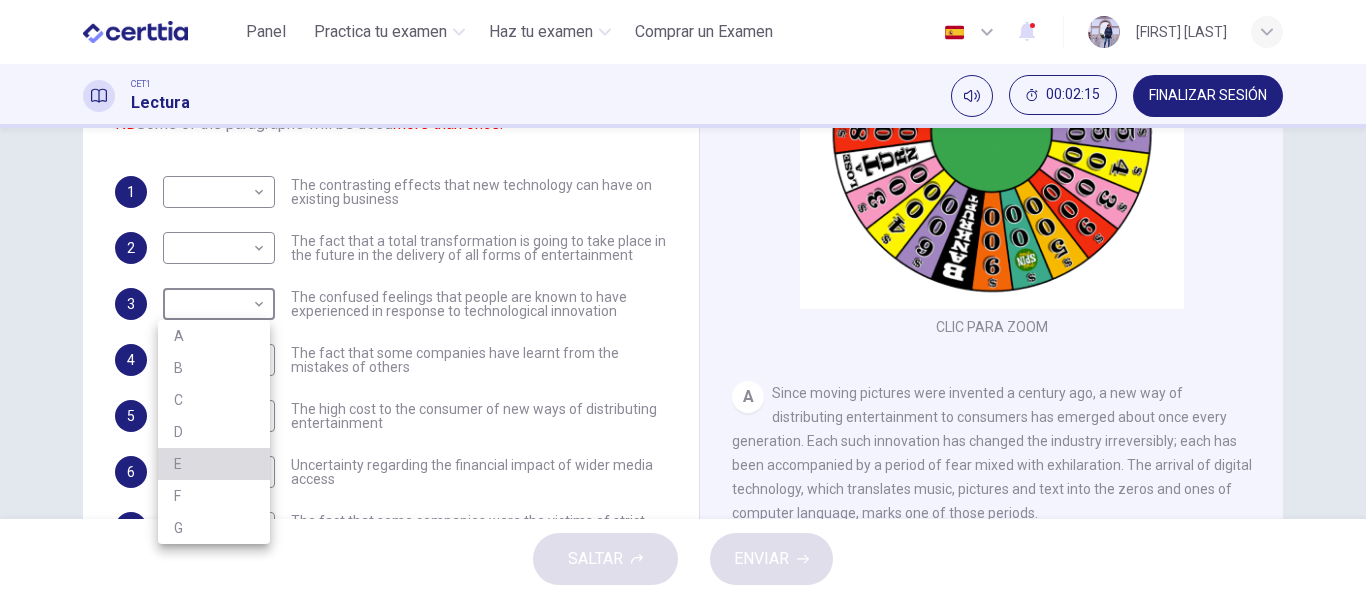 click on "E" at bounding box center (214, 464) 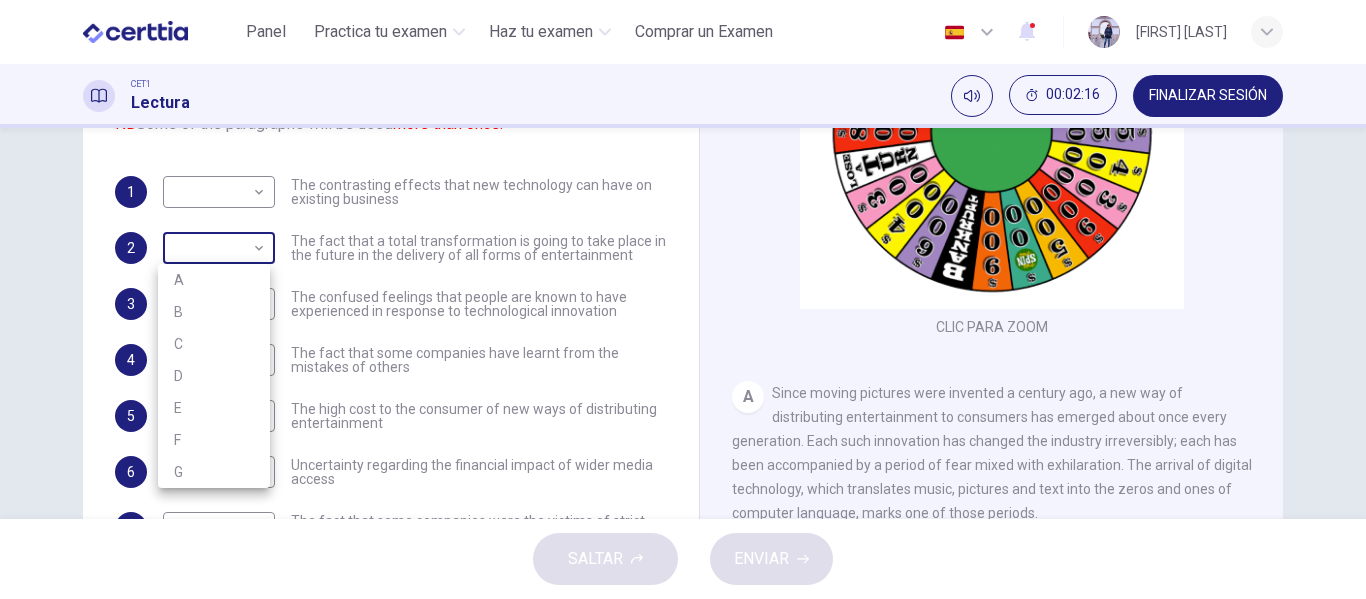 click on "Este sitio utiliza cookies, como se explica en nuestra  Política de Privacidad . Si acepta el uso de cookies, haga clic en el botón Aceptar y continúe navegando por nuestro sitio.   Política de Privacidad Aceptar Panel Practica tu examen Haz tu examen Comprar un Examen Español ** ​ [FIRST] [LAST] CET1 Lectura 00:02:16 FINALIZAR SESIÓN Preguntas 1 - 8 The Reading Passage has 7 paragraphs  A-G .
Which paragraph mentions the following?
Write the appropriate letters  (A-G)  in the boxes below.
NB  Some of the paragraphs will be used  more than once. 1 ​ ​ The contrasting effects that new technology can have on existing business 2 ​ ​ The fact that a total transformation is going to take place in the future in the delivery of all forms of entertainment 3 E * ​ The confused feelings that people are known to have experienced in response to technological innovation 4 D * ​ The fact that some companies have learnt from the mistakes of others 5 C * ​ 6 C * ​ 7 A * ​ 8 ​ ​ A B C D E F" at bounding box center (683, 299) 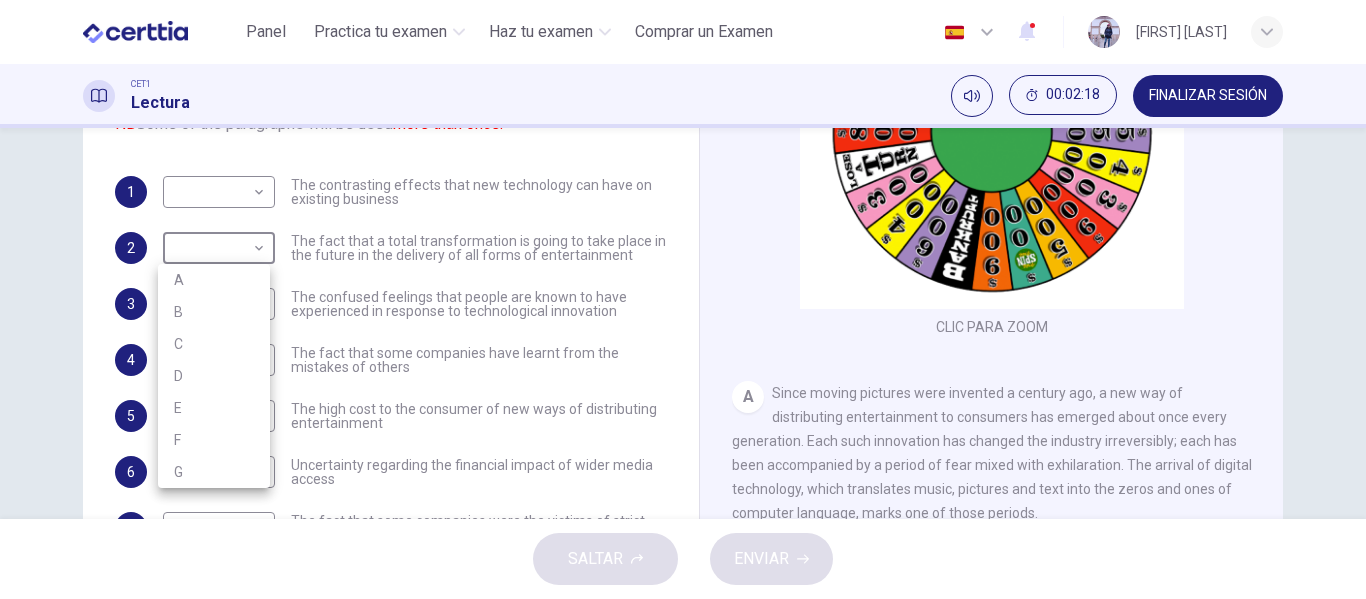 click on "F" at bounding box center [214, 440] 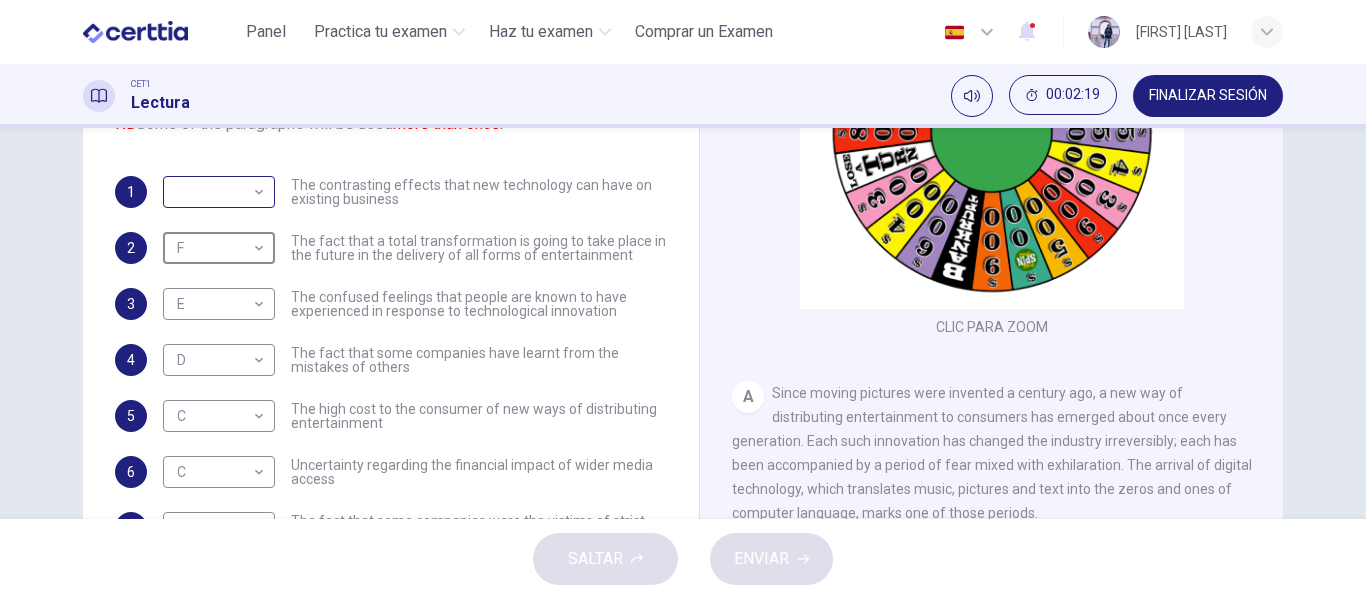 click on "Este sitio utiliza cookies, como se explica en nuestra  Política de Privacidad . Si acepta el uso de cookies, haga clic en el botón Aceptar y continúe navegando por nuestro sitio.   Política de Privacidad Aceptar Panel Practica tu examen Haz tu examen Comprar un Examen Español ** ​ Vanessa Espinosa CET1 Lectura 00:02:19 FINALIZAR SESIÓN Preguntas 1 - 8 The Reading Passage has 7 paragraphs  A-G .
Which paragraph mentions the following?
Write the appropriate letters  (A-G)  in the boxes below.
NB  Some of the paragraphs will be used  more than once. 1 ​ ​ The contrasting effects that new technology can have on existing business 2 F * ​ The fact that a total transformation is going to take place in the future in the delivery of all forms of entertainment 3 E * ​ The confused feelings that people are known to have experienced in response to technological innovation 4 D * ​ The fact that some companies have learnt from the mistakes of others 5 C * ​ 6 C * ​ 7 A * ​ 8 ​ ​ A B C D E F" at bounding box center [683, 299] 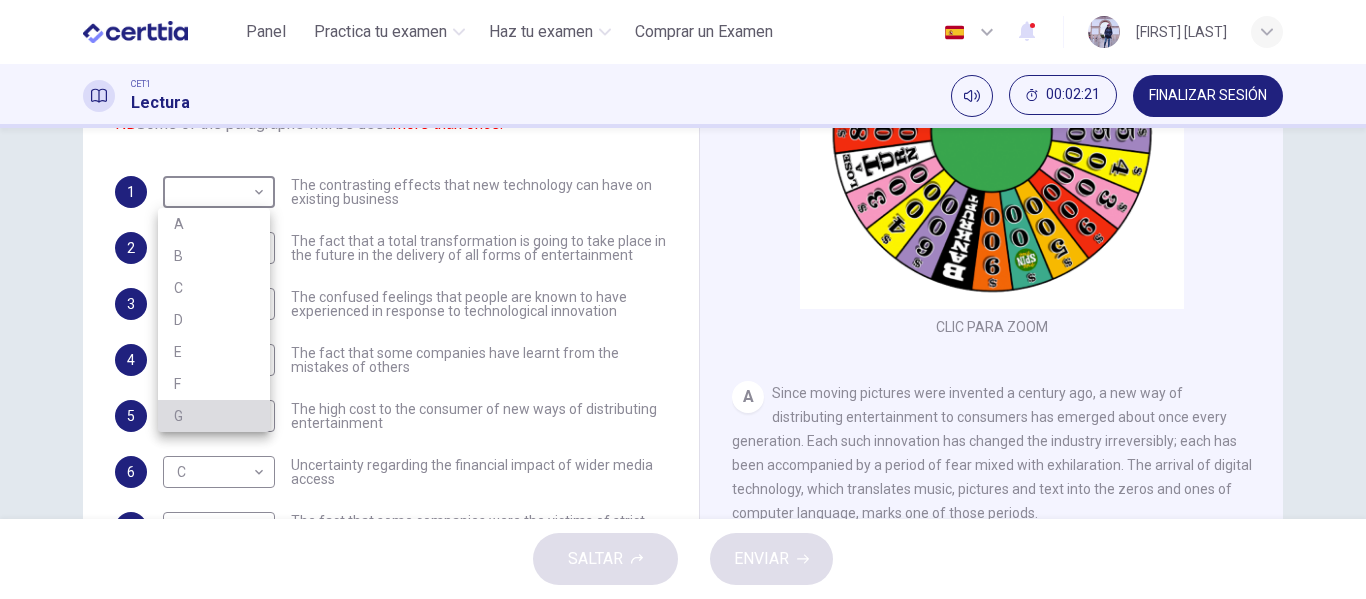 click on "G" at bounding box center [214, 416] 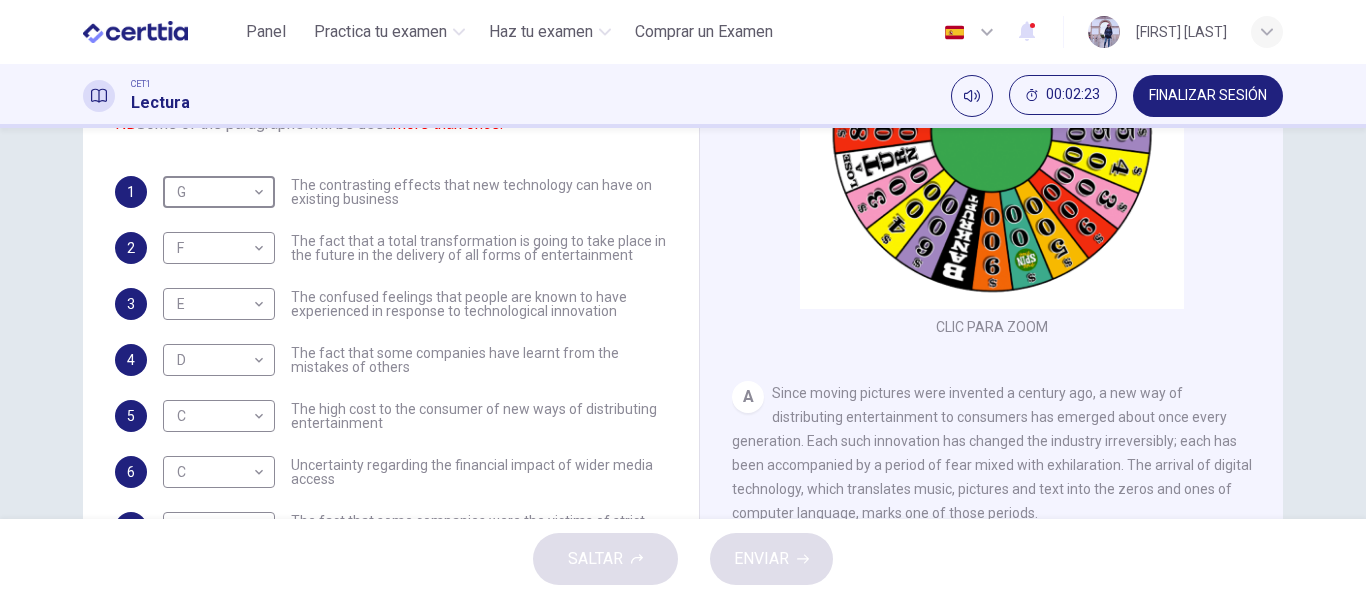 scroll, scrollTop: 73, scrollLeft: 0, axis: vertical 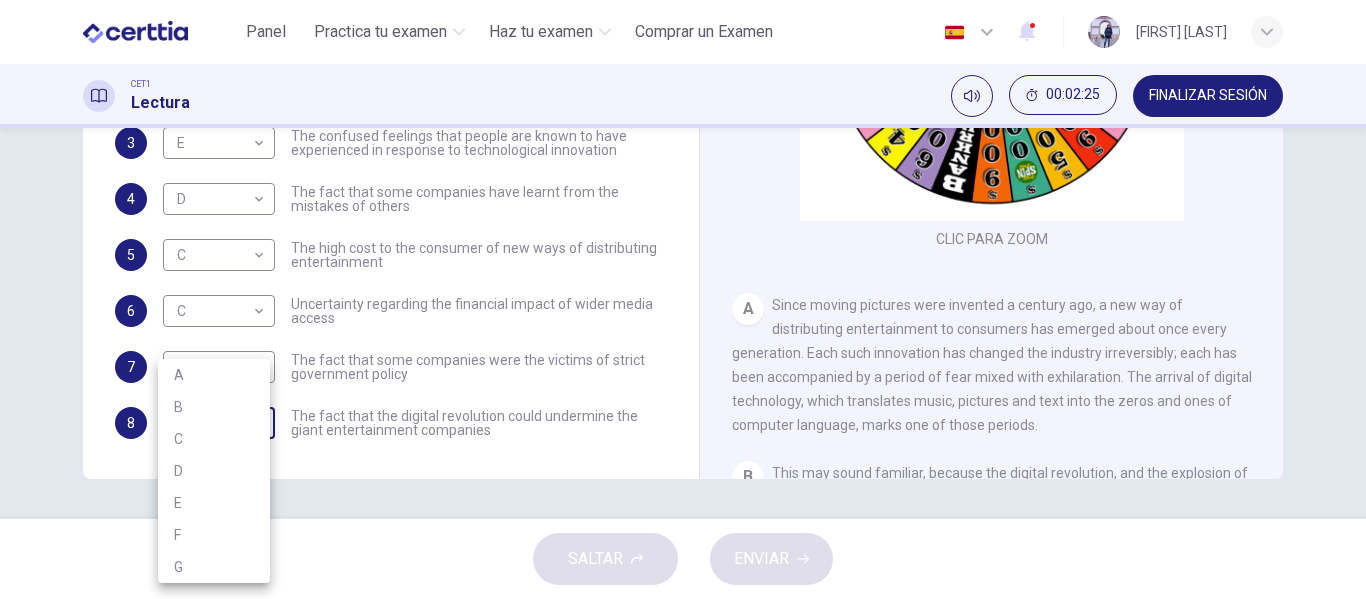 click on "Este sitio utiliza cookies, como se explica en nuestra  Política de Privacidad . Si acepta el uso de cookies, haga clic en el botón Aceptar y continúe navegando por nuestro sitio.   Política de Privacidad Aceptar Panel Practica tu examen Haz tu examen Comprar un Examen Español ** ​ [NAME] CET1 Lectura 00:02:25 FINALIZAR SESIÓN Preguntas 1 - 8 The Reading Passage has 7 paragraphs  A-G .
Which paragraph mentions the following?
Write the appropriate letters  (A-G)  in the boxes below.
NB  Some of the paragraphs will be used  more than once. 1 G * ​ The contrasting effects that new technology can have on existing business 2 F * ​ The fact that a total transformation is going to take place in the future in the delivery of all forms of entertainment 3 E * ​ The confused feelings that people are known to have experienced in response to technological innovation 4 D * ​ The fact that some companies have learnt from the mistakes of others 5 C * ​ 6 C * ​ 7 A * ​ 8 ​ ​ A B C D E F" at bounding box center (683, 299) 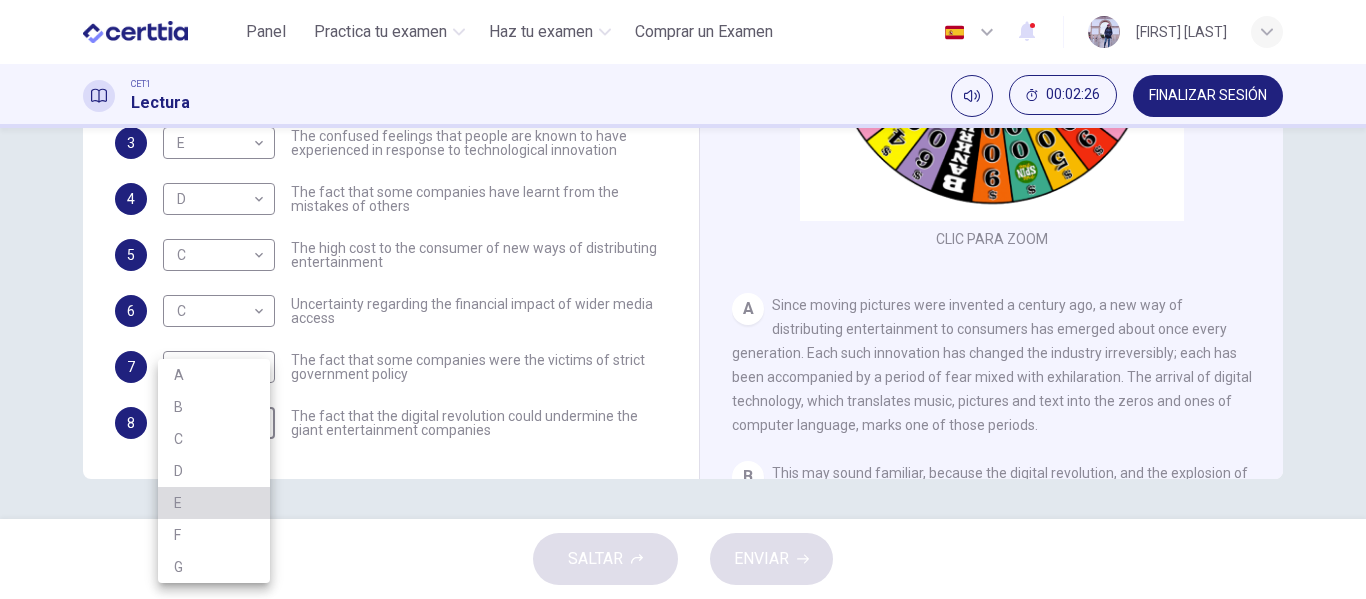 click on "E" at bounding box center [214, 503] 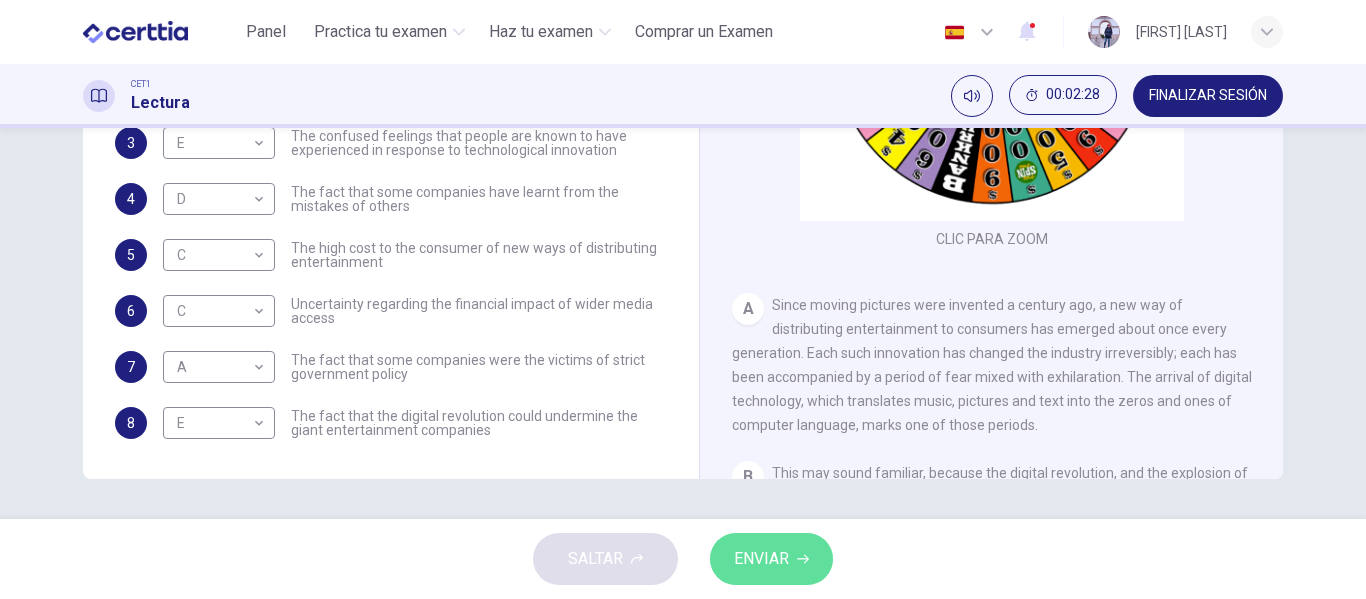click on "ENVIAR" at bounding box center (771, 559) 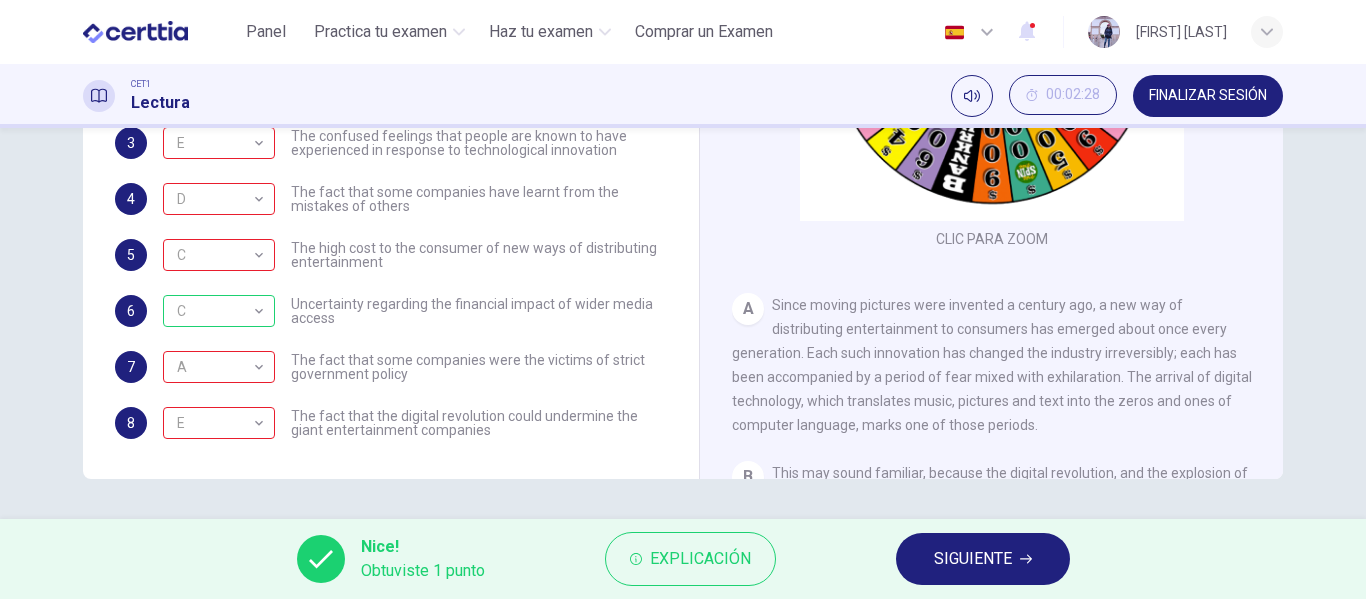 scroll, scrollTop: 0, scrollLeft: 0, axis: both 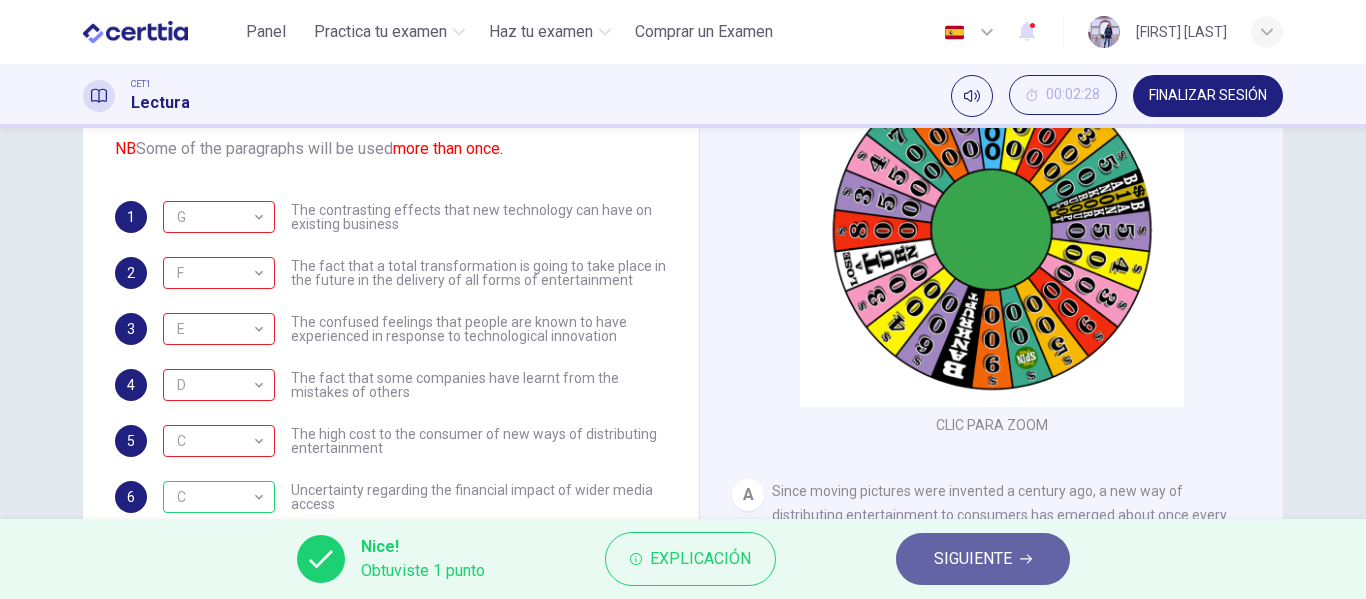 click on "SIGUIENTE" at bounding box center (983, 559) 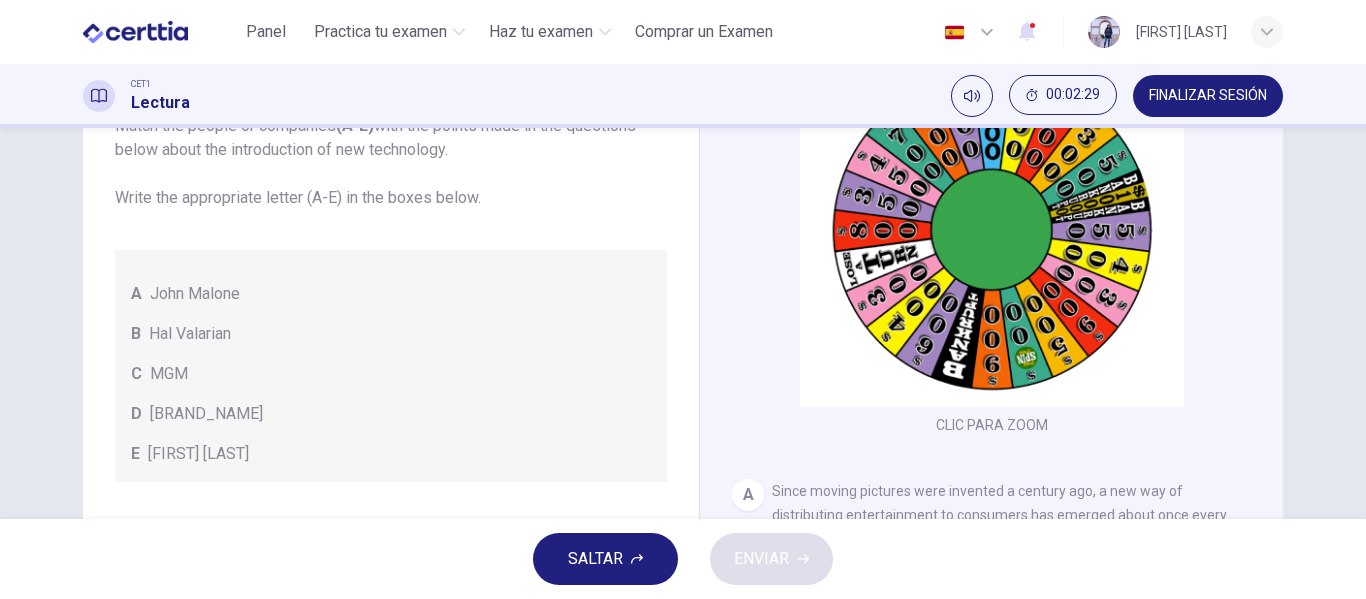 scroll, scrollTop: 121, scrollLeft: 0, axis: vertical 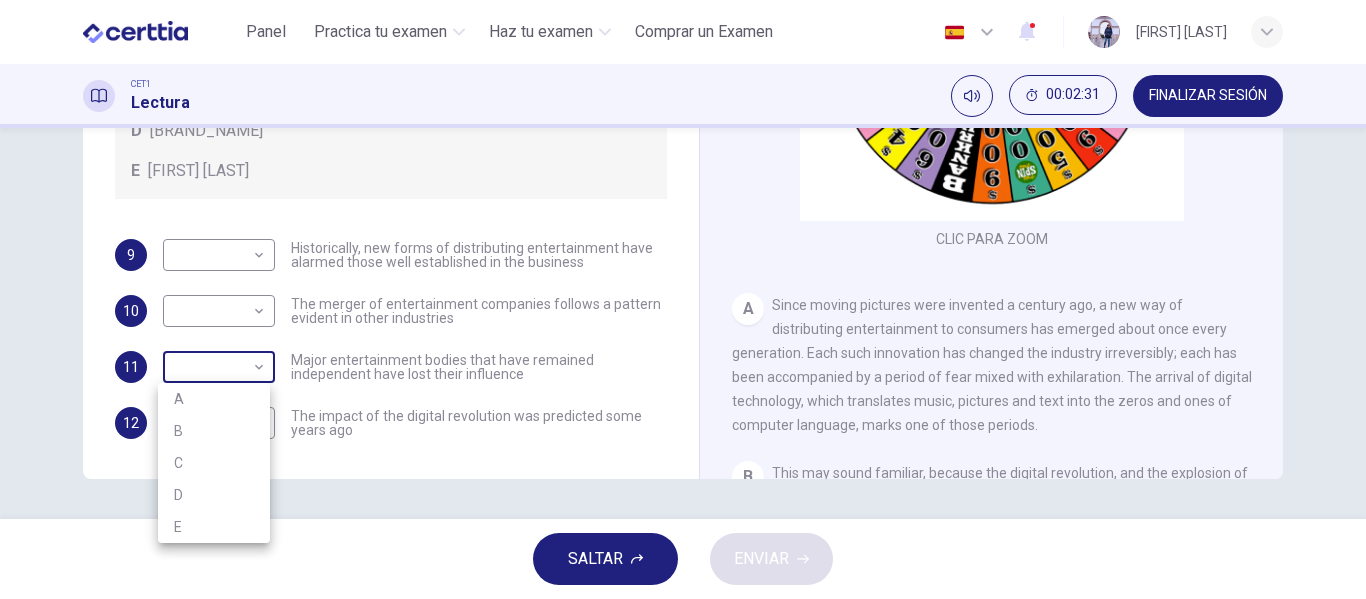 click on "Este sitio utiliza cookies, como se explica en nuestra  Política de Privacidad . Si acepta el uso de cookies, haga clic en el botón Aceptar y continúe navegando por nuestro sitio.   Política de Privacidad Aceptar Panel Practica tu examen Haz tu examen Comprar un Examen Español ** ​ [FIRST] [LAST] CET1 Lectura 00:02:31 FINALIZAR SESIÓN Preguntas 9 - 12 The writer refers to various individuals and companies in the reading passage.
Match the people or companies  (A-E)  with the points made in the questions below about the introduction of new technology.
Write the appropriate letter (A-E) in the boxes below. A [FIRST] [LAST] B [FIRST] [LAST] C [COMPANY] D [PERSON] E [FIRST] [LAST] 9 ​ ​ Historically, new forms of distributing entertainment have alarmed those well established in the business 10 ​ ​ The merger of entertainment companies follows a pattern evident in other industries 11 ​ ​ Major entertainment bodies that have remained independent have lost their influence 12 ​ ​ CLIC PARA ZOOM" at bounding box center (683, 299) 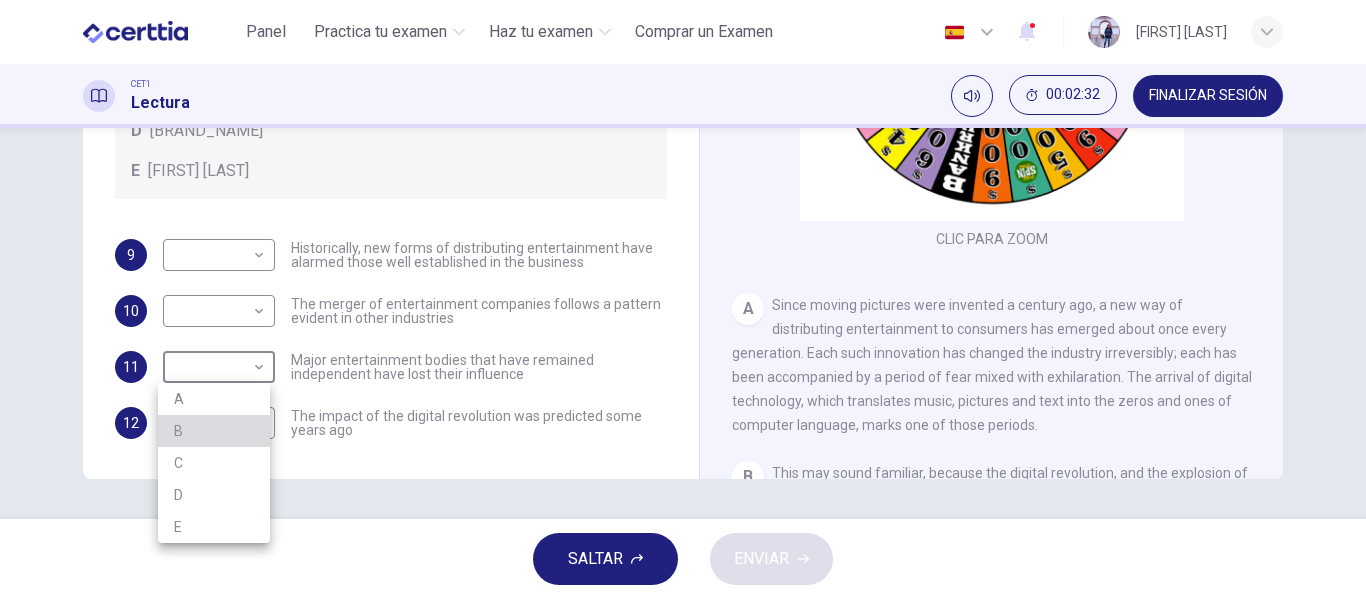 click on "B" at bounding box center (214, 431) 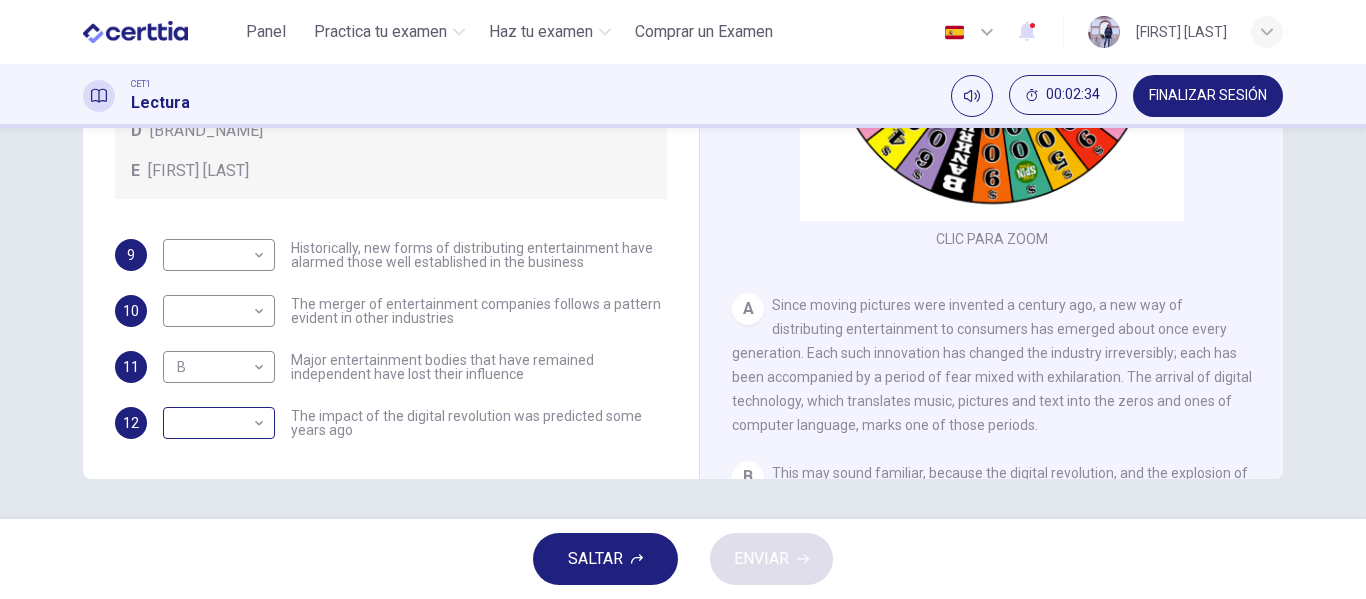 click on "​ ​" at bounding box center (219, 423) 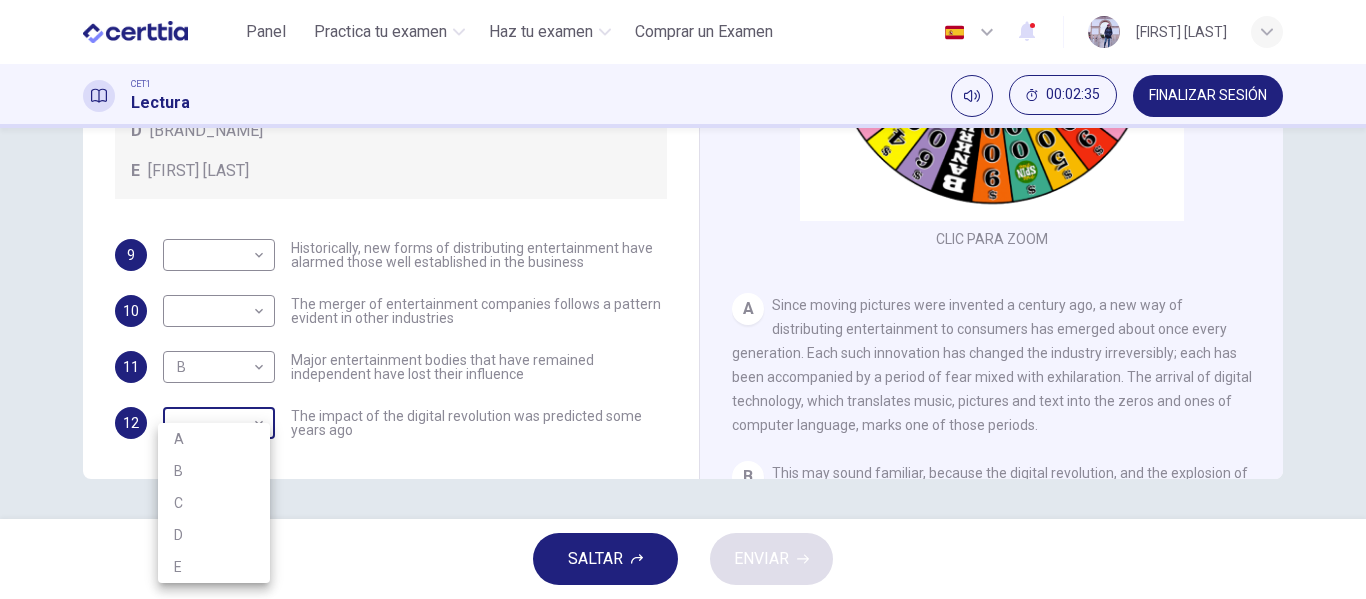 click on "Este sitio utiliza cookies, como se explica en nuestra  Política de Privacidad . Si acepta el uso de cookies, haga clic en el botón Aceptar y continúe navegando por nuestro sitio.   Política de Privacidad Aceptar Panel Practica tu examen Haz tu examen Comprar un Examen Español ** ​ [FIRST] [LAST] CET1 Lectura 00:02:35 FINALIZAR SESIÓN Preguntas 9 - 12 The writer refers to various individuals and companies in the reading passage.
Match the people or companies  (A-E)  with the points made in the questions below about the introduction of new technology.
Write the appropriate letter (A-E) in the boxes below. A [FIRST] [LAST] B [FIRST] [LAST] C [COMPANY] D [PERSON] E [FIRST] [LAST] 9 ​ ​ Historically, new forms of distributing entertainment have alarmed those well established in the business 10 ​ ​ The merger of entertainment companies follows a pattern evident in other industries 11 B * ​ Major entertainment bodies that have remained independent have lost their influence 12 ​ ​ CLIC PARA ZOOM" at bounding box center (683, 299) 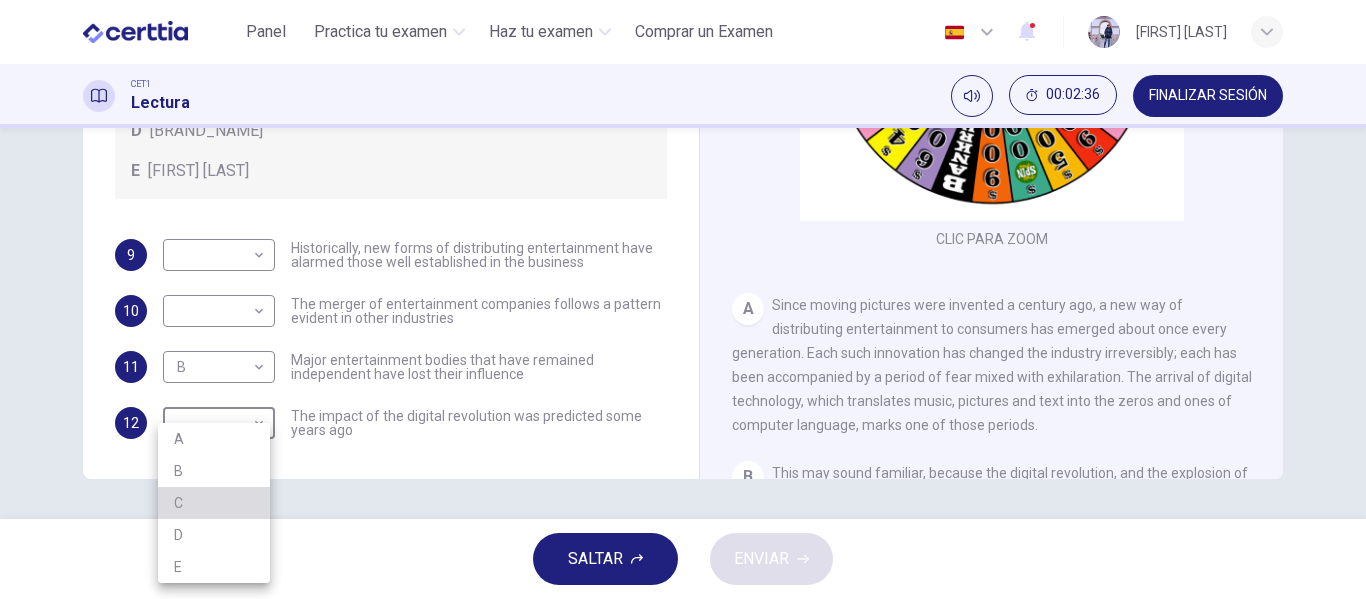 click on "C" at bounding box center [214, 503] 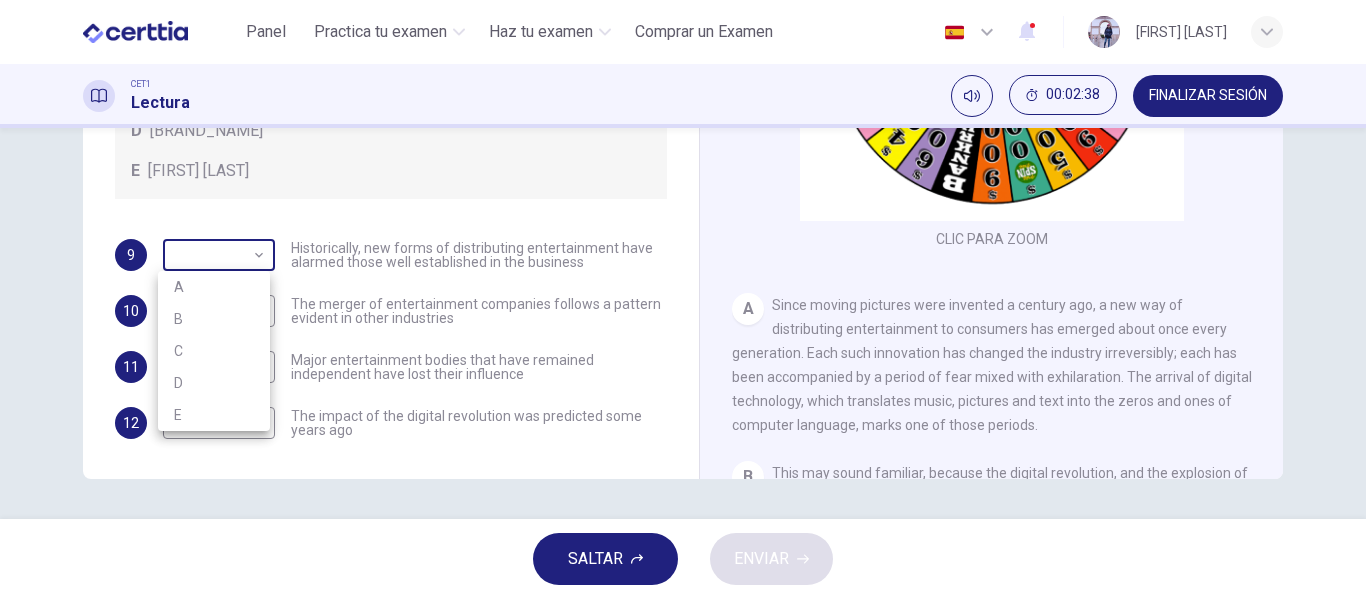 click on "Este sitio utiliza cookies, como se explica en nuestra  Política de Privacidad . Si acepta el uso de cookies, haga clic en el botón Aceptar y continúe navegando por nuestro sitio.   Política de Privacidad Aceptar Panel Practica tu examen Haz tu examen Comprar un Examen Español ** ​ [FIRST] [LAST] CET1 Lectura 00:02:38 FINALIZAR SESIÓN Preguntas 9 - 12 The writer refers to various individuals and companies in the reading passage.
Match the people or companies  (A-E)  with the points made in the questions below about the introduction of new technology.
Write the appropriate letter (A-E) in the boxes below. A John Malone B Hal Valarian C MGM D Walt Disney E Christopher Dixon 9 ​ ​ Historically, new forms of distributing entertainment have alarmed those well established in the business 10 ​ ​ The merger of entertainment companies follows a pattern evident in other industries 11 B * ​ Major entertainment bodies that have remained independent have lost their influence 12 C * ​ CLIC PARA ZOOM" at bounding box center (683, 299) 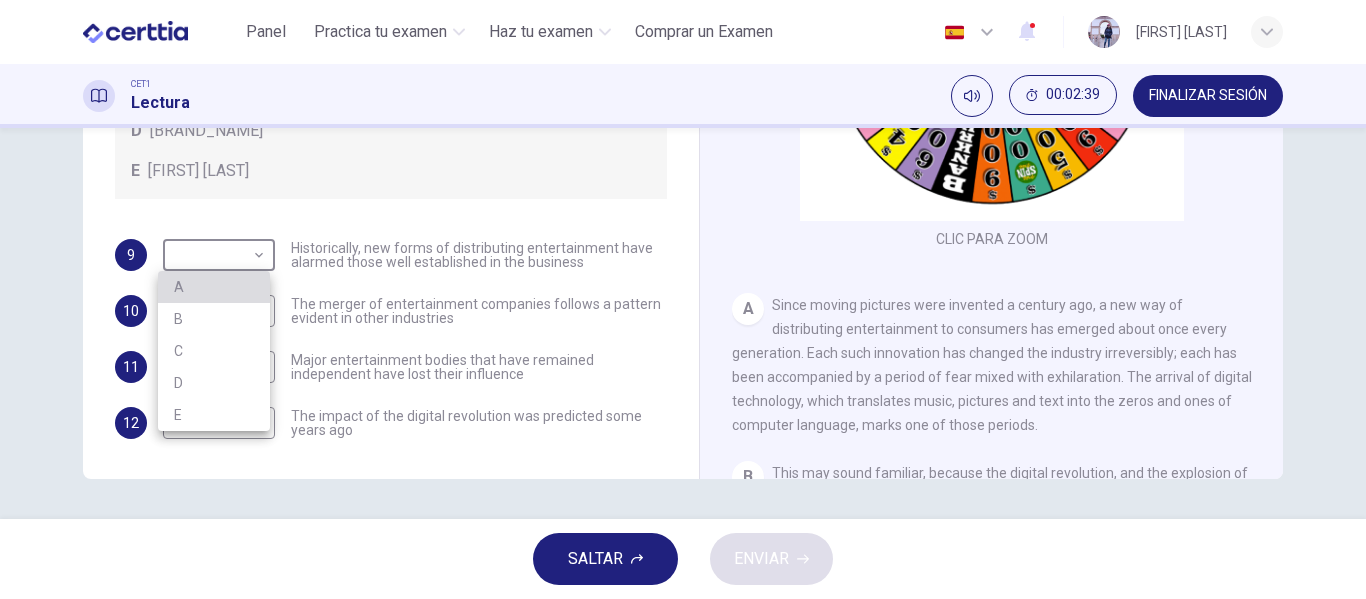 click on "A" at bounding box center [214, 287] 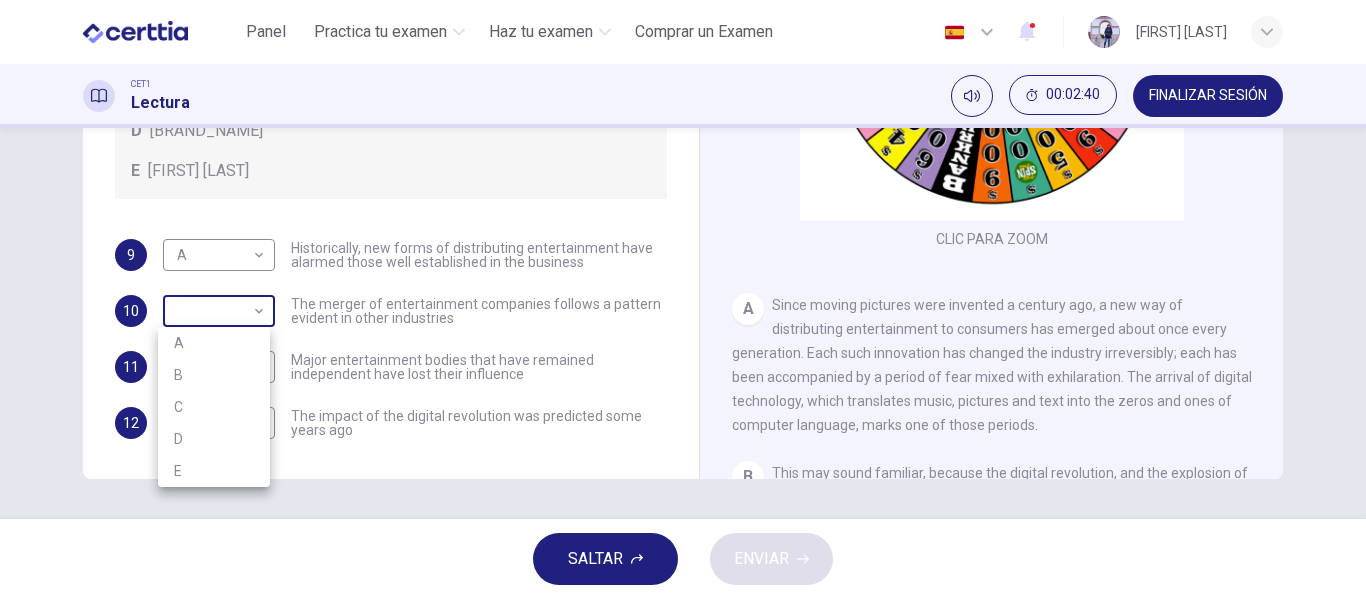 click on "Este sitio utiliza cookies, como se explica en nuestra  Política de Privacidad . Si acepta el uso de cookies, haga clic en el botón Aceptar y continúe navegando por nuestro sitio.   Política de Privacidad Aceptar Panel Practica tu examen Haz tu examen Comprar un Examen Español ** ​ [FIRST] [LAST] CET1 Lectura 00:02:40 FINALIZAR SESIÓN Preguntas 9 - 12 The writer refers to various individuals and companies in the reading passage.
Match the people or companies  (A-E)  with the points made in the questions below about the introduction of new technology.
Write the appropriate letter (A-E) in the boxes below. A [FIRST] [LAST] B [FIRST] [LAST] C [COMPANY] D [PERSON] E [FIRST] [LAST] 9 A * ​ Historically, new forms of distributing entertainment have alarmed those well established in the business 10 ​ ​ The merger of entertainment companies follows a pattern evident in other industries 11 B * ​ Major entertainment bodies that have remained independent have lost their influence 12 C * ​ CLIC PARA ZOOM" at bounding box center (683, 299) 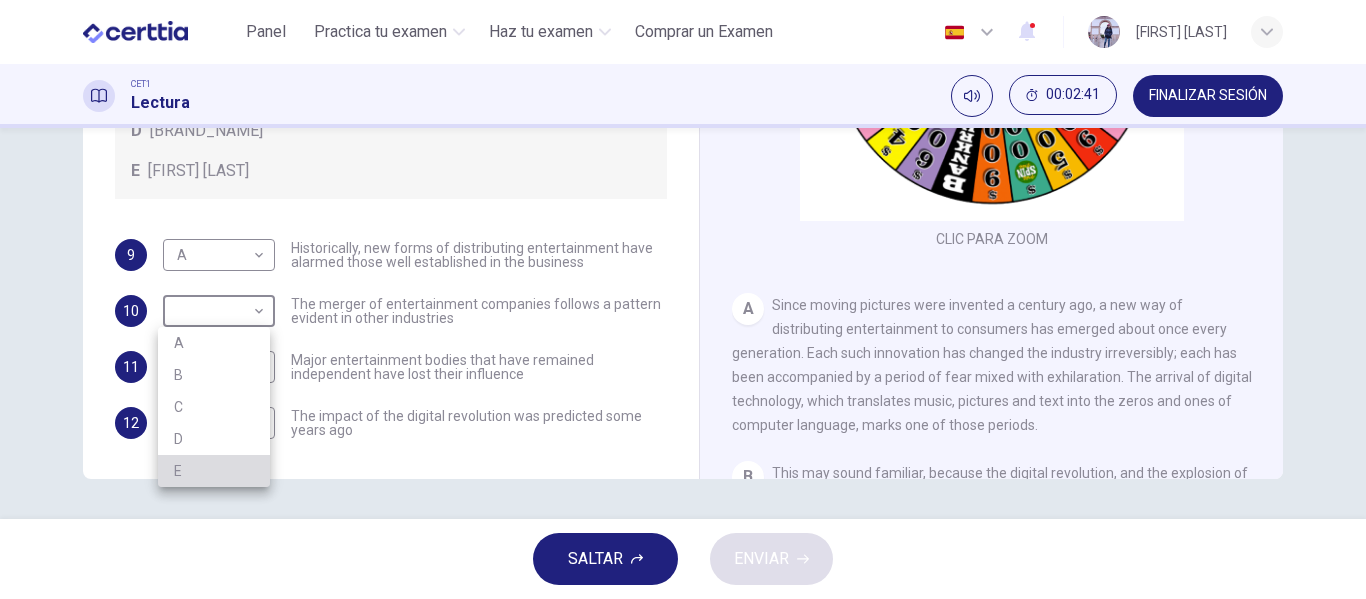 click on "E" at bounding box center (214, 471) 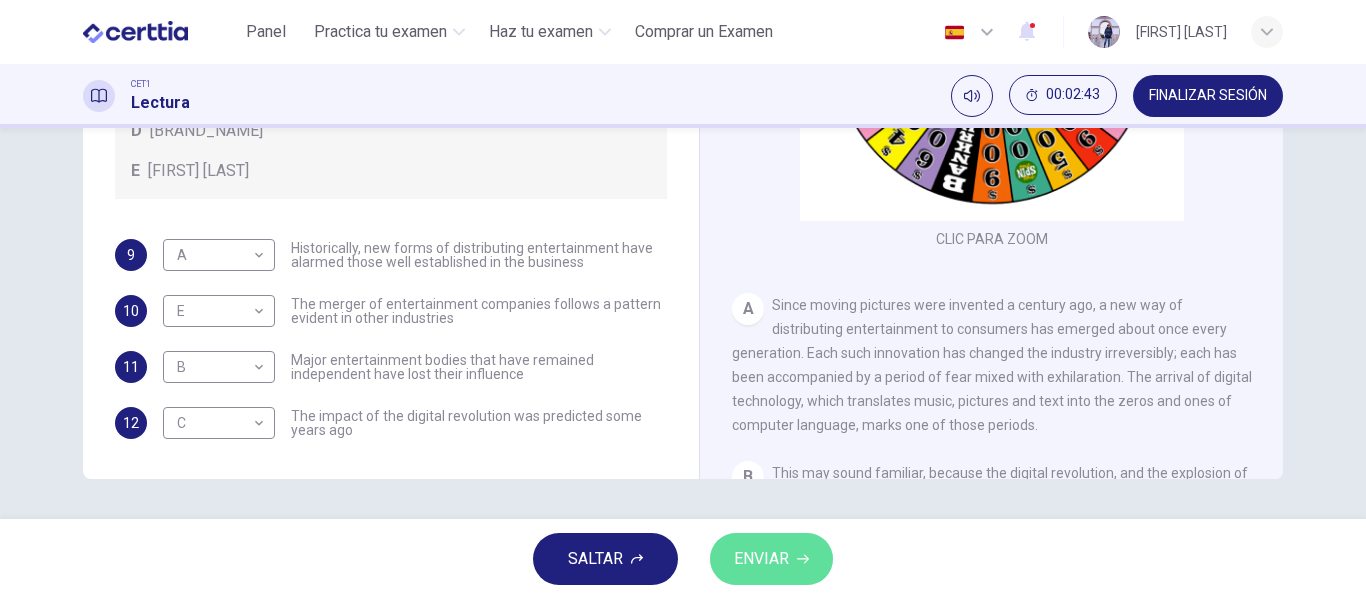 click on "ENVIAR" at bounding box center [761, 559] 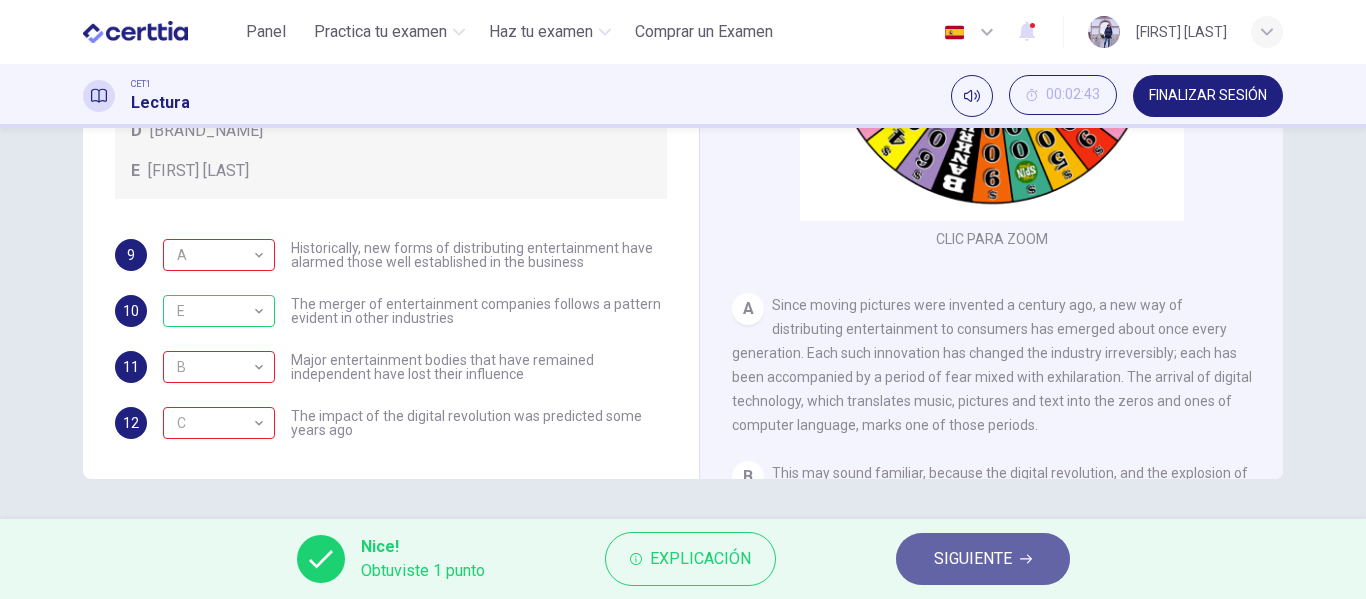 click on "SIGUIENTE" at bounding box center [973, 559] 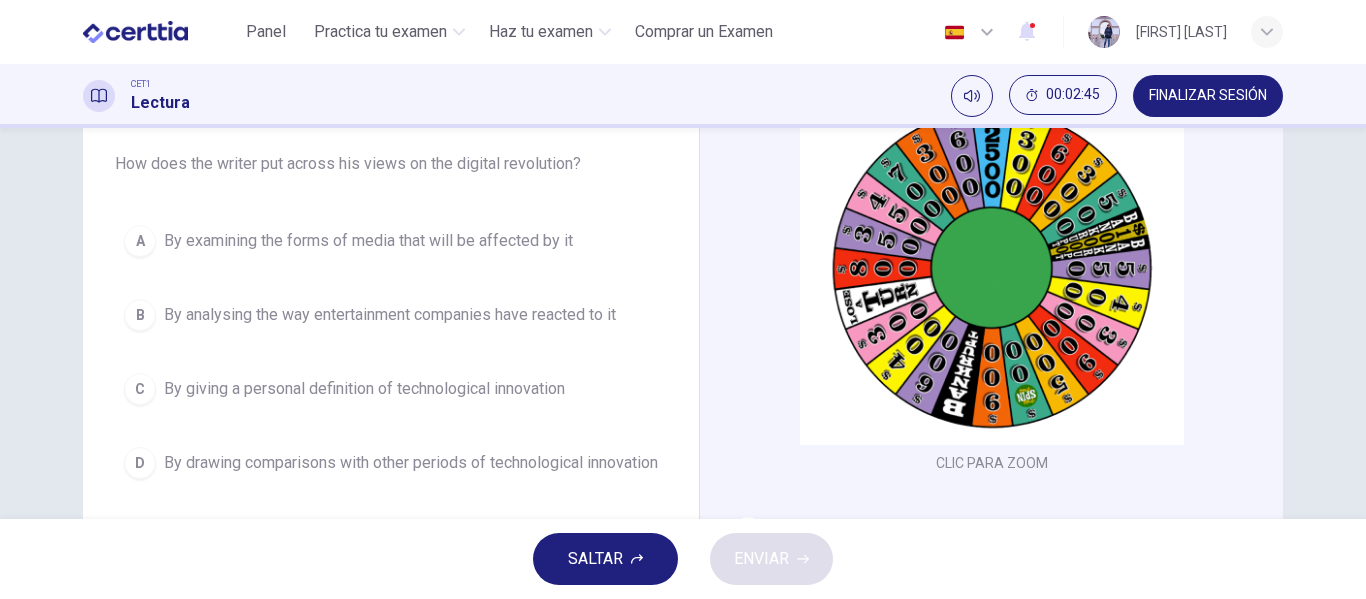 scroll, scrollTop: 172, scrollLeft: 0, axis: vertical 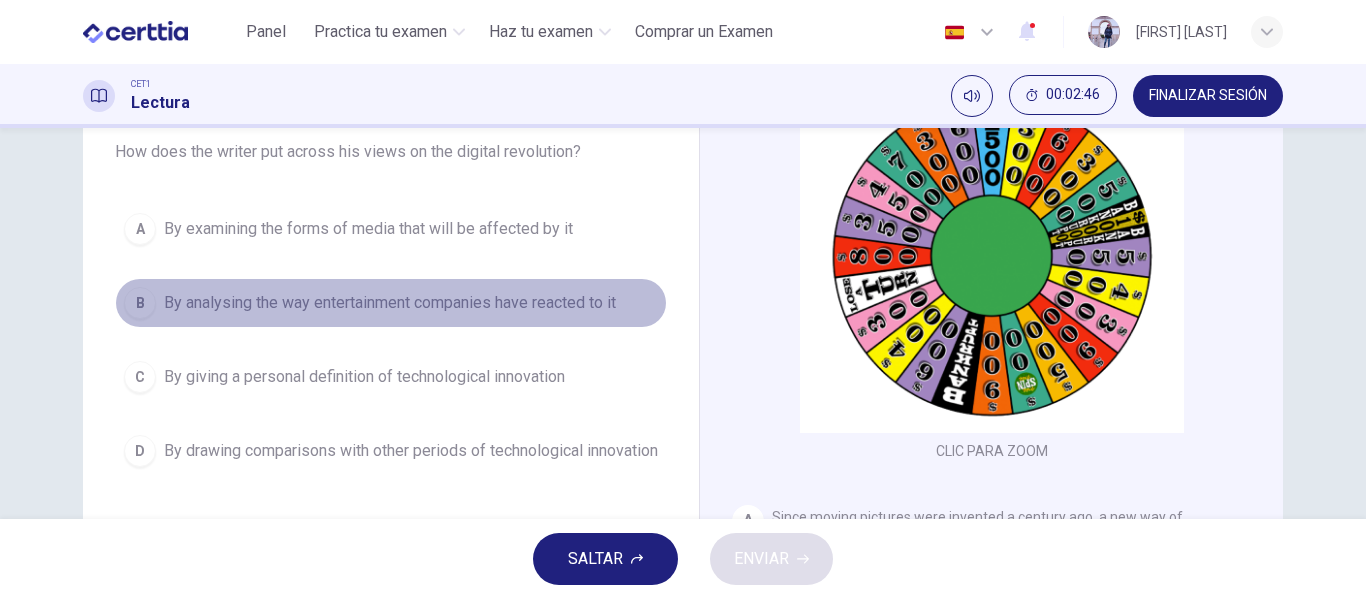 click on "B By analysing the way entertainment companies have reacted to it" at bounding box center [391, 303] 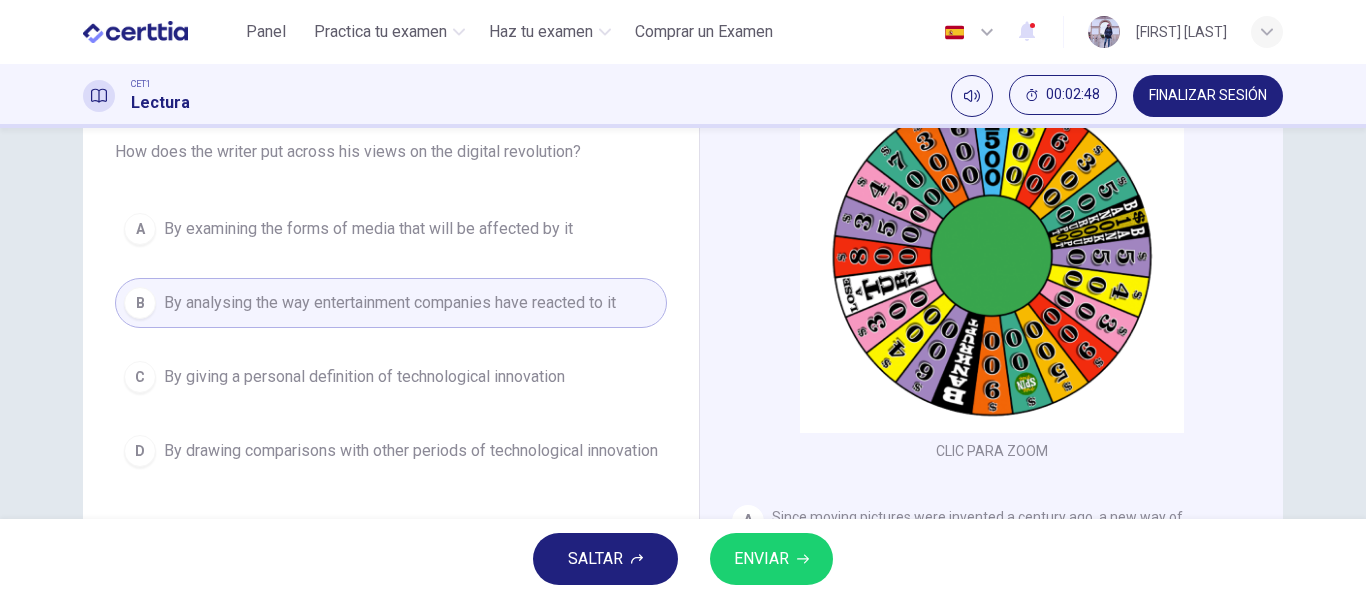 click on "SALTAR ENVIAR" at bounding box center [683, 559] 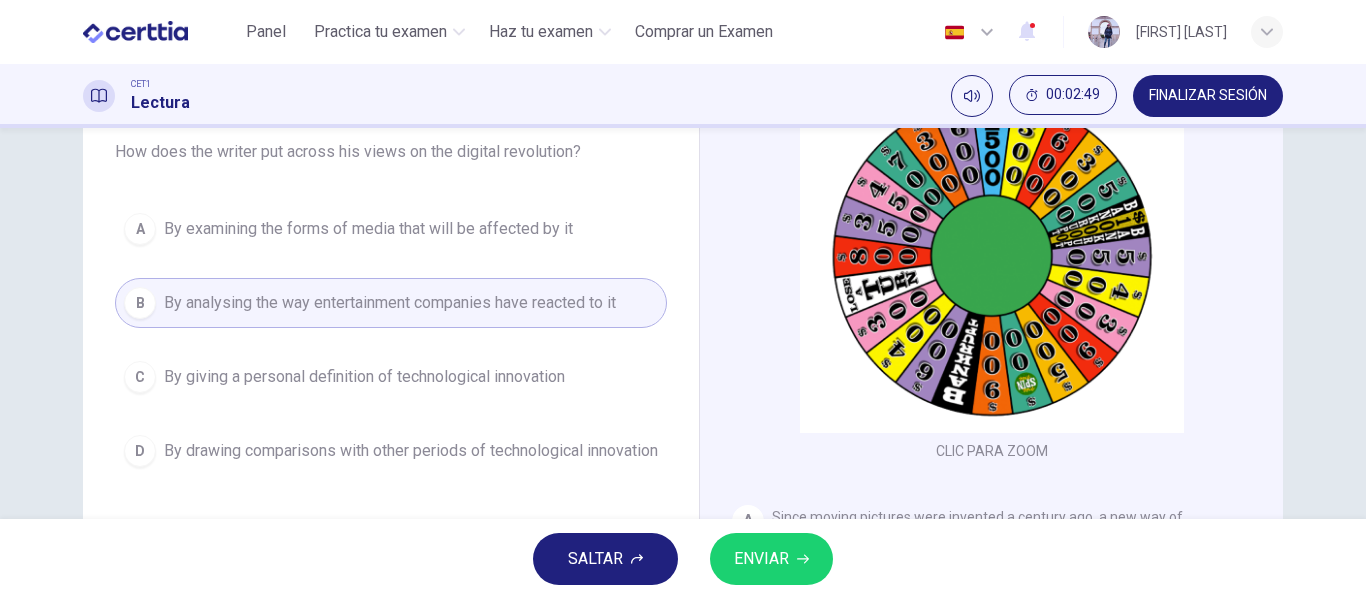 click on "ENVIAR" at bounding box center [771, 559] 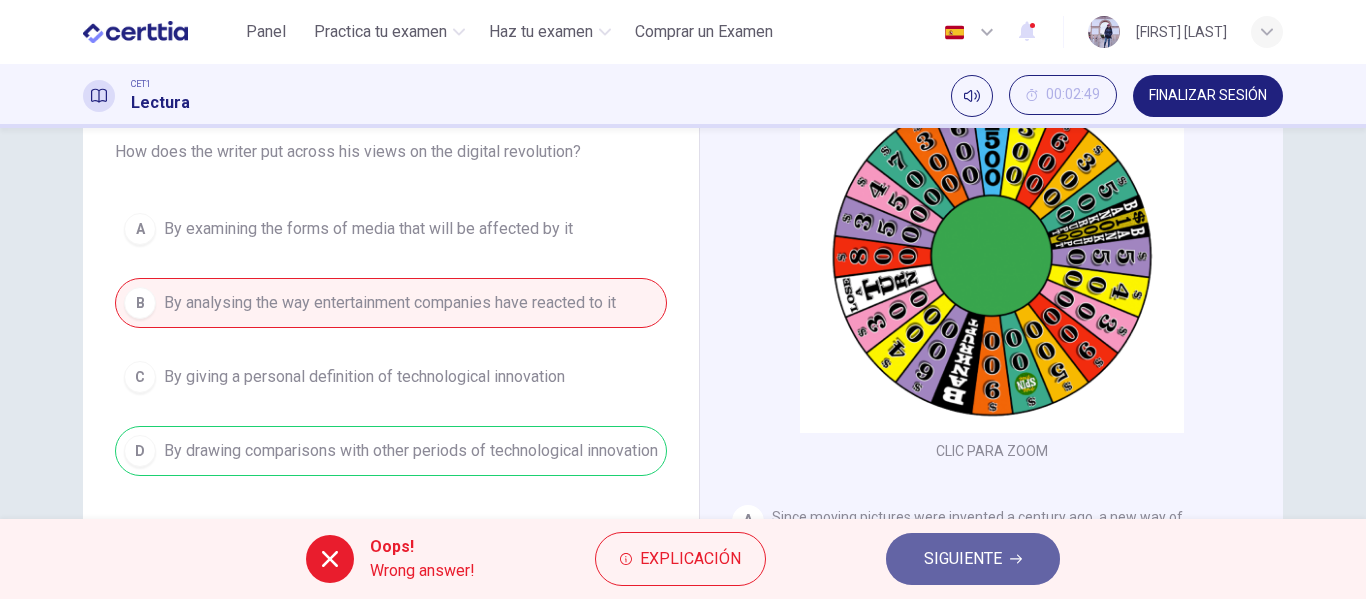 click on "SIGUIENTE" at bounding box center (973, 559) 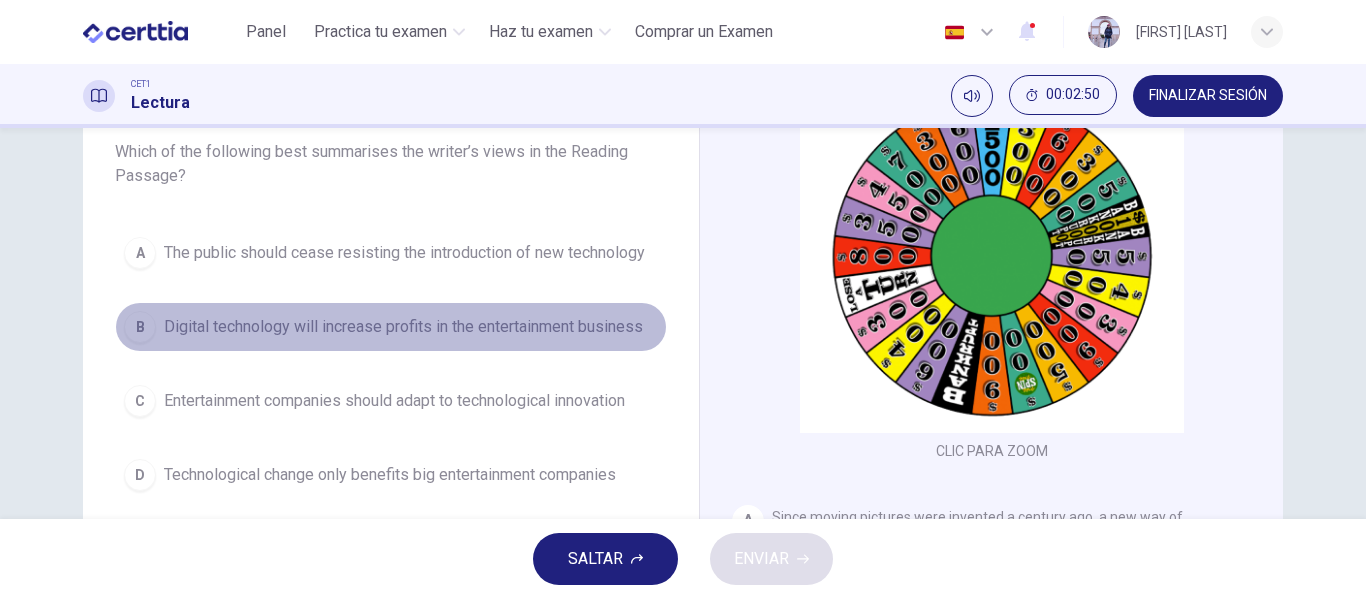 click on "Digital technology will increase profits in the entertainment business" at bounding box center [403, 327] 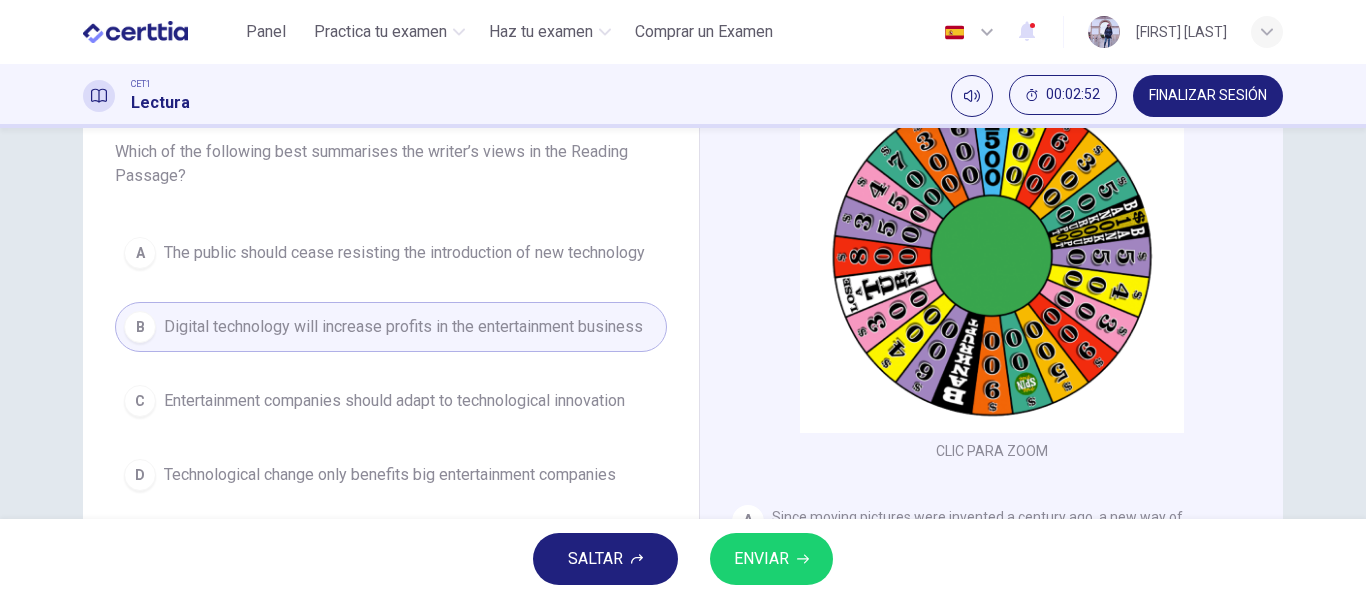 click on "Entertainment companies should adapt to technological innovation" at bounding box center (394, 401) 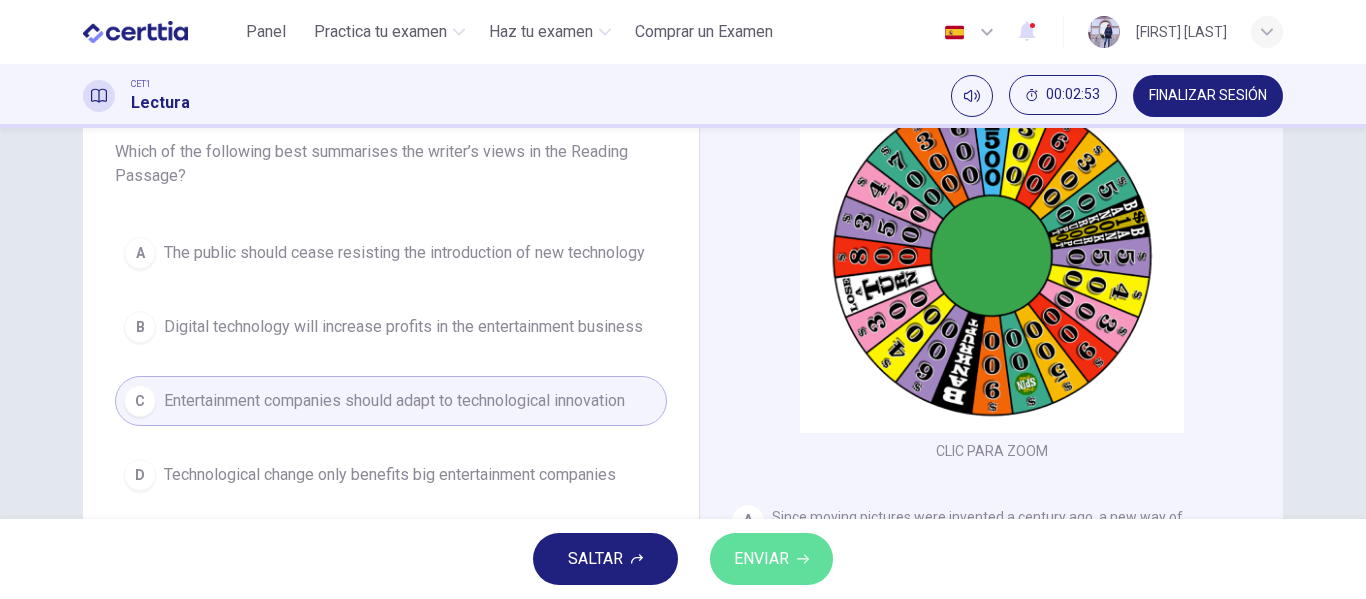 click on "ENVIAR" at bounding box center (771, 559) 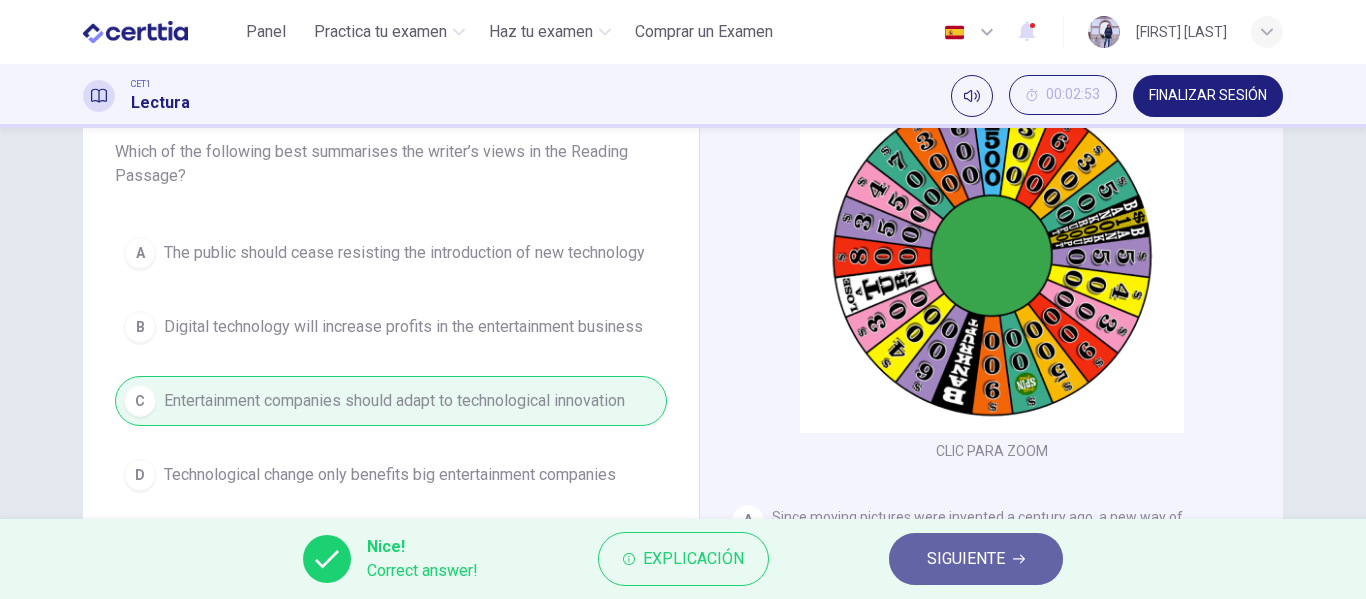 click on "SIGUIENTE" at bounding box center [976, 559] 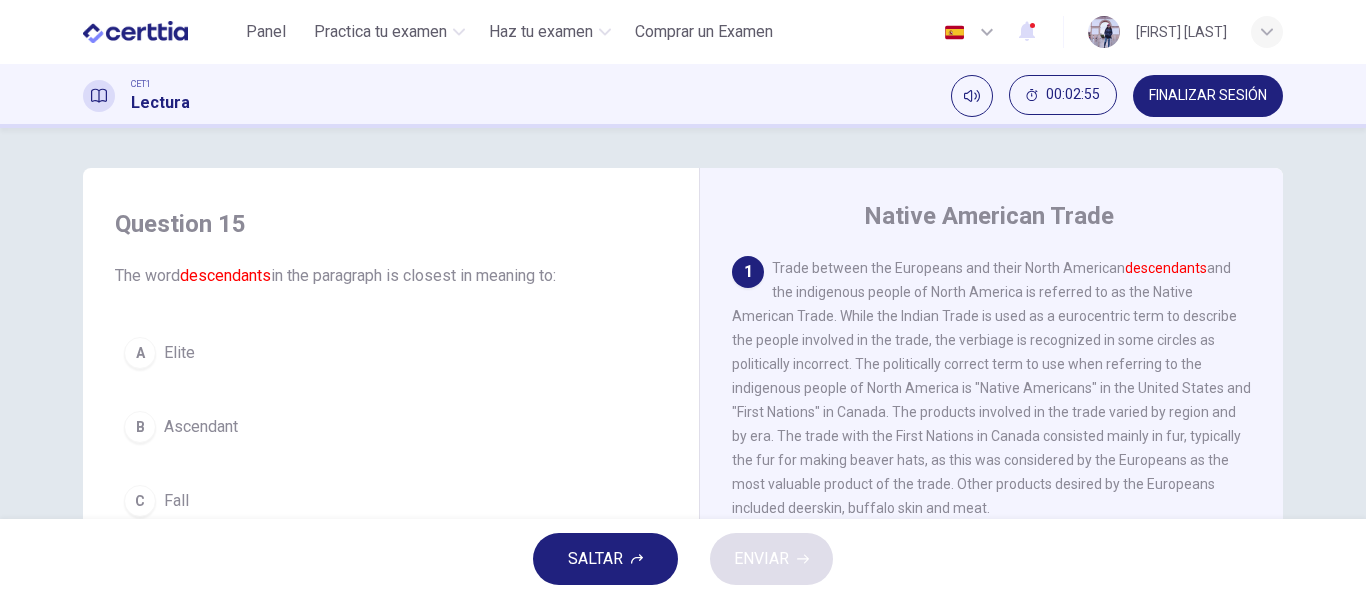 scroll, scrollTop: 81, scrollLeft: 0, axis: vertical 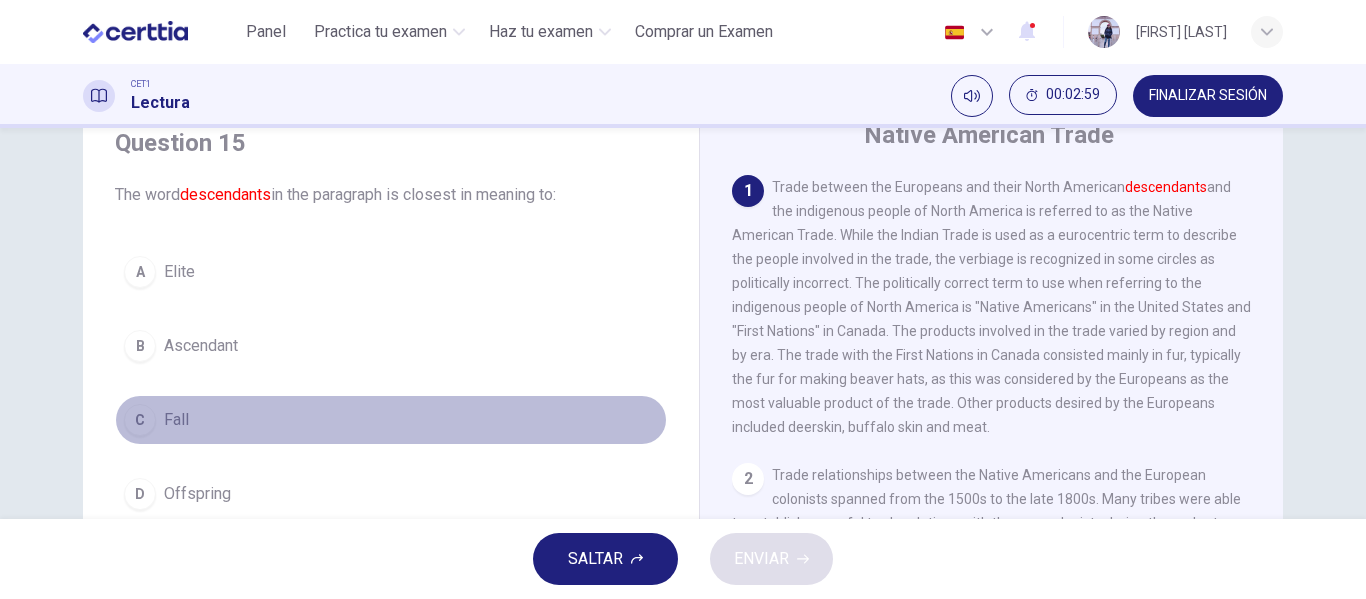 click on "C Fall" at bounding box center [391, 420] 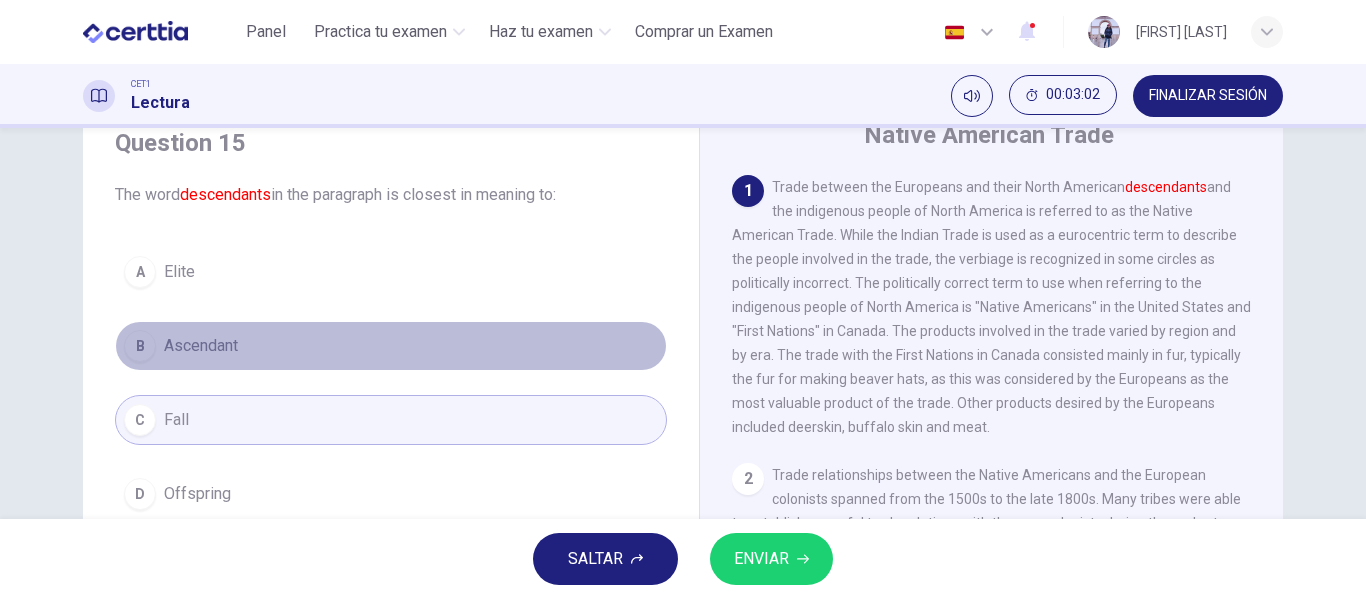 click on "B Ascendant" at bounding box center [391, 346] 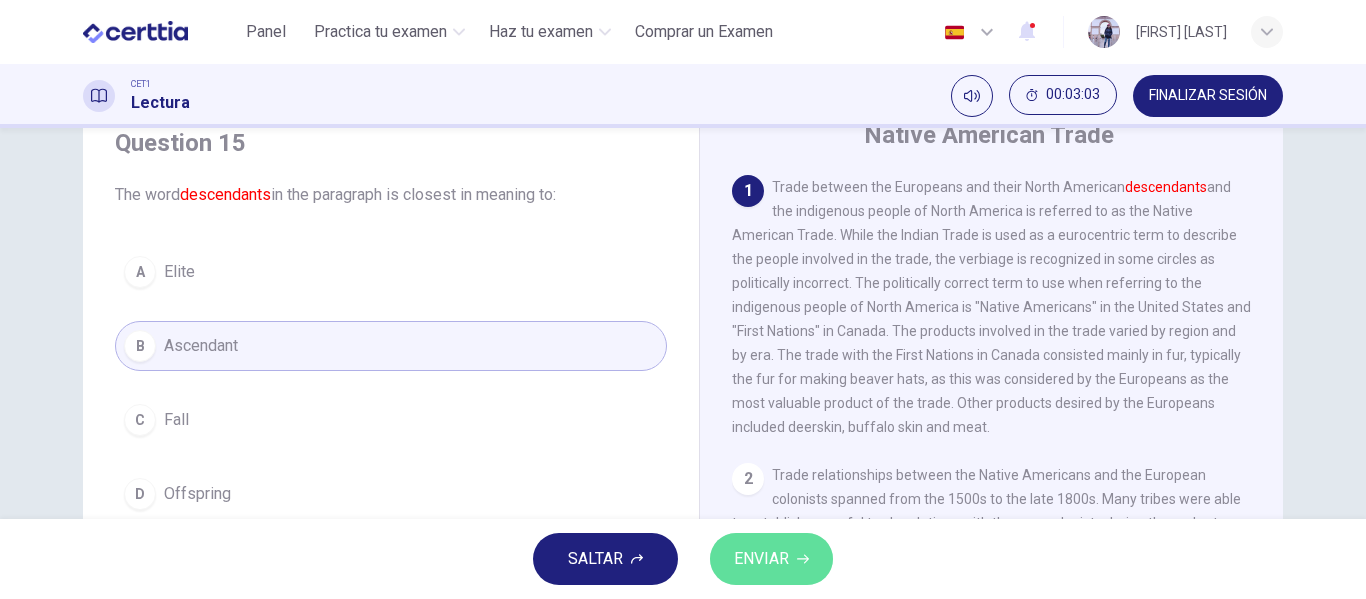click on "ENVIAR" at bounding box center [761, 559] 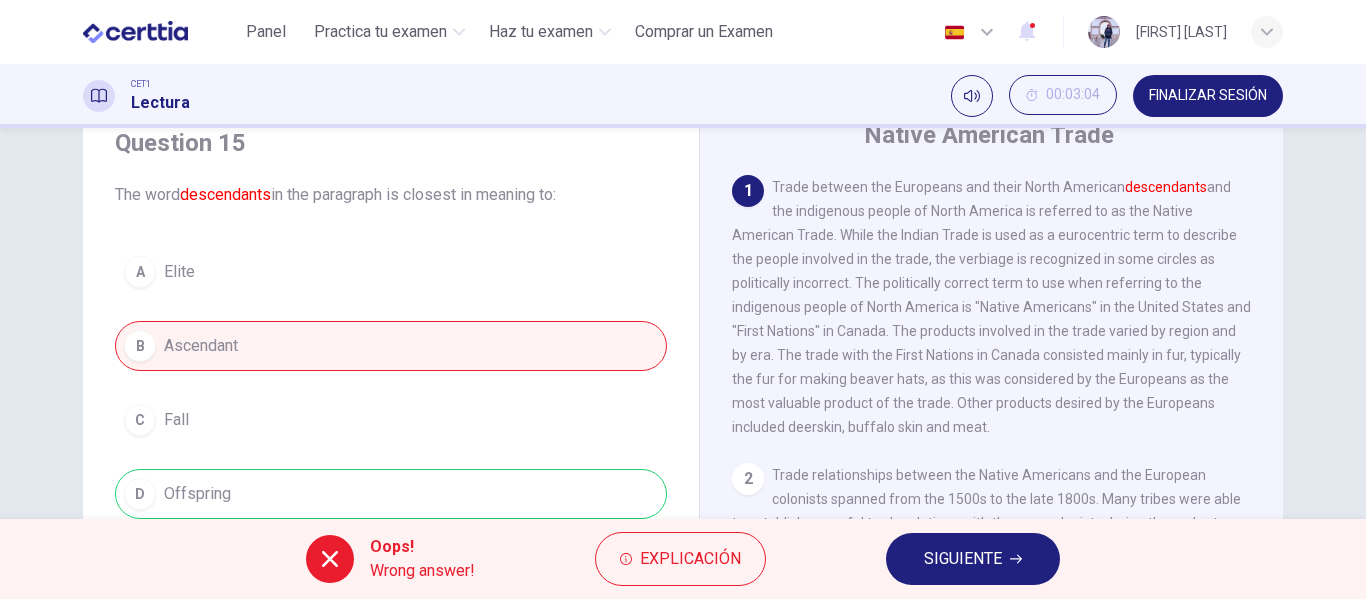 click on "SIGUIENTE" at bounding box center [973, 559] 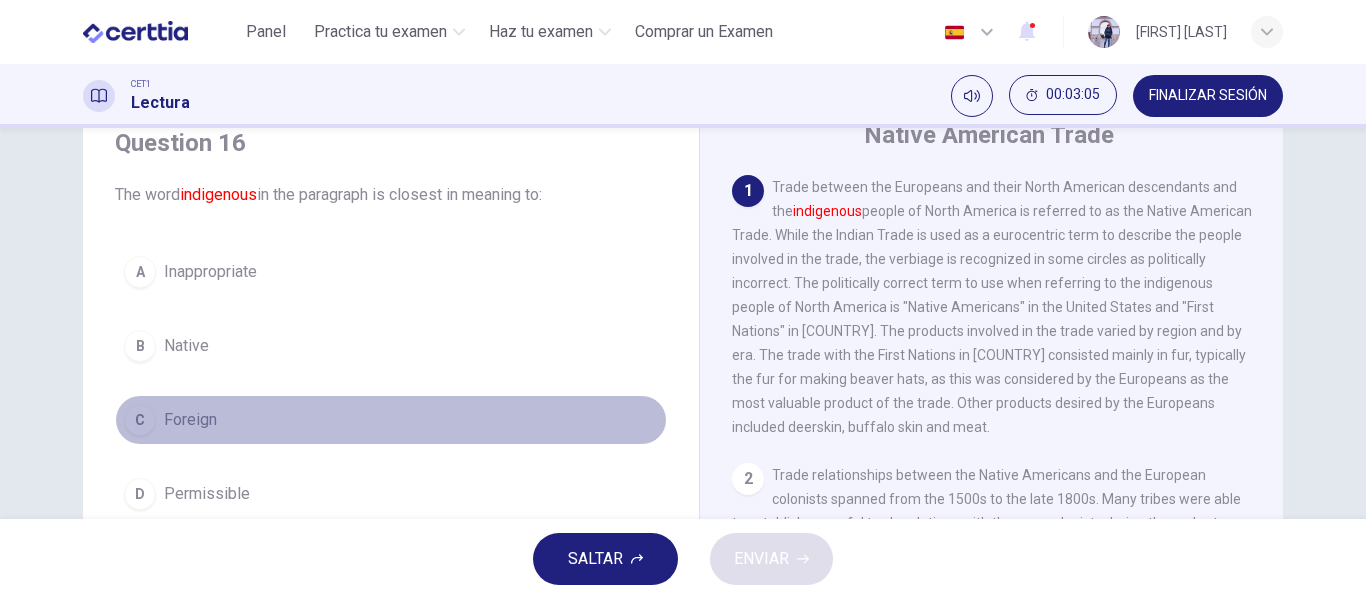 click on "C Foreign" at bounding box center (391, 420) 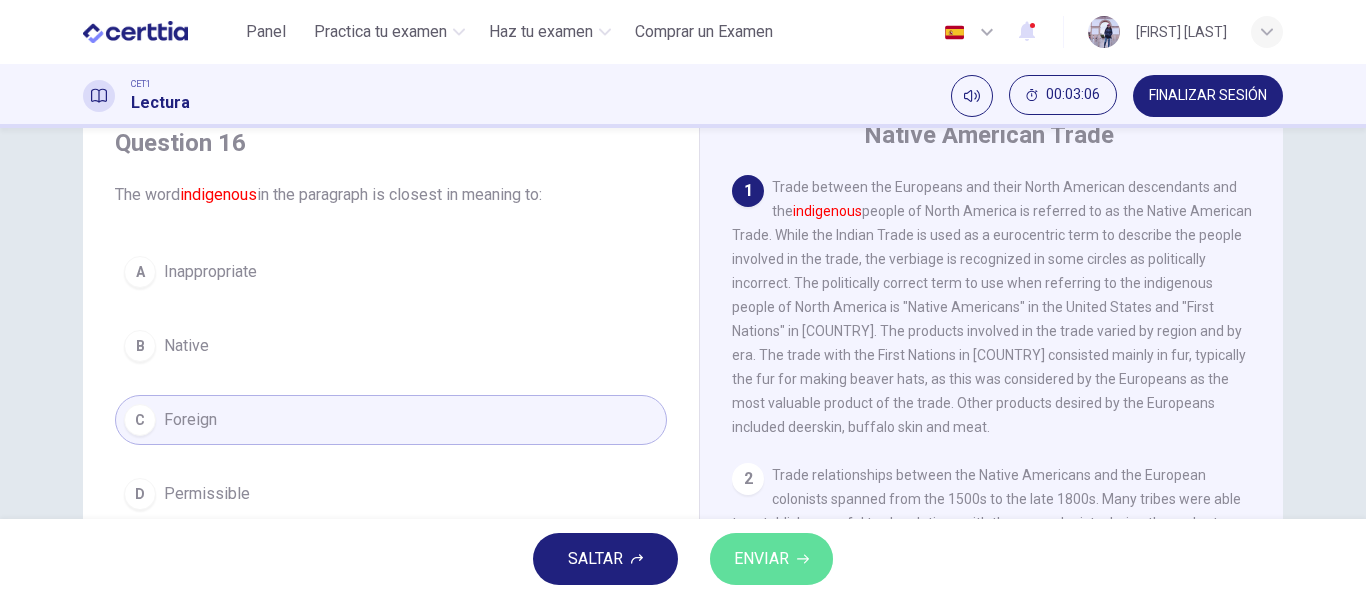 click on "ENVIAR" at bounding box center (761, 559) 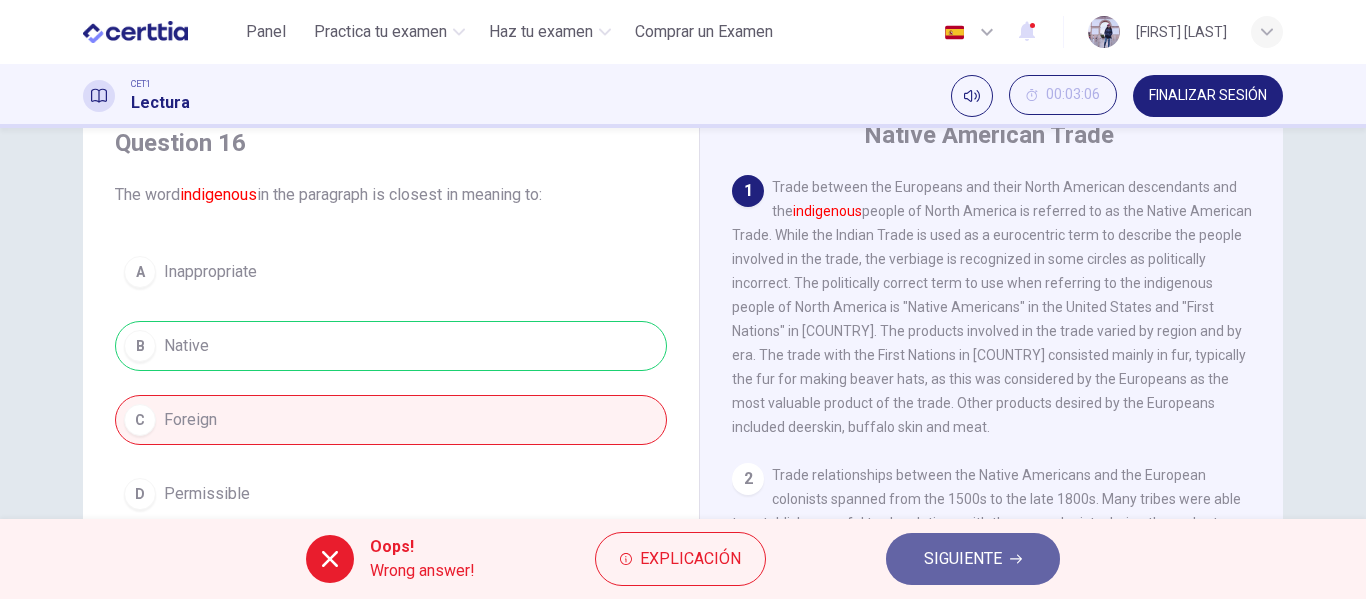 click on "SIGUIENTE" at bounding box center (963, 559) 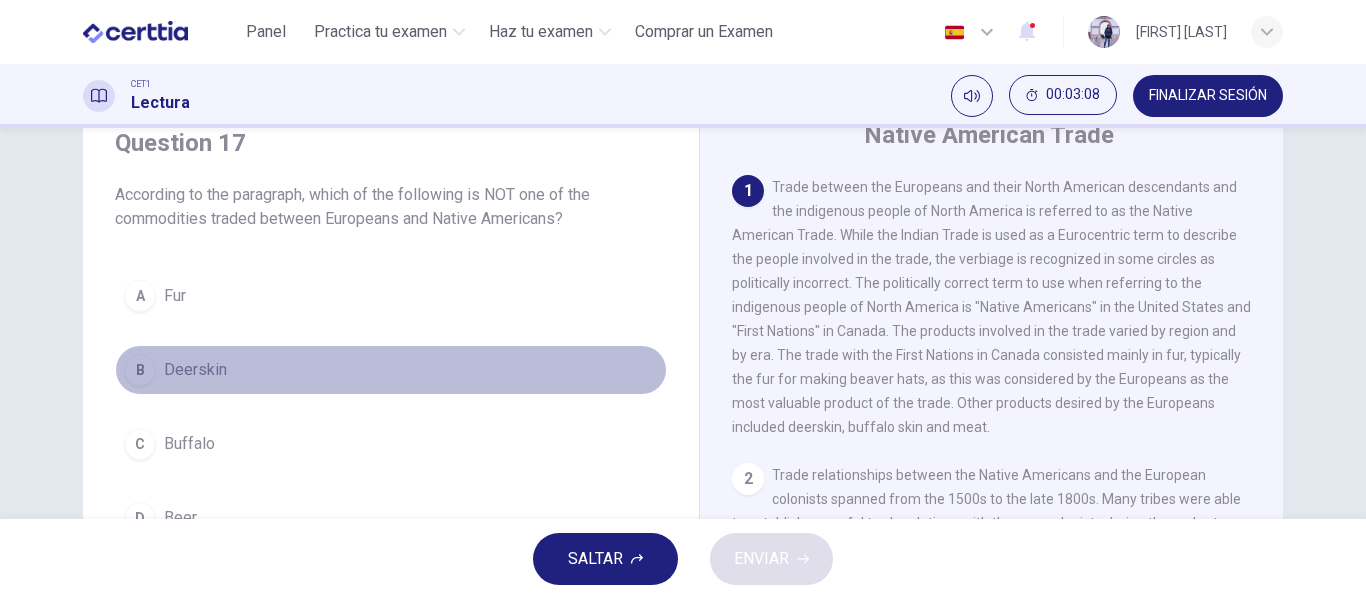 click on "Deerskin" at bounding box center (195, 370) 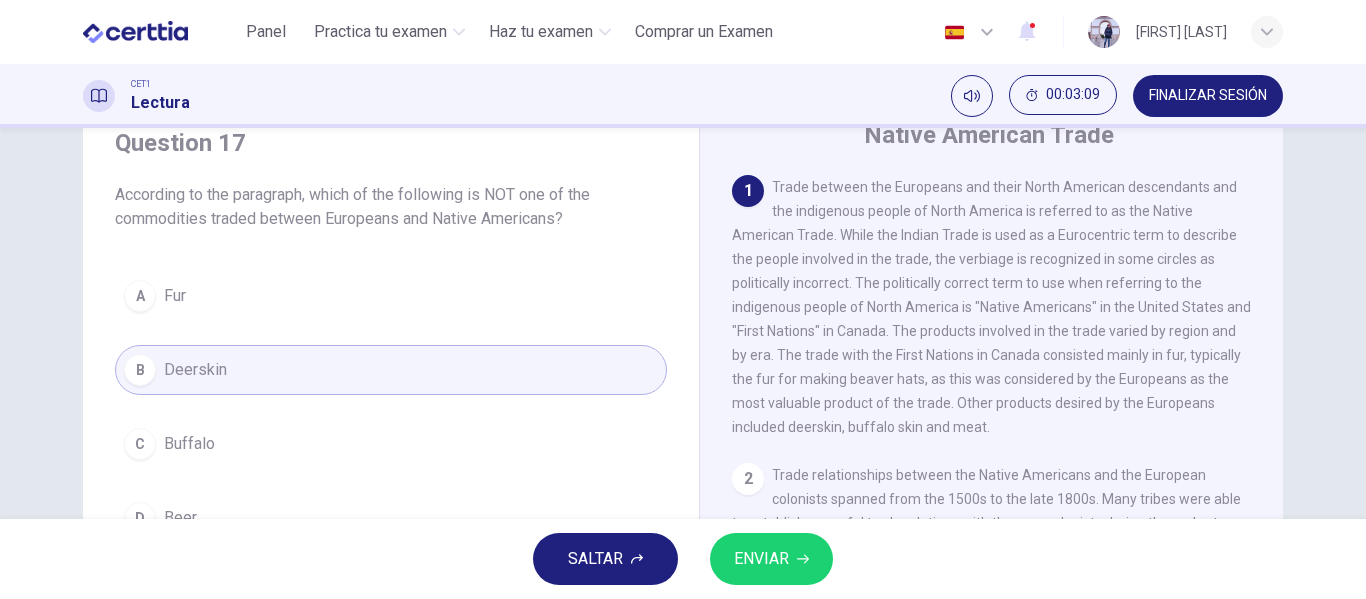 click on "SALTAR ENVIAR" at bounding box center (683, 559) 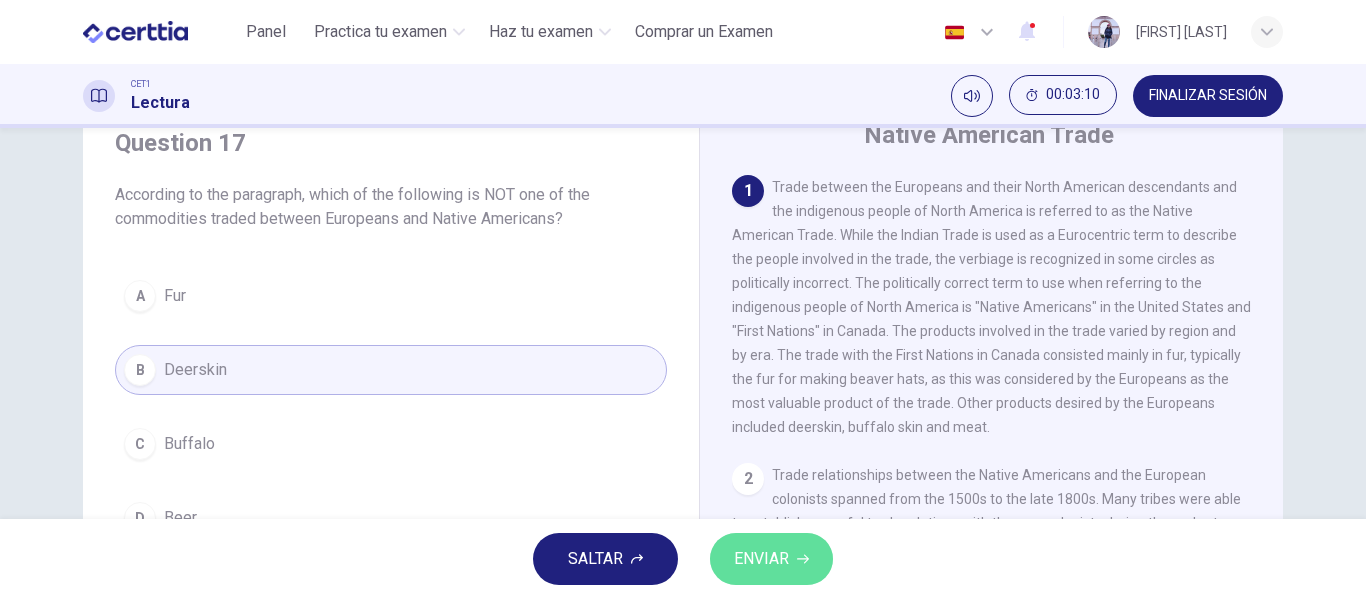 click on "ENVIAR" at bounding box center (771, 559) 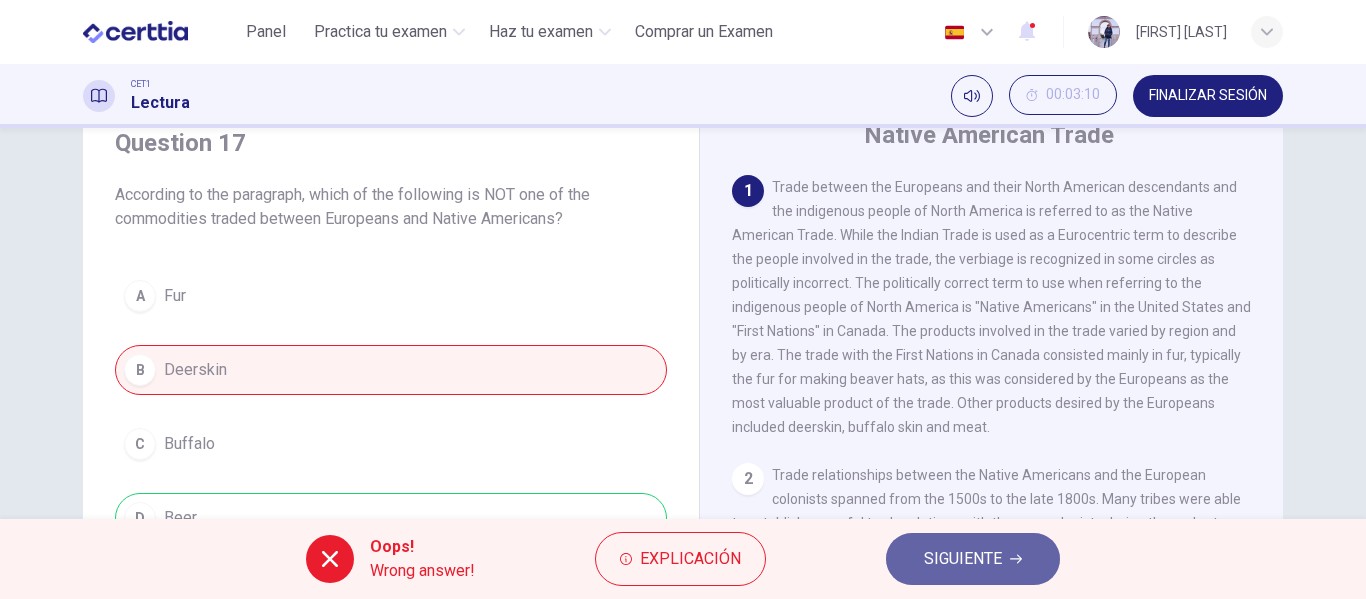 click on "SIGUIENTE" at bounding box center [963, 559] 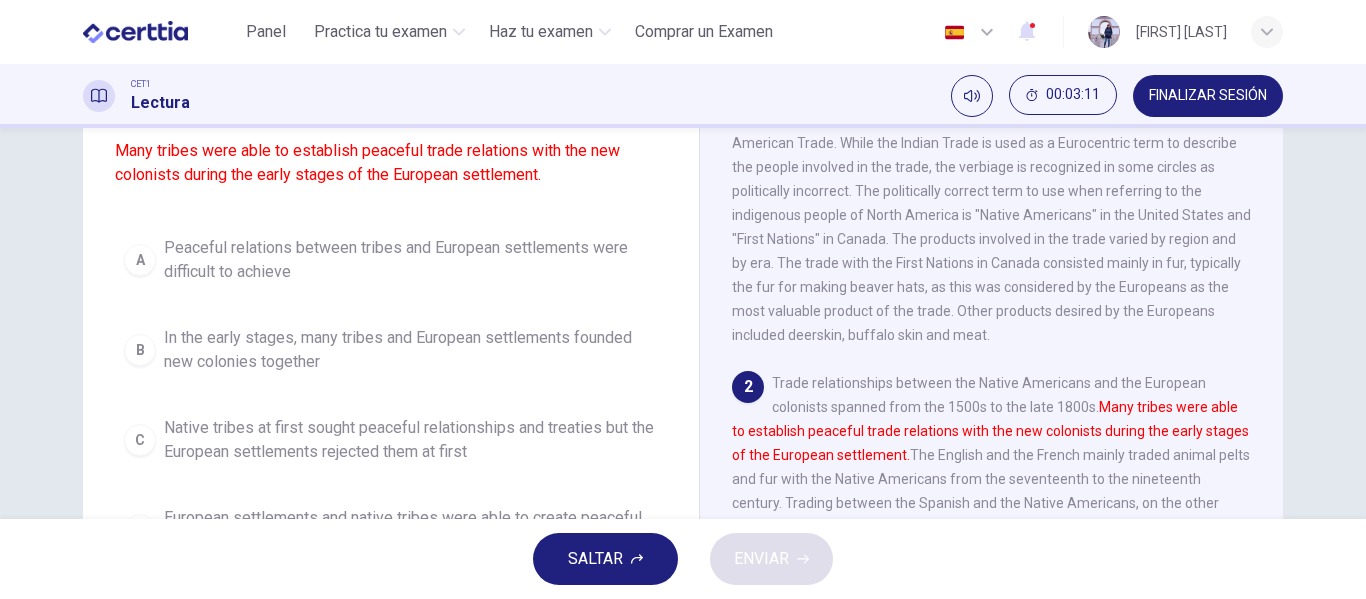 scroll, scrollTop: 175, scrollLeft: 0, axis: vertical 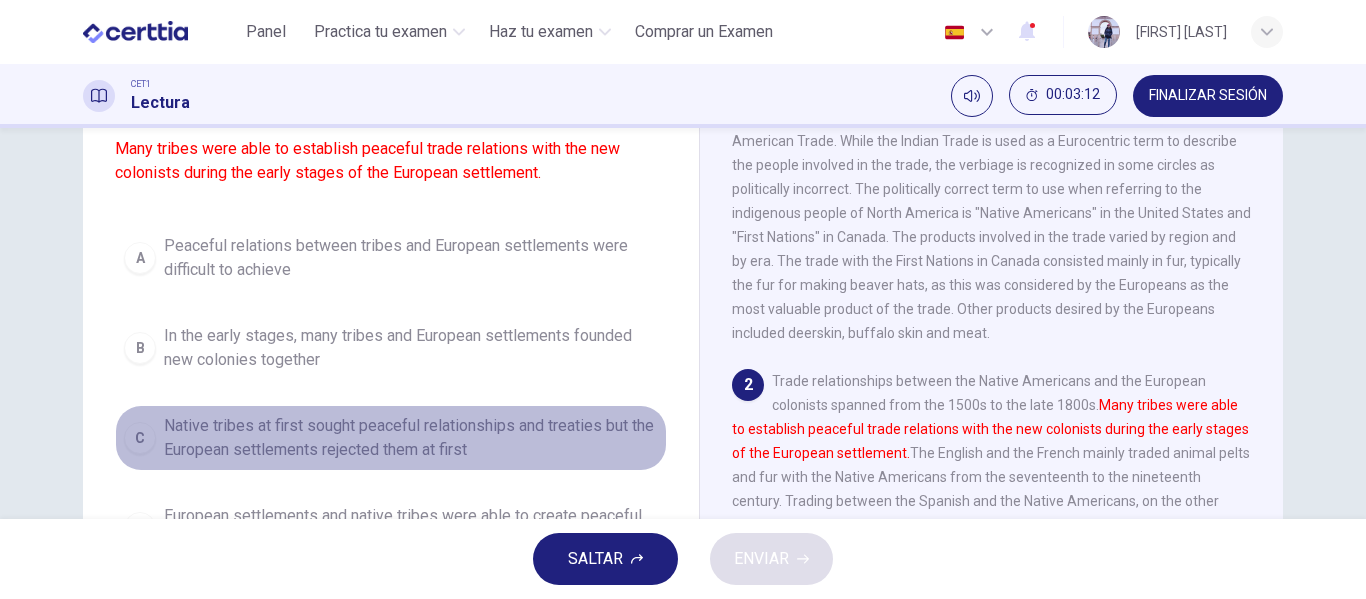 click on "Native tribes at first sought peaceful relationships and treaties but the European settlements rejected them at first" at bounding box center (411, 438) 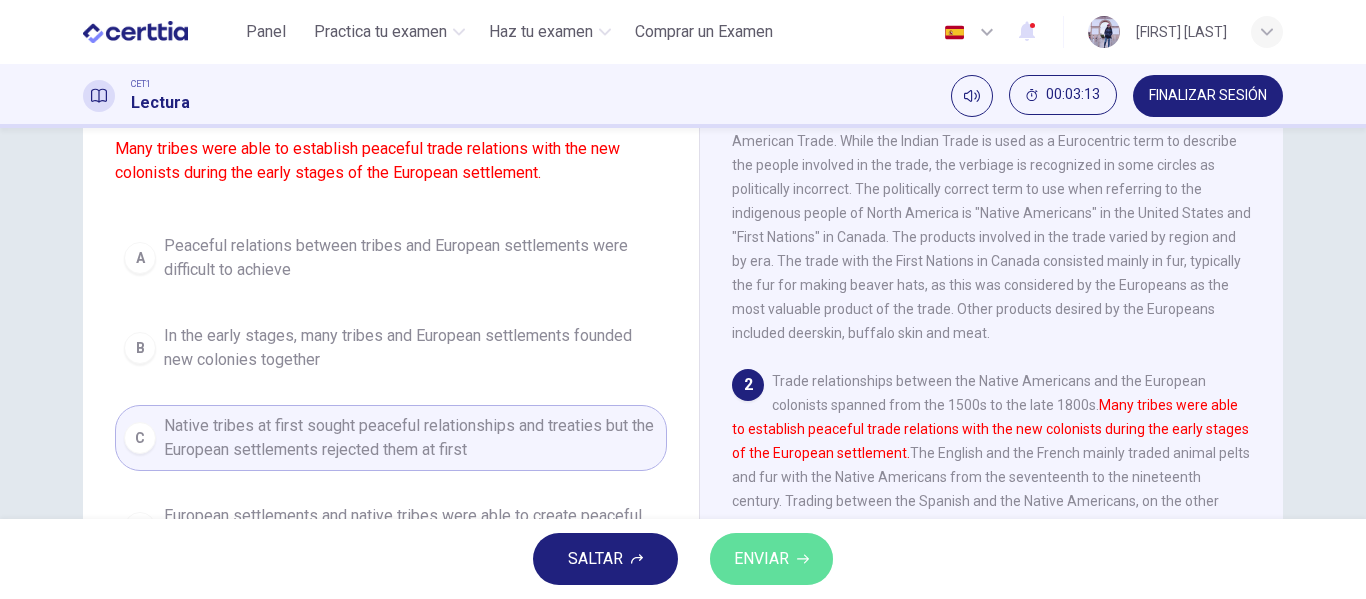 click on "ENVIAR" at bounding box center [761, 559] 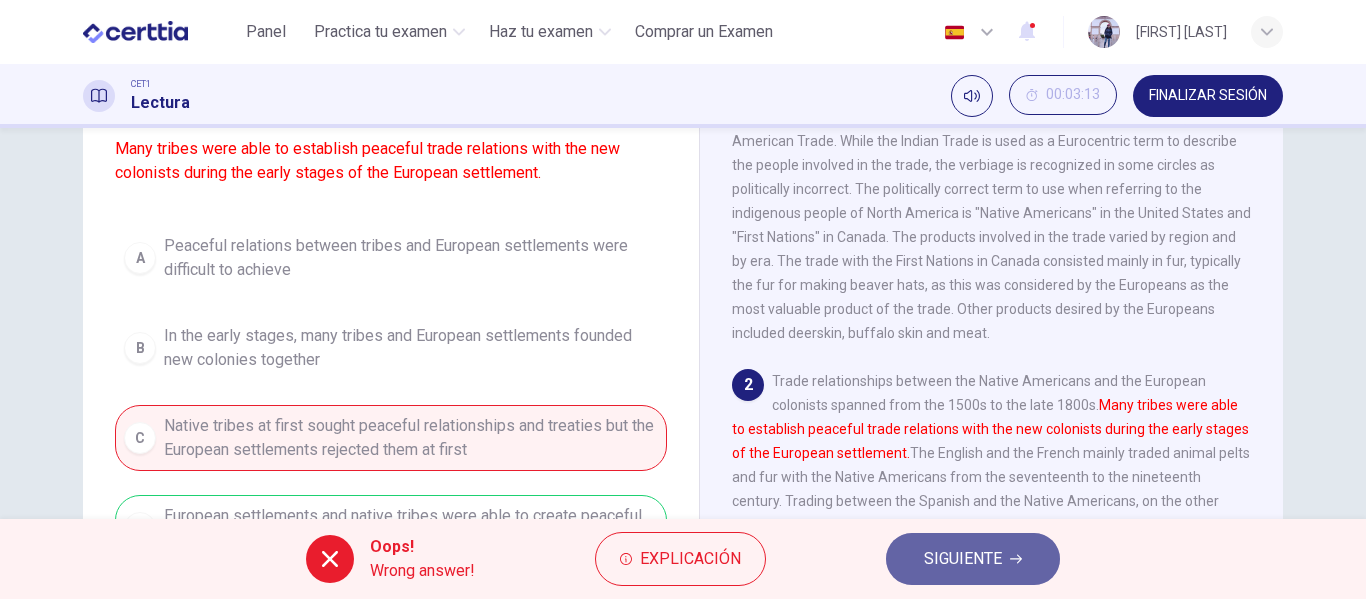 click on "SIGUIENTE" at bounding box center [973, 559] 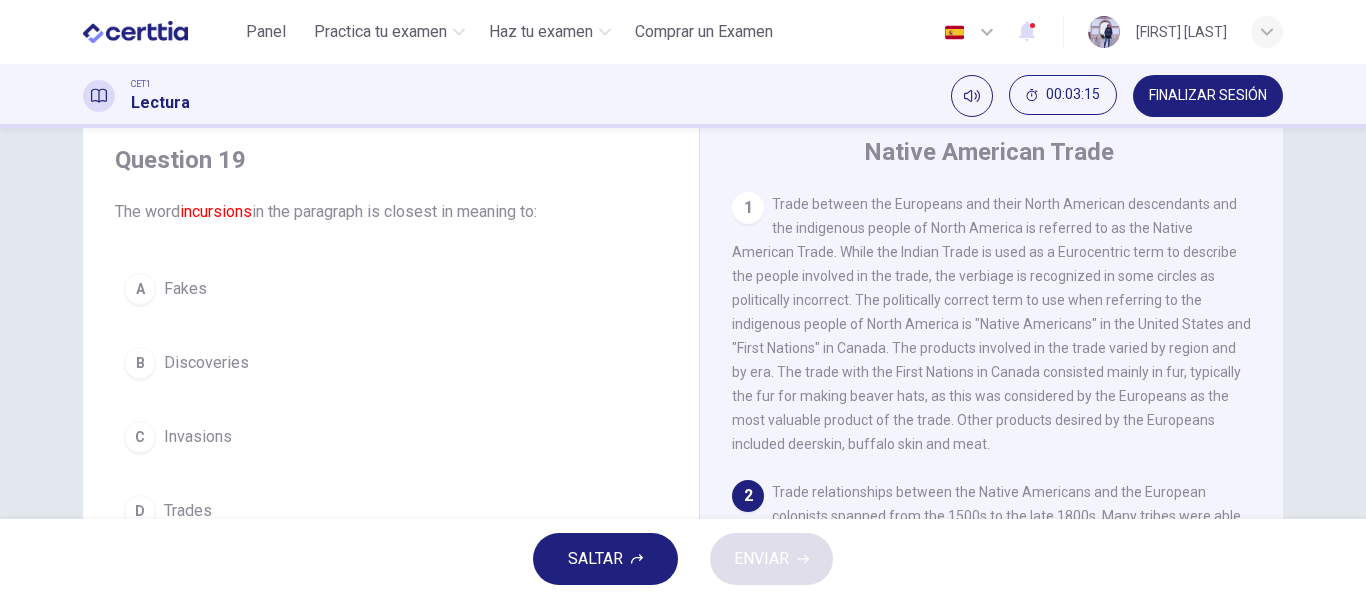 scroll, scrollTop: 68, scrollLeft: 0, axis: vertical 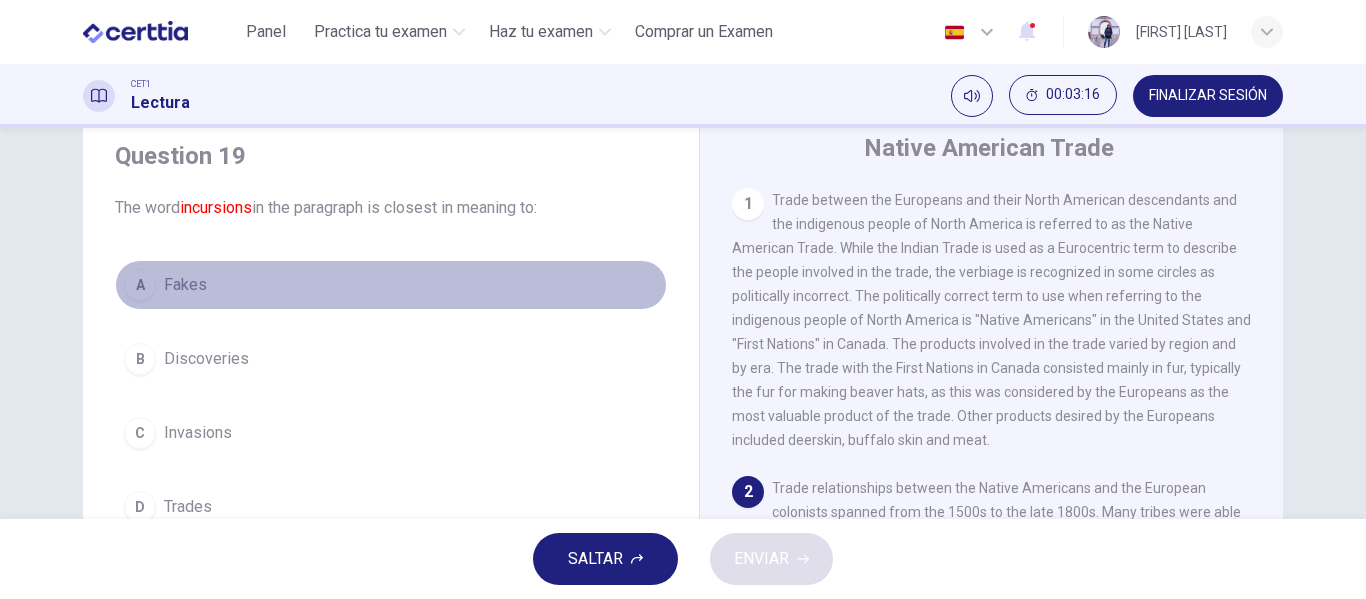 click on "A Fakes" at bounding box center [391, 285] 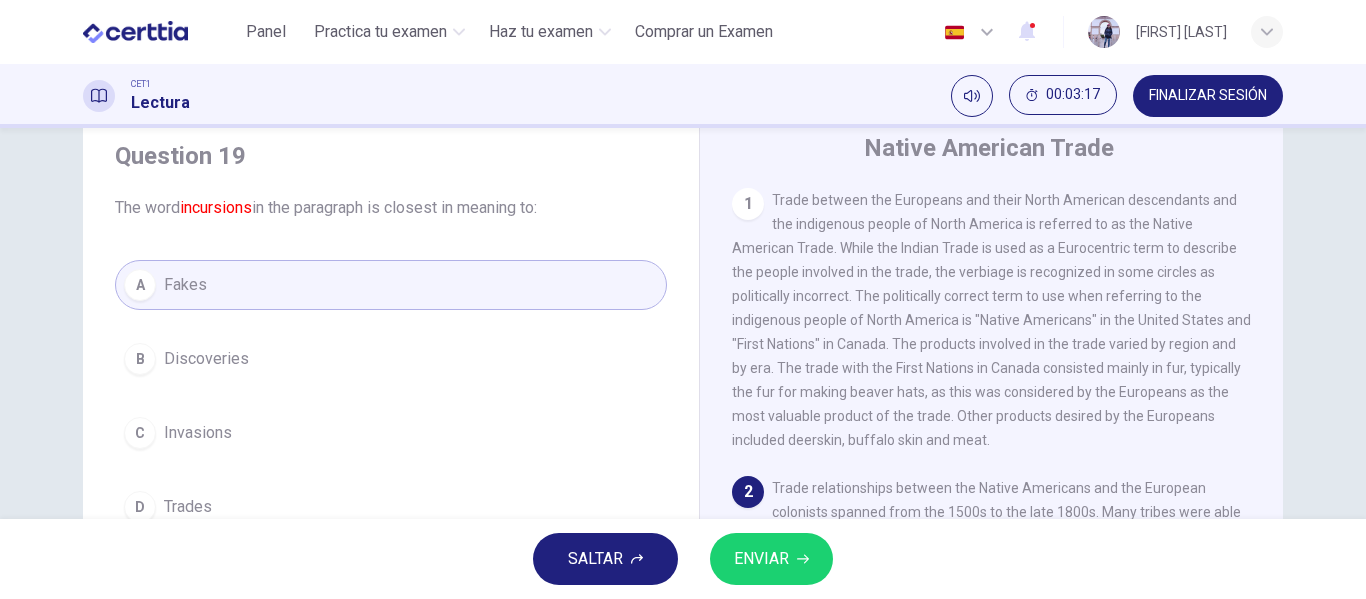 click on "ENVIAR" at bounding box center (771, 559) 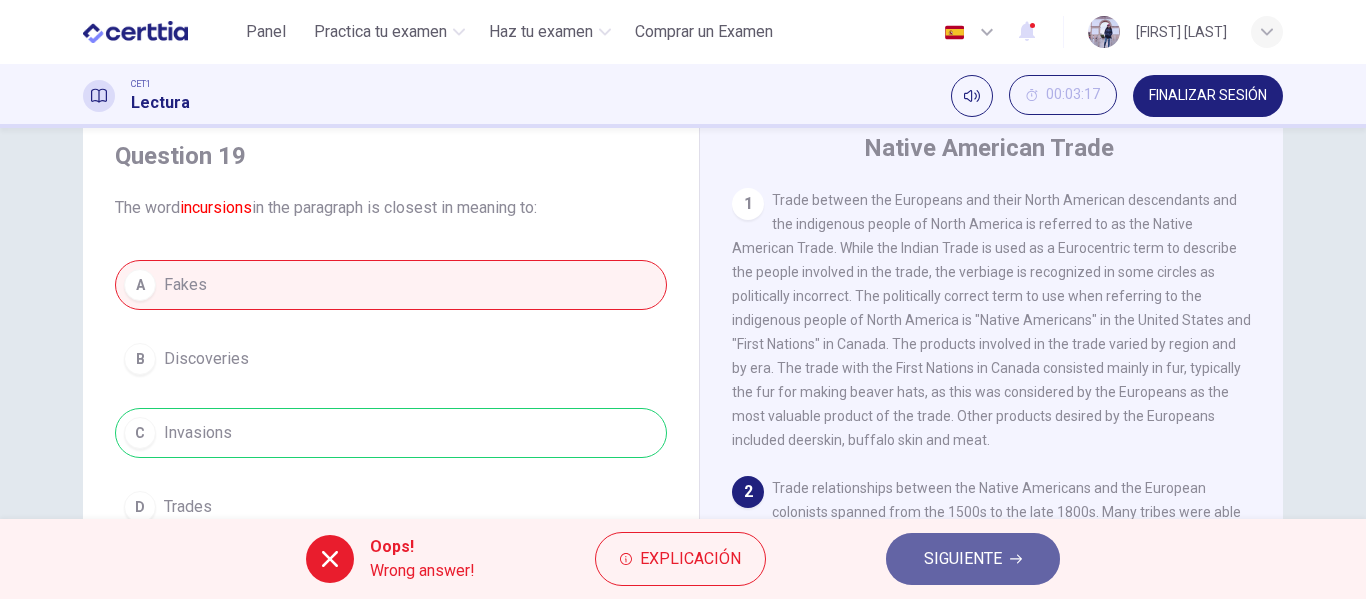 click on "SIGUIENTE" at bounding box center (973, 559) 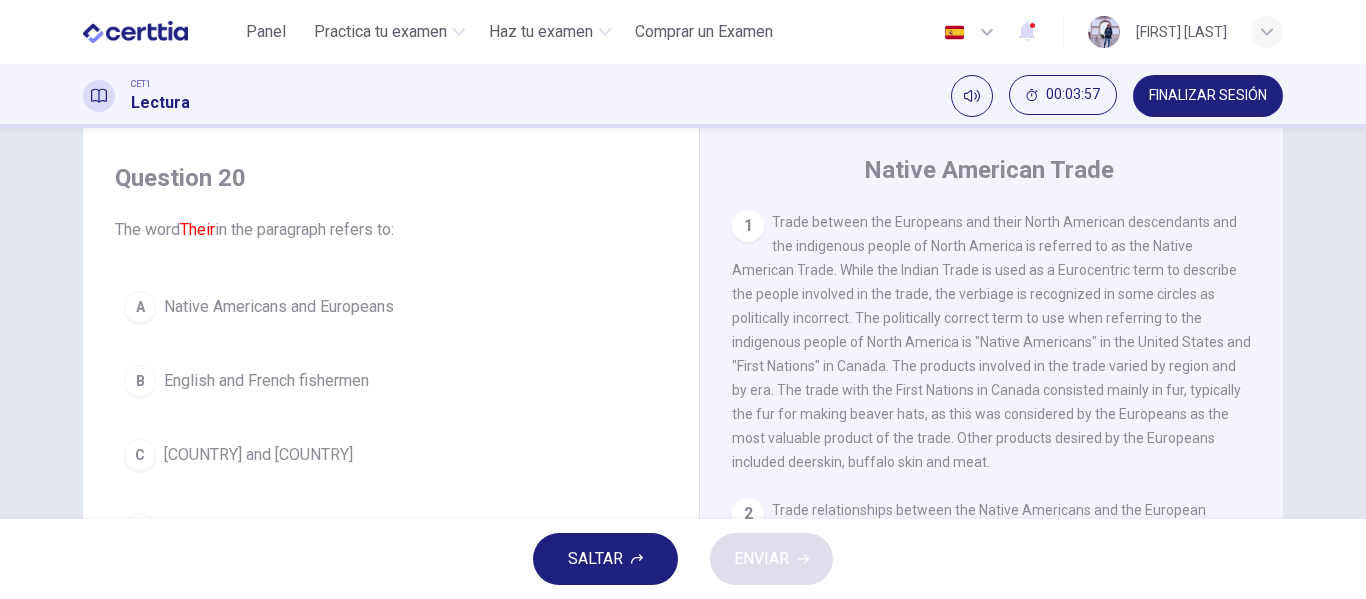 scroll, scrollTop: 47, scrollLeft: 0, axis: vertical 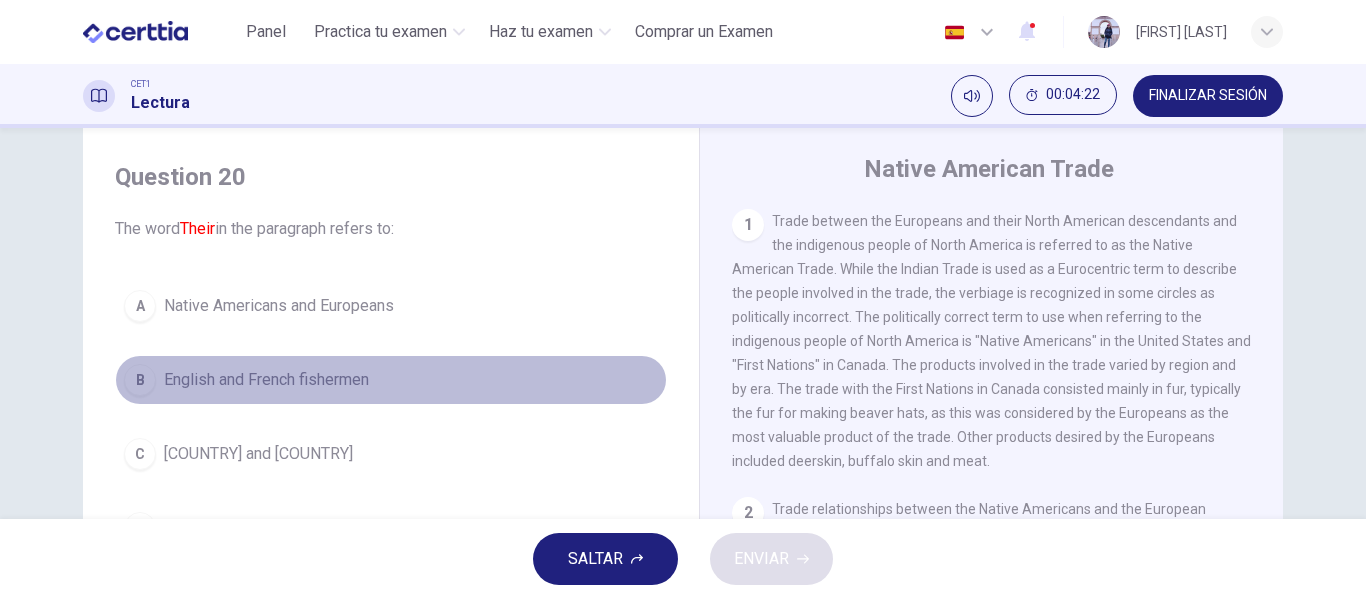 click on "B English and French fishermen" at bounding box center (391, 380) 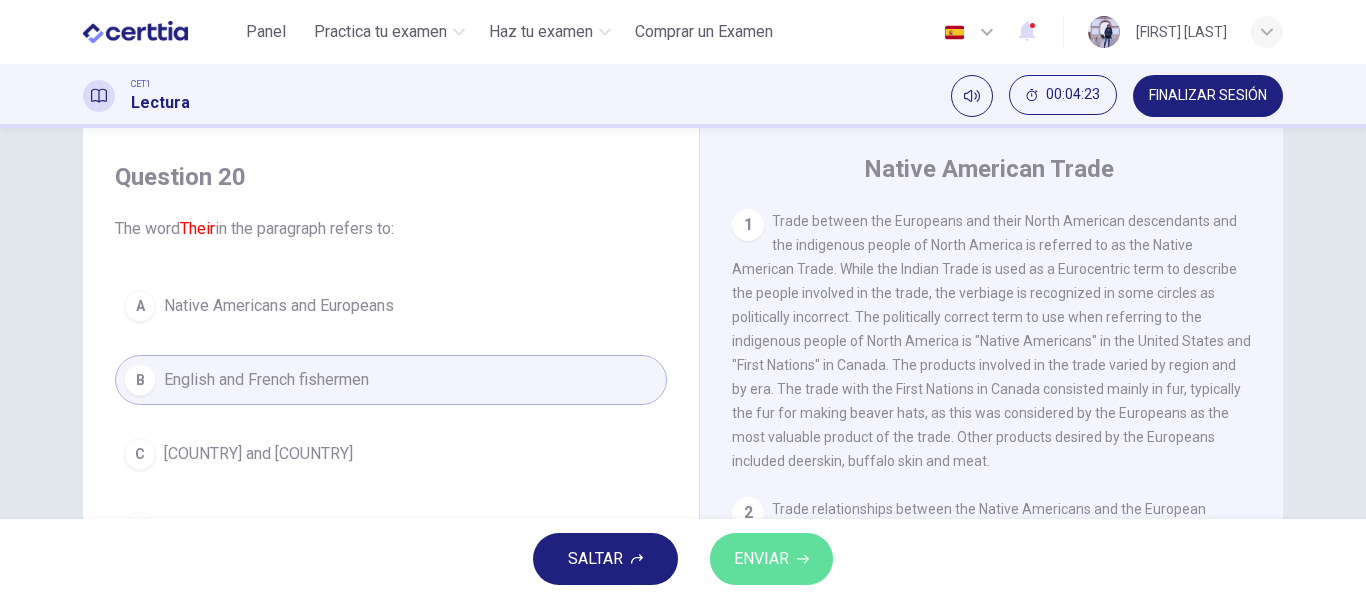 click on "ENVIAR" at bounding box center [771, 559] 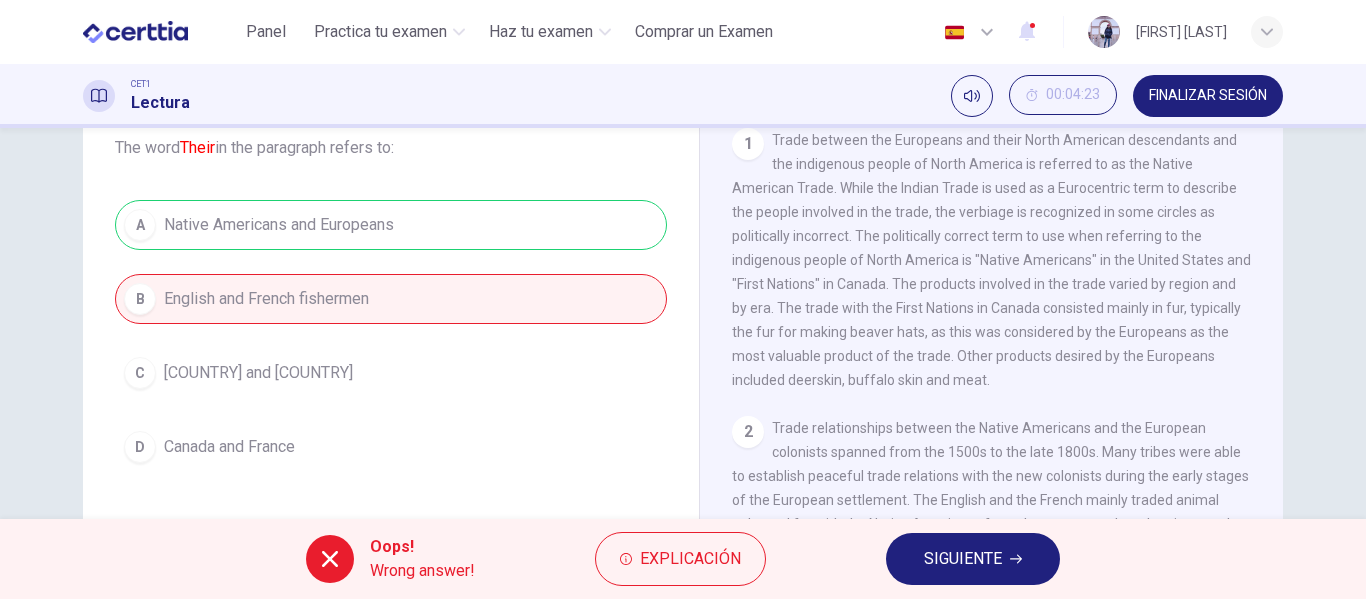 scroll, scrollTop: 150, scrollLeft: 0, axis: vertical 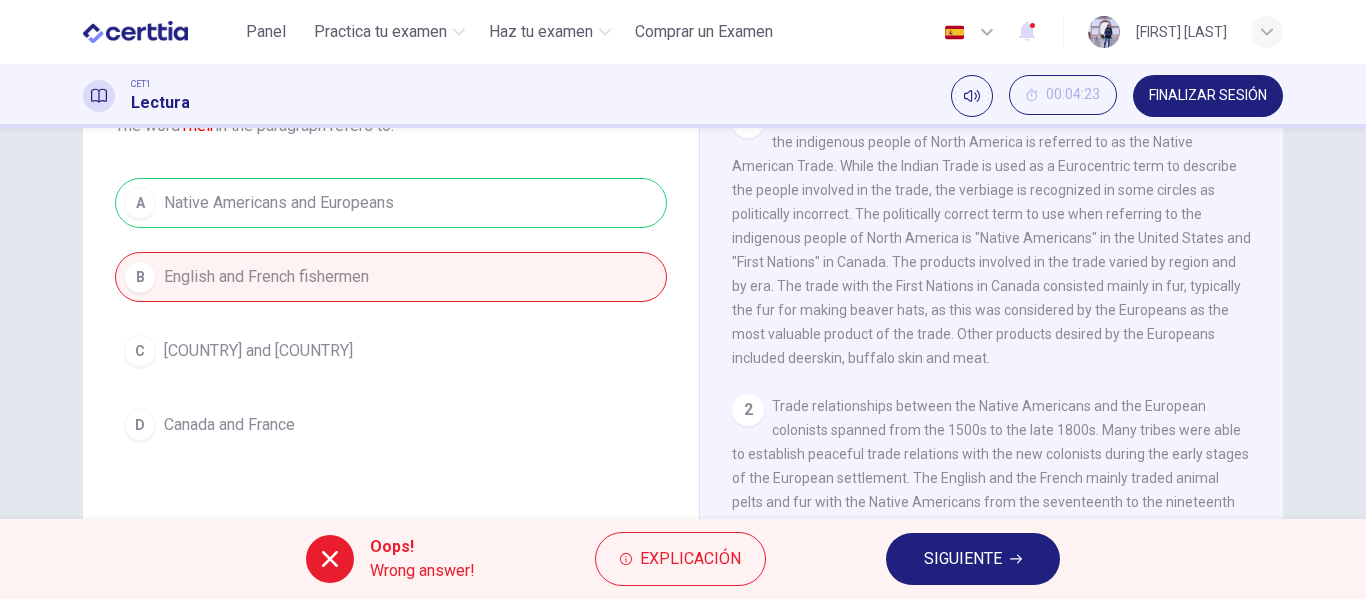 click on "SIGUIENTE" at bounding box center [963, 559] 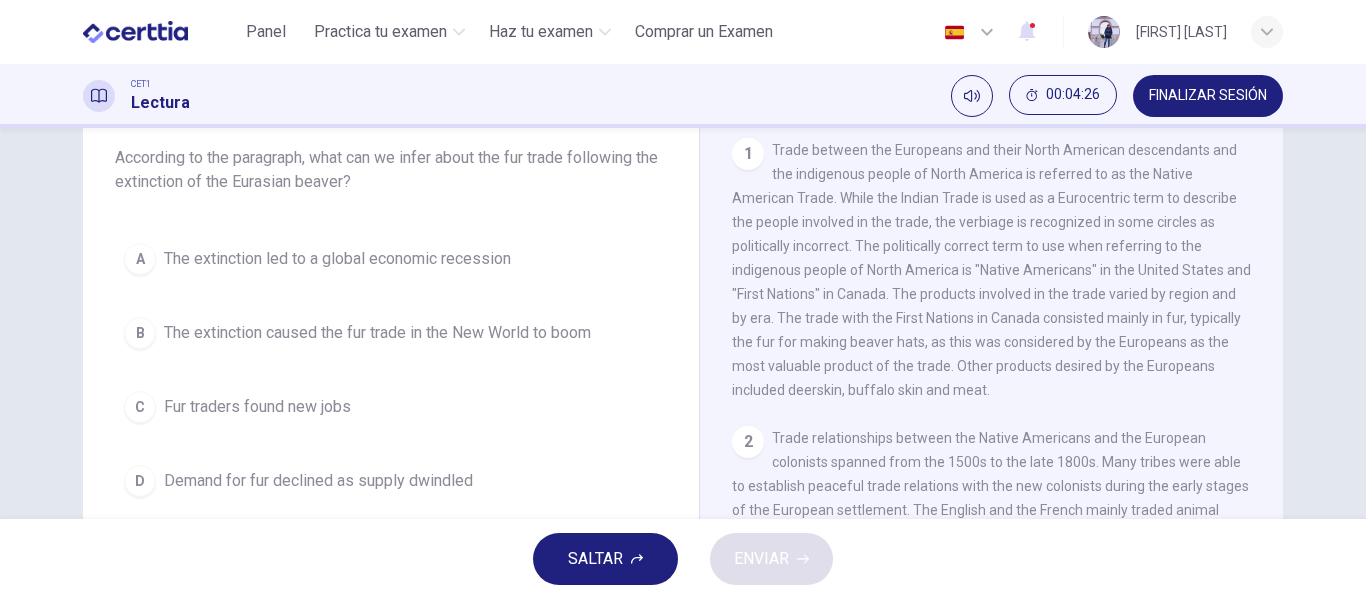 scroll, scrollTop: 120, scrollLeft: 0, axis: vertical 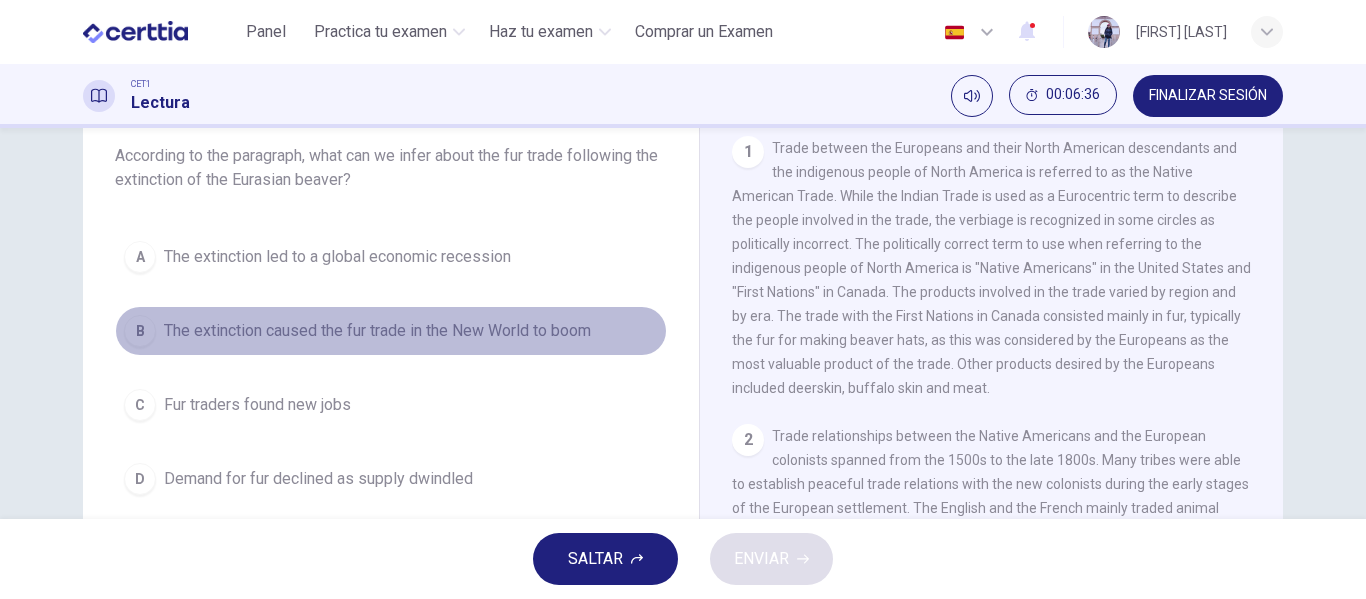 click on "The extinction caused the fur trade in the New World to boom" at bounding box center (377, 331) 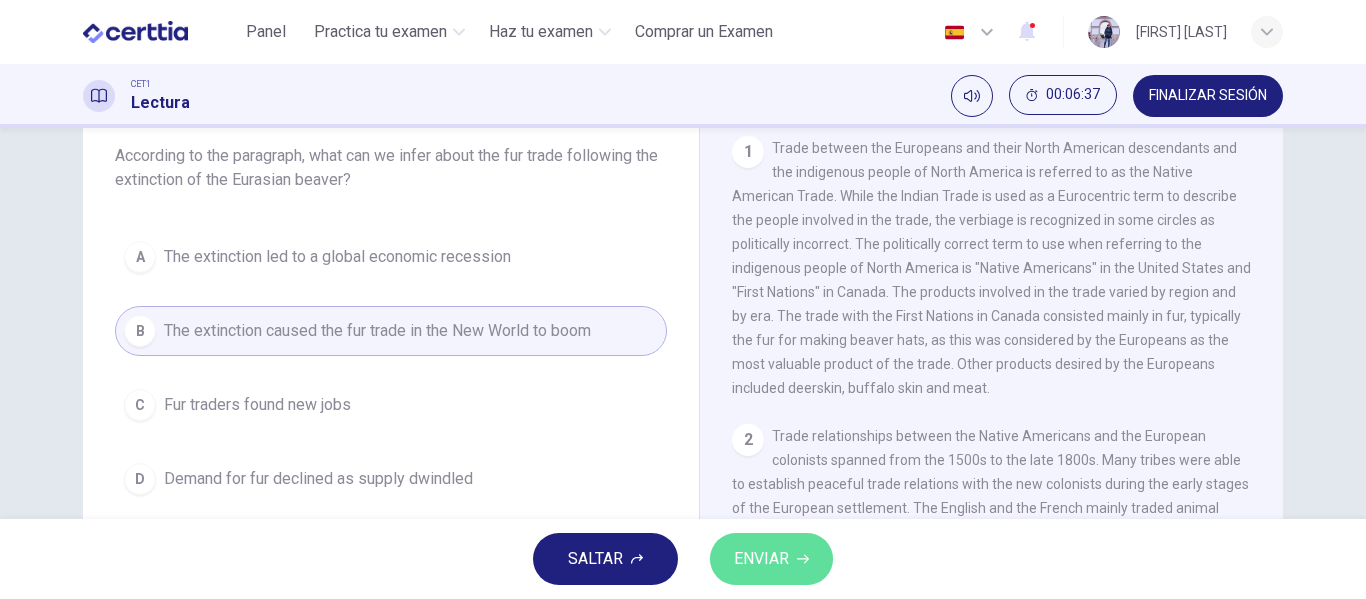 click on "ENVIAR" at bounding box center (761, 559) 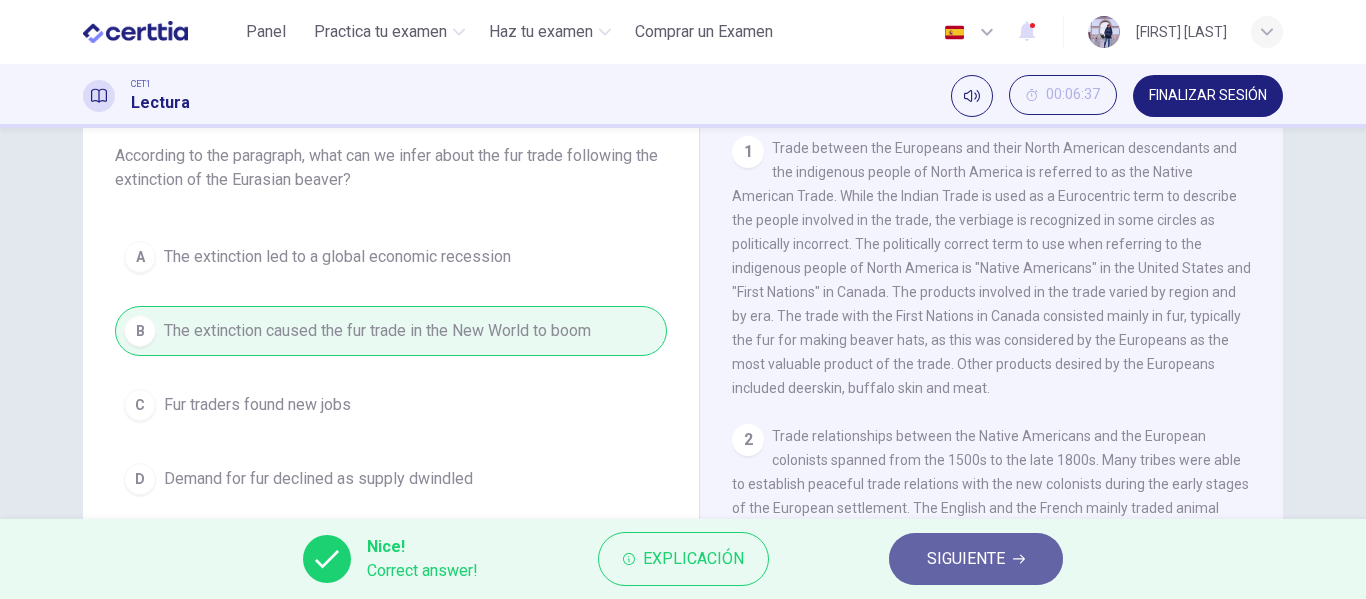 click on "SIGUIENTE" at bounding box center [976, 559] 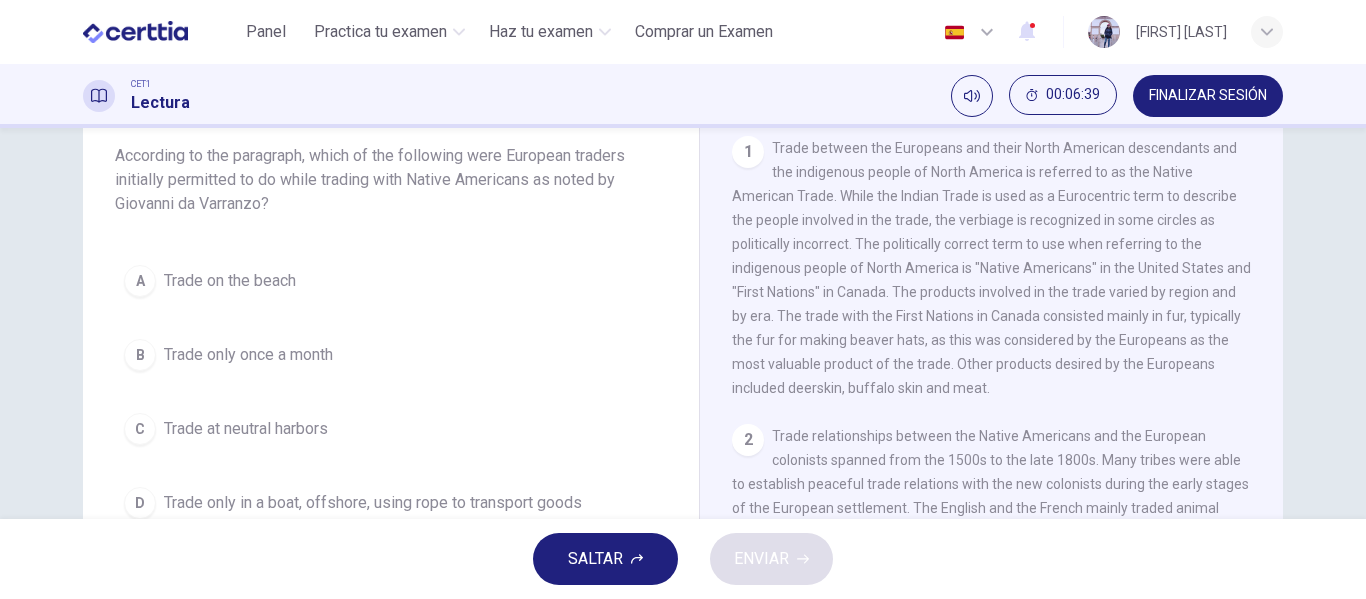 click on "Trade at neutral harbors" at bounding box center [246, 429] 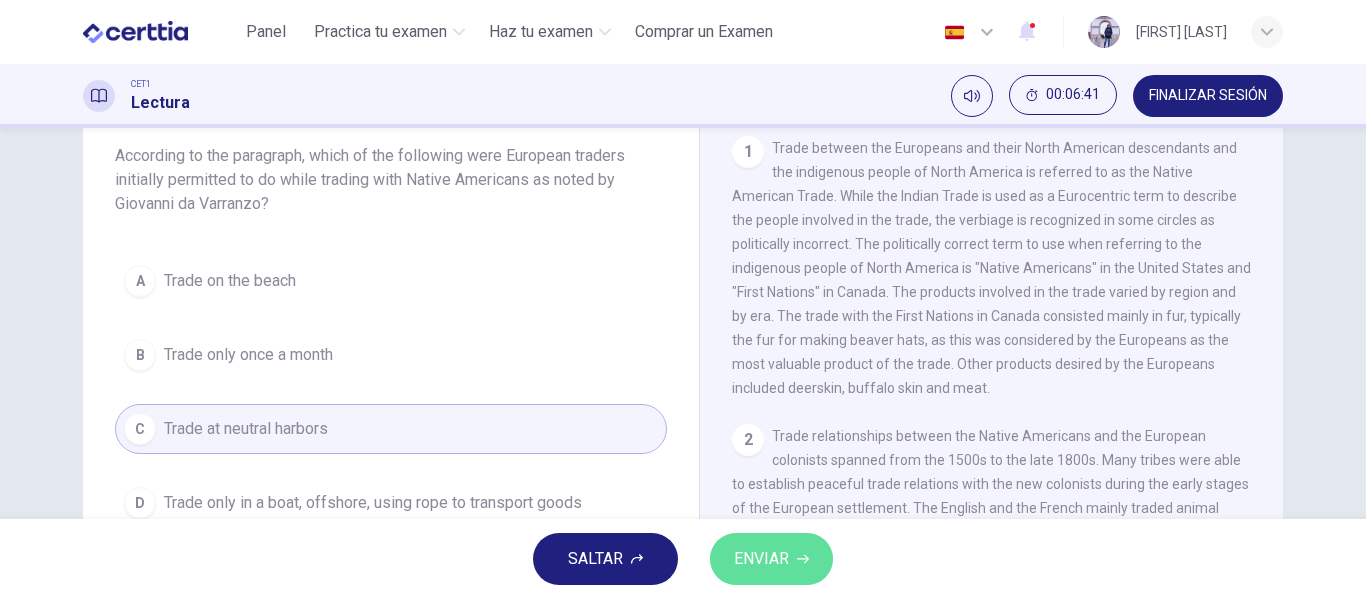 click on "ENVIAR" at bounding box center (761, 559) 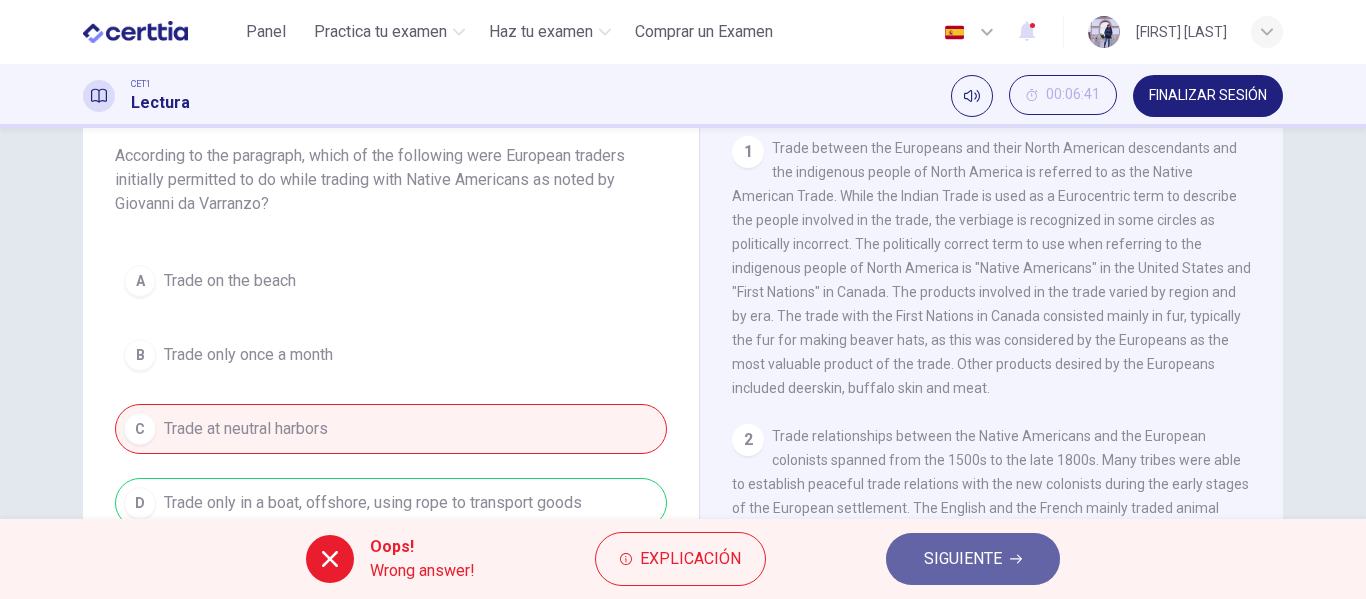click on "SIGUIENTE" at bounding box center (963, 559) 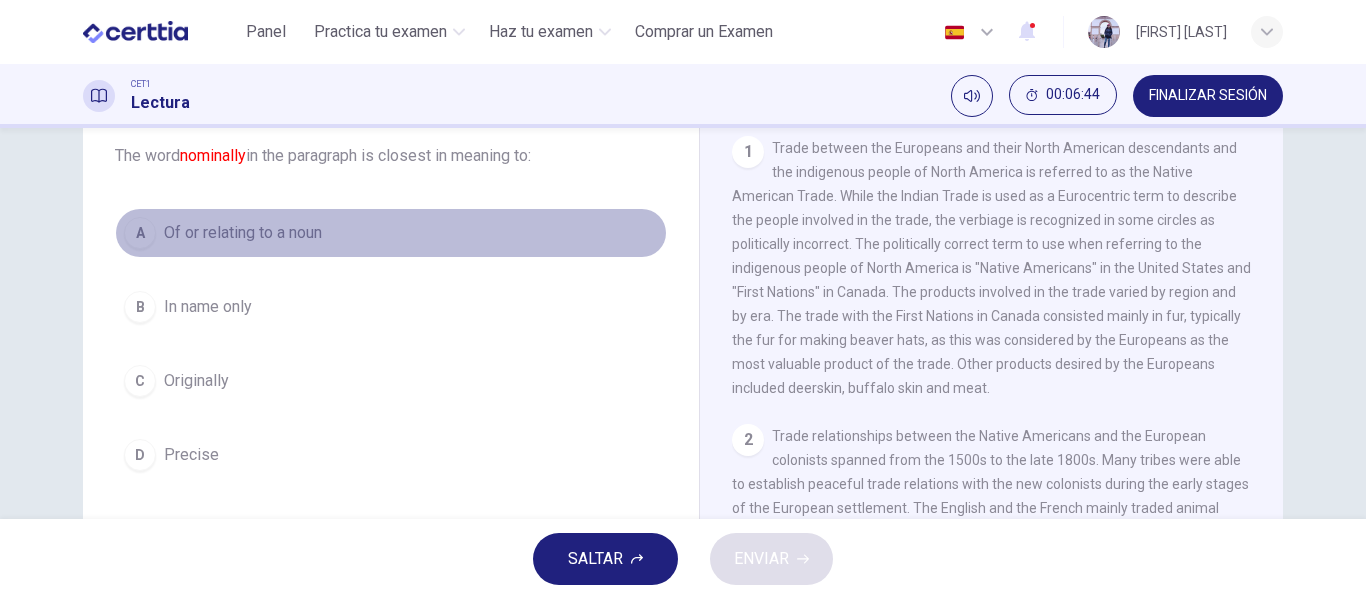 click on "Of or relating to a noun" at bounding box center (243, 233) 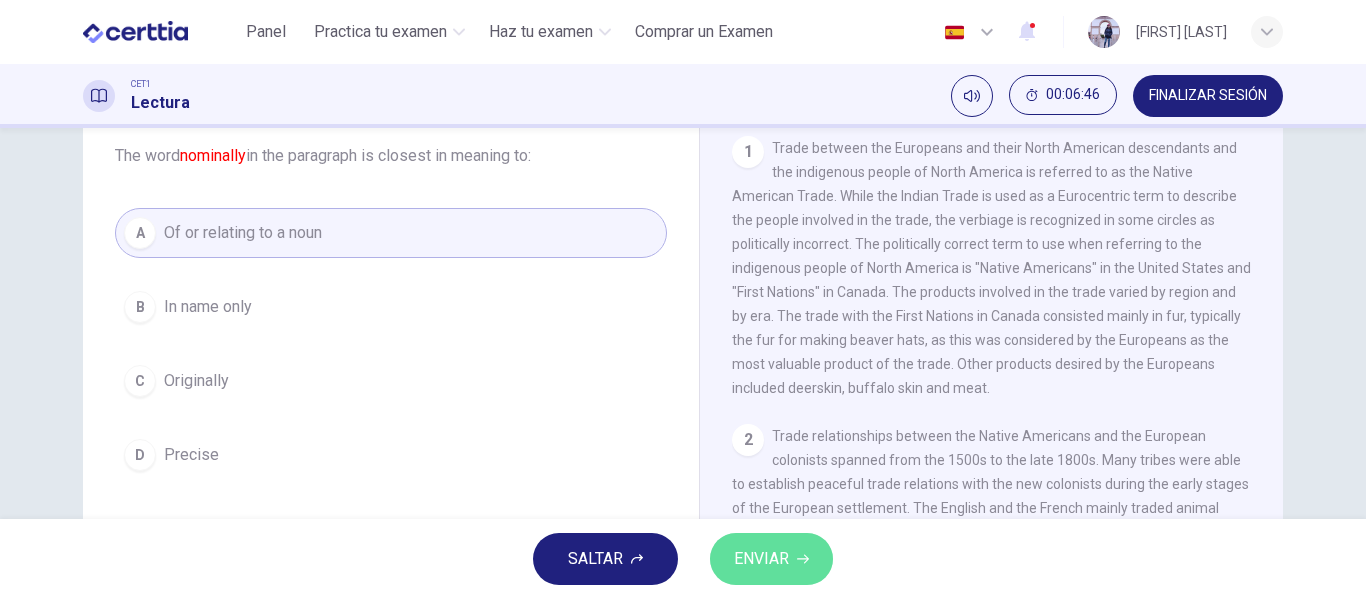 click on "ENVIAR" at bounding box center [761, 559] 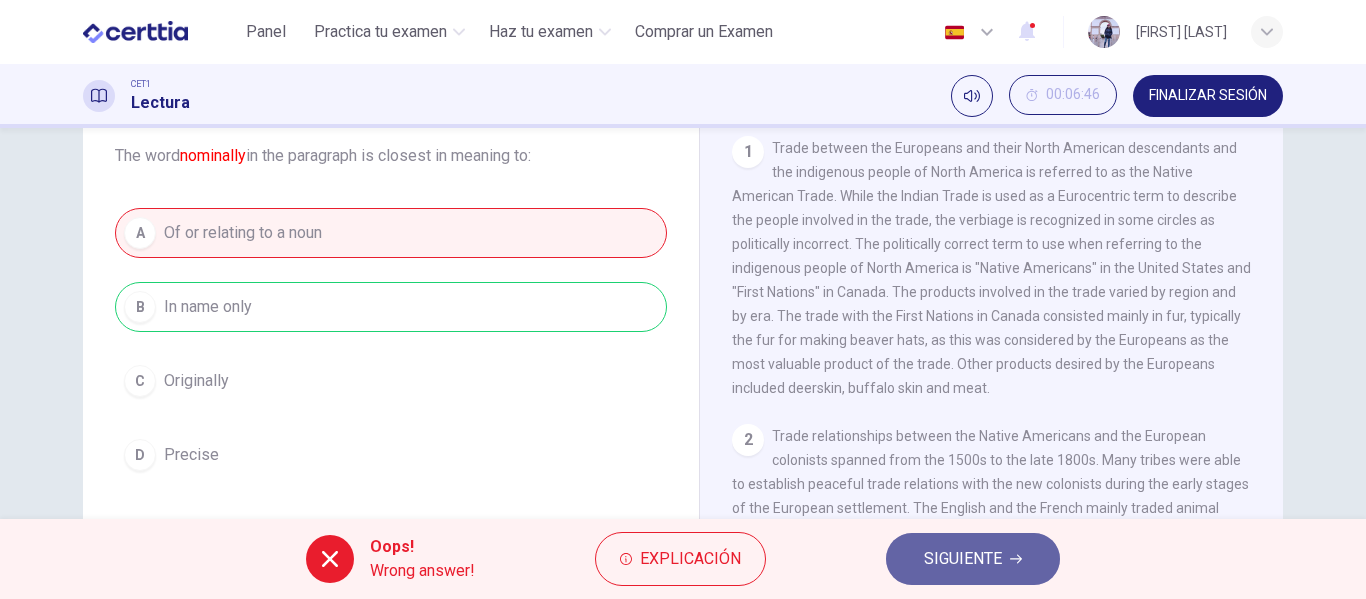 click on "SIGUIENTE" at bounding box center (973, 559) 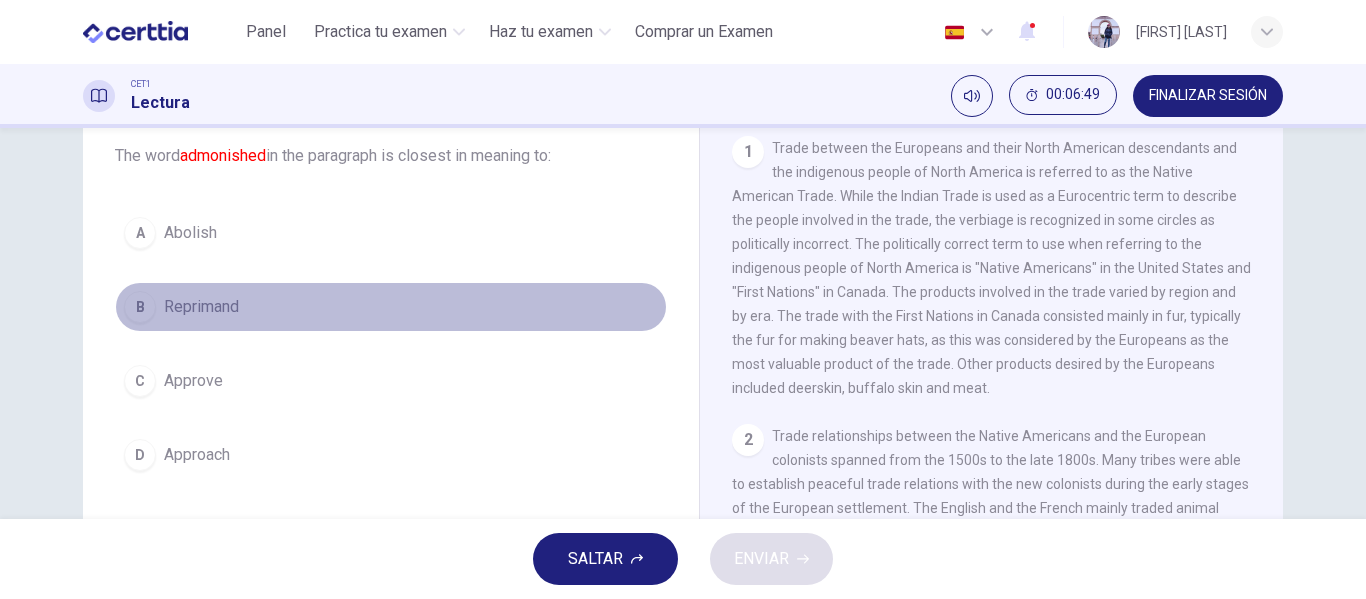 click on "Reprimand" at bounding box center (201, 307) 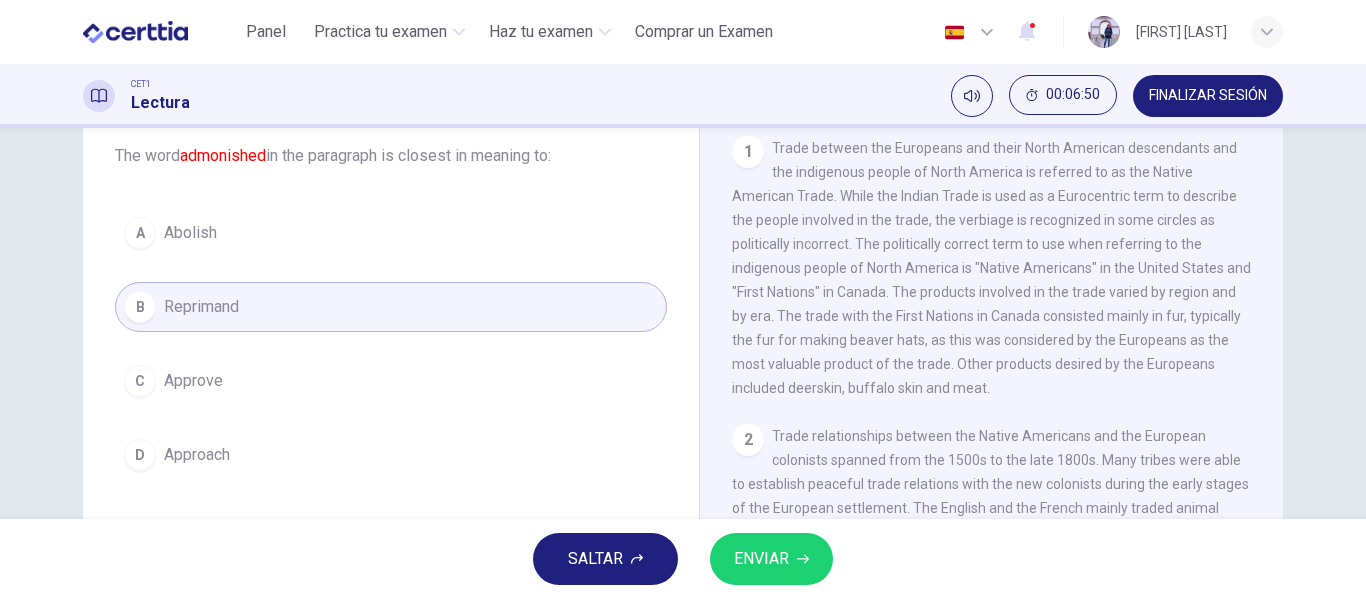 click on "ENVIAR" at bounding box center [761, 559] 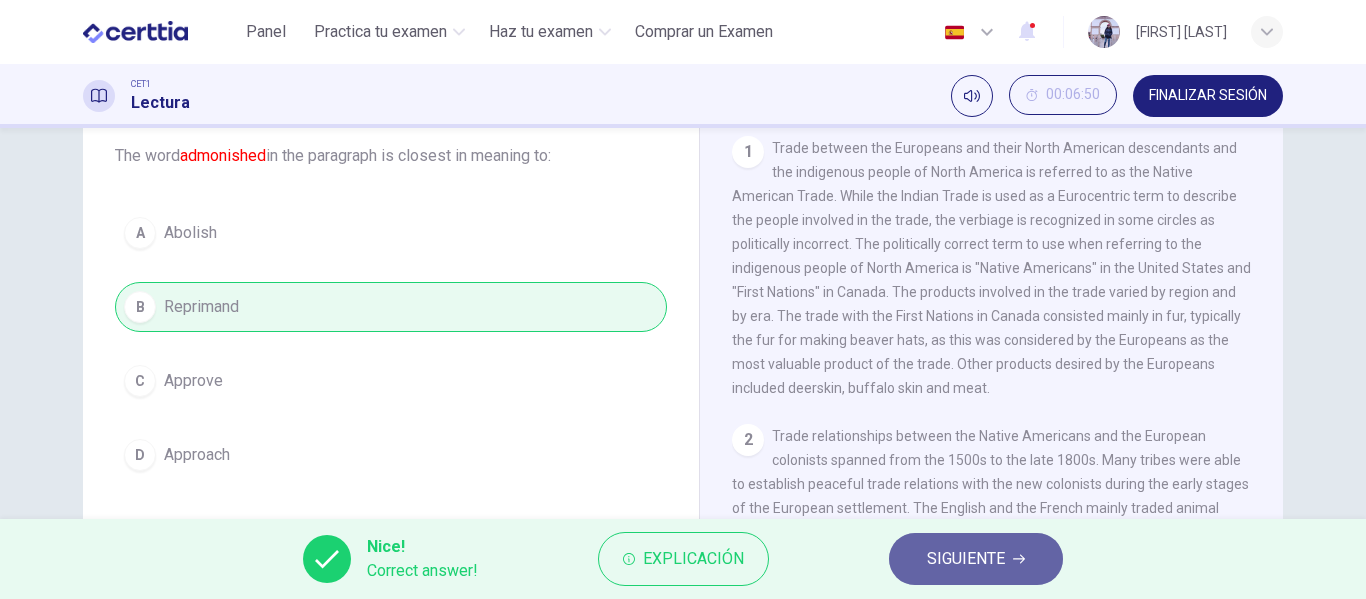 click on "SIGUIENTE" at bounding box center [976, 559] 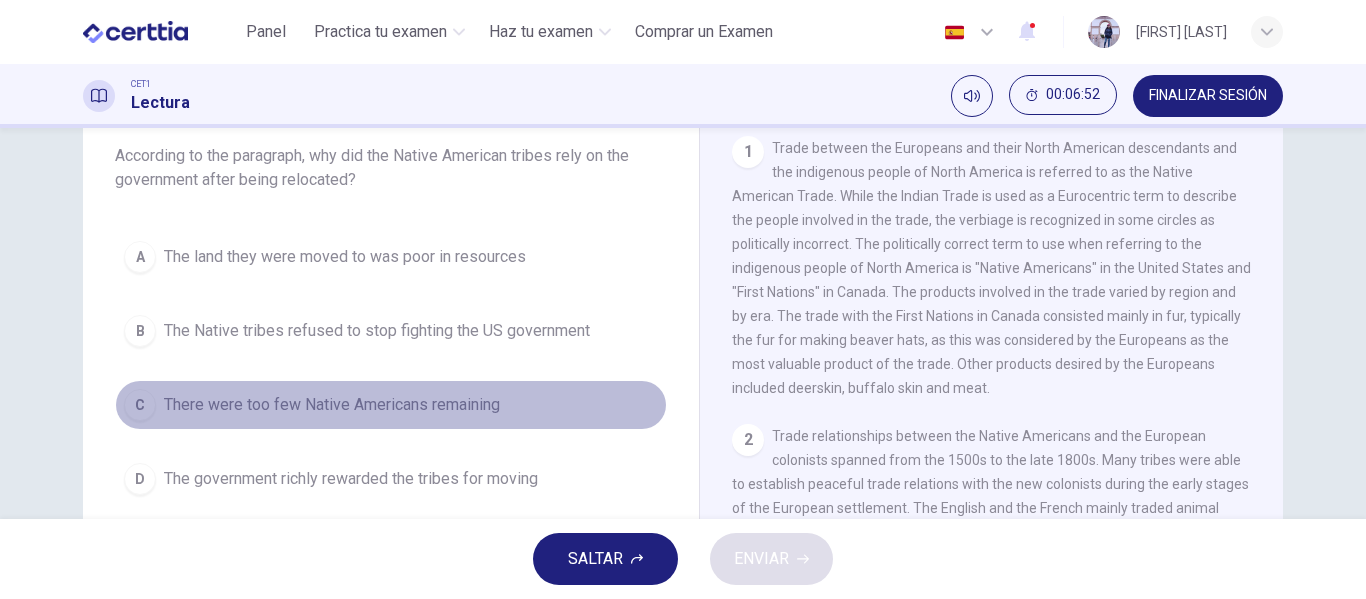 click on "C There were too few Native Americans remaining" at bounding box center (391, 405) 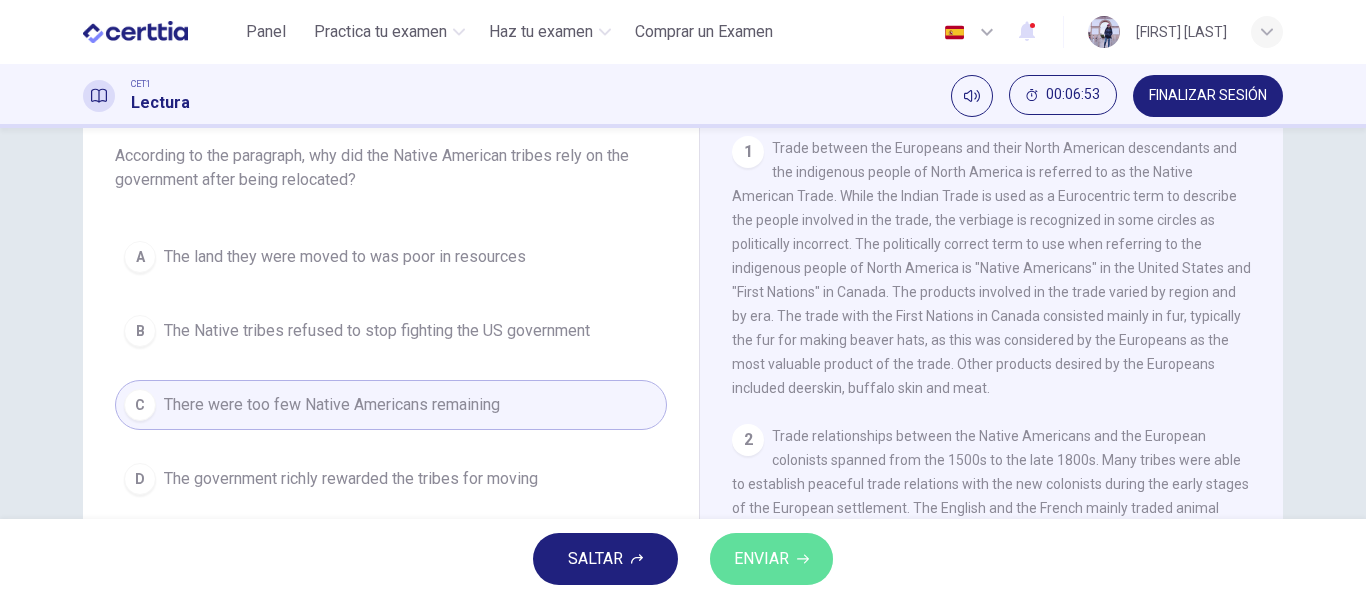 click on "ENVIAR" at bounding box center [771, 559] 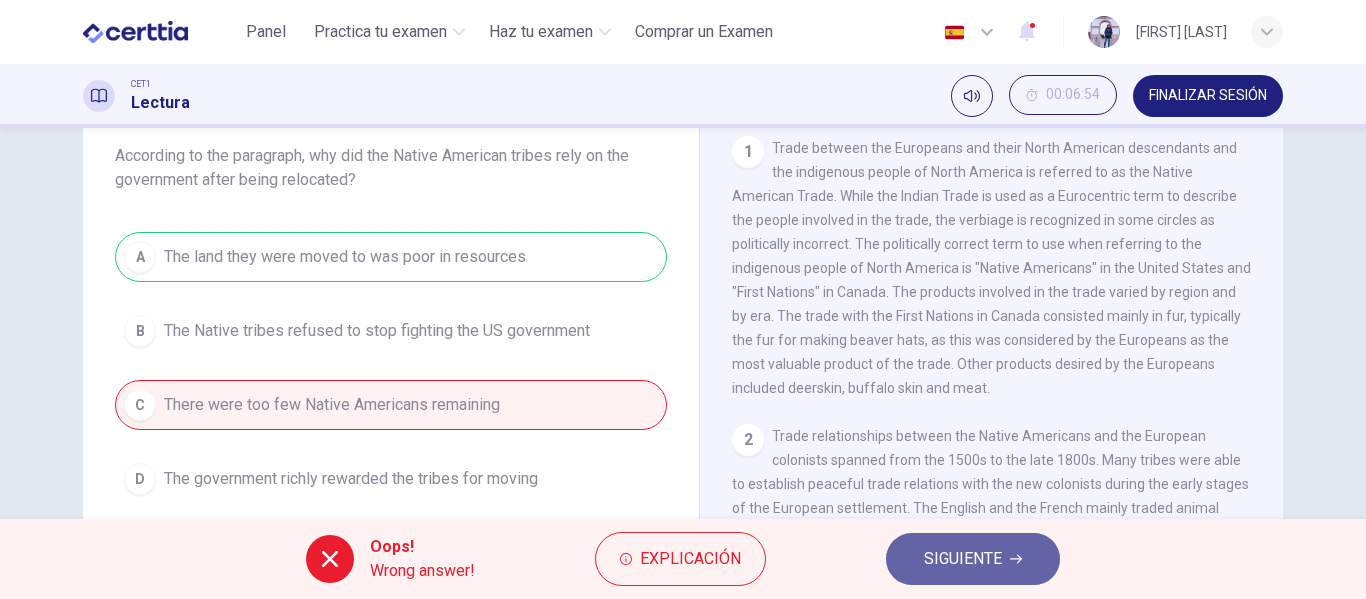 click on "SIGUIENTE" at bounding box center [973, 559] 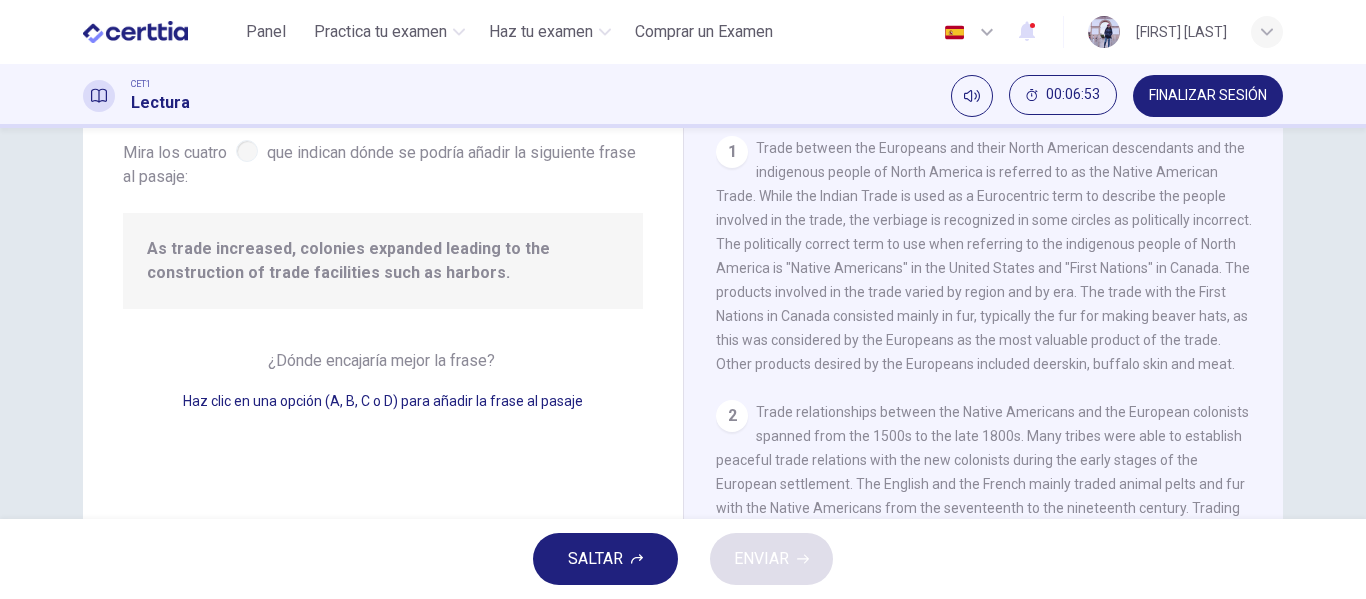 scroll, scrollTop: 761, scrollLeft: 0, axis: vertical 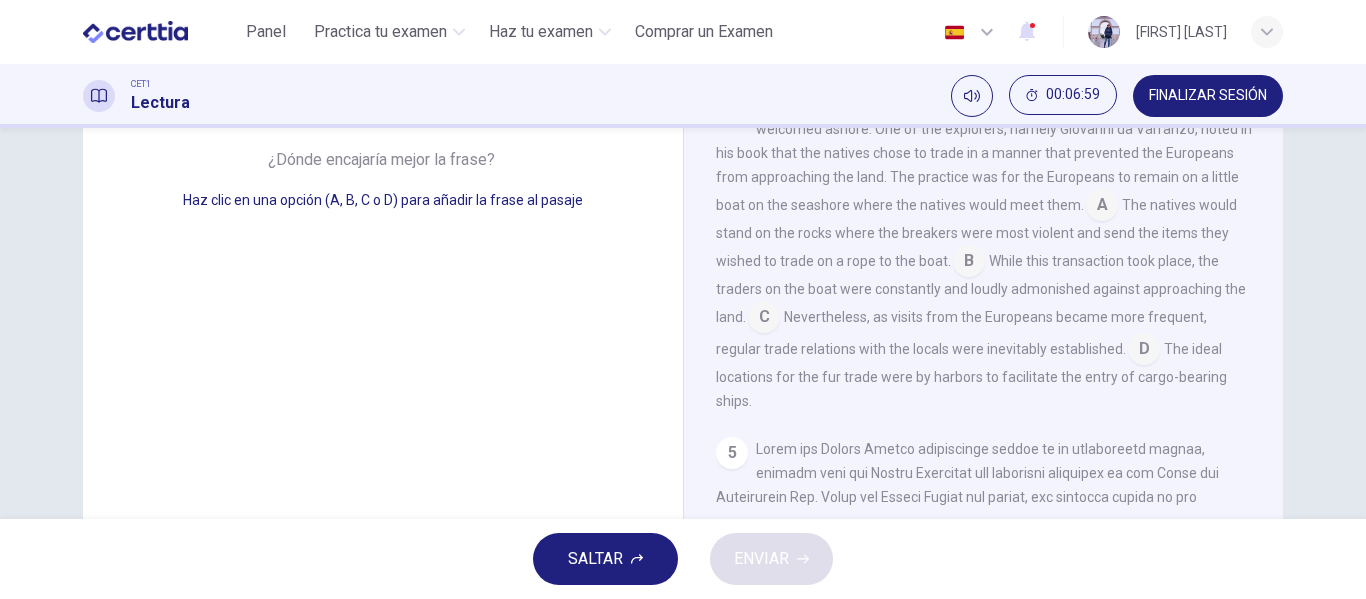 click at bounding box center [764, 319] 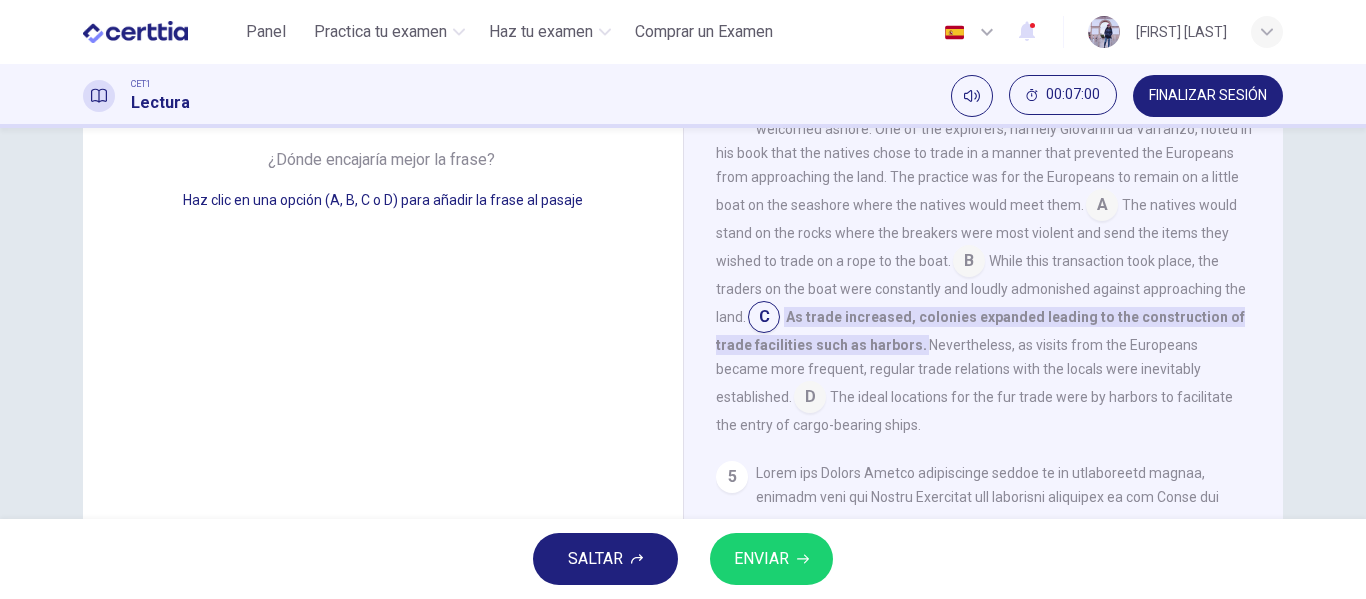 click on "ENVIAR" at bounding box center (771, 559) 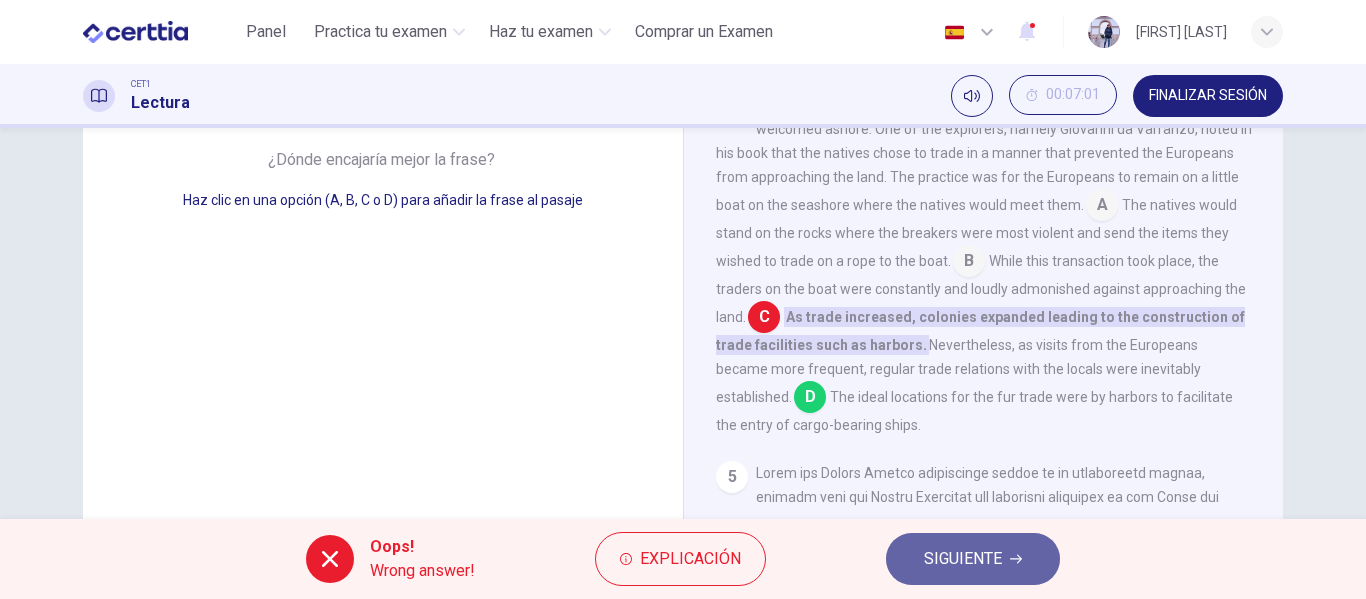 click on "SIGUIENTE" at bounding box center (963, 559) 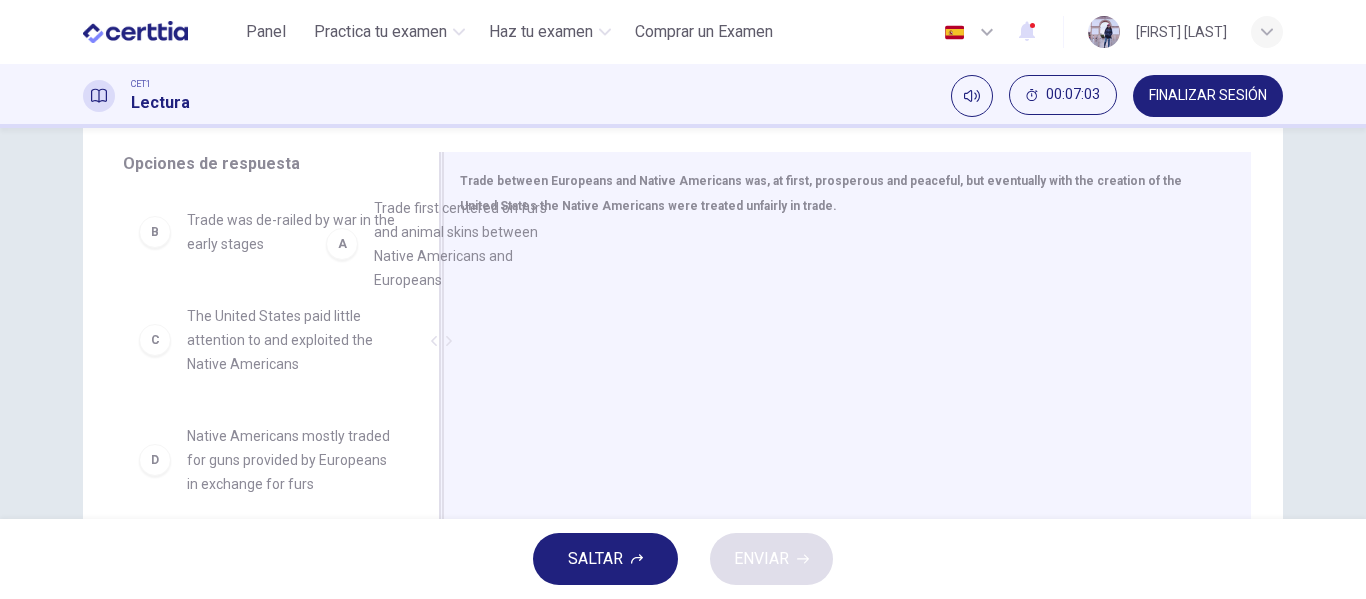 drag, startPoint x: 293, startPoint y: 269, endPoint x: 540, endPoint y: 246, distance: 248.06854 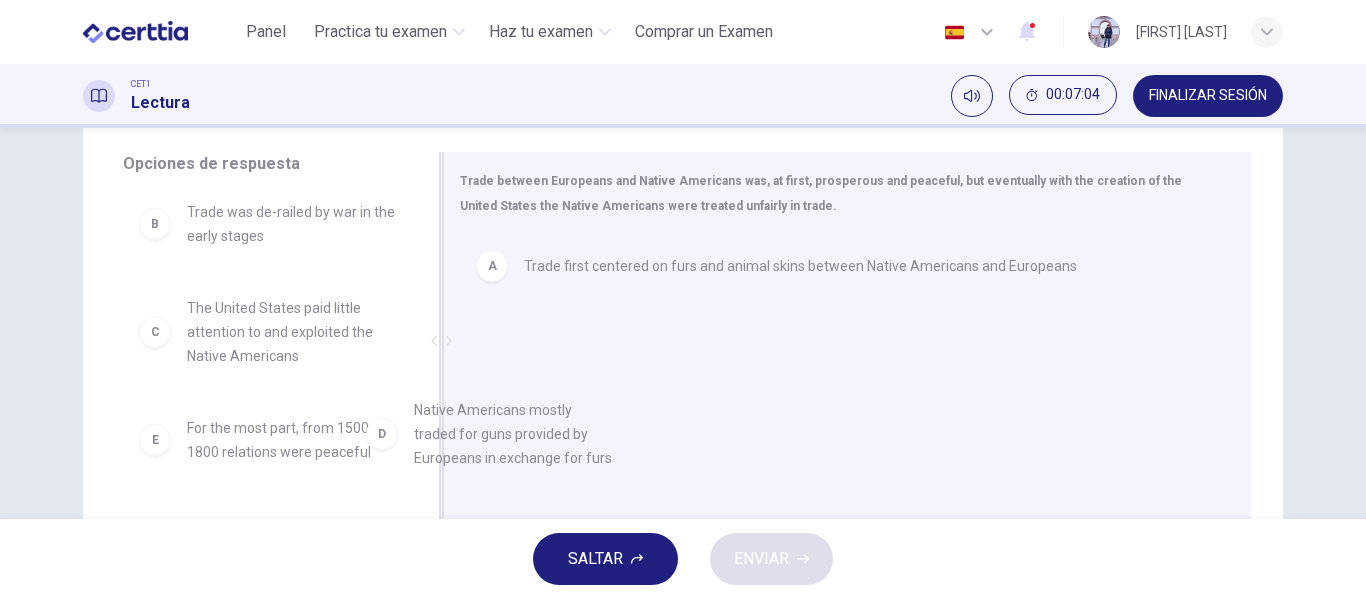 drag, startPoint x: 323, startPoint y: 454, endPoint x: 511, endPoint y: 430, distance: 189.52573 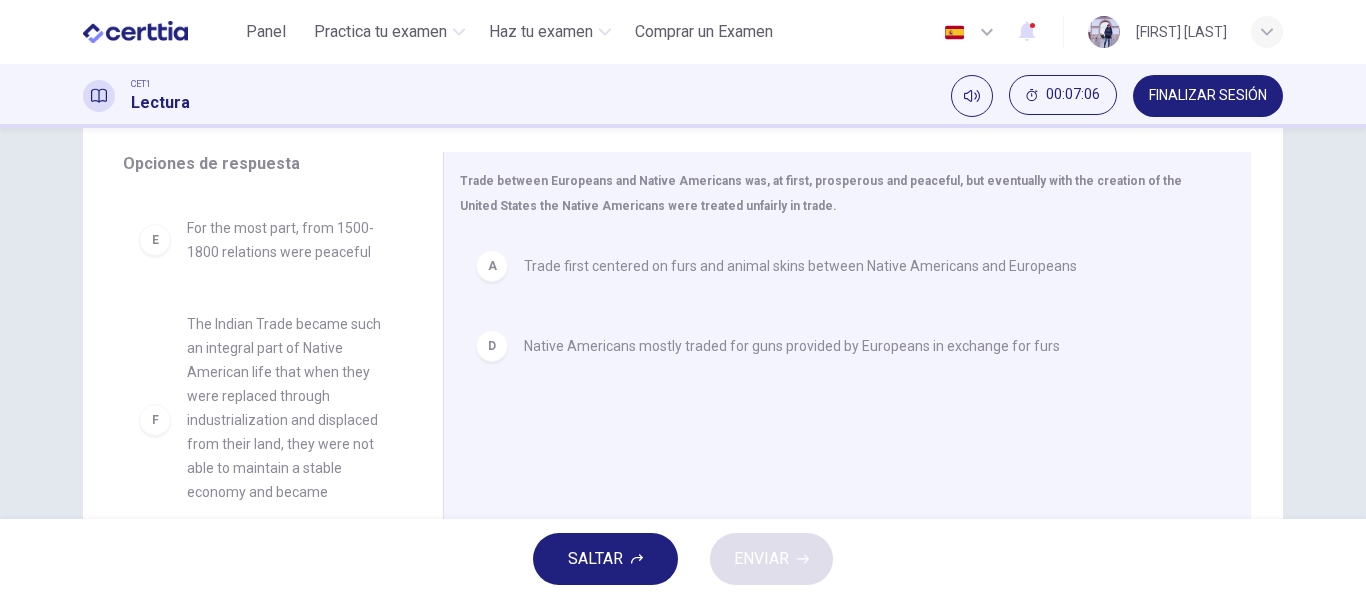 scroll, scrollTop: 252, scrollLeft: 0, axis: vertical 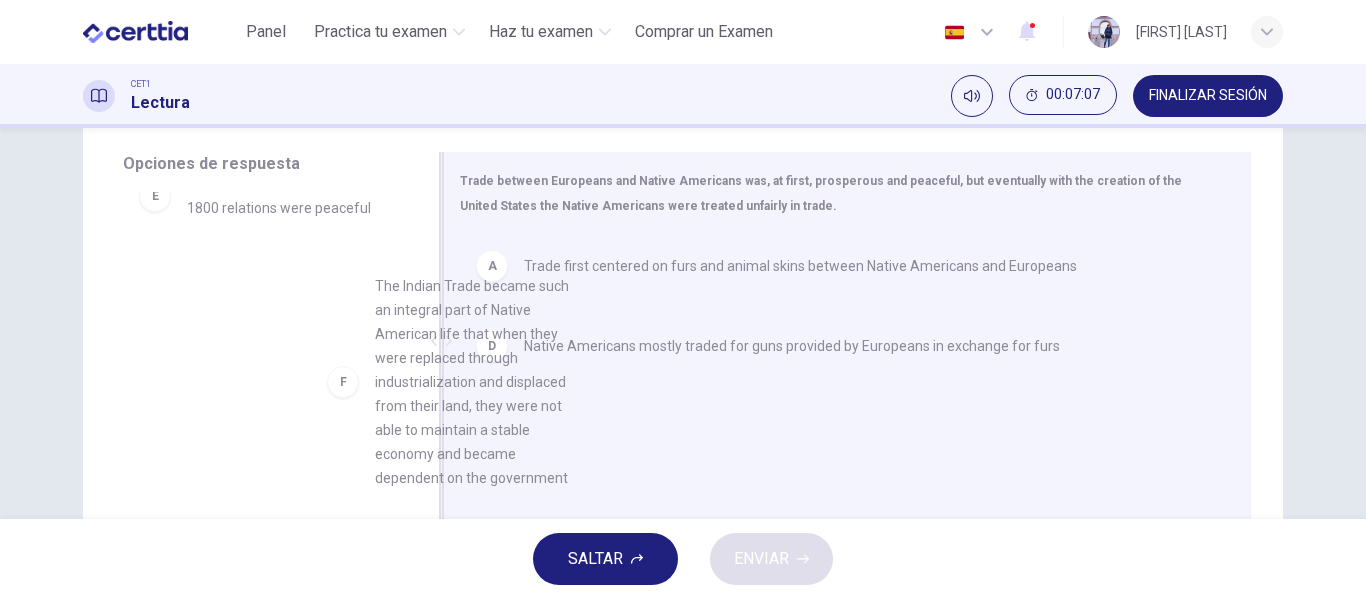 drag, startPoint x: 295, startPoint y: 406, endPoint x: 532, endPoint y: 409, distance: 237.01898 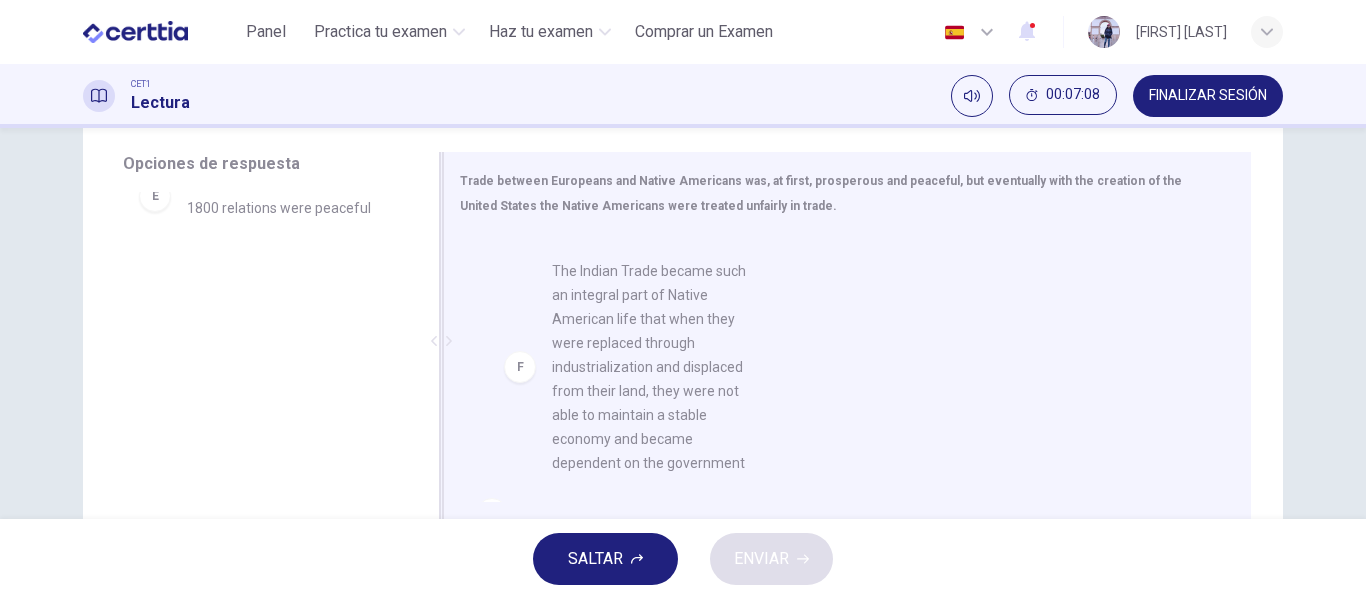 drag, startPoint x: 231, startPoint y: 423, endPoint x: 688, endPoint y: 436, distance: 457.18488 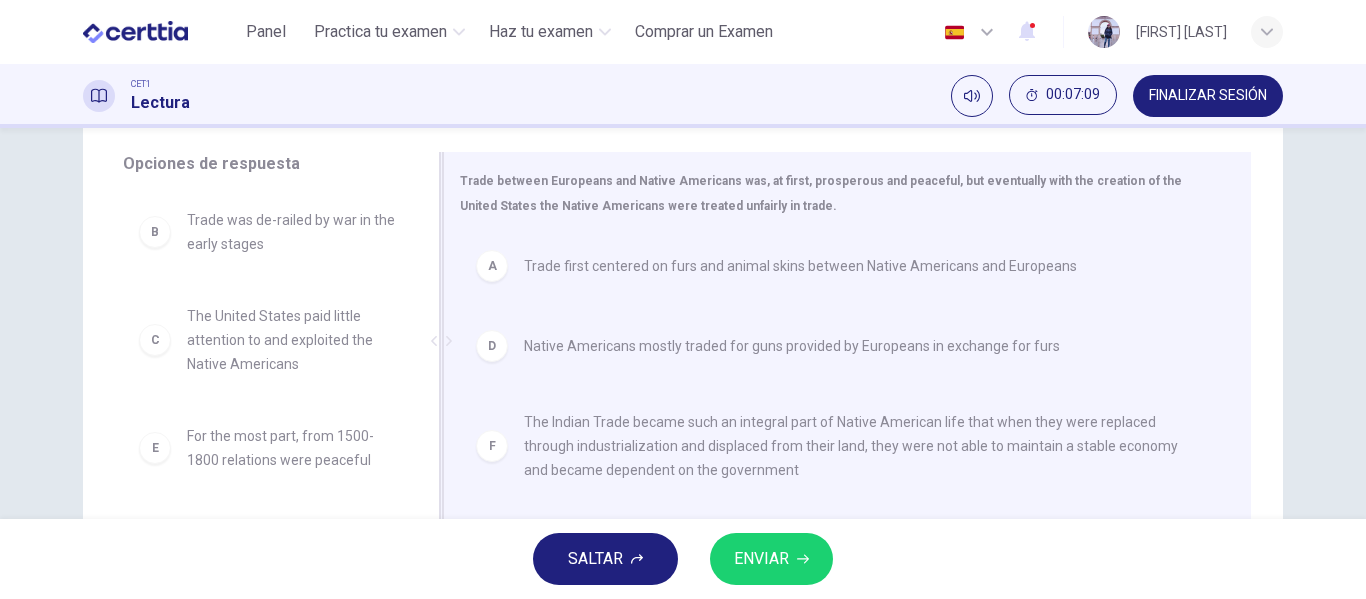 scroll, scrollTop: 0, scrollLeft: 0, axis: both 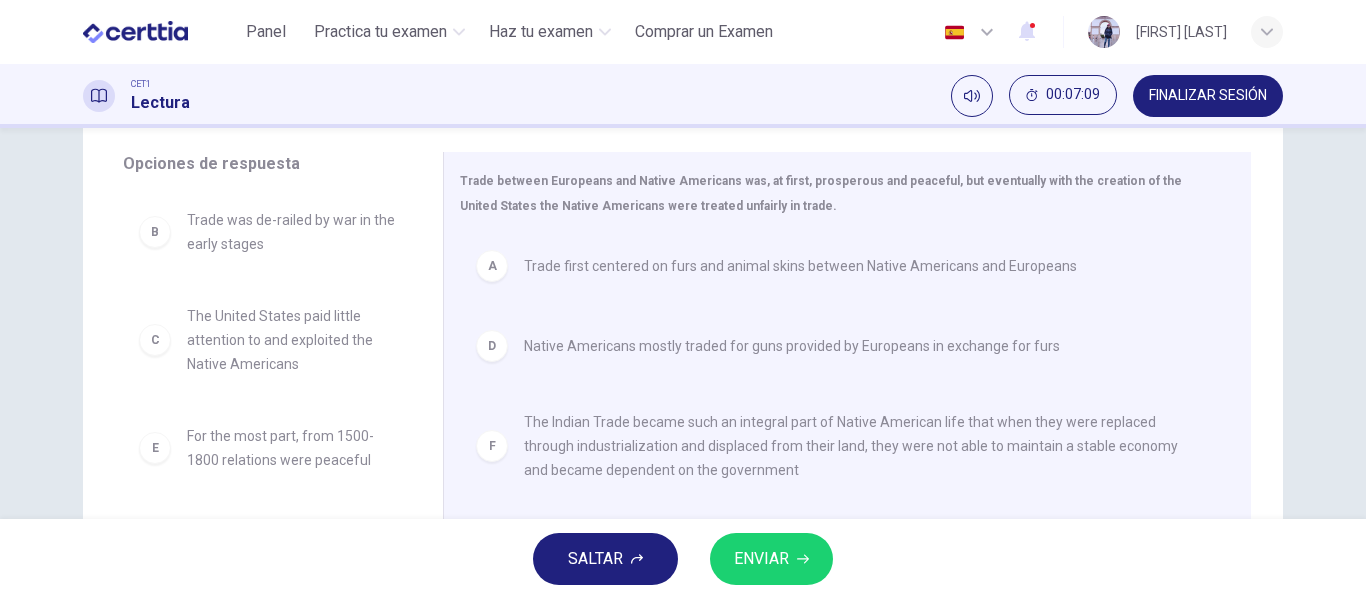 click on "ENVIAR" at bounding box center [761, 559] 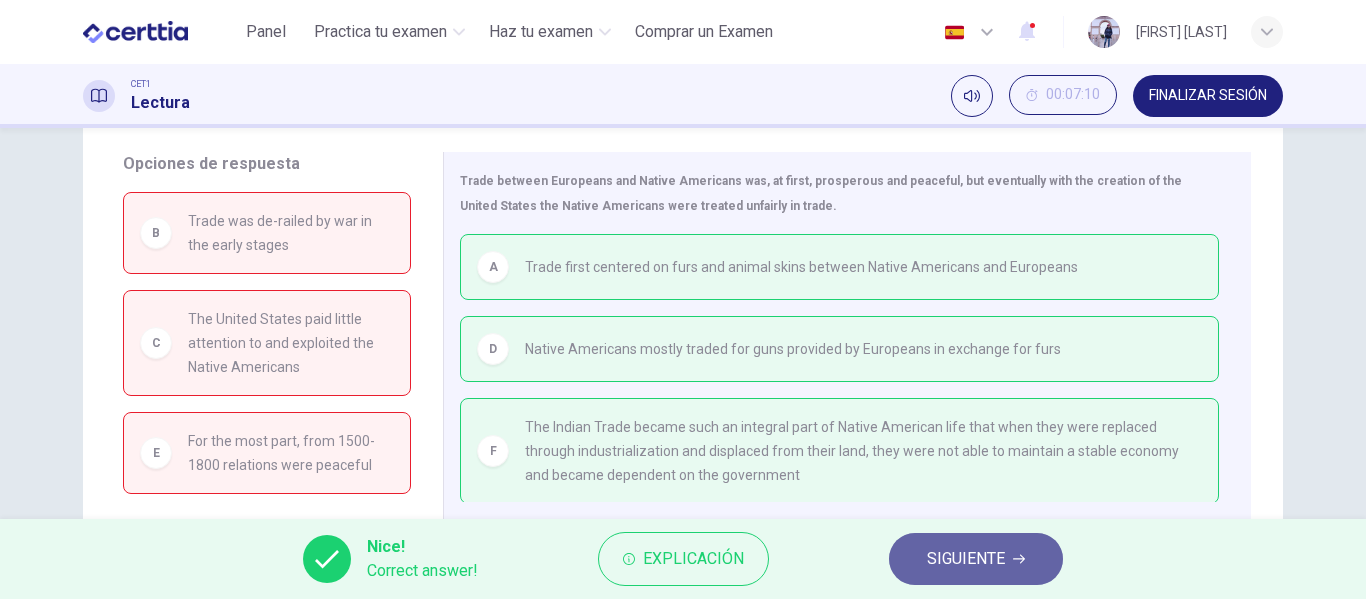 click on "SIGUIENTE" at bounding box center [966, 559] 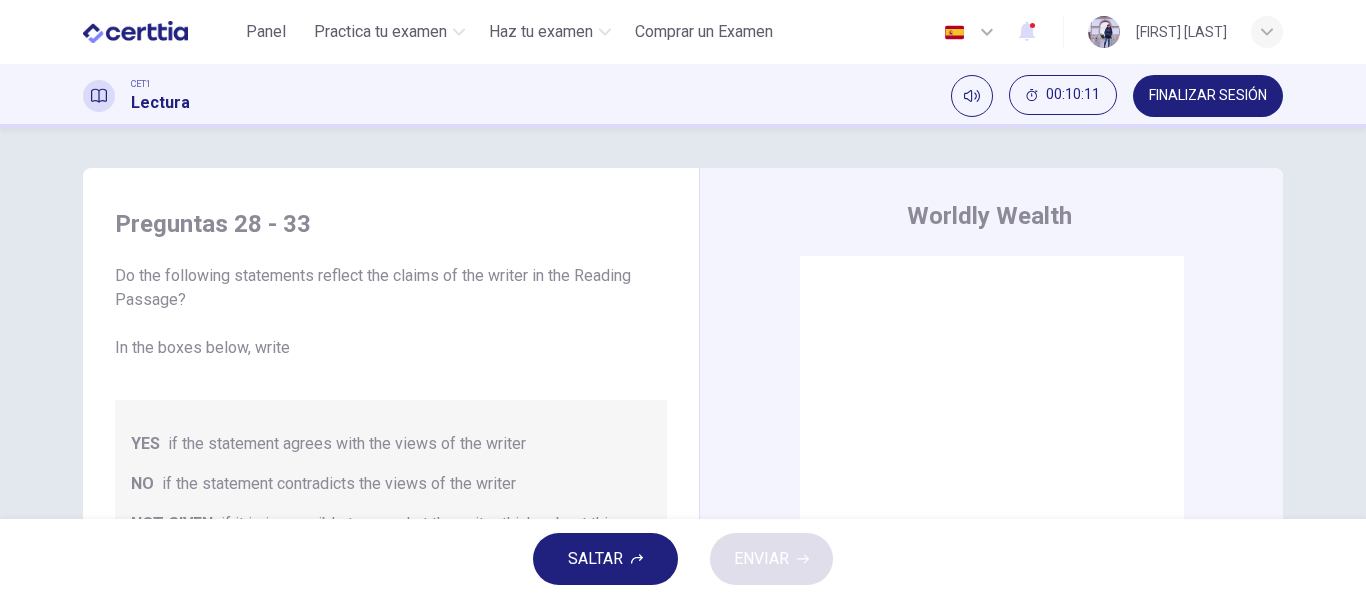 scroll, scrollTop: 81, scrollLeft: 0, axis: vertical 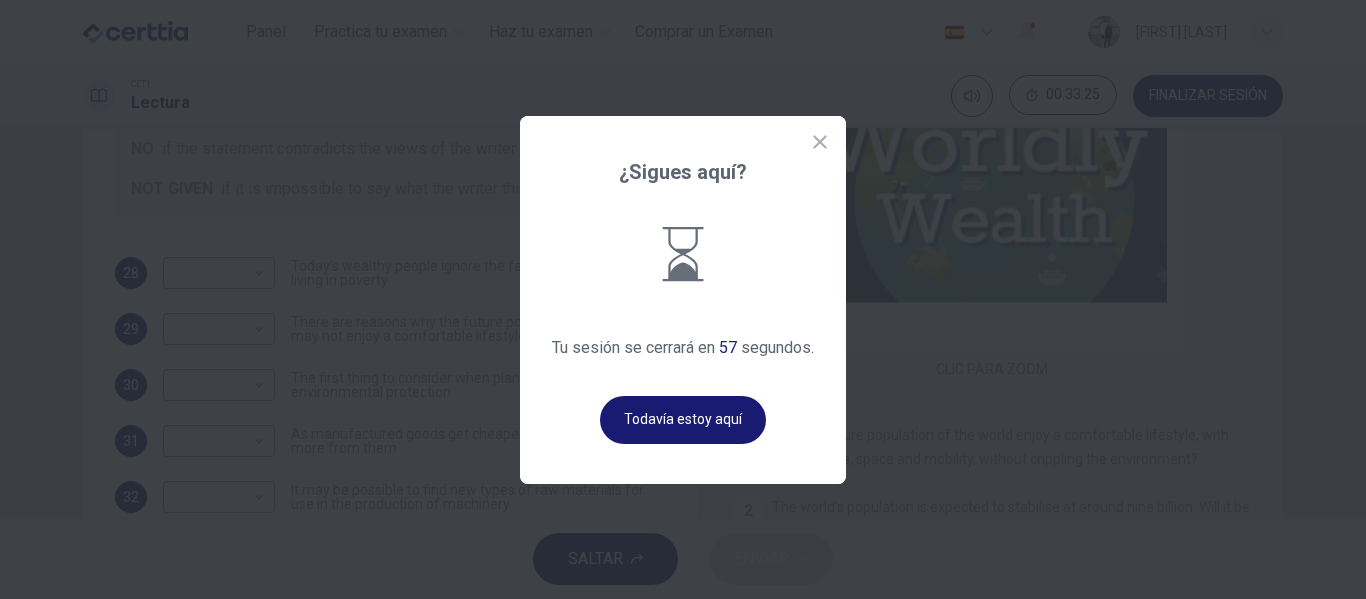 click on "Todavía estoy aquí" at bounding box center [683, 420] 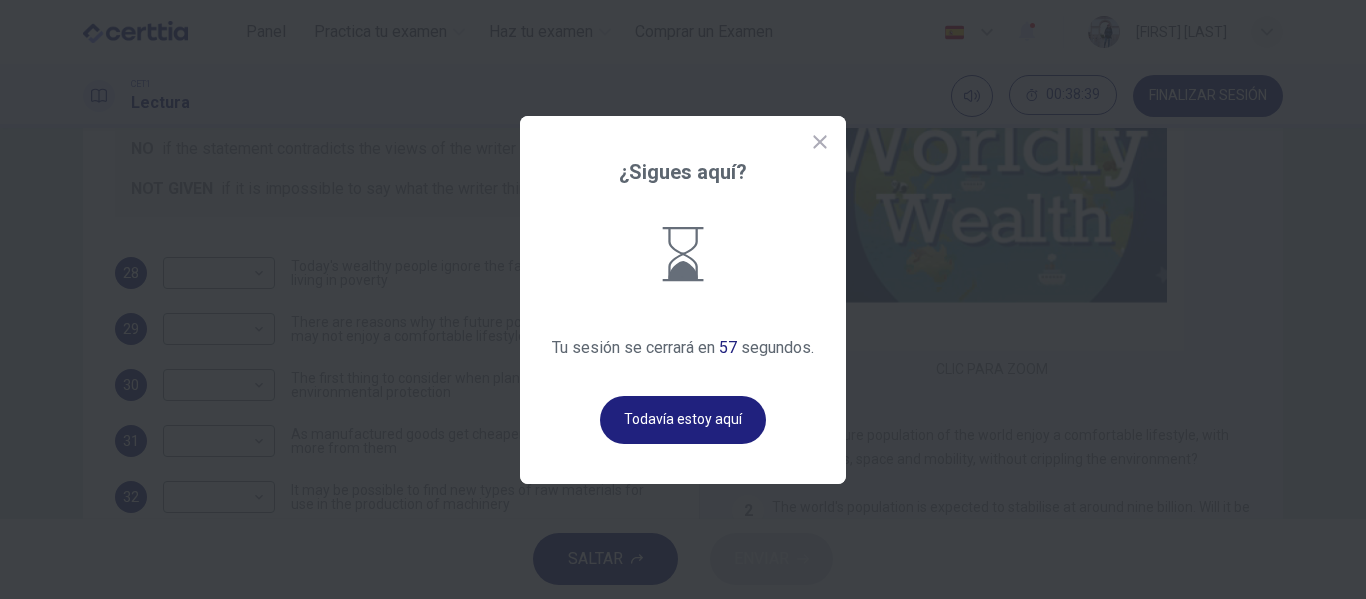 click on "¿Sigues aquí? Tu sesión se cerrará en   57   segundos. Todavía estoy aquí" at bounding box center (683, 300) 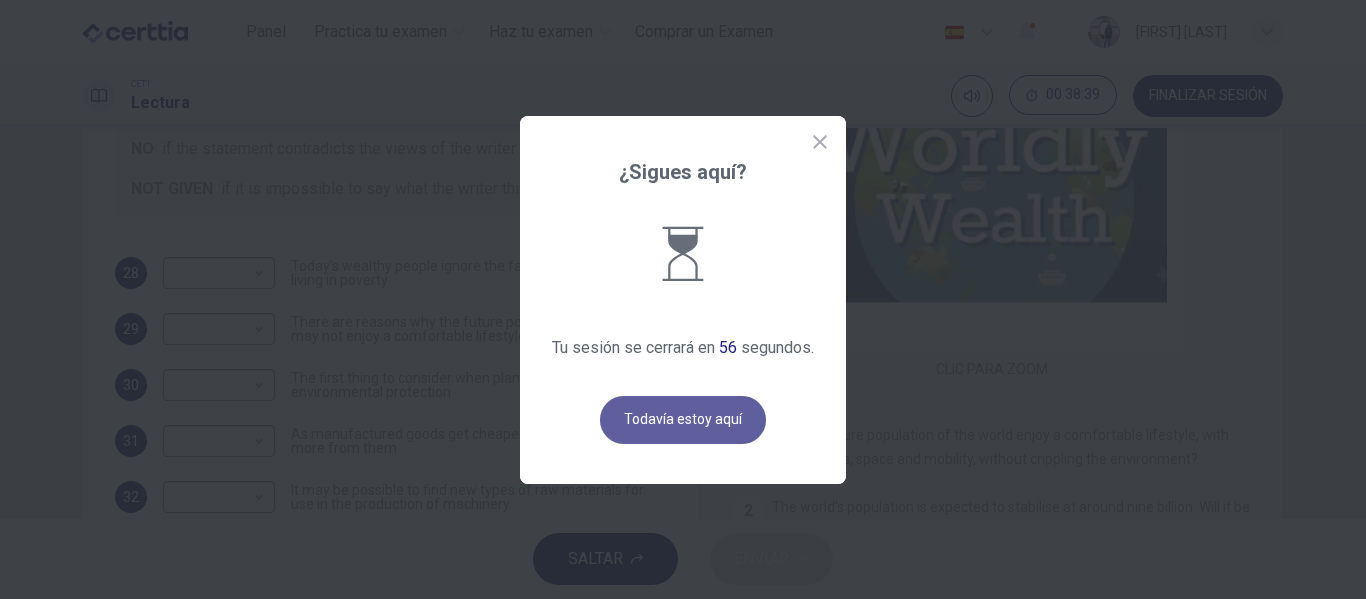 click on "Todavía estoy aquí" at bounding box center (683, 420) 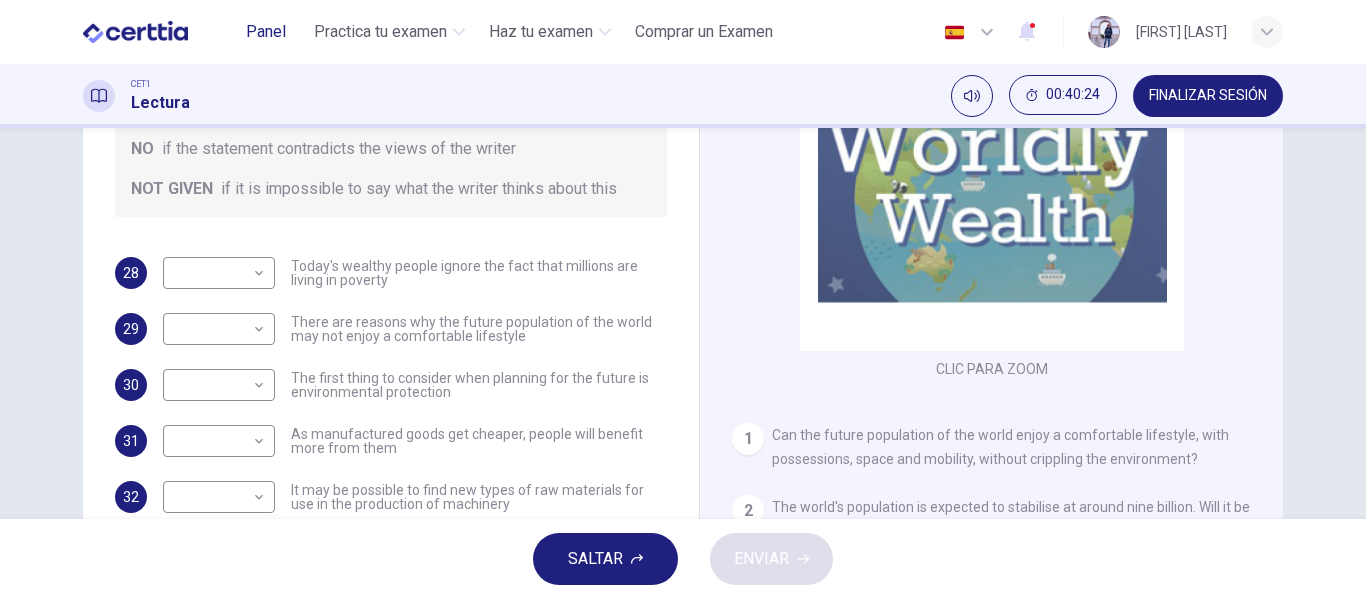 click on "Panel" at bounding box center (266, 32) 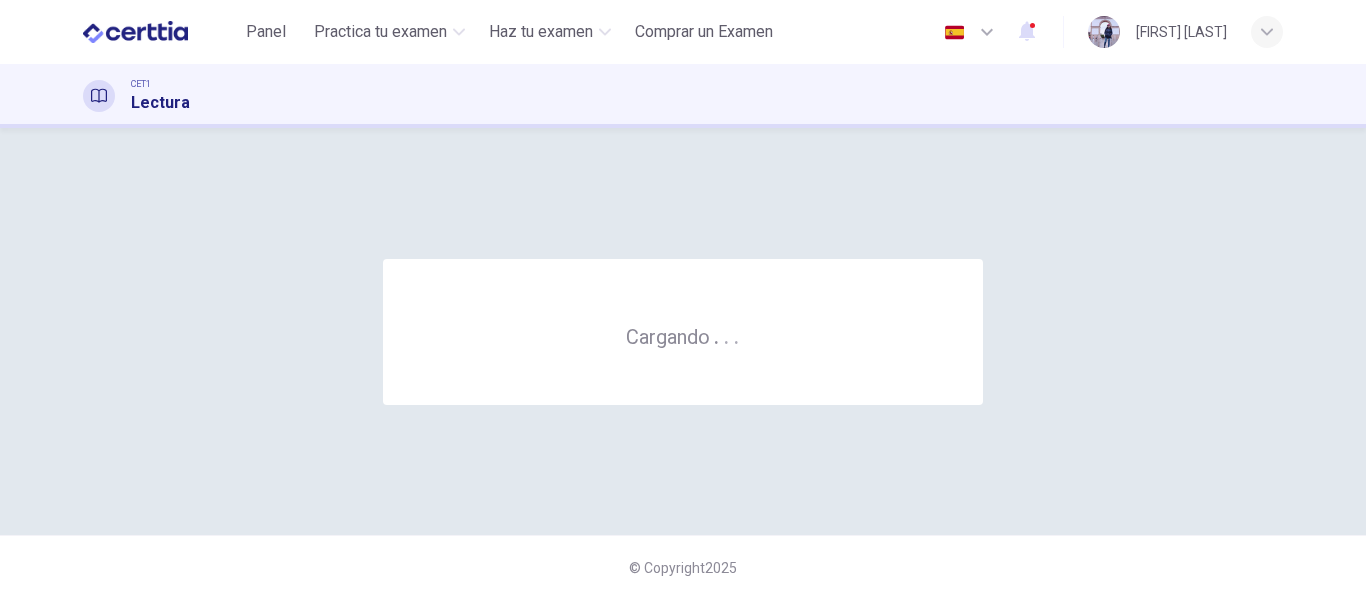 scroll, scrollTop: 0, scrollLeft: 0, axis: both 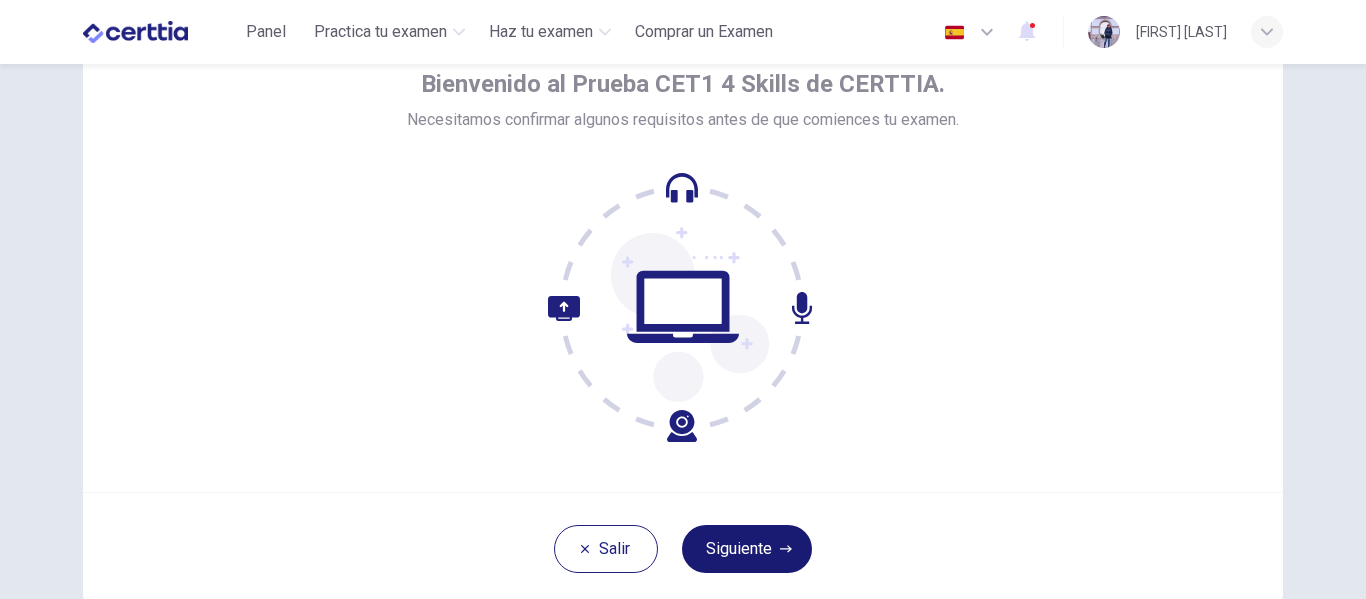 click on "Siguiente" at bounding box center (747, 549) 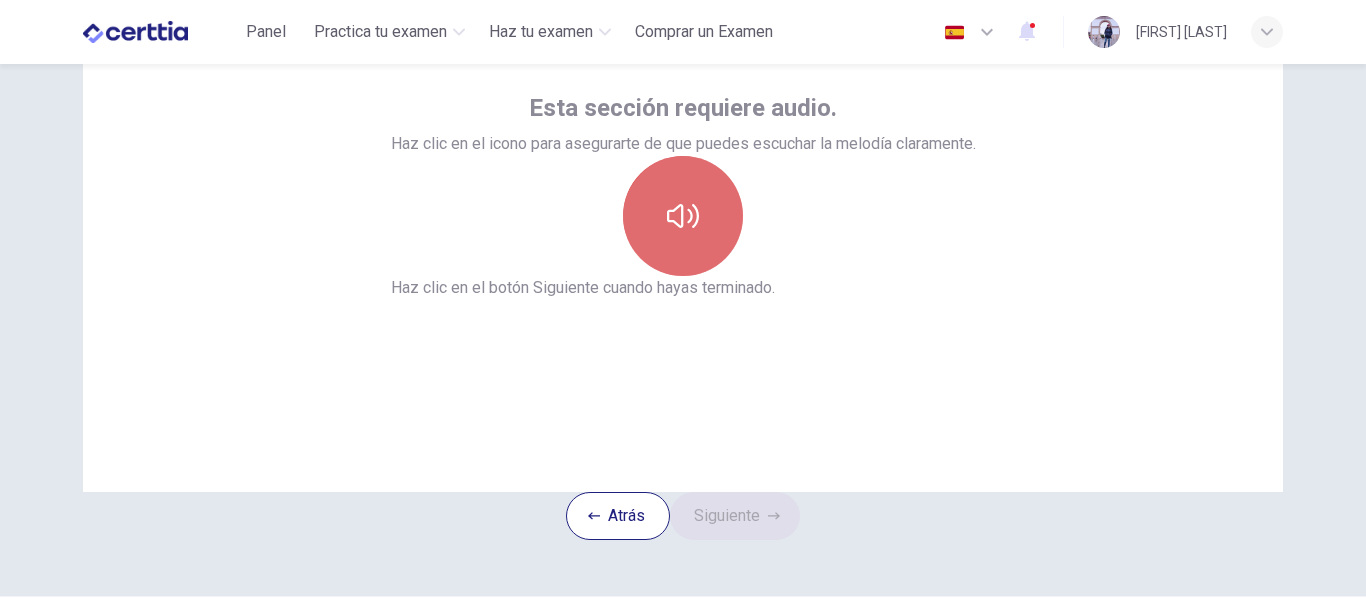 click at bounding box center [683, 216] 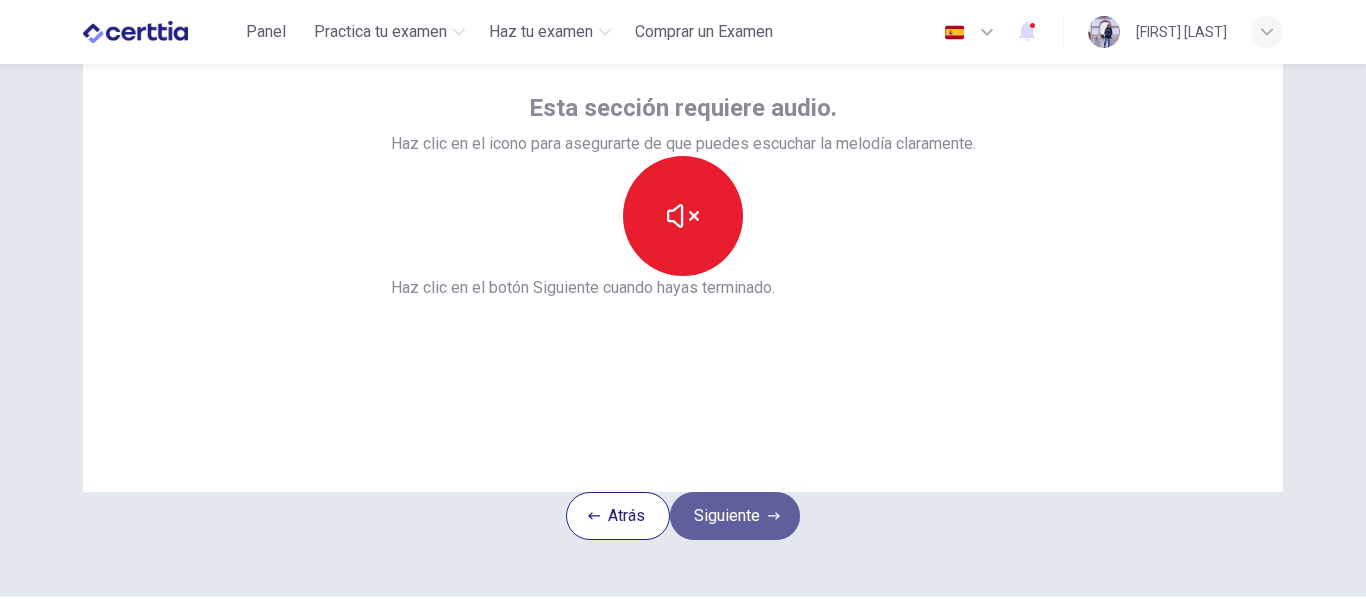 click on "Siguiente" at bounding box center (735, 516) 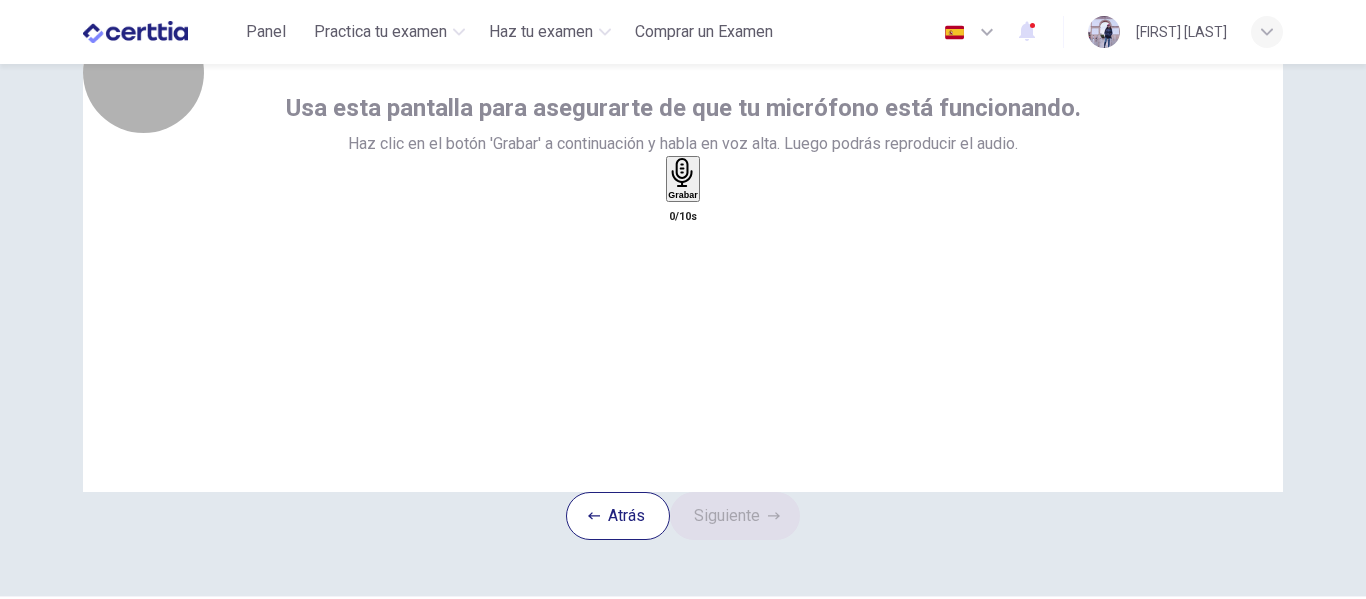 click on "Grabar" at bounding box center [682, 179] 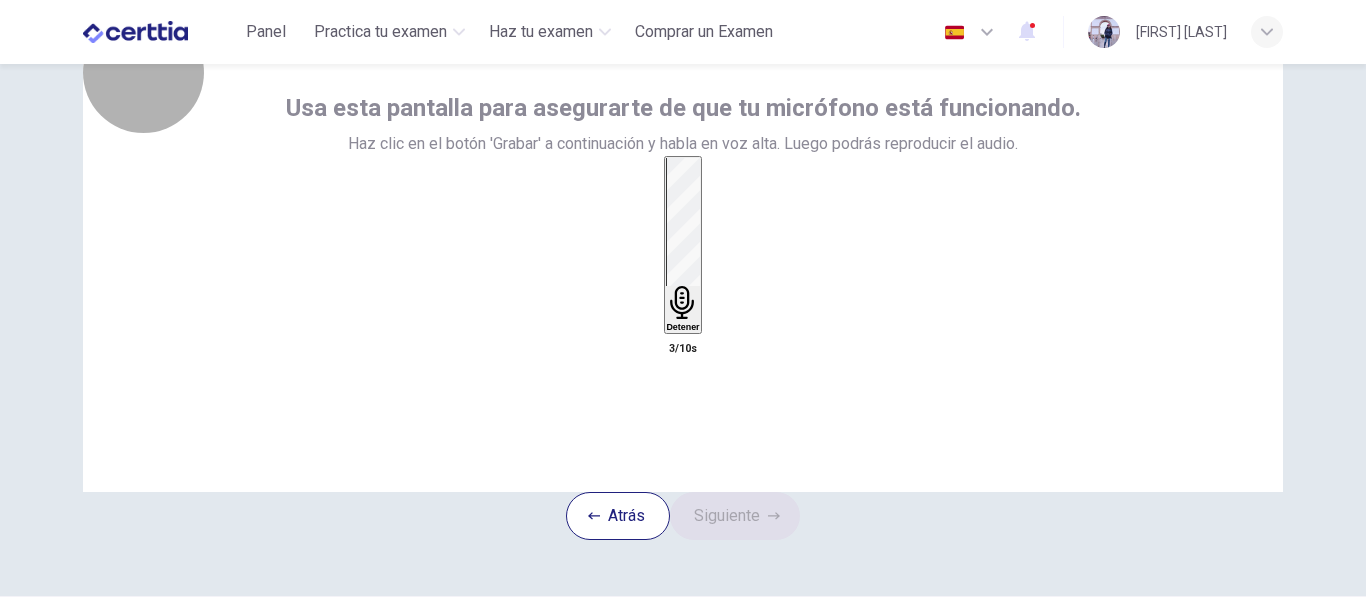 click 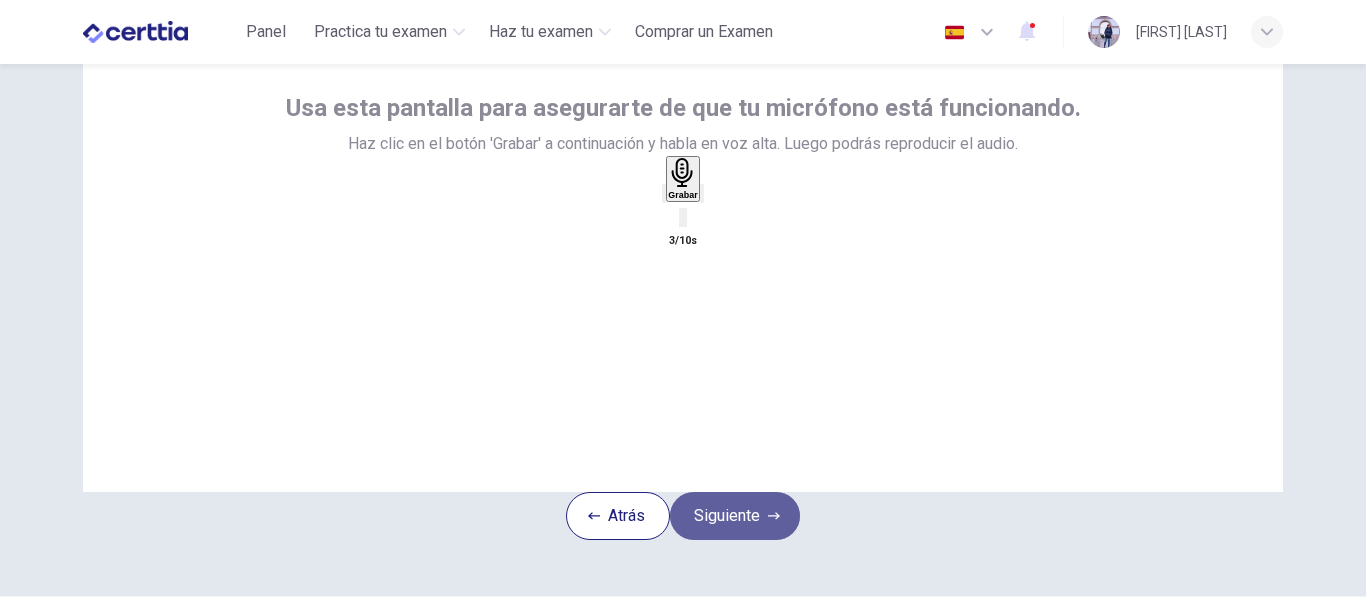 click on "Siguiente" at bounding box center [735, 516] 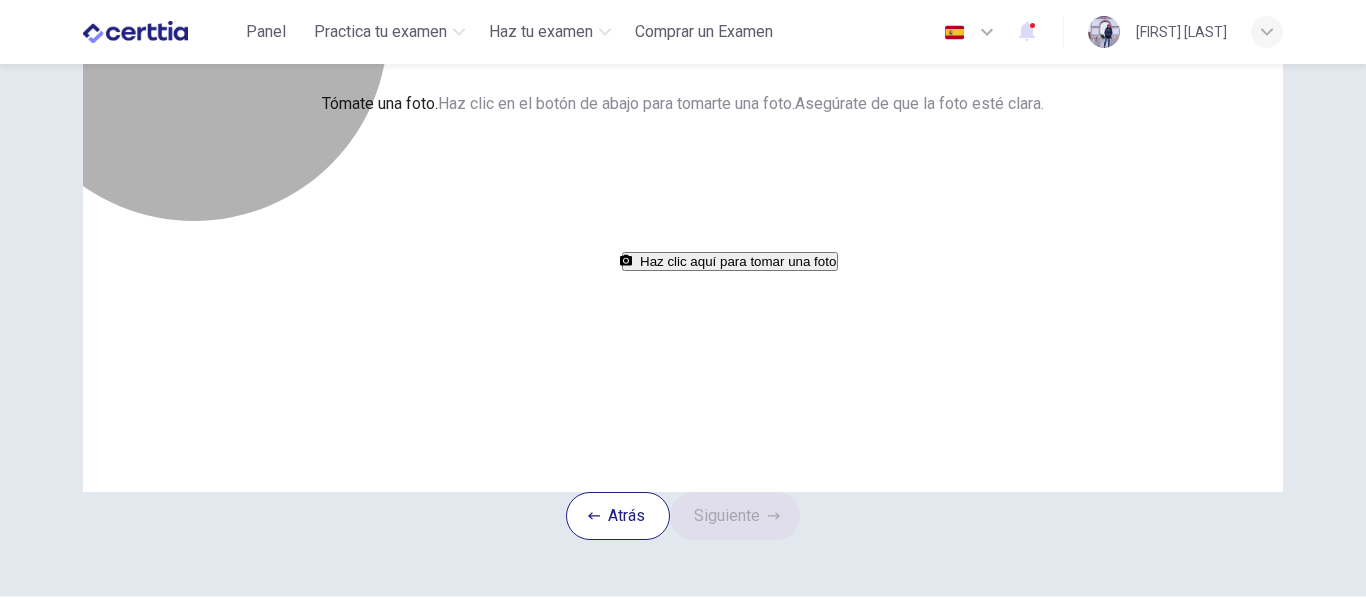 click on "Haz clic aquí para tomar una foto" at bounding box center [730, 261] 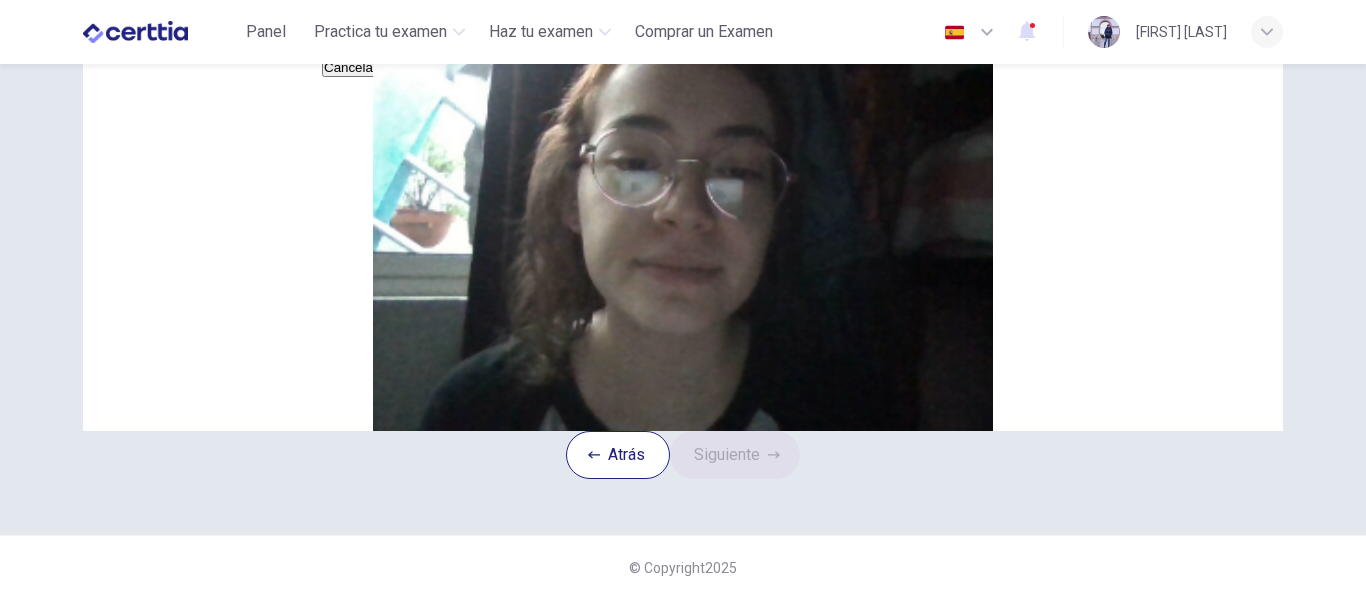 scroll, scrollTop: 170, scrollLeft: 0, axis: vertical 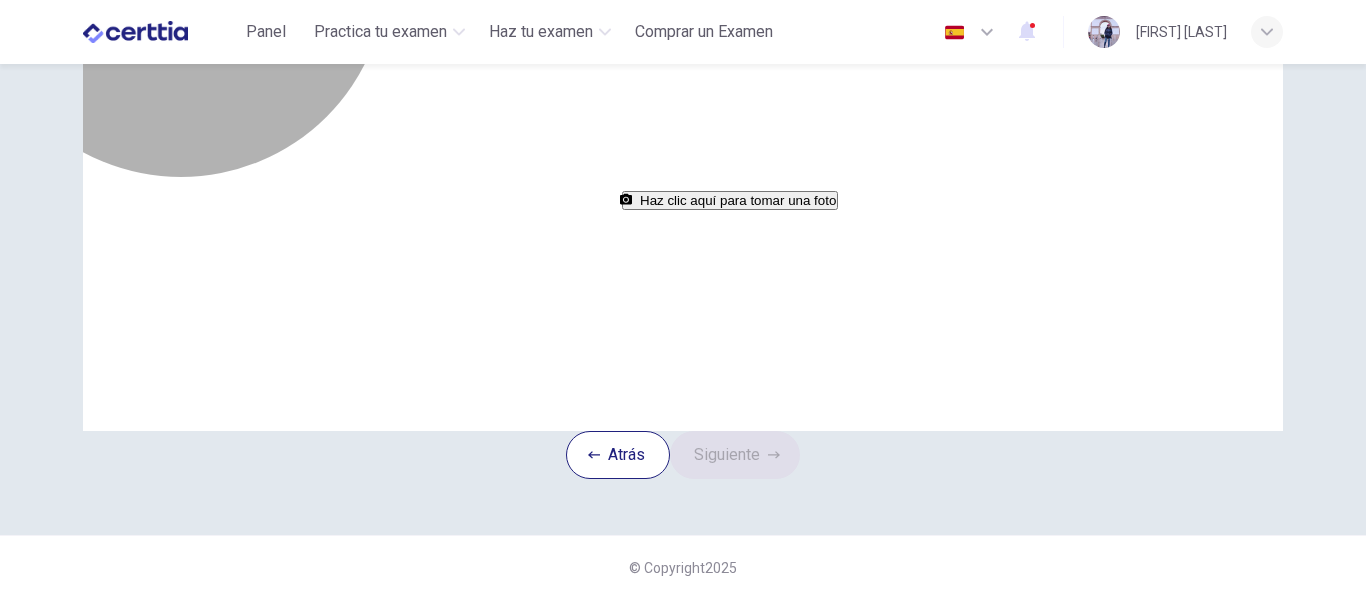 click on "Haz clic aquí para tomar una foto" at bounding box center (730, 200) 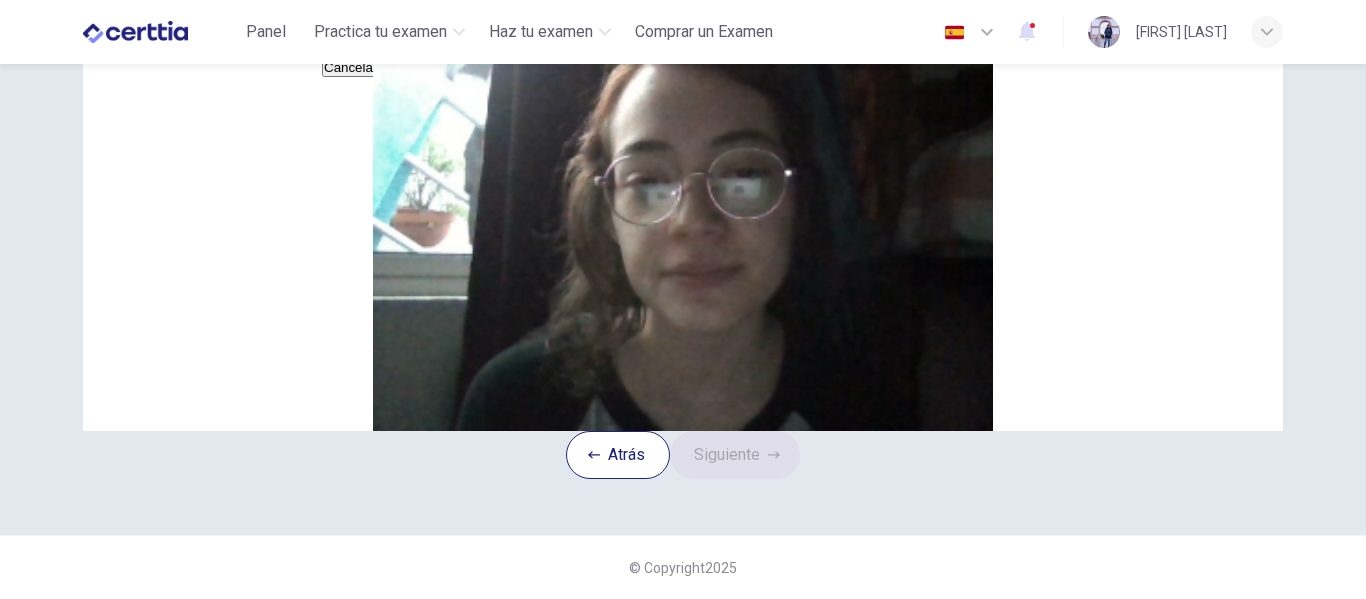 click on "Guardar" at bounding box center (405, 67) 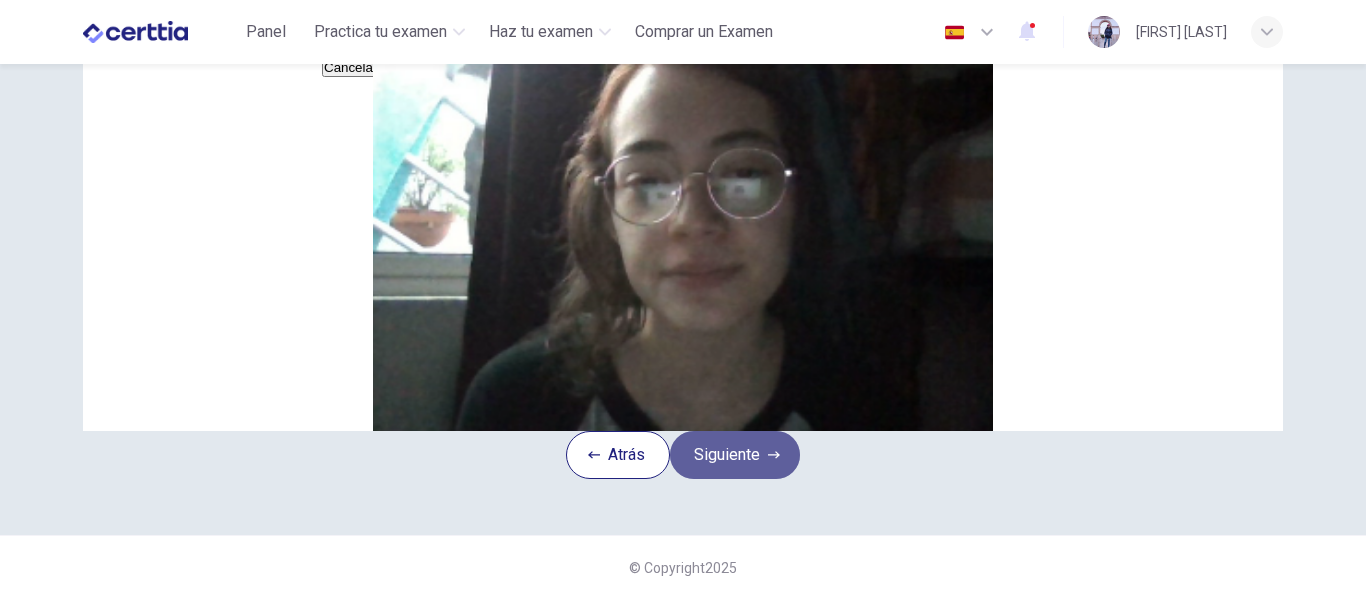 click on "Siguiente" at bounding box center (735, 455) 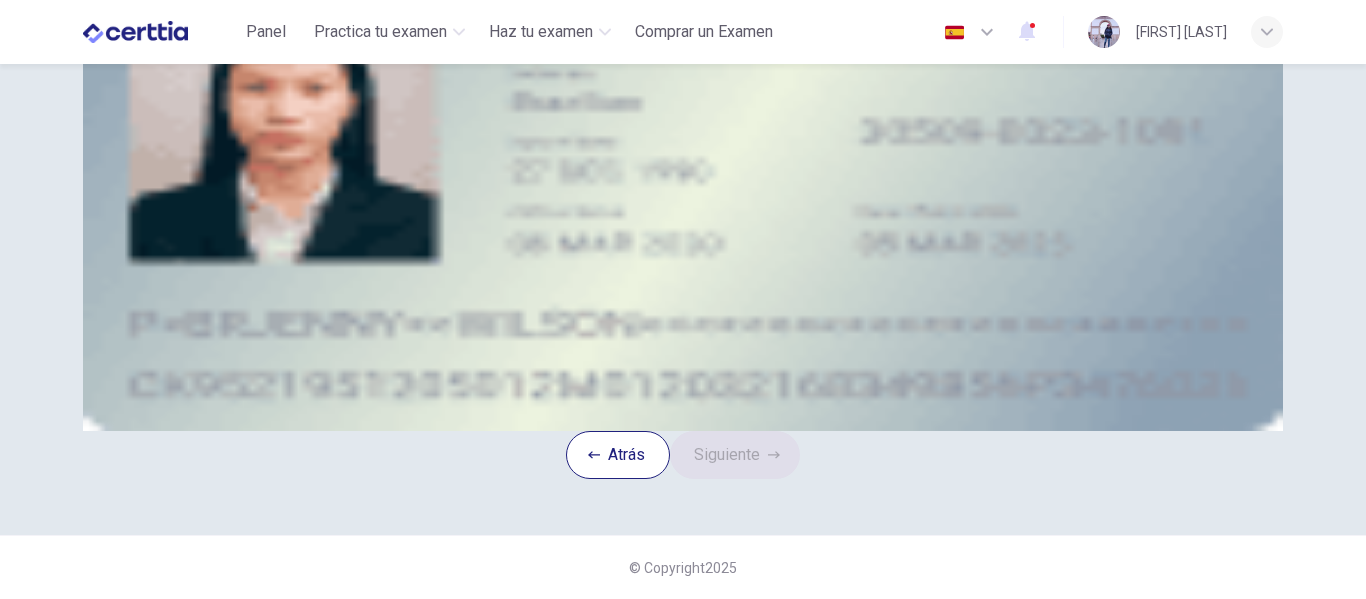 click on "Tomar una foto" at bounding box center (683, 116) 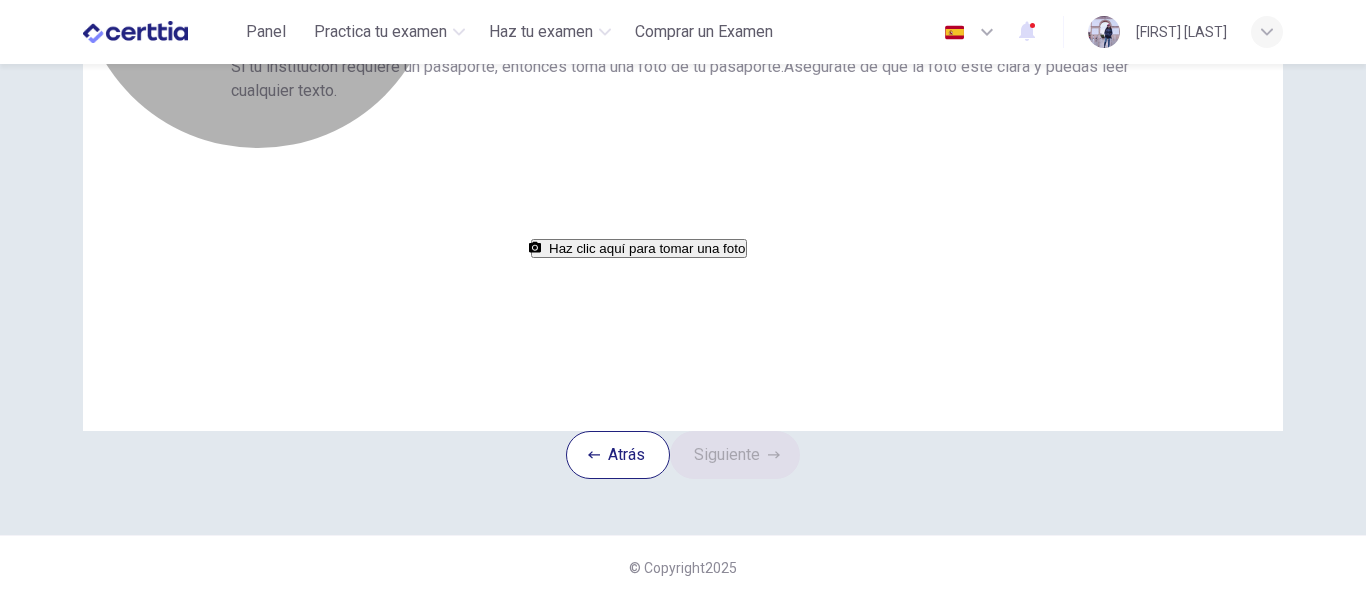 click on "Haz clic aquí para tomar una foto" at bounding box center [639, 248] 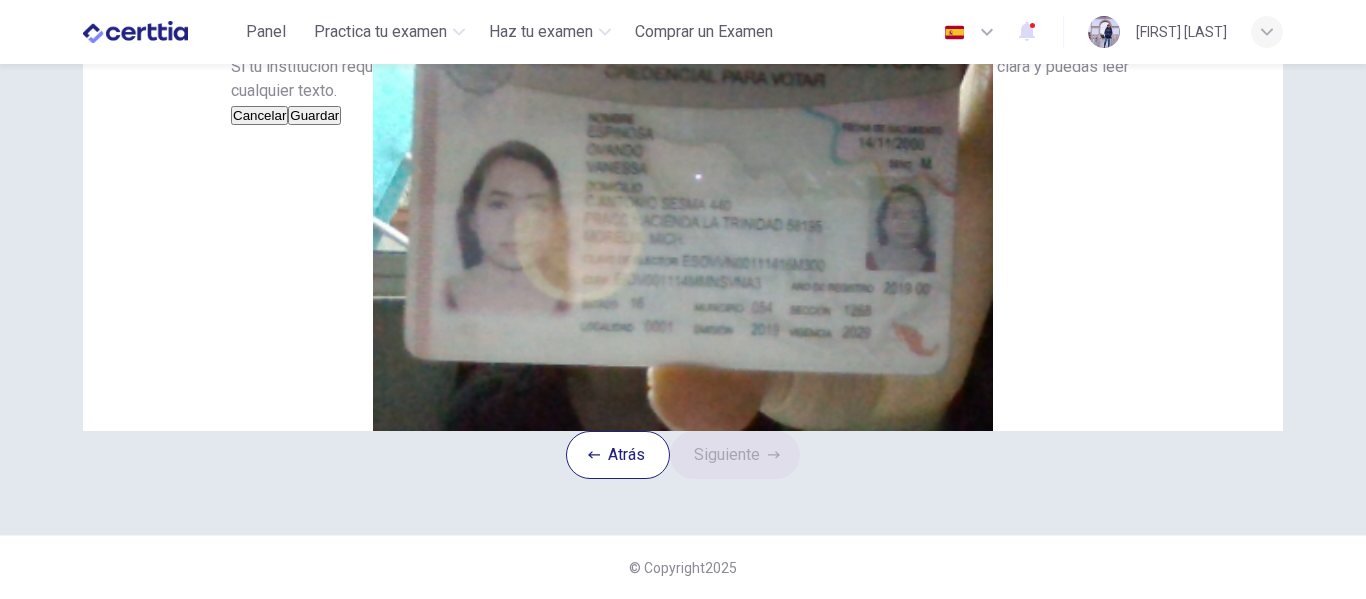 click on "Guardar" at bounding box center (314, 115) 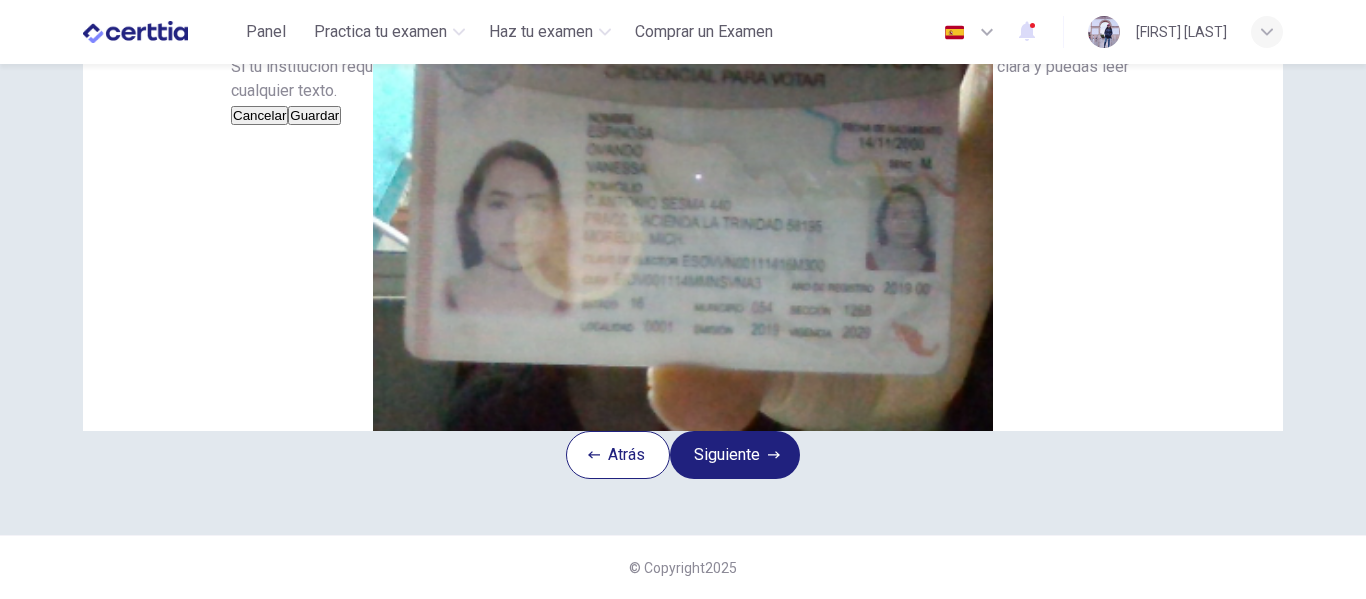 scroll, scrollTop: 273, scrollLeft: 0, axis: vertical 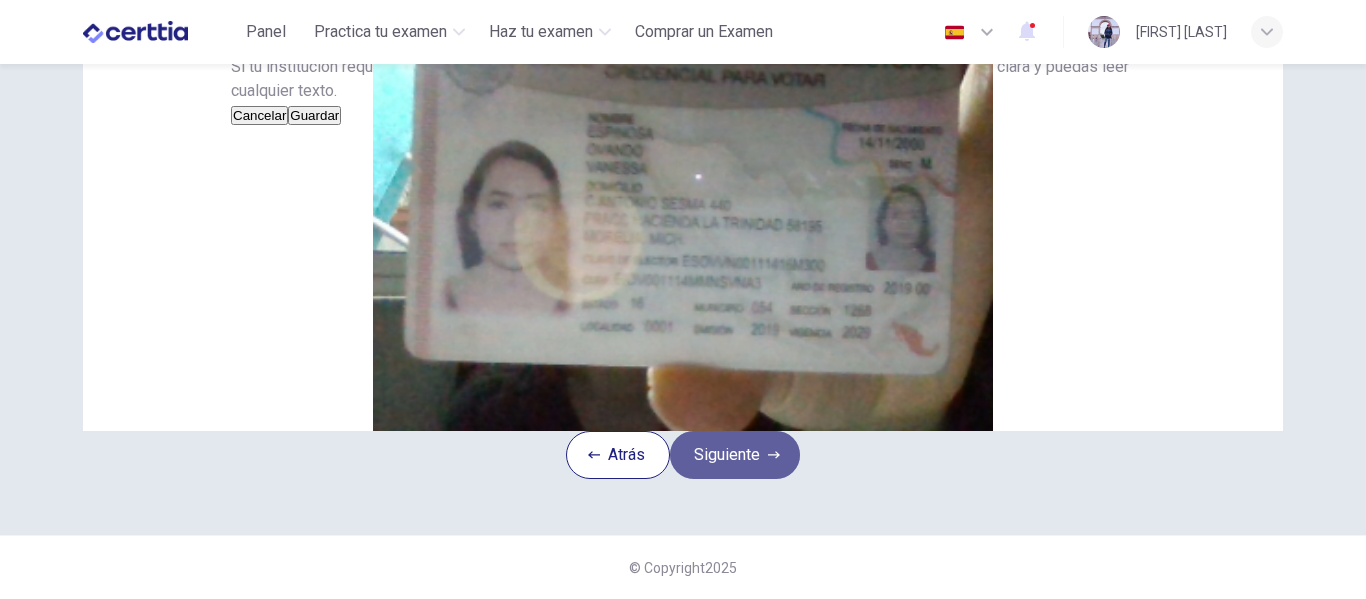 click on "Siguiente" at bounding box center [735, 455] 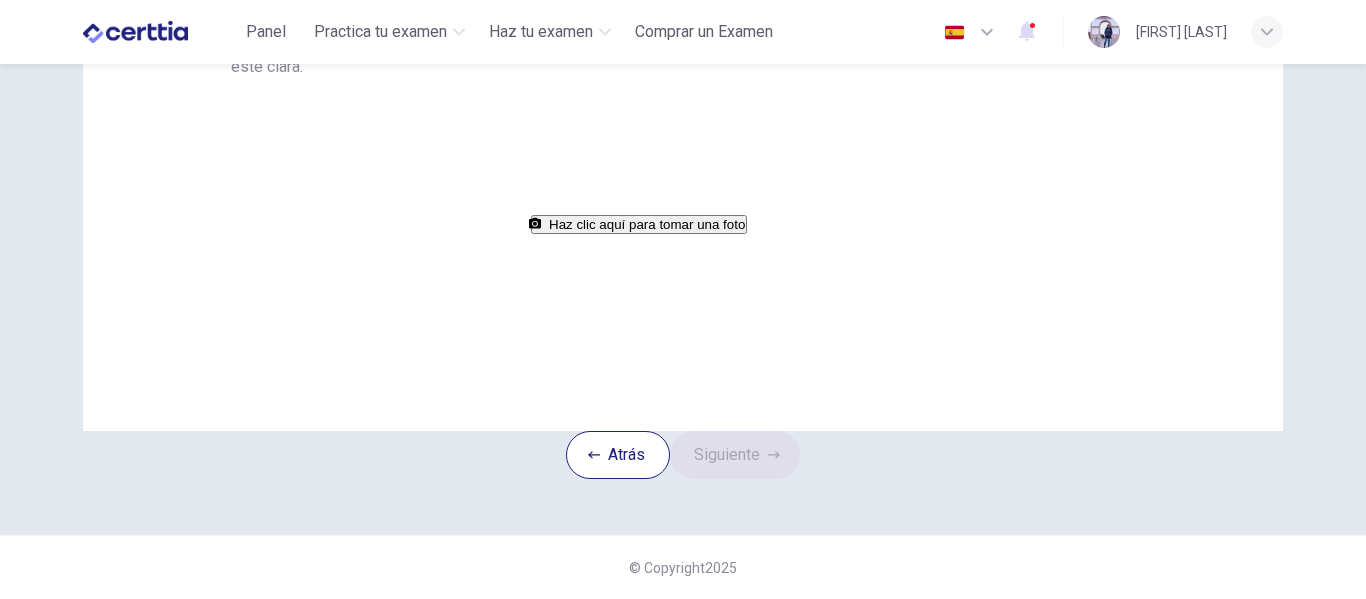 scroll, scrollTop: 170, scrollLeft: 0, axis: vertical 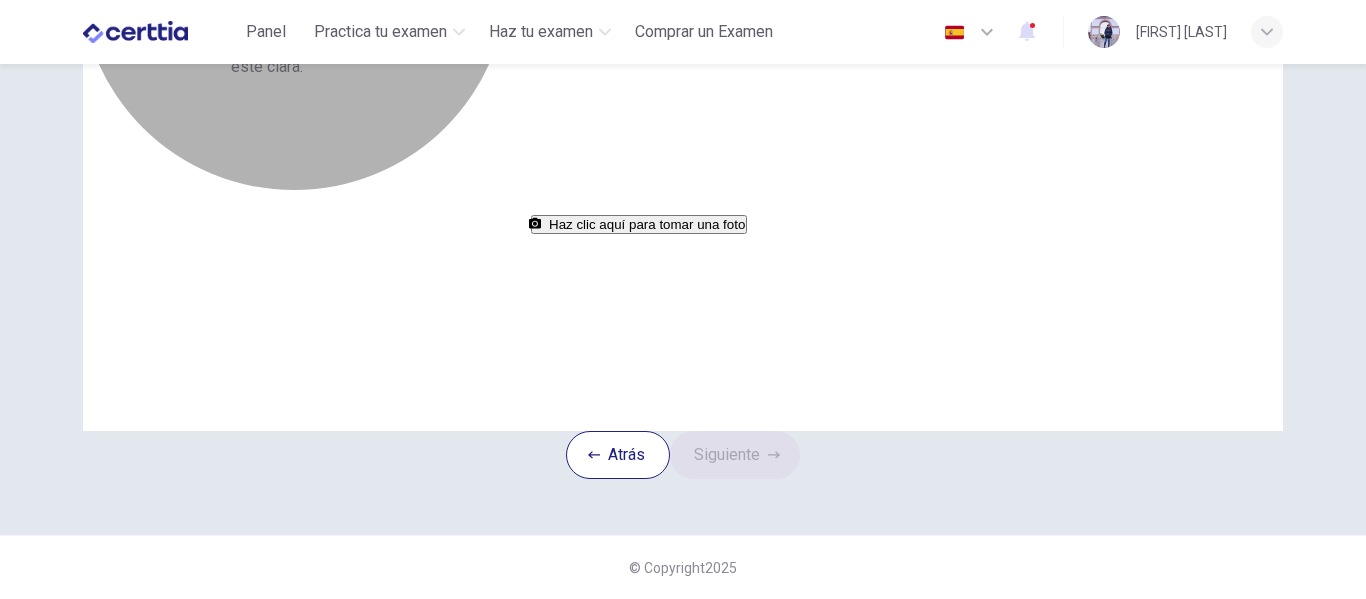 click on "Haz clic aquí para tomar una foto" at bounding box center (639, 224) 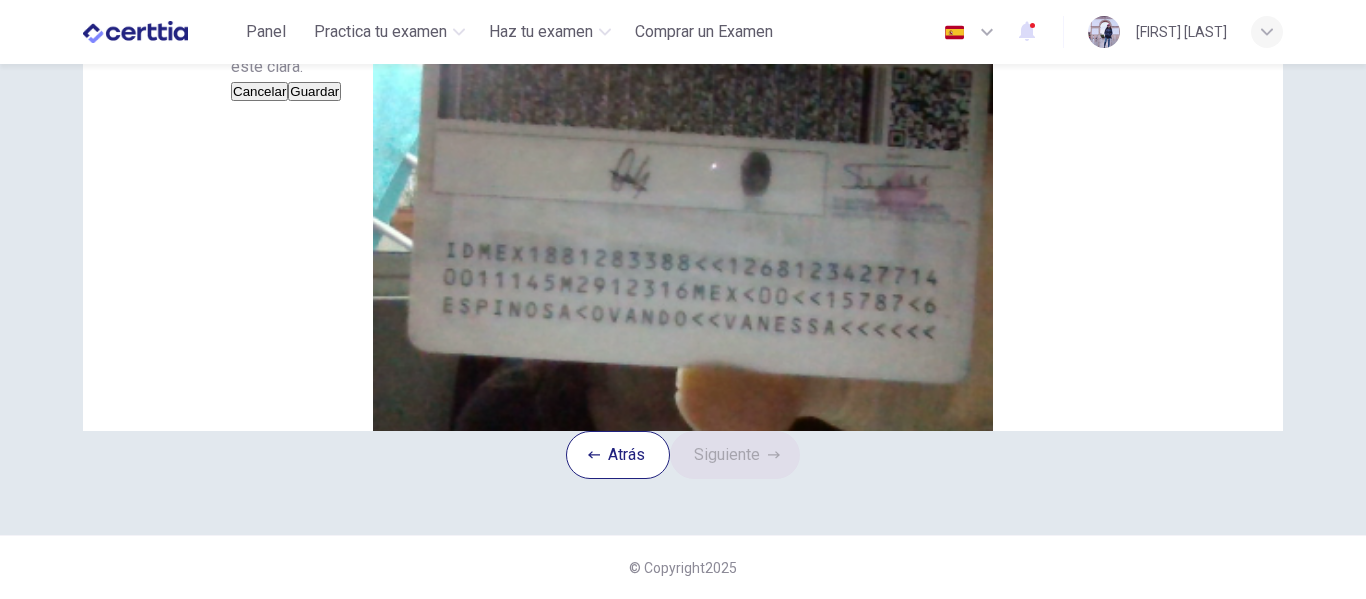 click on "Guardar" at bounding box center (314, 91) 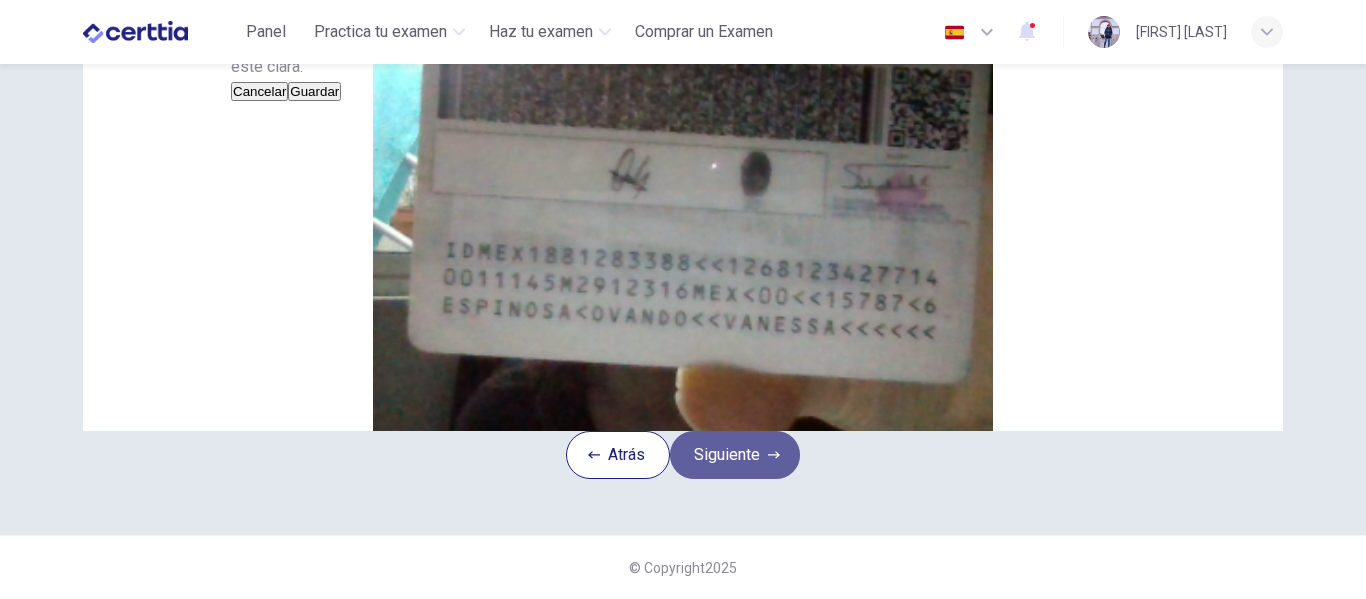 click on "Siguiente" at bounding box center (735, 455) 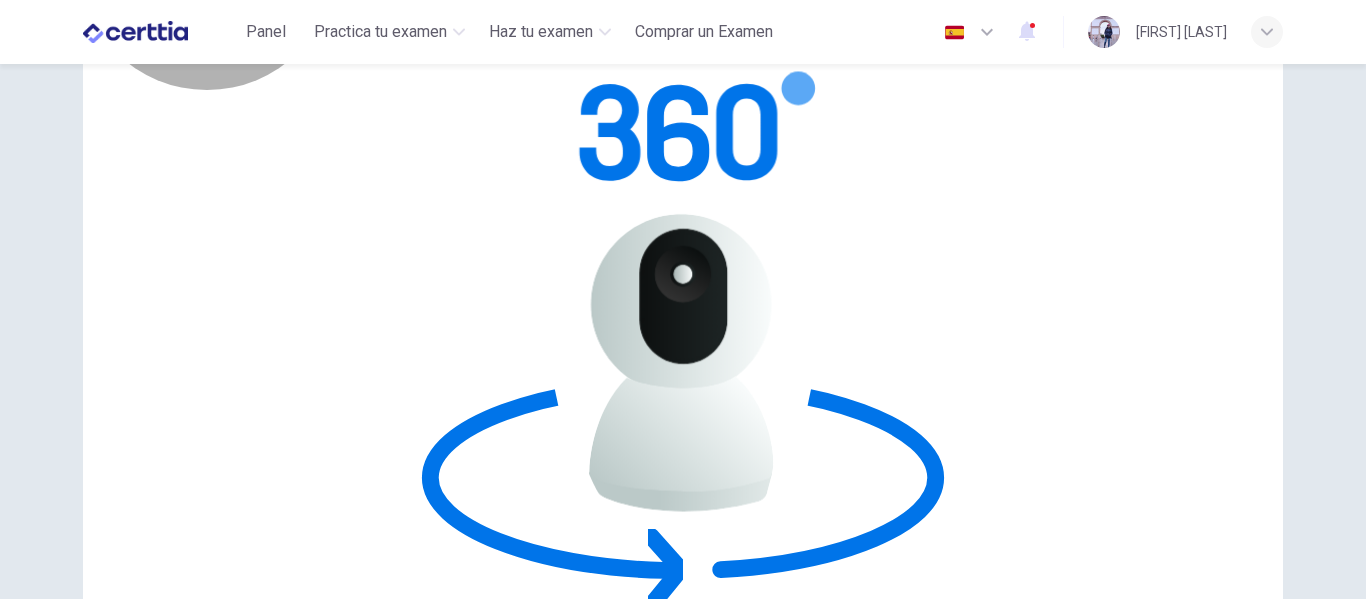 click on "Iniciar escaneo de habitación" at bounding box center [479, 942] 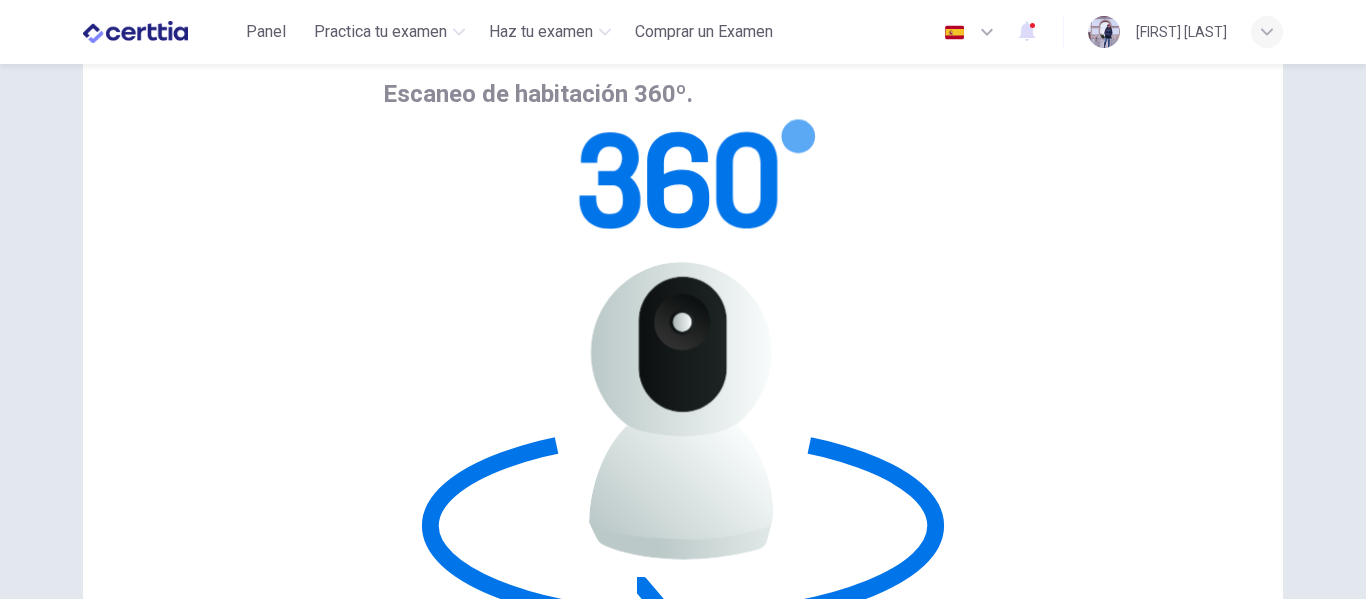 scroll, scrollTop: 116, scrollLeft: 0, axis: vertical 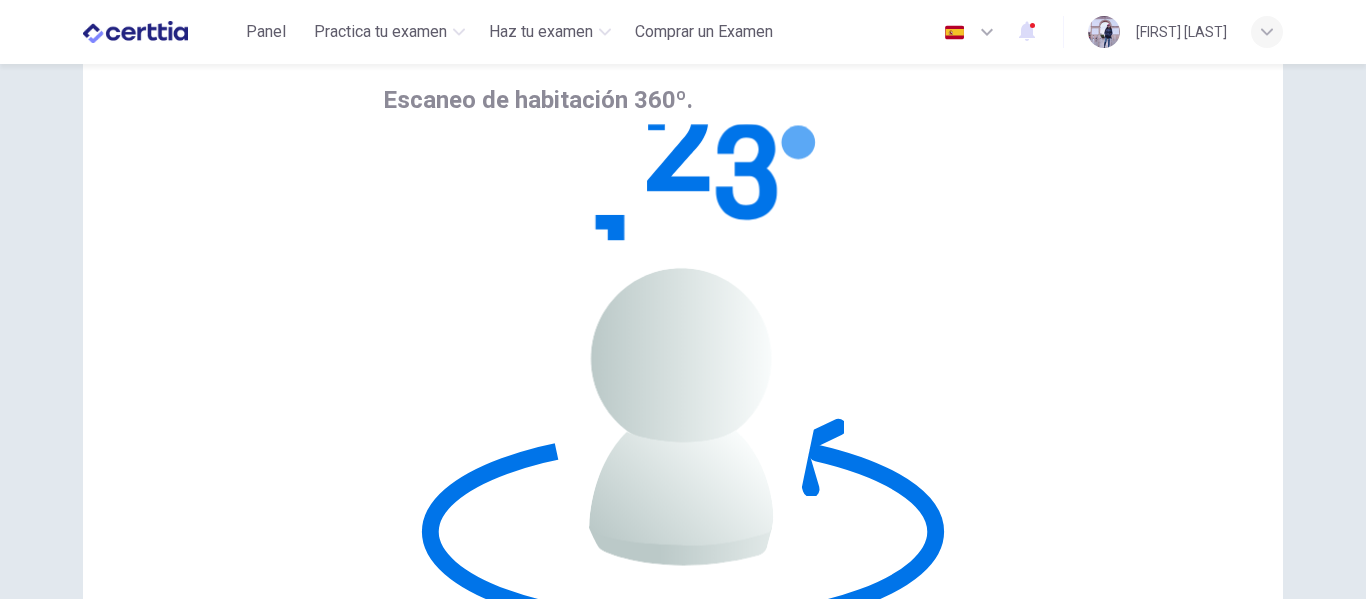 click on "Cancelar" at bounding box center [411, 1020] 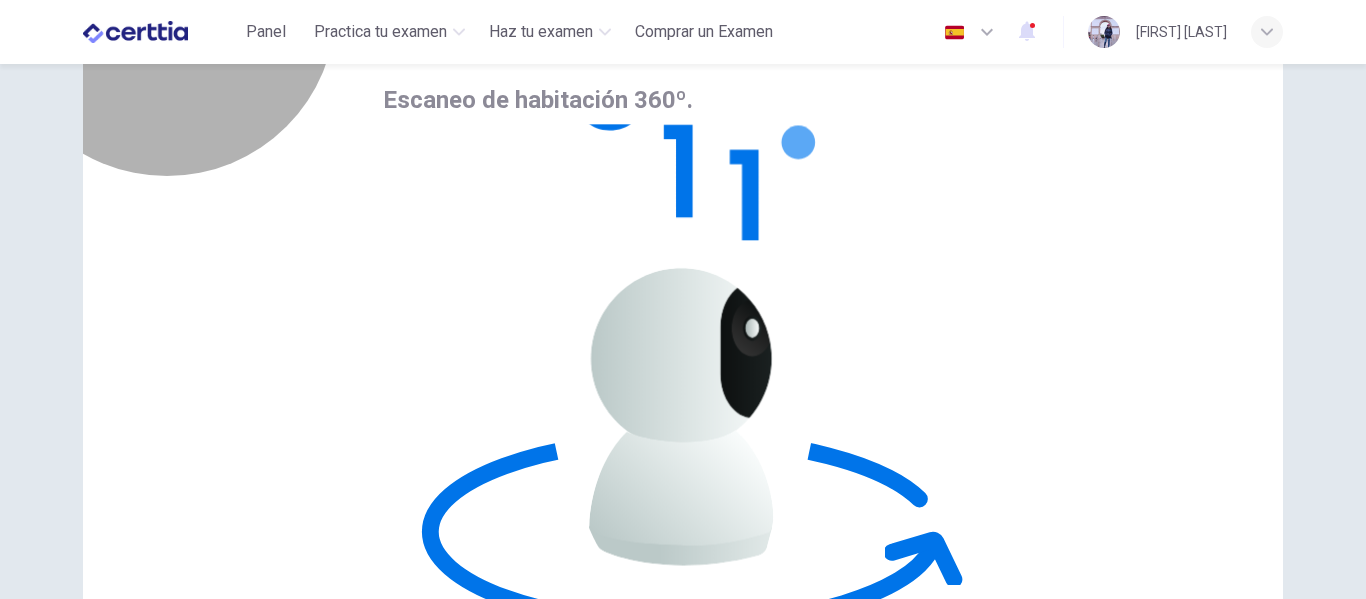 click on "Iniciar escaneo de habitación" at bounding box center (479, 996) 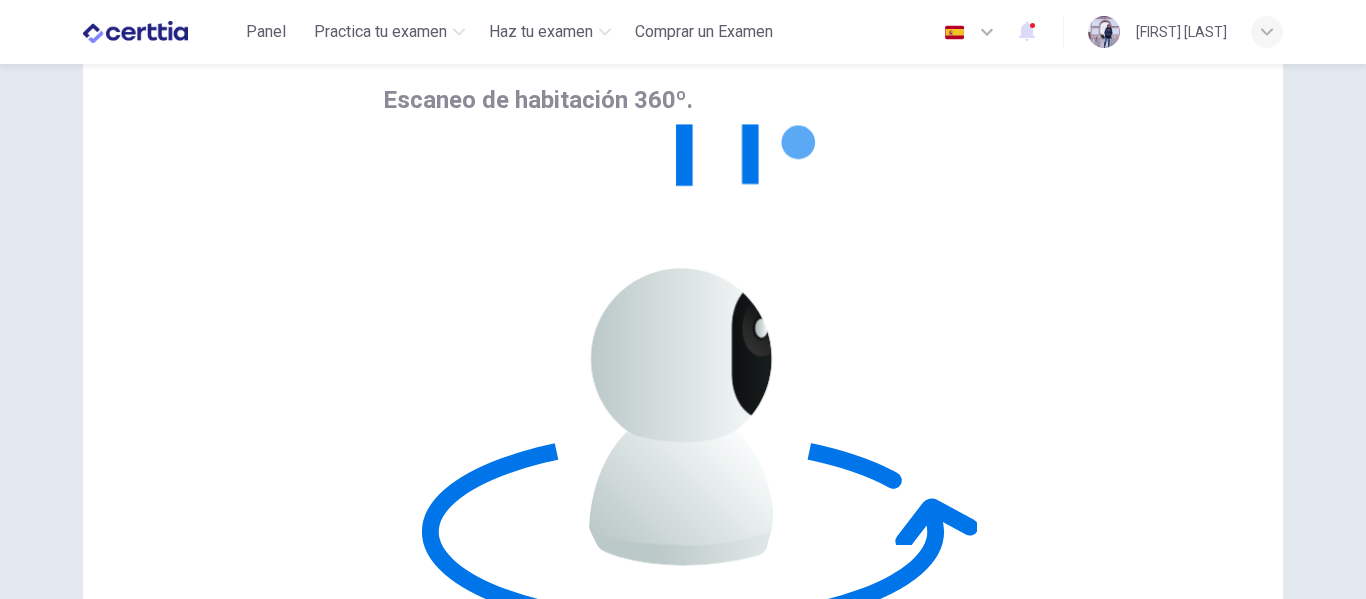 click 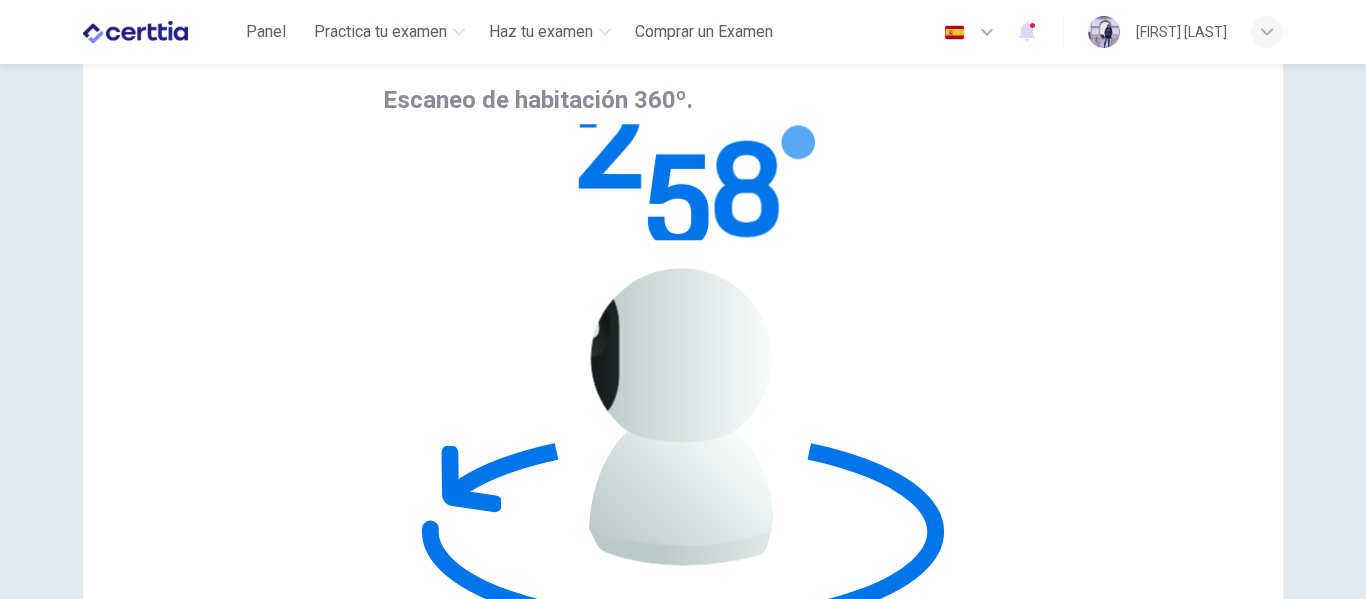 click on "Siguiente" at bounding box center [735, 1124] 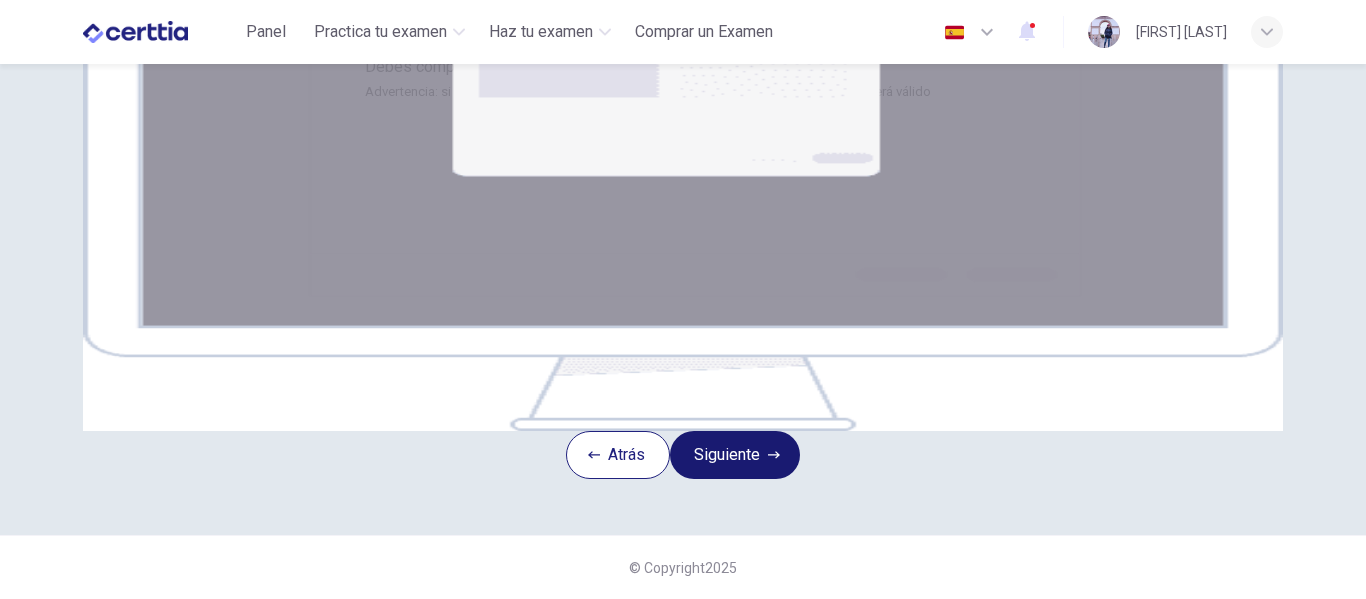 scroll, scrollTop: 438, scrollLeft: 0, axis: vertical 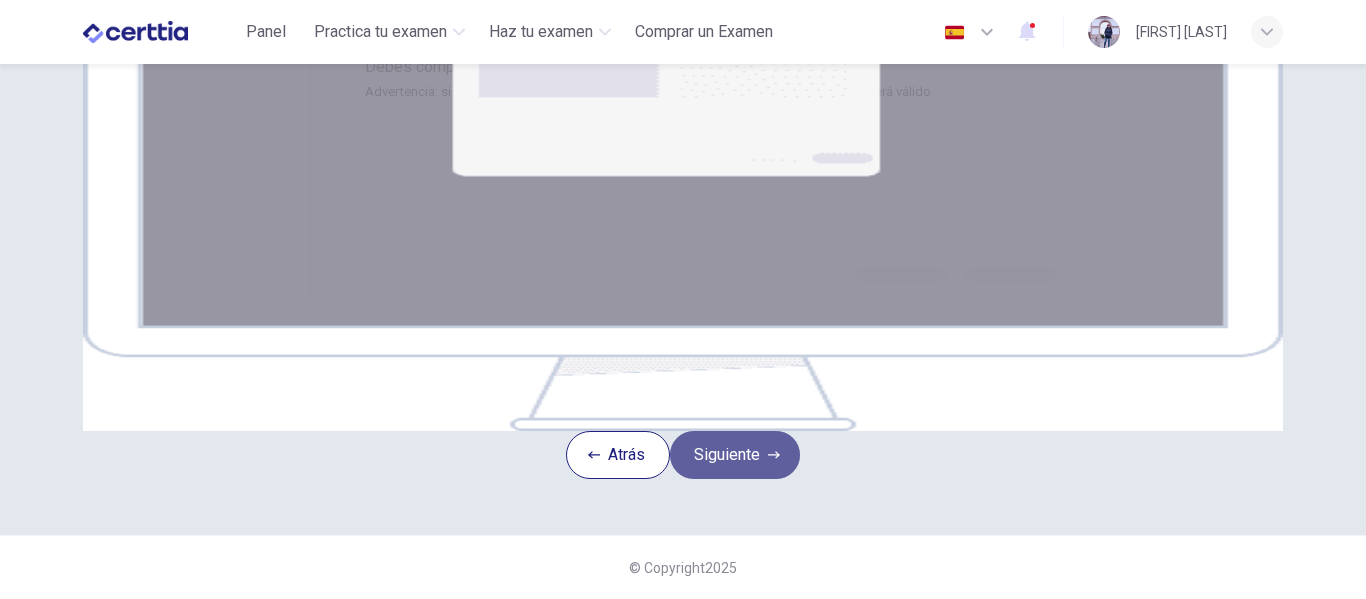 click on "Siguiente" at bounding box center [735, 455] 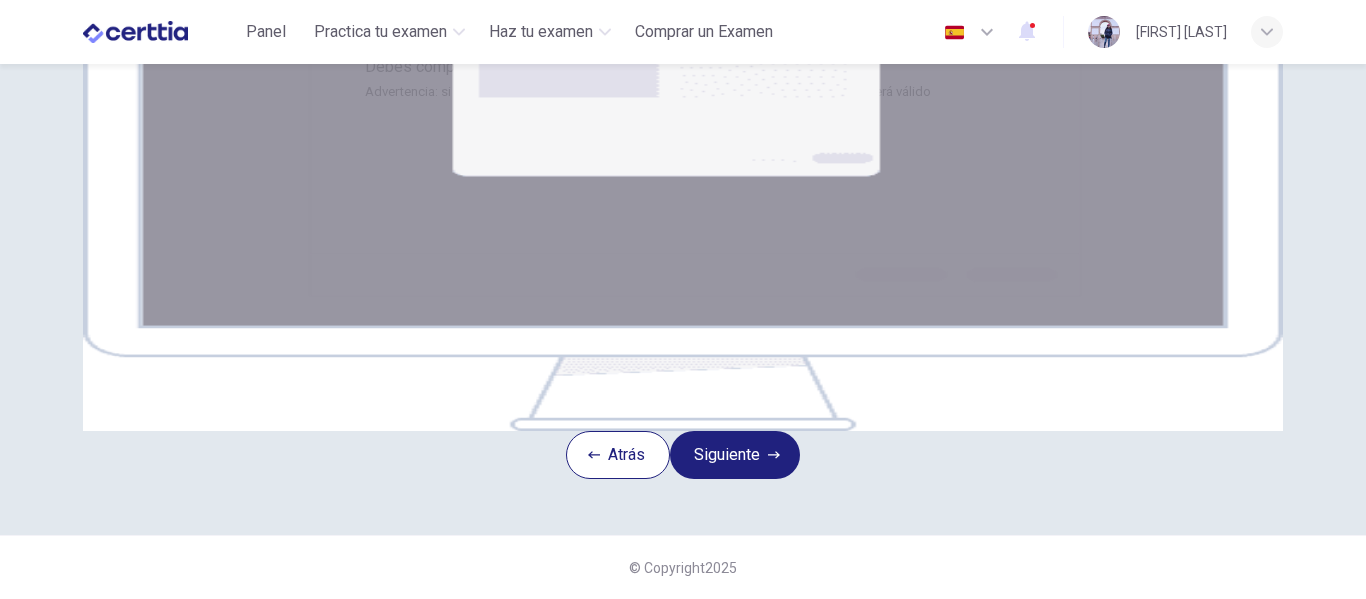 scroll, scrollTop: 335, scrollLeft: 0, axis: vertical 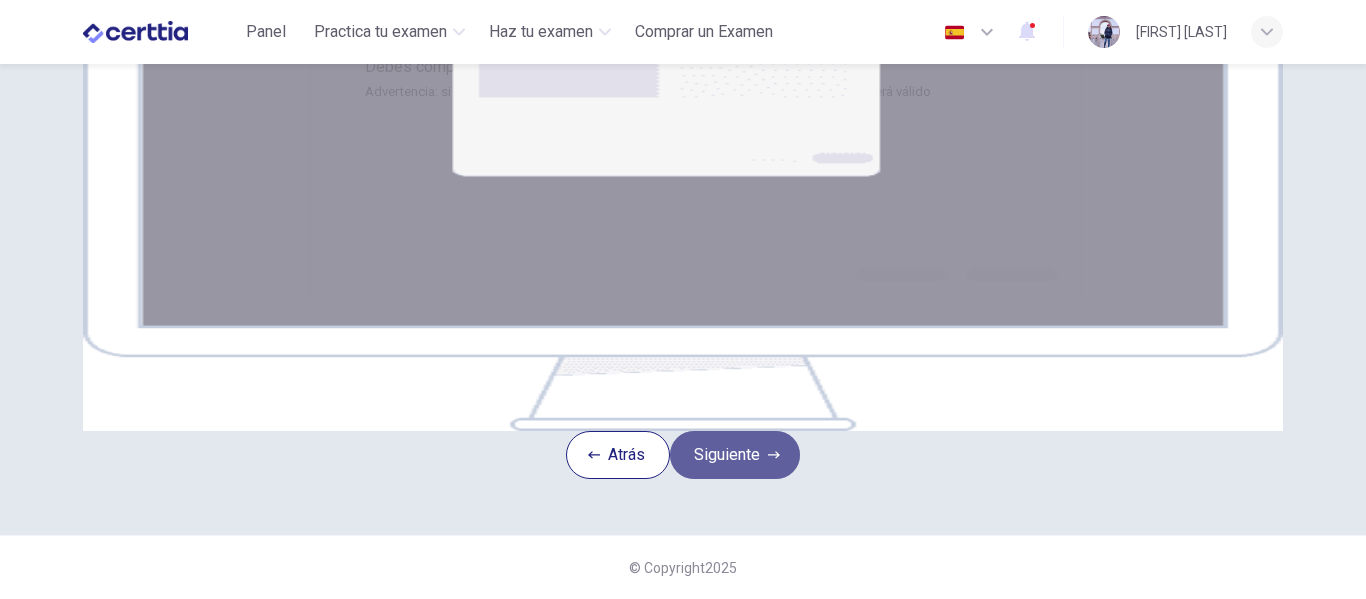click on "Siguiente" at bounding box center (735, 455) 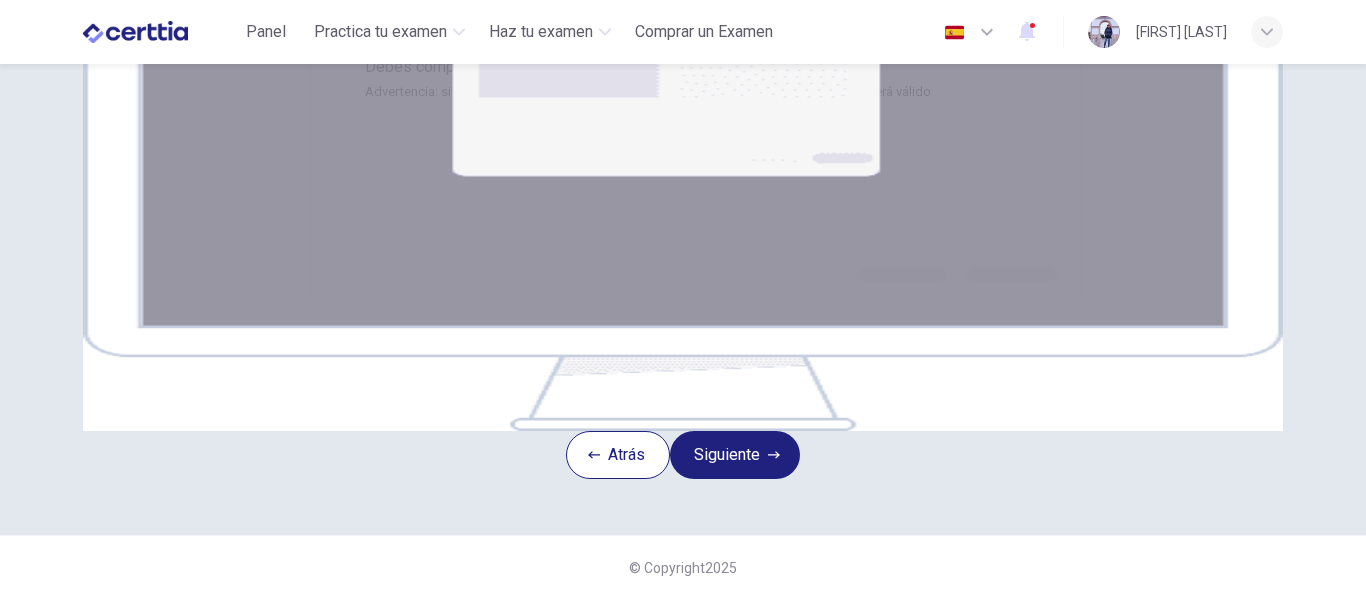 scroll, scrollTop: 438, scrollLeft: 0, axis: vertical 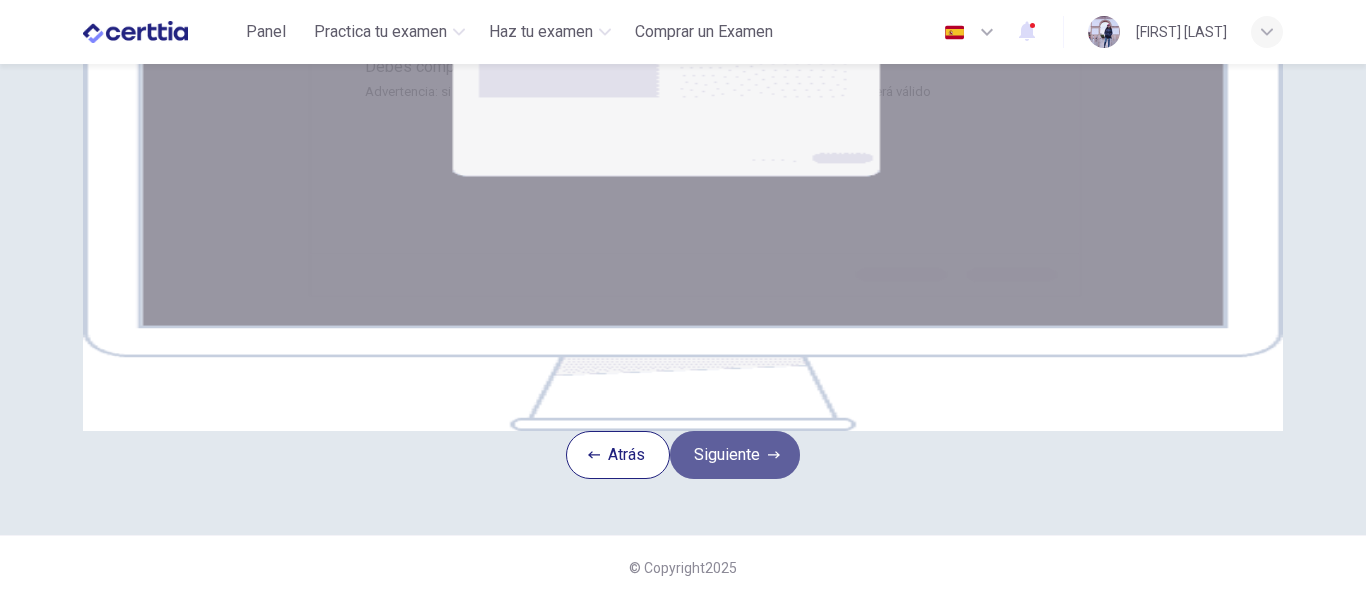click 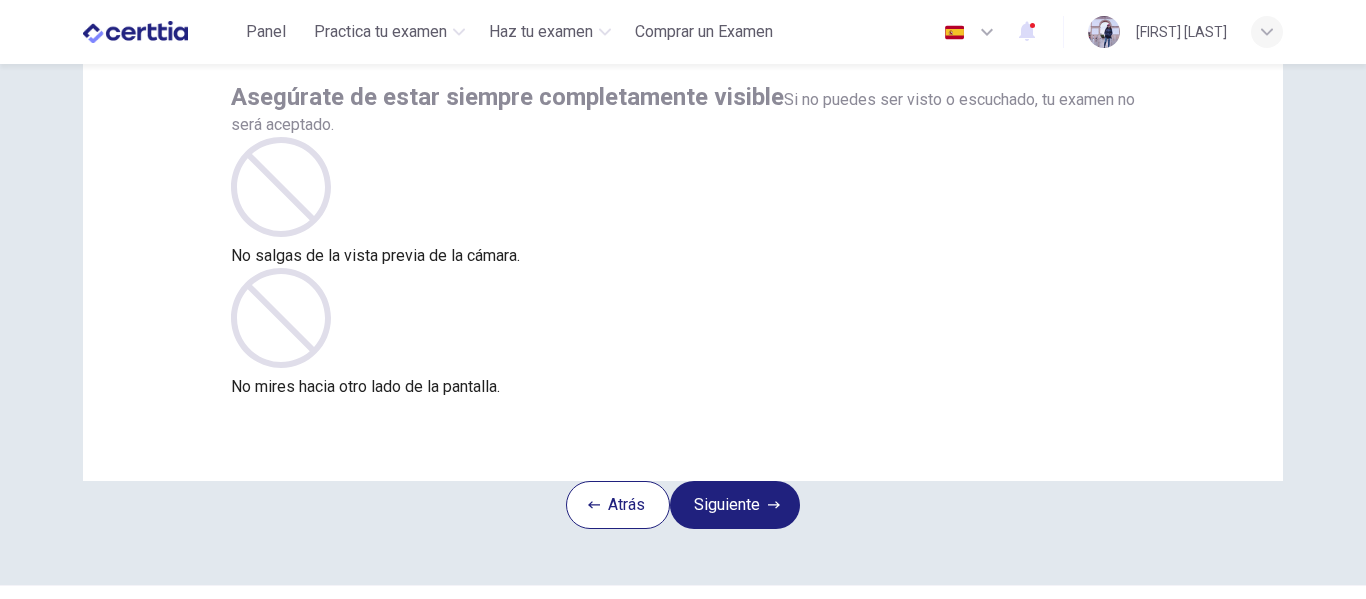 scroll, scrollTop: 120, scrollLeft: 0, axis: vertical 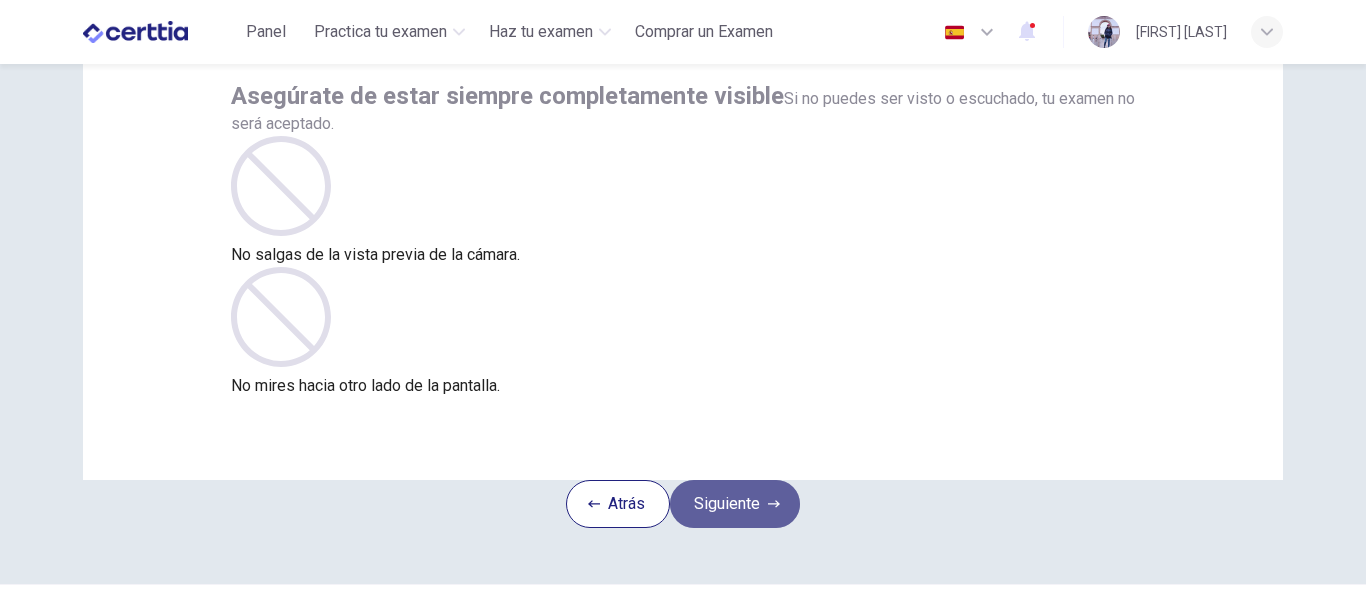 click on "Siguiente" at bounding box center [735, 504] 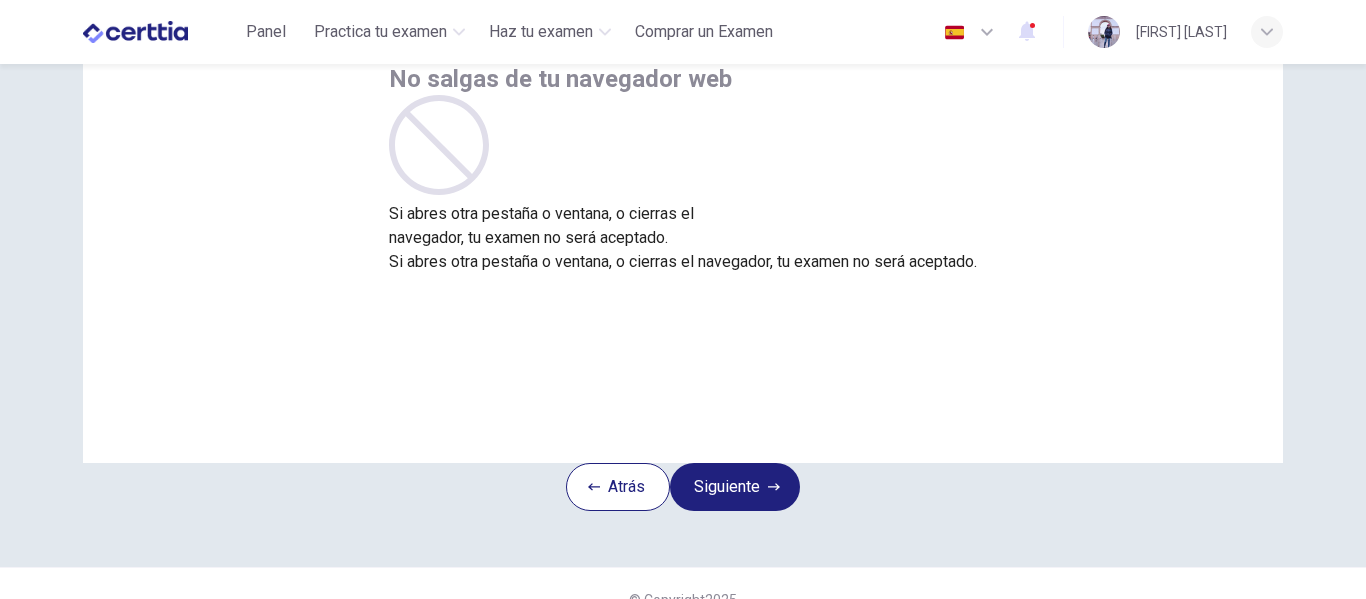 scroll, scrollTop: 138, scrollLeft: 0, axis: vertical 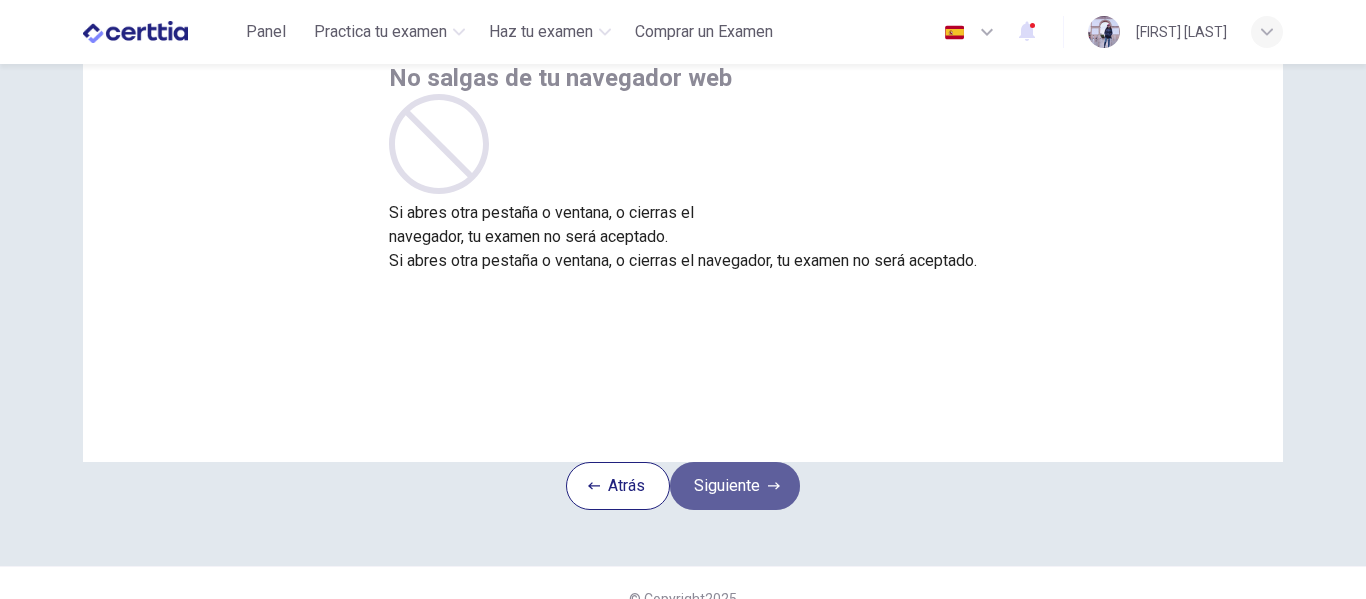 click on "Siguiente" at bounding box center [735, 486] 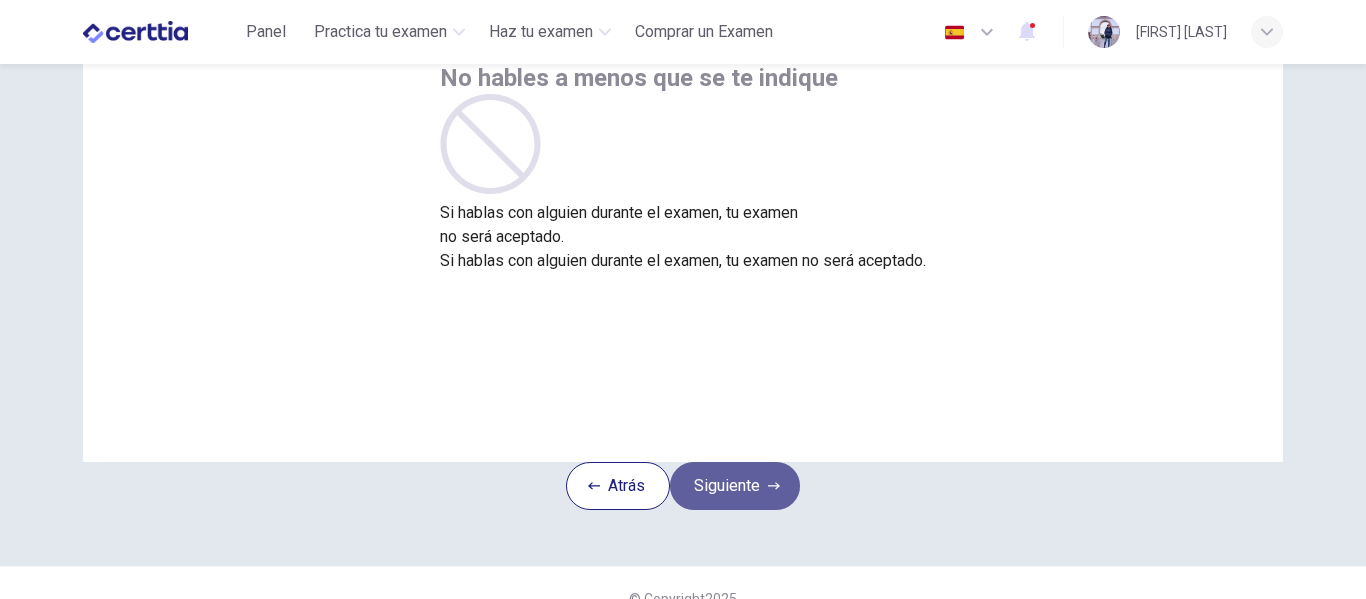 click on "Siguiente" at bounding box center [735, 486] 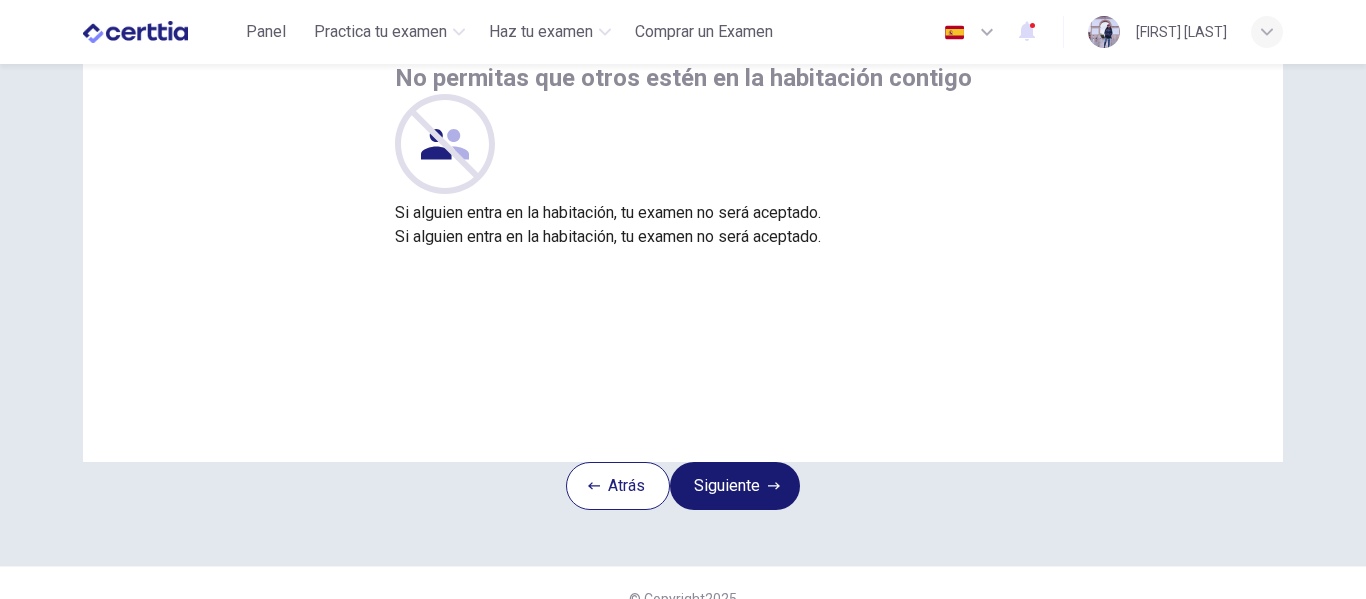 click on "Siguiente" at bounding box center [735, 486] 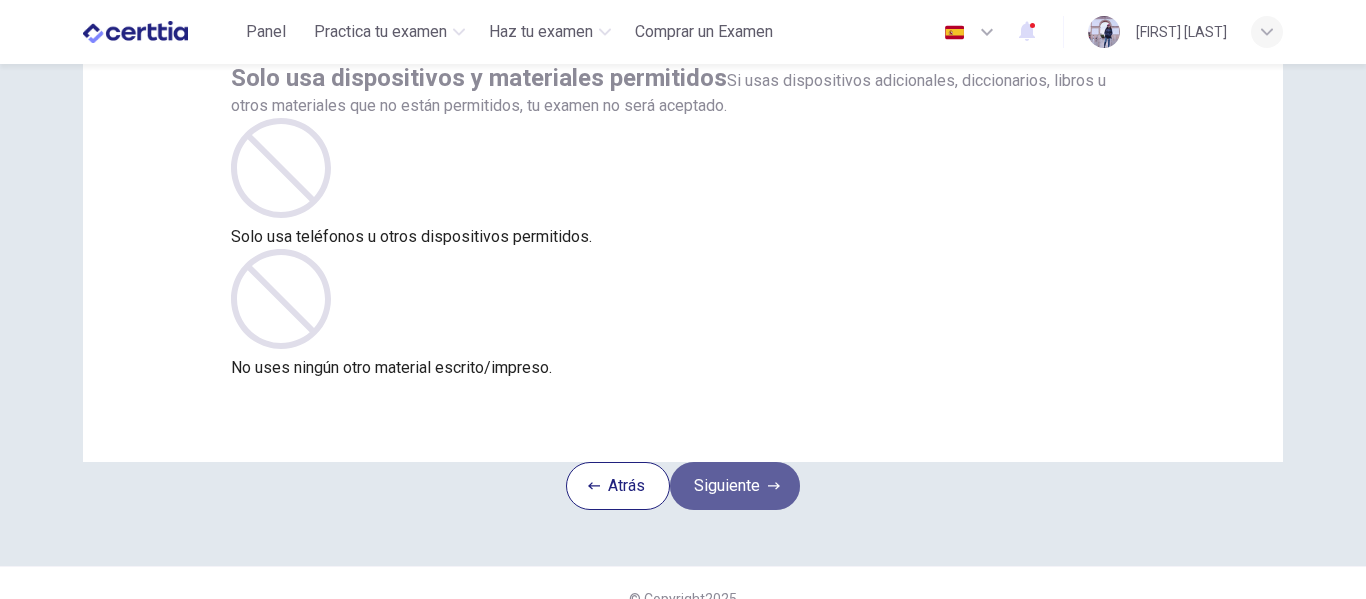 click on "Siguiente" at bounding box center [735, 486] 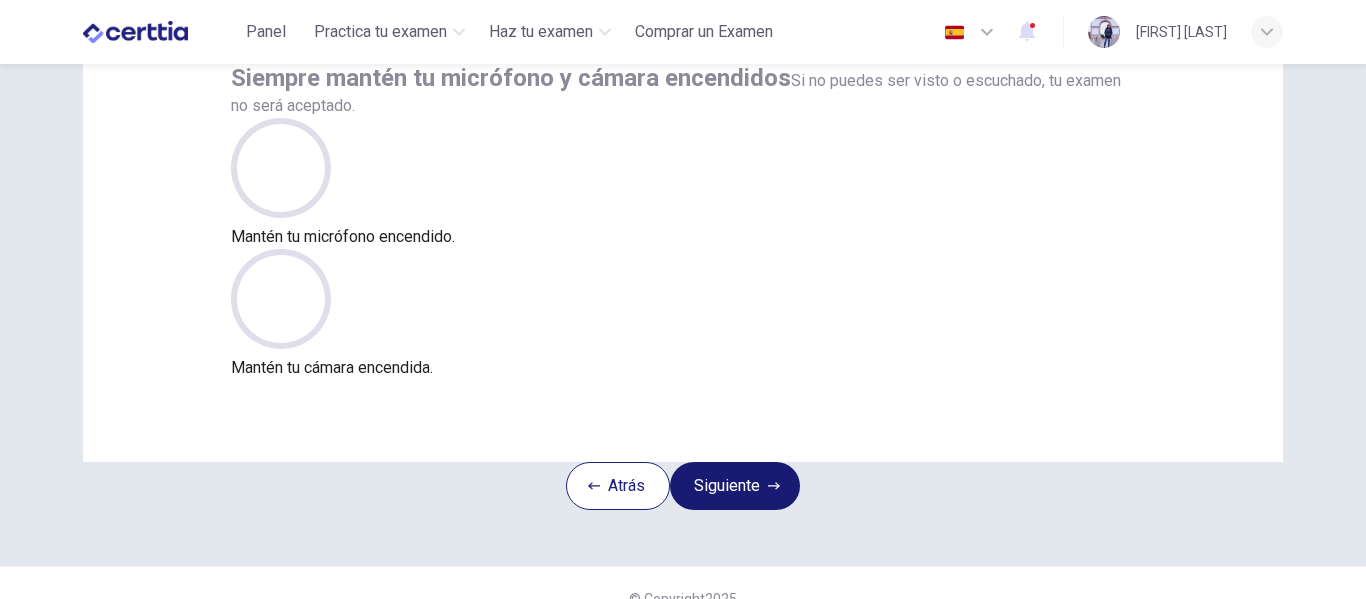 click on "Siguiente" at bounding box center [735, 486] 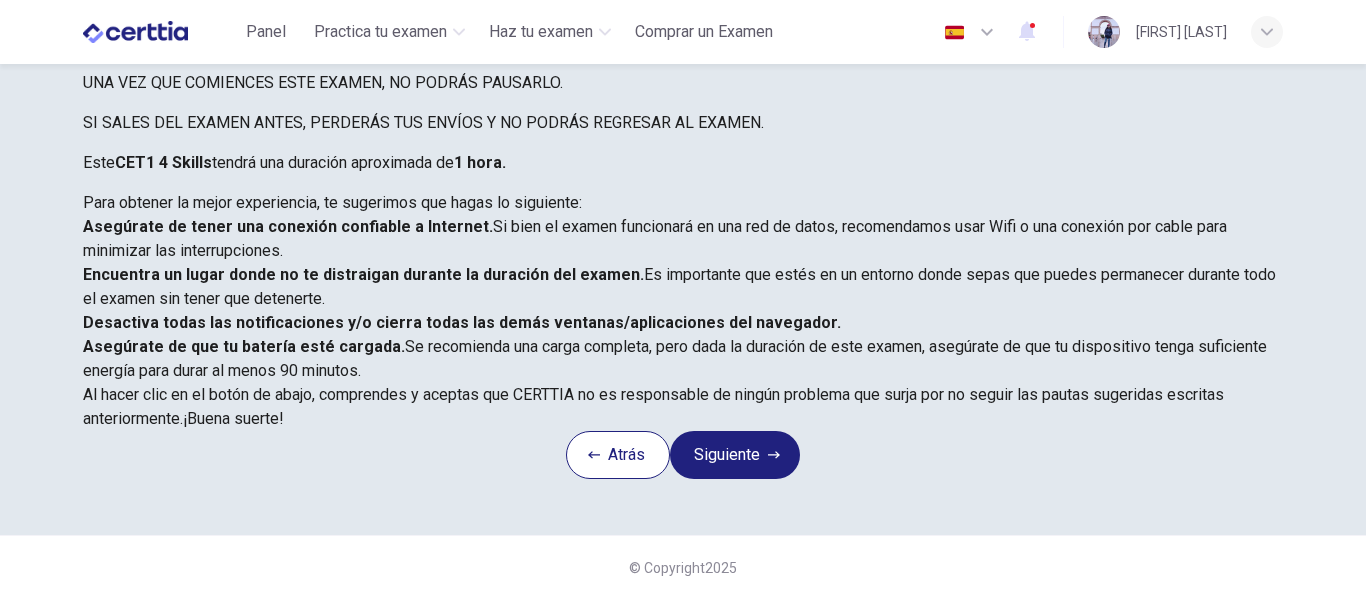 scroll, scrollTop: 117, scrollLeft: 0, axis: vertical 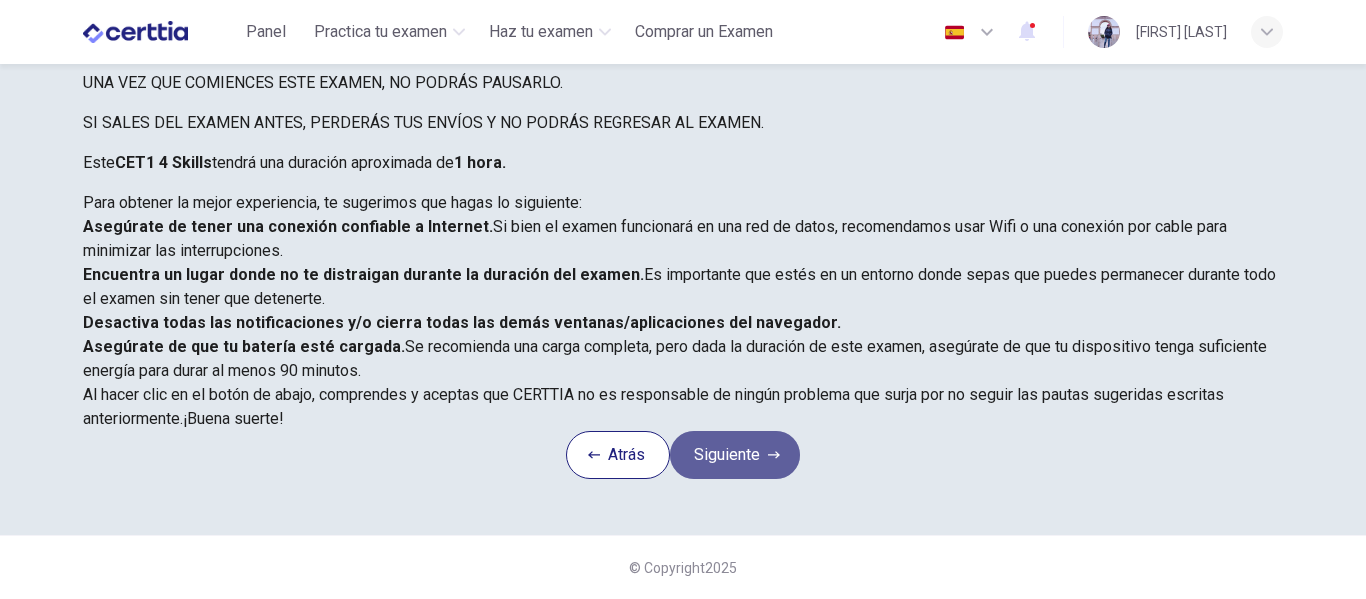 click on "Siguiente" at bounding box center [735, 455] 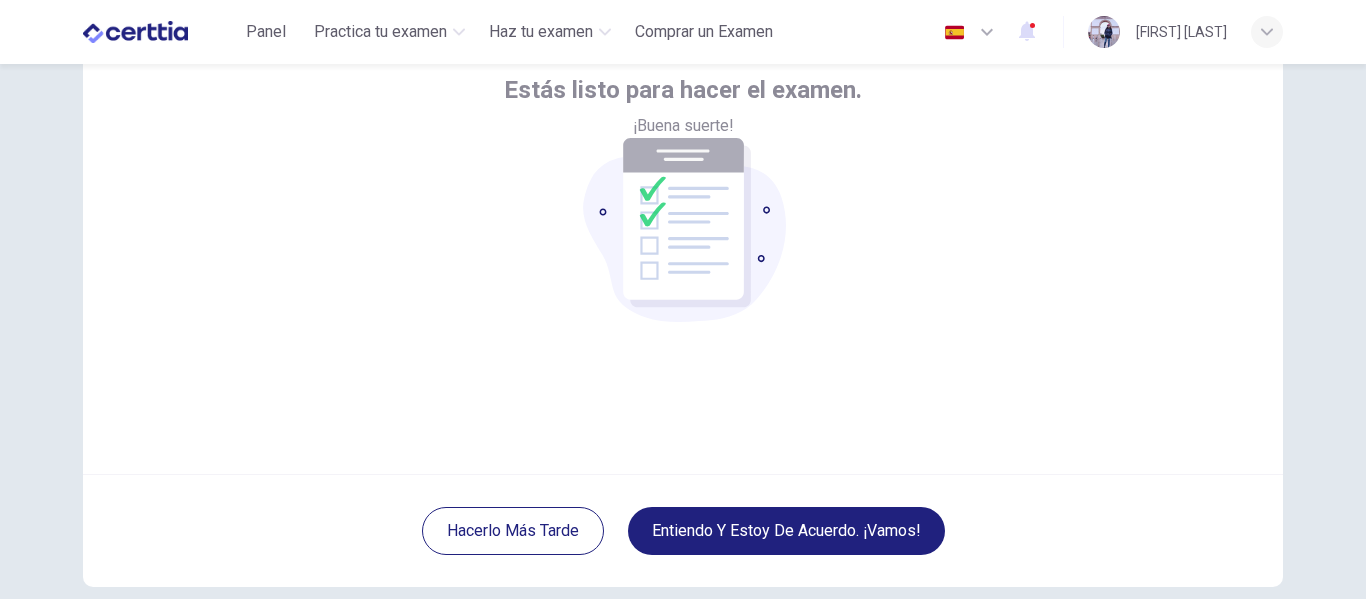 scroll, scrollTop: 234, scrollLeft: 0, axis: vertical 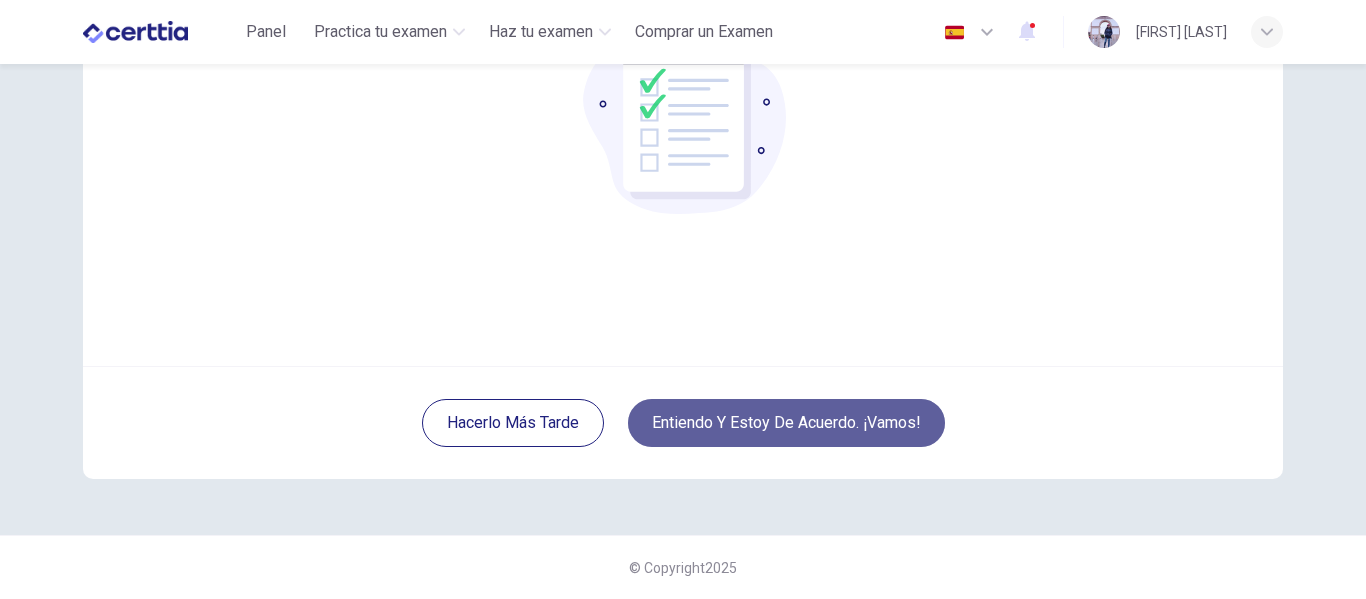 click on "Entiendo y estoy de acuerdo. ¡Vamos!" at bounding box center [786, 423] 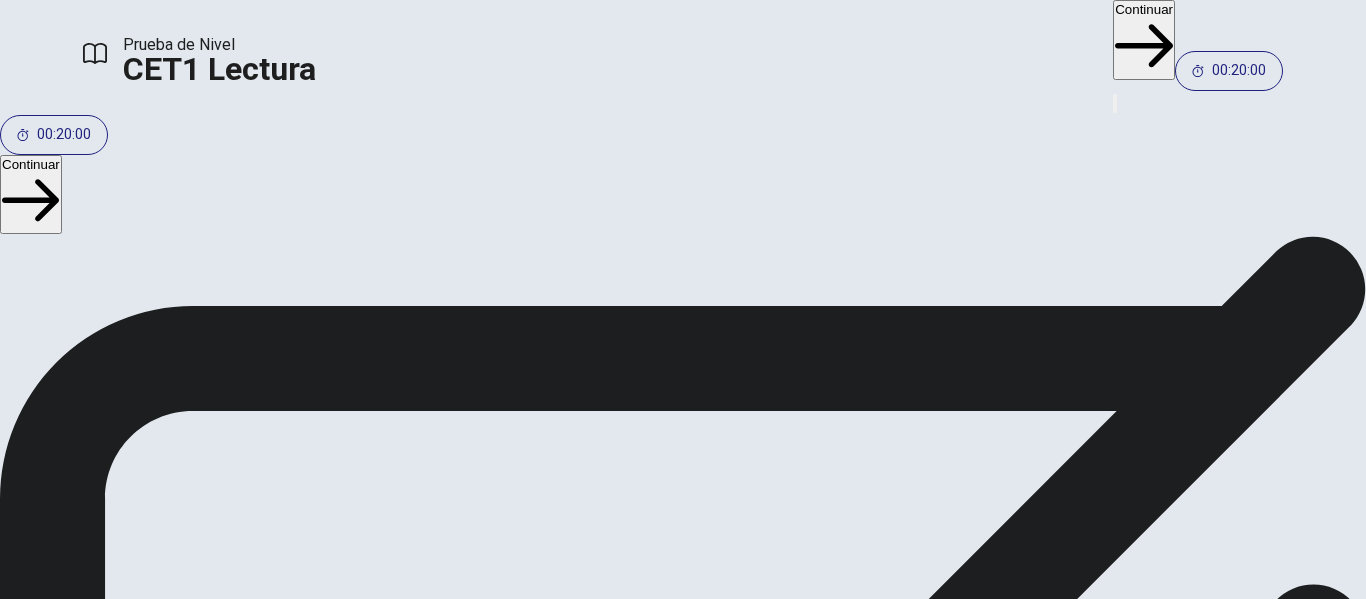 scroll, scrollTop: 264, scrollLeft: 0, axis: vertical 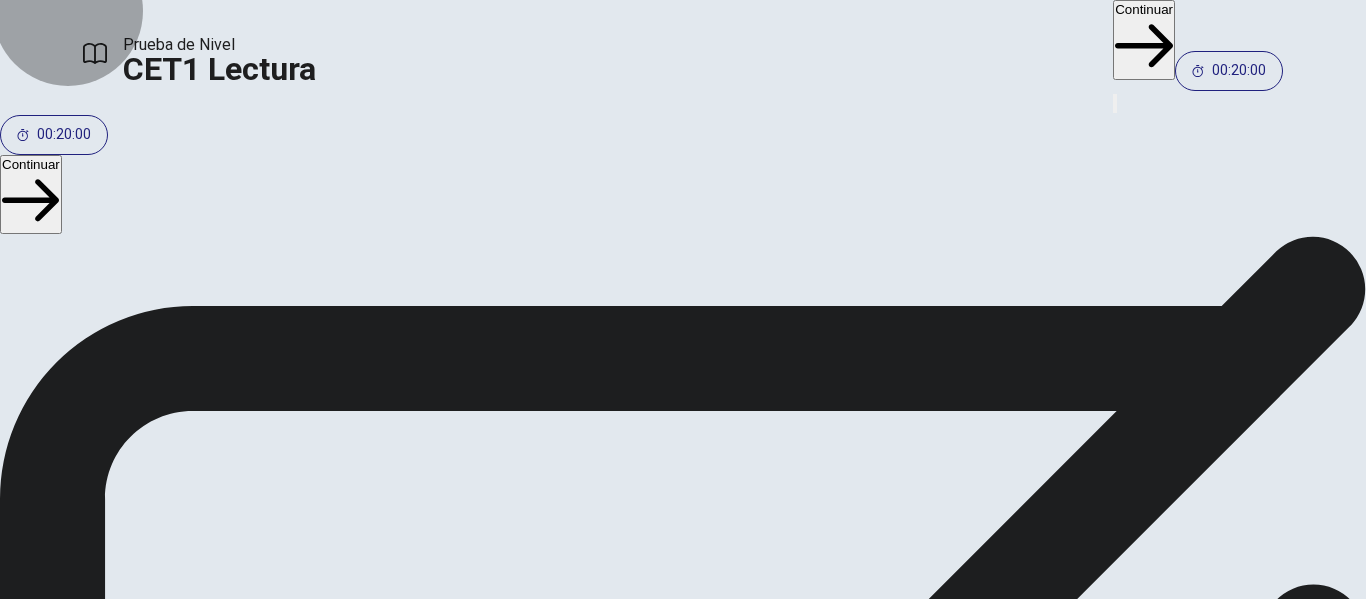 click on "Continuar" at bounding box center (1144, 40) 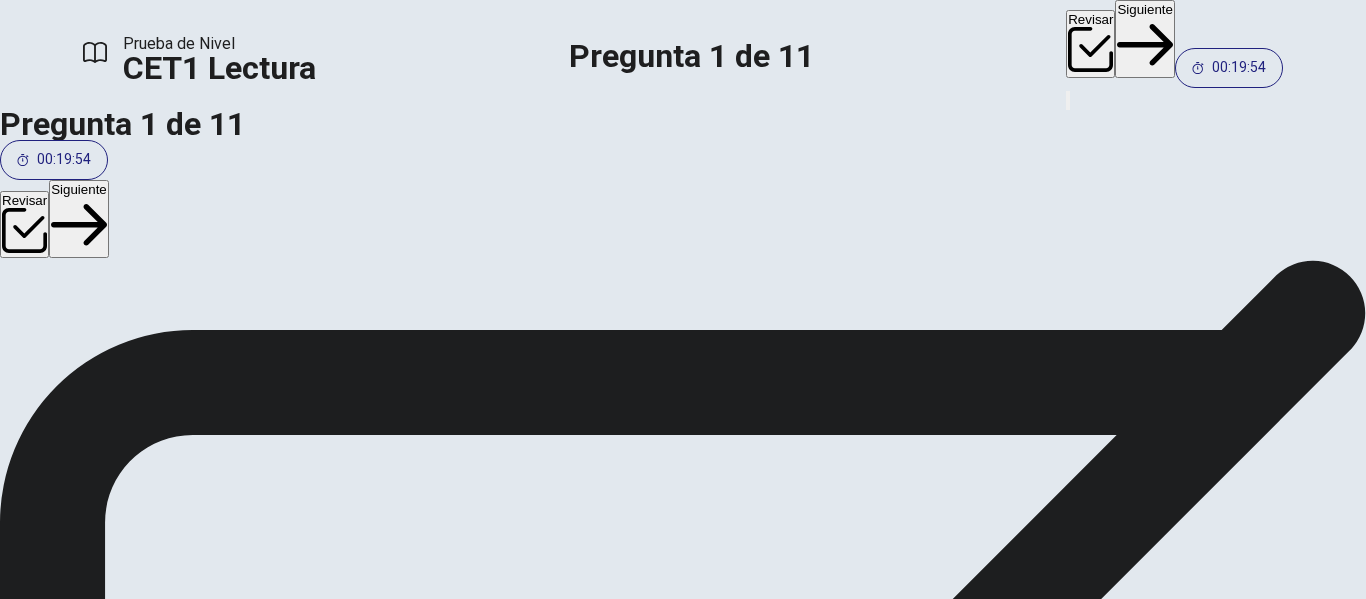 scroll, scrollTop: 103, scrollLeft: 0, axis: vertical 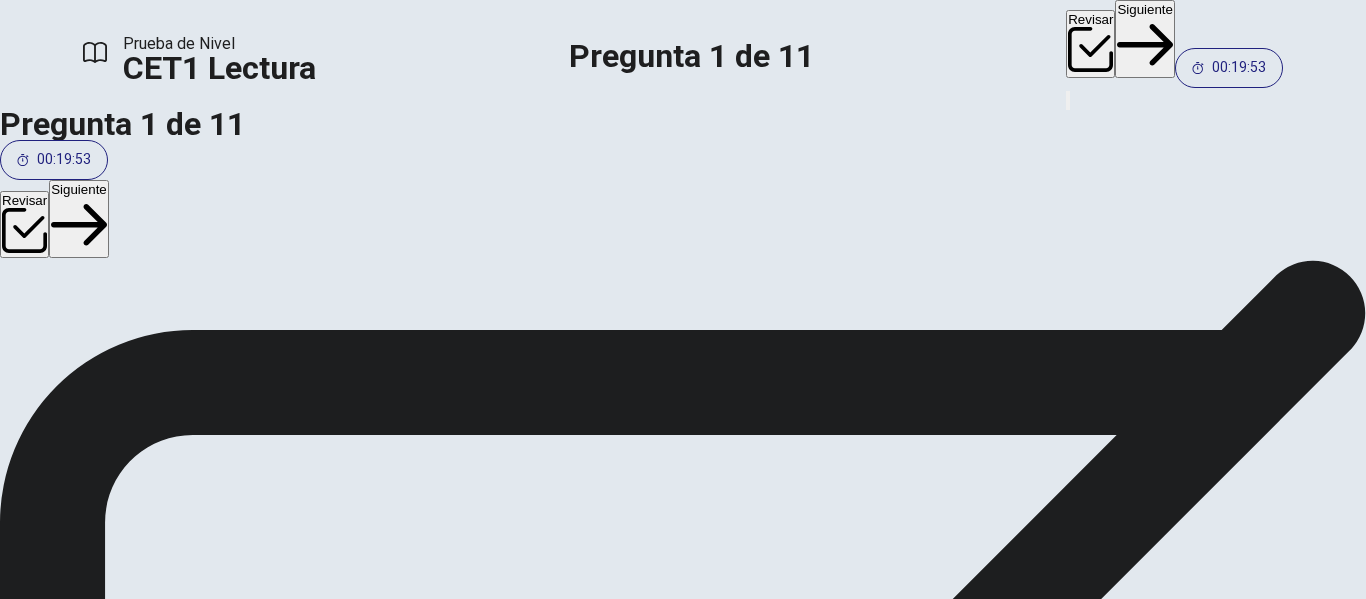 click on "A It is the most expensive form of renewable energy." at bounding box center [683, 1792] 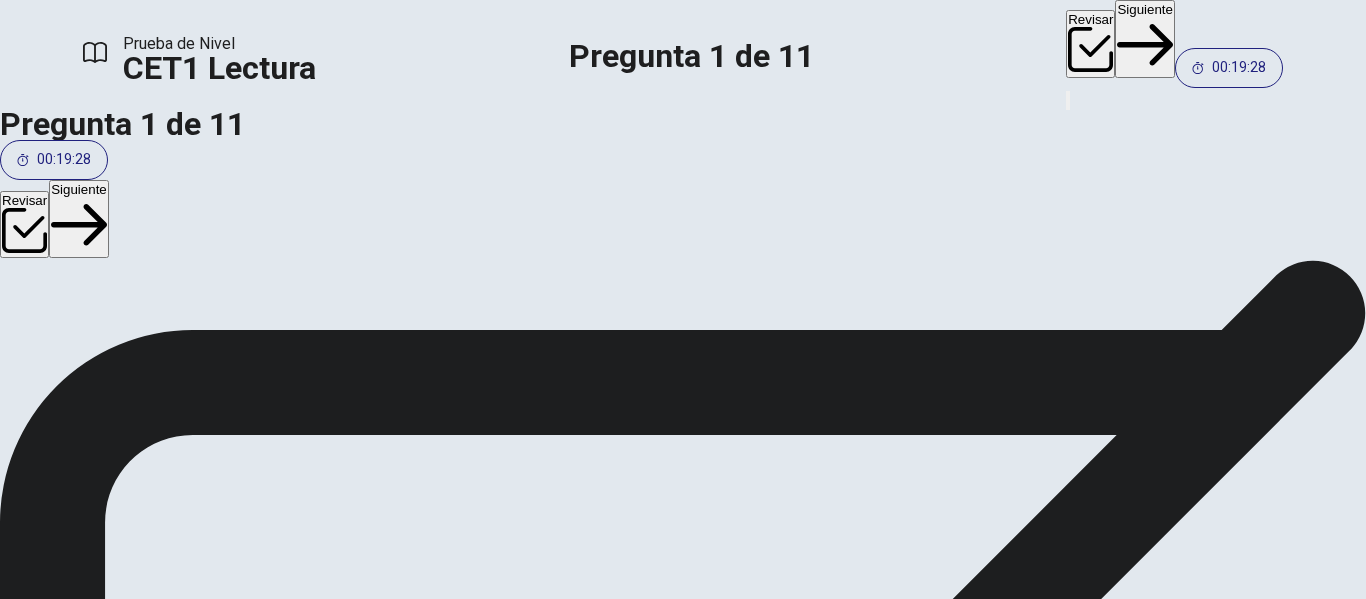 scroll, scrollTop: 28, scrollLeft: 0, axis: vertical 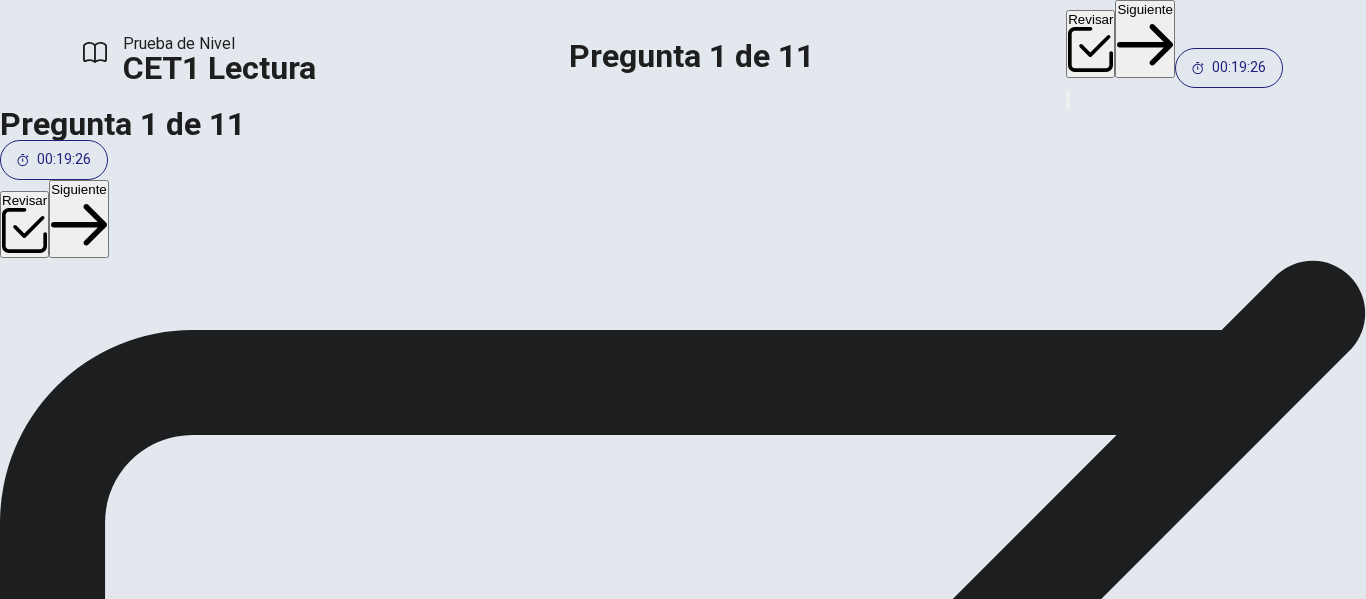 click on "It produces greenhouse gases." at bounding box center [158, 1917] 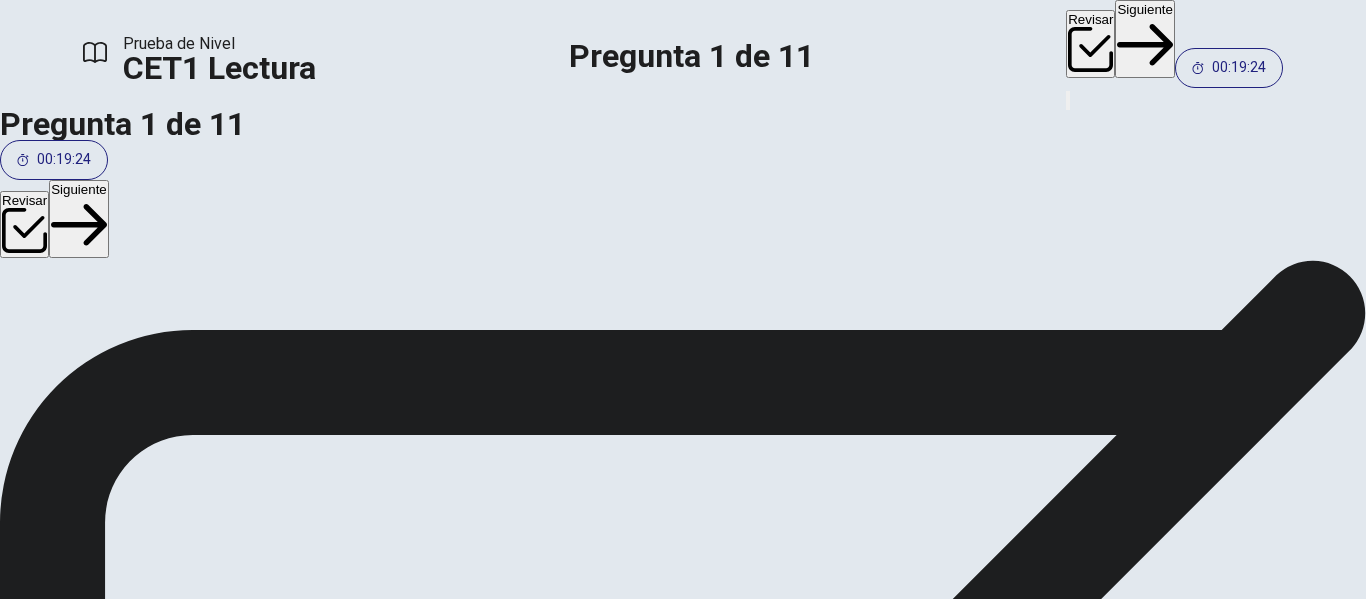 click on "It is the most expensive form of renewable energy." at bounding box center [227, 1867] 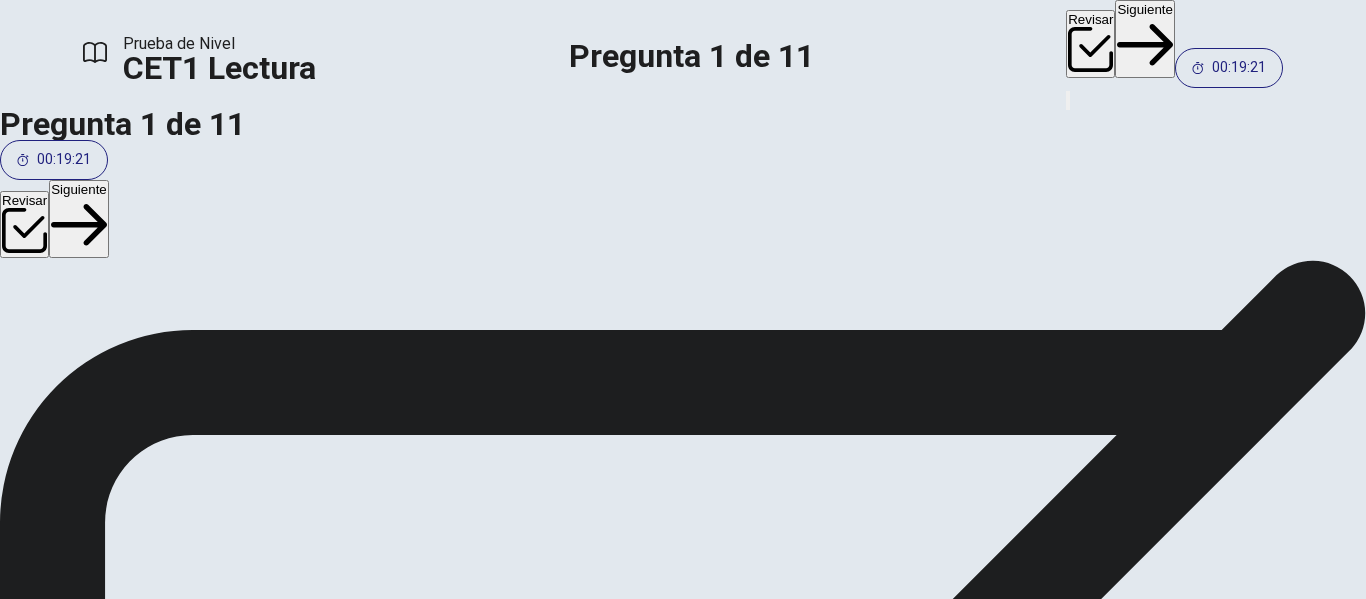 scroll, scrollTop: 0, scrollLeft: 0, axis: both 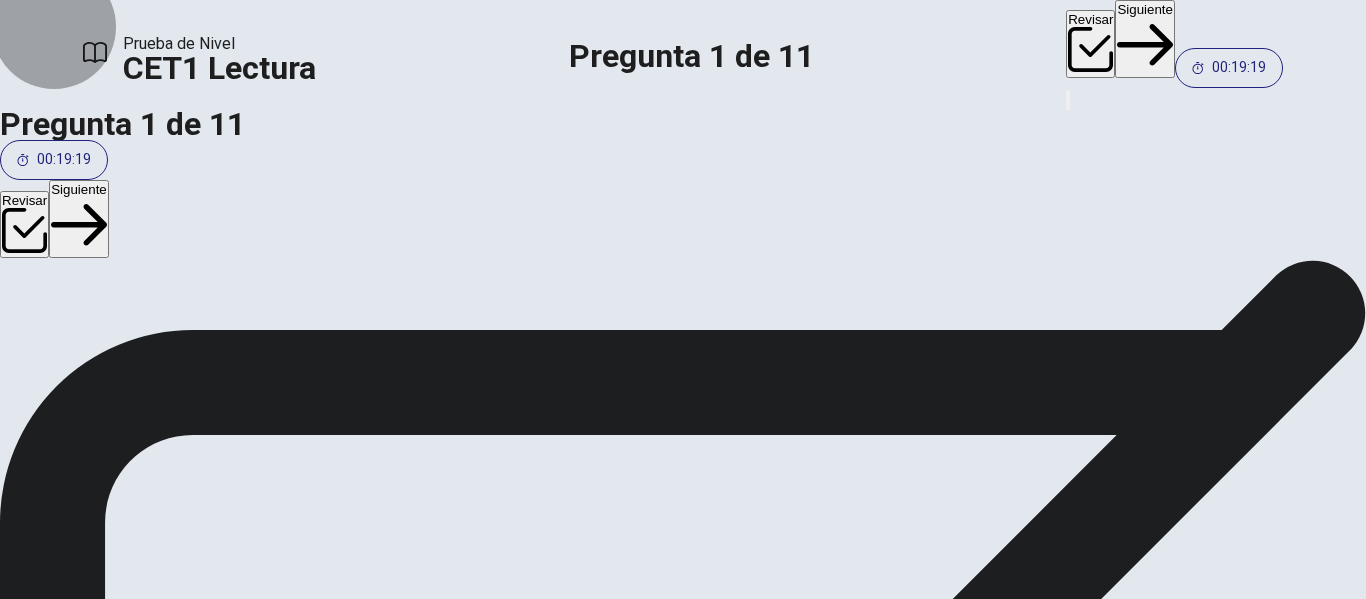 click on "Revisar" at bounding box center [1090, 43] 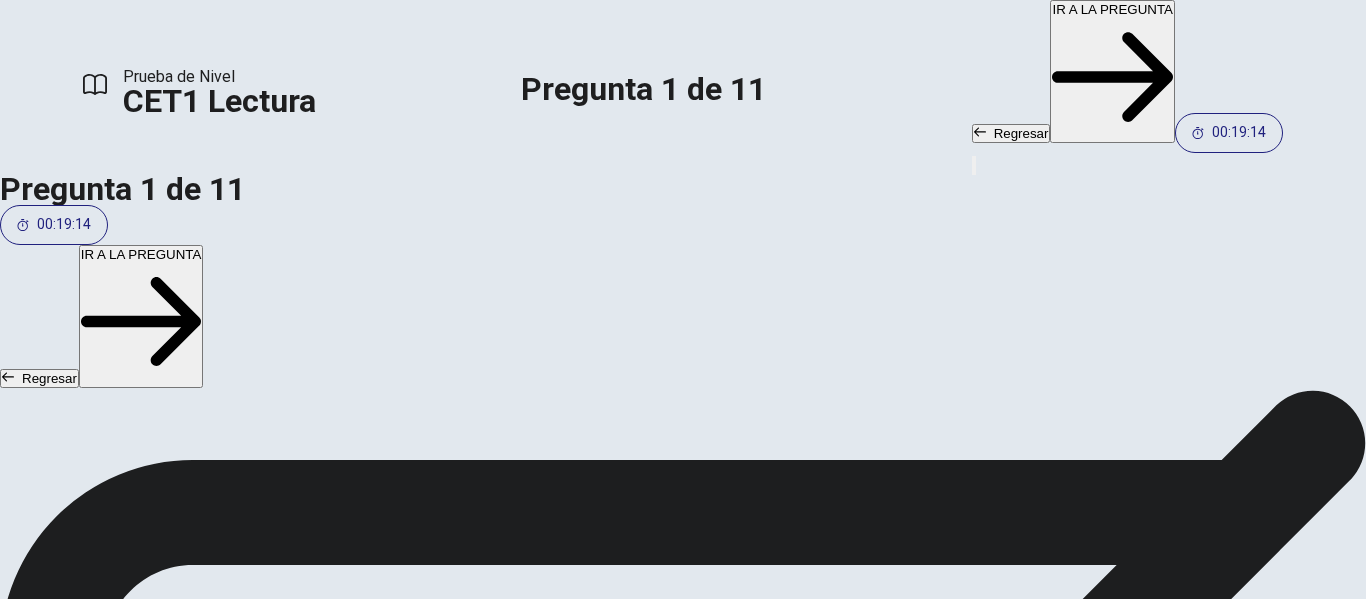 scroll, scrollTop: 173, scrollLeft: 0, axis: vertical 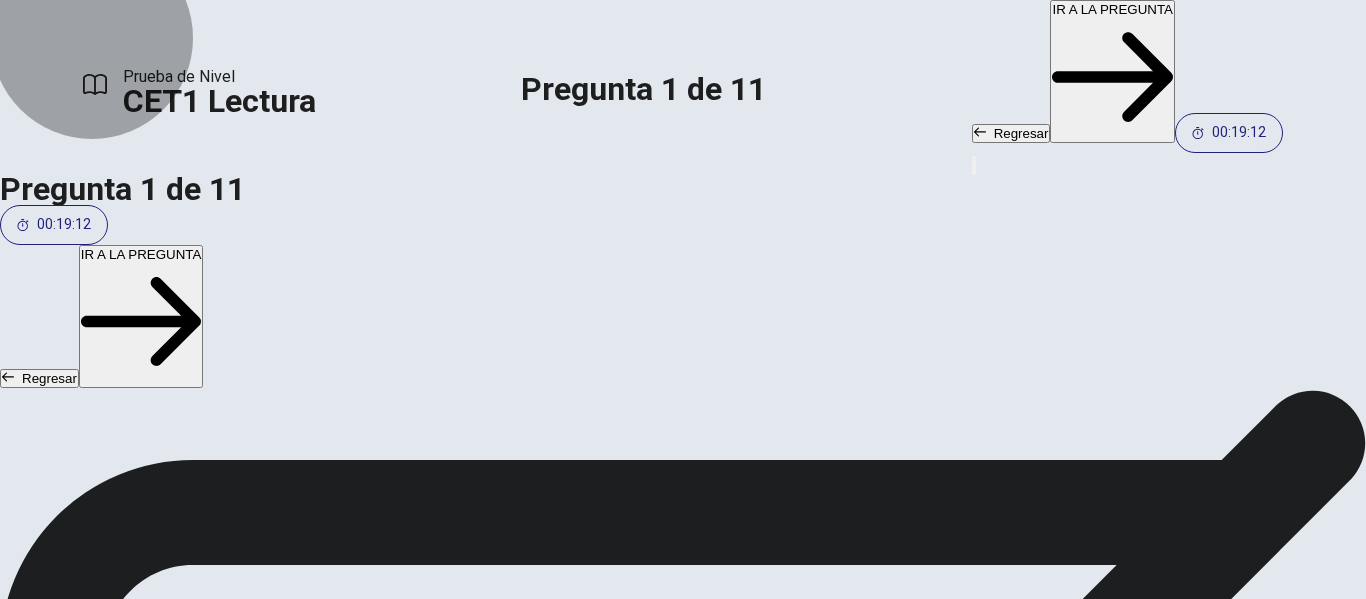 click on "Regresar" at bounding box center (1011, 133) 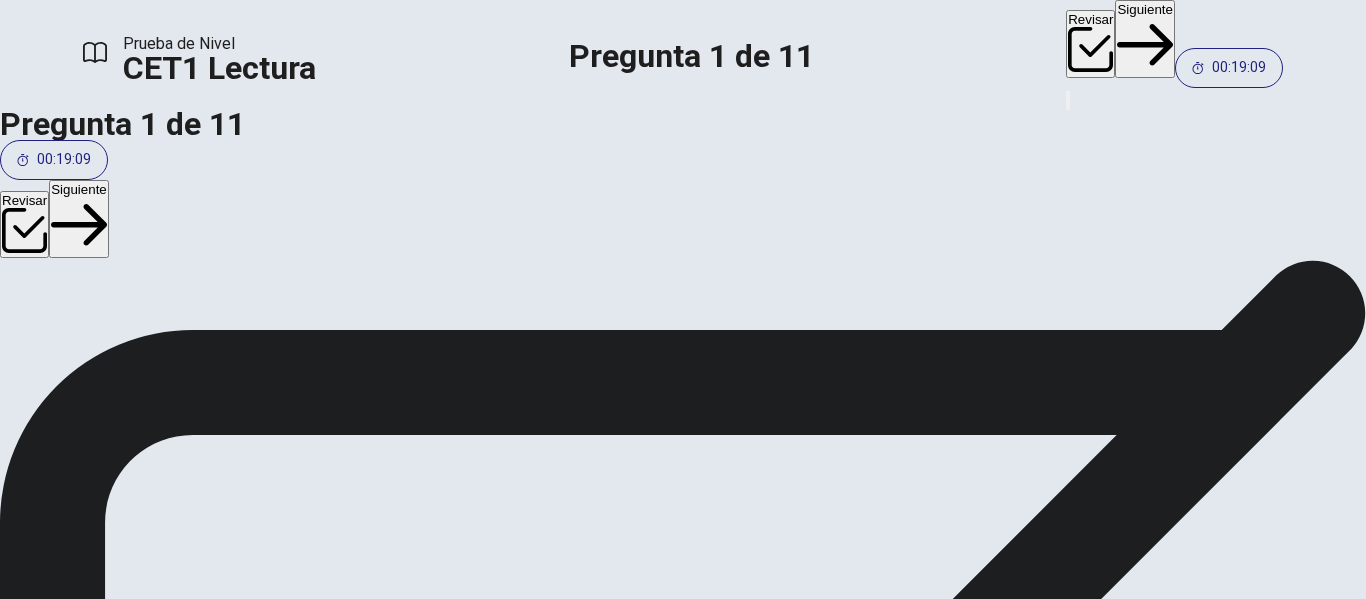 scroll, scrollTop: 0, scrollLeft: 0, axis: both 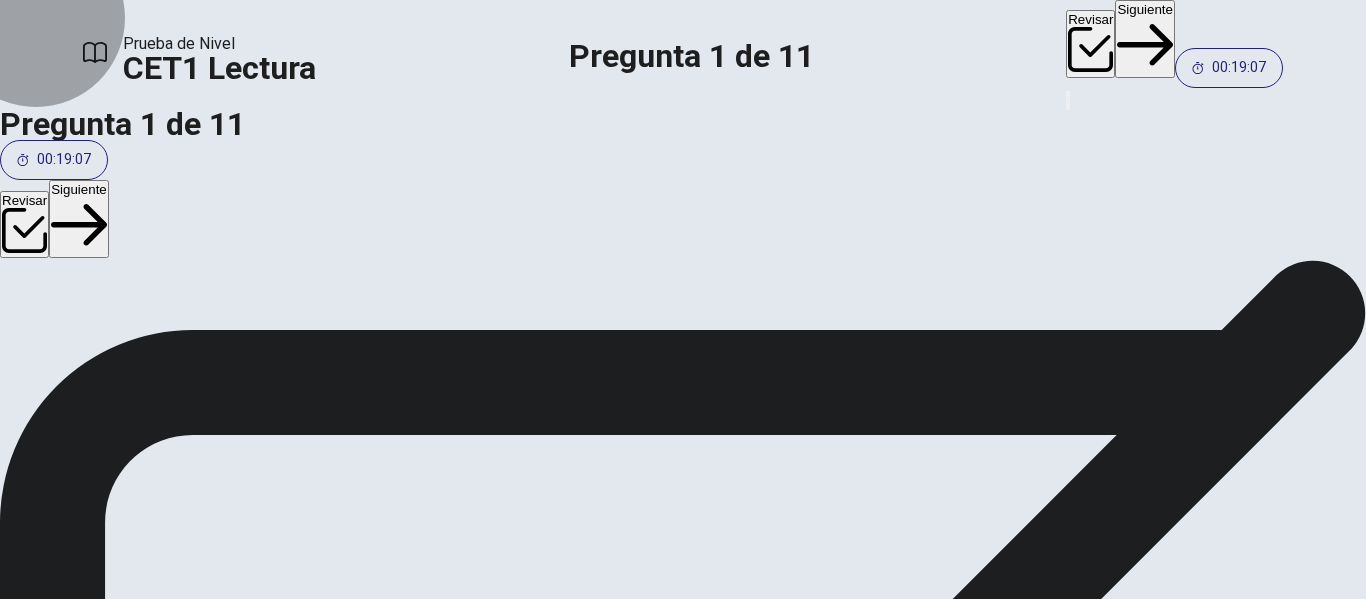 click on "Siguiente" at bounding box center [1145, 39] 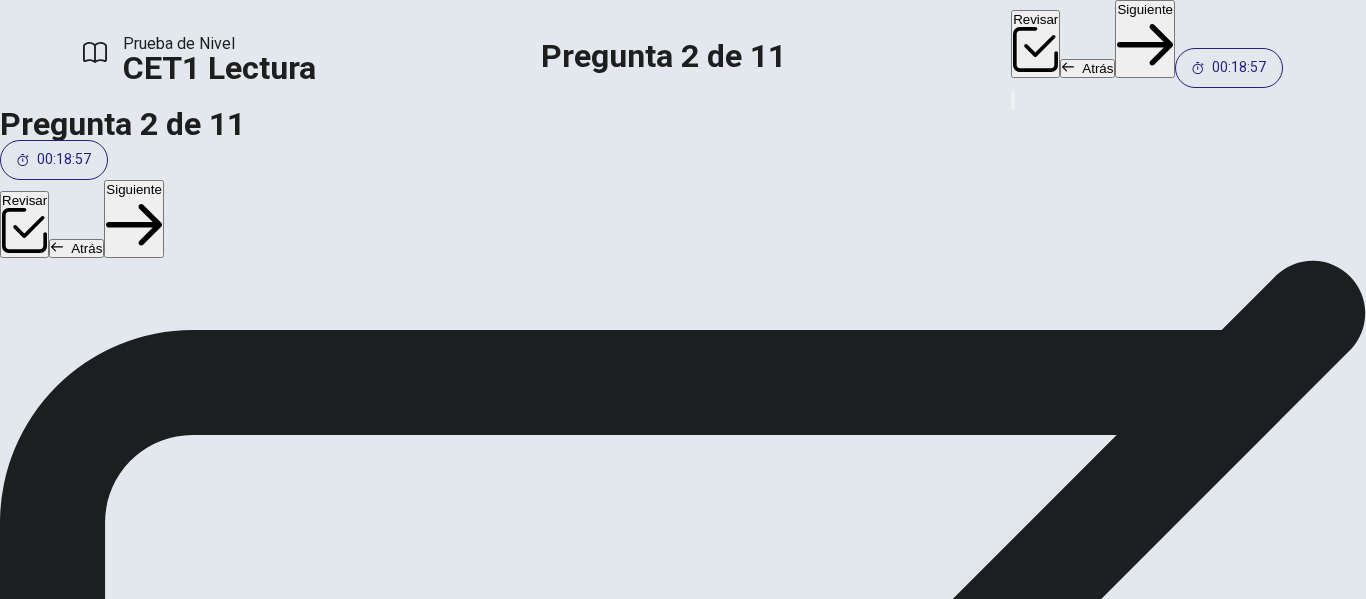 click on "controlled" at bounding box center [84, 2045] 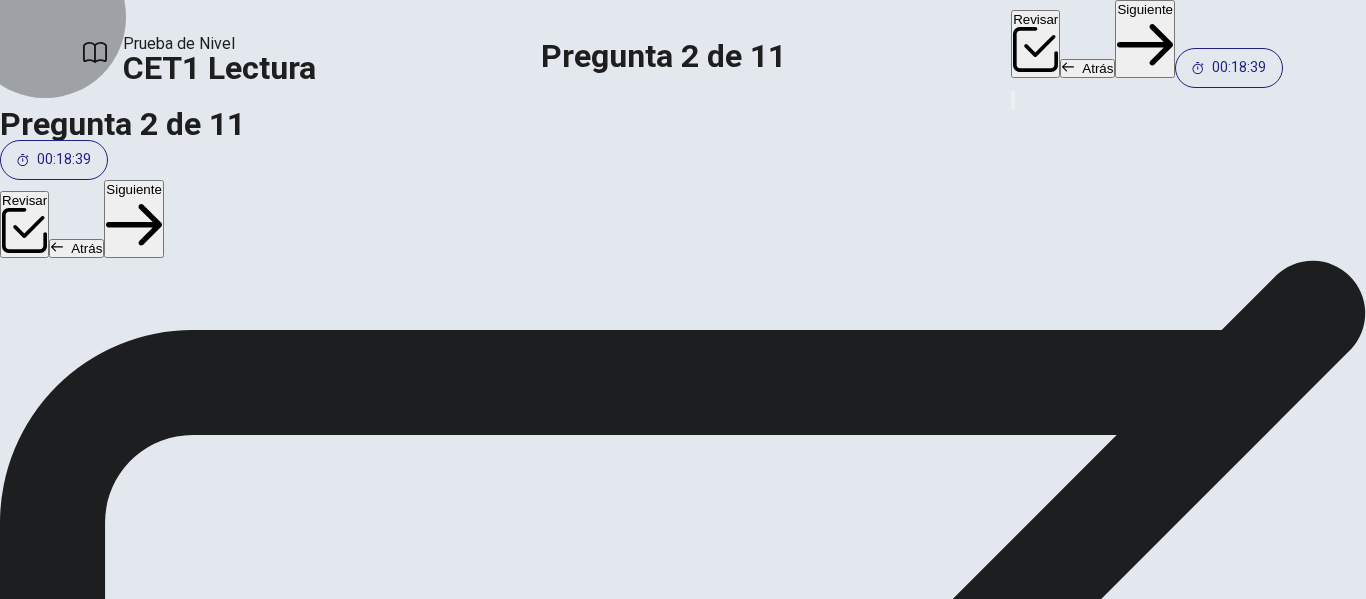 click on "Siguiente" at bounding box center [1145, 39] 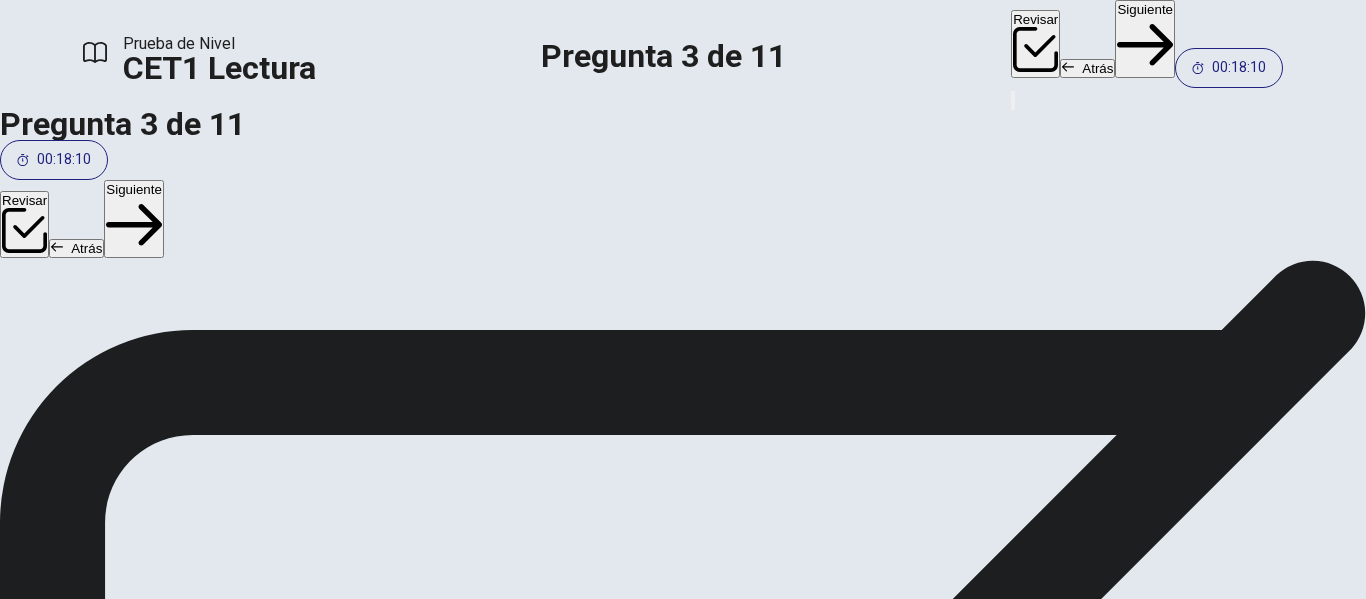 scroll, scrollTop: 0, scrollLeft: 0, axis: both 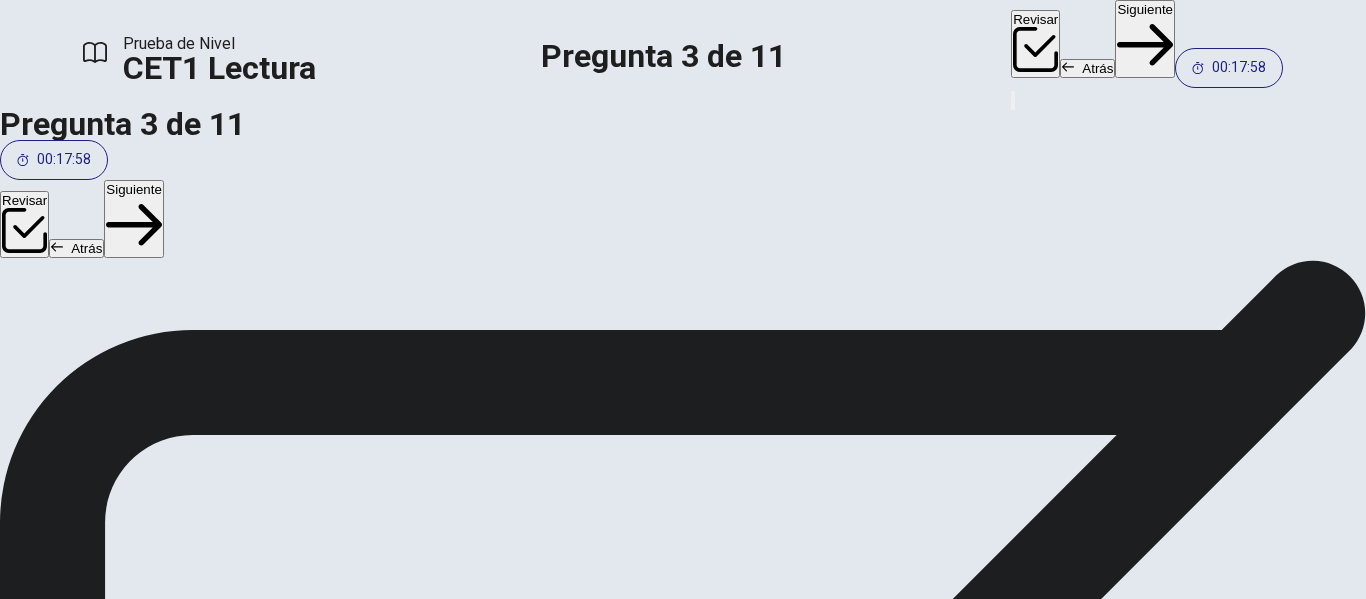 click on "It does not require any infrastructure." at bounding box center (177, 2045) 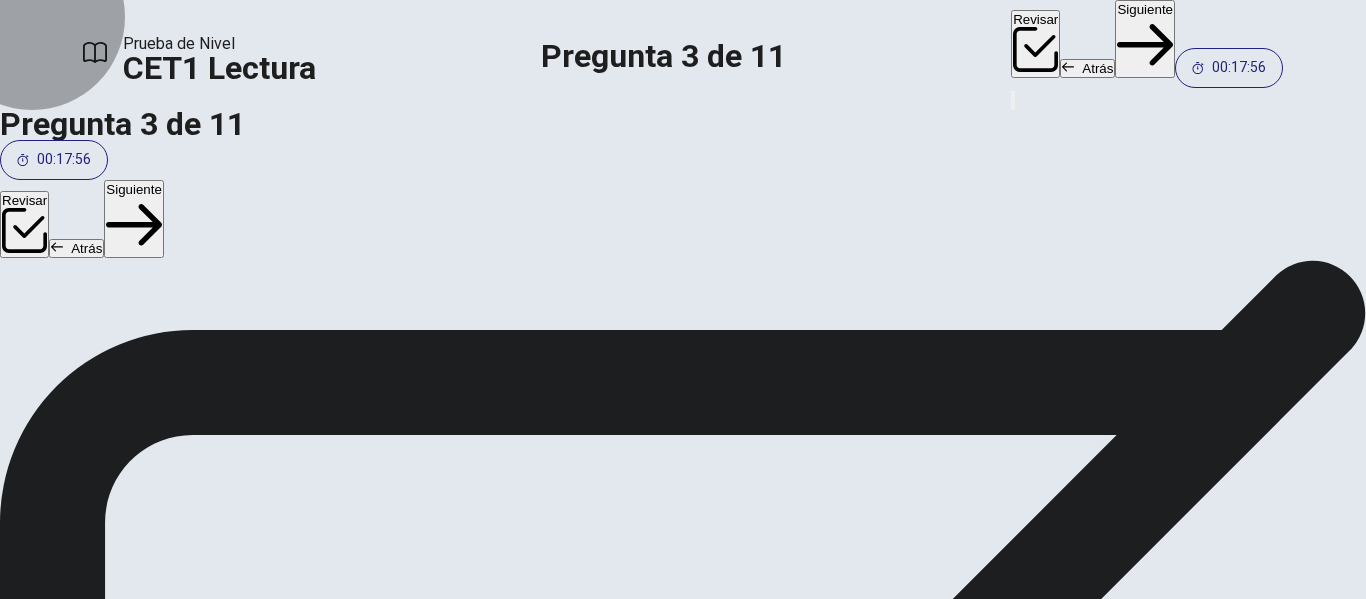 click on "Siguiente" at bounding box center [1145, 39] 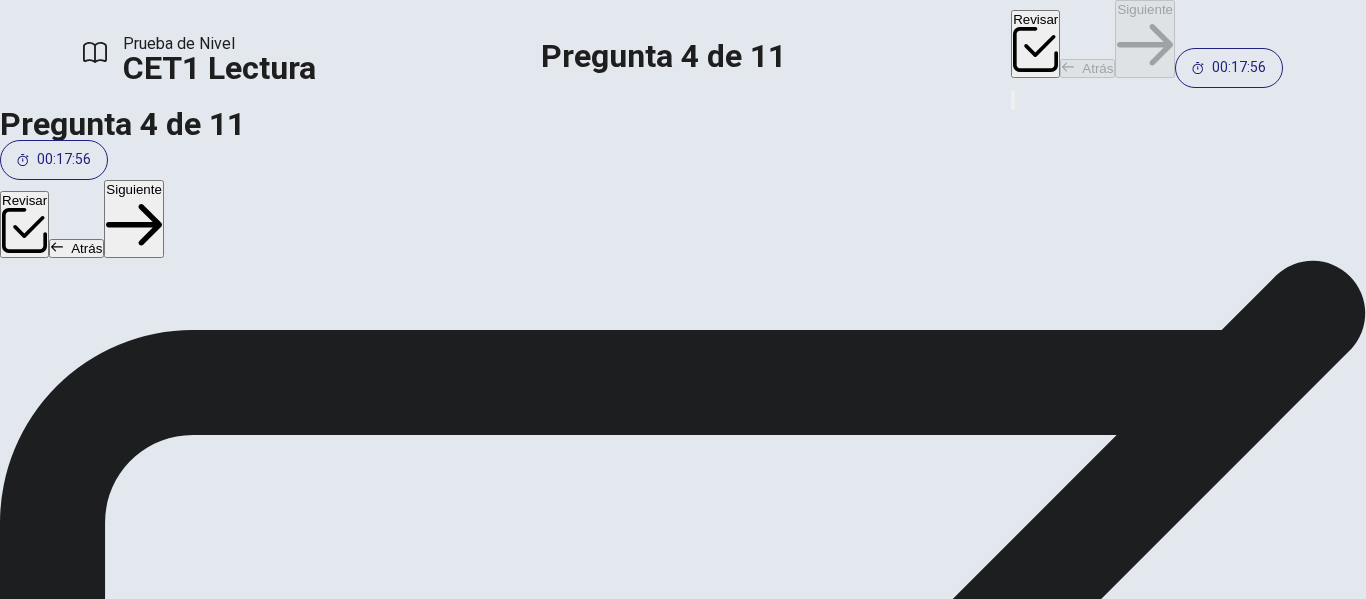scroll, scrollTop: 649, scrollLeft: 0, axis: vertical 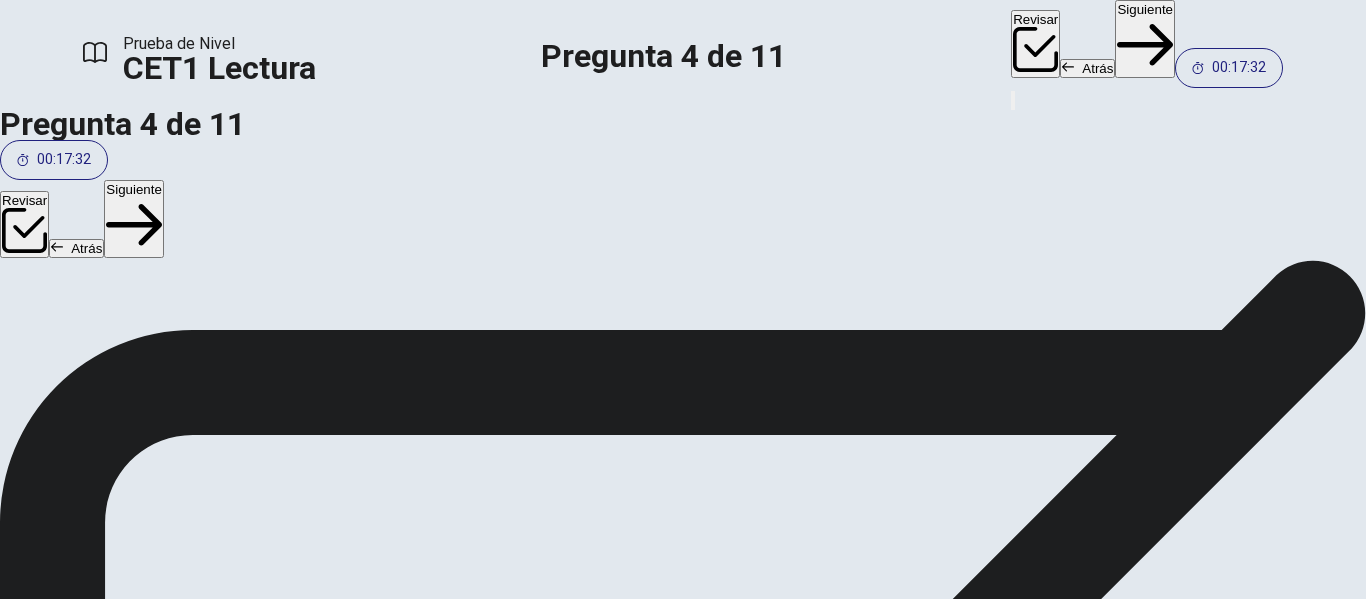 click on "challenging" at bounding box center [88, 2045] 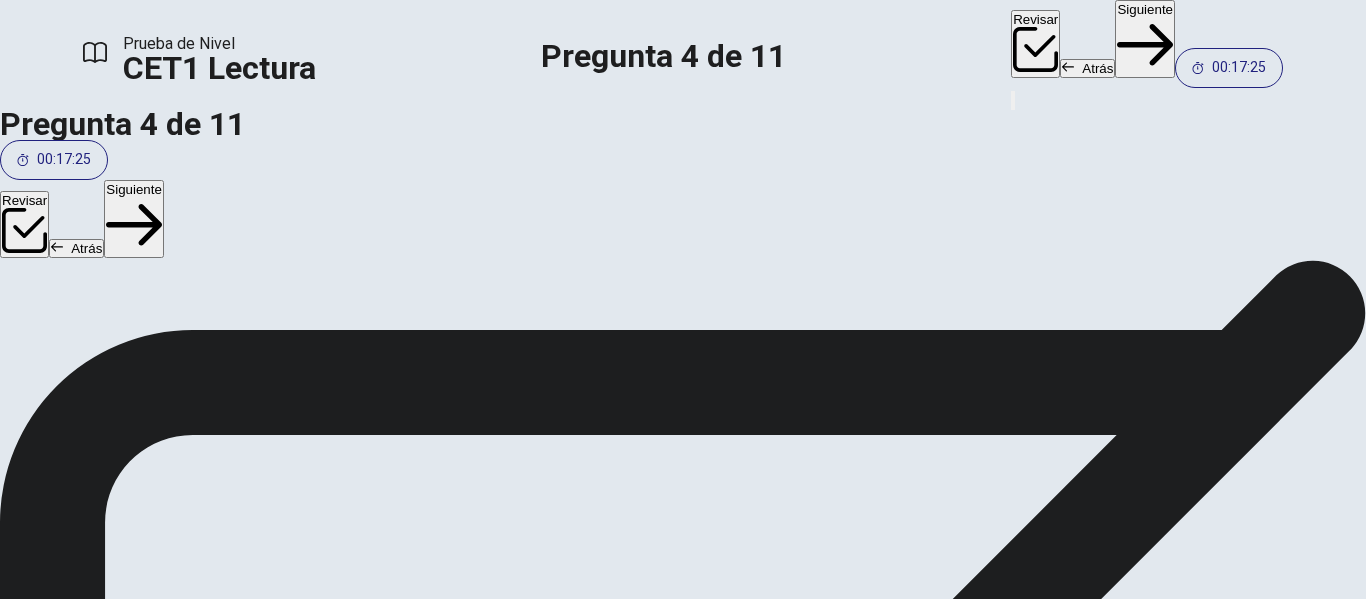 scroll, scrollTop: 176, scrollLeft: 0, axis: vertical 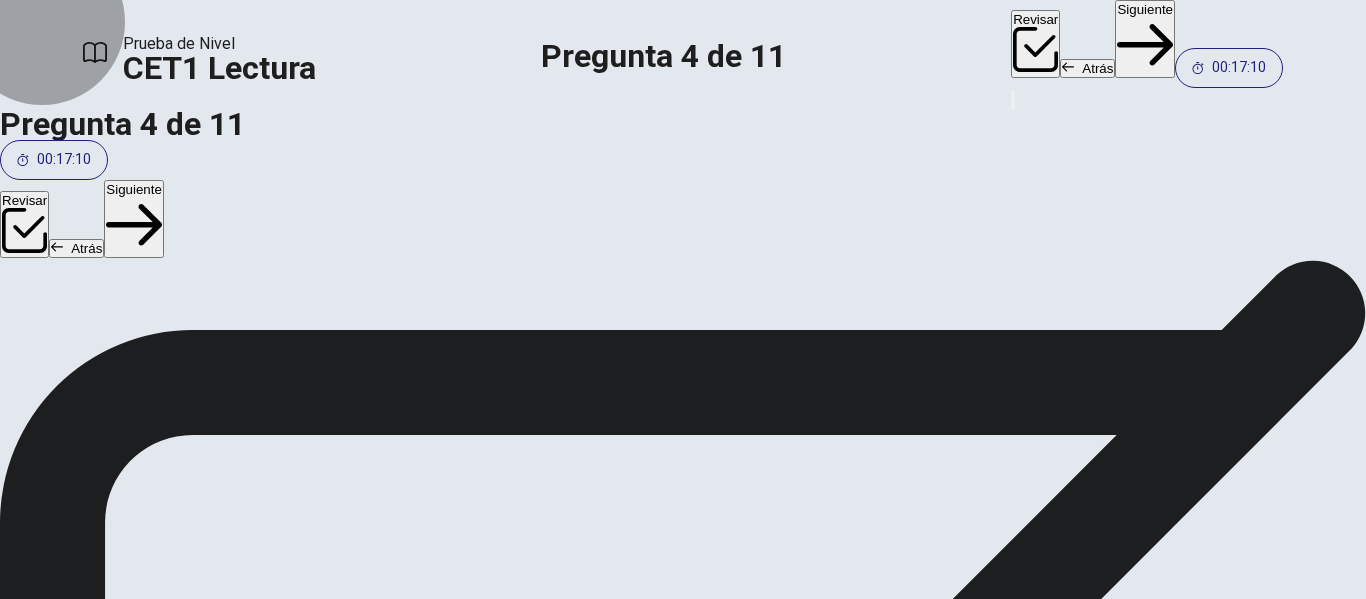 click on "Siguiente" at bounding box center (1145, 39) 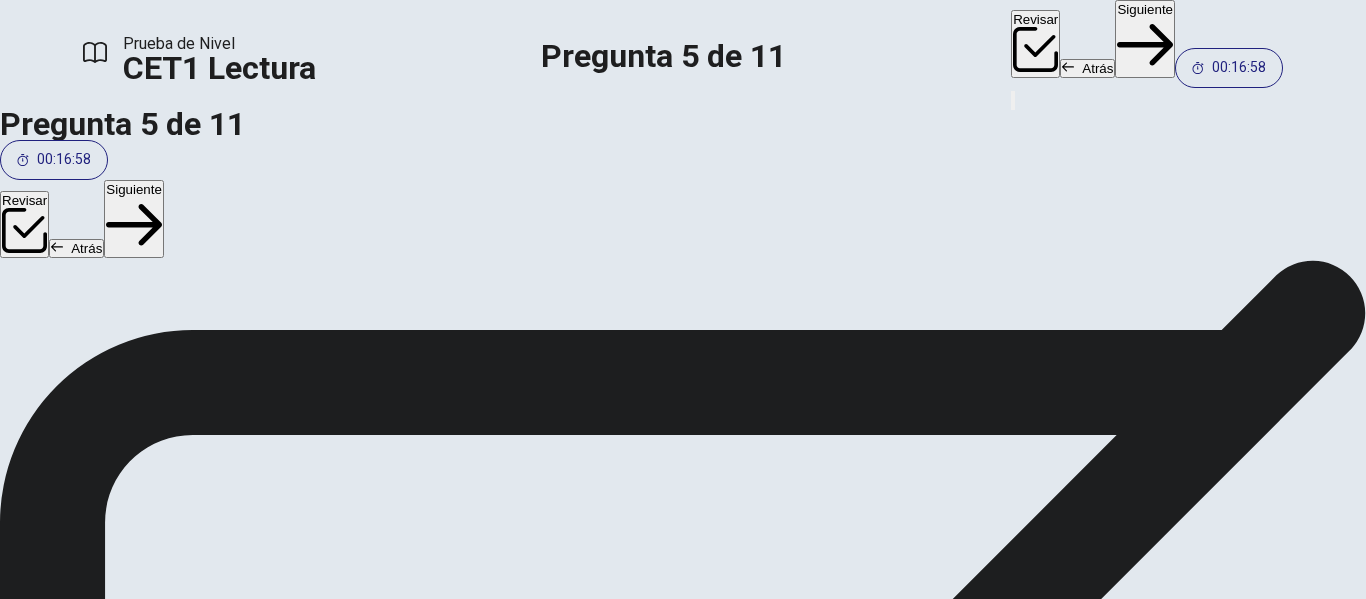 scroll, scrollTop: 182, scrollLeft: 0, axis: vertical 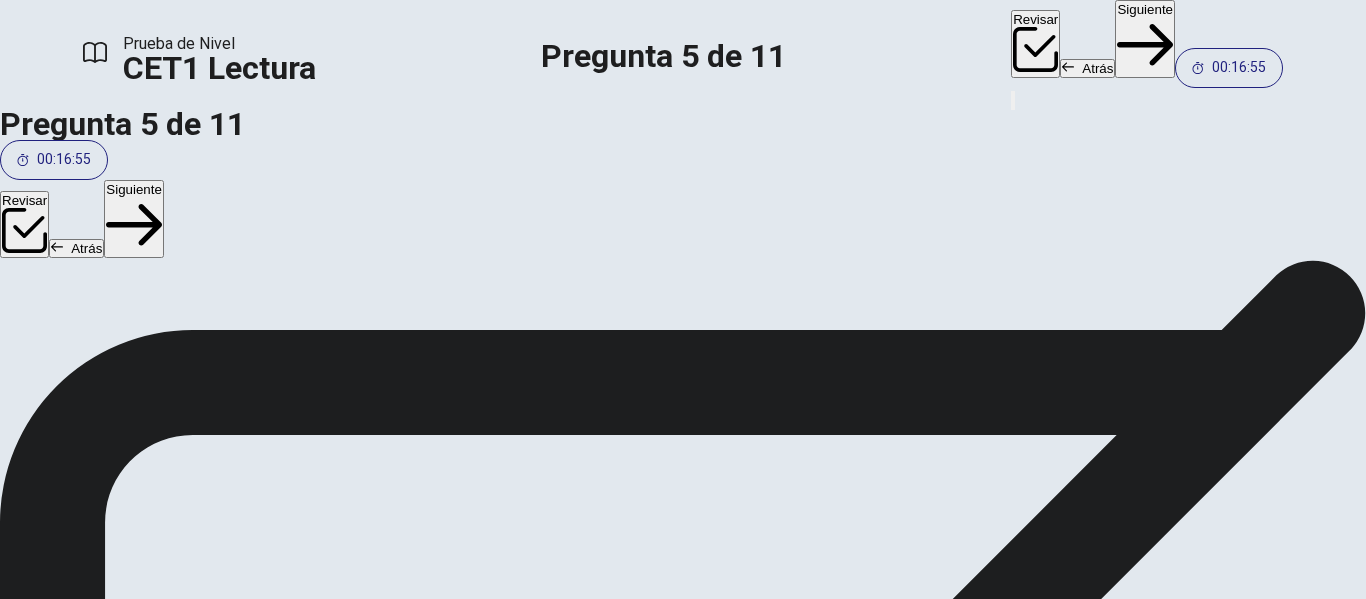 click on "A It requires significant investment in infrastructure and technology." at bounding box center [683, 1895] 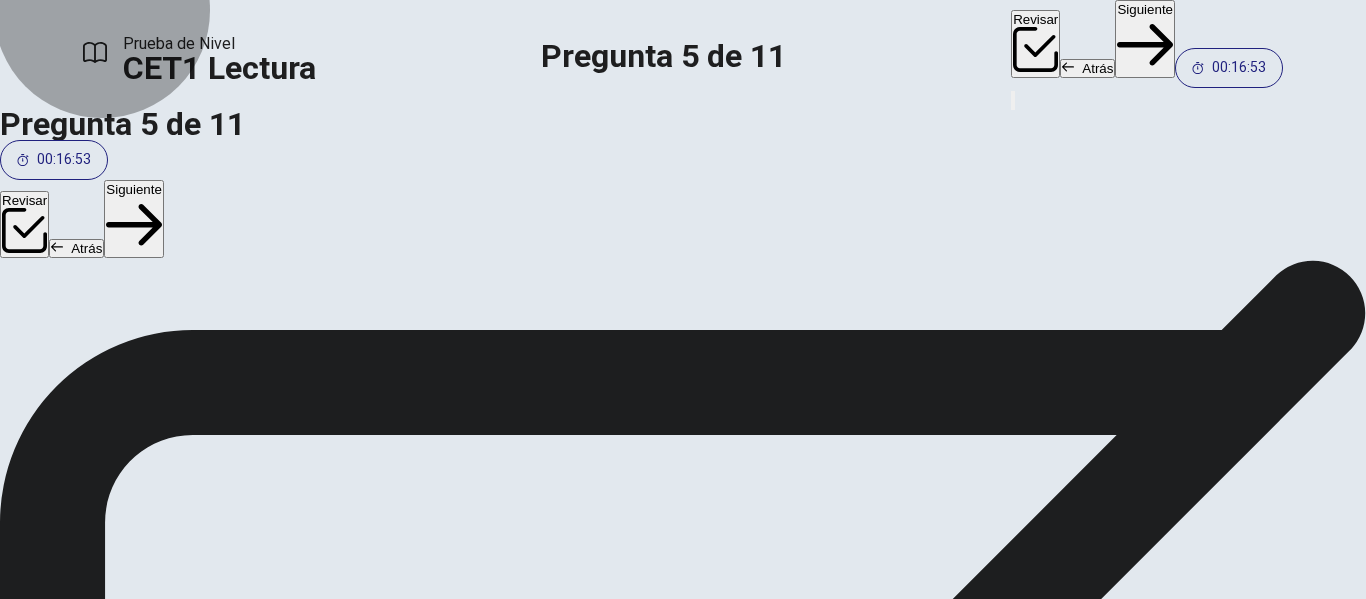 click on "Siguiente" at bounding box center [1145, 39] 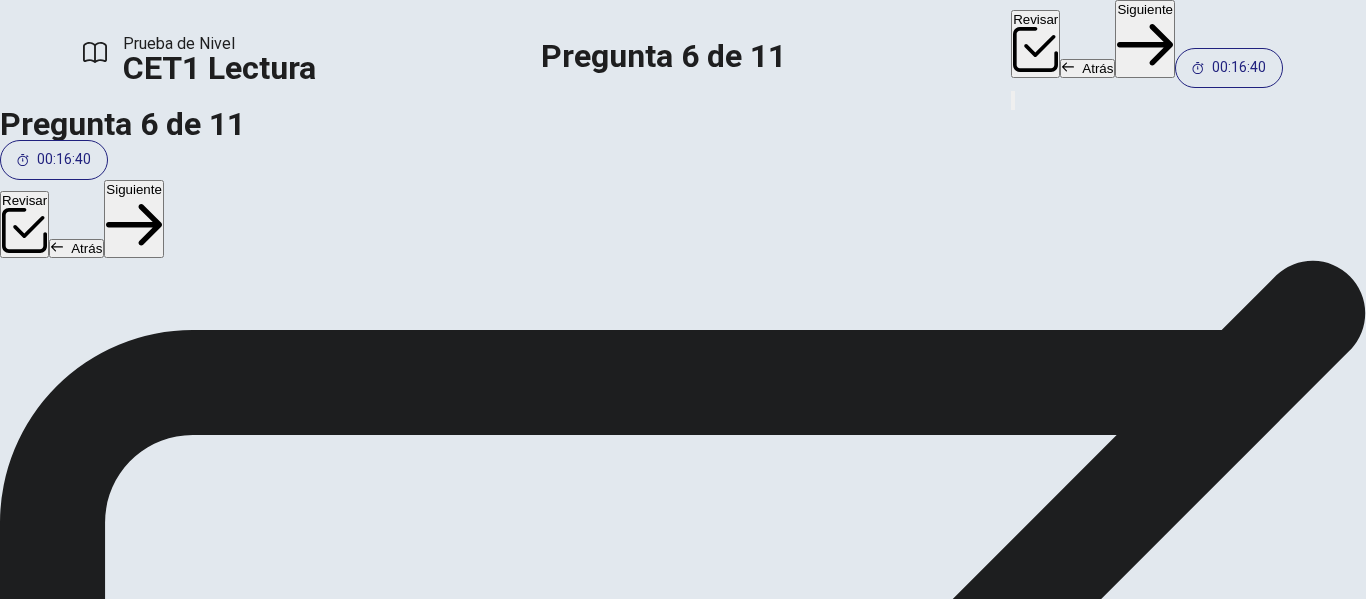click on "Nuclear energy." at bounding box center [102, 1995] 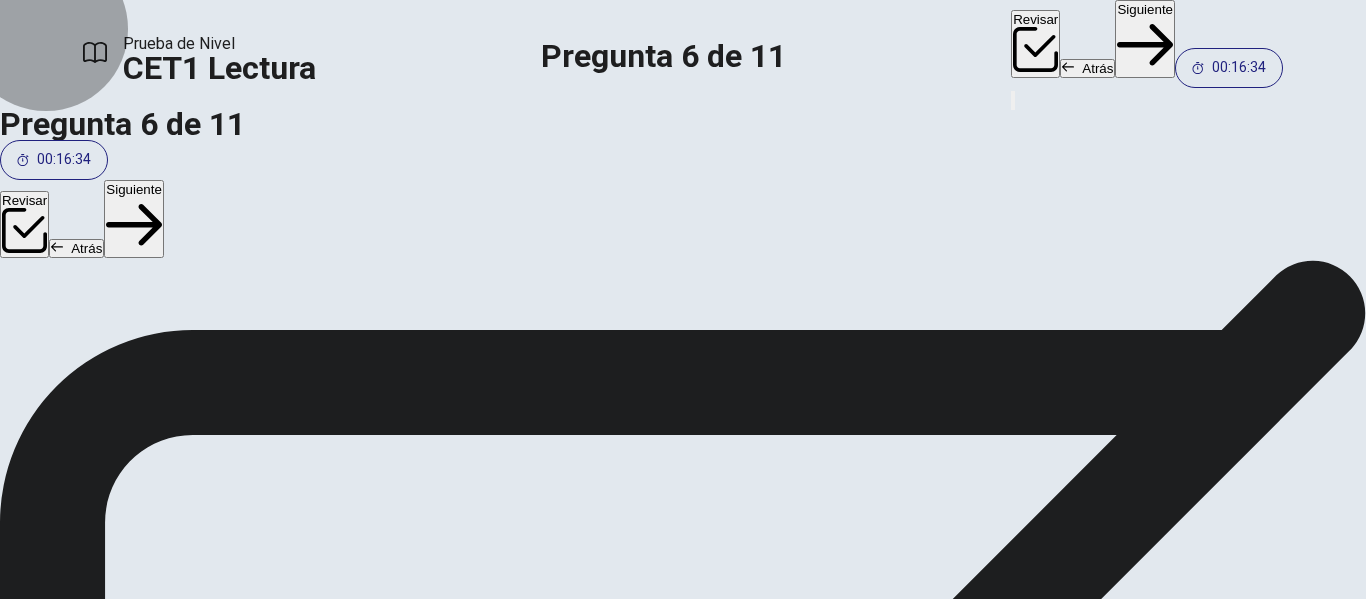 click on "Siguiente" at bounding box center [1145, 39] 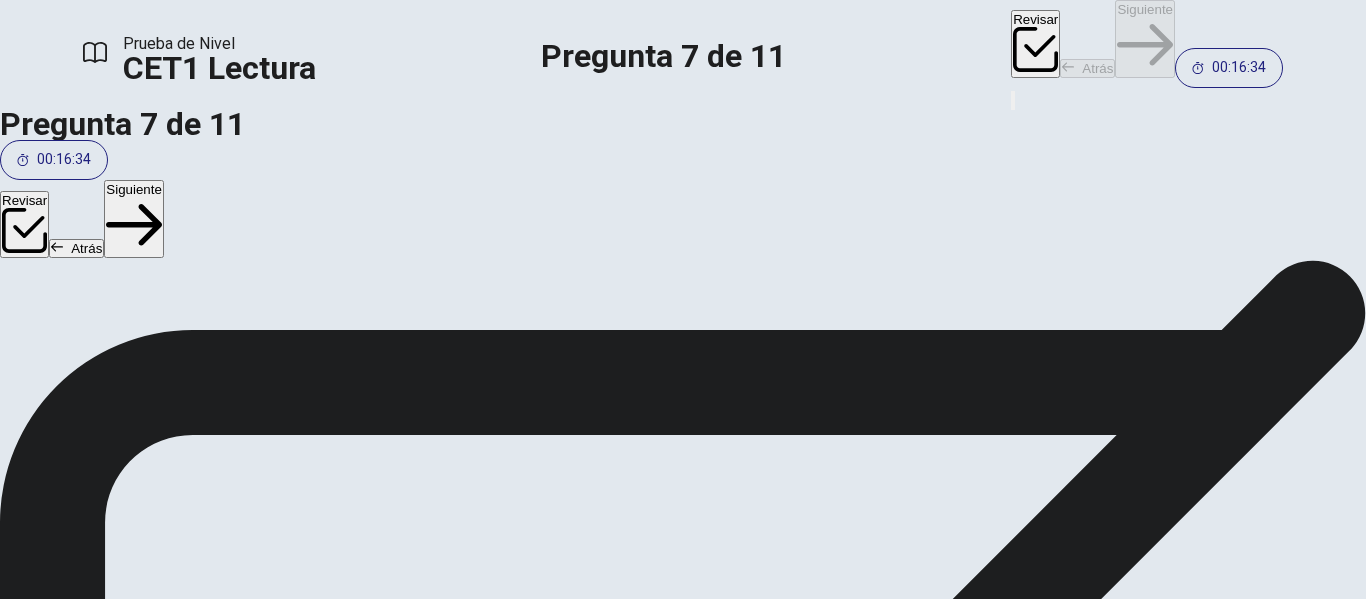 scroll, scrollTop: 425, scrollLeft: 0, axis: vertical 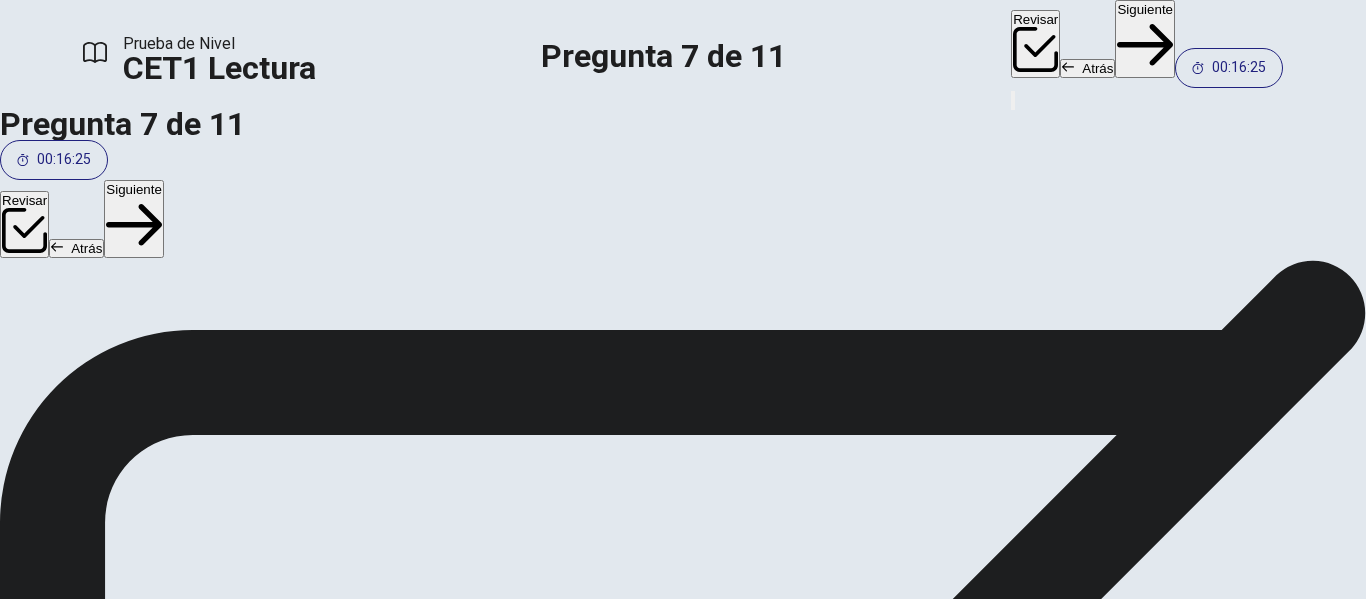 click at bounding box center [1072, 1998] 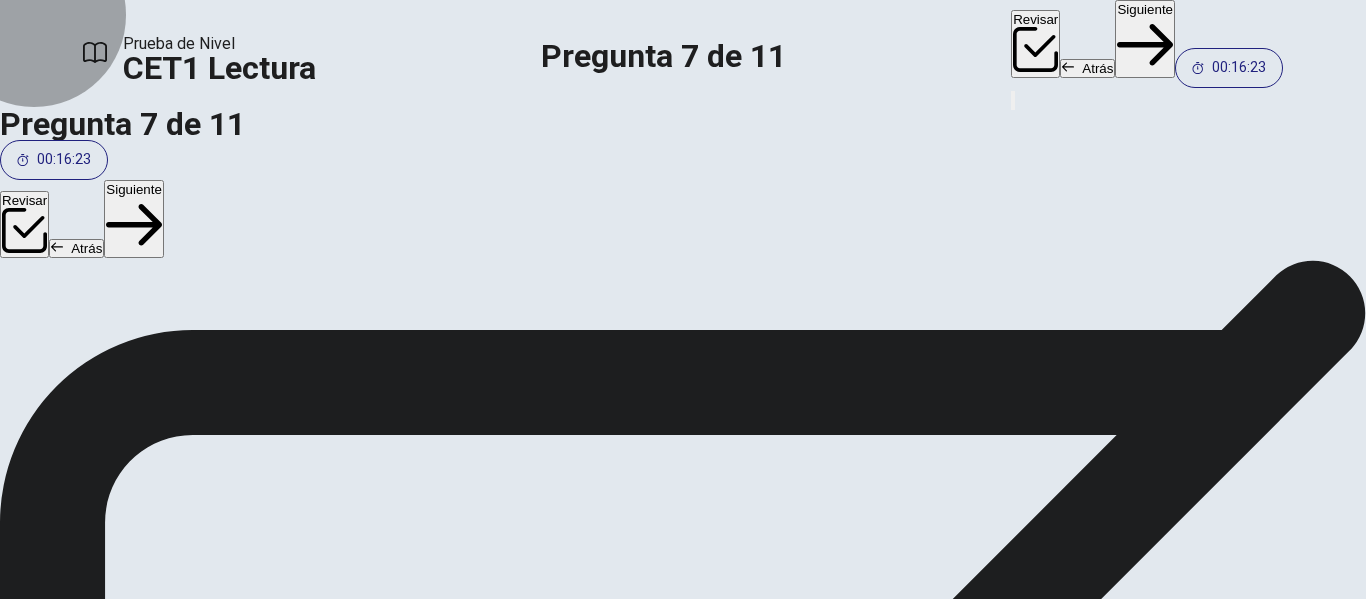 click on "Siguiente" at bounding box center [1145, 39] 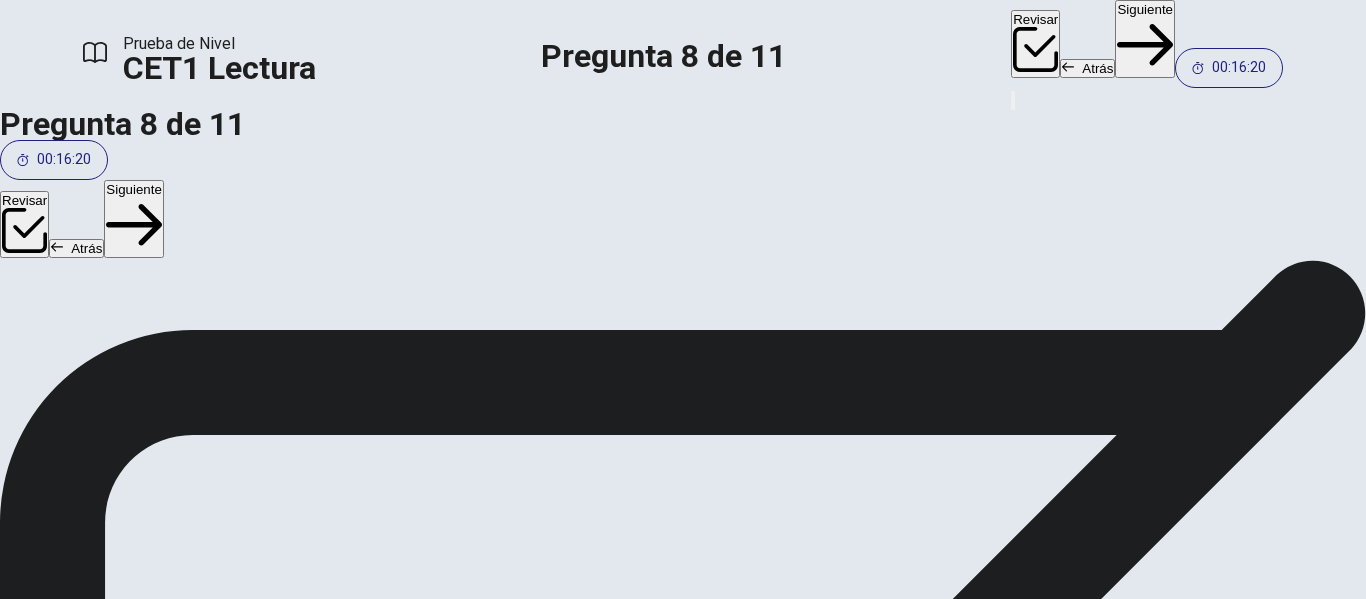 scroll, scrollTop: 18, scrollLeft: 0, axis: vertical 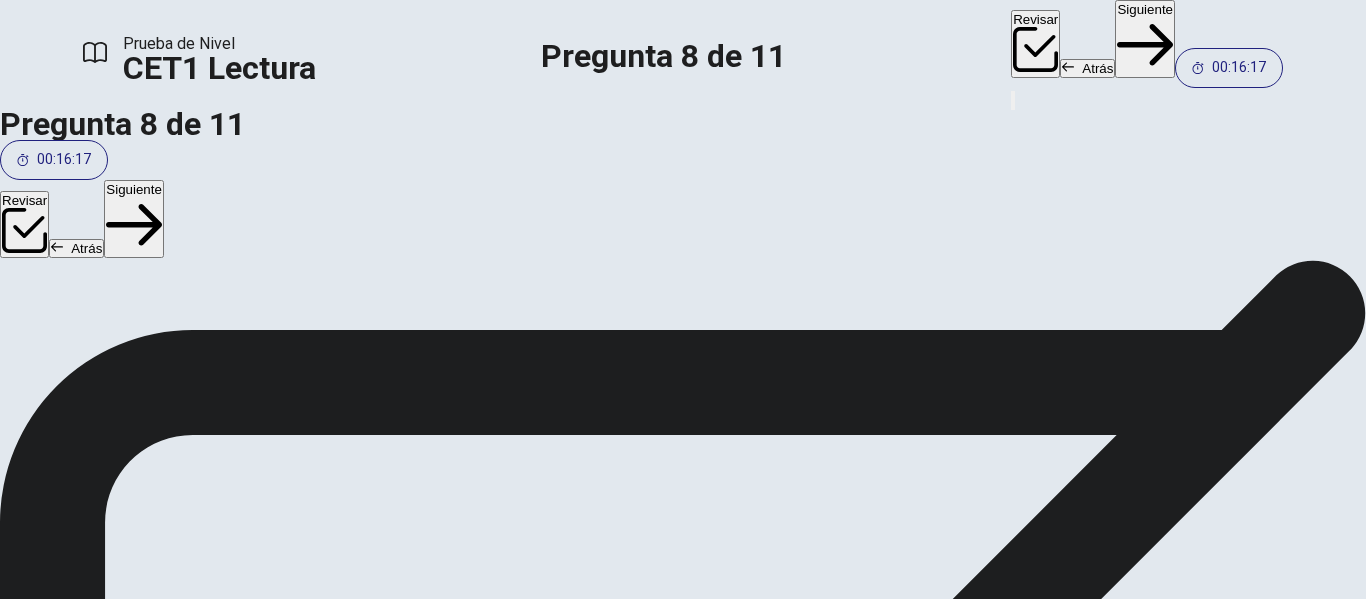 click on "Renewable energy sources will become less reliable over time." at bounding box center (271, 1927) 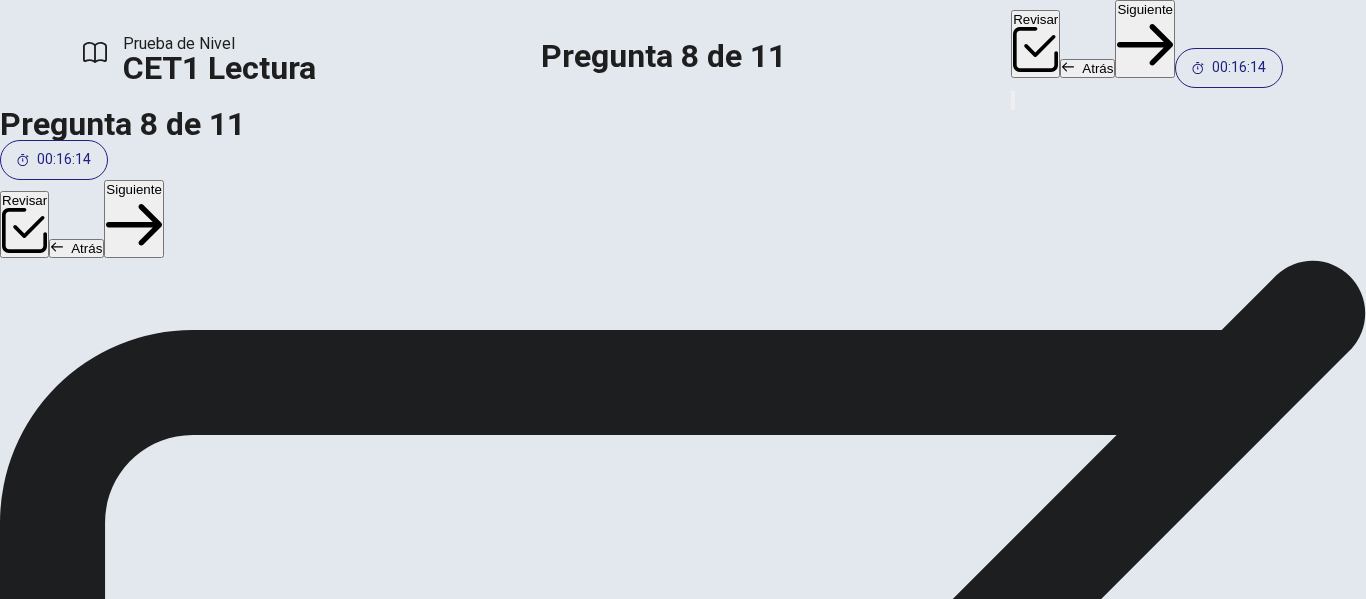 scroll, scrollTop: 649, scrollLeft: 0, axis: vertical 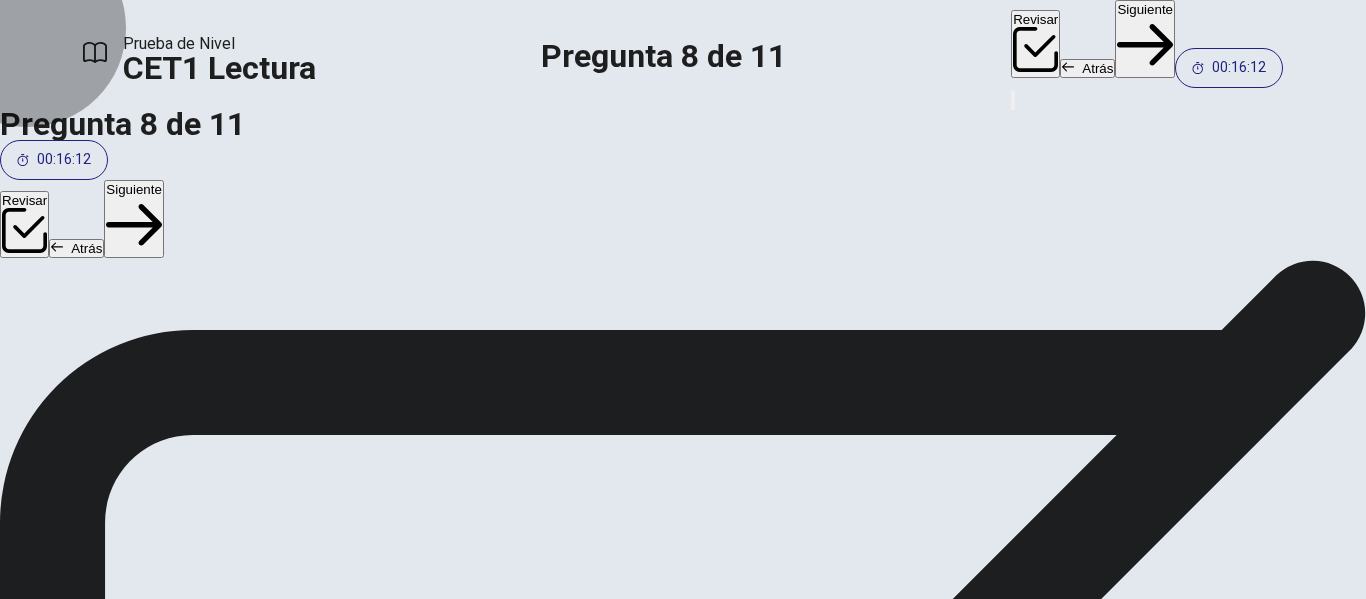 click on "Siguiente" at bounding box center [1145, 39] 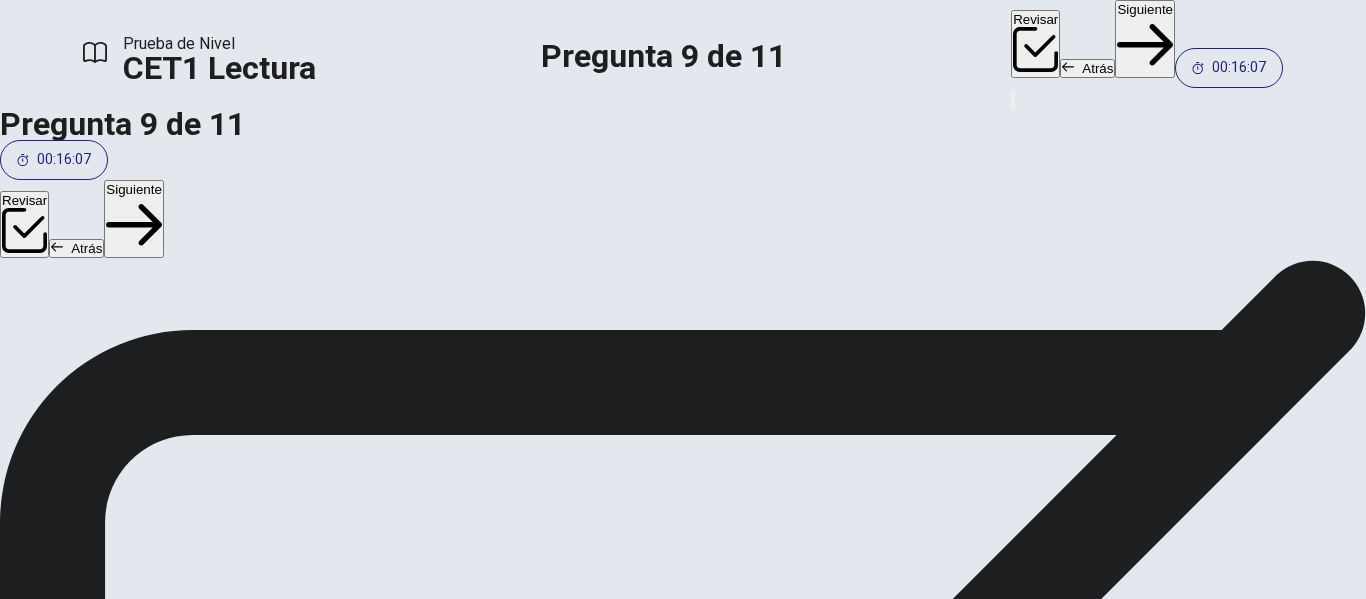 click on "It uses up too much fresh water for human use." at bounding box center [213, 1977] 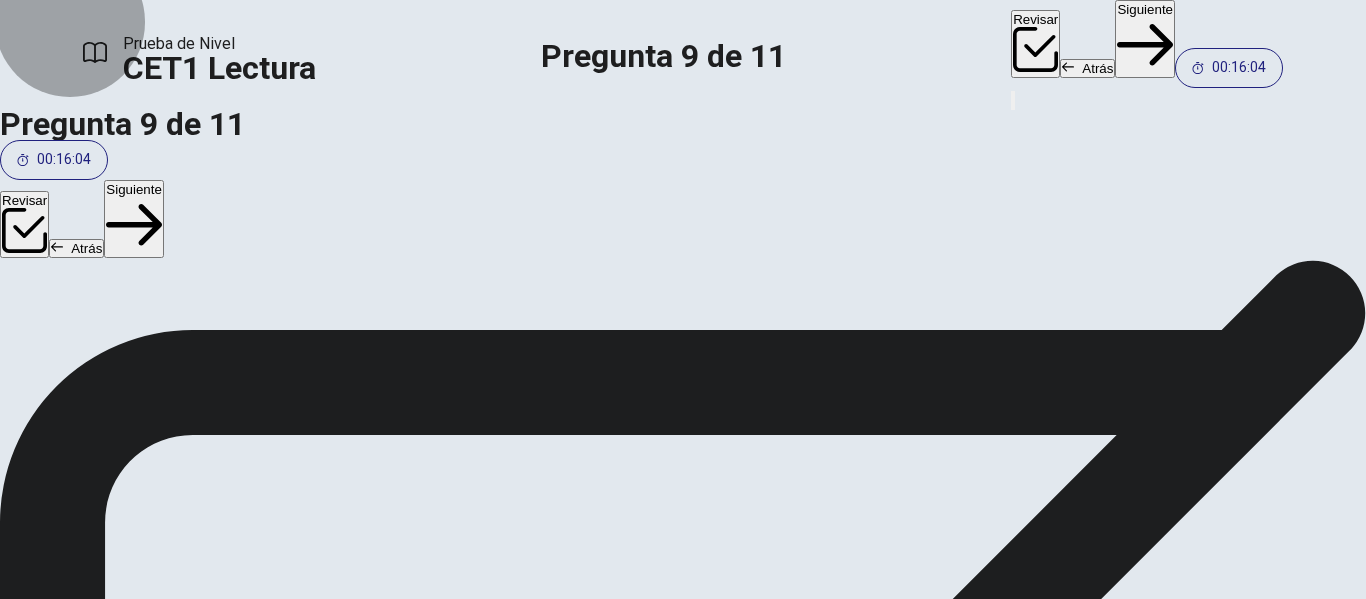 click on "Siguiente" at bounding box center (1145, 39) 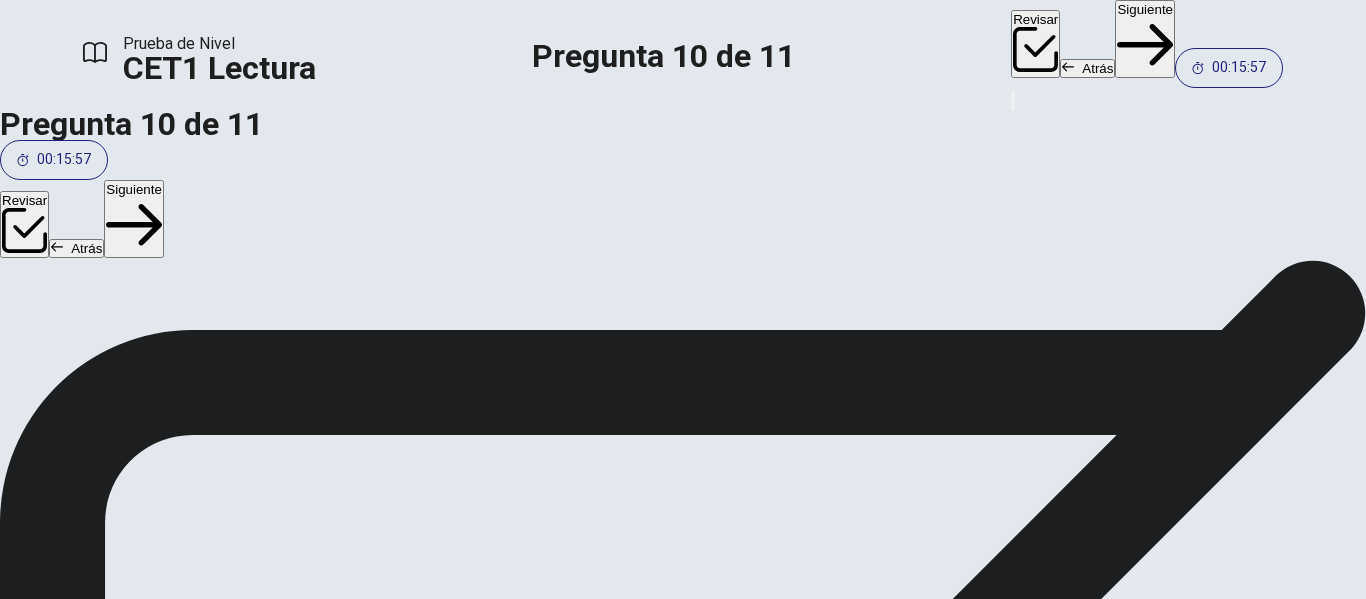 scroll, scrollTop: 304, scrollLeft: 0, axis: vertical 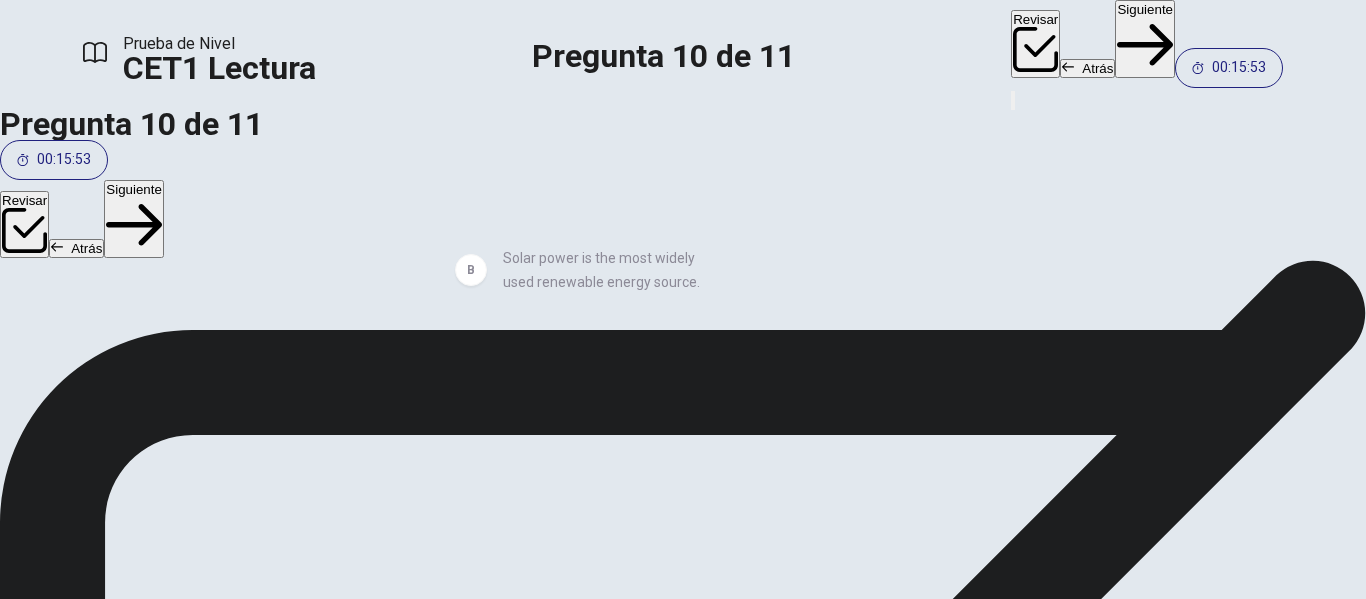 drag, startPoint x: 288, startPoint y: 305, endPoint x: 614, endPoint y: 274, distance: 327.4706 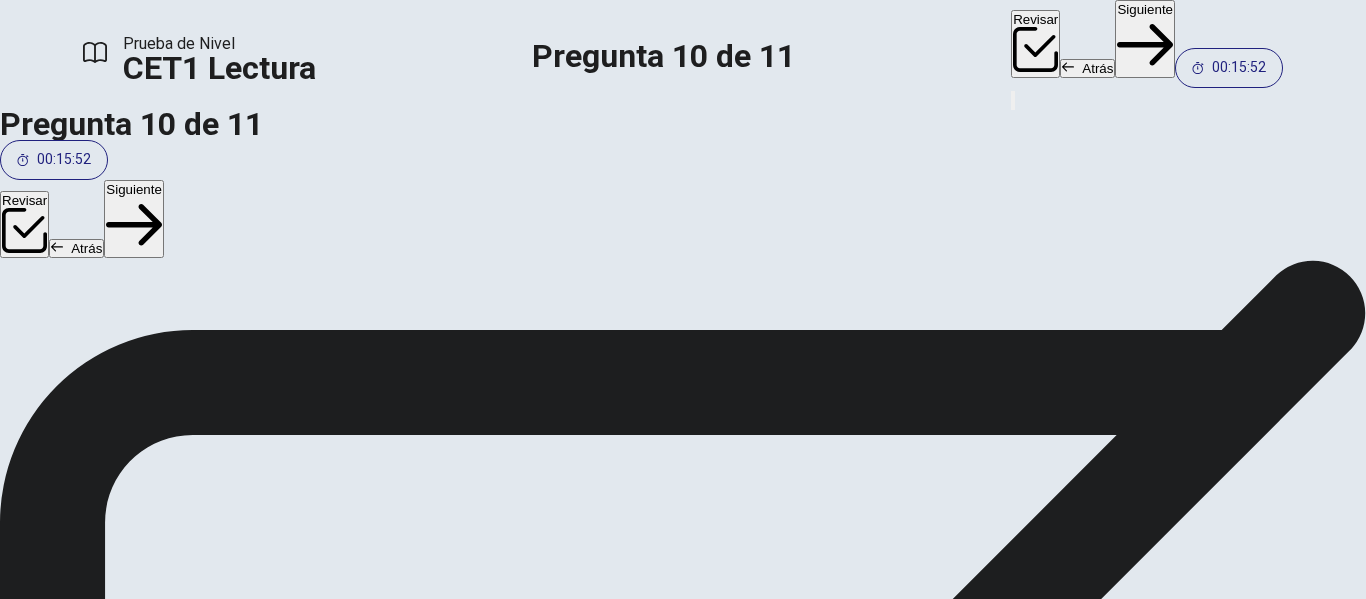 scroll, scrollTop: 0, scrollLeft: 0, axis: both 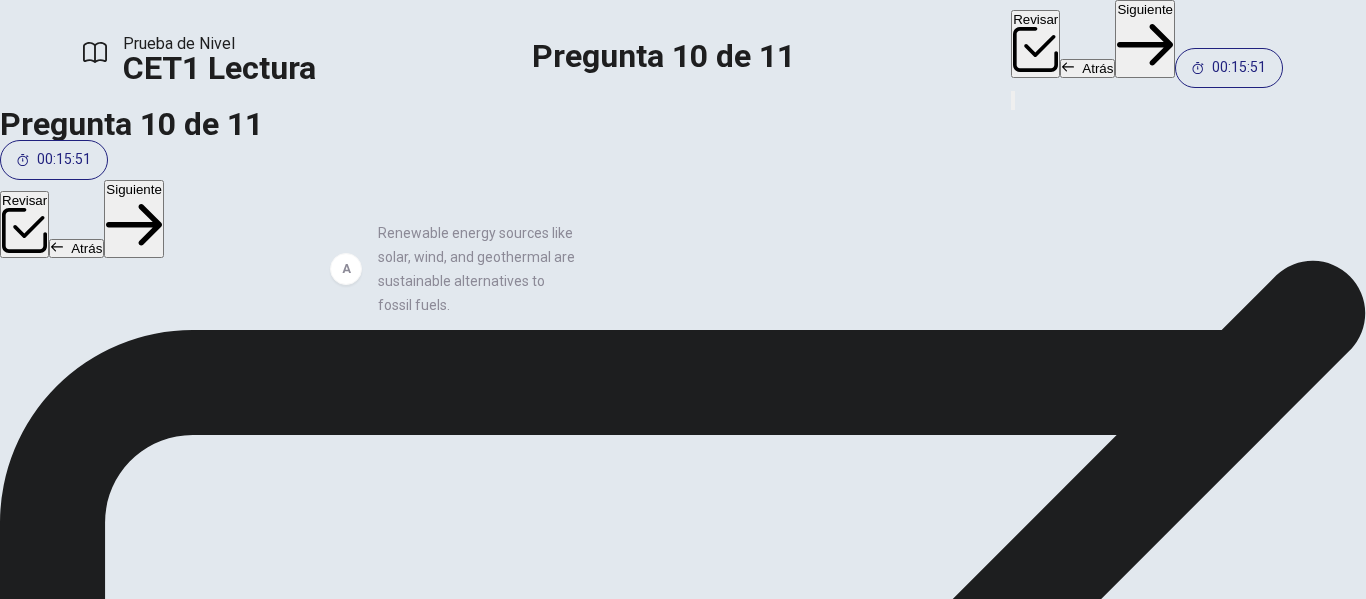 drag, startPoint x: 311, startPoint y: 221, endPoint x: 619, endPoint y: 322, distance: 324.13733 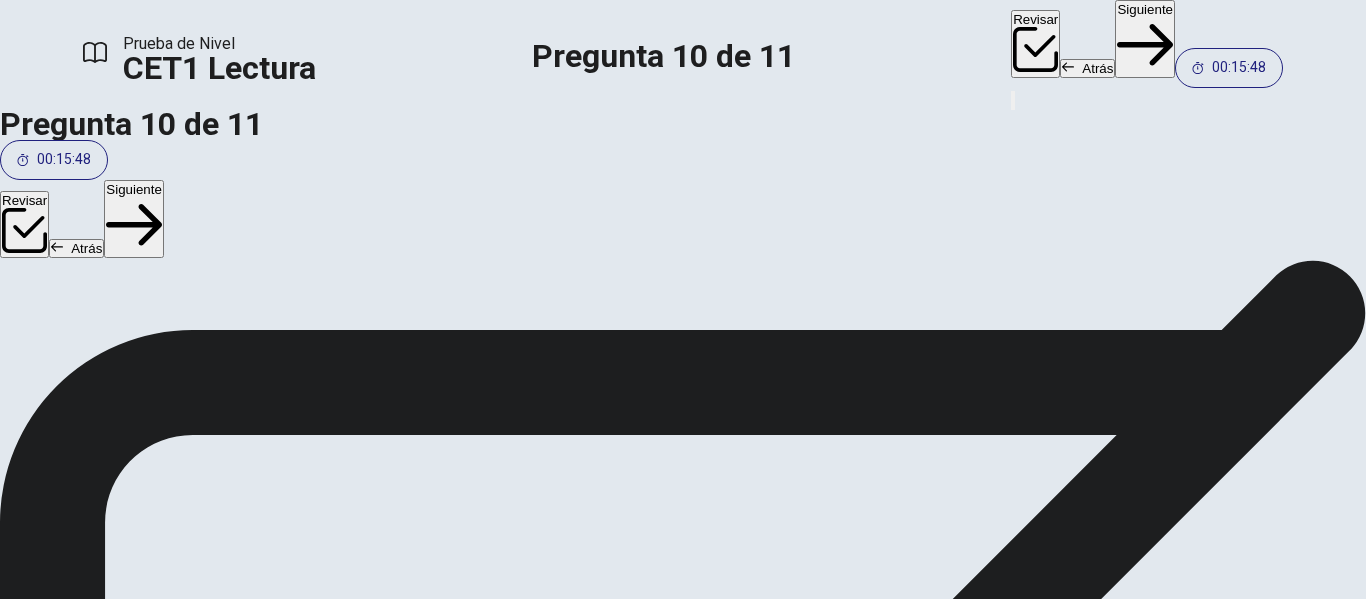 scroll, scrollTop: 156, scrollLeft: 0, axis: vertical 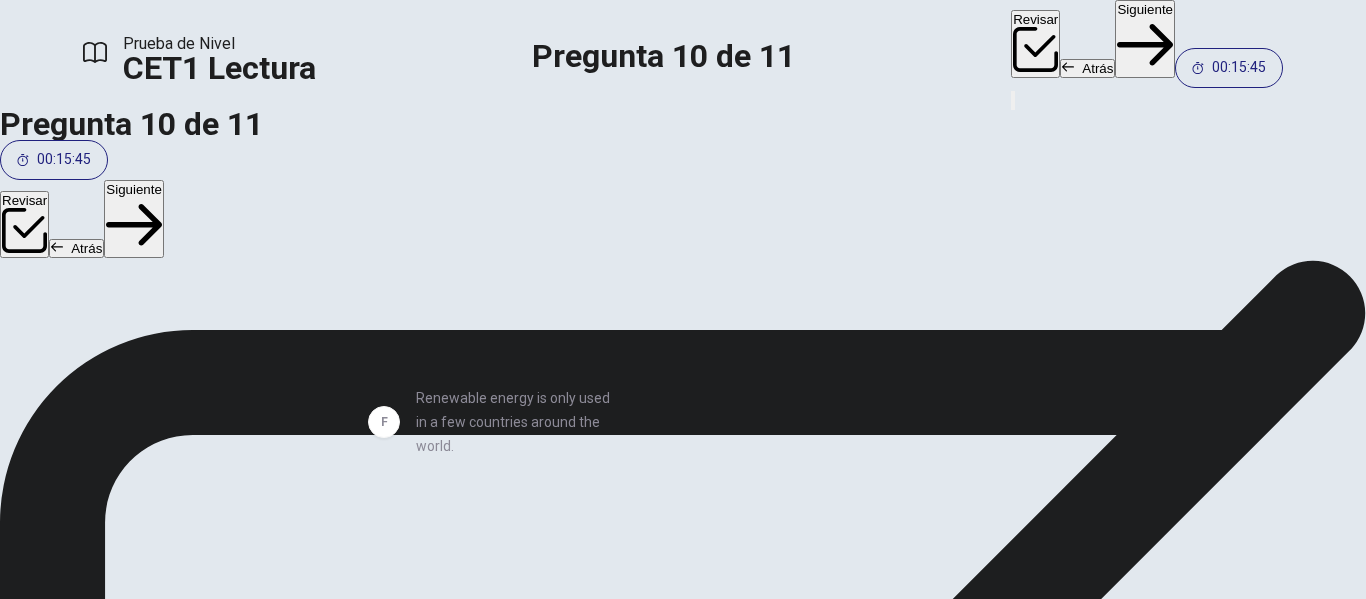 drag, startPoint x: 336, startPoint y: 387, endPoint x: 663, endPoint y: 406, distance: 327.5515 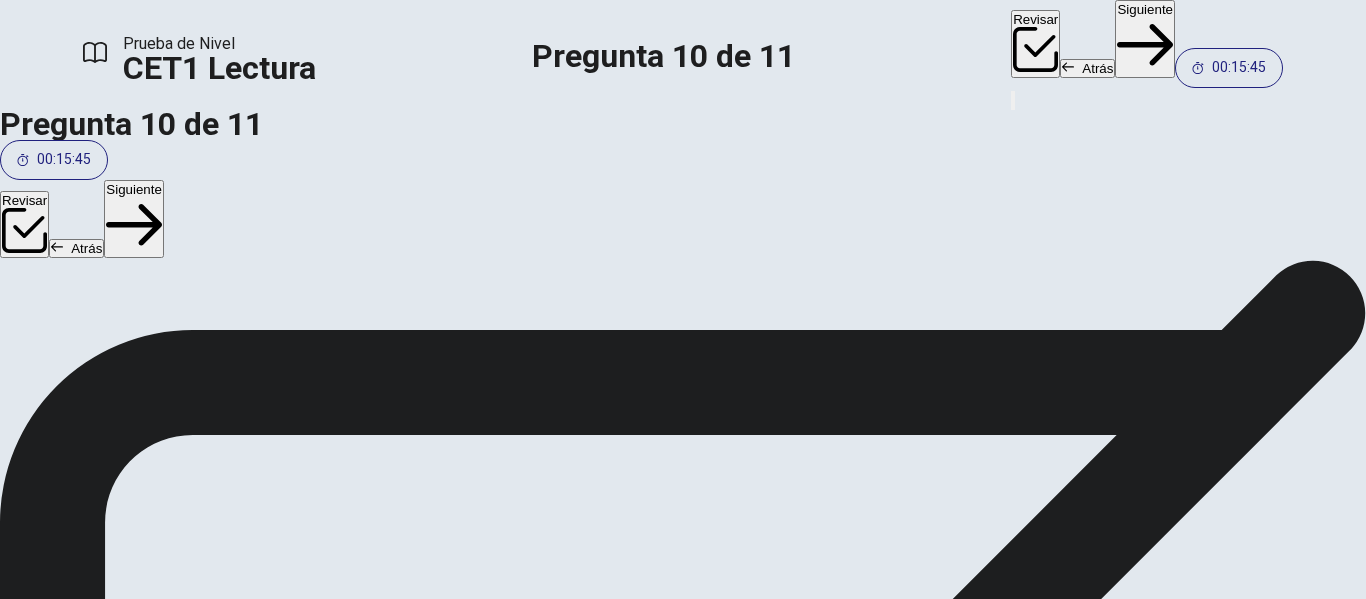 scroll, scrollTop: 36, scrollLeft: 0, axis: vertical 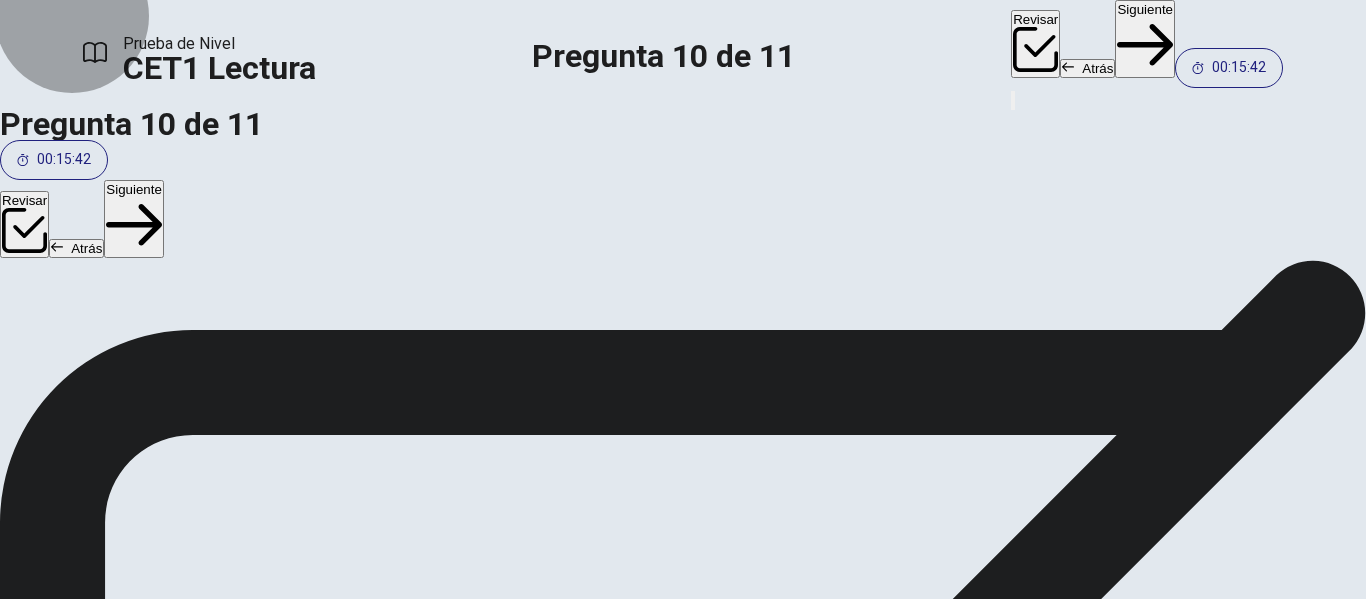 click on "Siguiente" at bounding box center [1145, 39] 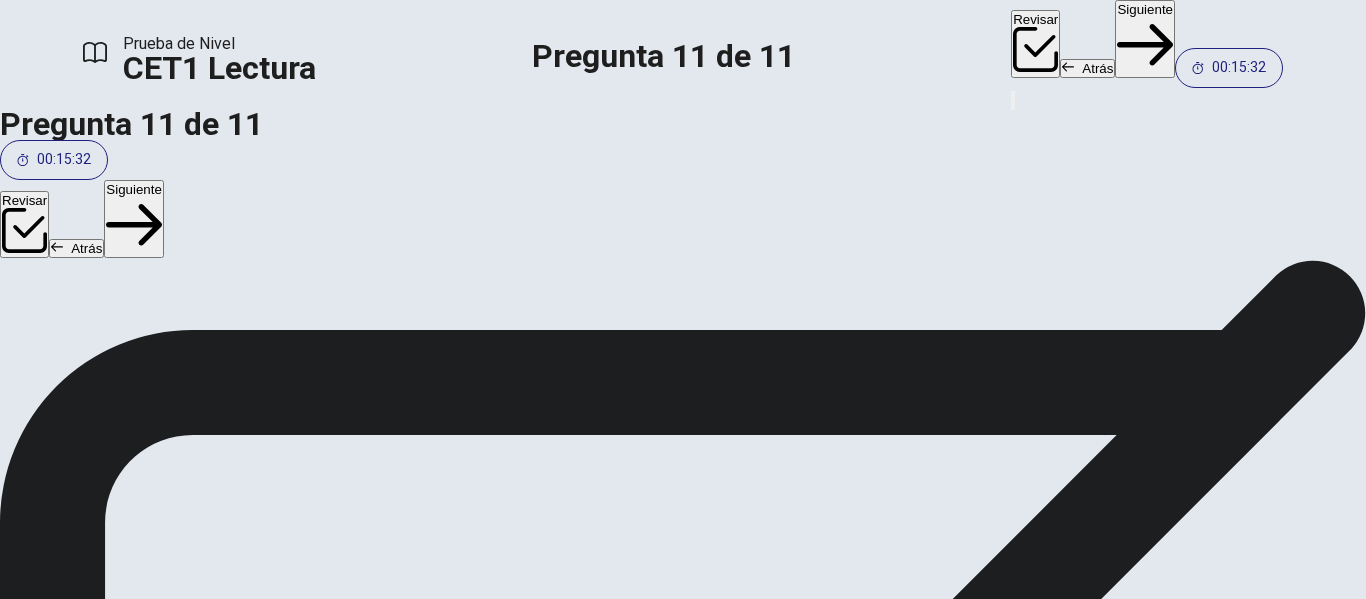 scroll, scrollTop: 206, scrollLeft: 0, axis: vertical 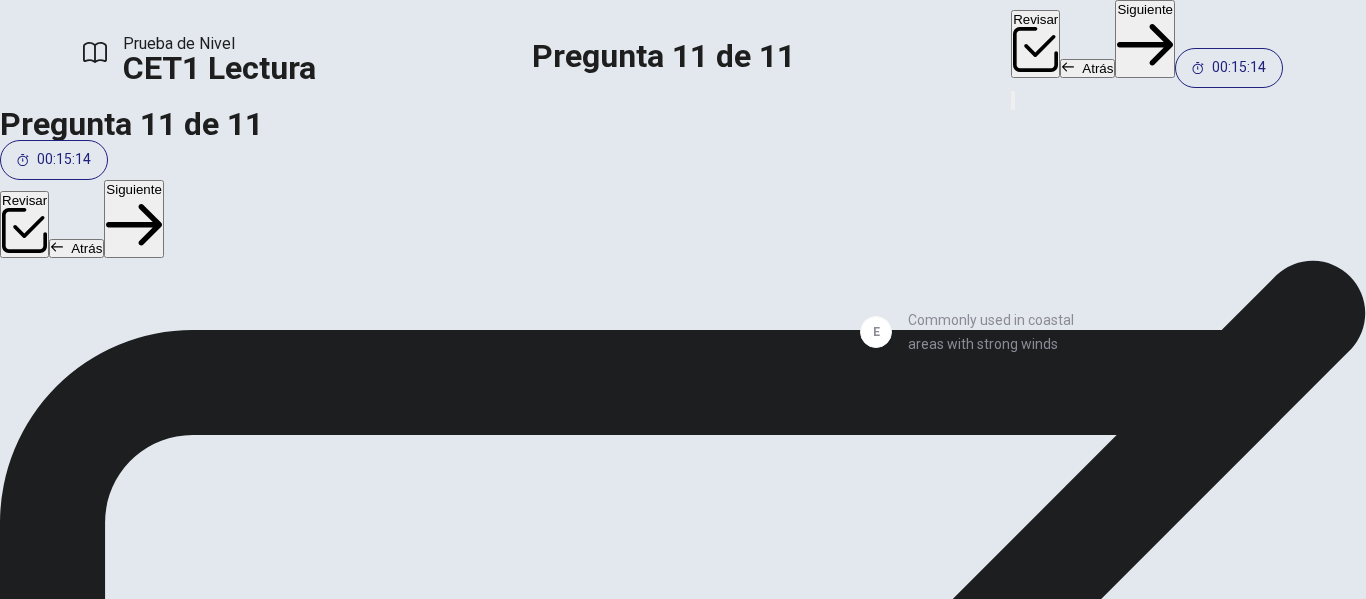drag, startPoint x: 314, startPoint y: 445, endPoint x: 1051, endPoint y: 355, distance: 742.4749 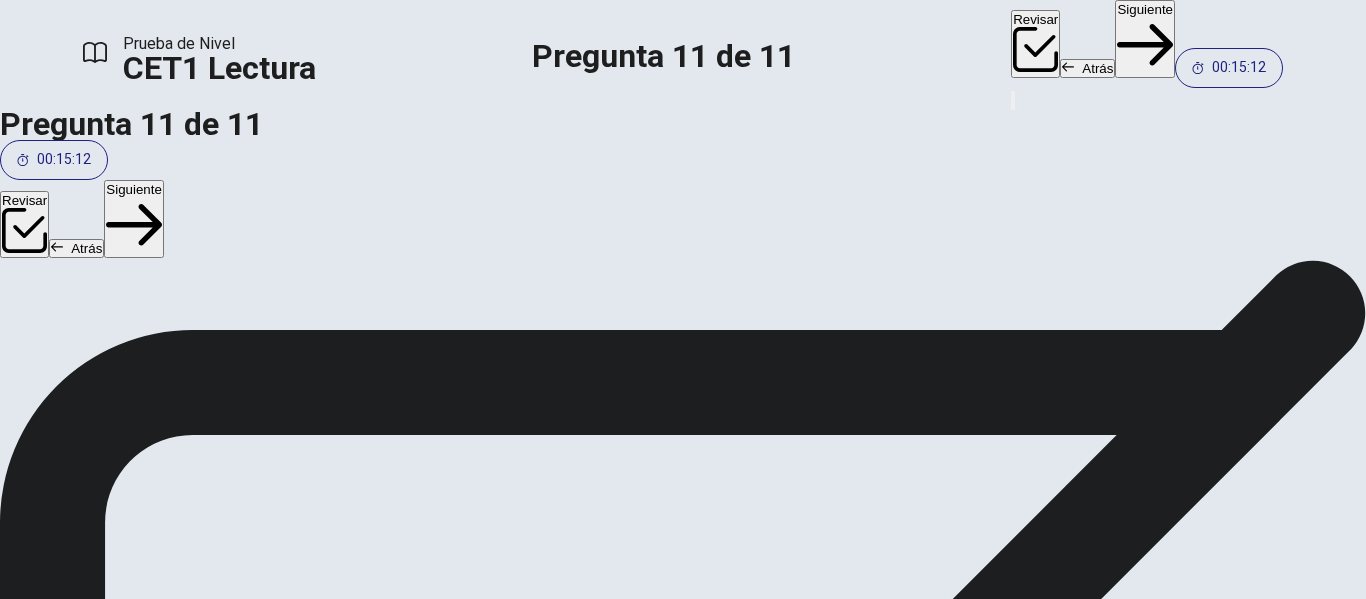 scroll, scrollTop: 236, scrollLeft: 0, axis: vertical 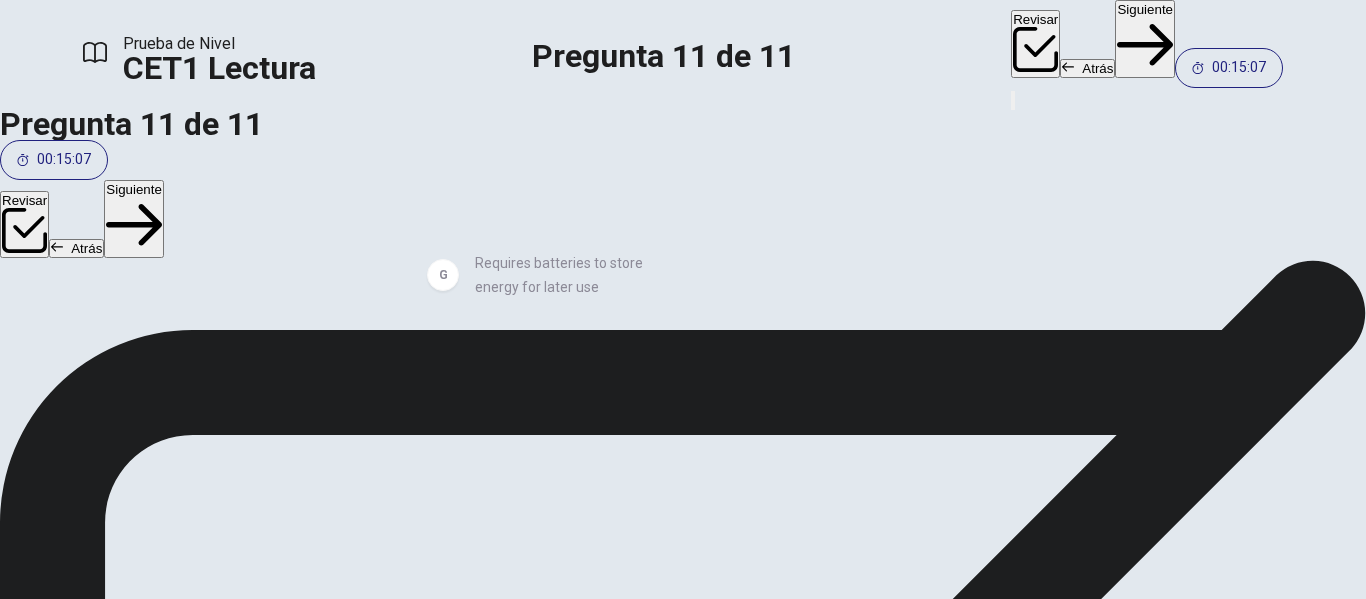 drag, startPoint x: 318, startPoint y: 479, endPoint x: 624, endPoint y: 270, distance: 370.56308 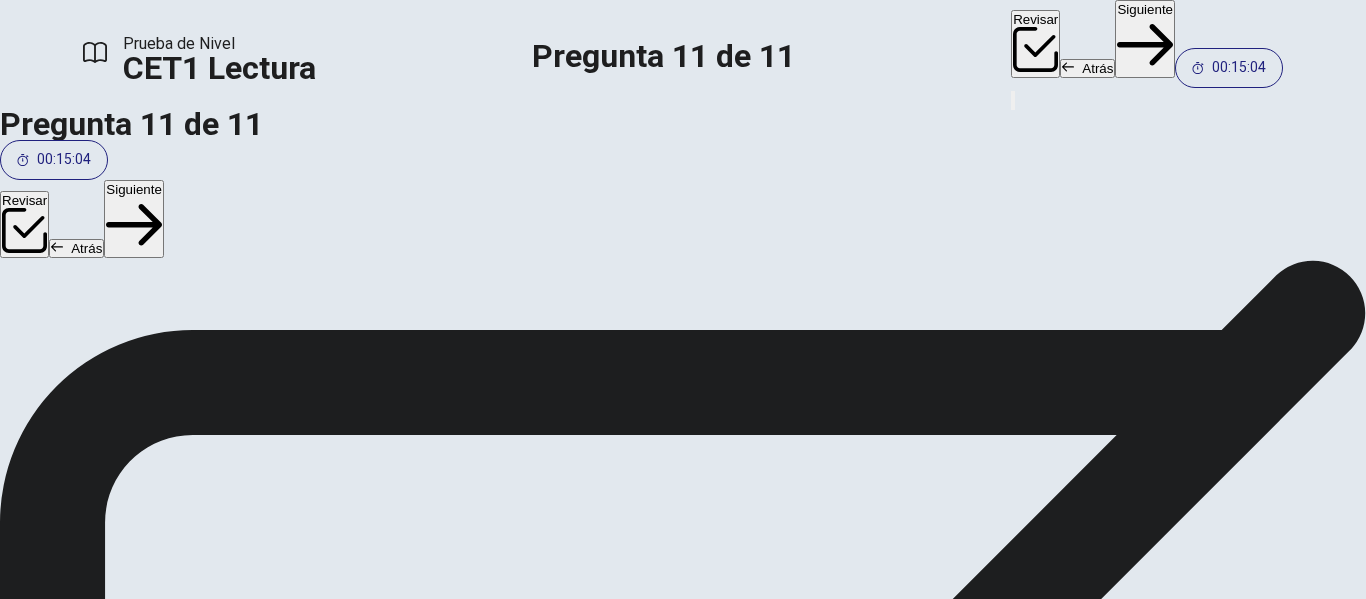 scroll, scrollTop: 0, scrollLeft: 0, axis: both 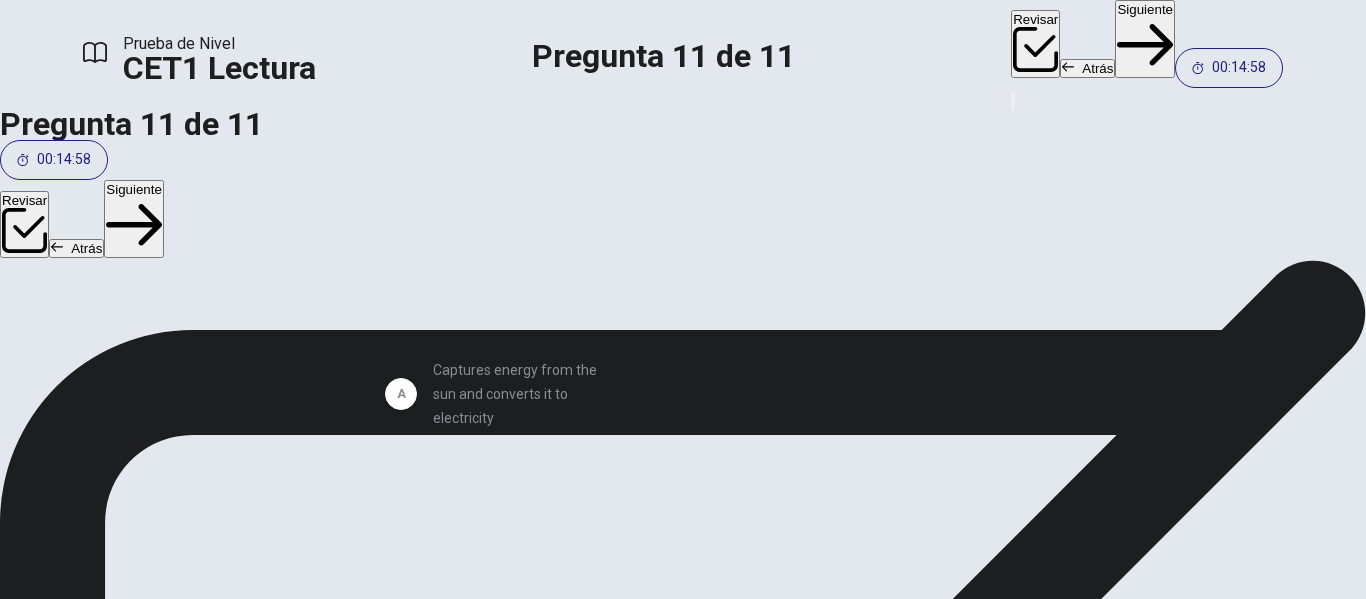 drag, startPoint x: 302, startPoint y: 284, endPoint x: 568, endPoint y: 399, distance: 289.79477 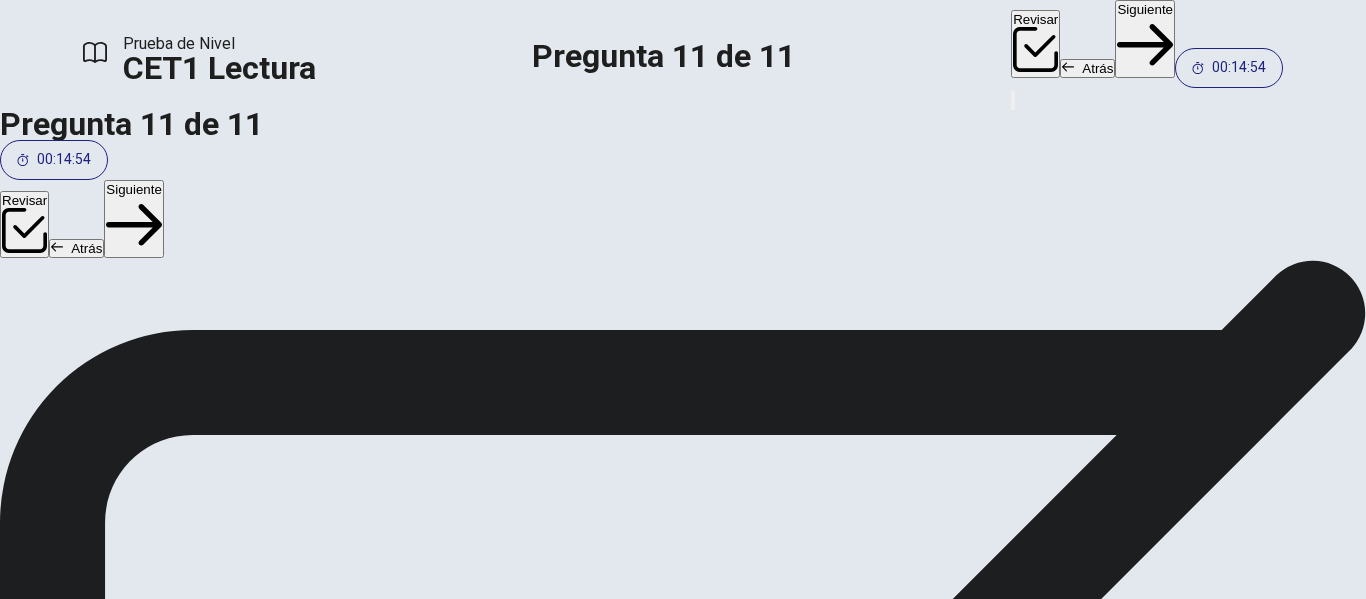 scroll, scrollTop: 156, scrollLeft: 0, axis: vertical 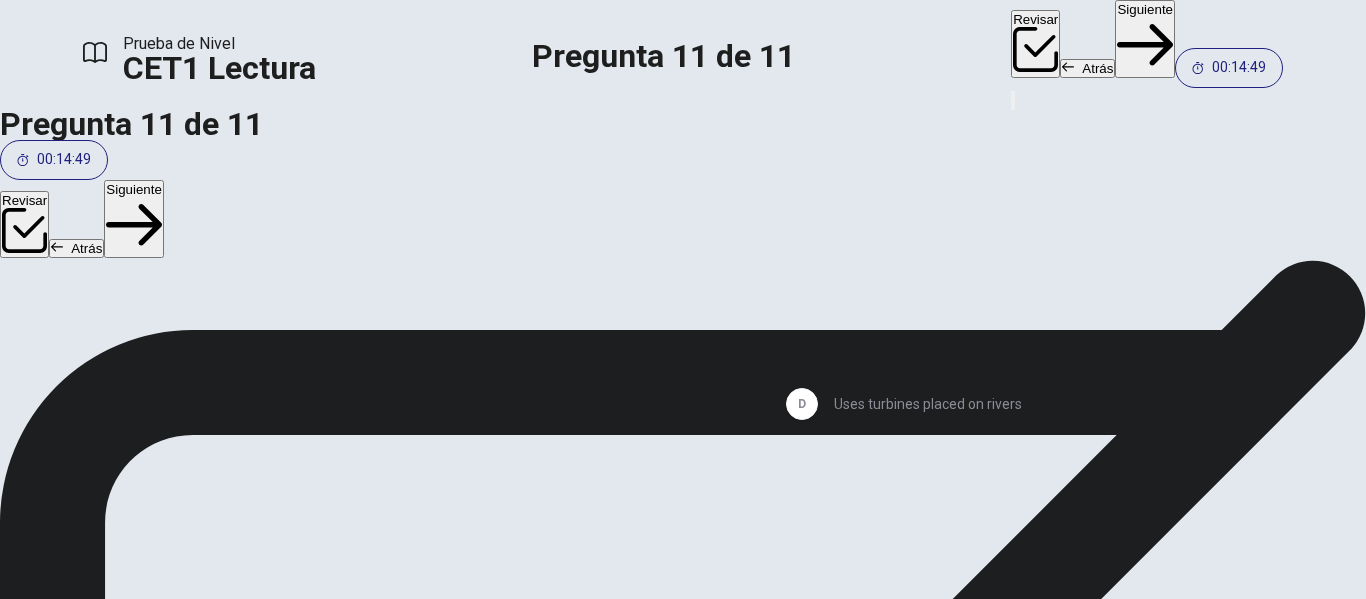 drag, startPoint x: 297, startPoint y: 448, endPoint x: 980, endPoint y: 409, distance: 684.11255 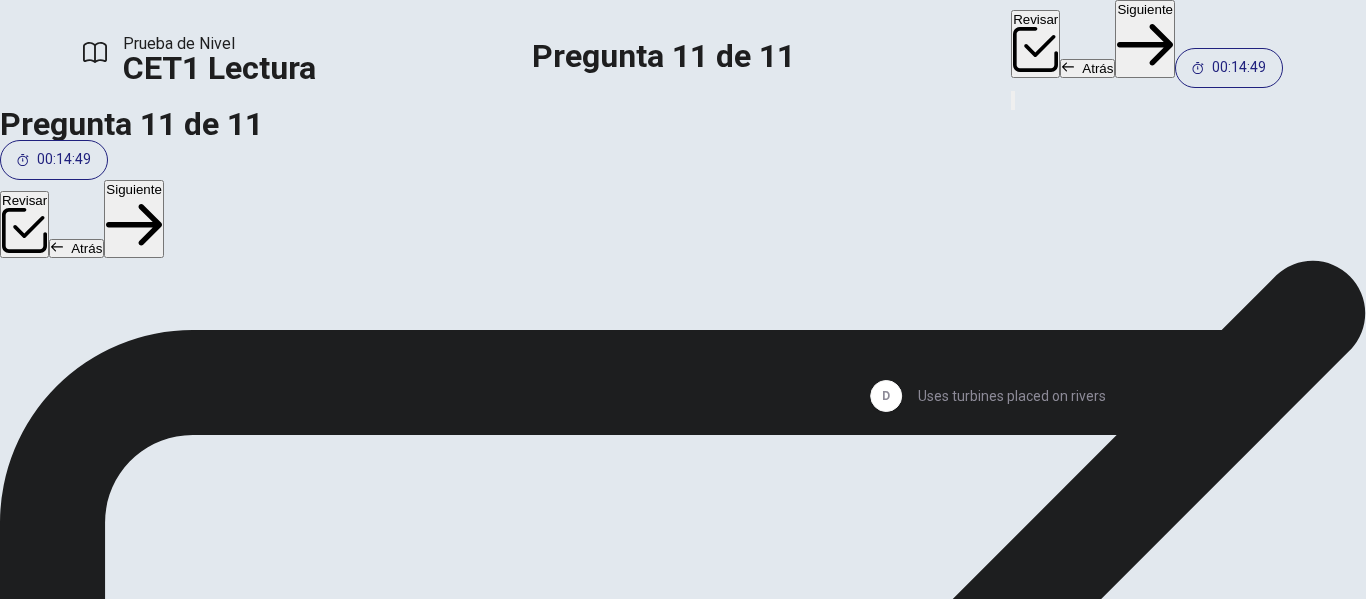 scroll, scrollTop: 0, scrollLeft: 0, axis: both 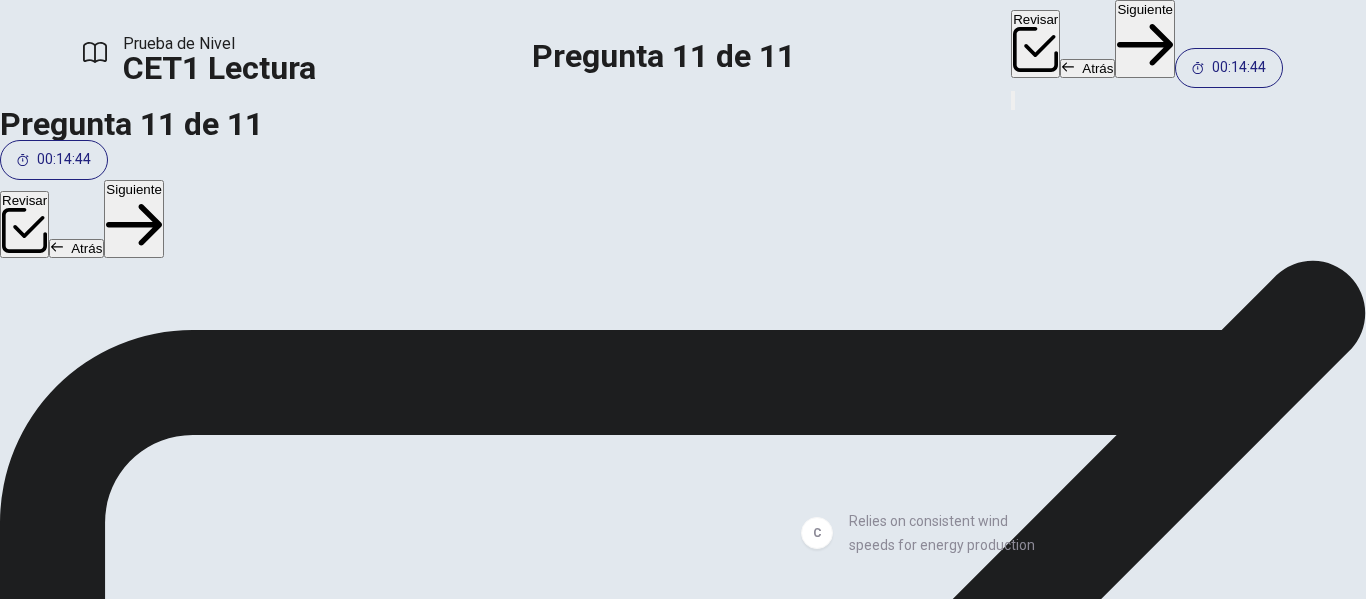 drag, startPoint x: 284, startPoint y: 407, endPoint x: 972, endPoint y: 544, distance: 701.5077 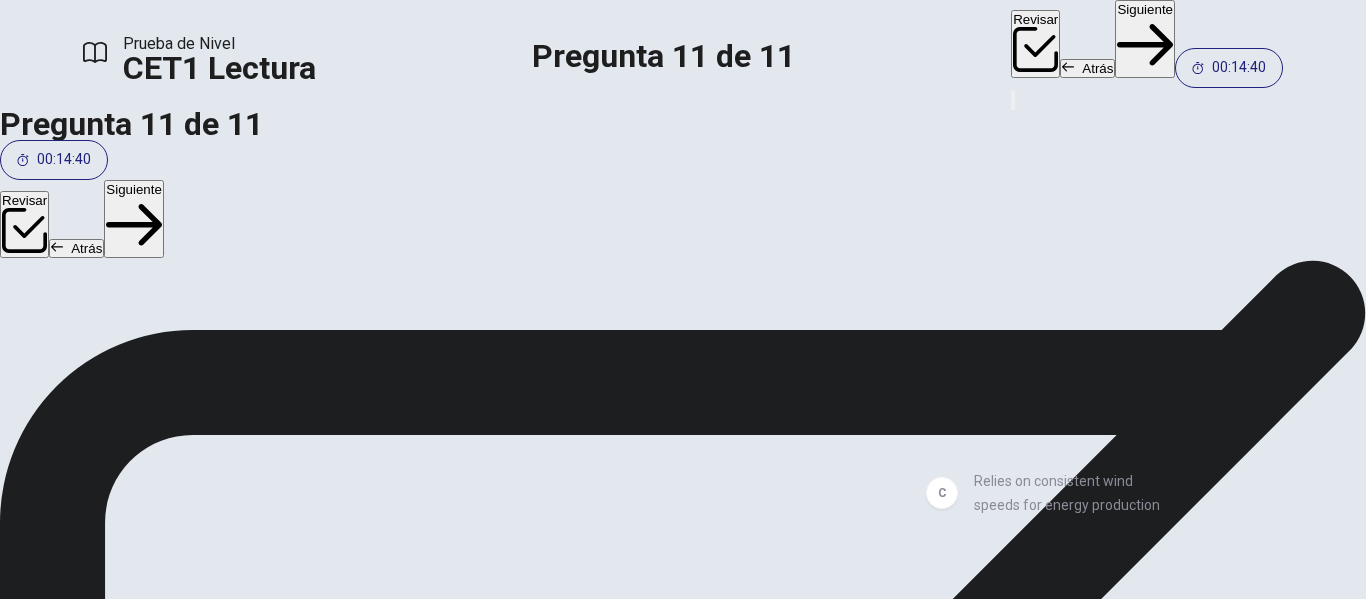 drag, startPoint x: 307, startPoint y: 376, endPoint x: 1116, endPoint y: 482, distance: 815.9148 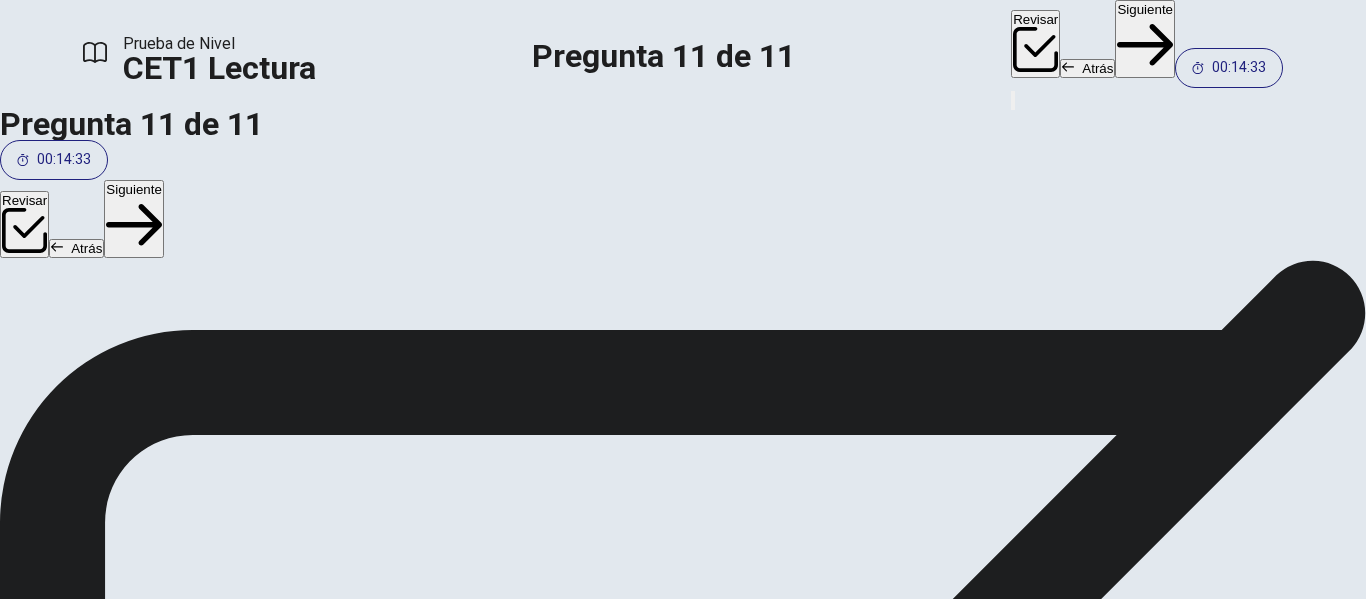 scroll, scrollTop: 143, scrollLeft: 0, axis: vertical 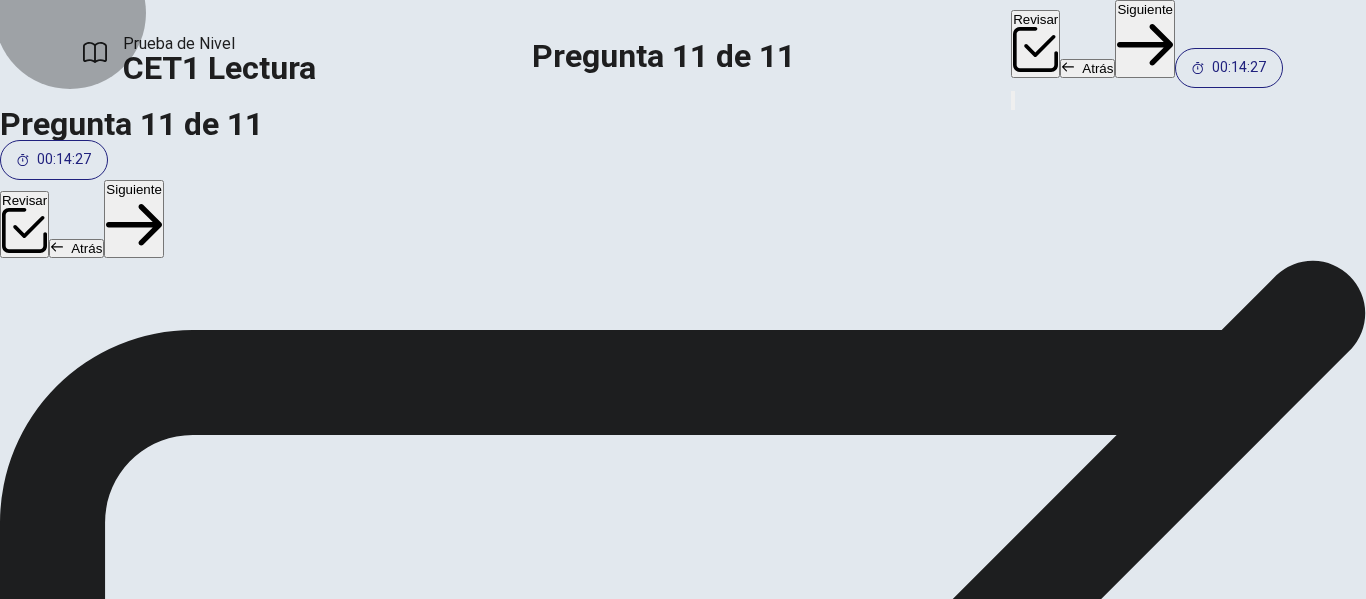 click on "Siguiente" at bounding box center [1145, 39] 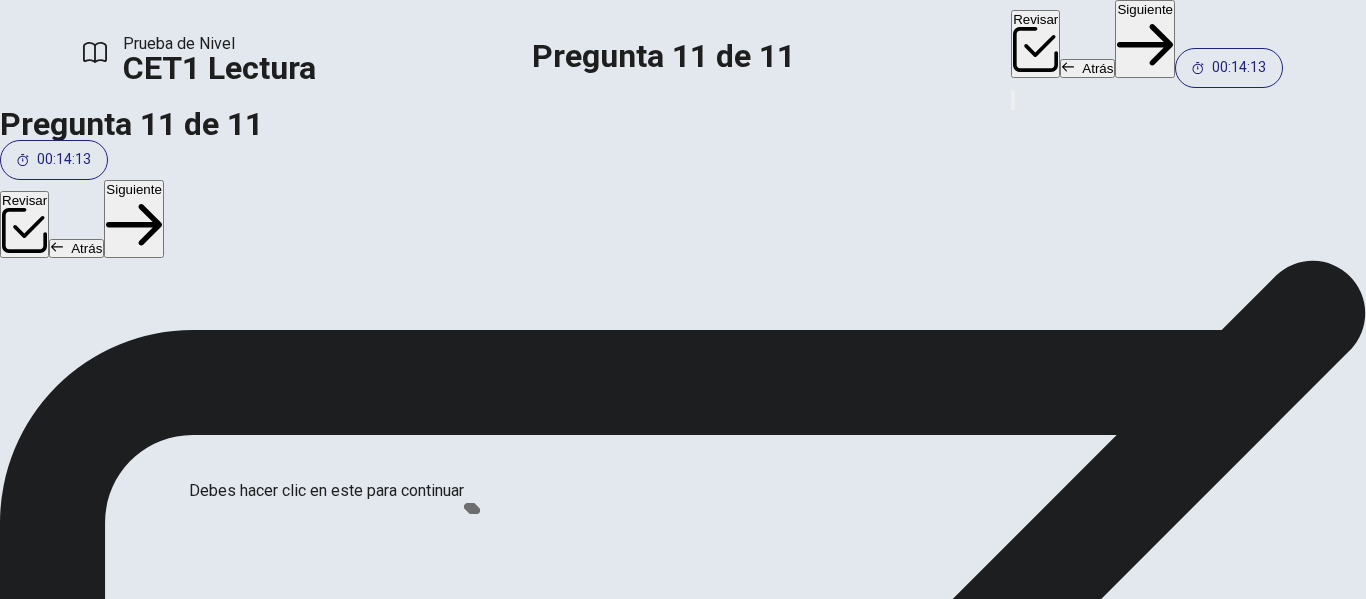 scroll, scrollTop: 0, scrollLeft: 0, axis: both 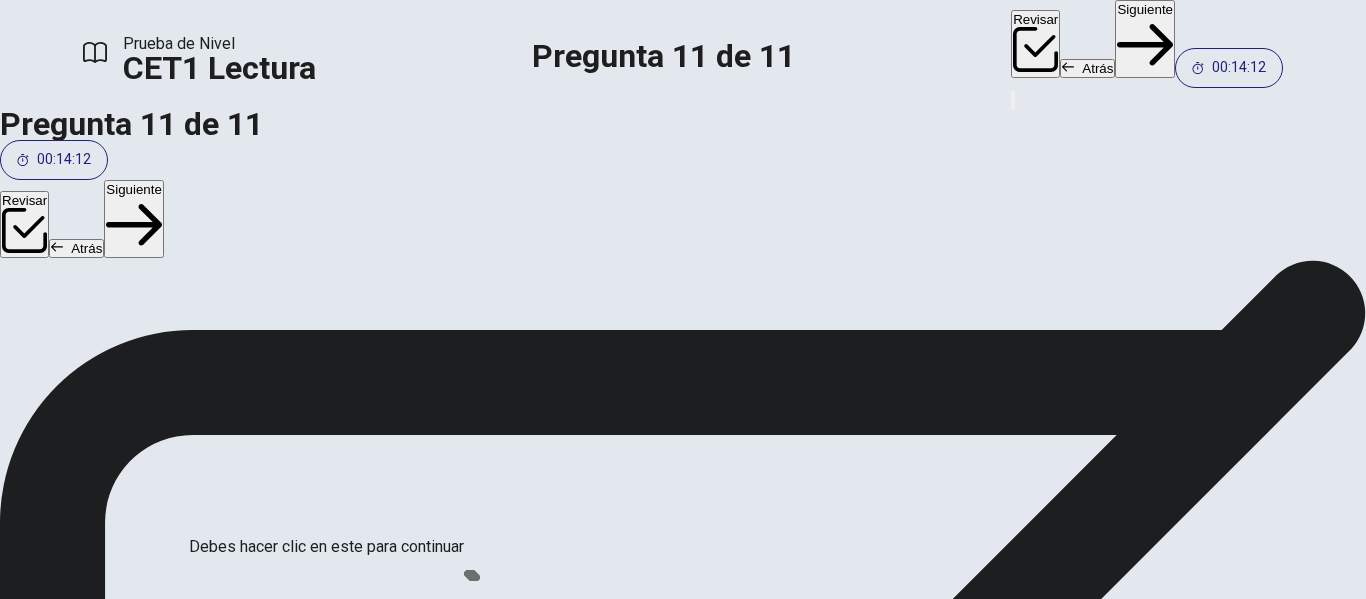 click at bounding box center [683, 599] 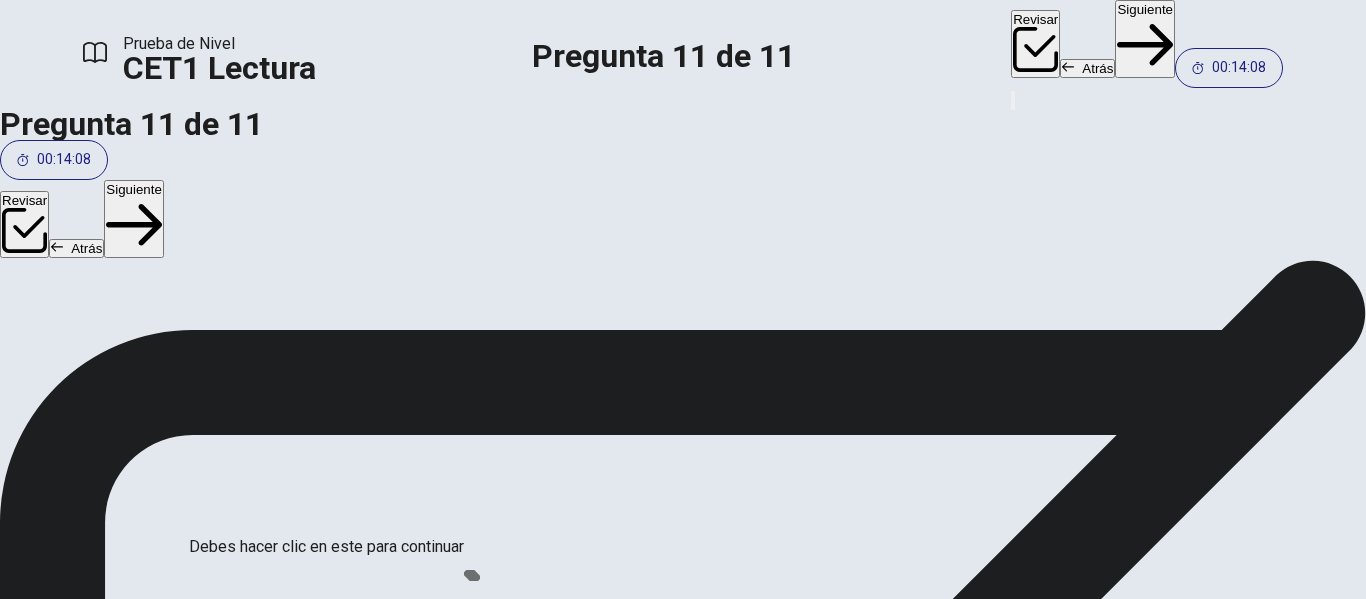 scroll, scrollTop: 179, scrollLeft: 0, axis: vertical 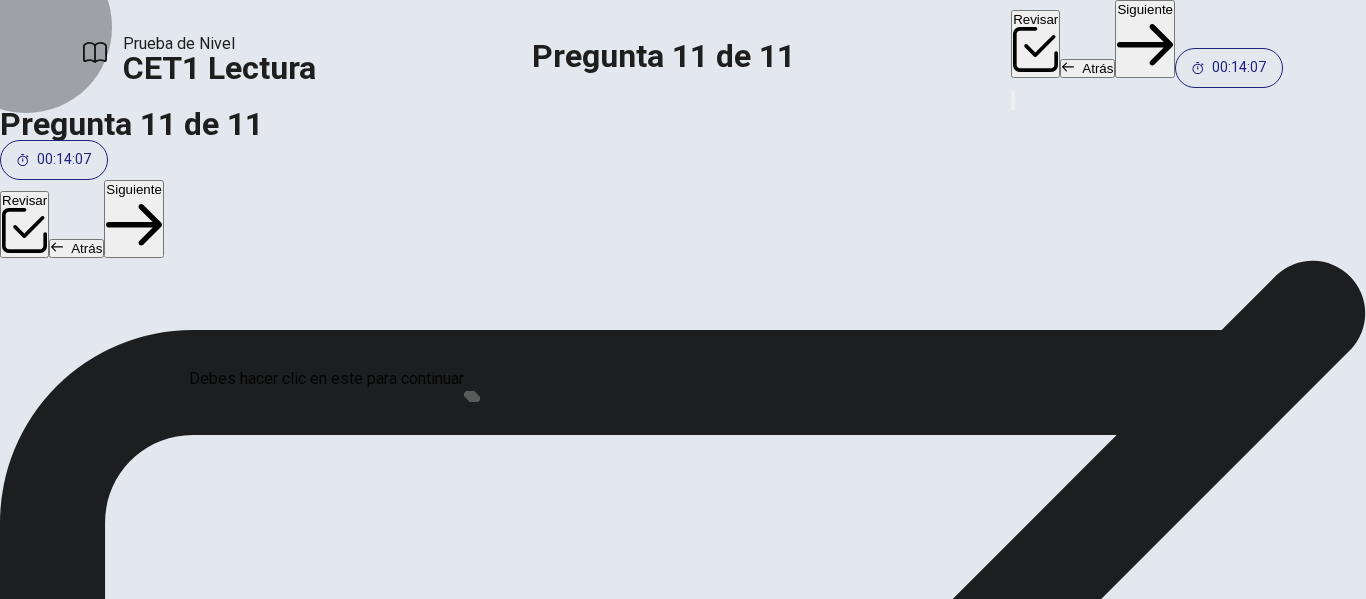 click on "Regresar" at bounding box center [31, 2158] 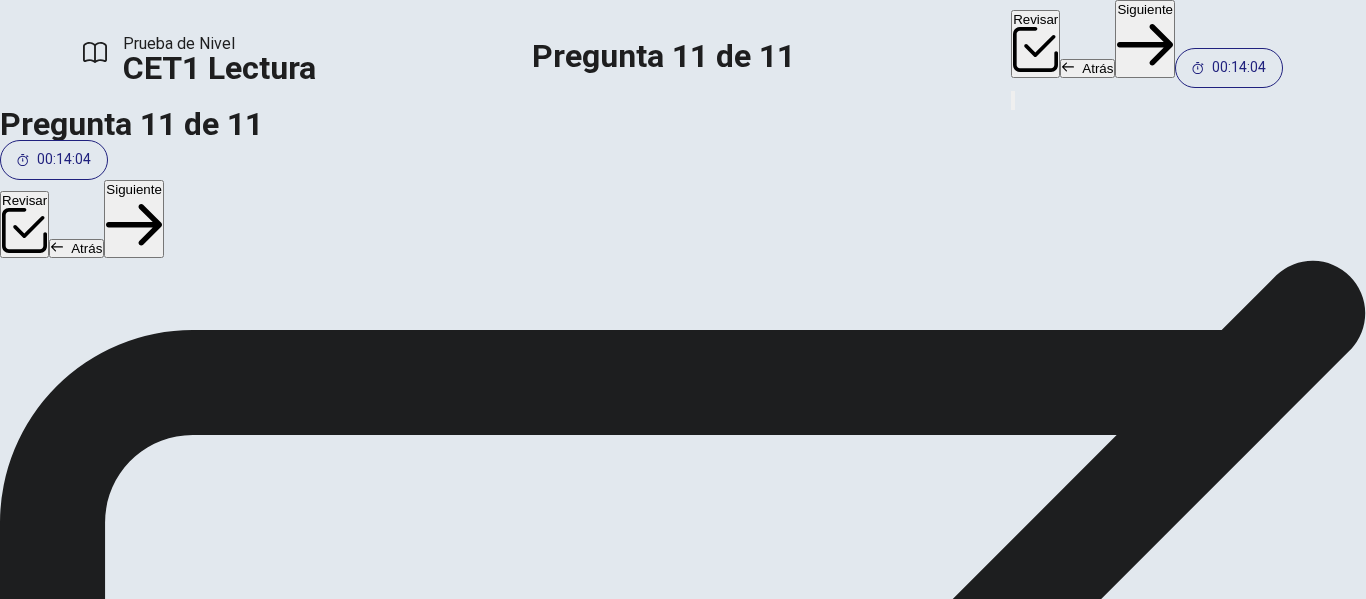 click on "Revisar" at bounding box center (1035, 43) 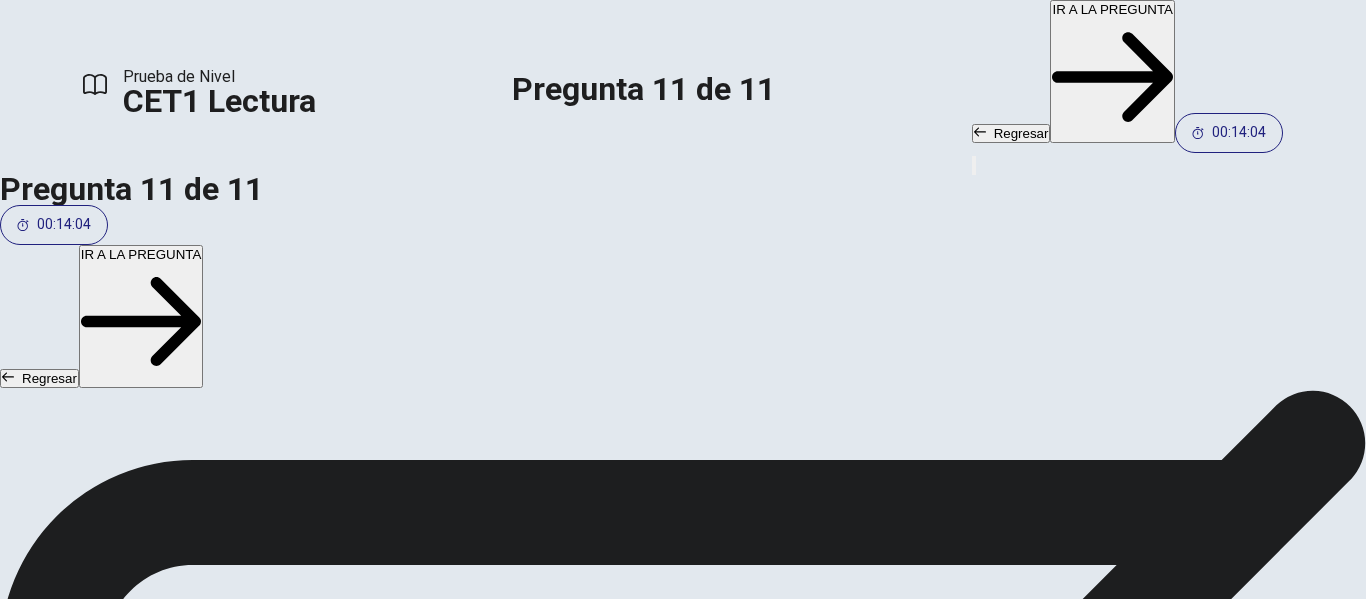 scroll, scrollTop: 411, scrollLeft: 0, axis: vertical 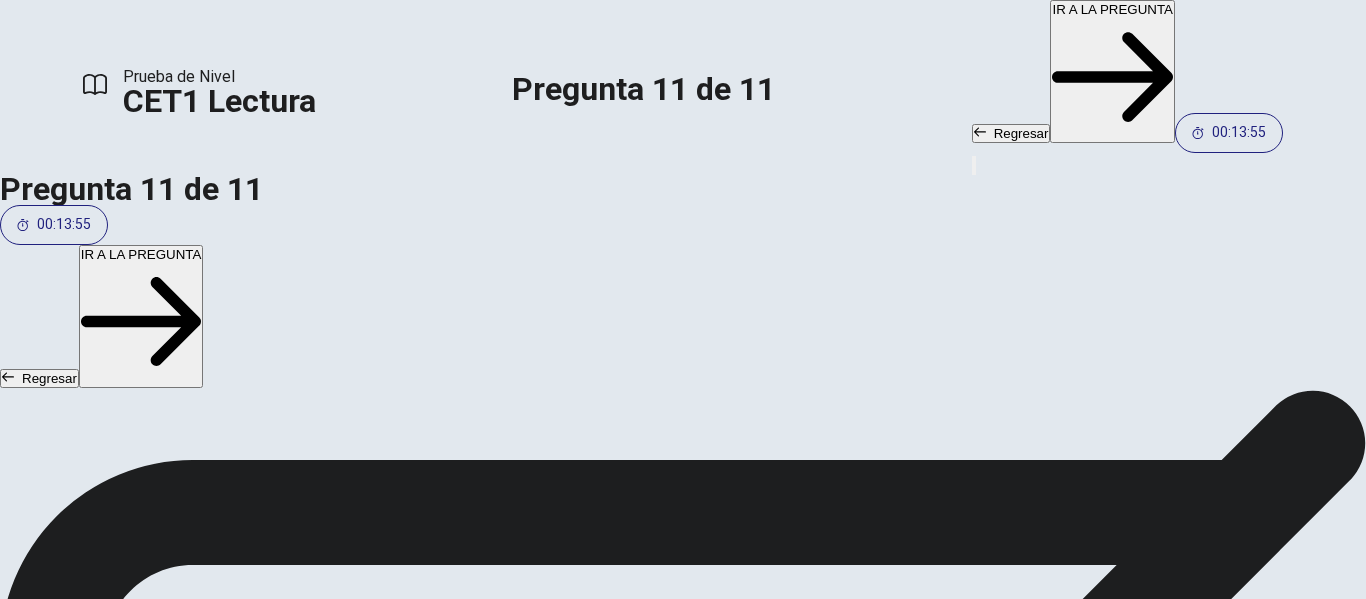 click on "The word  replenished  in paragraph 1 is closest in meaning to:" at bounding box center (663, 2785) 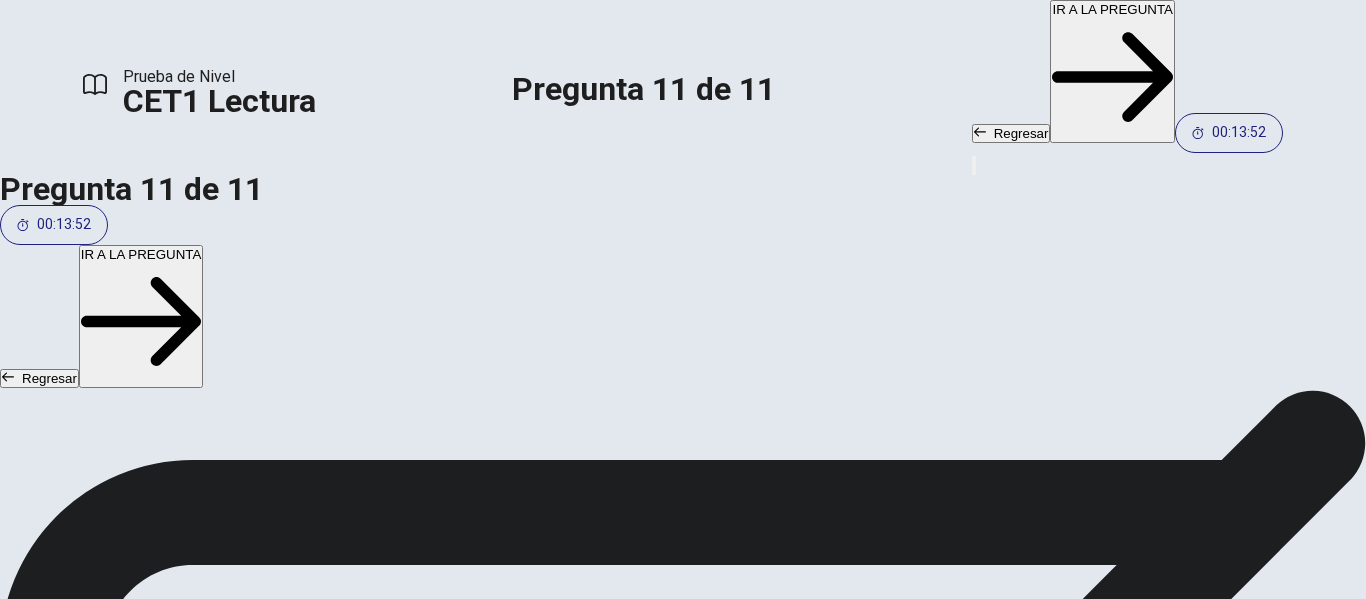 click on "The word  replenished  in paragraph 1 is closest in meaning to:" at bounding box center (663, 2761) 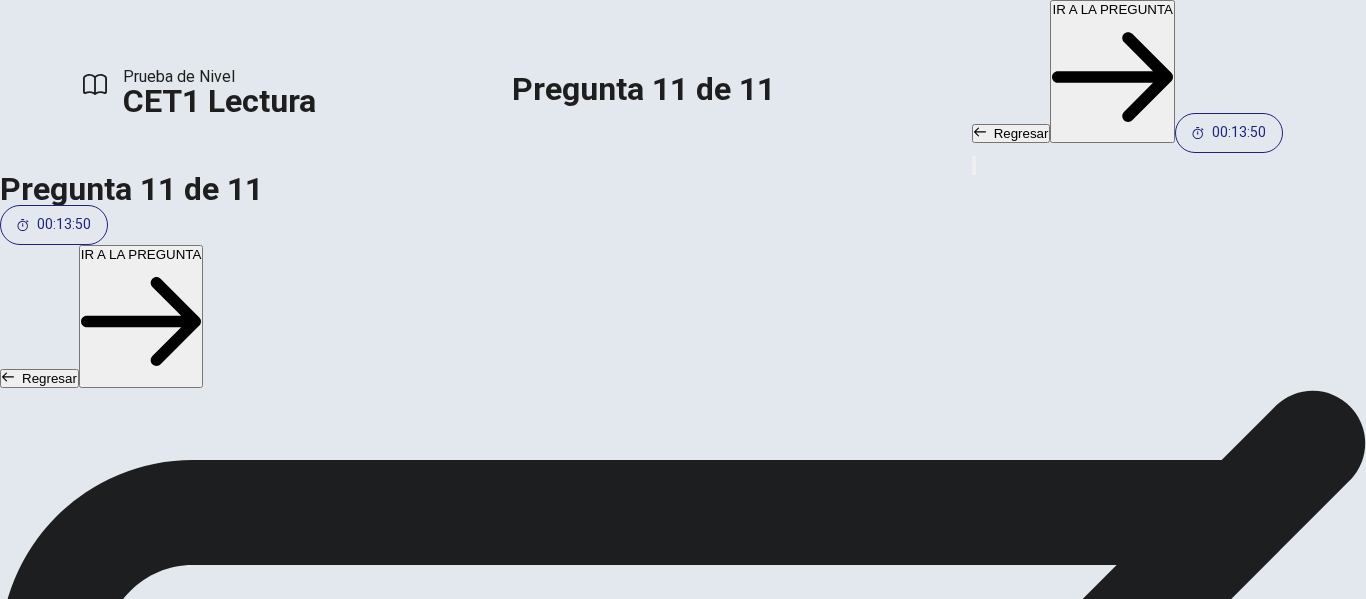 click on "Respondida" at bounding box center [663, 2785] 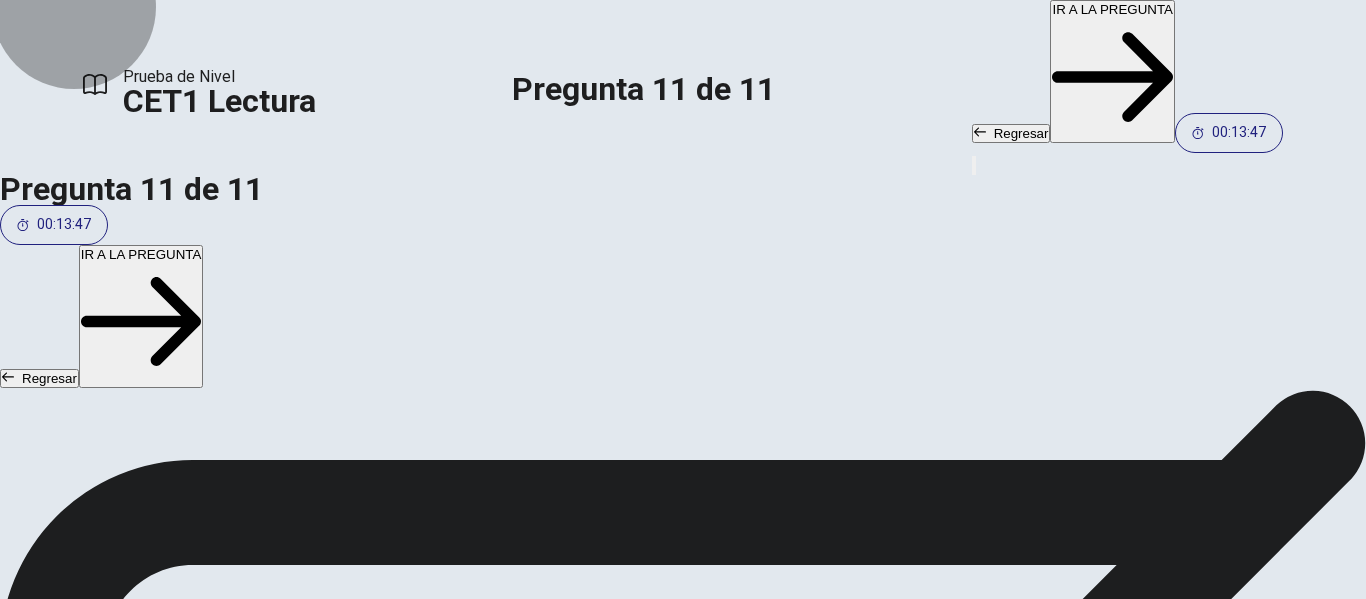 click on "Regresar" at bounding box center (1011, 133) 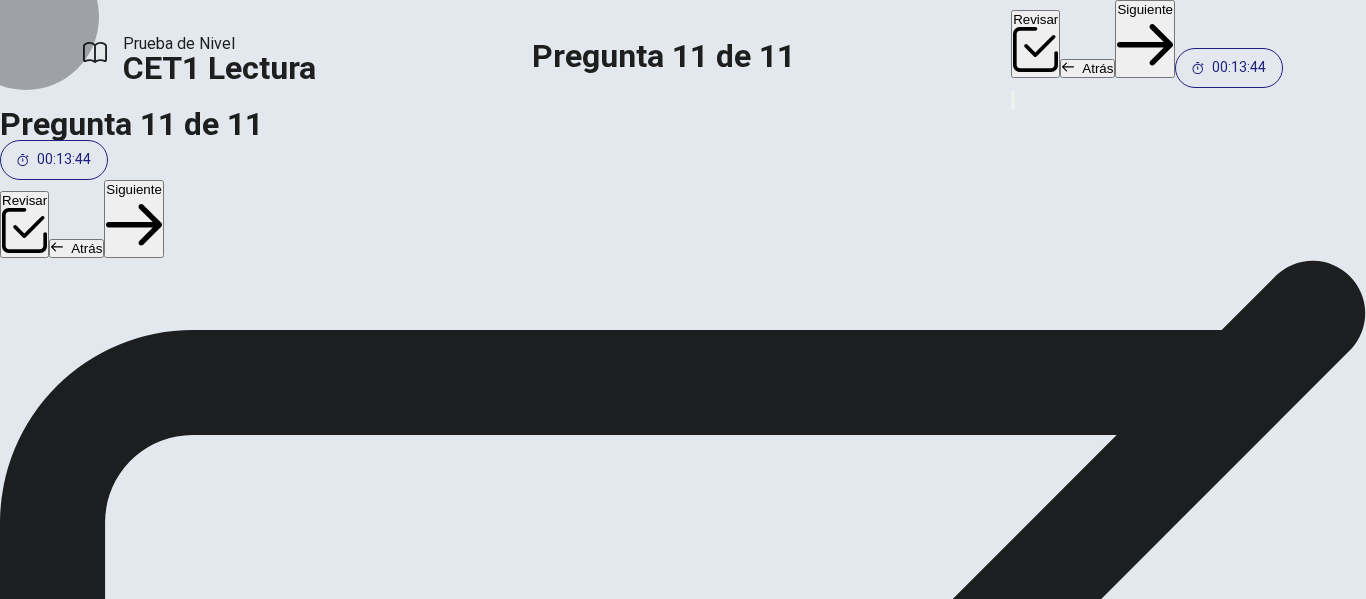 click 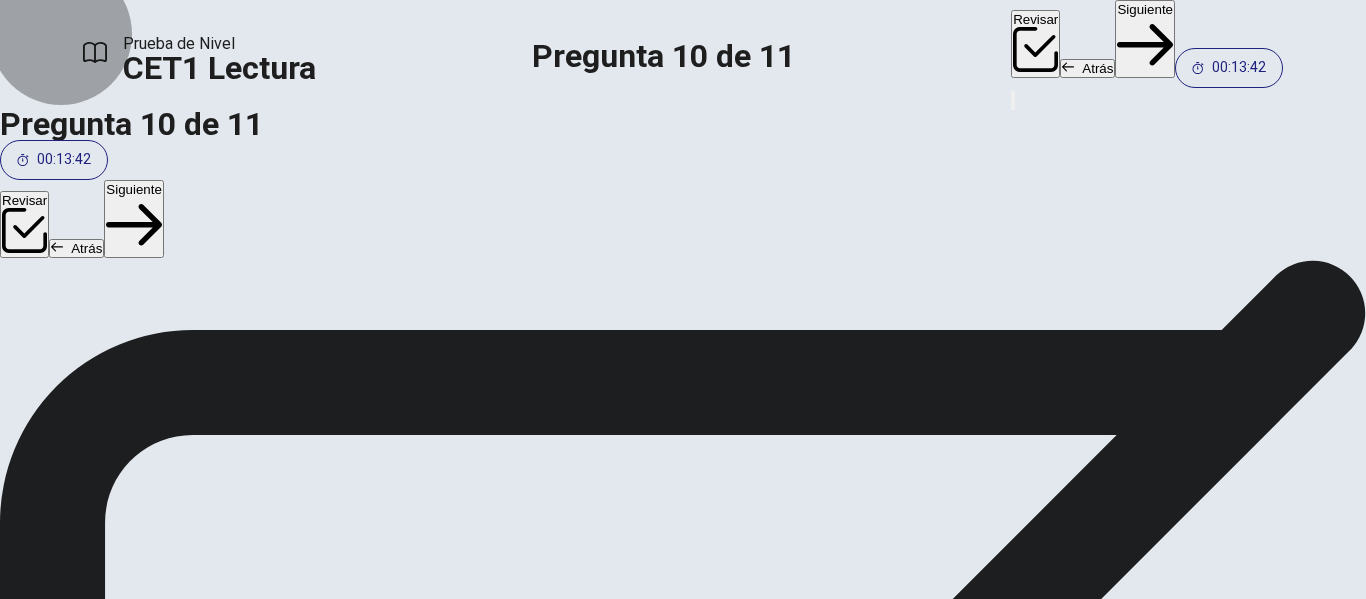 click on "Revisar" at bounding box center [1035, 43] 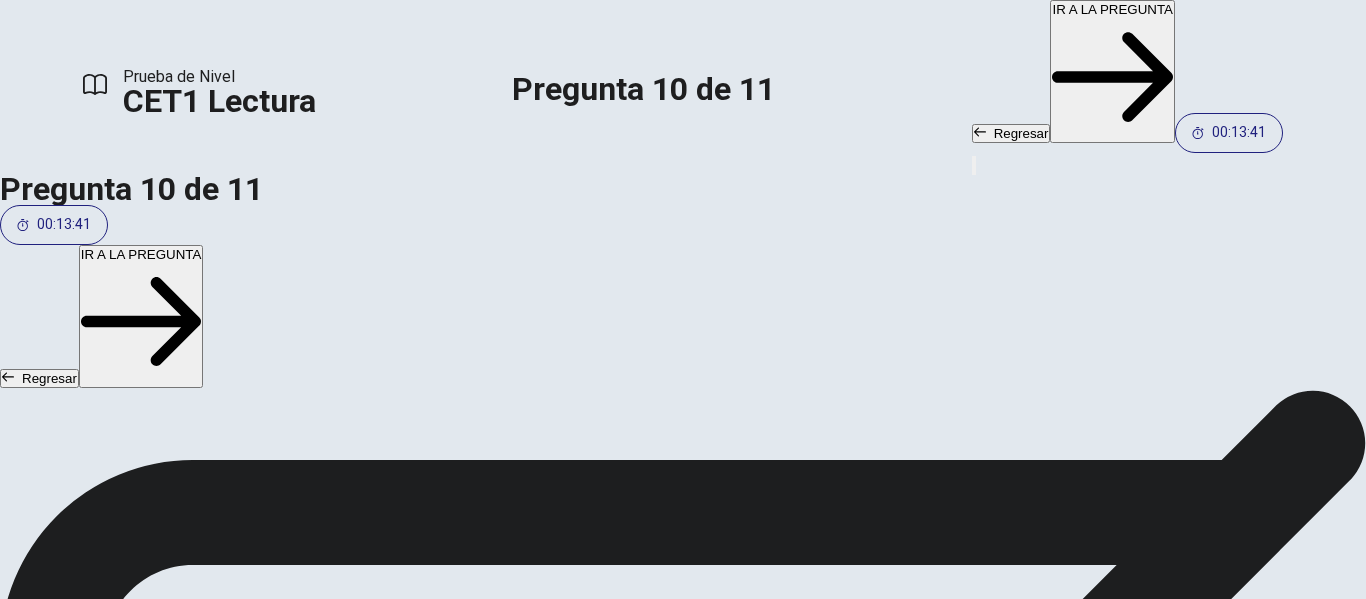 scroll, scrollTop: 411, scrollLeft: 0, axis: vertical 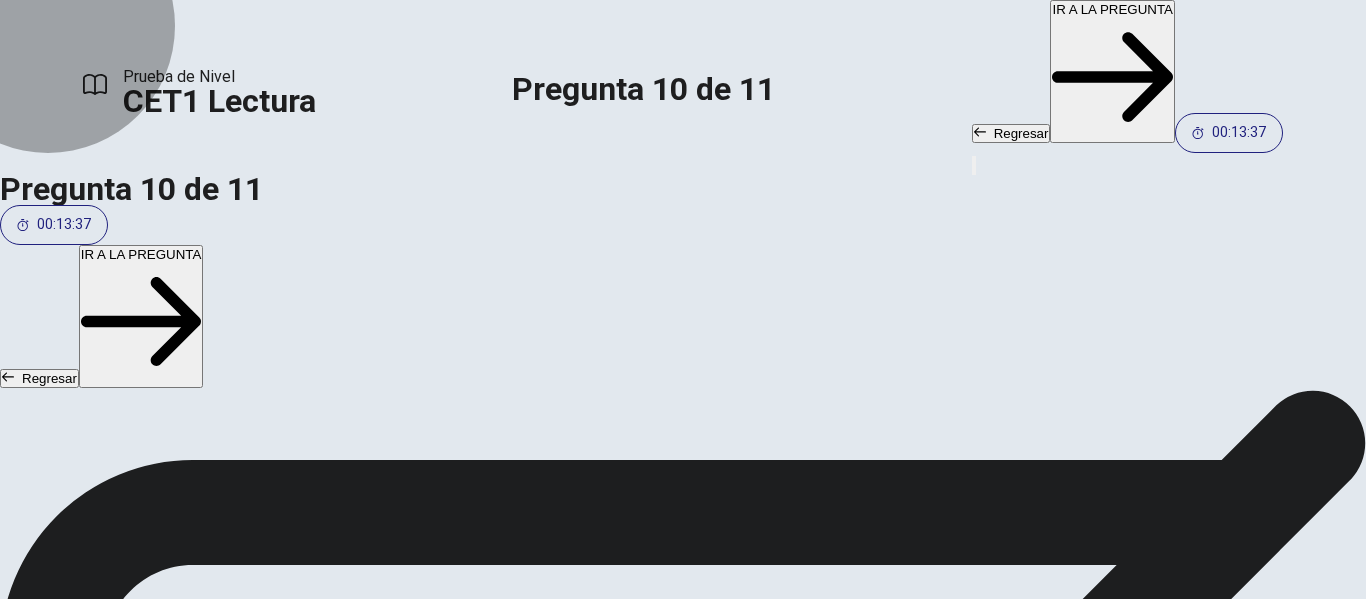 click on "IR A LA PREGUNTA" at bounding box center (1112, 71) 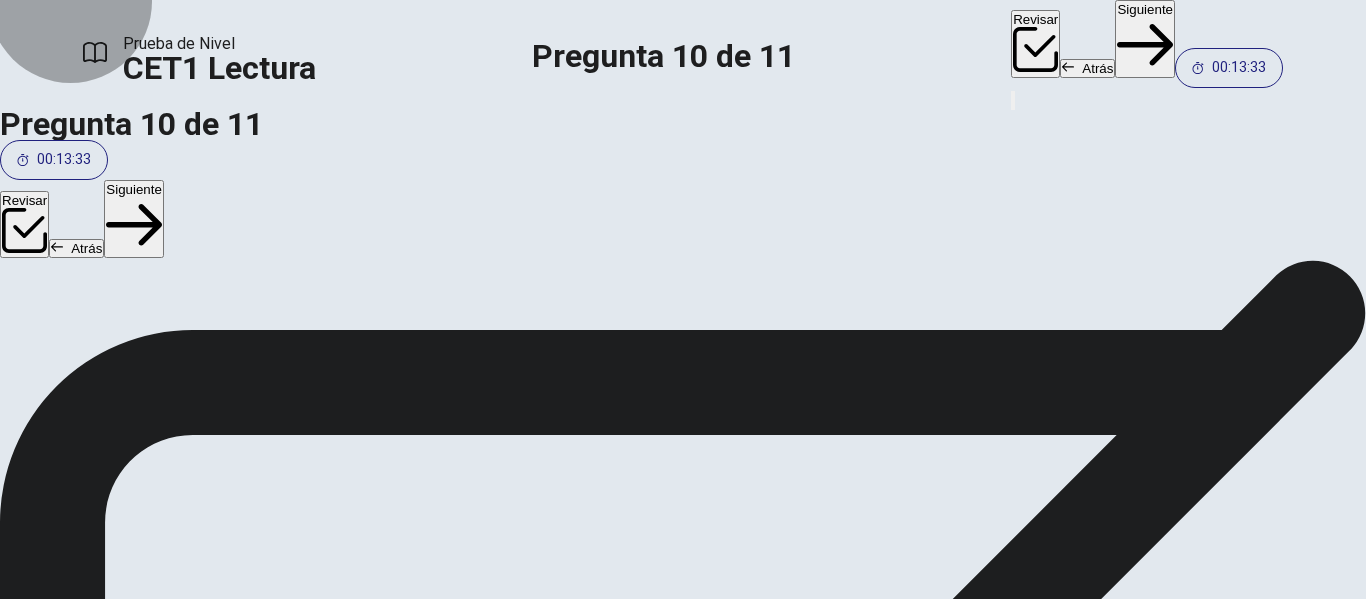 click on "Revisar" at bounding box center [1035, 43] 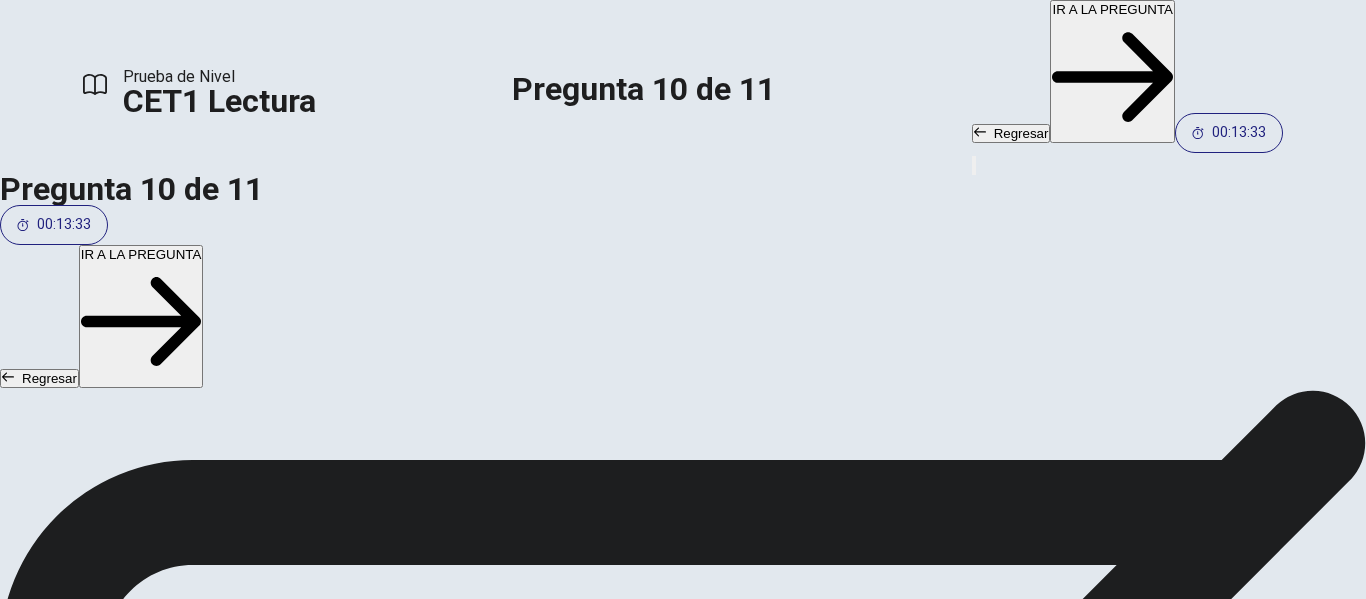 scroll, scrollTop: 411, scrollLeft: 0, axis: vertical 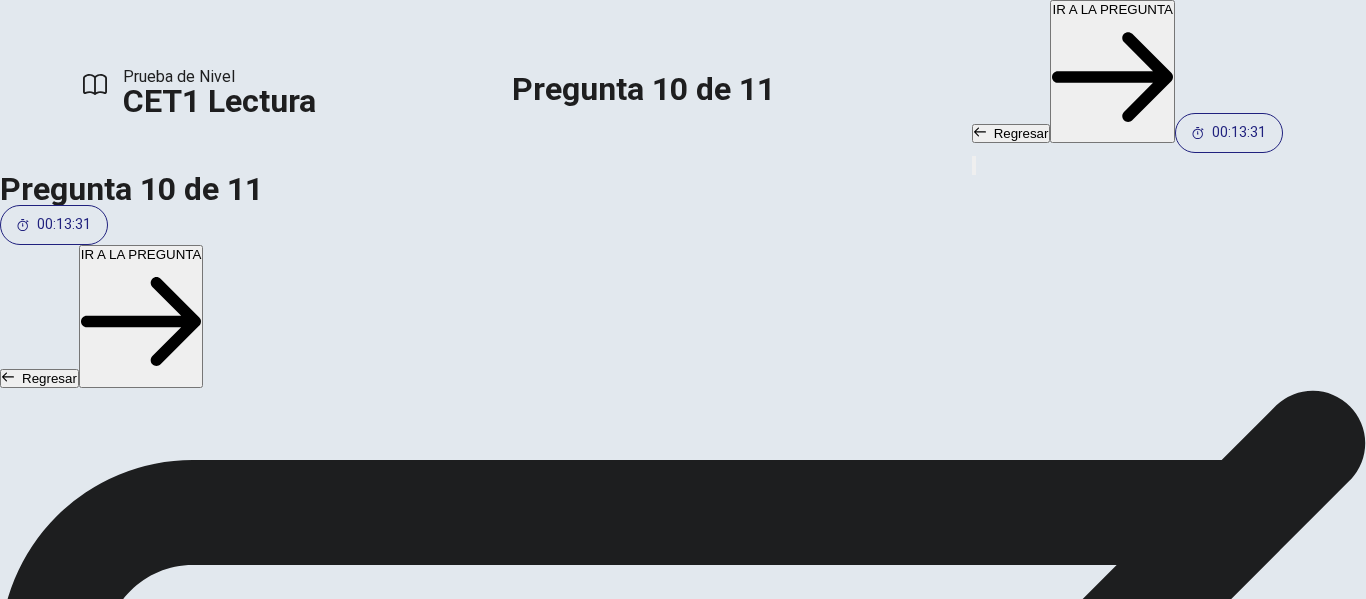 click on "Select the appropriate phrases from the answer choices and match them to the type of renewable energy source that they describe. TWO of the answer choices will NOT be used." at bounding box center (663, 3225) 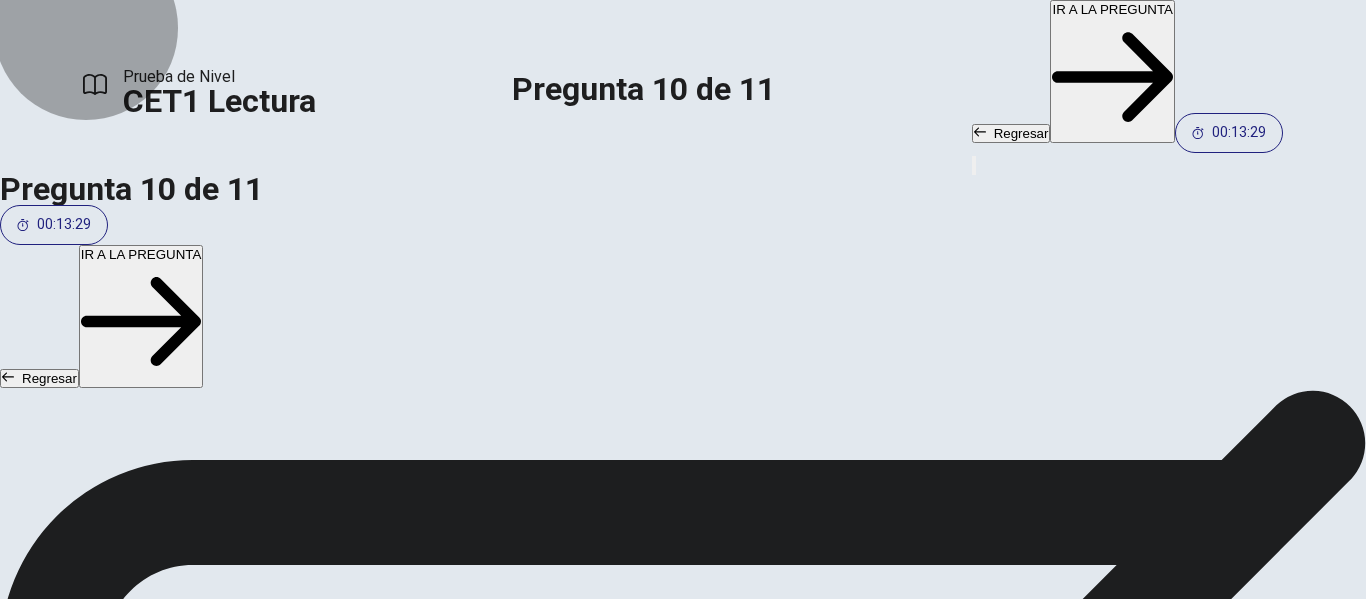 click on "IR A LA PREGUNTA" at bounding box center [1112, 71] 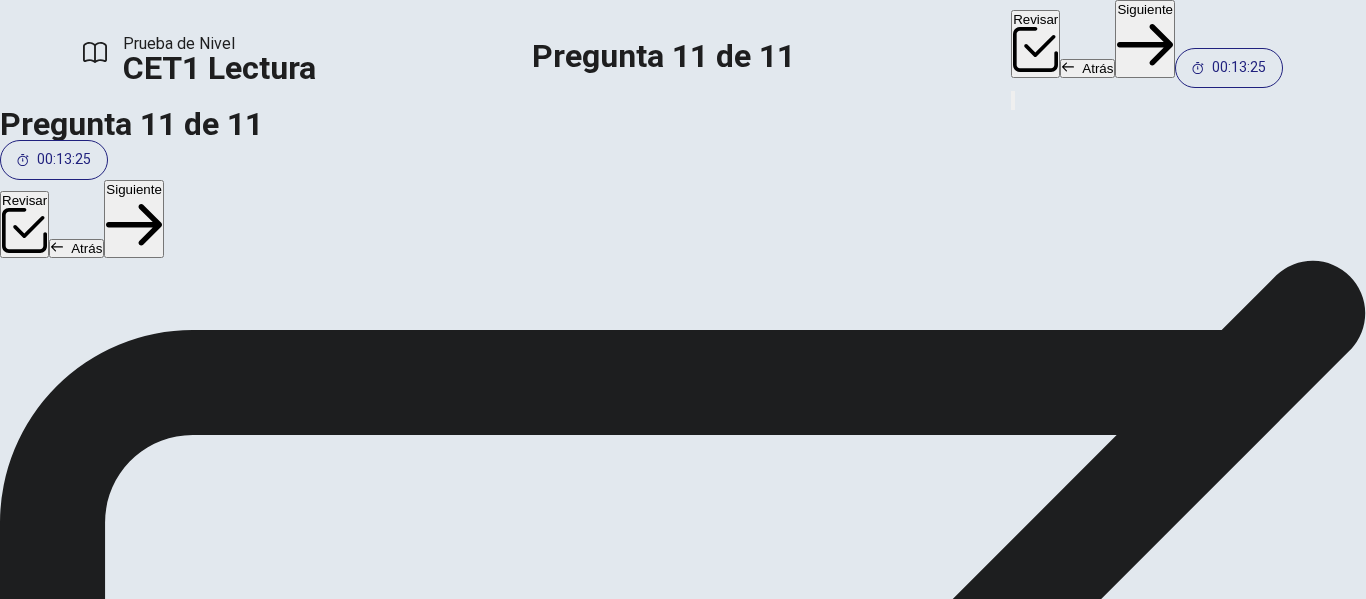 scroll, scrollTop: 279, scrollLeft: 0, axis: vertical 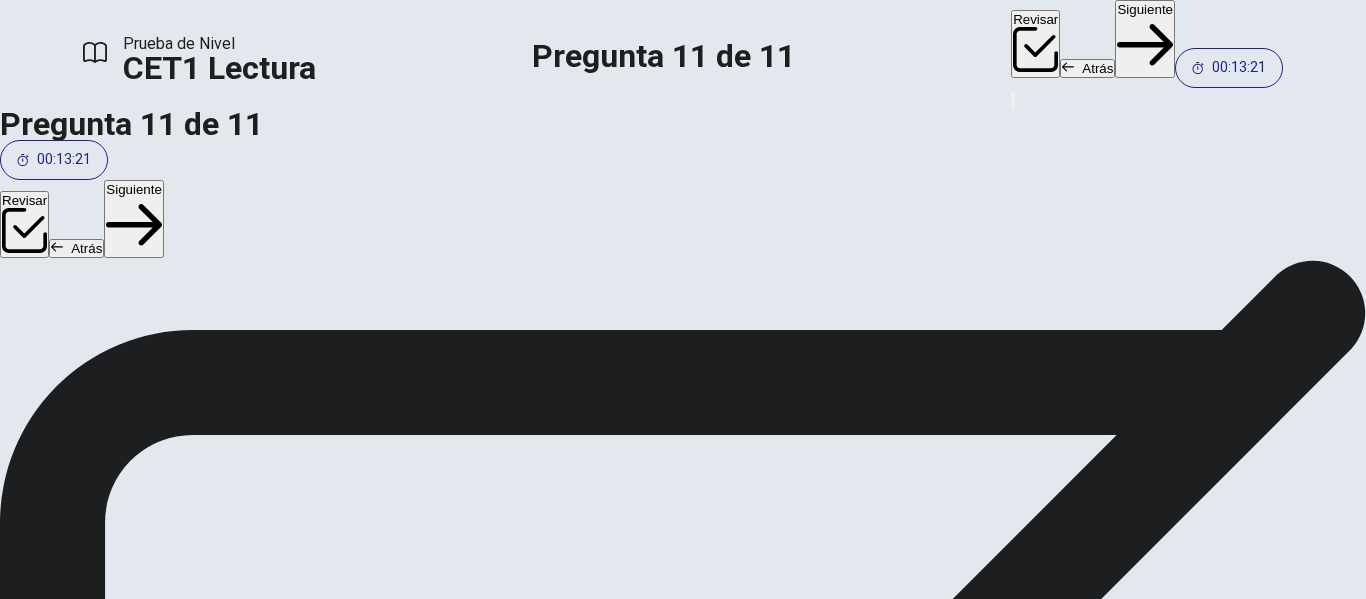 click on "Captures energy from the sun and converts it to electricity" at bounding box center (287, 1801) 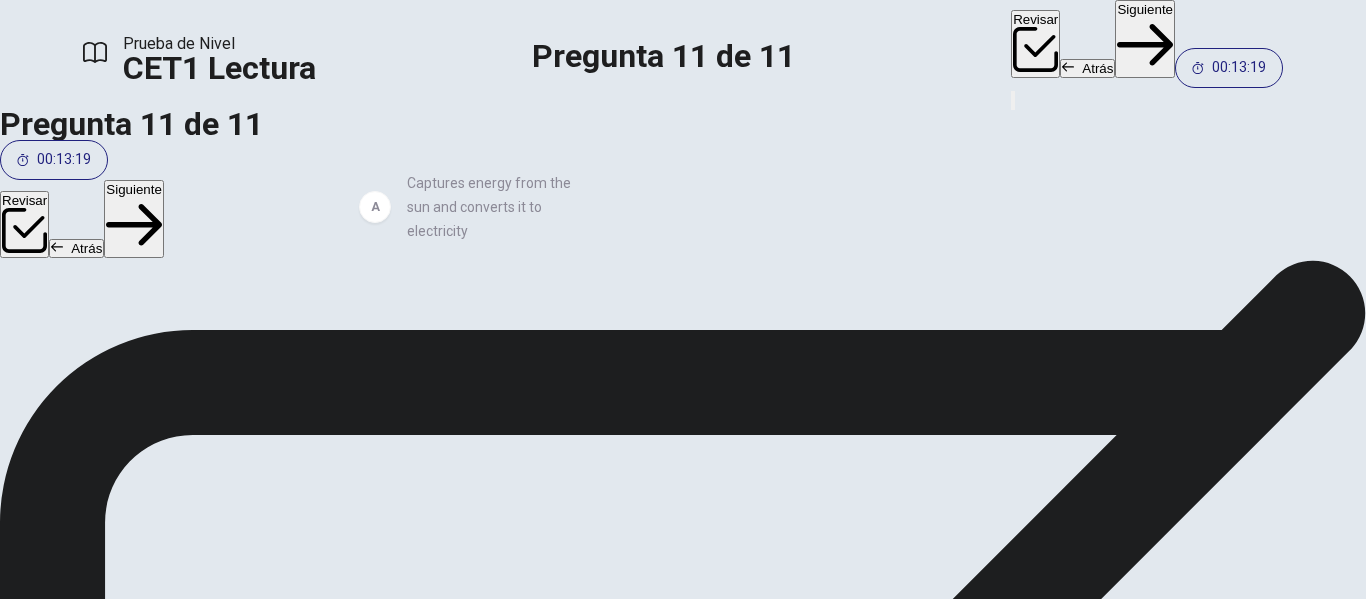 drag, startPoint x: 272, startPoint y: 180, endPoint x: 510, endPoint y: 200, distance: 238.83885 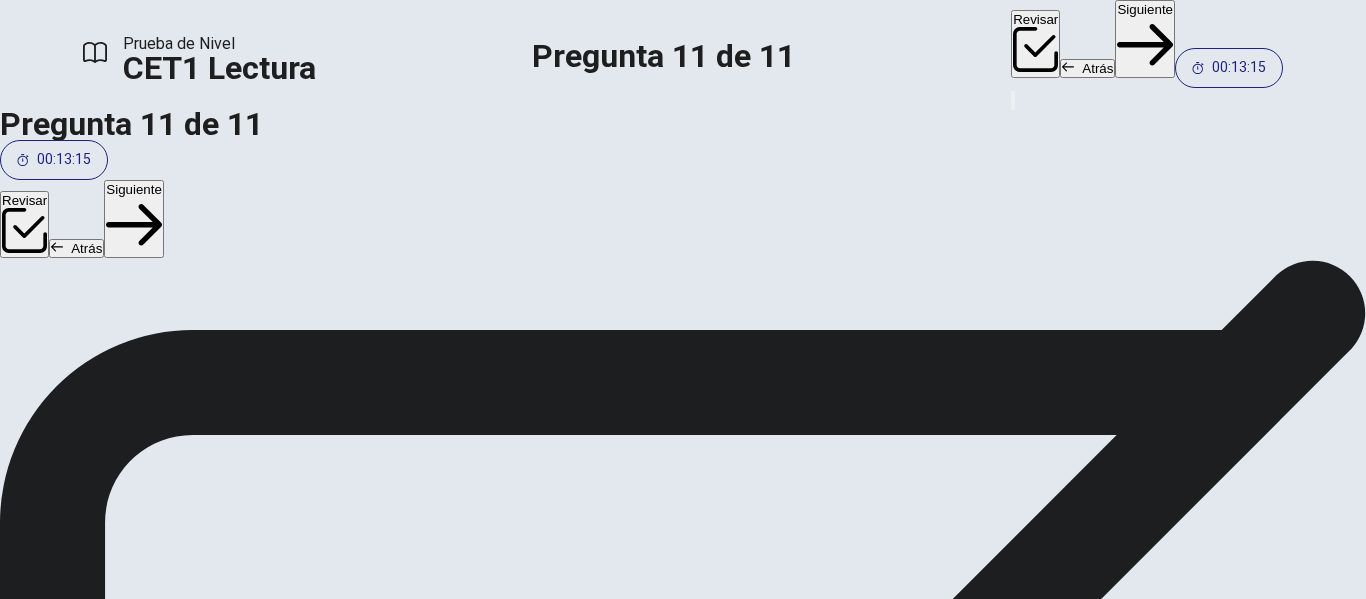 scroll, scrollTop: 0, scrollLeft: 0, axis: both 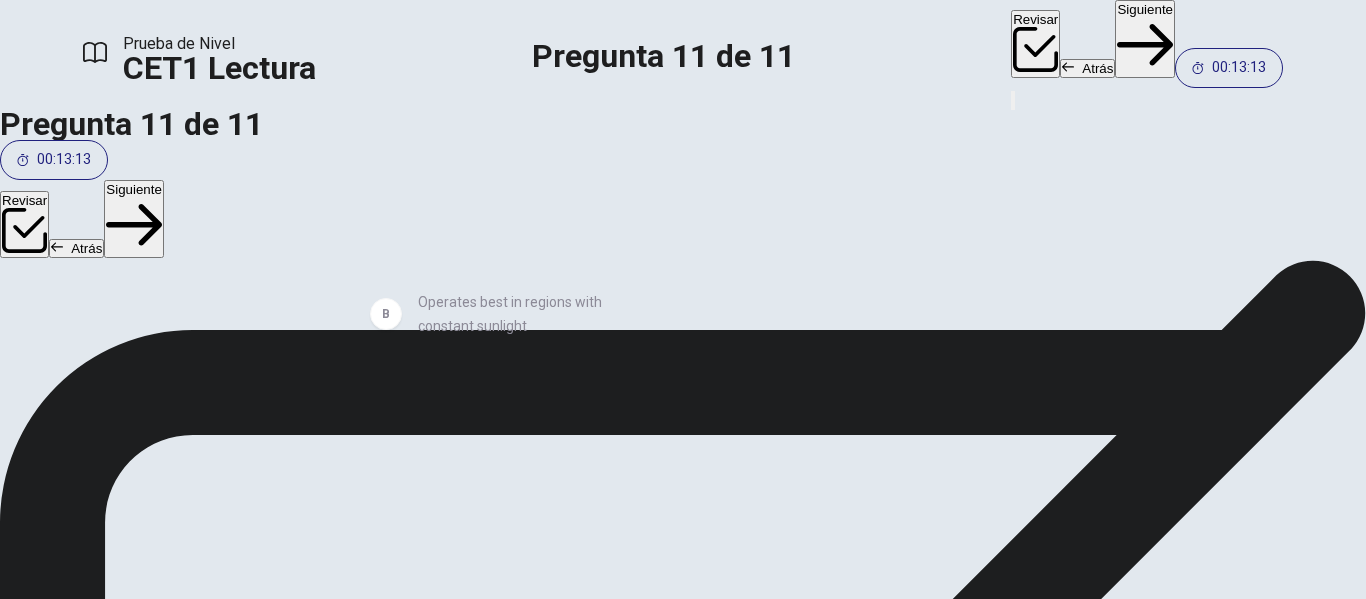 drag, startPoint x: 263, startPoint y: 170, endPoint x: 538, endPoint y: 324, distance: 315.18408 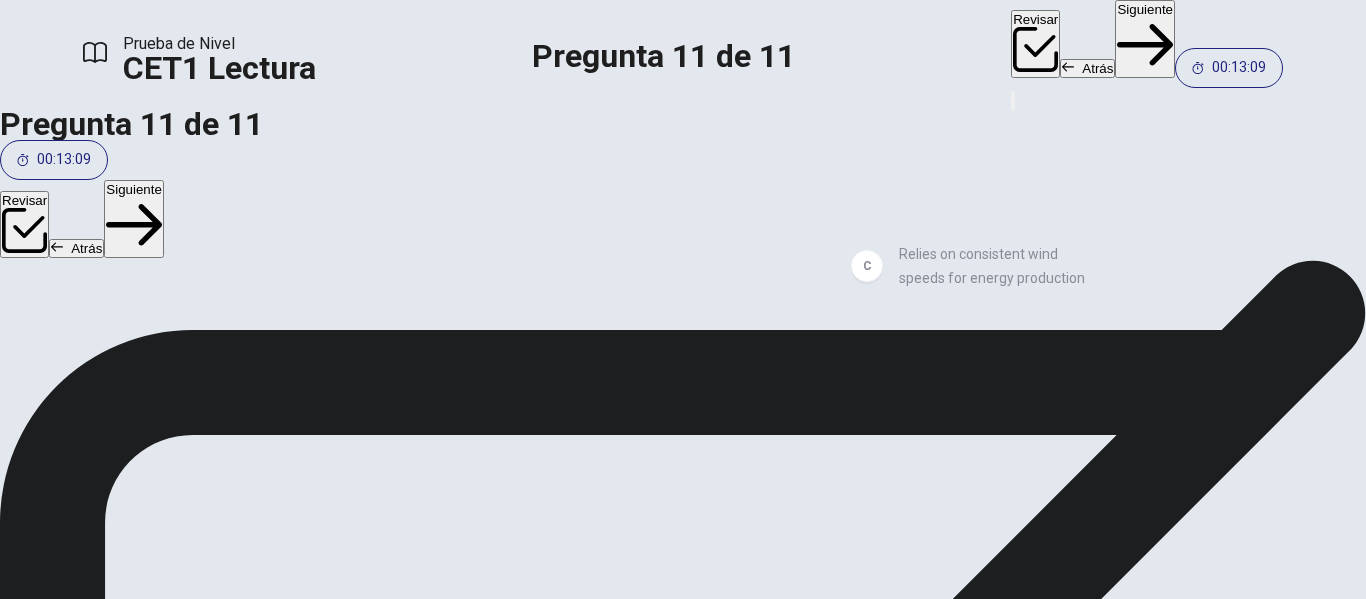 drag, startPoint x: 263, startPoint y: 167, endPoint x: 1007, endPoint y: 268, distance: 750.8242 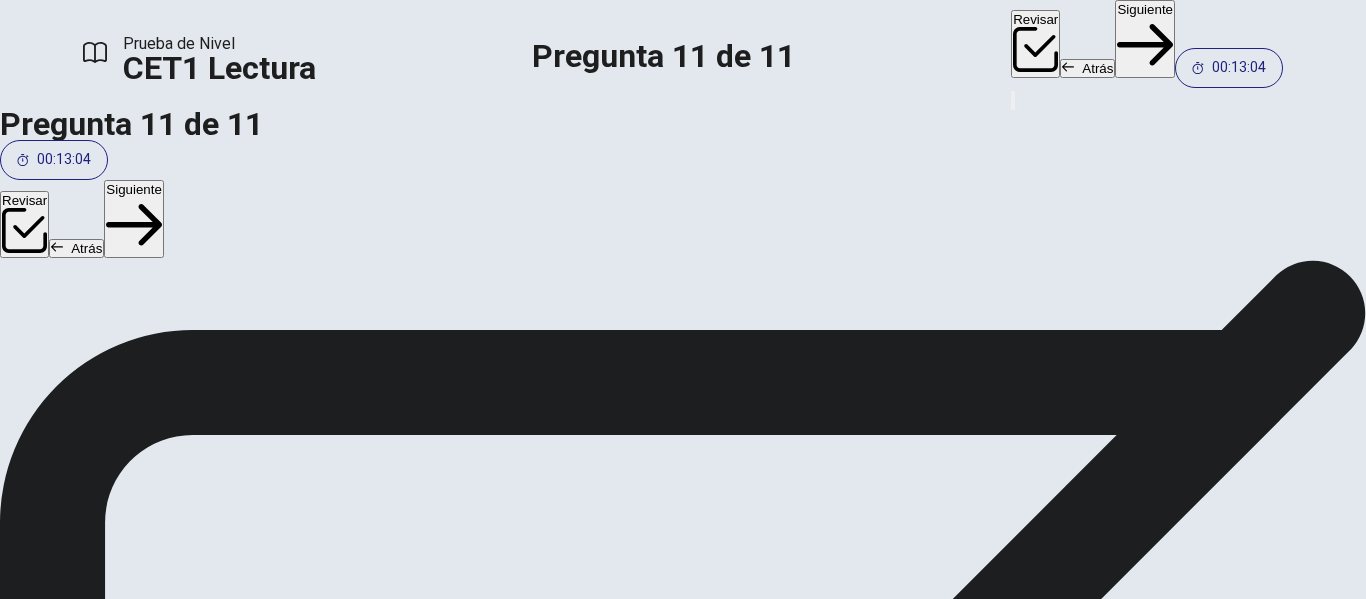click on "Generates electricity through the flow of water" at bounding box center [251, 1961] 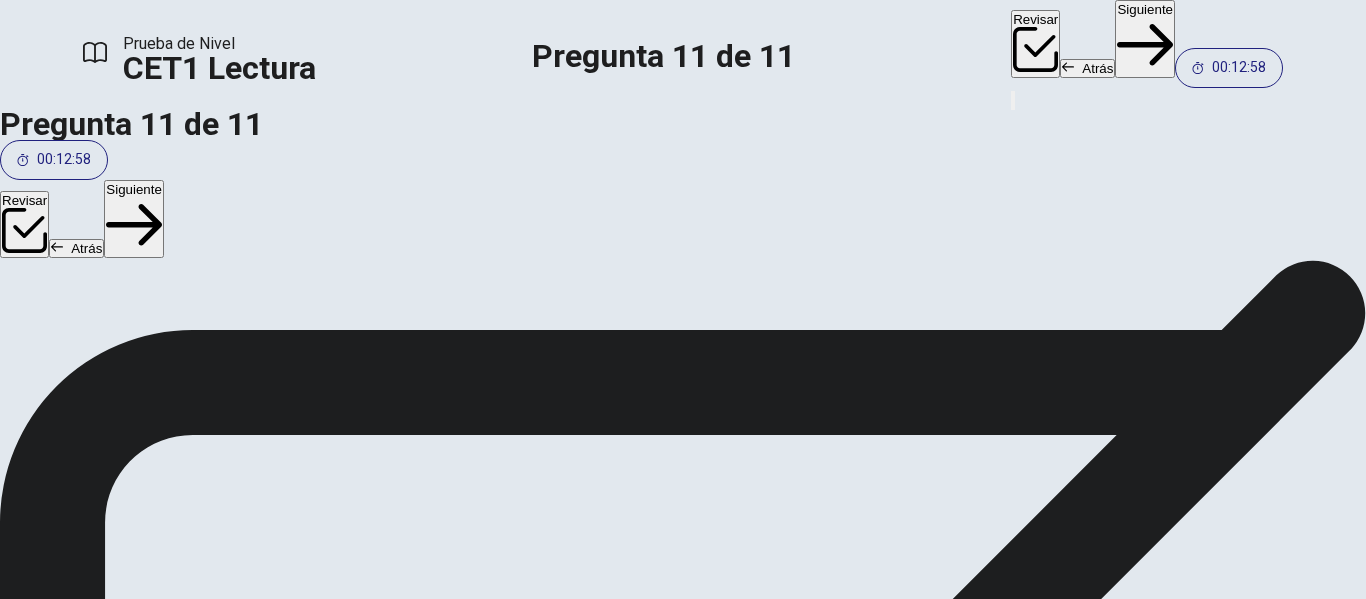 scroll, scrollTop: 0, scrollLeft: 0, axis: both 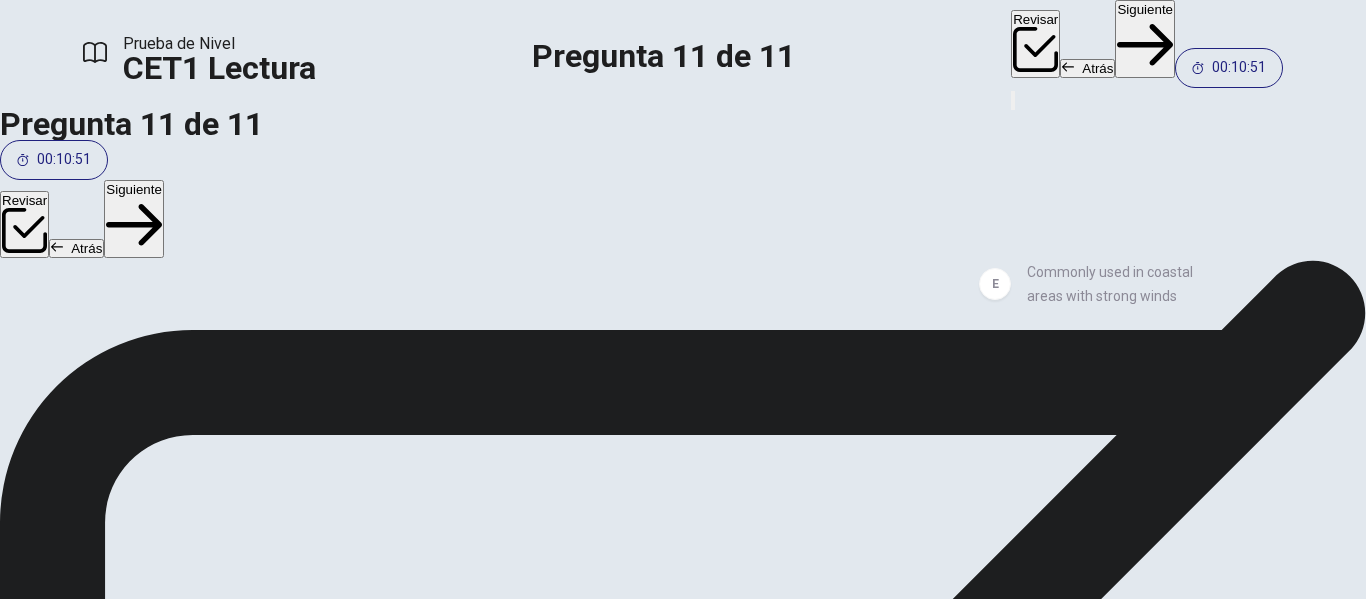 drag, startPoint x: 271, startPoint y: 199, endPoint x: 1152, endPoint y: 300, distance: 886.77057 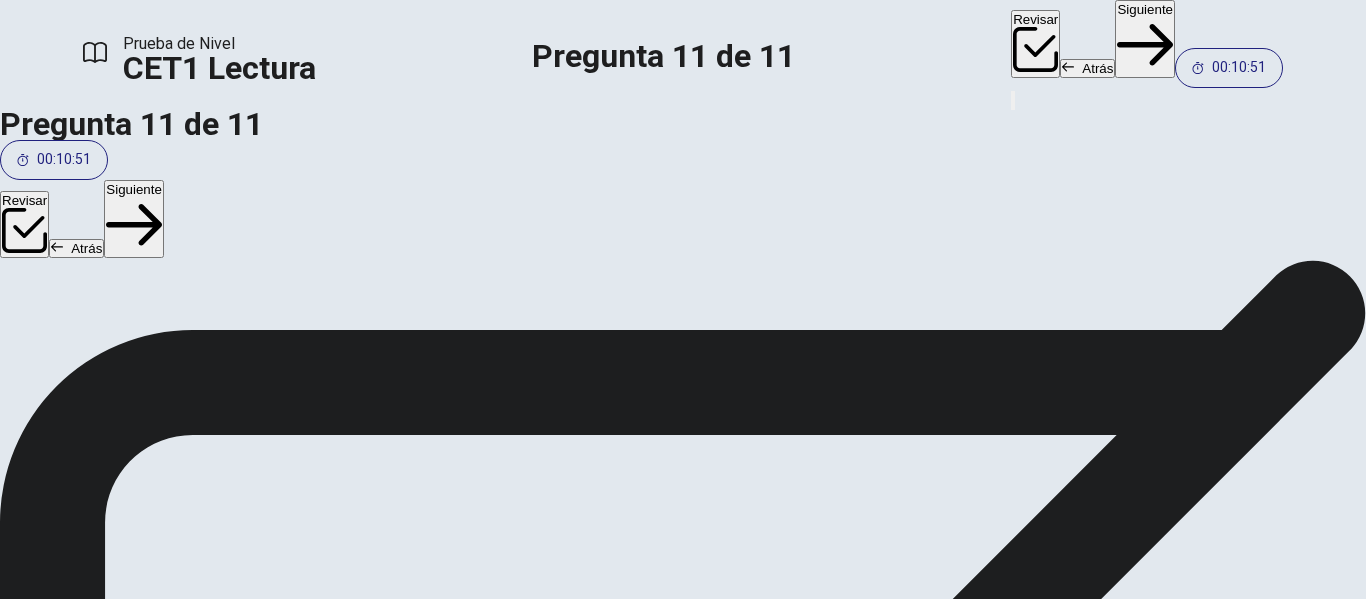 scroll, scrollTop: 0, scrollLeft: 0, axis: both 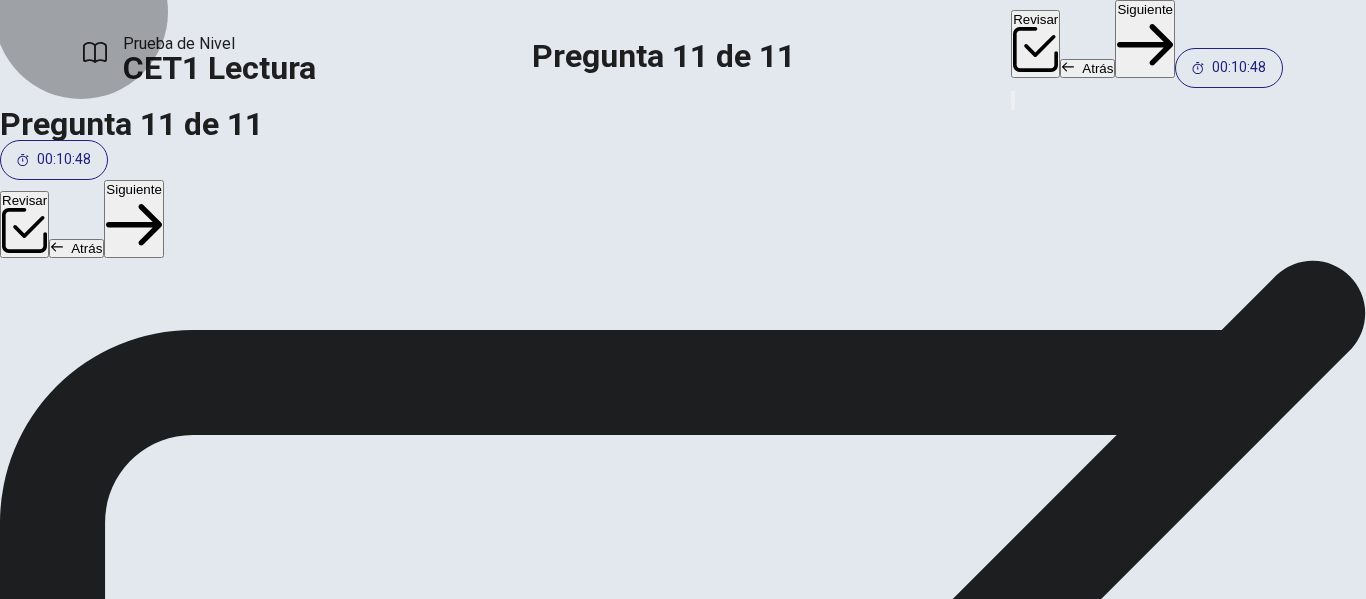 click on "Revisar" at bounding box center (1035, 43) 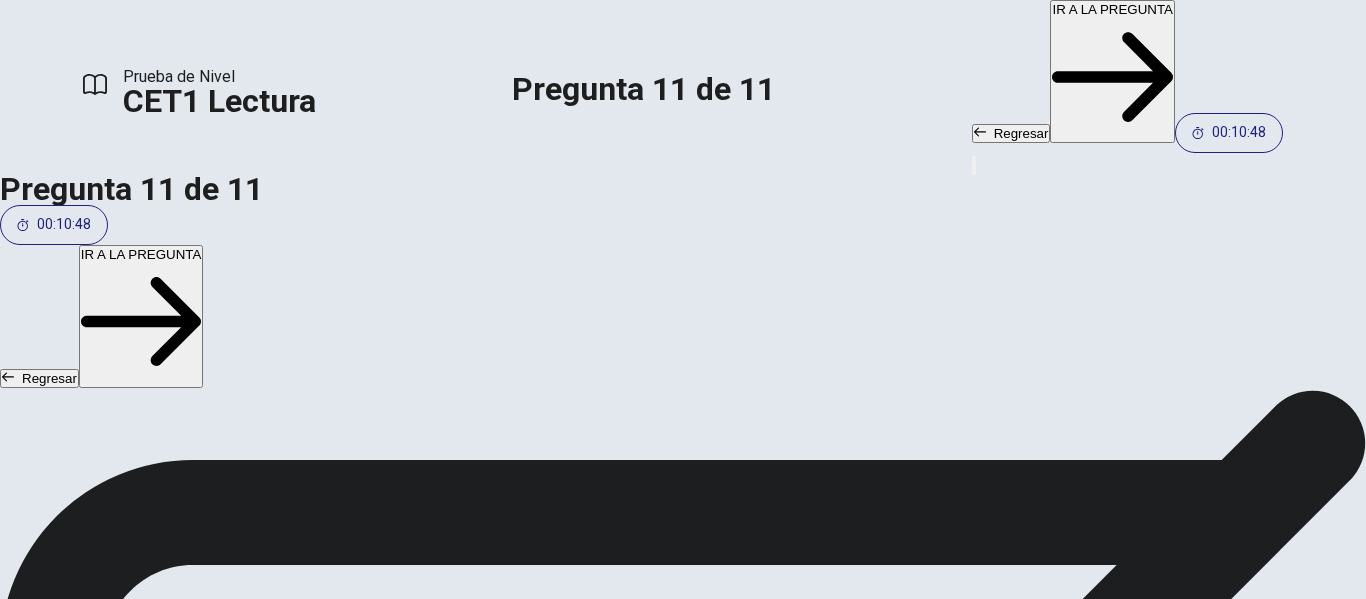 scroll, scrollTop: 411, scrollLeft: 0, axis: vertical 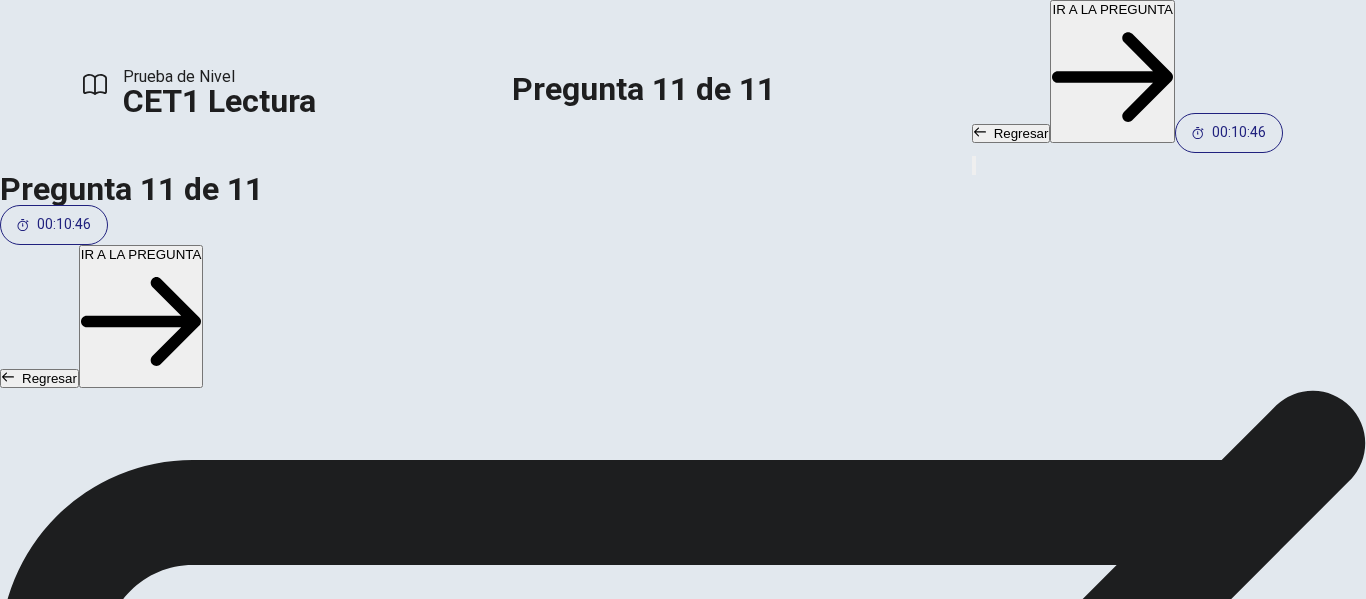 click on "What is one potential environmental problem with building new dams for hydropower?" at bounding box center (663, 3081) 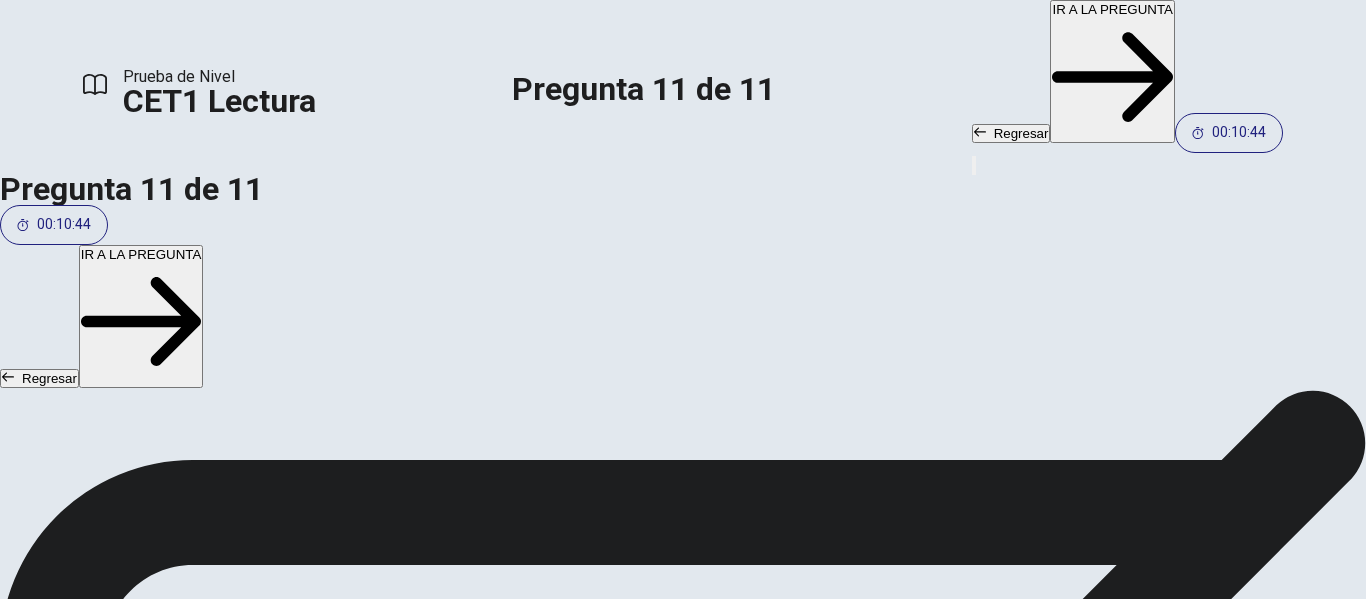 scroll, scrollTop: 0, scrollLeft: 0, axis: both 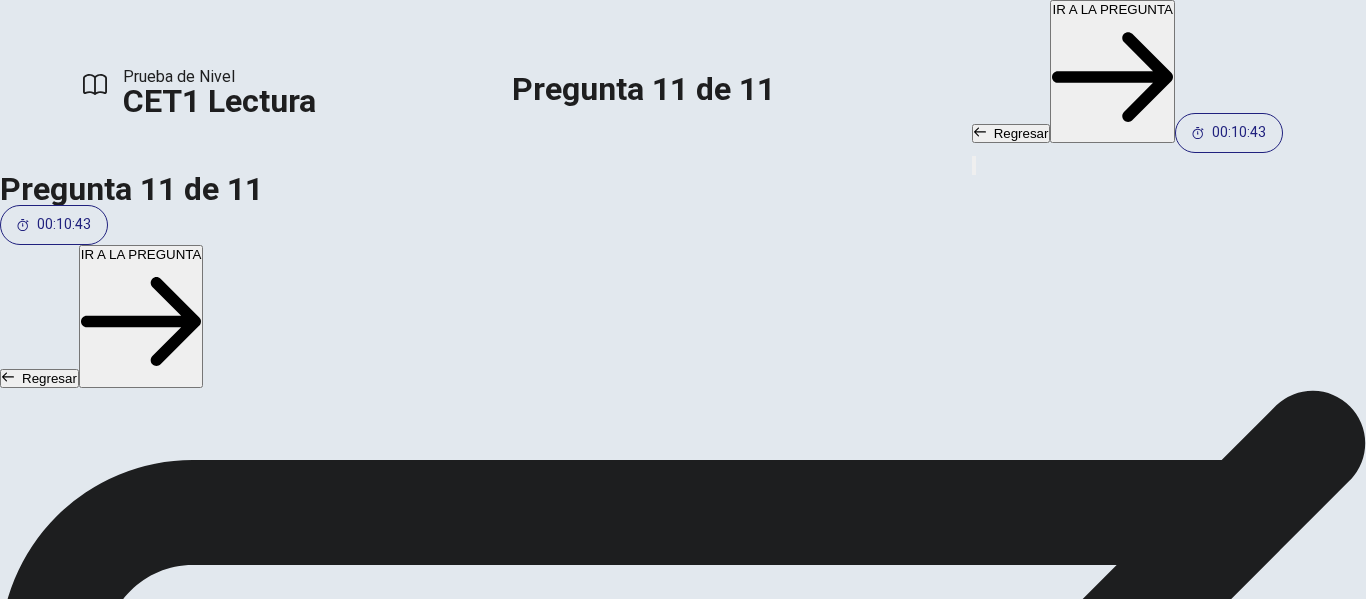 click on "The word  ambitious  in paragraph 6 is closest in meaning to:" at bounding box center (663, 2697) 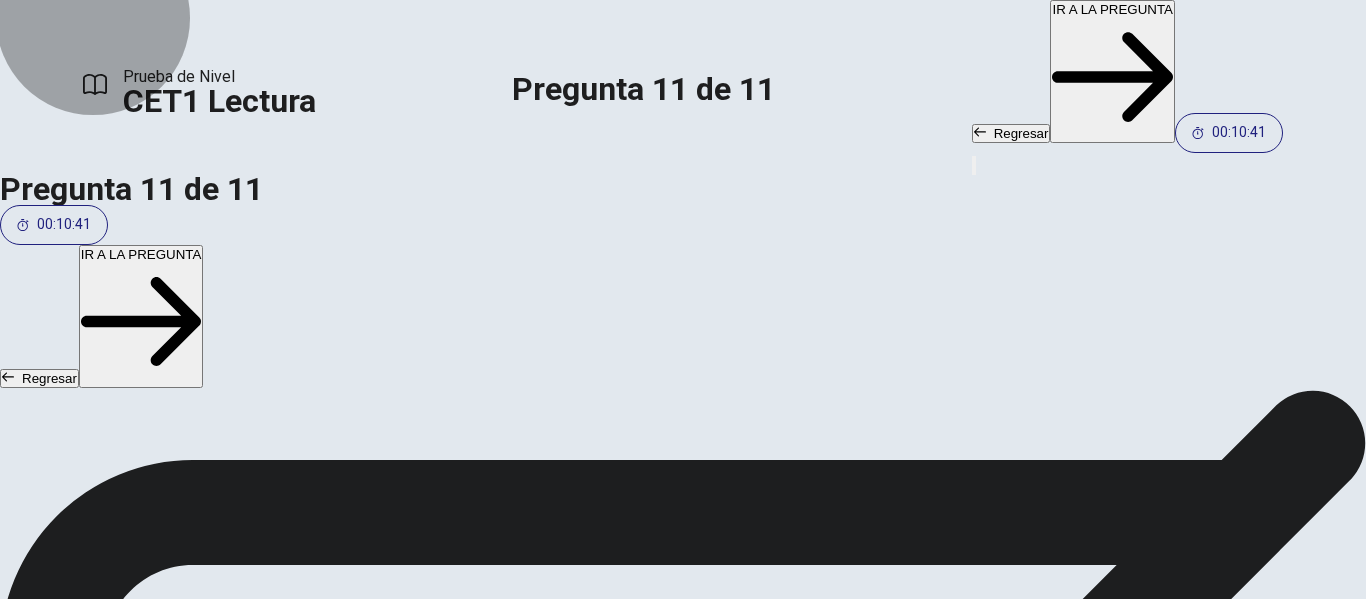 click on "IR A LA PREGUNTA" at bounding box center [1112, 71] 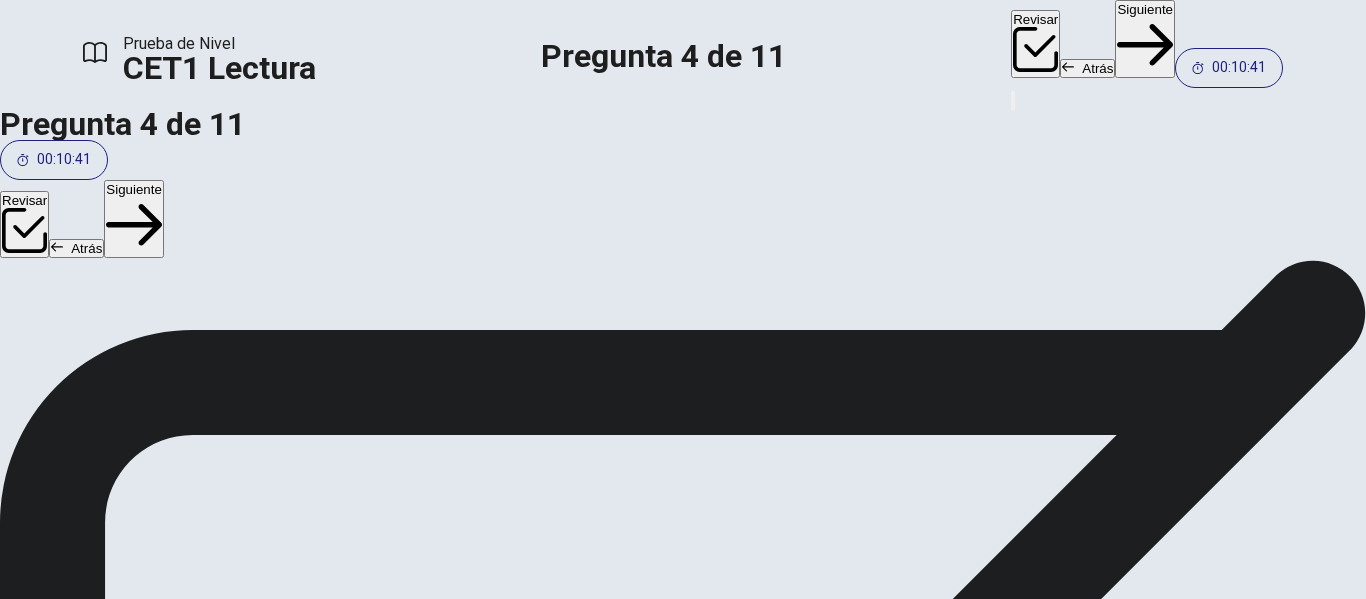 scroll, scrollTop: 304, scrollLeft: 0, axis: vertical 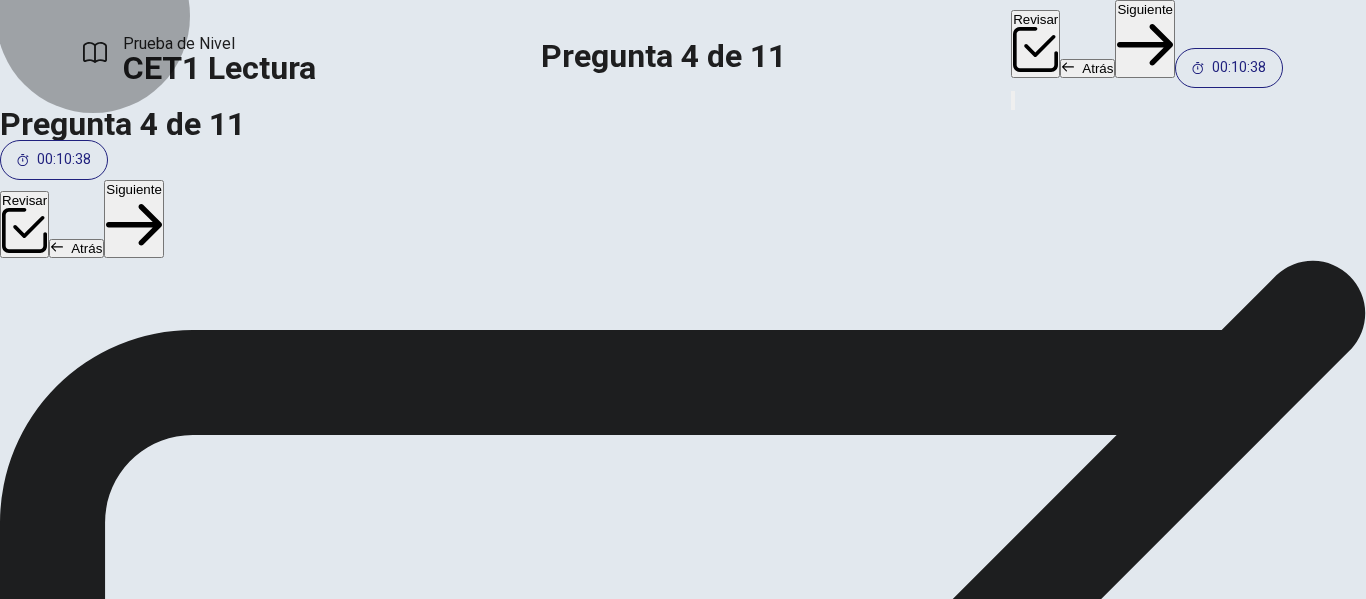 click on "Revisar" at bounding box center (1035, 43) 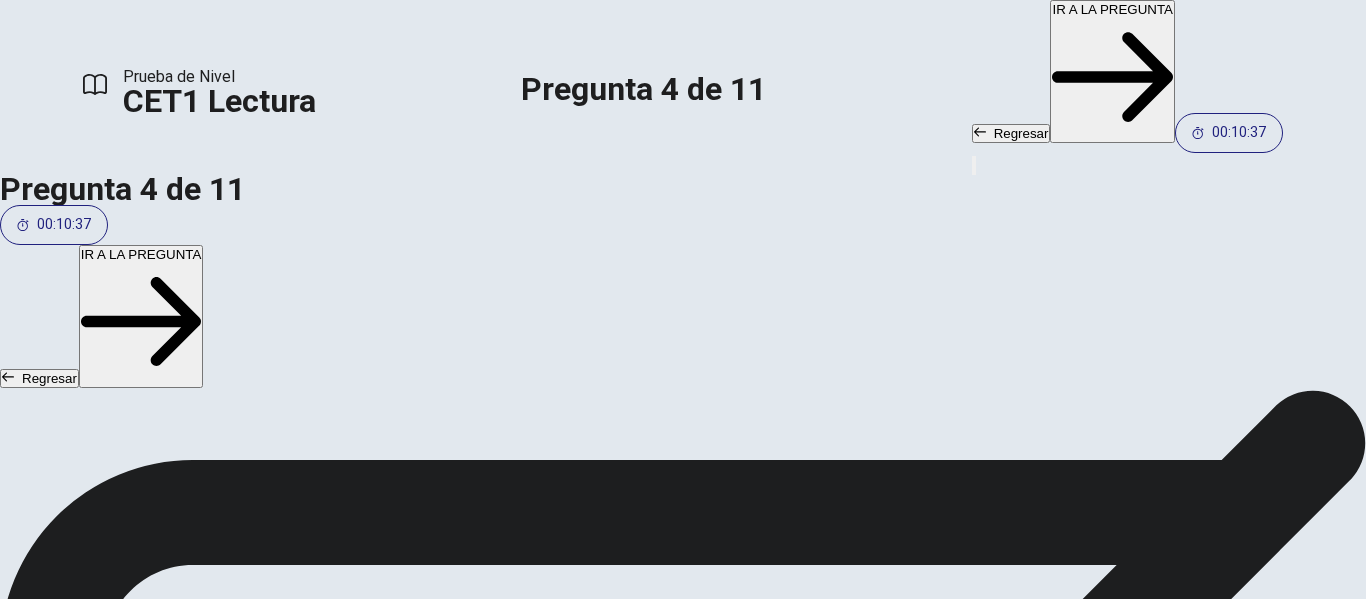 scroll, scrollTop: 383, scrollLeft: 0, axis: vertical 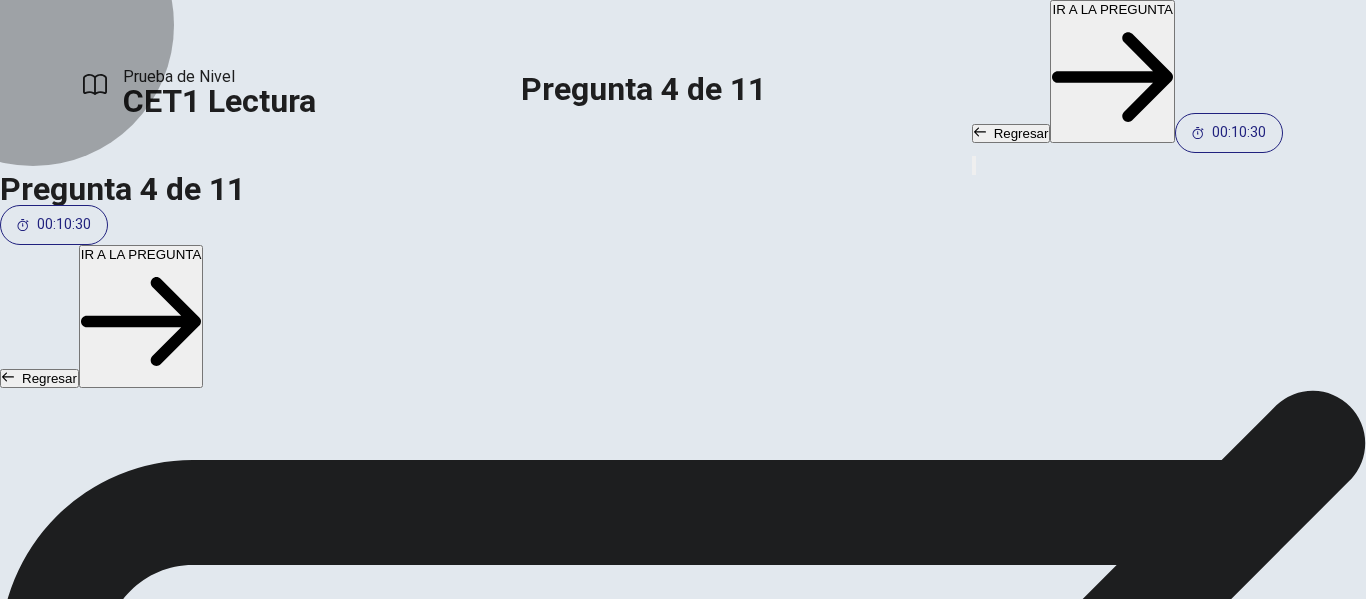 click on "IR A LA PREGUNTA" at bounding box center [1112, 71] 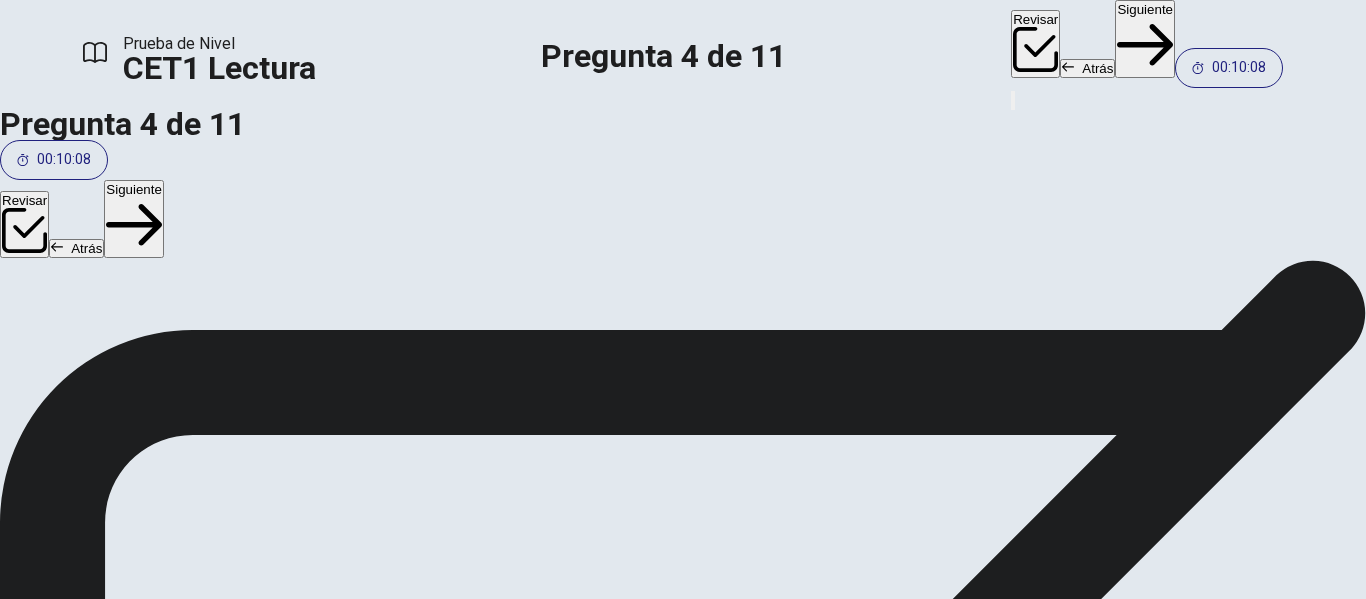 scroll, scrollTop: 256, scrollLeft: 0, axis: vertical 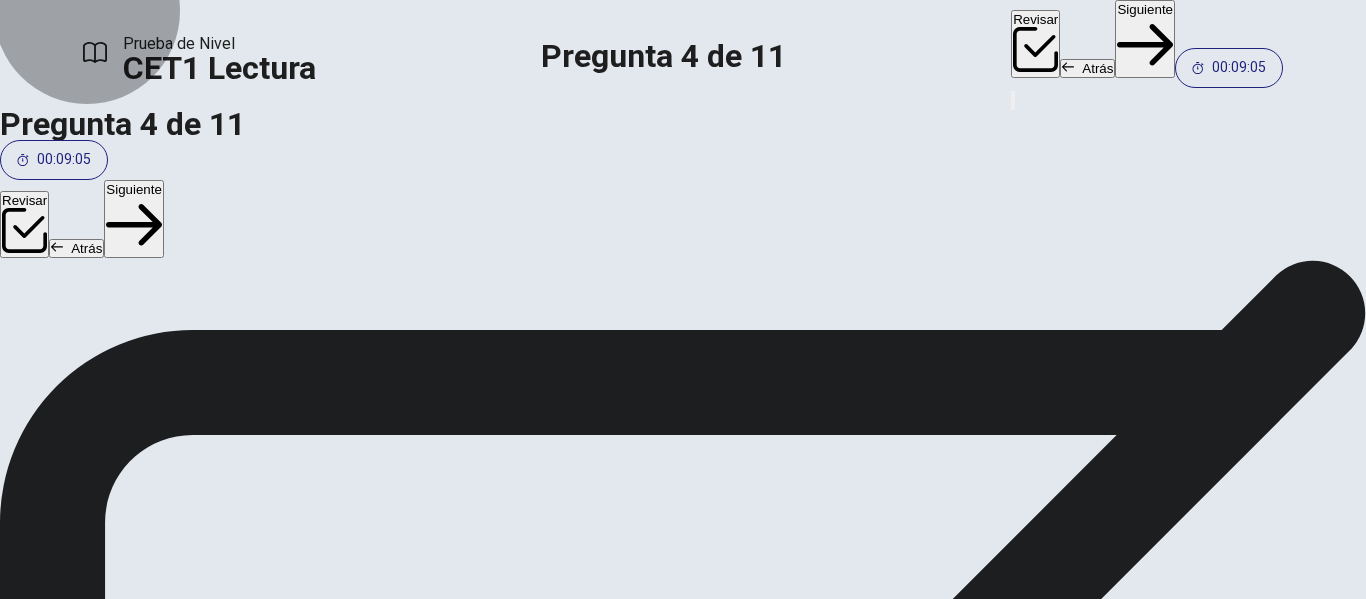 click on "Siguiente" at bounding box center [1145, 39] 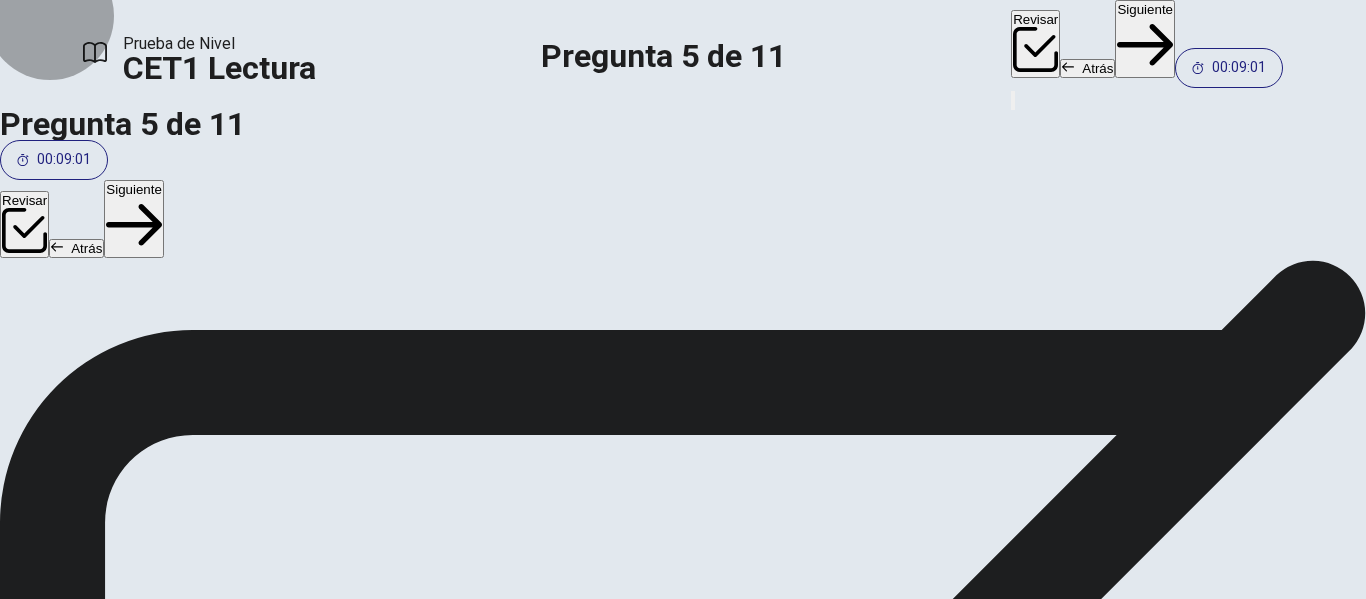 click on "Revisar" at bounding box center (1035, 43) 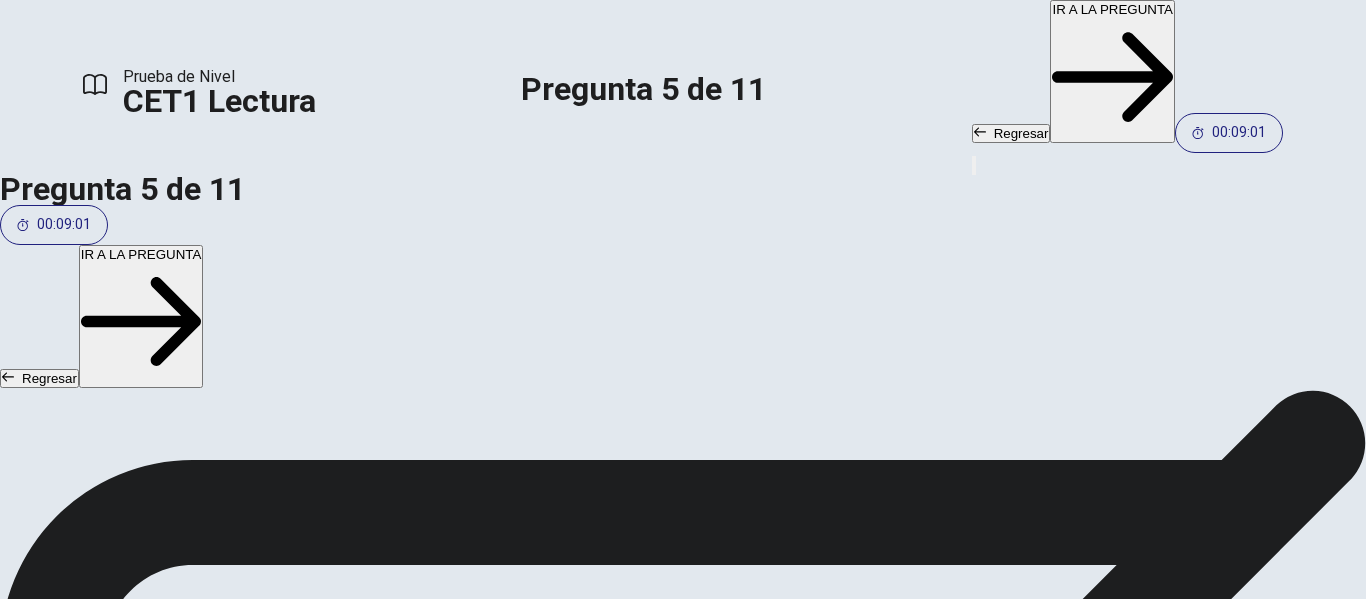 scroll, scrollTop: 411, scrollLeft: 0, axis: vertical 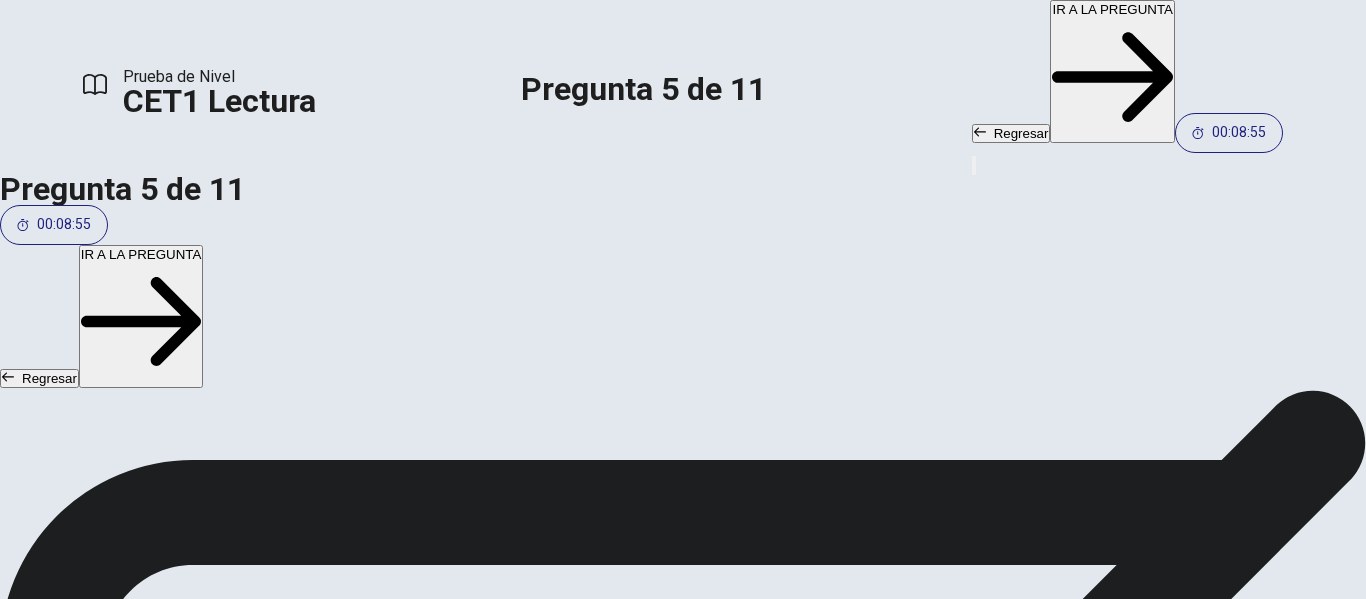 click on "Select the appropriate phrases from the answer choices and match them to the type of renewable energy source that they describe. TWO of the answer choices will NOT be used." at bounding box center (663, 3225) 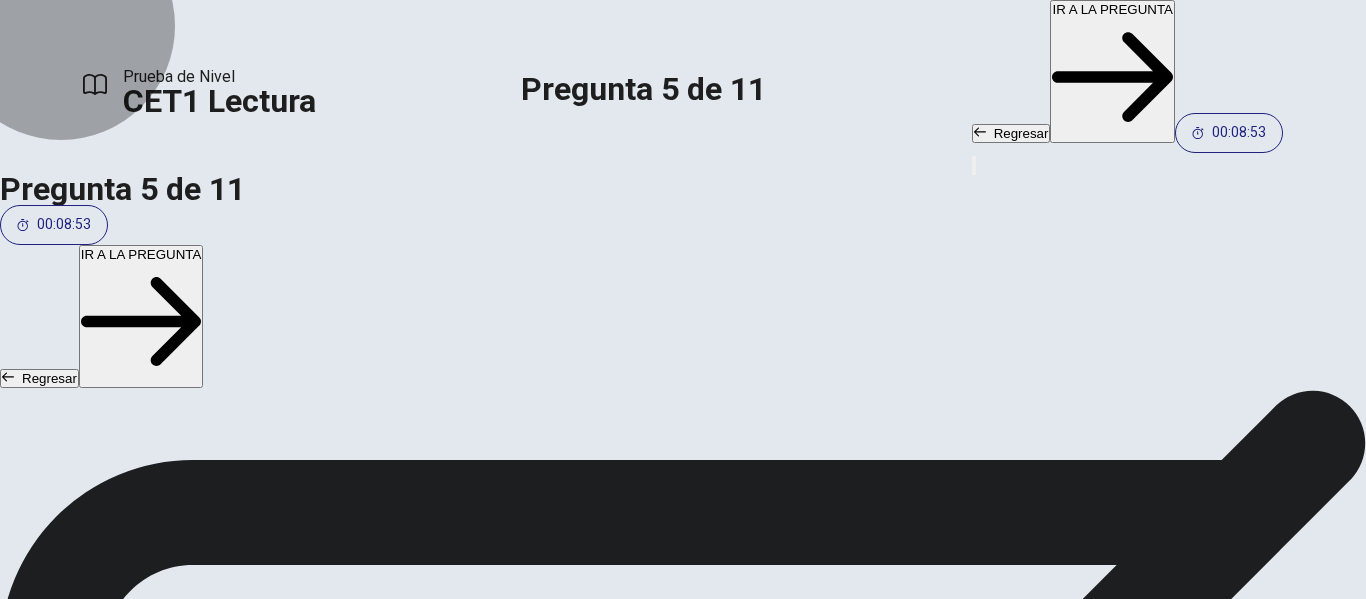 click on "IR A LA PREGUNTA" at bounding box center (1112, 71) 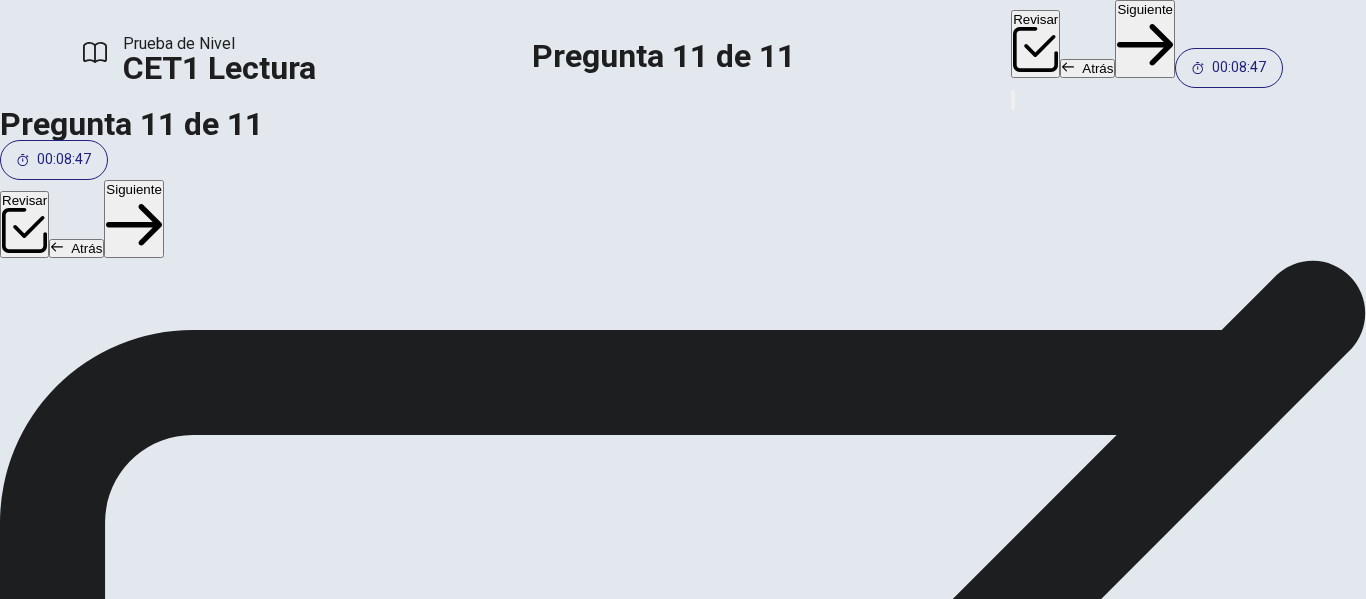 scroll, scrollTop: 148, scrollLeft: 0, axis: vertical 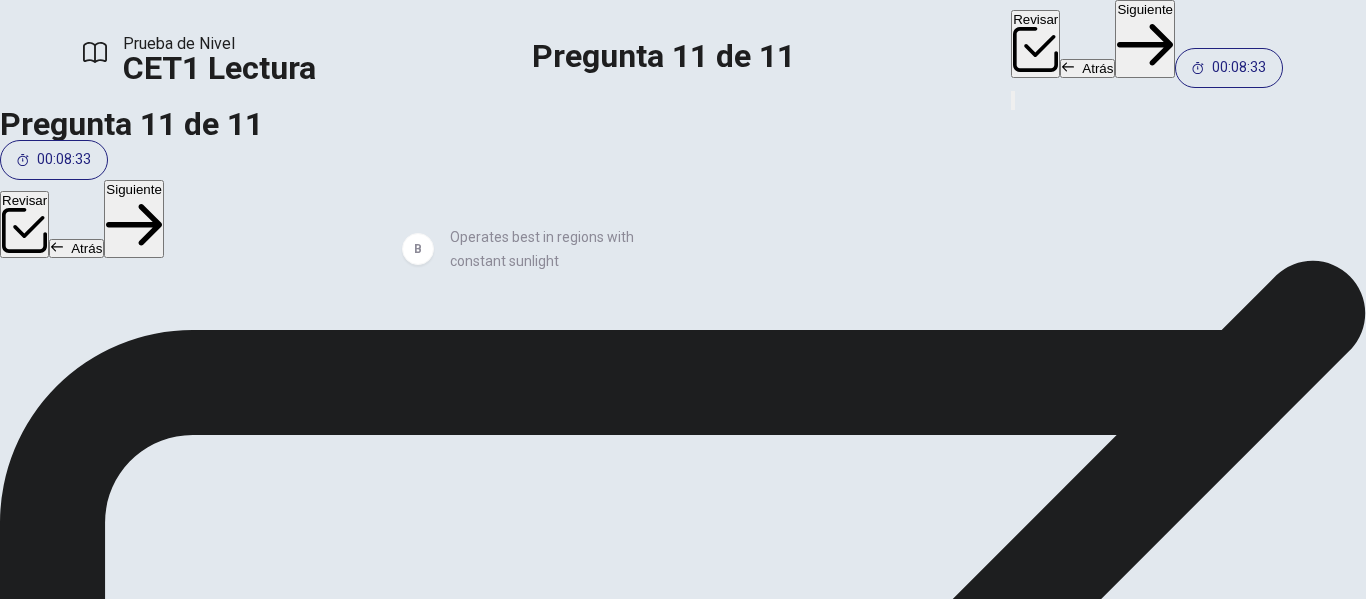 drag, startPoint x: 273, startPoint y: 326, endPoint x: 550, endPoint y: 255, distance: 285.95453 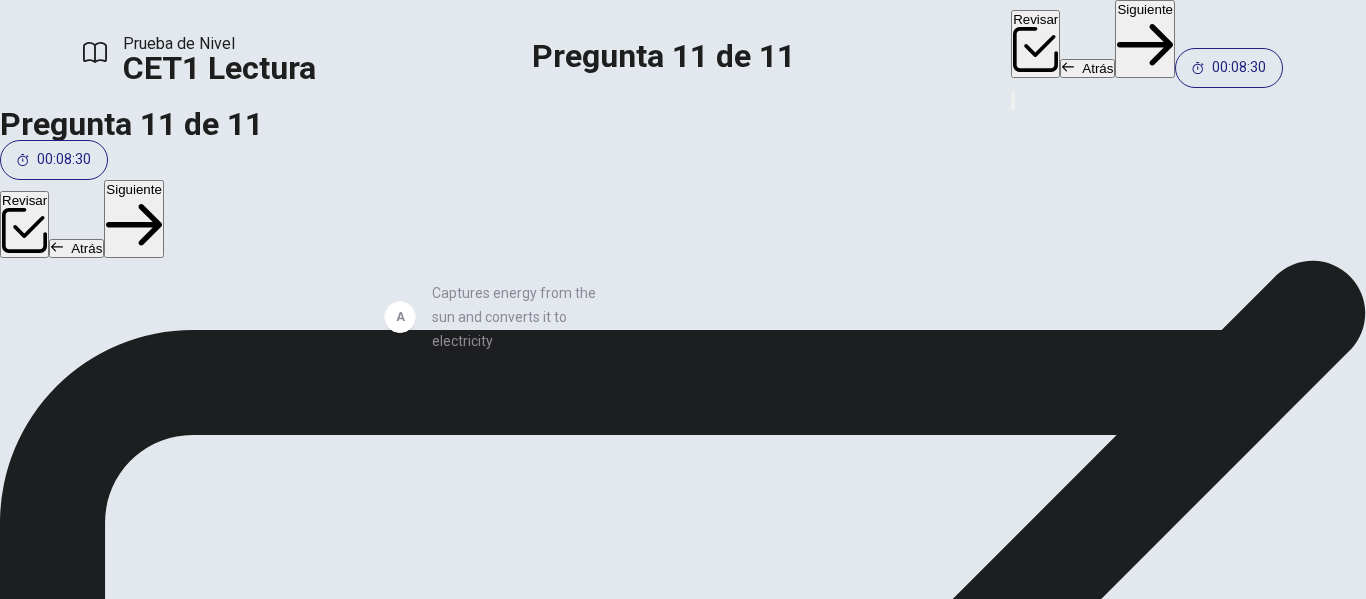 drag, startPoint x: 314, startPoint y: 230, endPoint x: 576, endPoint y: 317, distance: 276.06702 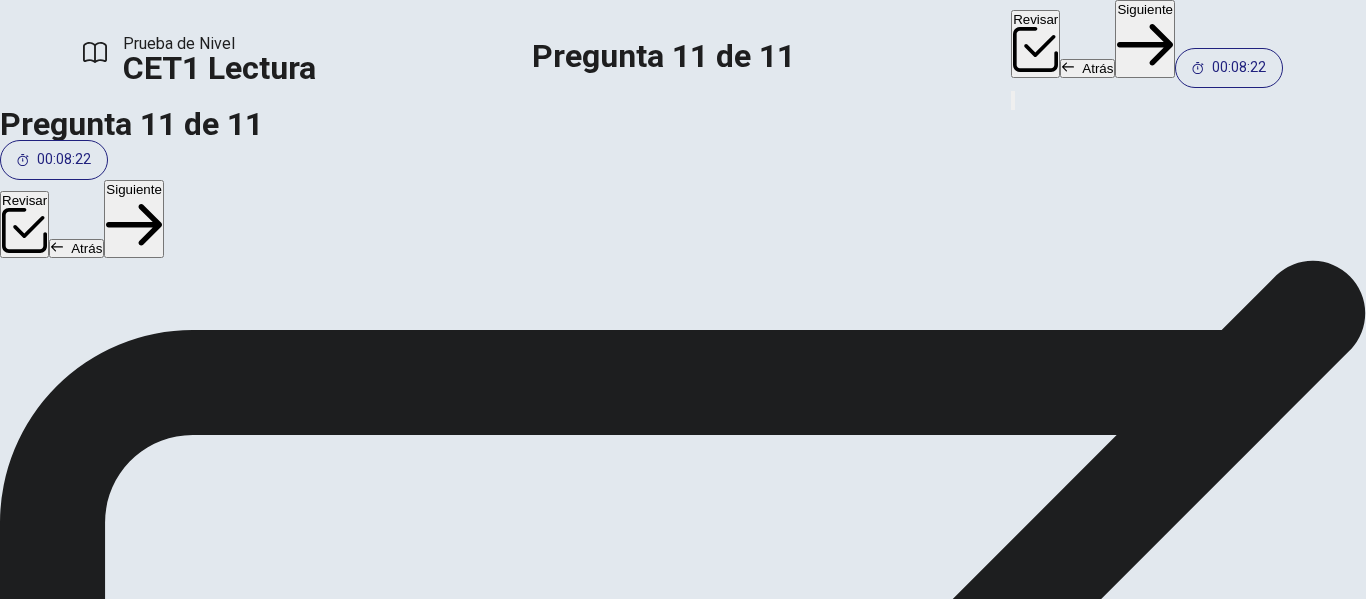 scroll, scrollTop: 0, scrollLeft: 0, axis: both 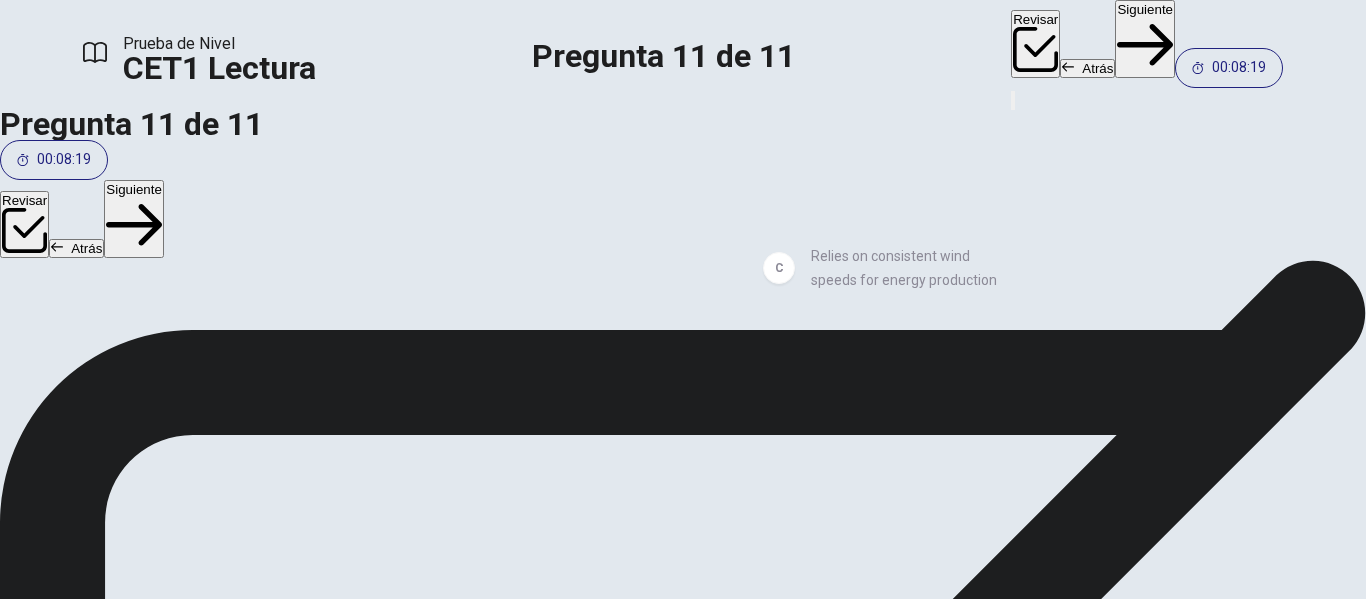 drag, startPoint x: 270, startPoint y: 231, endPoint x: 906, endPoint y: 278, distance: 637.73425 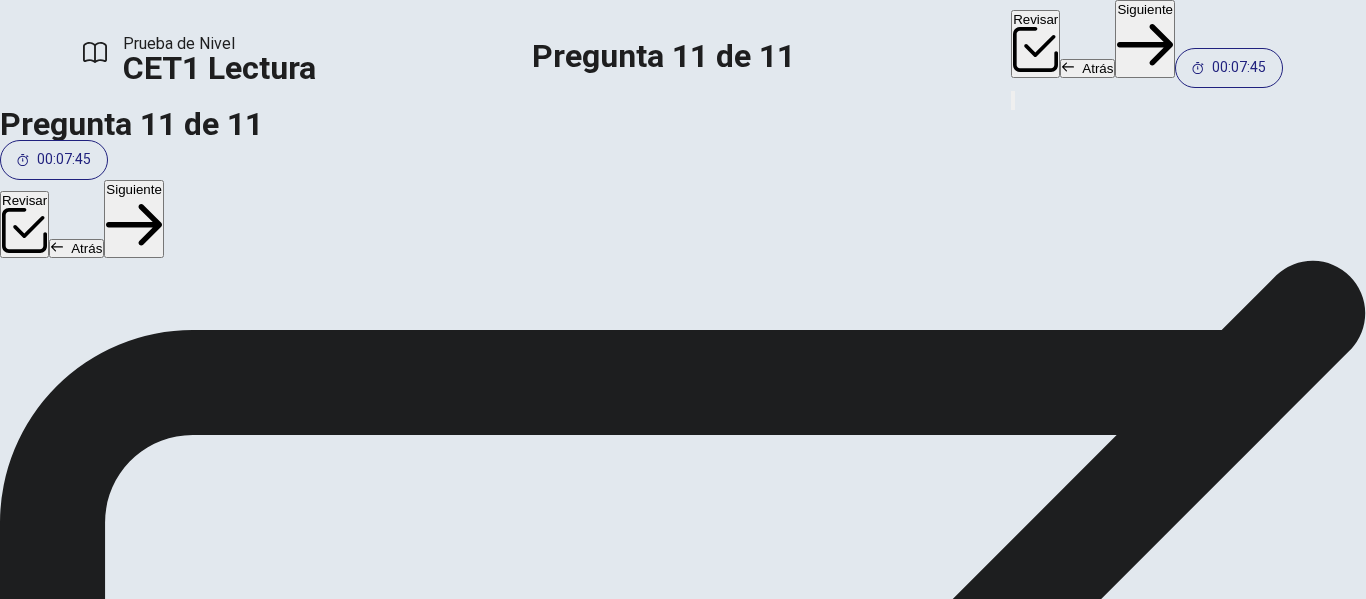 scroll, scrollTop: 0, scrollLeft: 0, axis: both 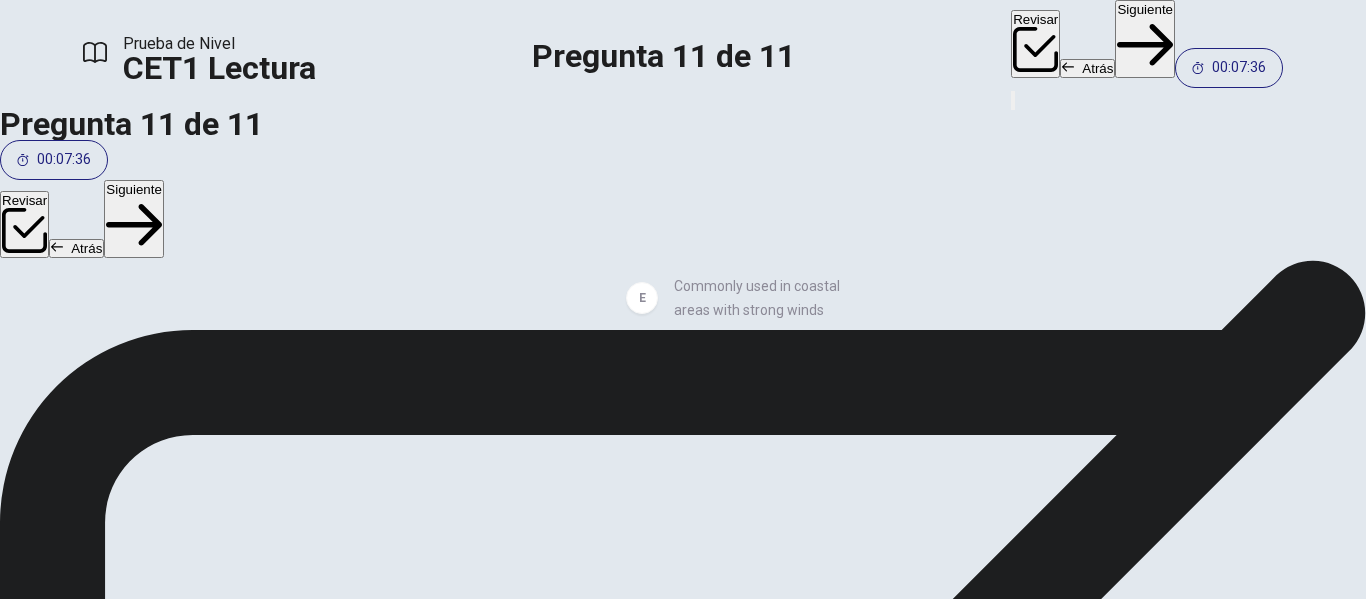 drag, startPoint x: 255, startPoint y: 307, endPoint x: 766, endPoint y: 315, distance: 511.06262 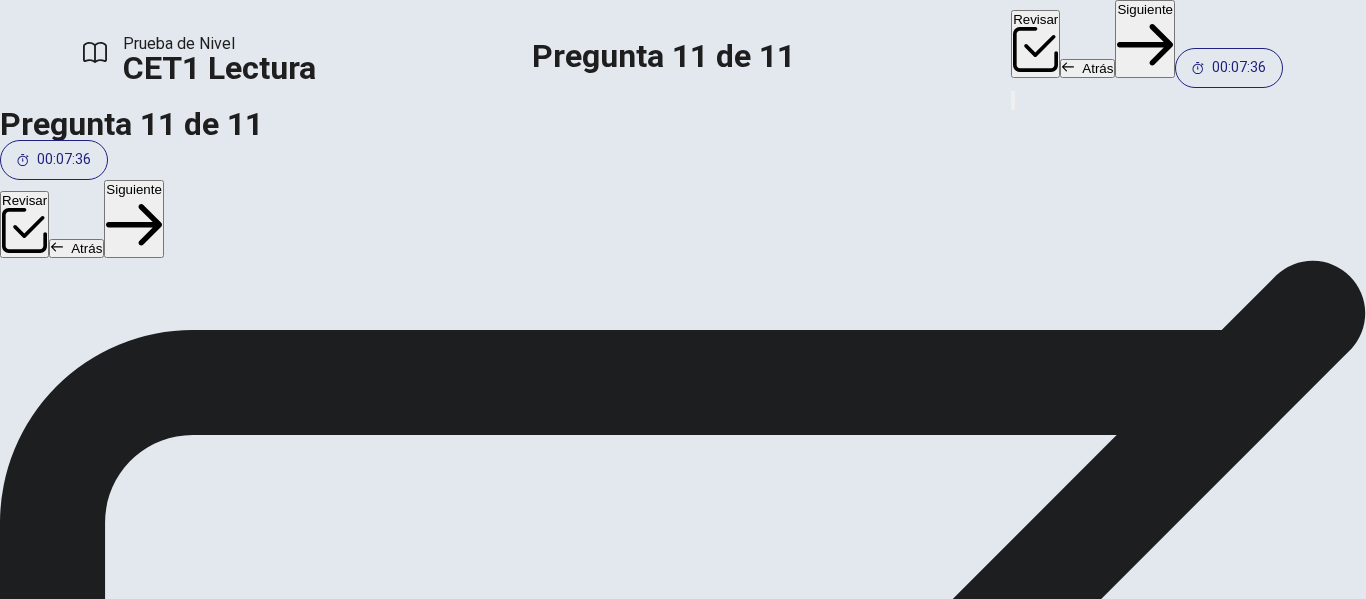 drag, startPoint x: 766, startPoint y: 315, endPoint x: 818, endPoint y: 306, distance: 52.773098 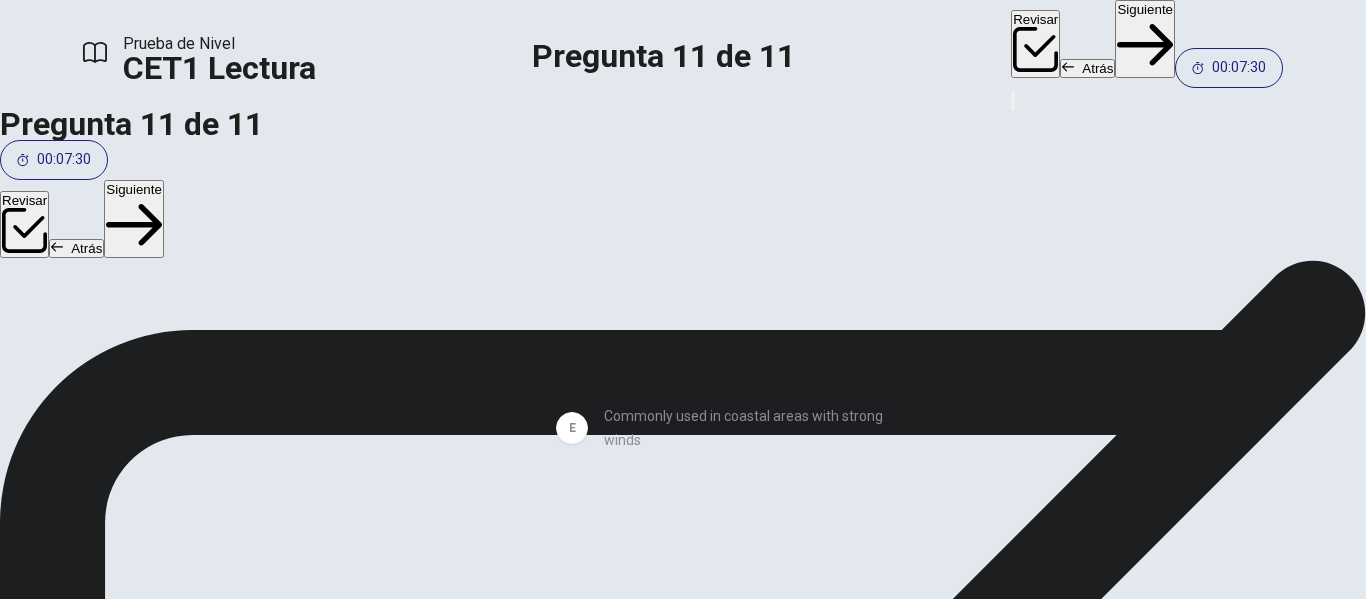 scroll, scrollTop: 1, scrollLeft: 0, axis: vertical 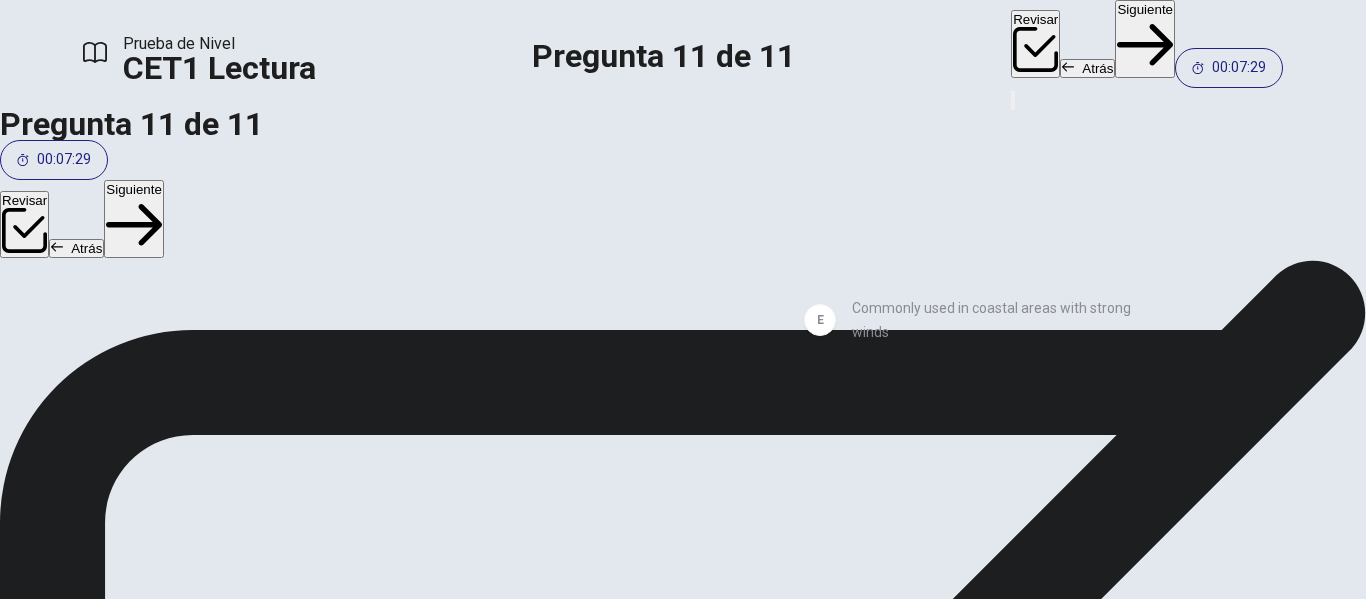 drag, startPoint x: 731, startPoint y: 418, endPoint x: 1126, endPoint y: 294, distance: 414.00604 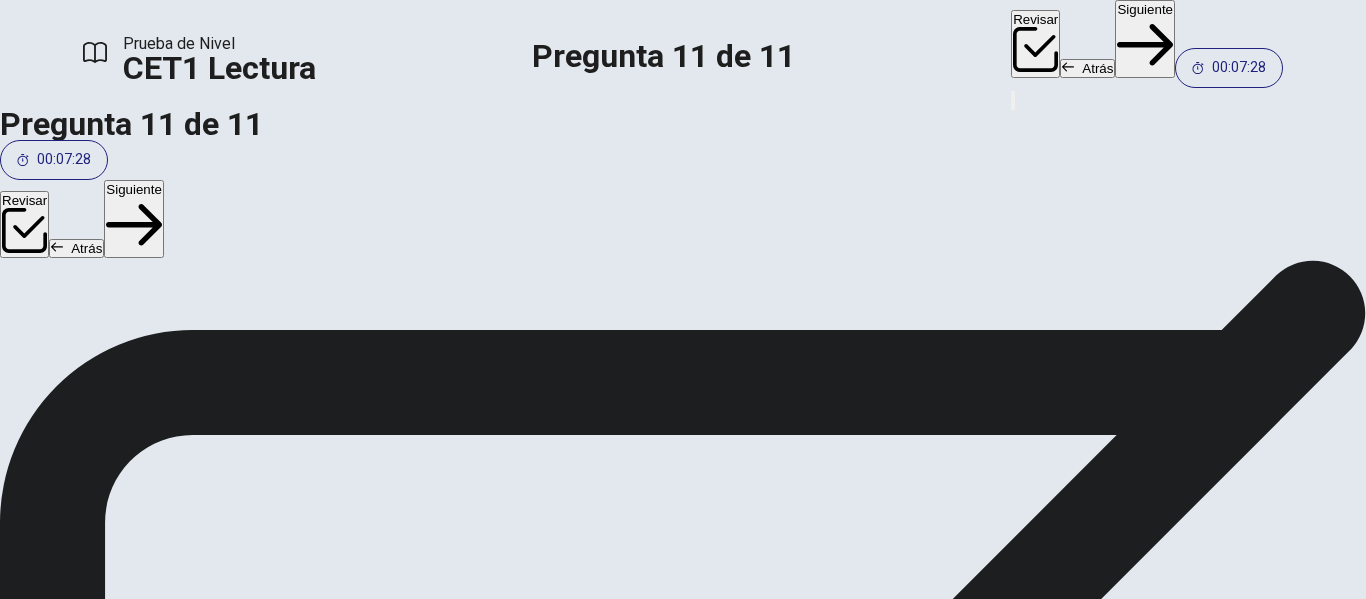 scroll, scrollTop: 0, scrollLeft: 0, axis: both 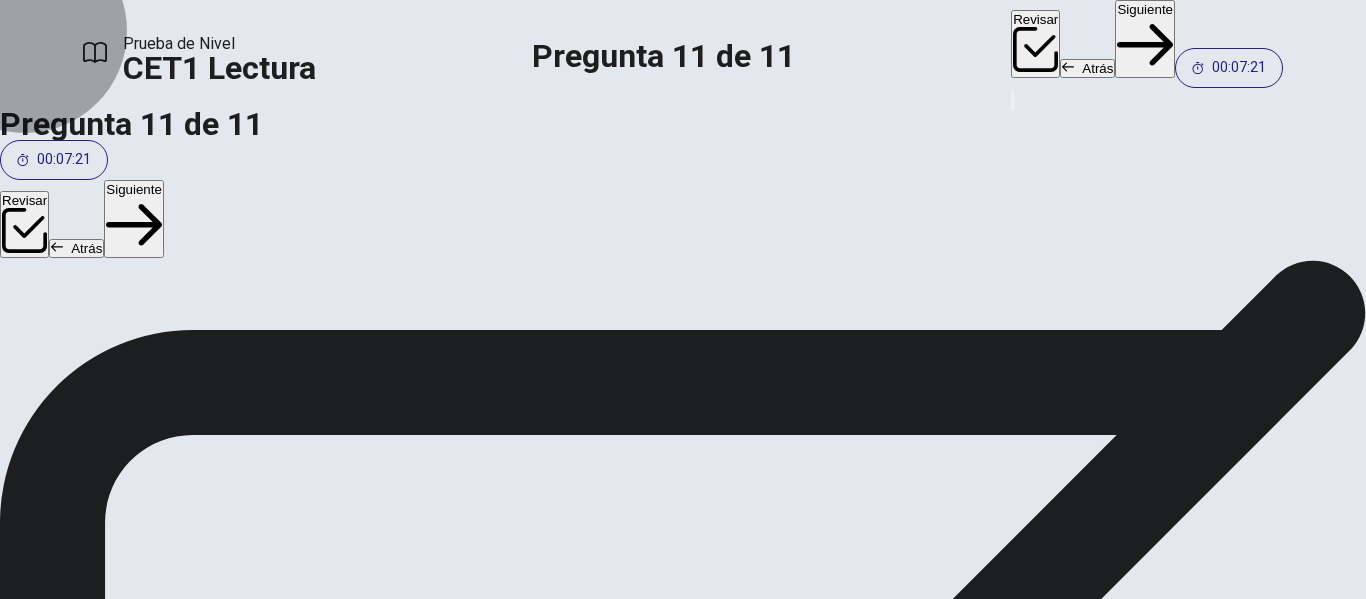click on "Siguiente" at bounding box center (1145, 39) 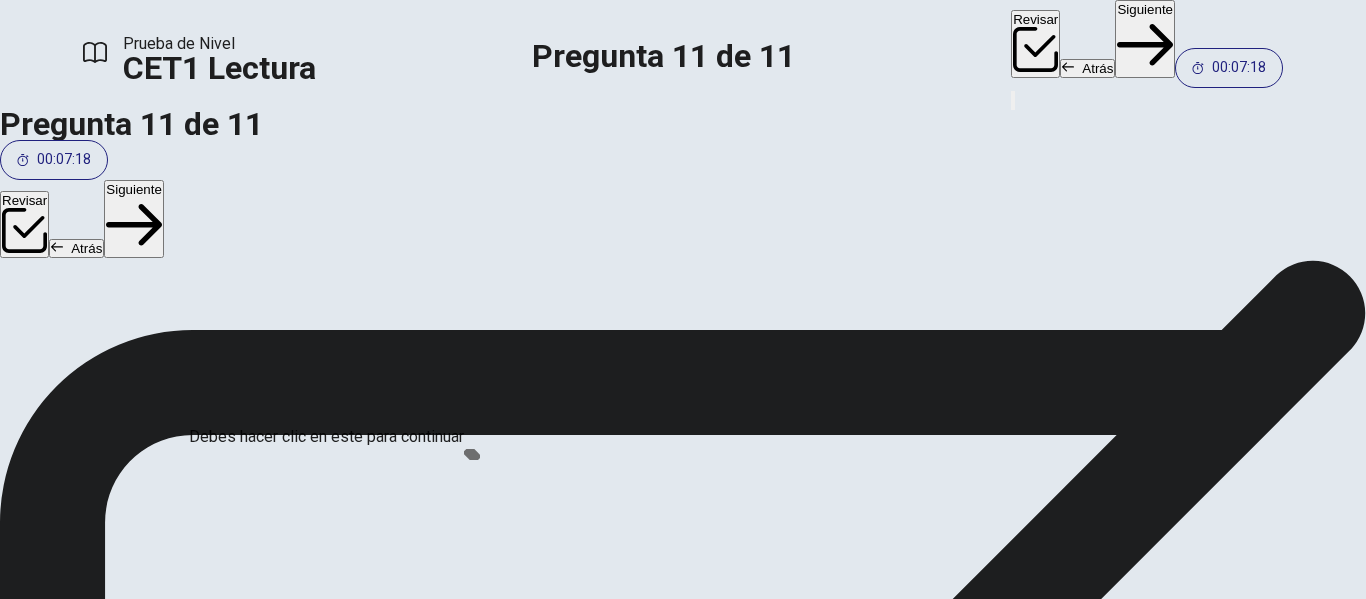 scroll, scrollTop: 157, scrollLeft: 0, axis: vertical 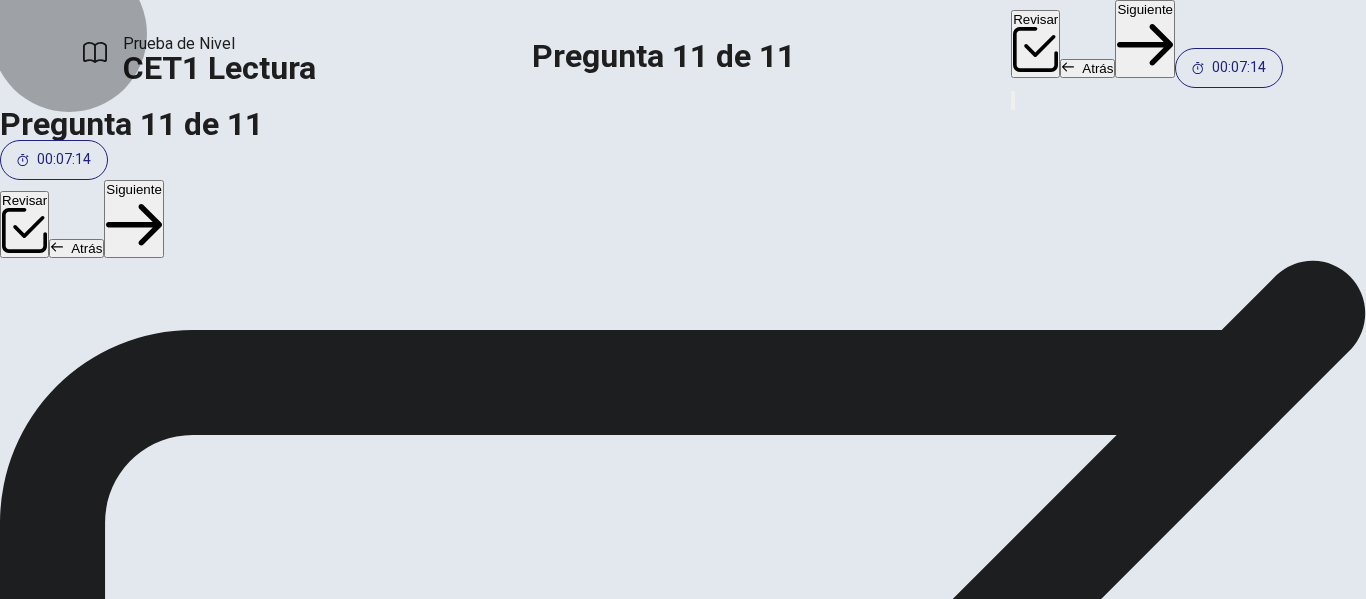 click on "Continuar" at bounding box center (94, 2158) 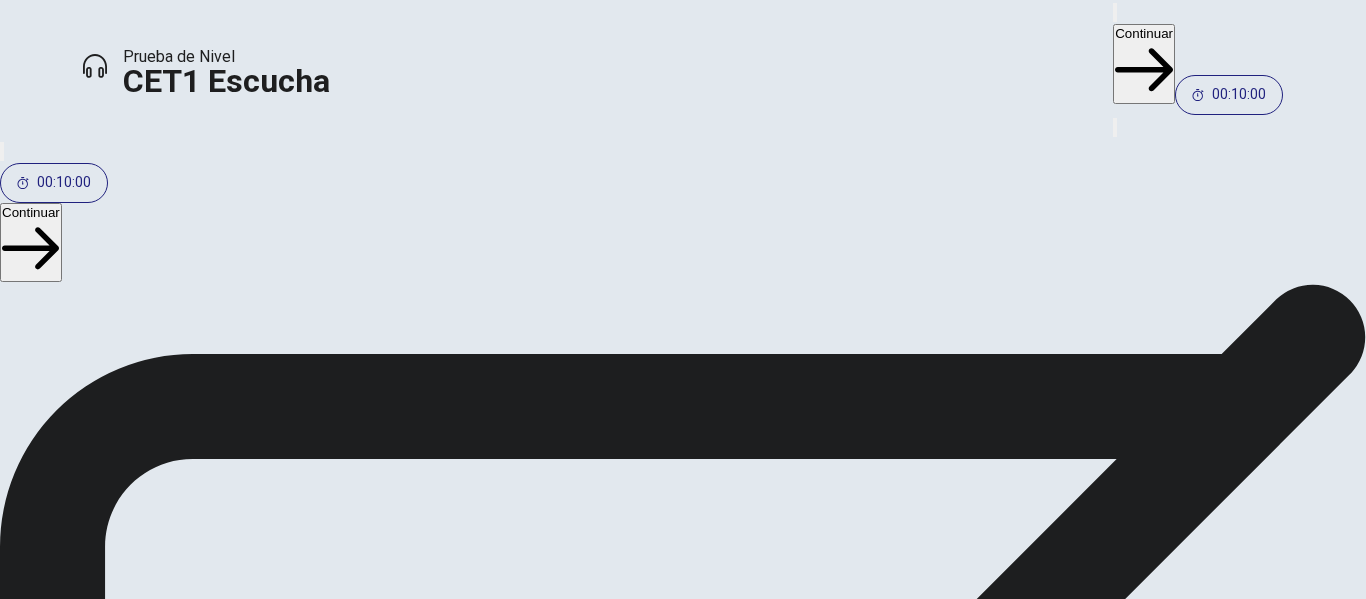 scroll, scrollTop: 0, scrollLeft: 0, axis: both 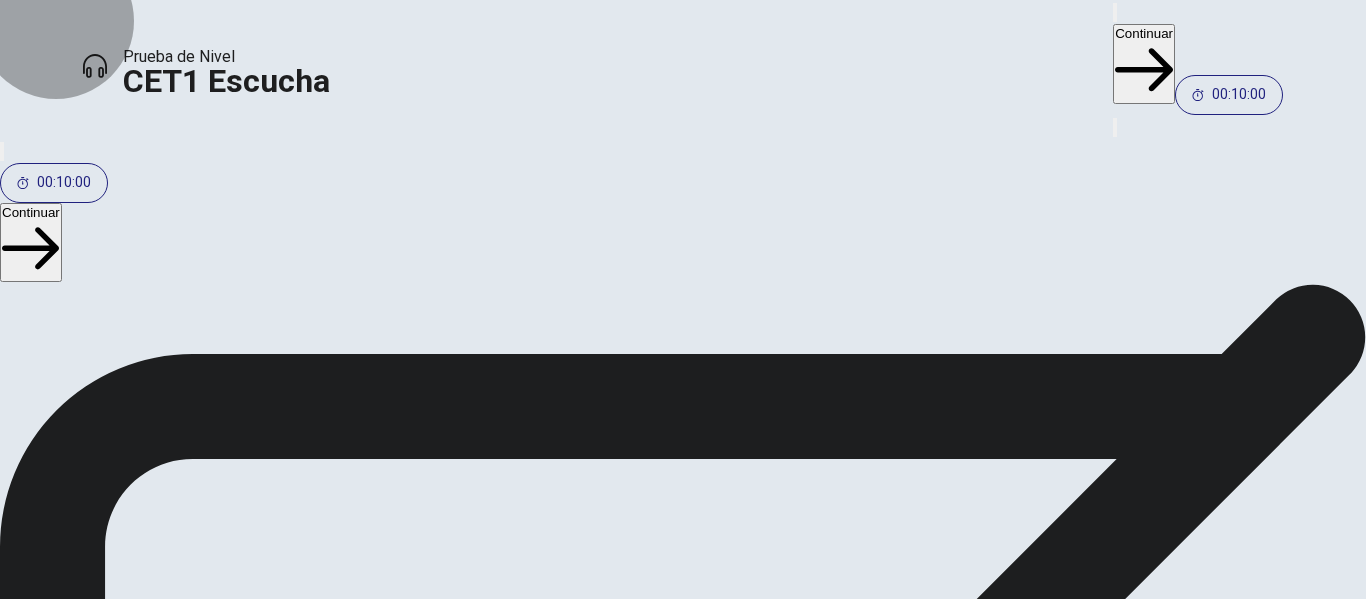 click on "Continuar" at bounding box center (1144, 64) 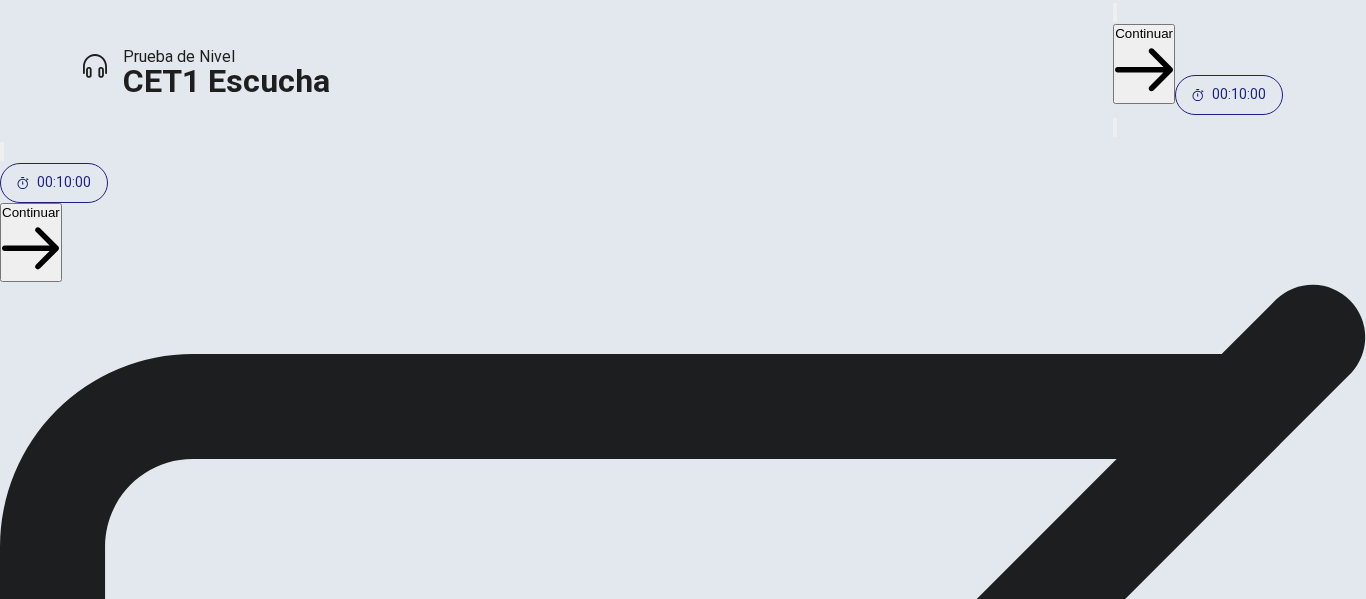 scroll, scrollTop: 0, scrollLeft: 0, axis: both 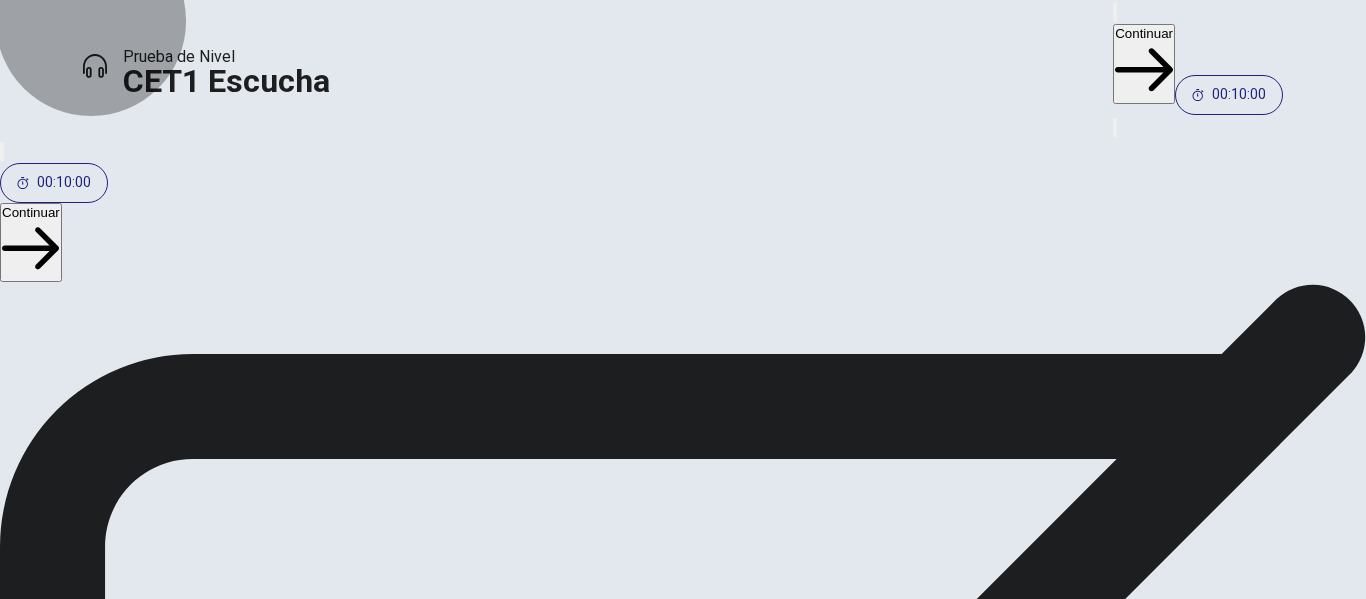 click on "Continuar" at bounding box center (1144, 64) 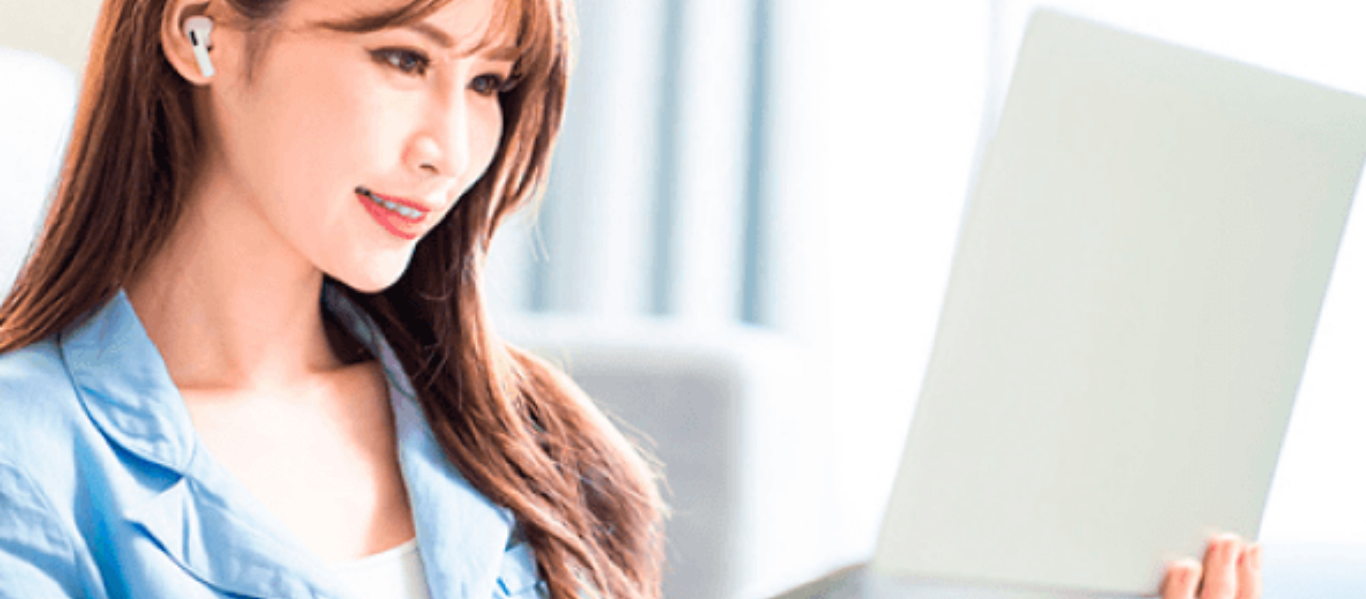 click at bounding box center [683, 1822] 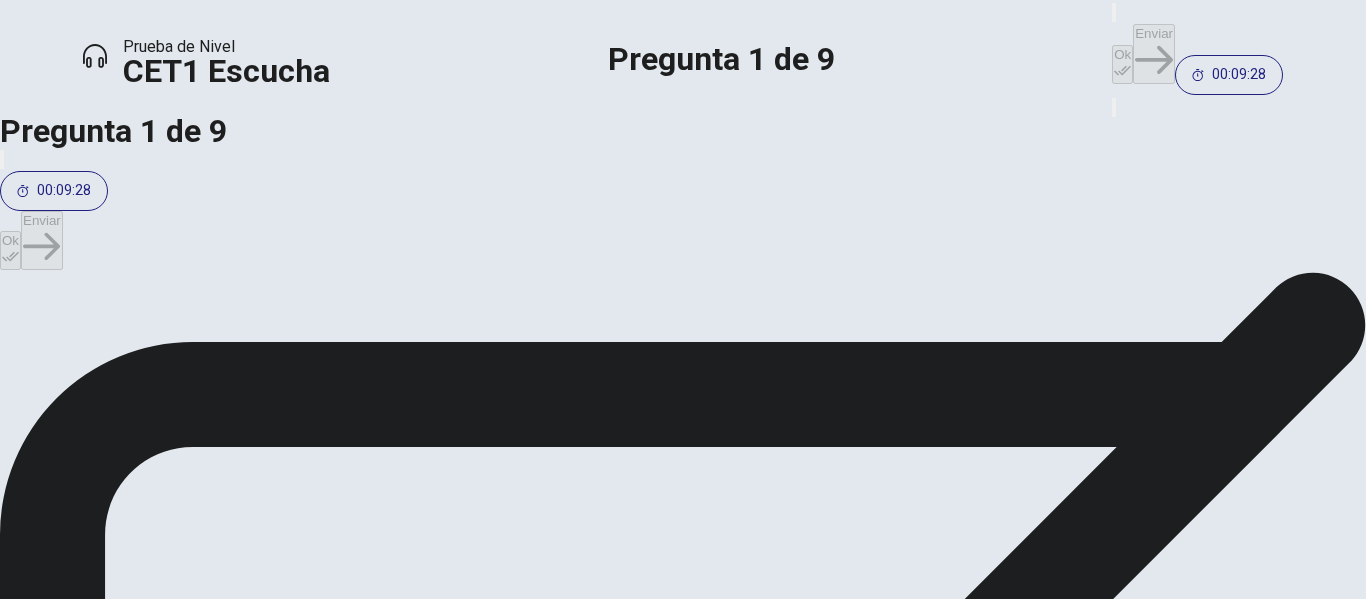 scroll, scrollTop: 47, scrollLeft: 0, axis: vertical 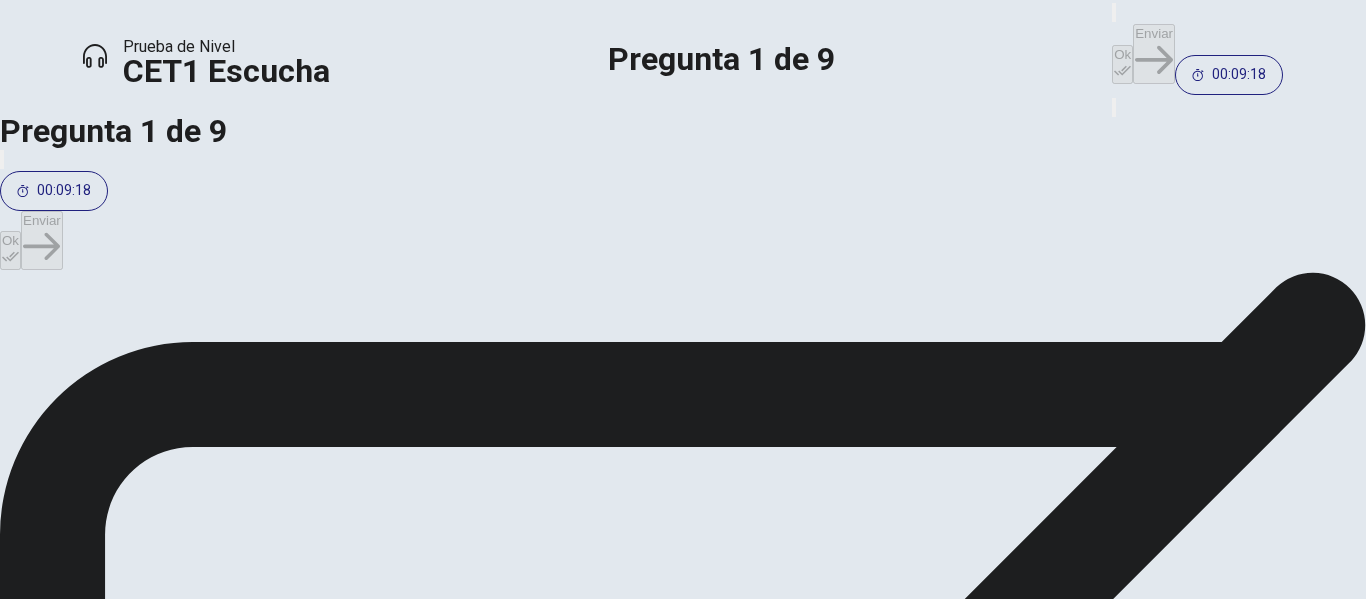 click on "A video game that was recently released." at bounding box center [193, 1878] 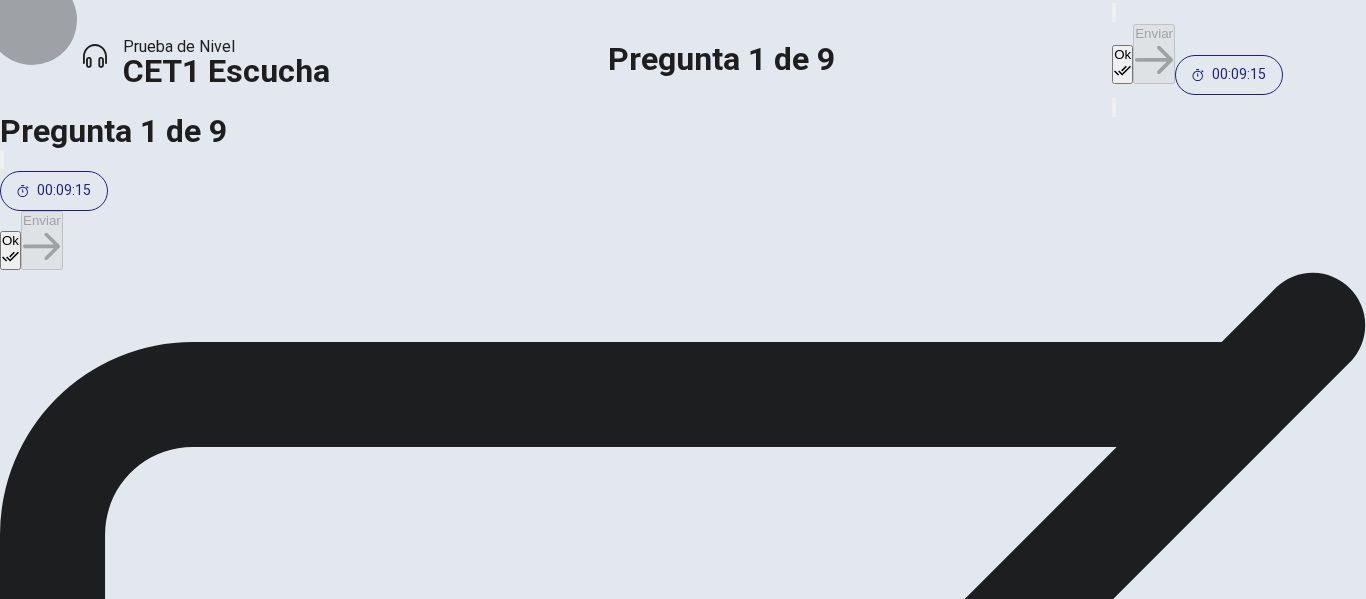 click on "Ok" at bounding box center [1122, 64] 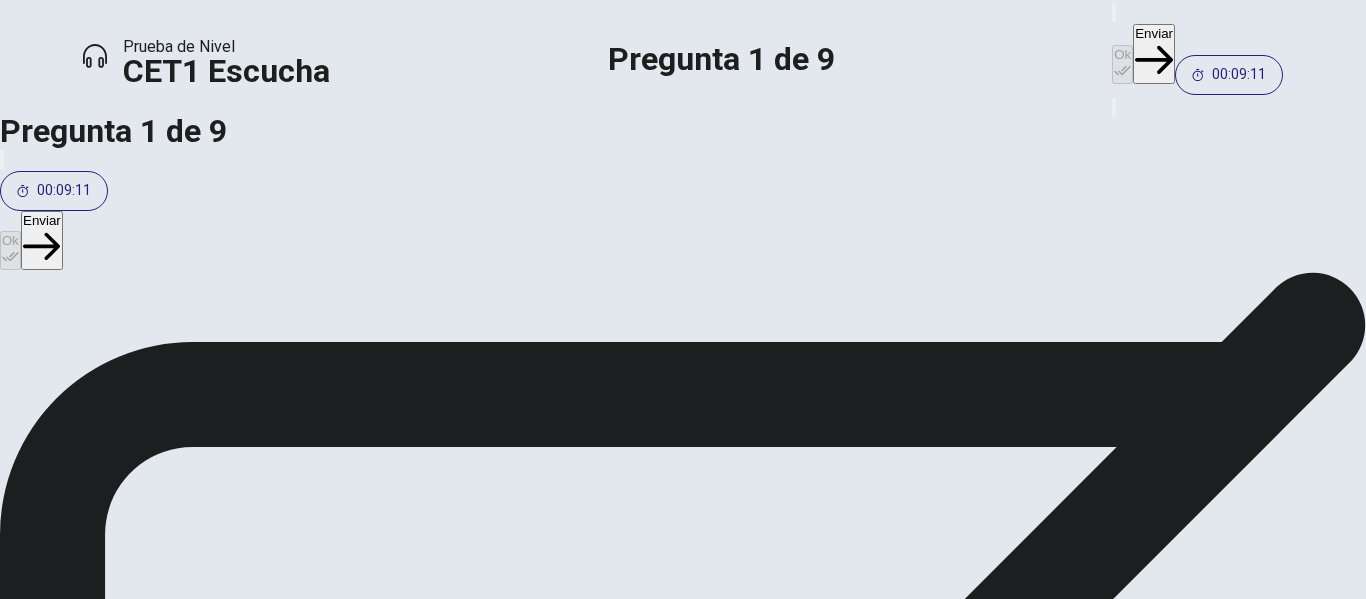 scroll, scrollTop: 0, scrollLeft: 0, axis: both 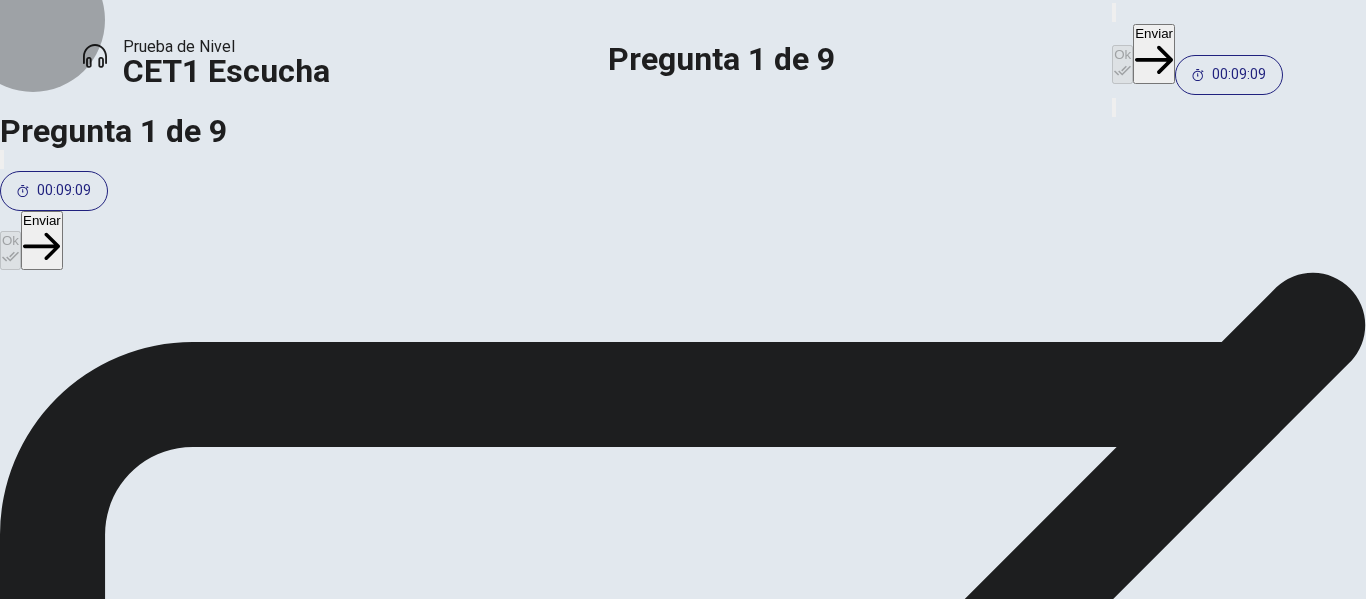 click on "Enviar" at bounding box center [1154, 54] 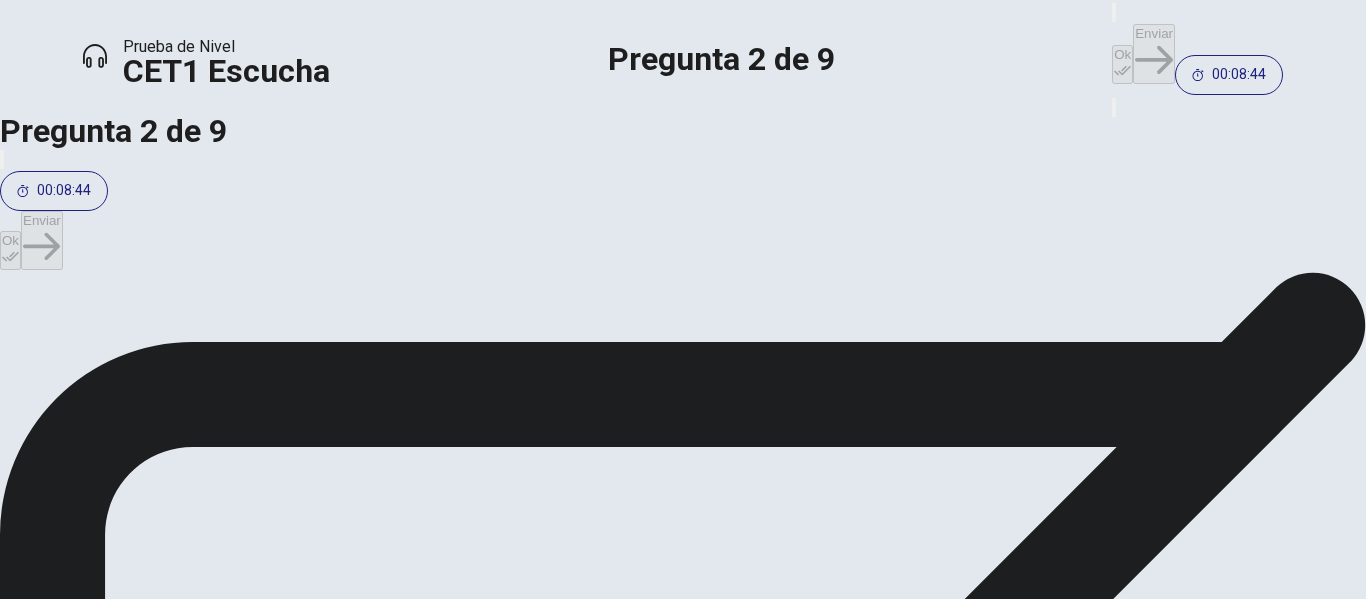 scroll, scrollTop: 9, scrollLeft: 0, axis: vertical 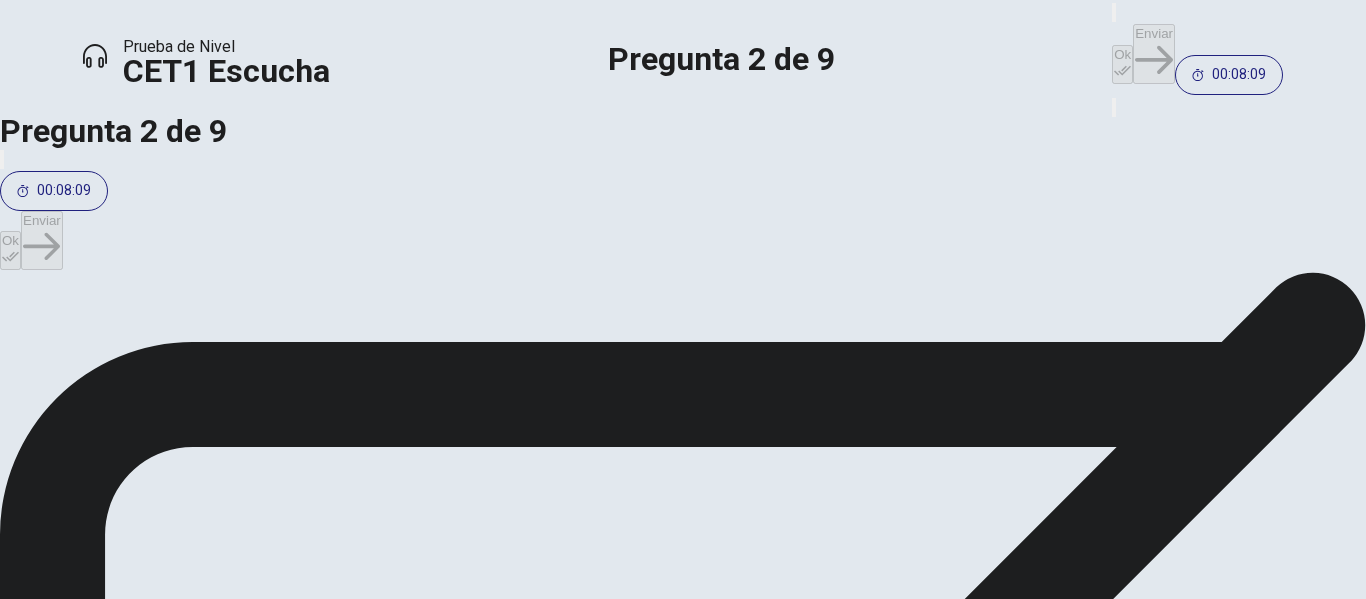 click on "The difficulty of the game." at bounding box center [139, 2016] 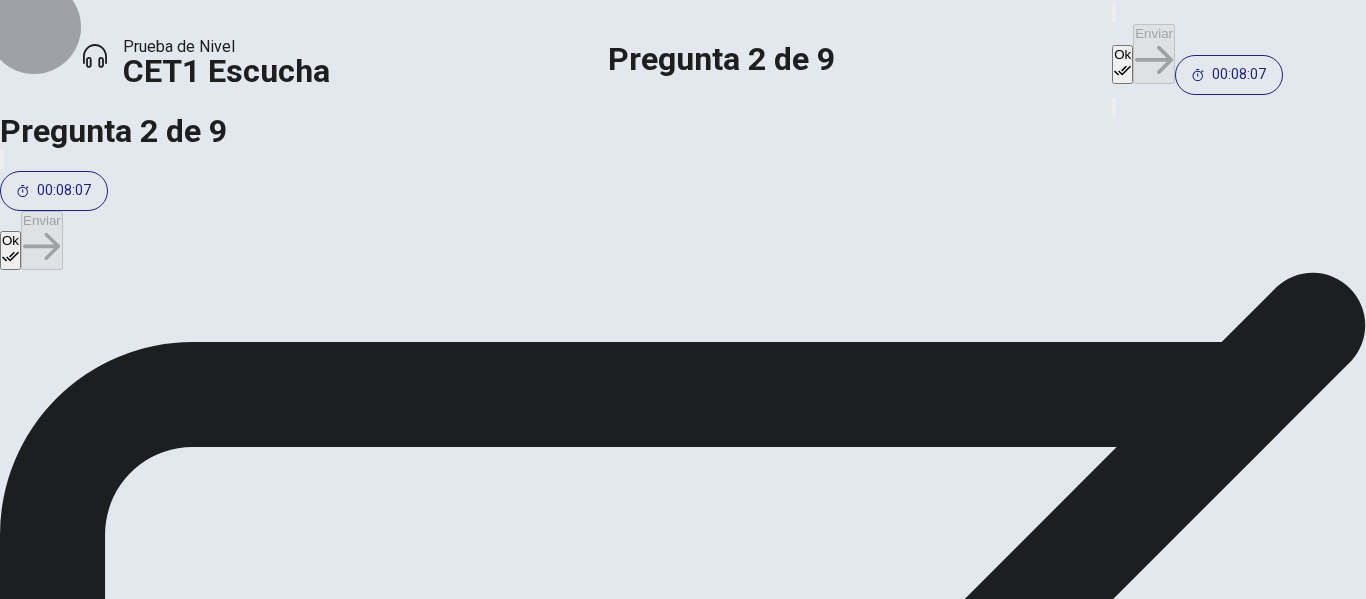 click on "Ok" at bounding box center (1122, 64) 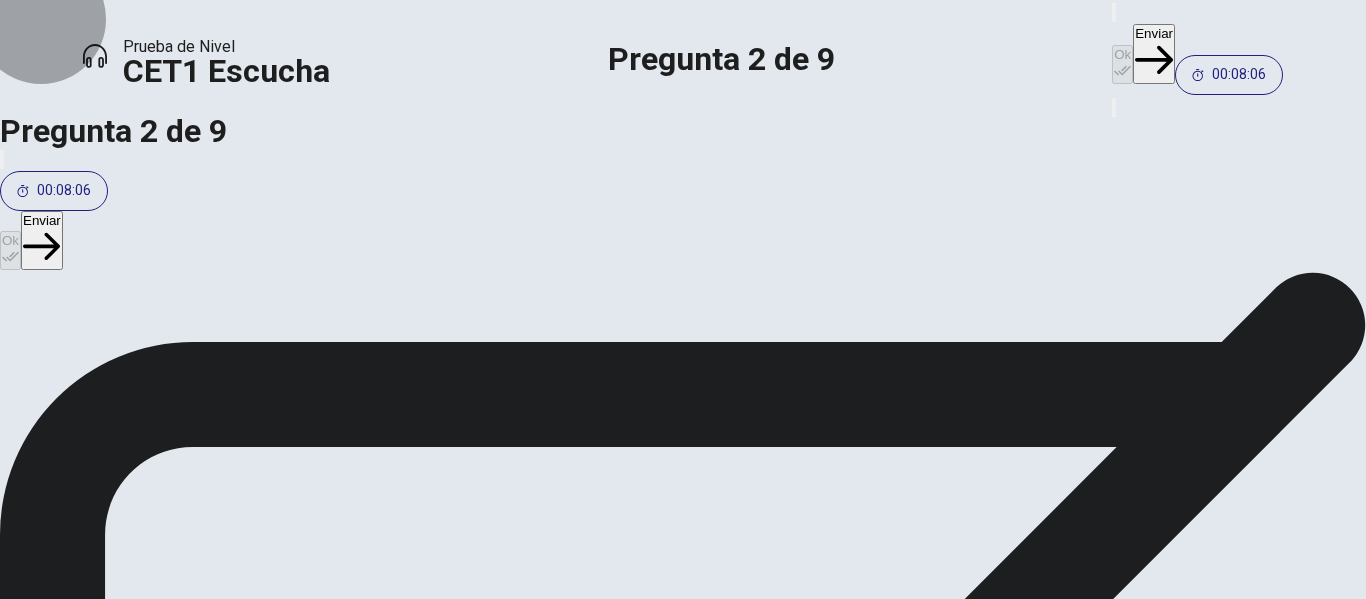click on "Enviar" at bounding box center [1154, 54] 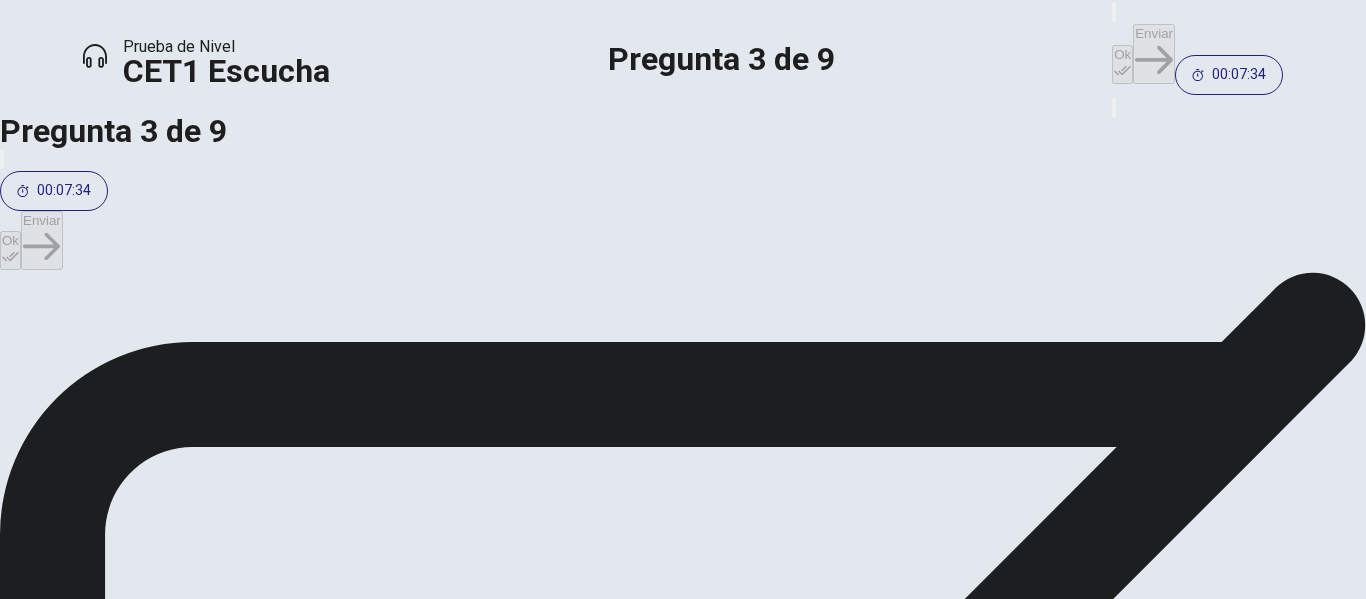 click on "B Ranger" at bounding box center [169, 1916] 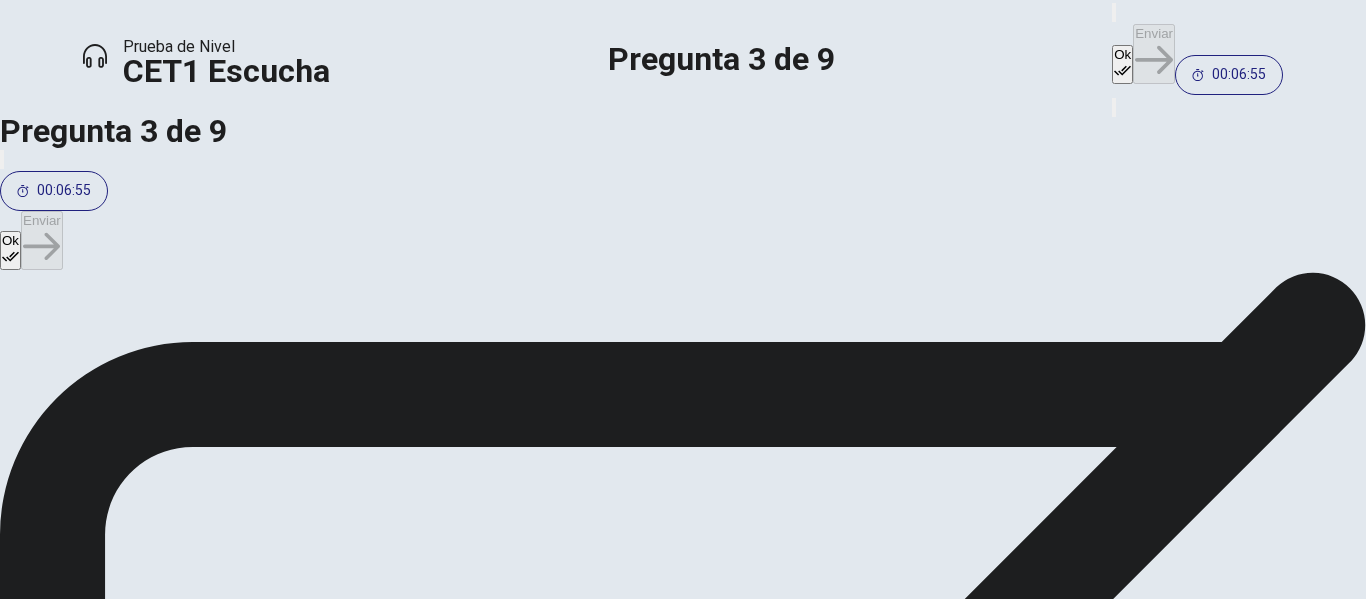 scroll, scrollTop: 43, scrollLeft: 0, axis: vertical 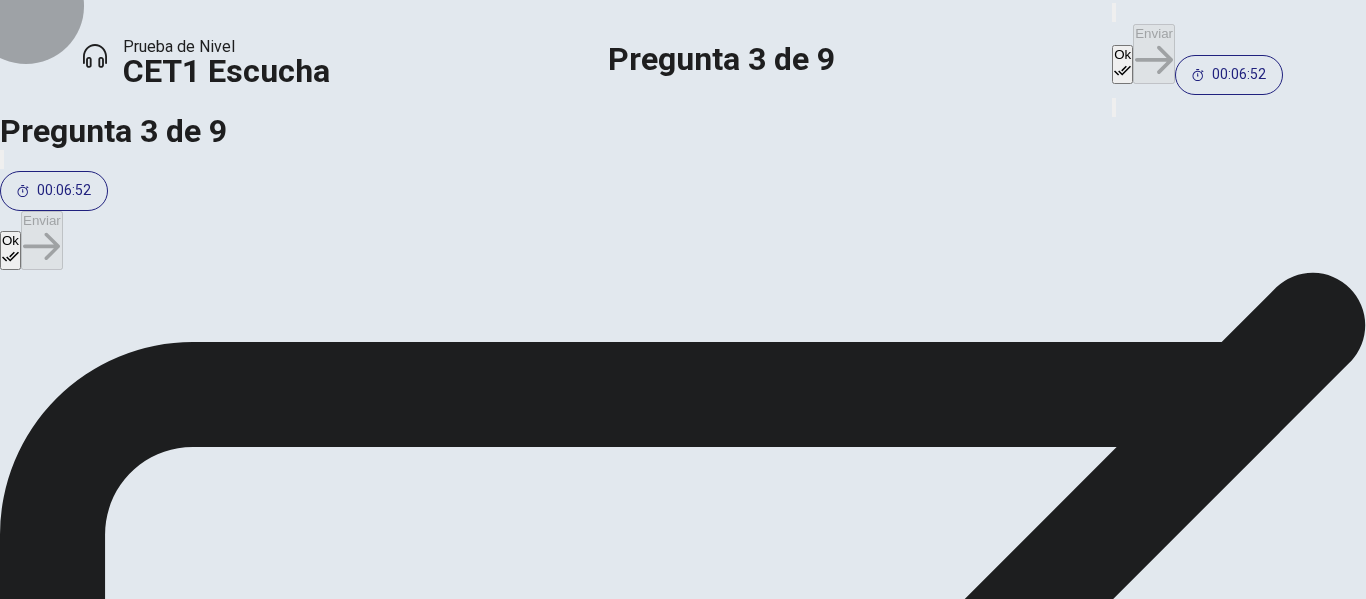 click on "Ok" at bounding box center [1122, 64] 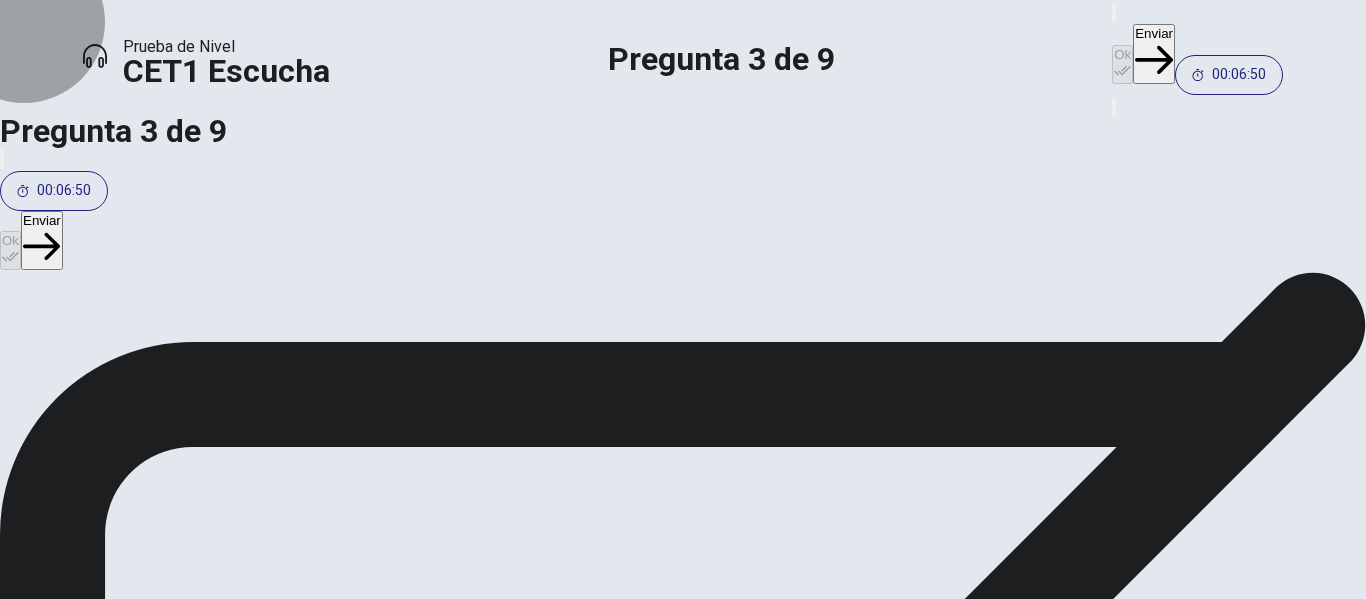 click on "Enviar" at bounding box center (1154, 54) 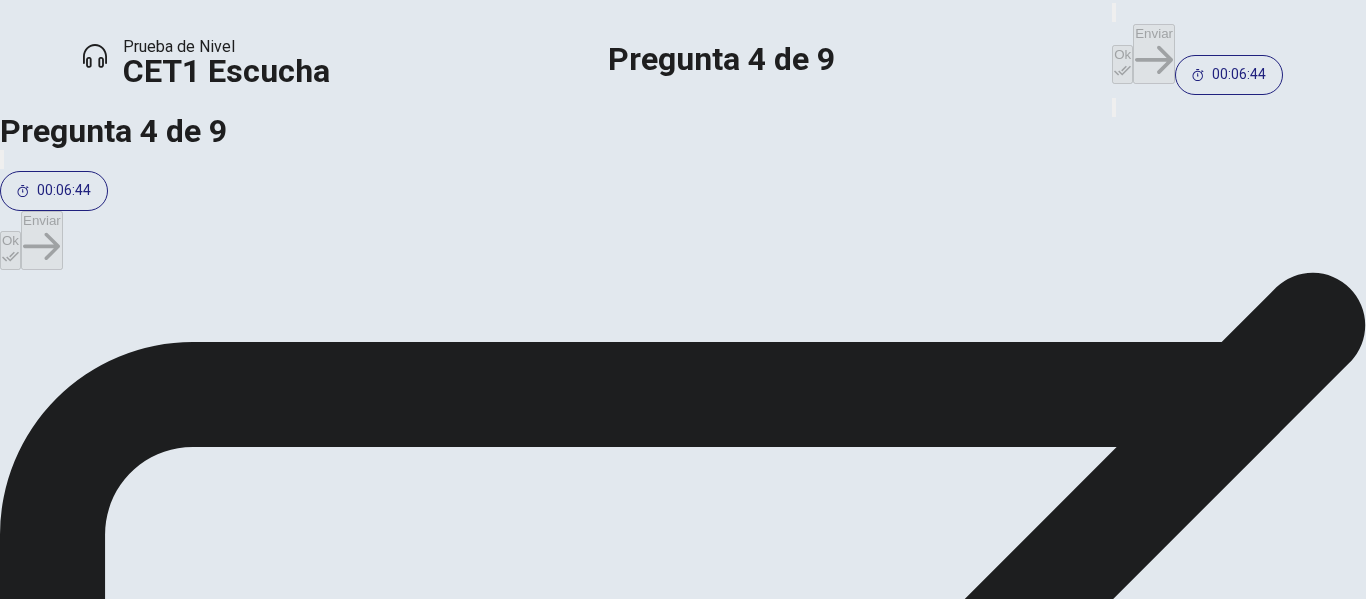 click on "The special moves of the Warrior class." at bounding box center (191, 1932) 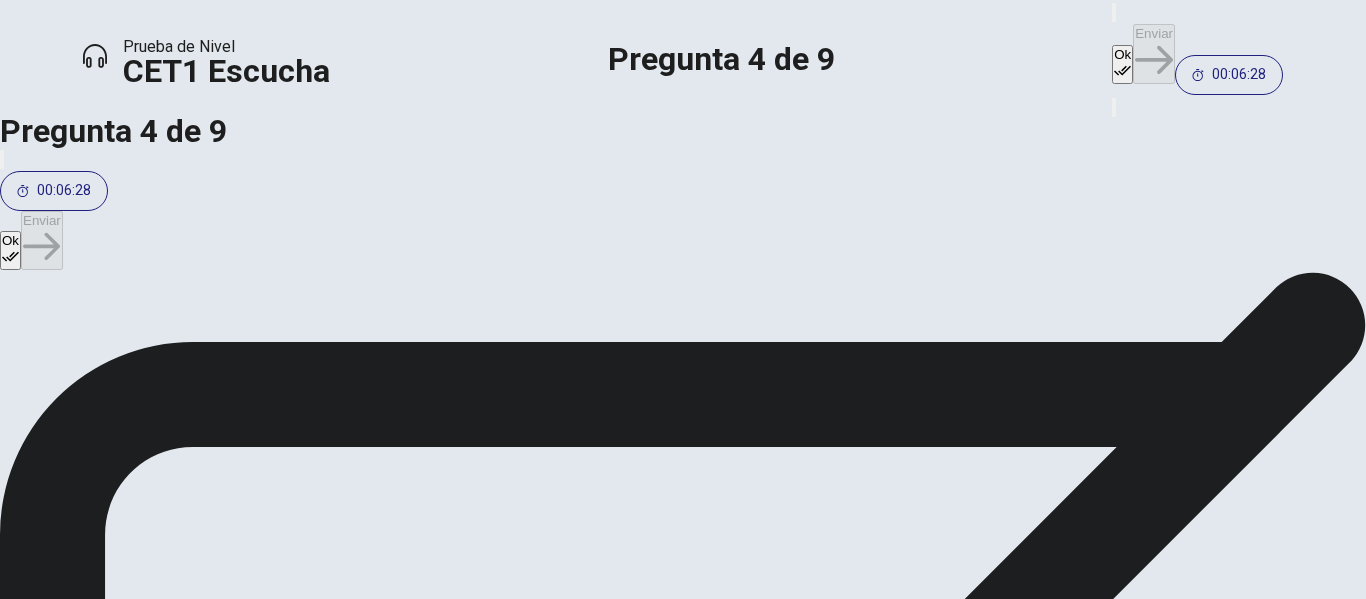 click on "The storyline." at bounding box center (96, 1982) 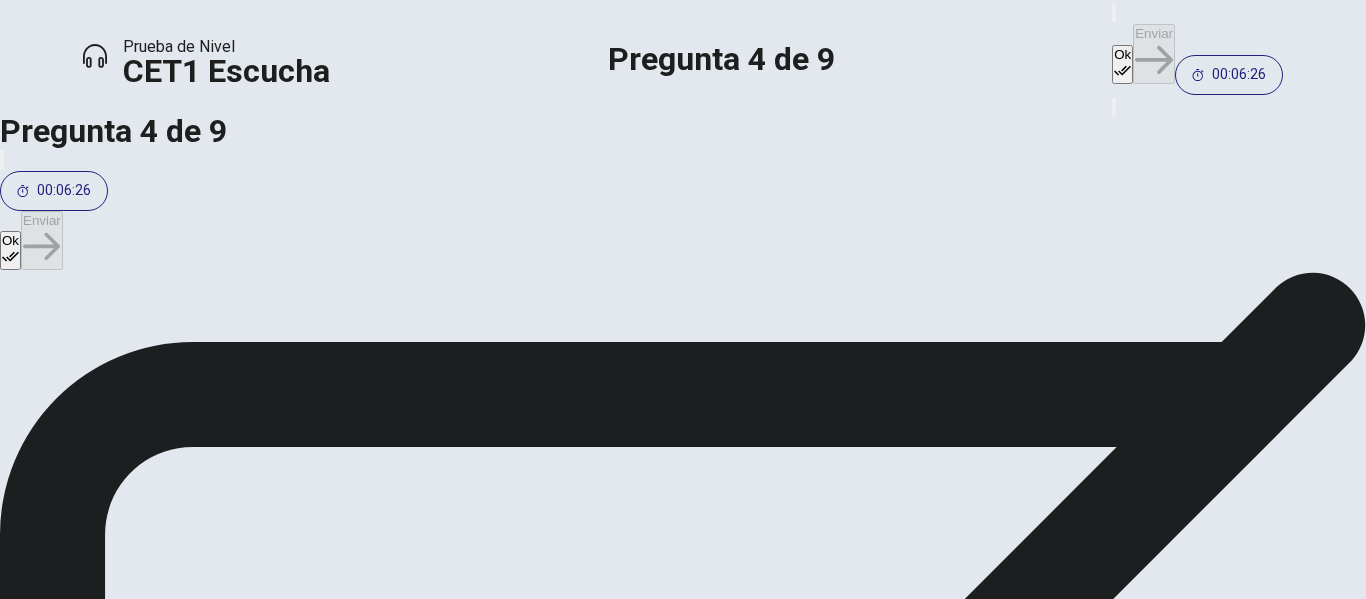 drag, startPoint x: 897, startPoint y: 59, endPoint x: 900, endPoint y: 34, distance: 25.179358 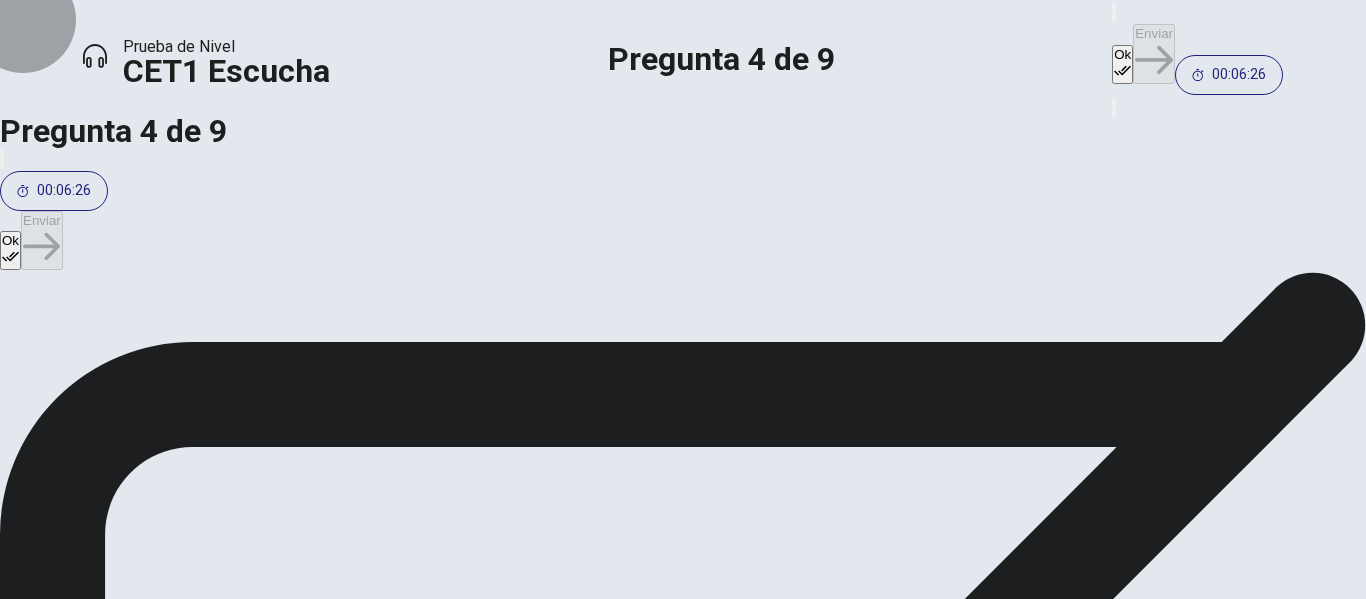 click on "Ok" at bounding box center (1122, 64) 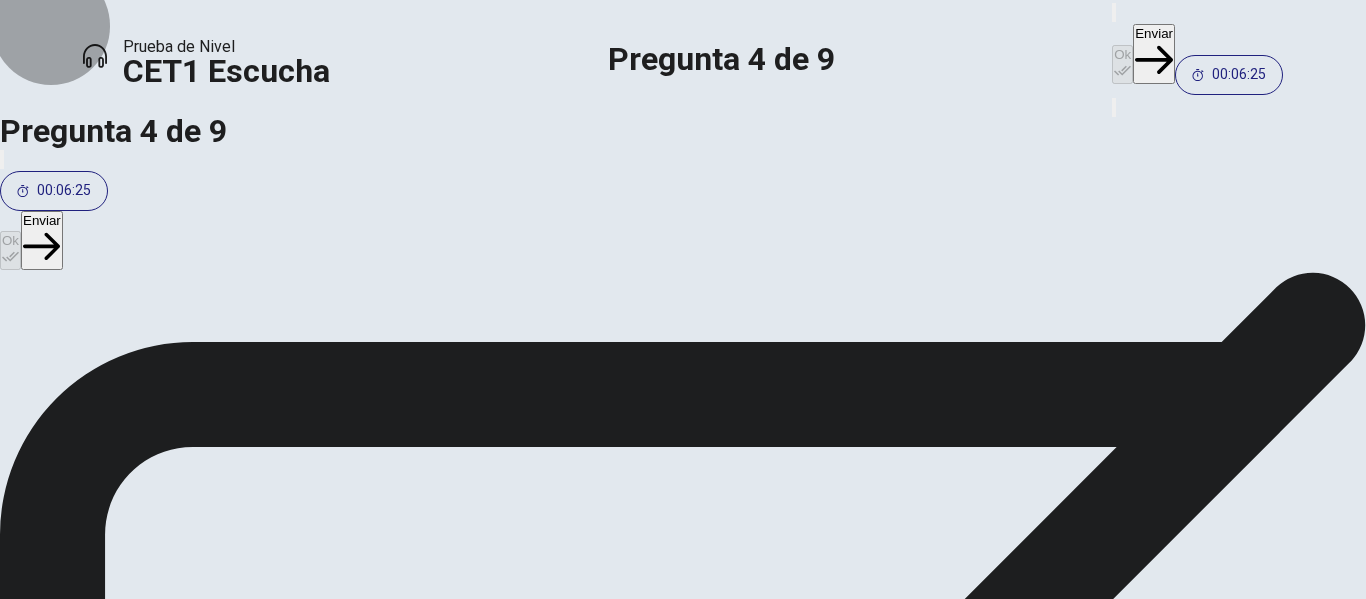 click on "Enviar" at bounding box center (1154, 54) 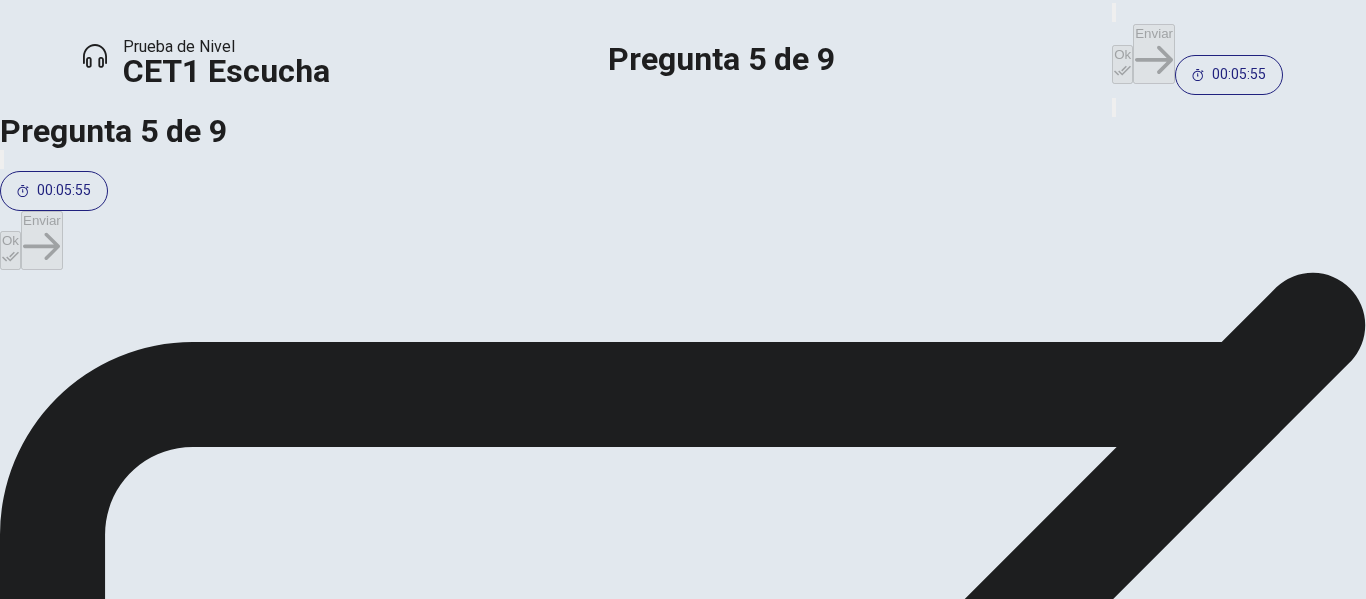 click on "Tey are stuck on a boss battle." at bounding box center (155, 1882) 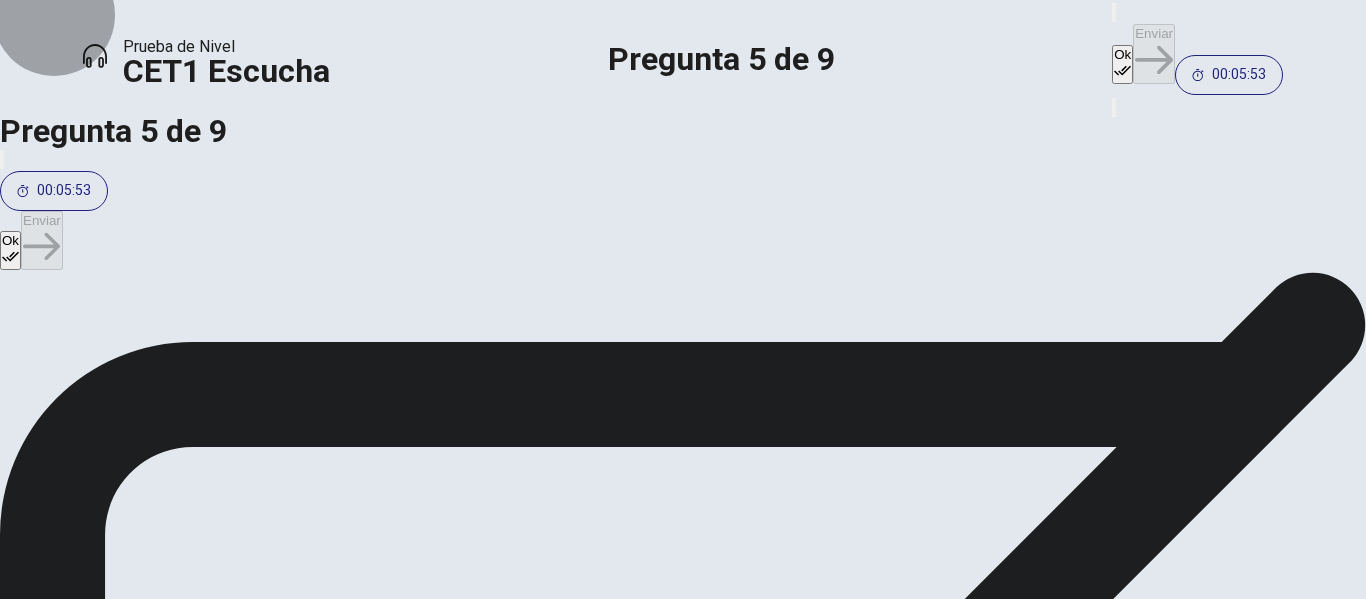click 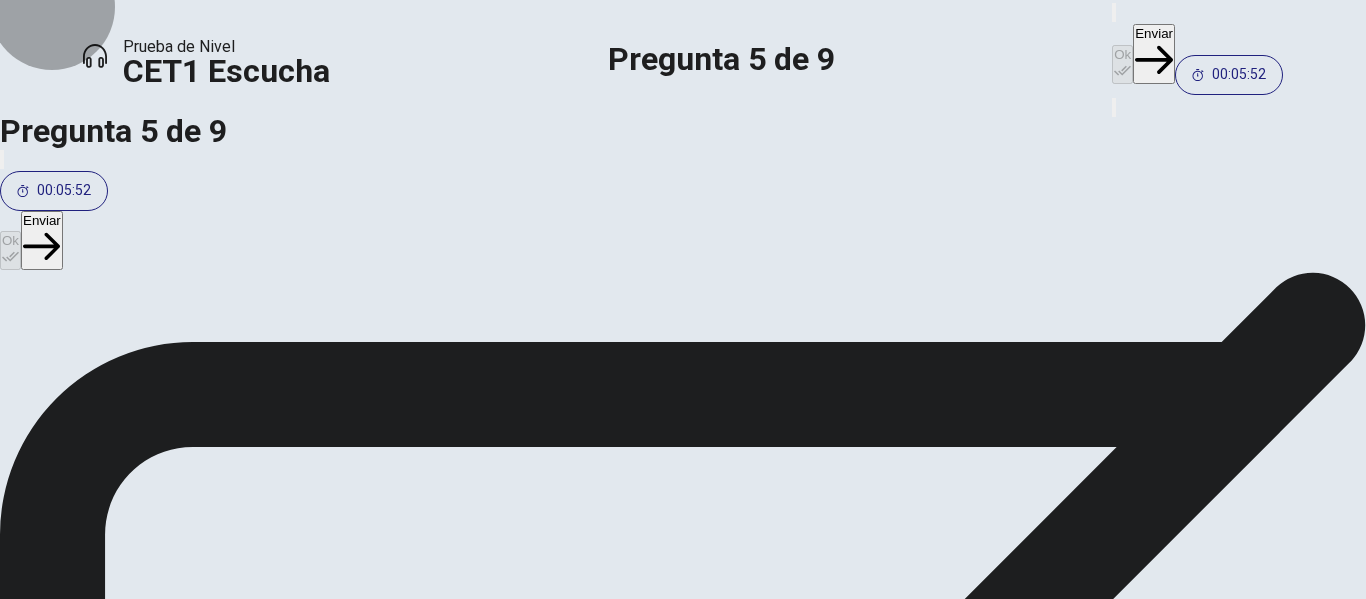click on "Enviar" at bounding box center (1154, 54) 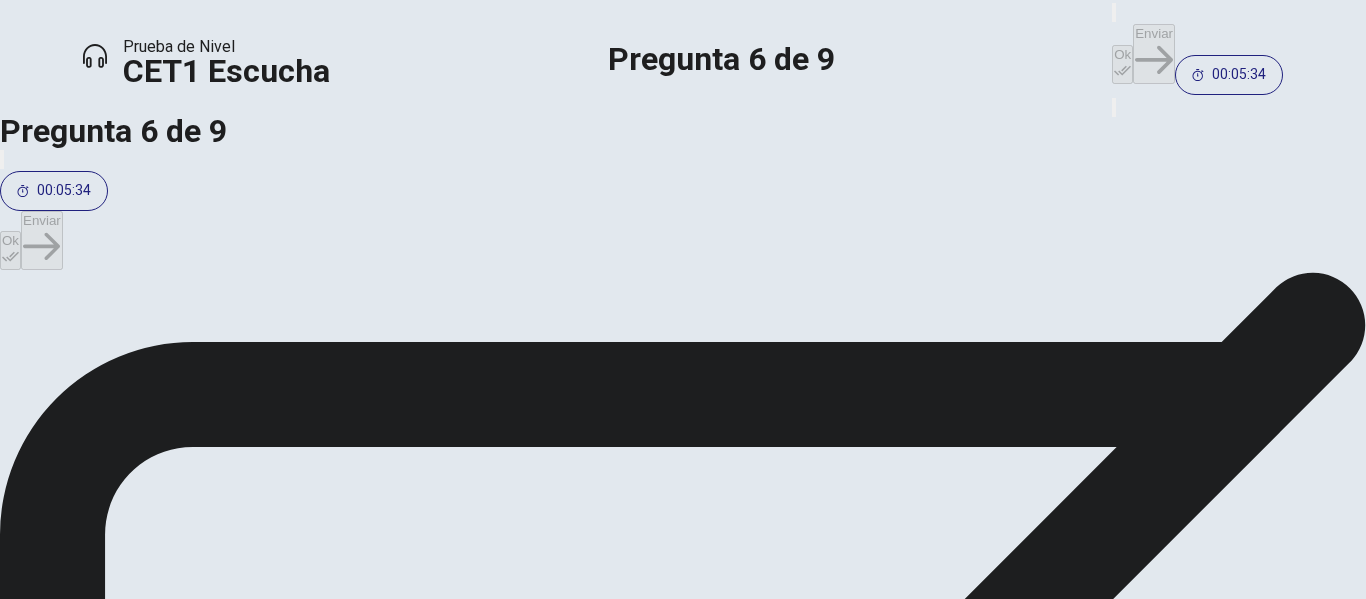 scroll, scrollTop: 86, scrollLeft: 0, axis: vertical 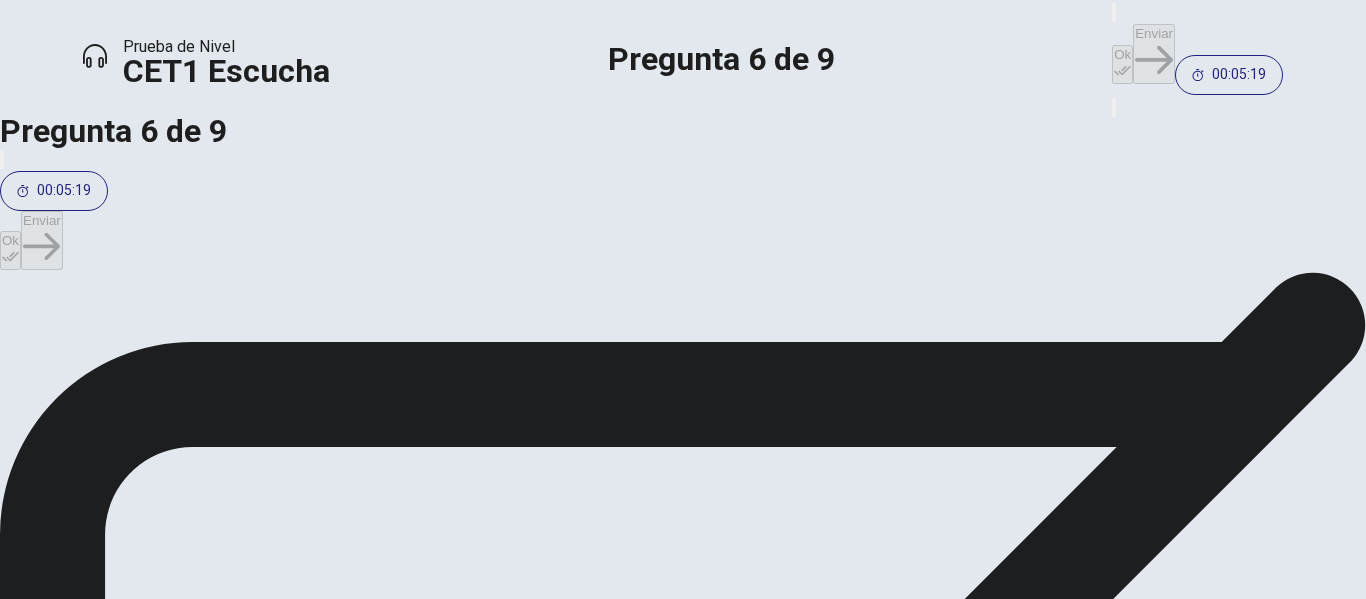click on "They are difficult but satisfying to beat." at bounding box center [184, 1839] 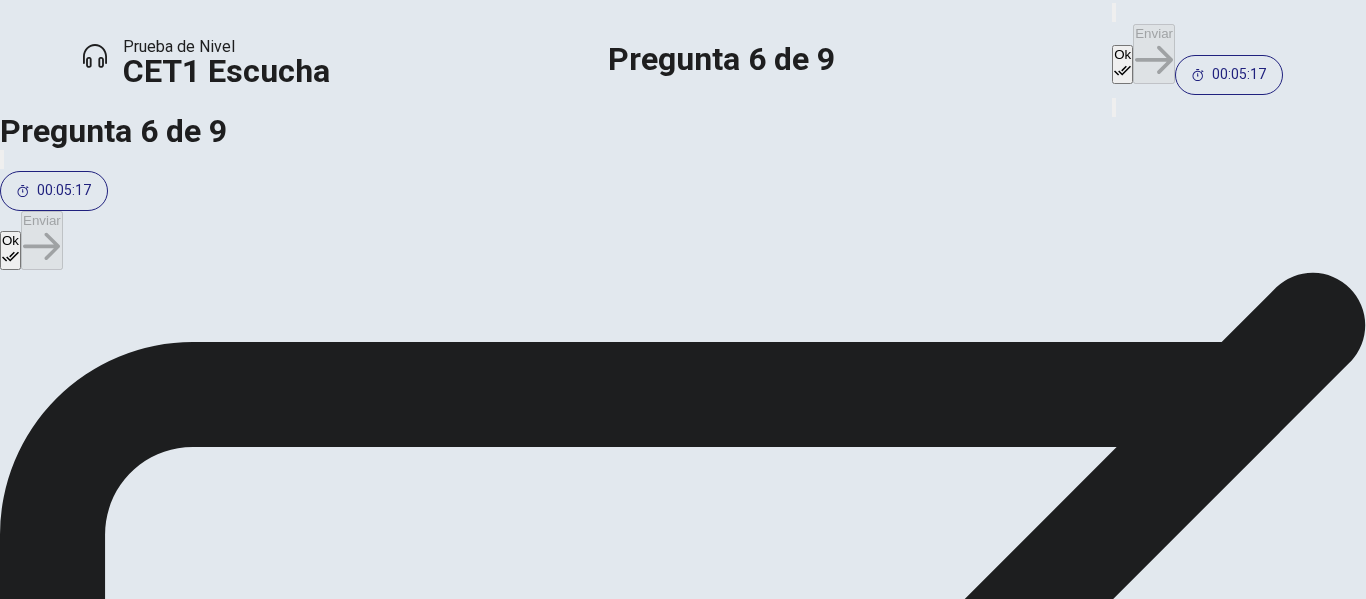 click on "Ok" at bounding box center [1122, 64] 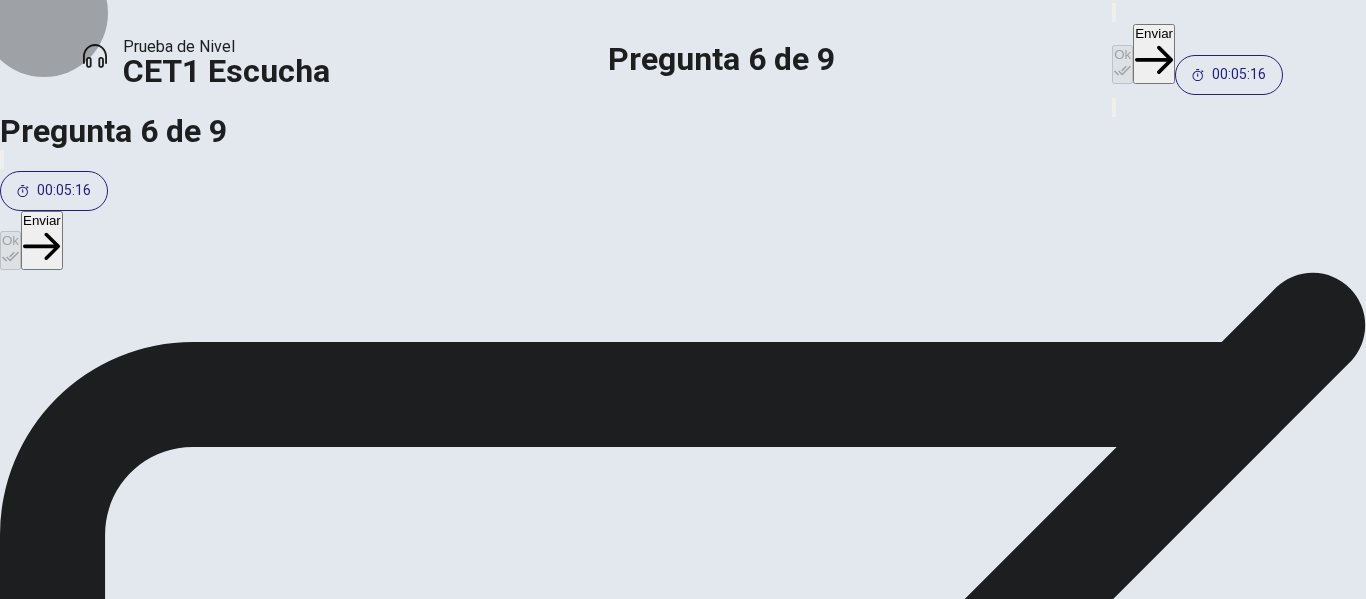 click on "Enviar" at bounding box center (1154, 54) 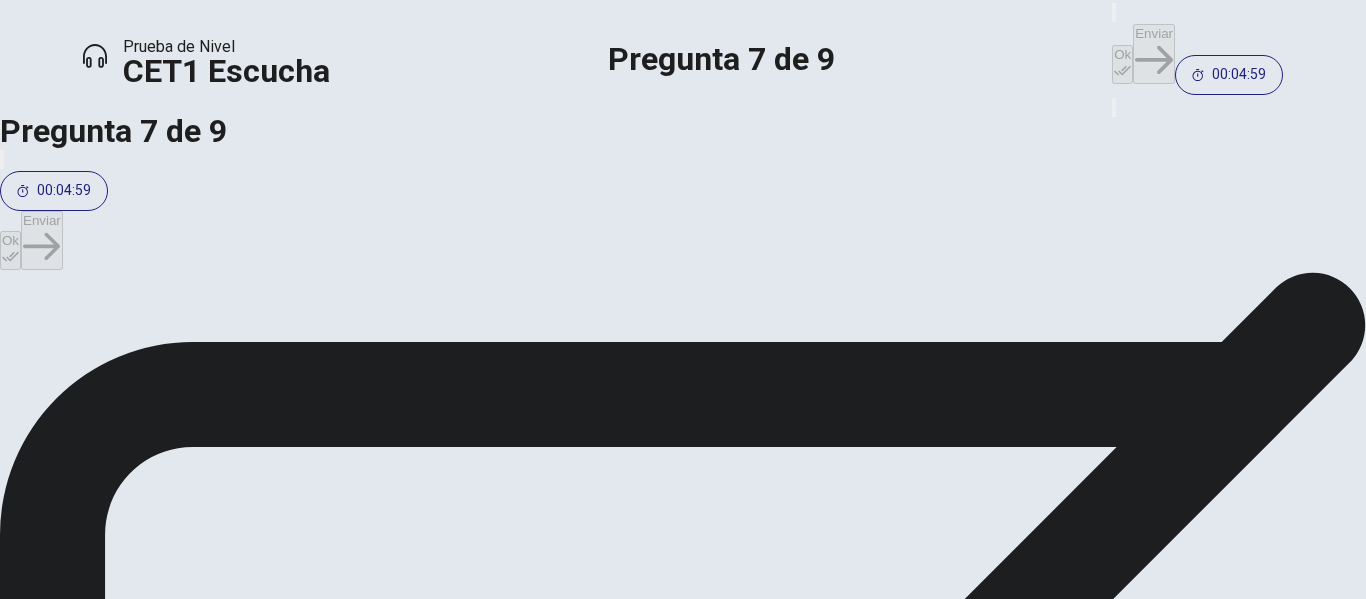 click on "Seeing what updates the developers will add." at bounding box center [208, 1839] 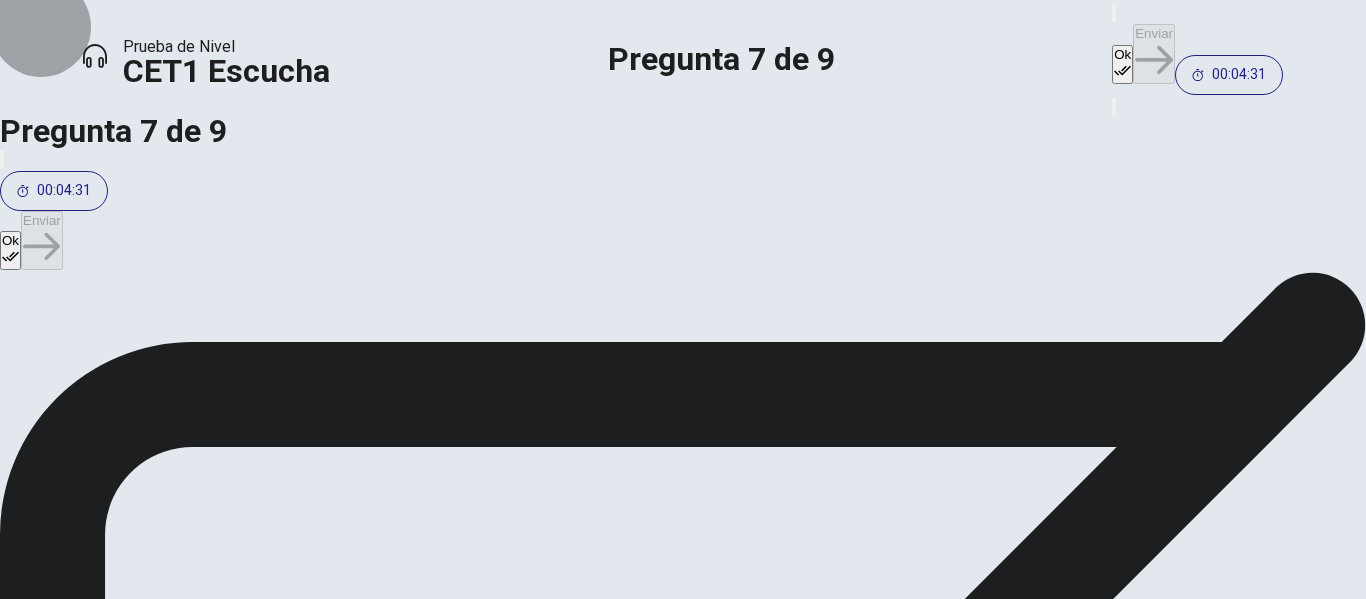 click on "Ok" at bounding box center (1122, 64) 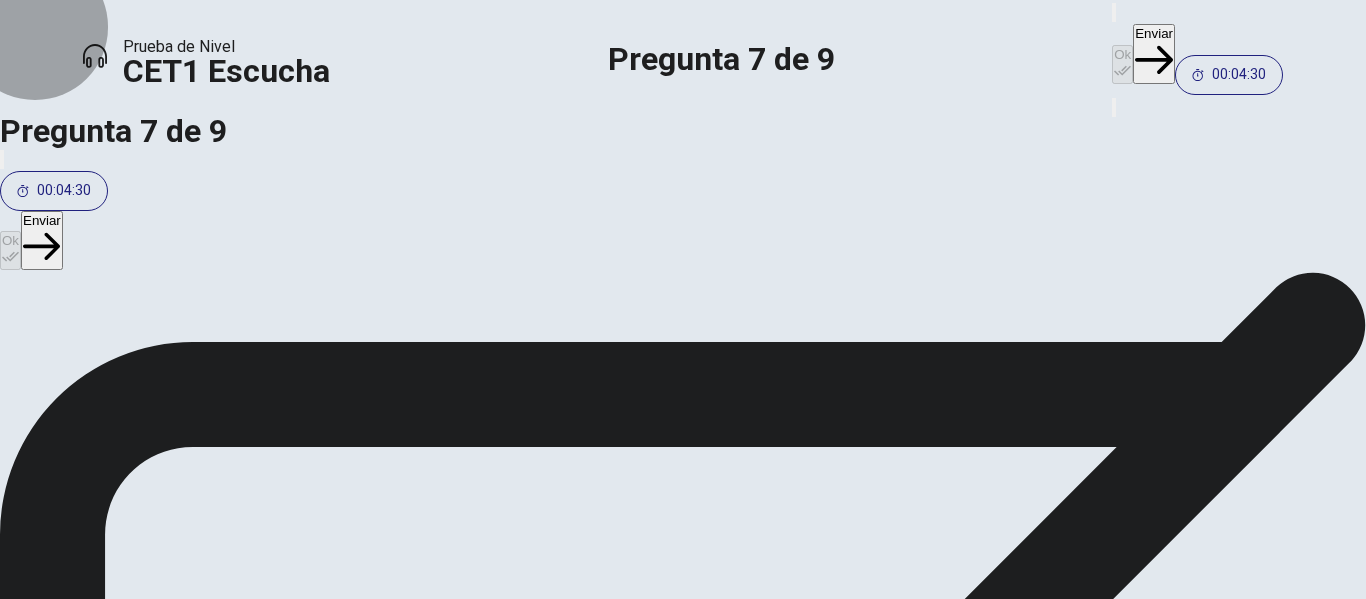click on "Enviar" at bounding box center [1154, 54] 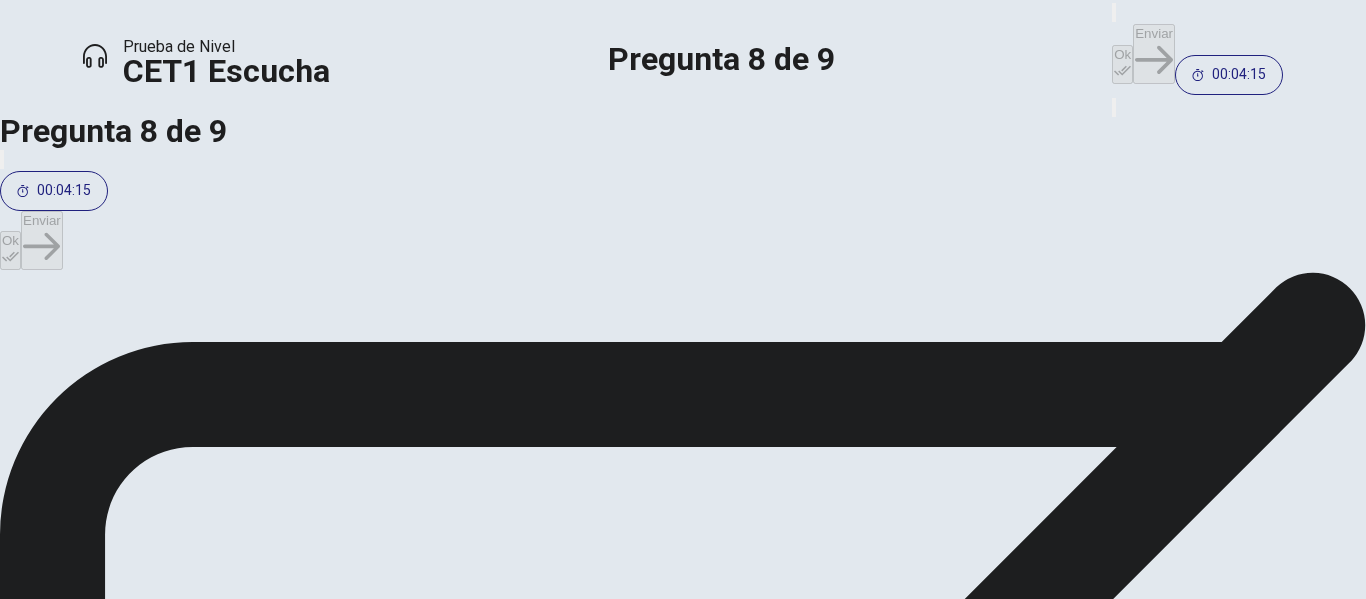 click on "They are enjoying it and are eager to continue playing." at bounding box center (235, 1789) 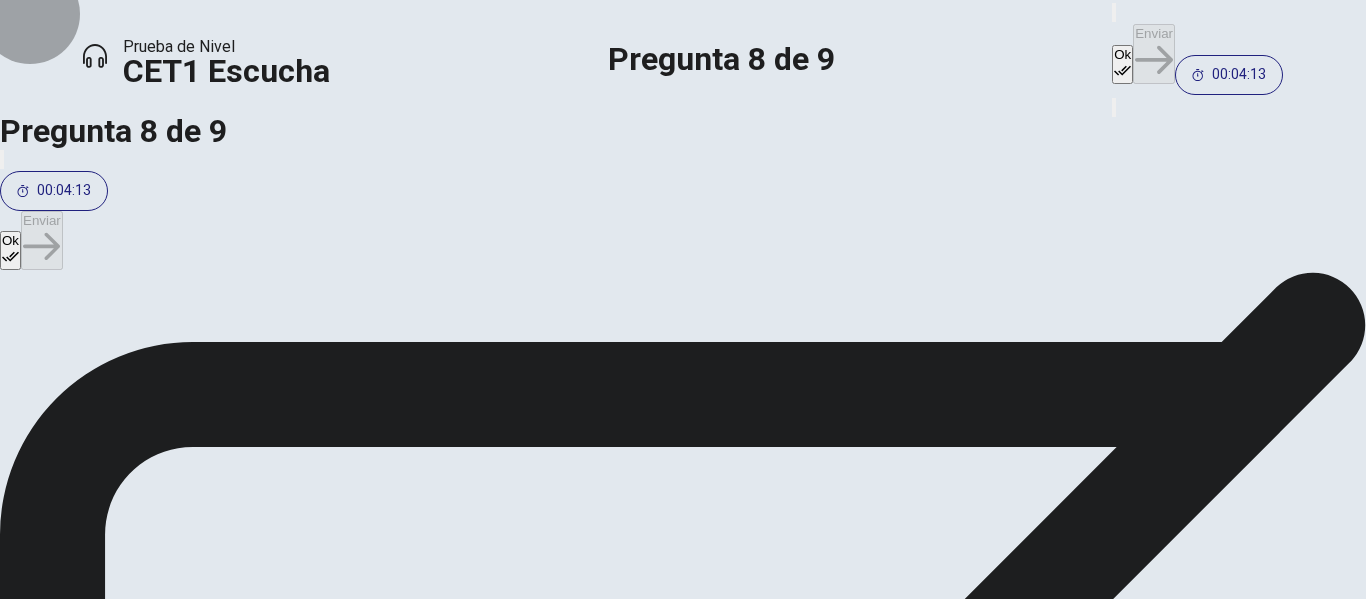 click on "Ok" at bounding box center [1122, 64] 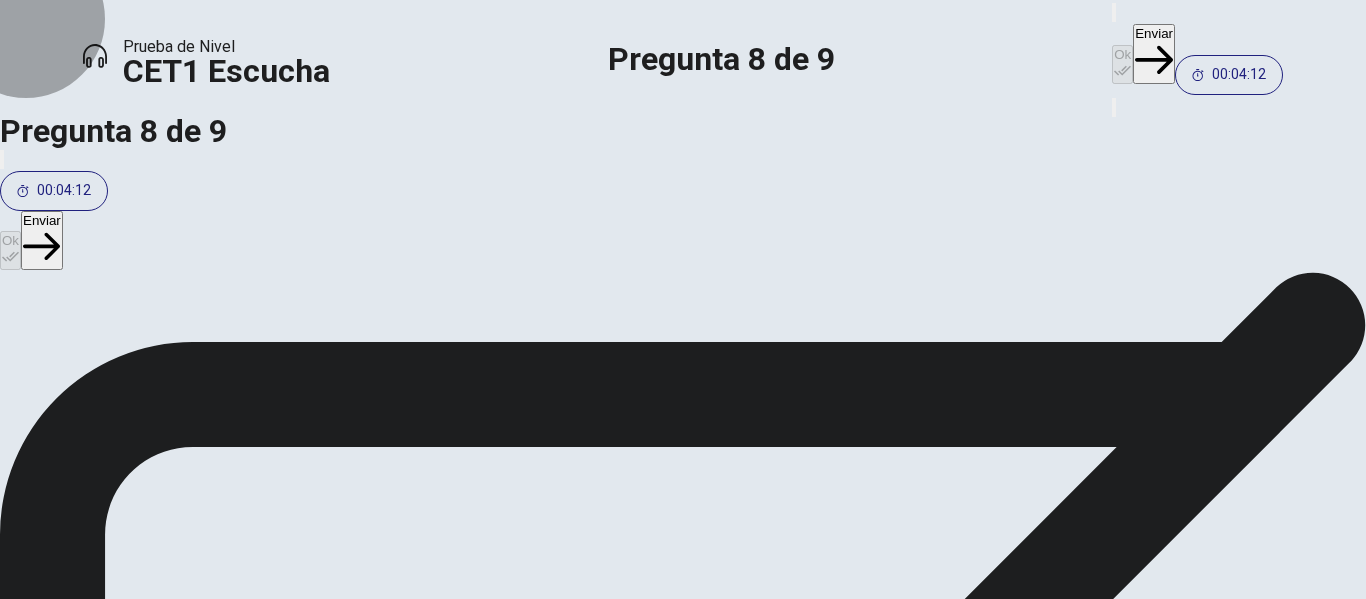 click on "Enviar" at bounding box center [1154, 54] 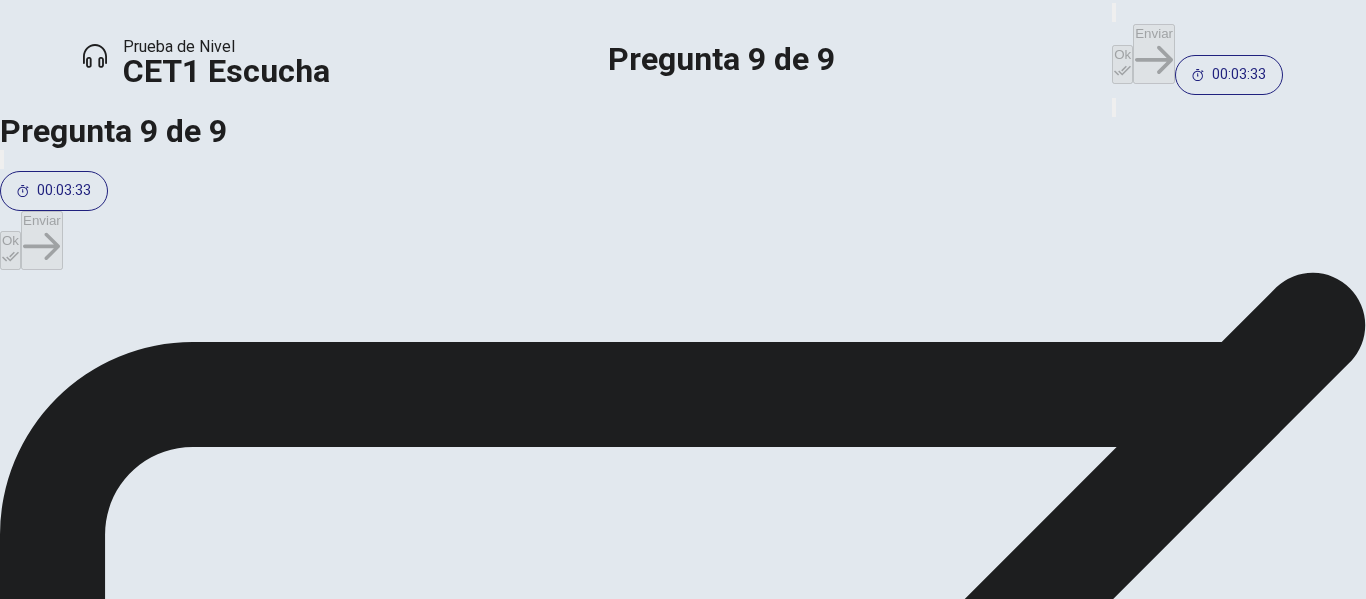 click on "D It has surprising elements that keep it engaging." at bounding box center (299, 2631) 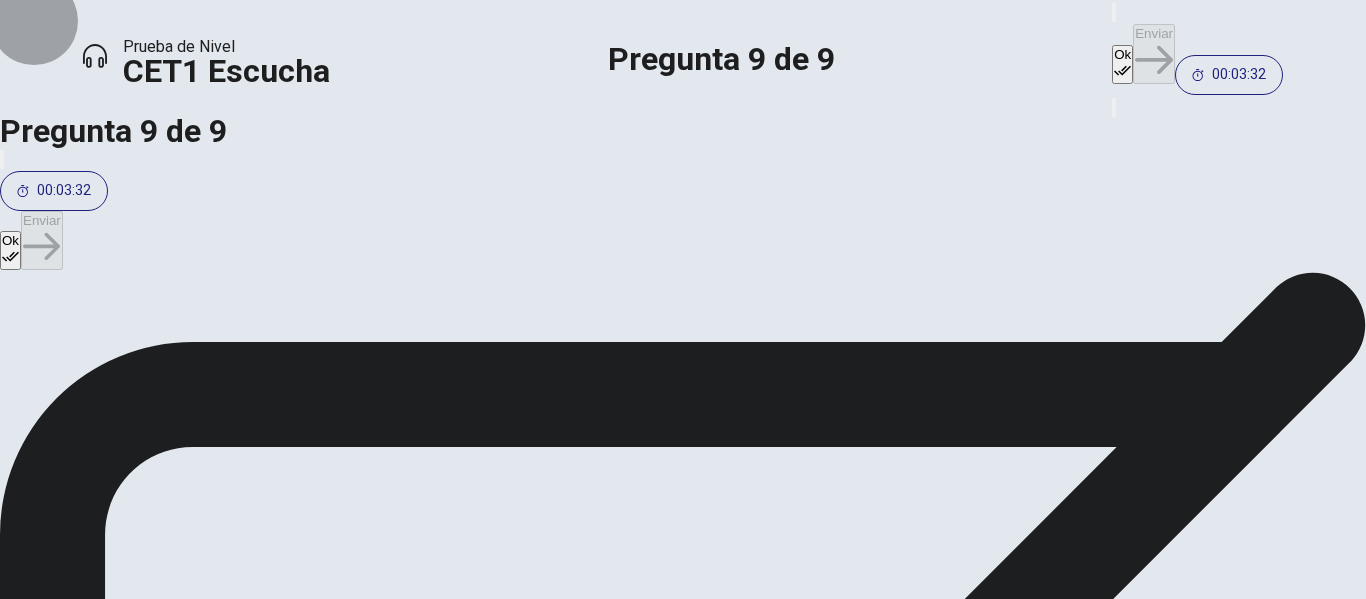 click on "Ok" at bounding box center (1122, 64) 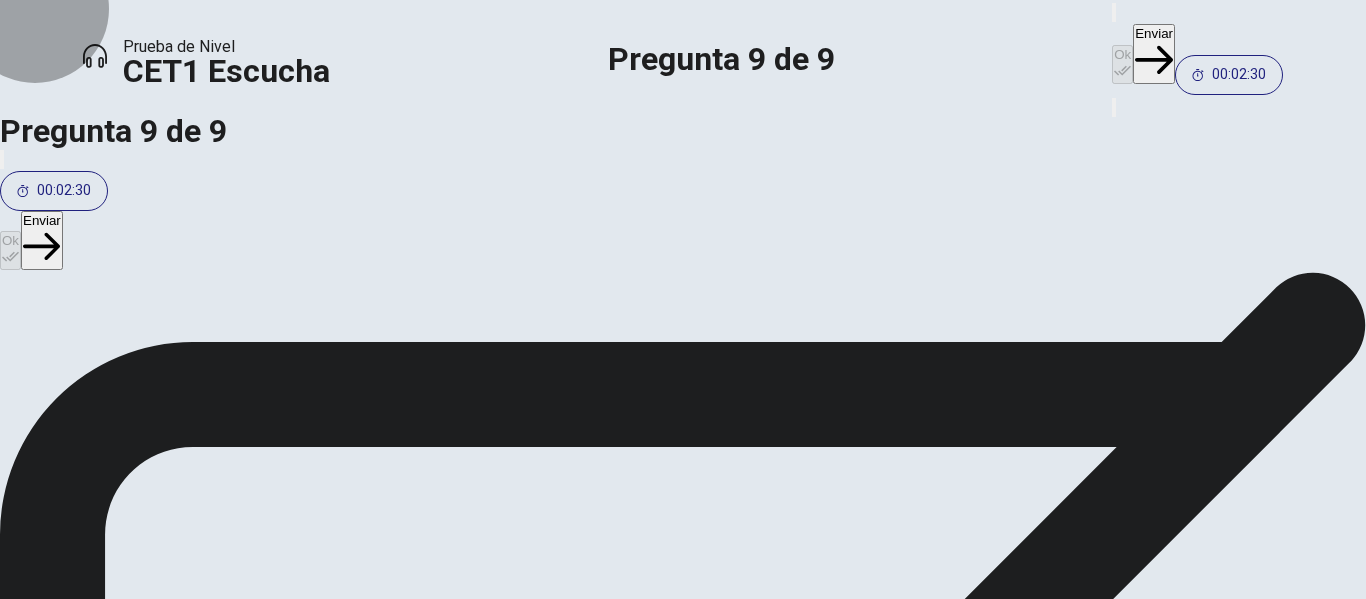 click on "Enviar" at bounding box center [1154, 54] 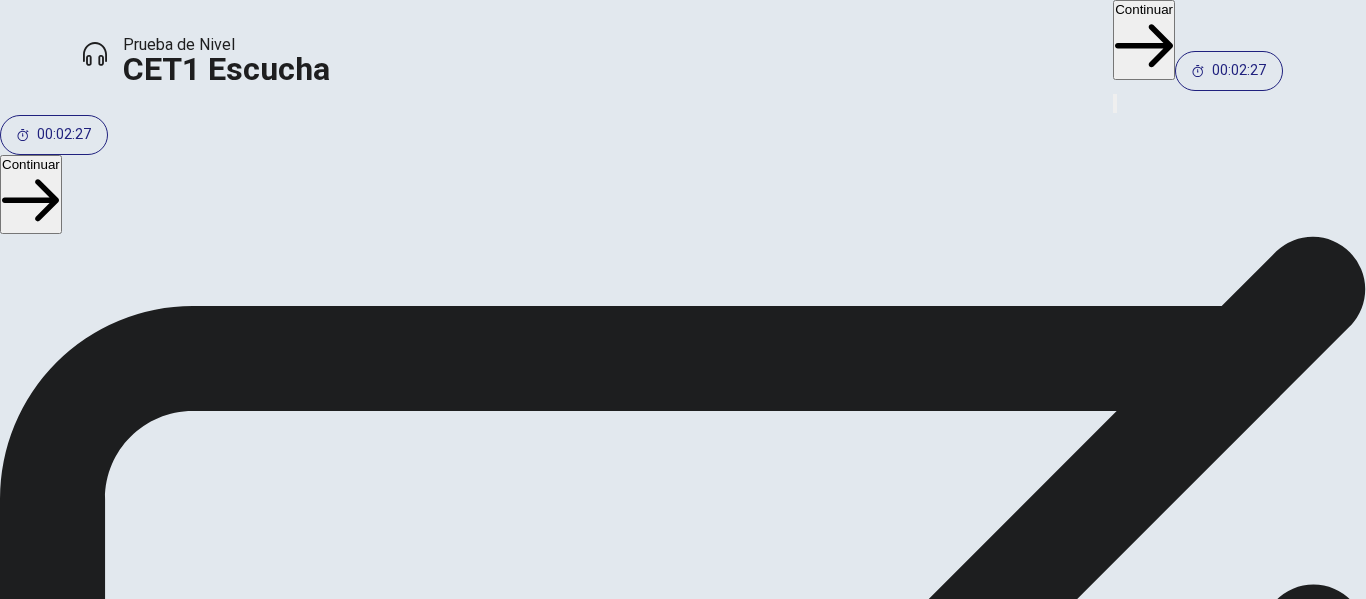 scroll, scrollTop: 82, scrollLeft: 0, axis: vertical 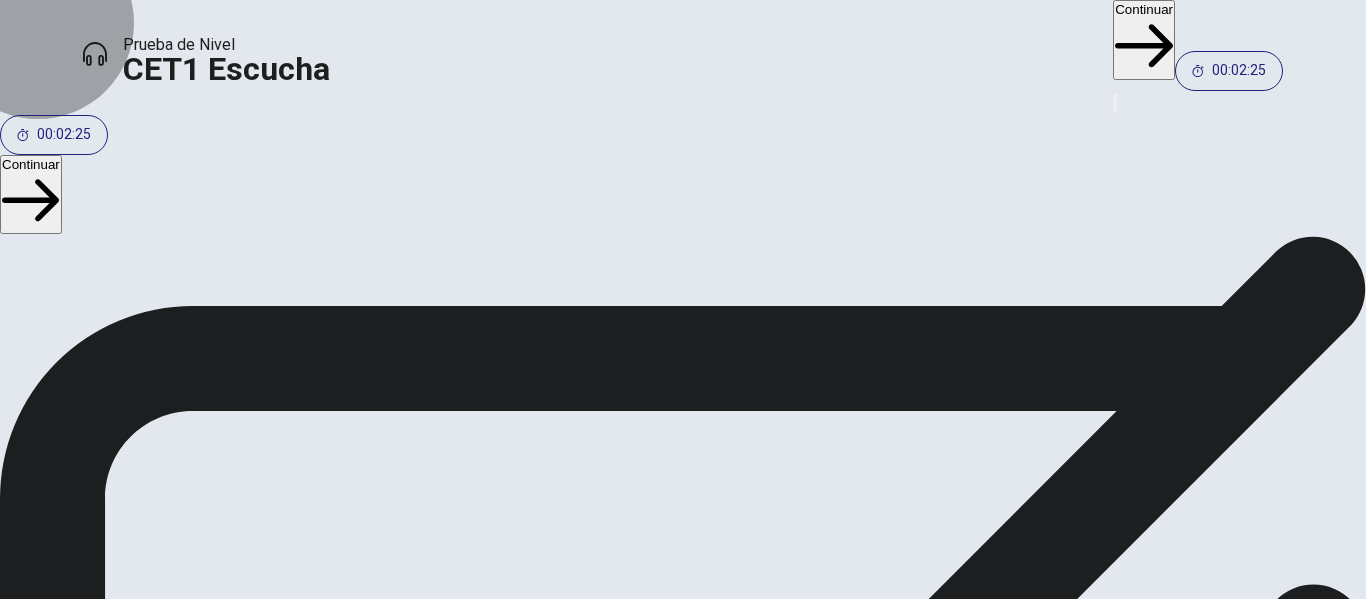 click on "Continuar" at bounding box center (1144, 40) 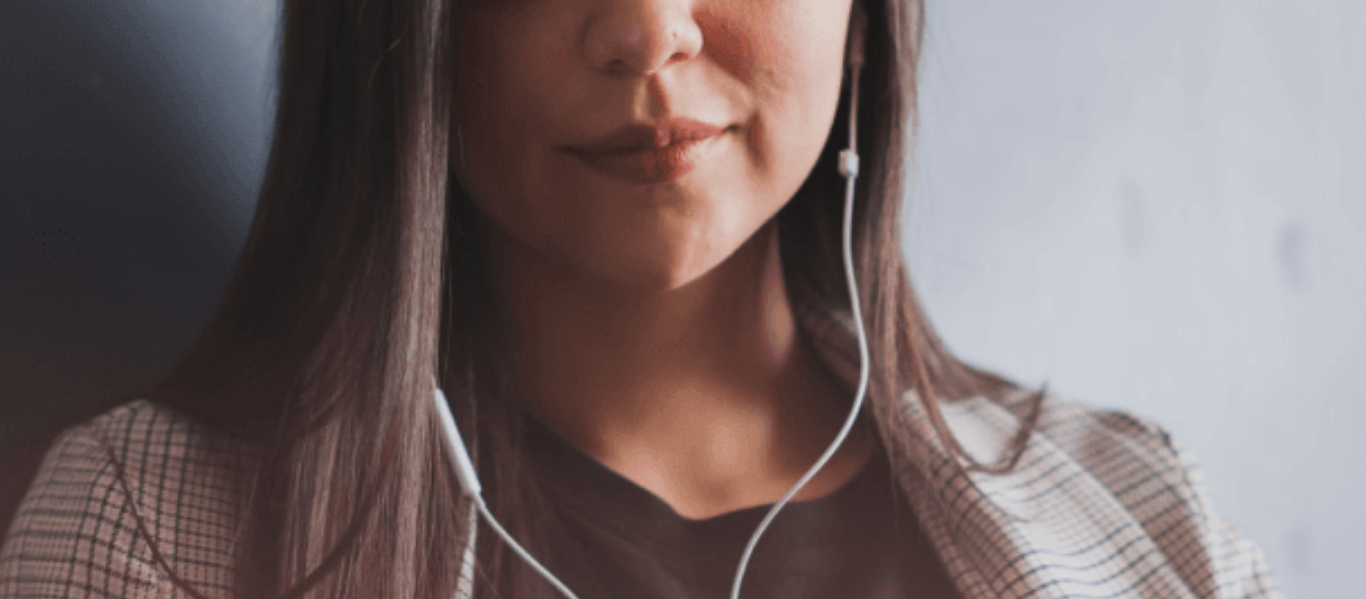 scroll, scrollTop: 51, scrollLeft: 0, axis: vertical 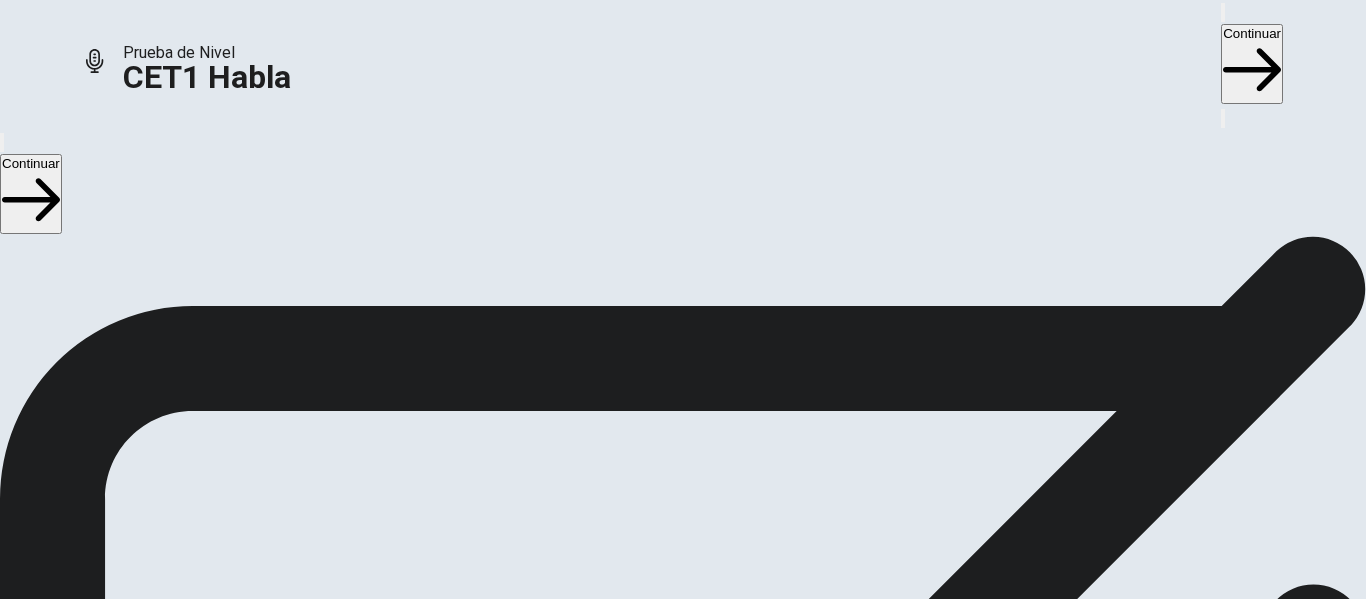 click on "Detener   Grabación" at bounding box center [683, 2159] 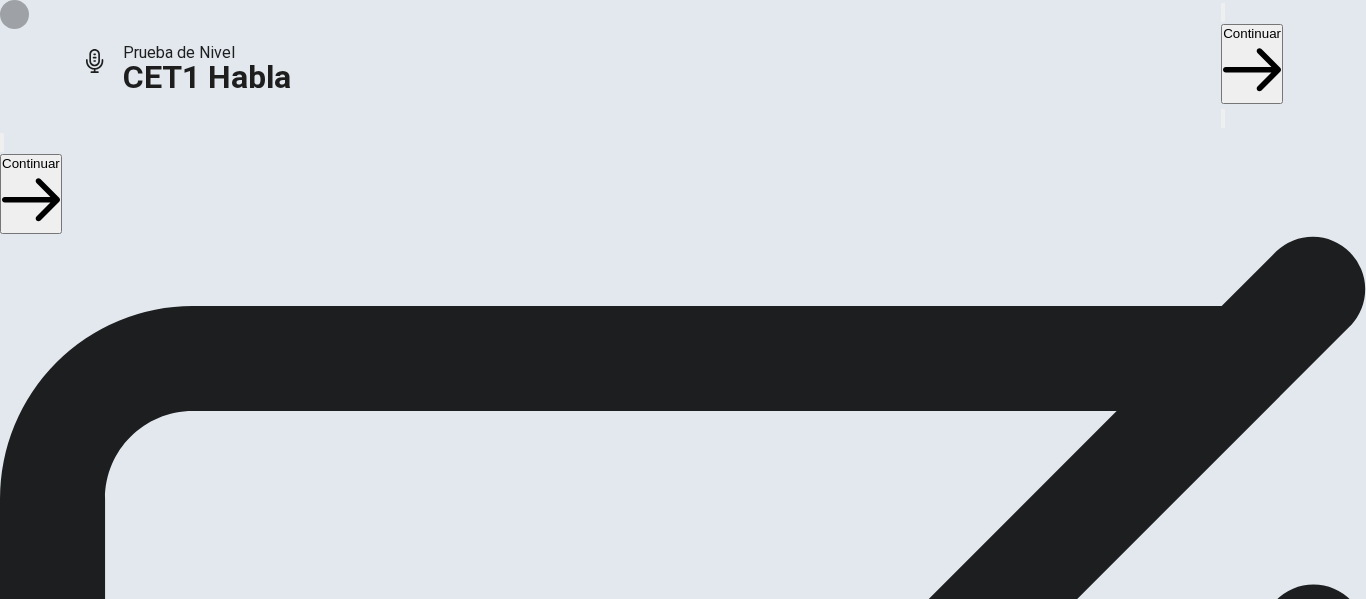 click at bounding box center [659, 2002] 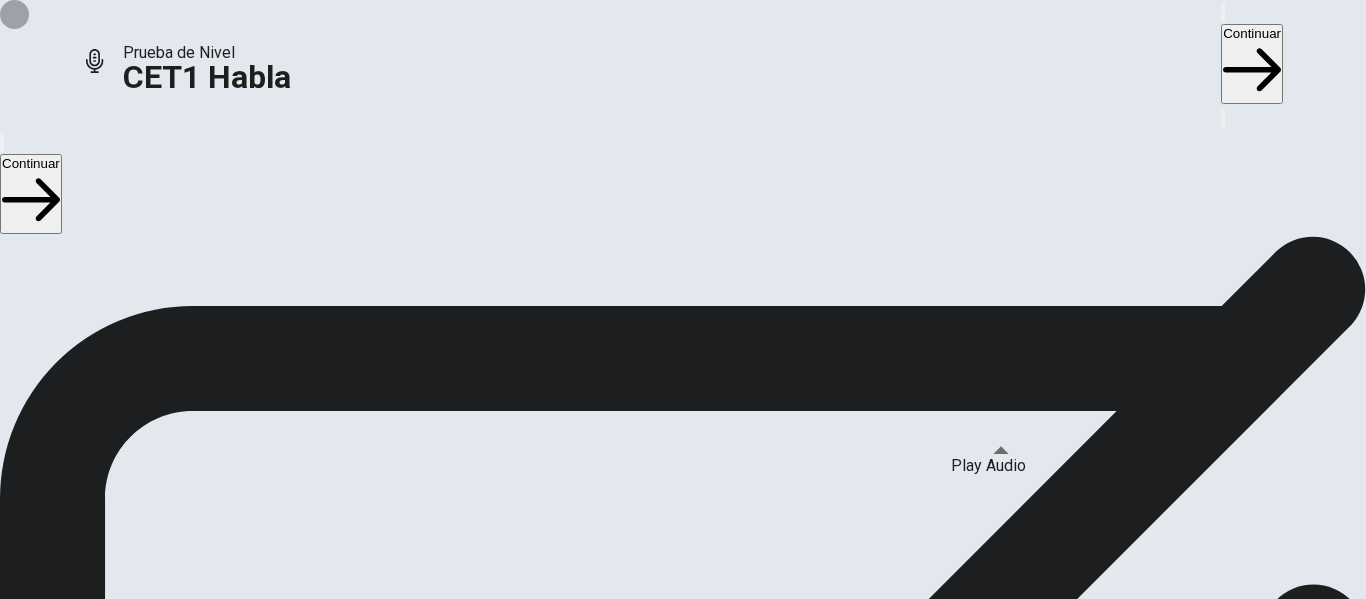 click at bounding box center [659, 2002] 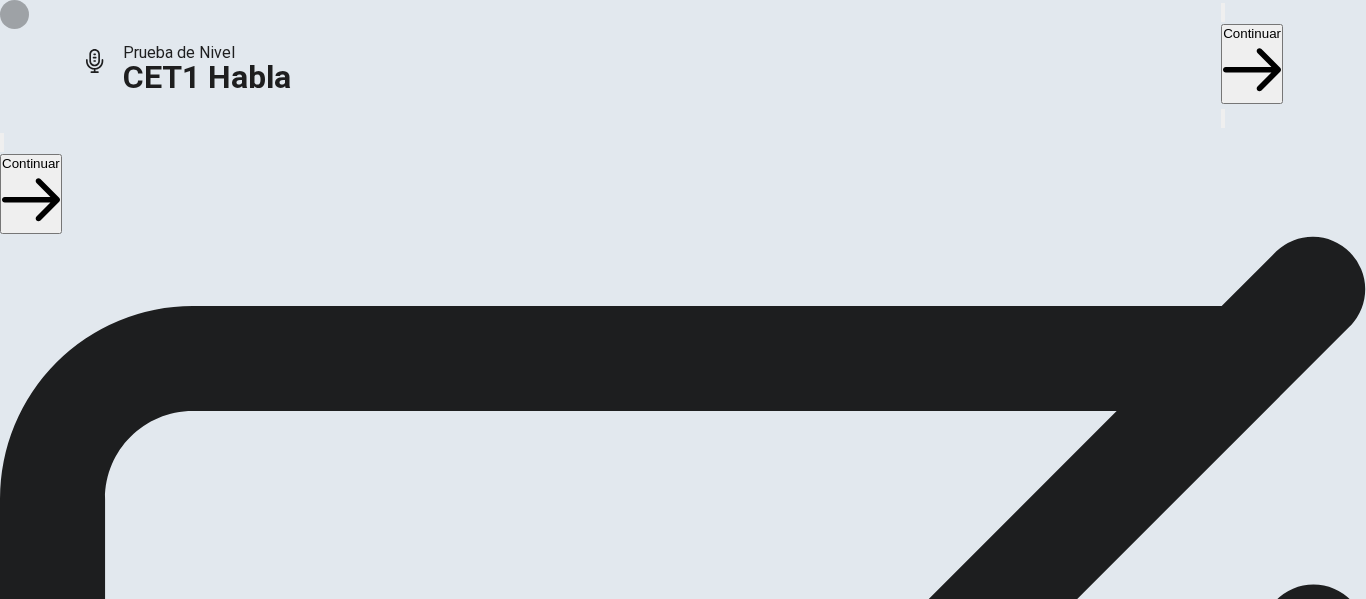 click at bounding box center (655, 2002) 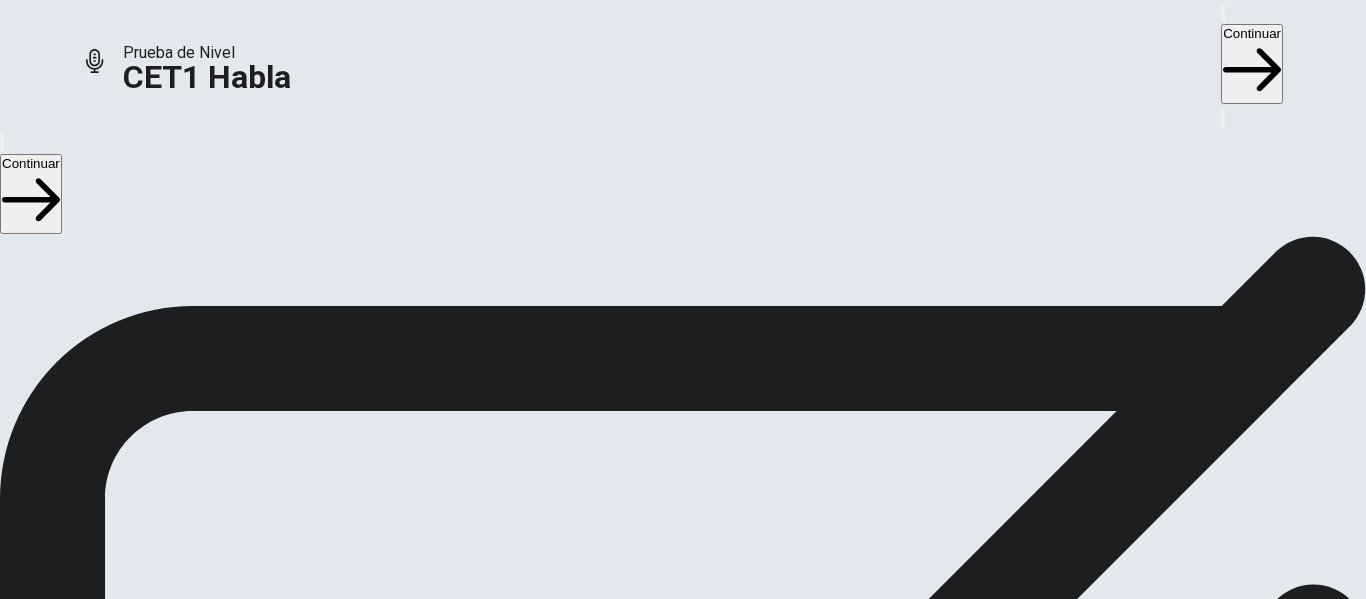 click on "Detener   Grabación" at bounding box center (683, 2159) 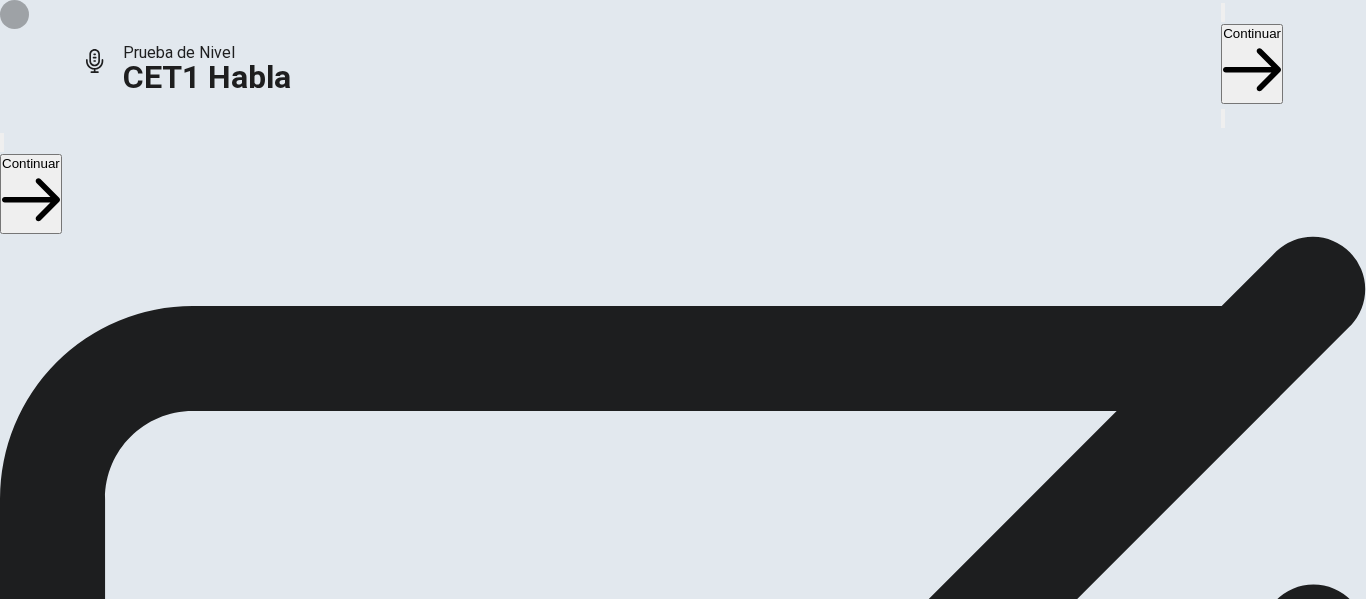 click 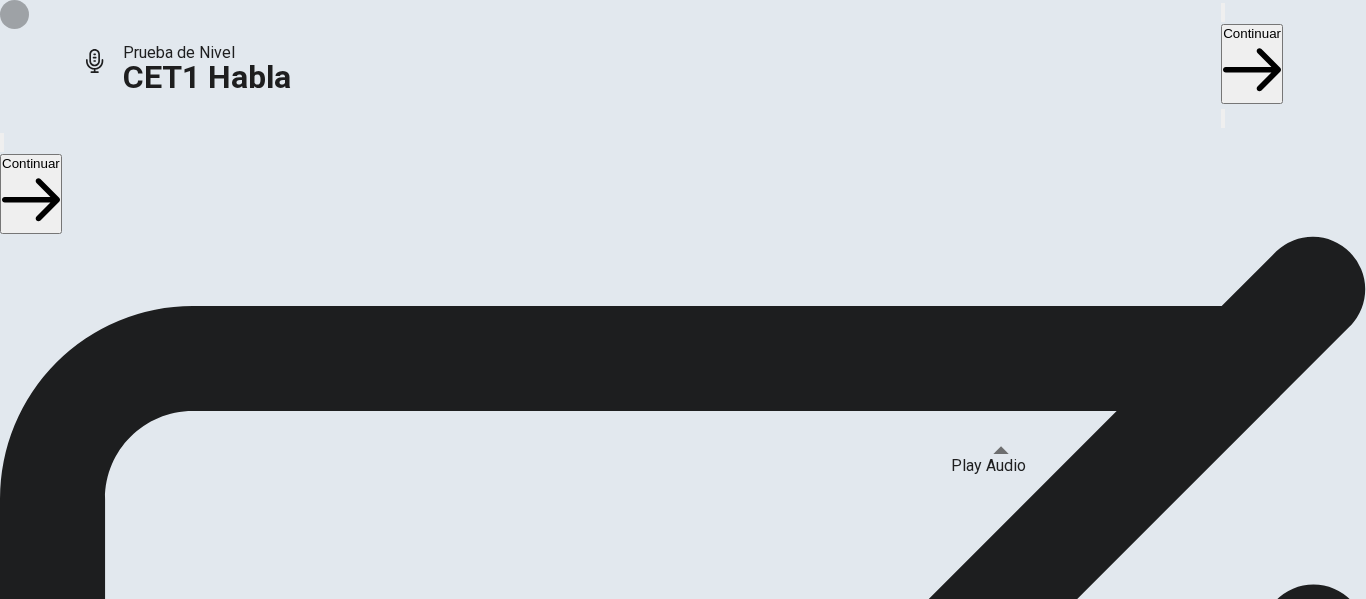 click 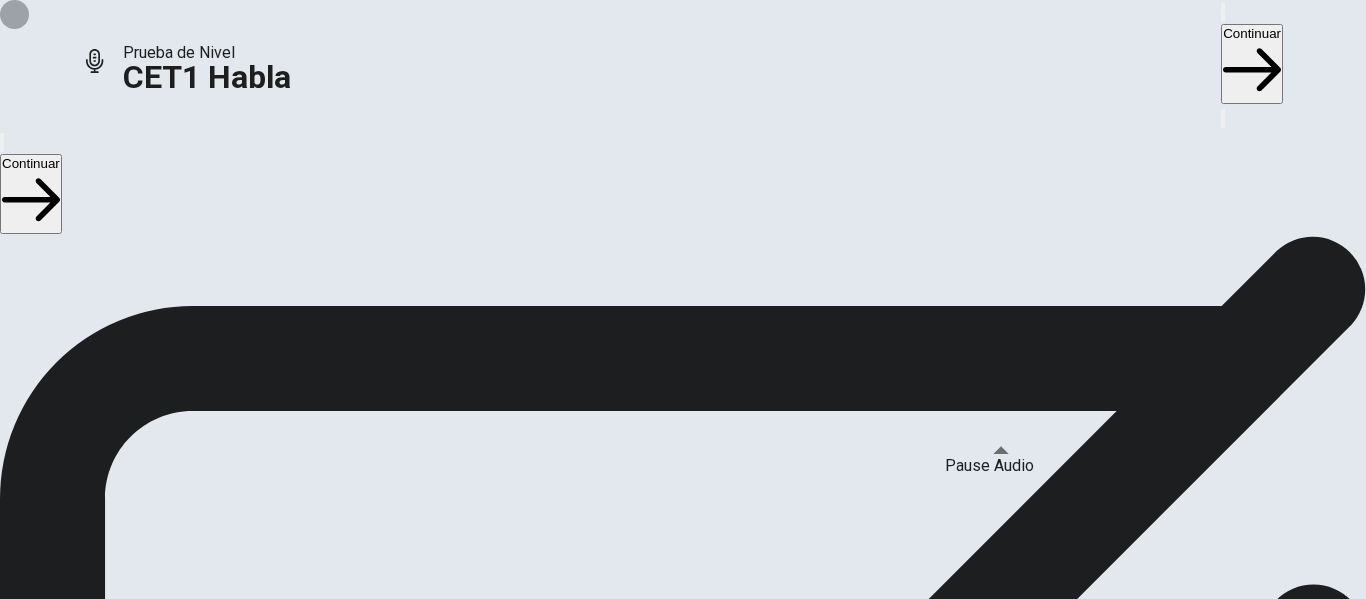 click 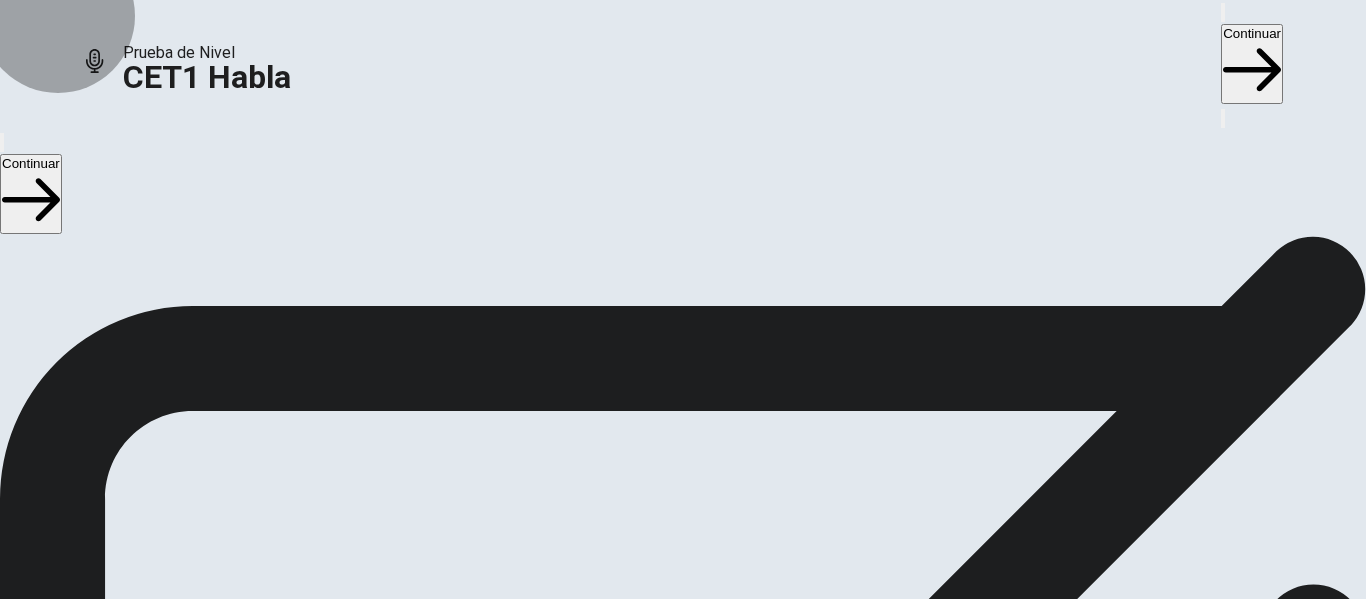 click on "Continuar" at bounding box center (1252, 64) 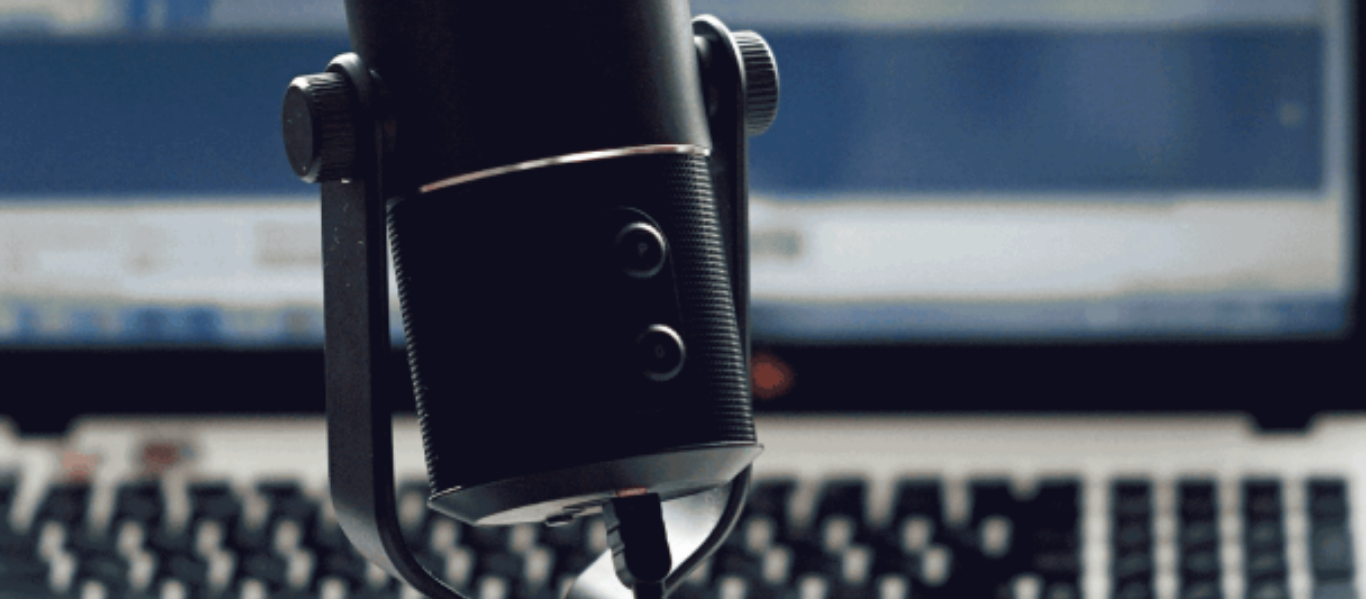 scroll, scrollTop: 140, scrollLeft: 0, axis: vertical 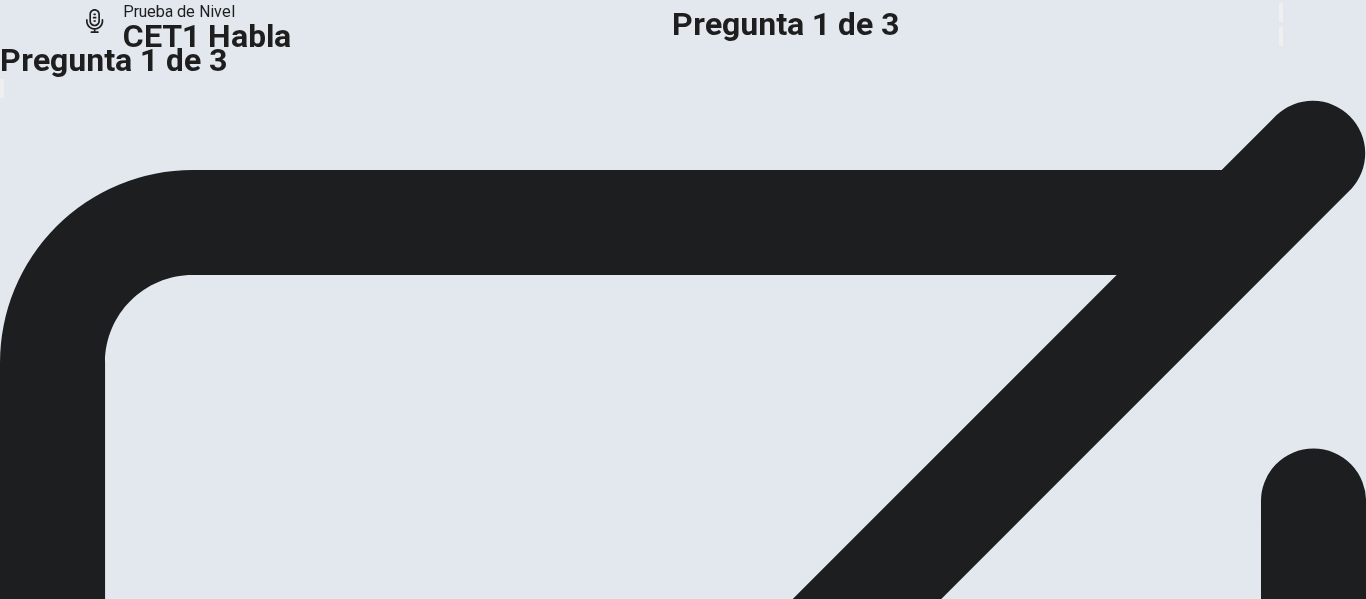 click at bounding box center [683, 3655] 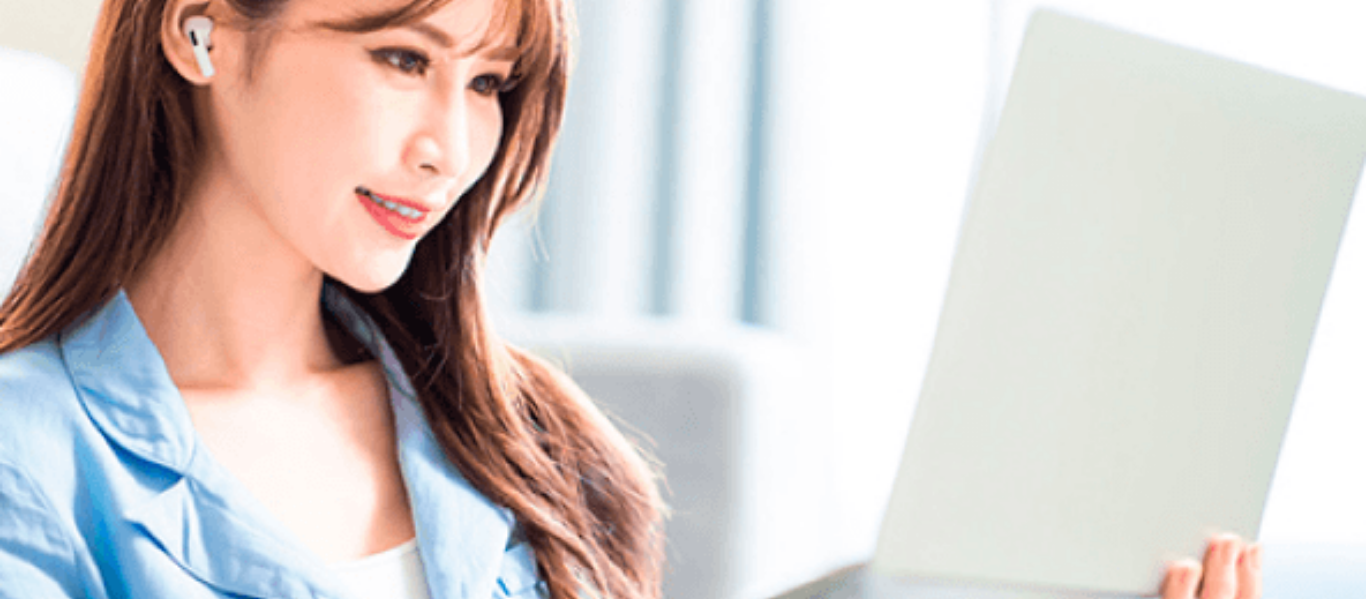 scroll, scrollTop: 175, scrollLeft: 0, axis: vertical 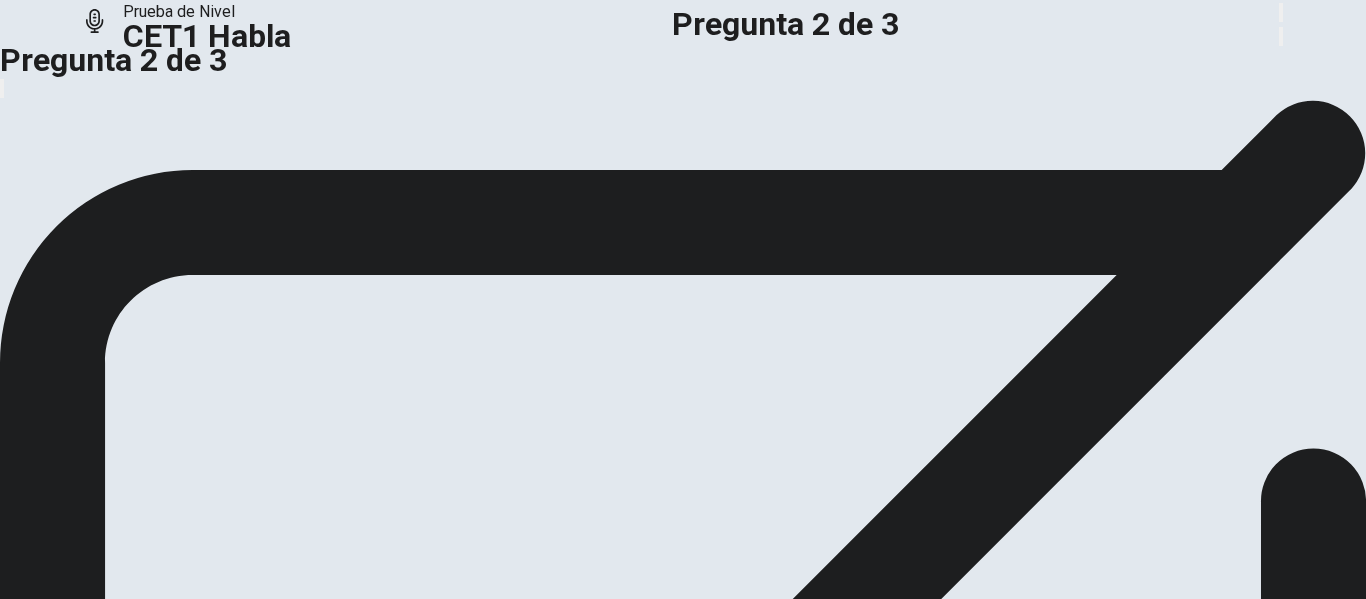 click at bounding box center (683, 3650) 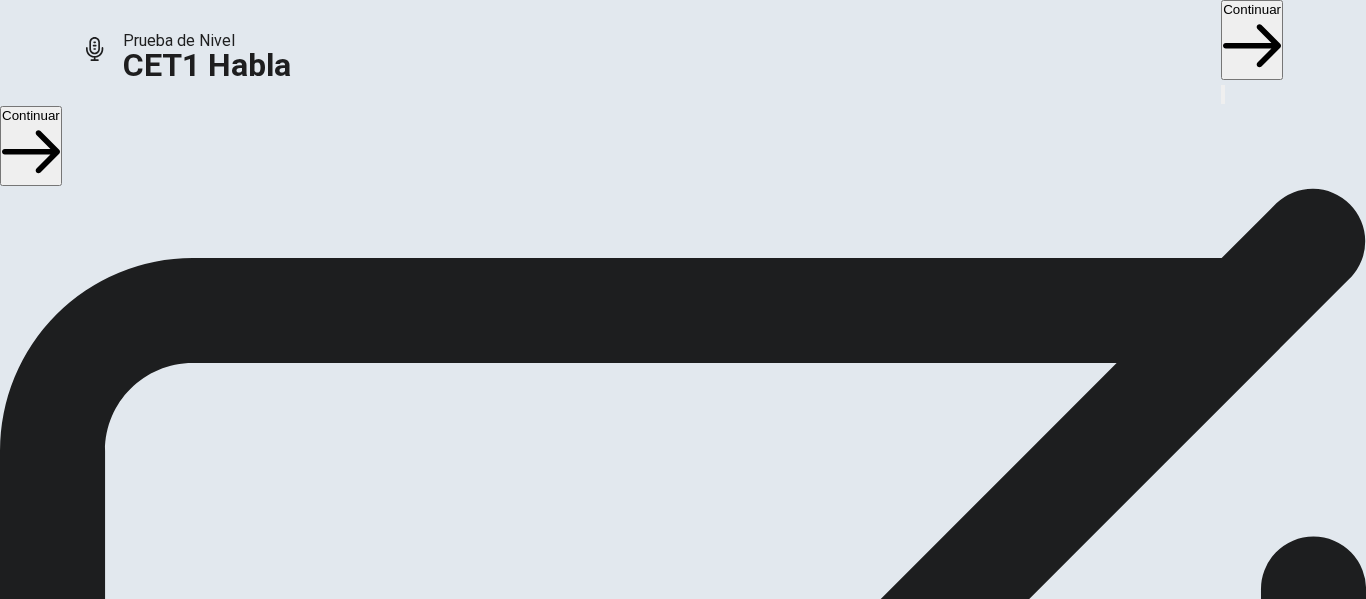 scroll, scrollTop: 0, scrollLeft: 0, axis: both 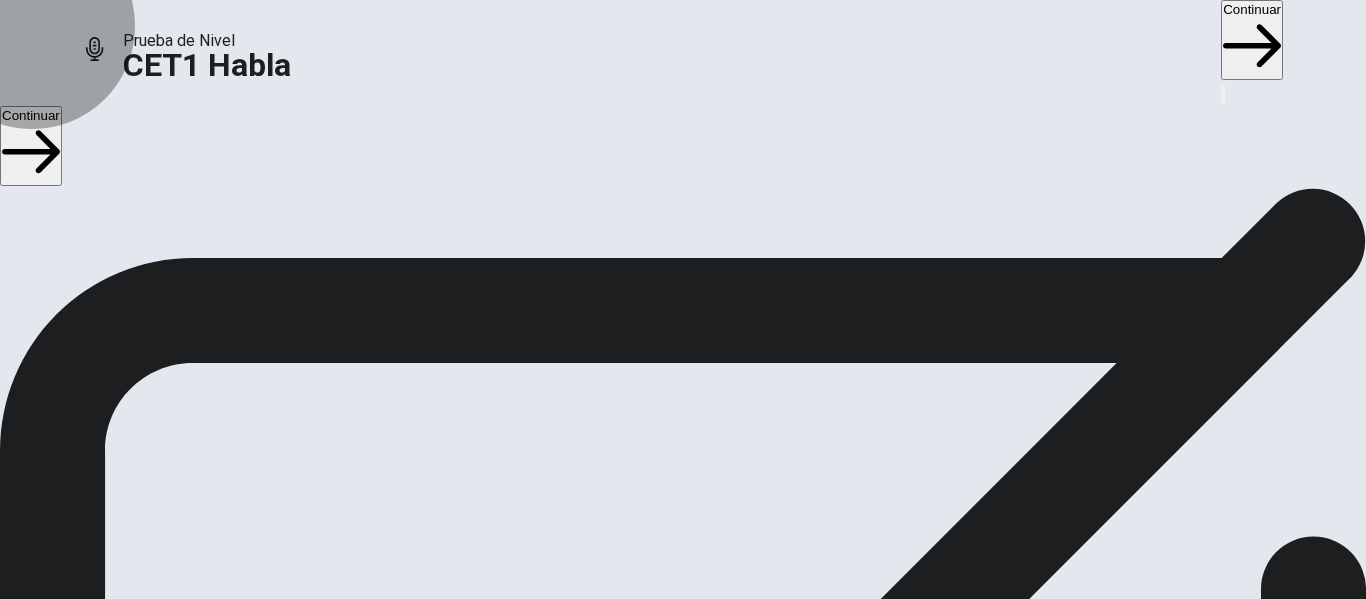 click on "Continuar" at bounding box center [1252, 40] 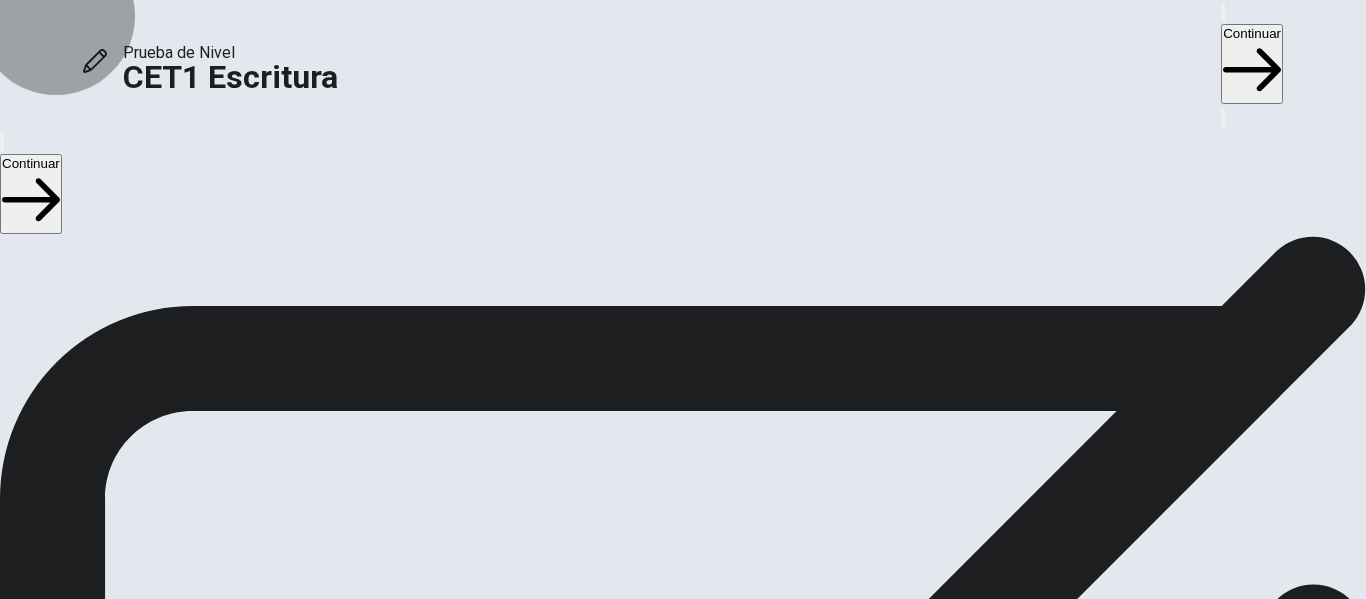 click on "Continuar" at bounding box center [1252, 64] 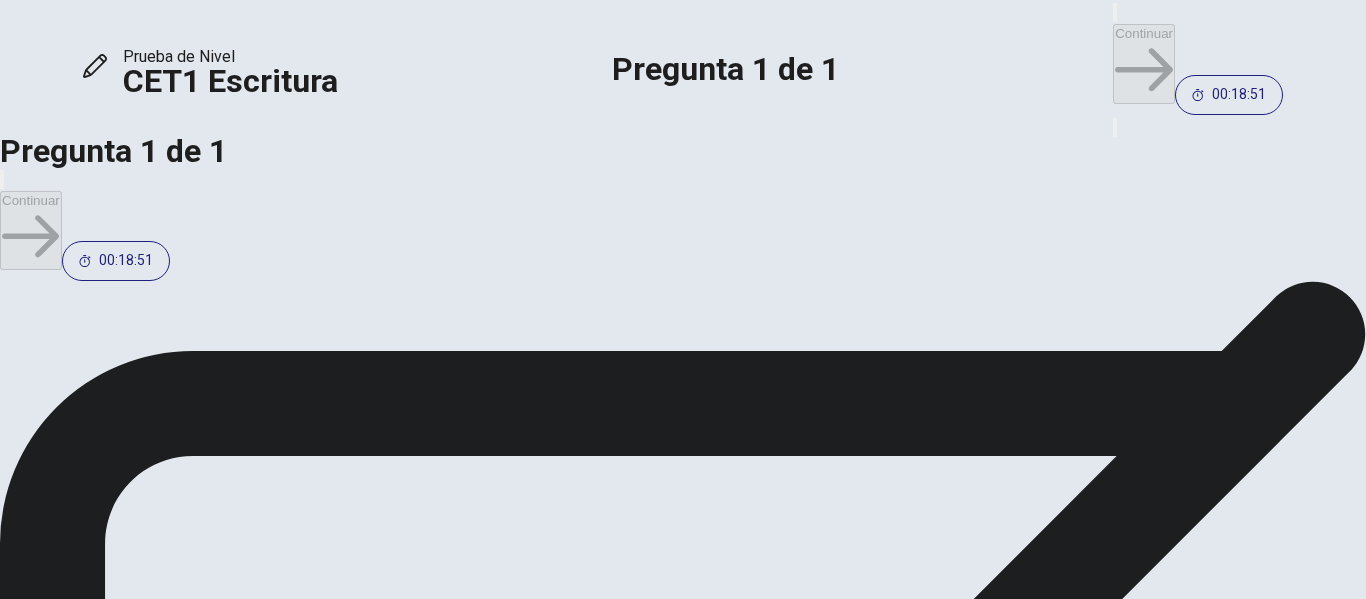 scroll, scrollTop: 0, scrollLeft: 0, axis: both 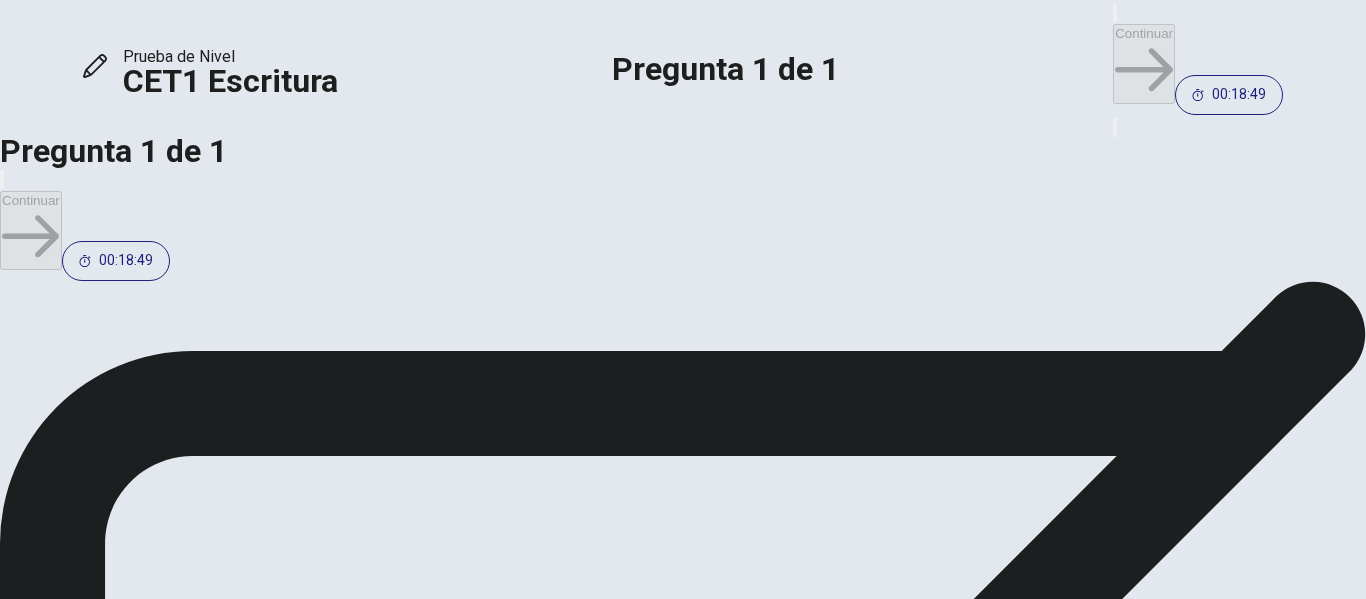 click at bounding box center (94, 2440) 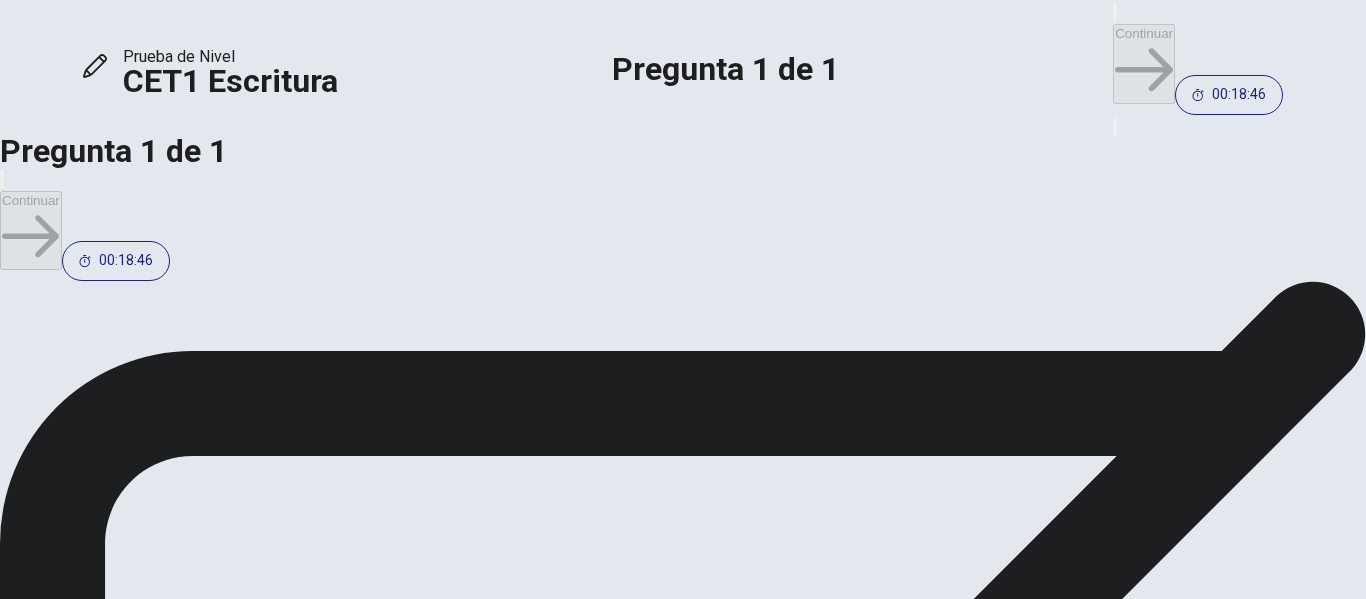 type on "*" 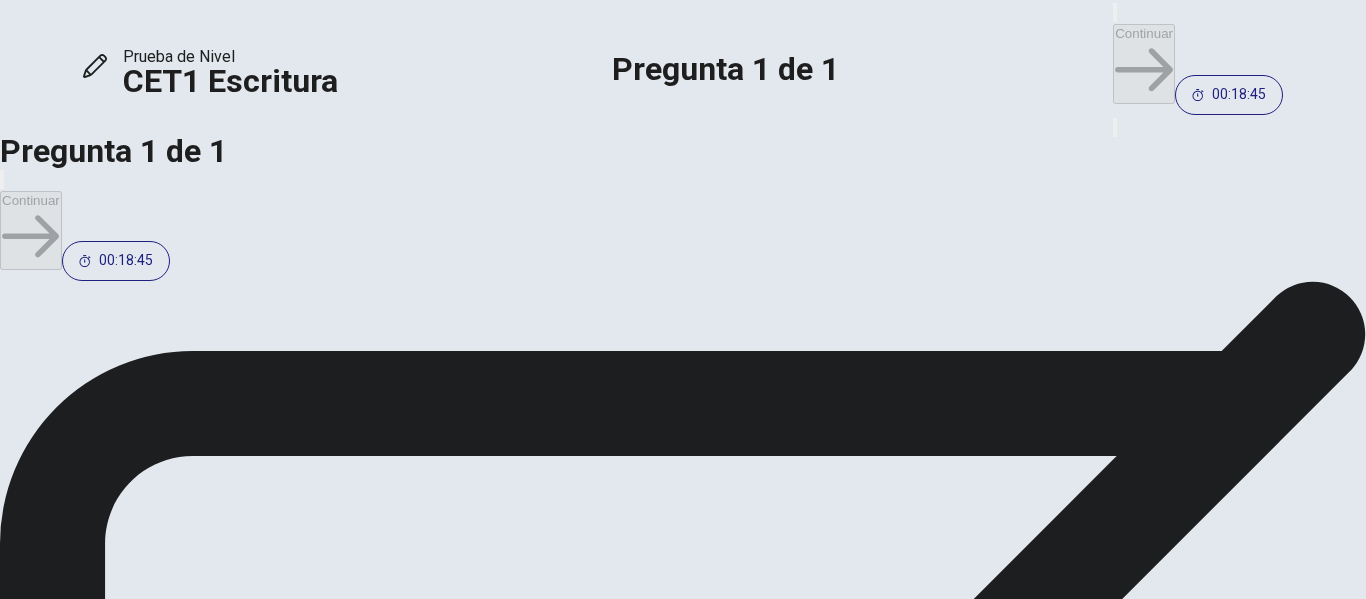 type on "***" 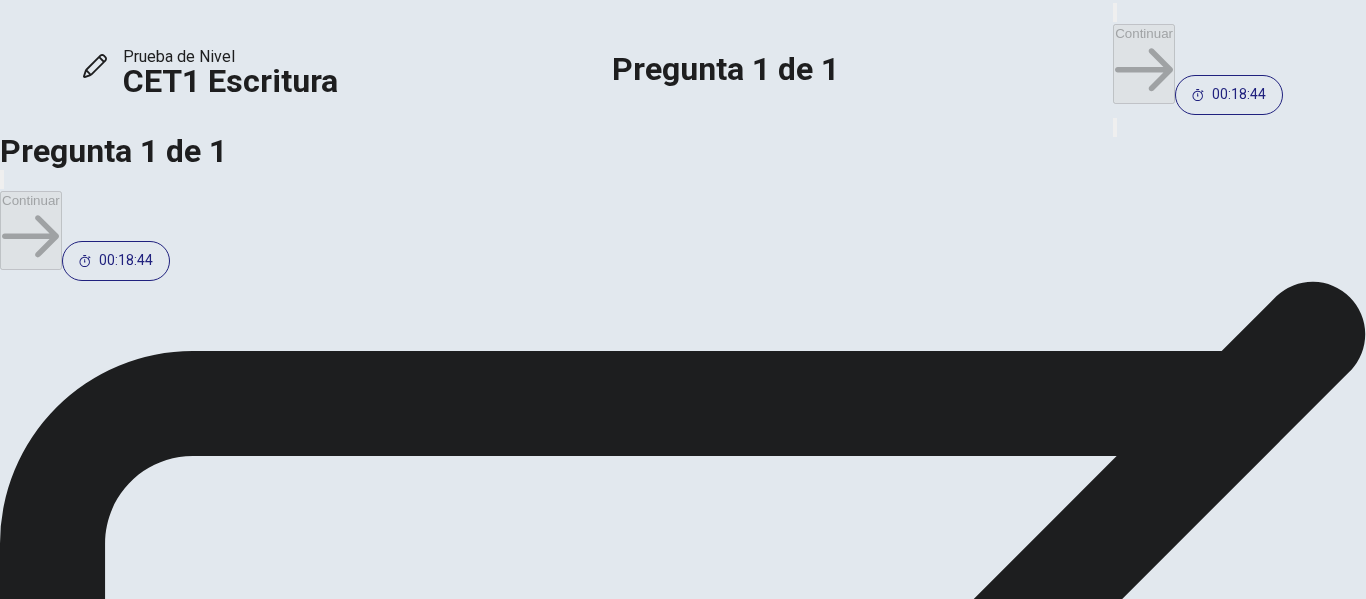 type on "*****" 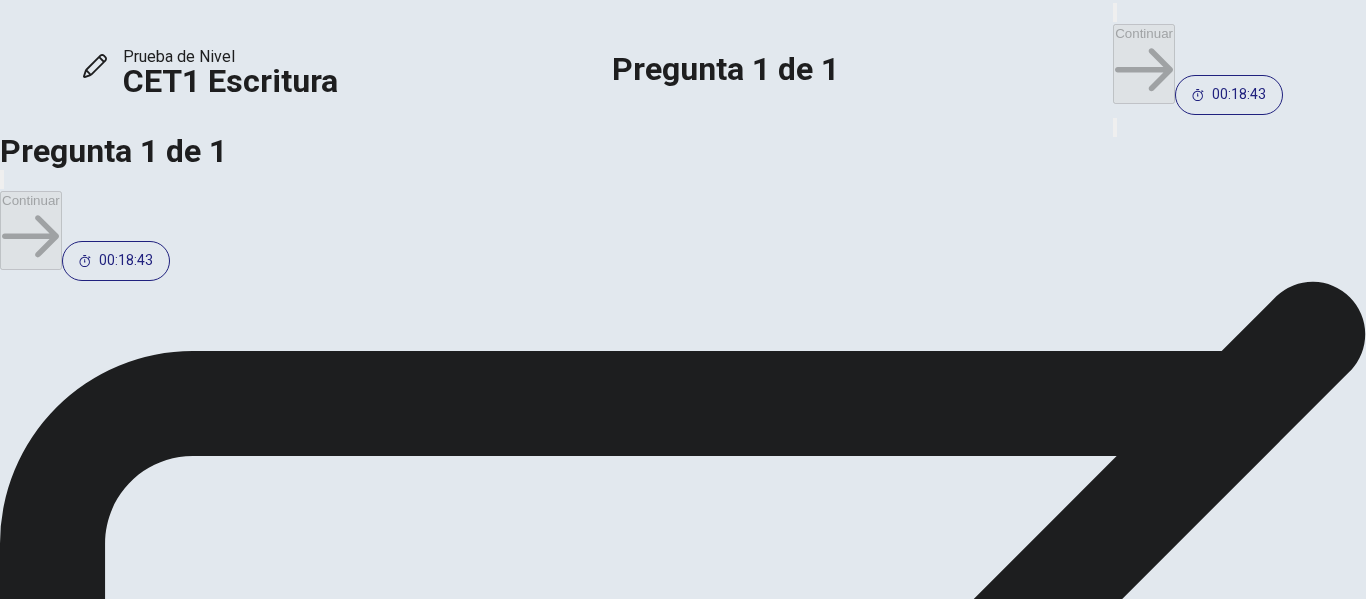 type on "*******" 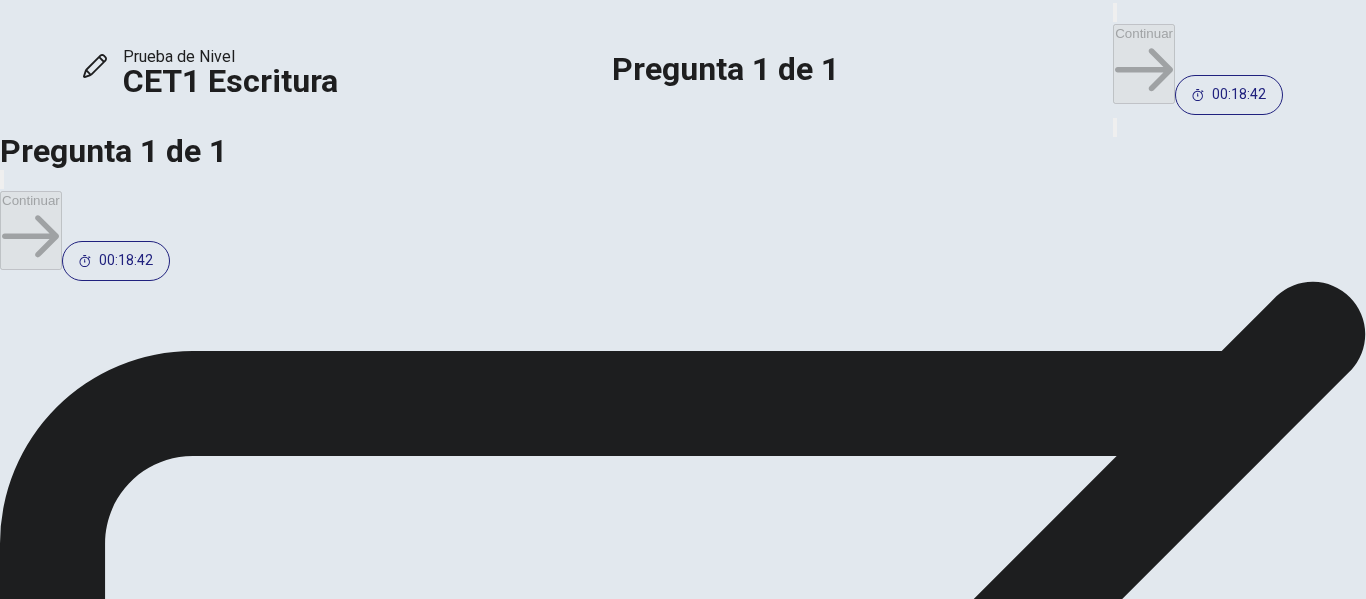 type on "**********" 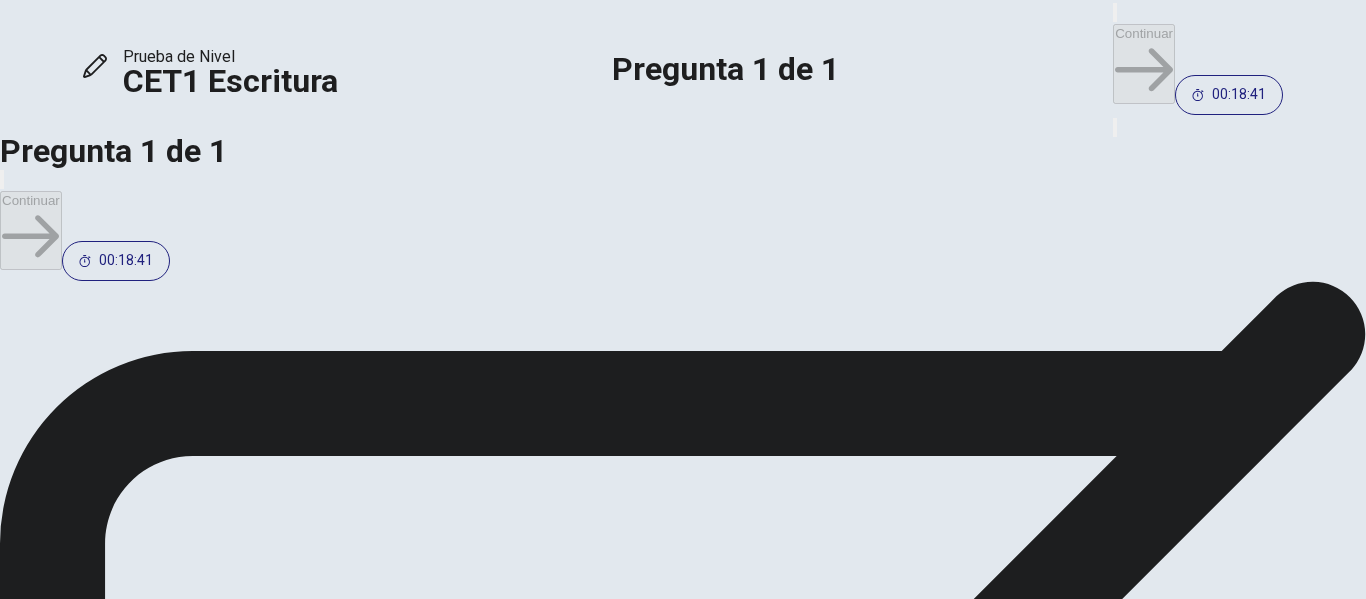 type on "**********" 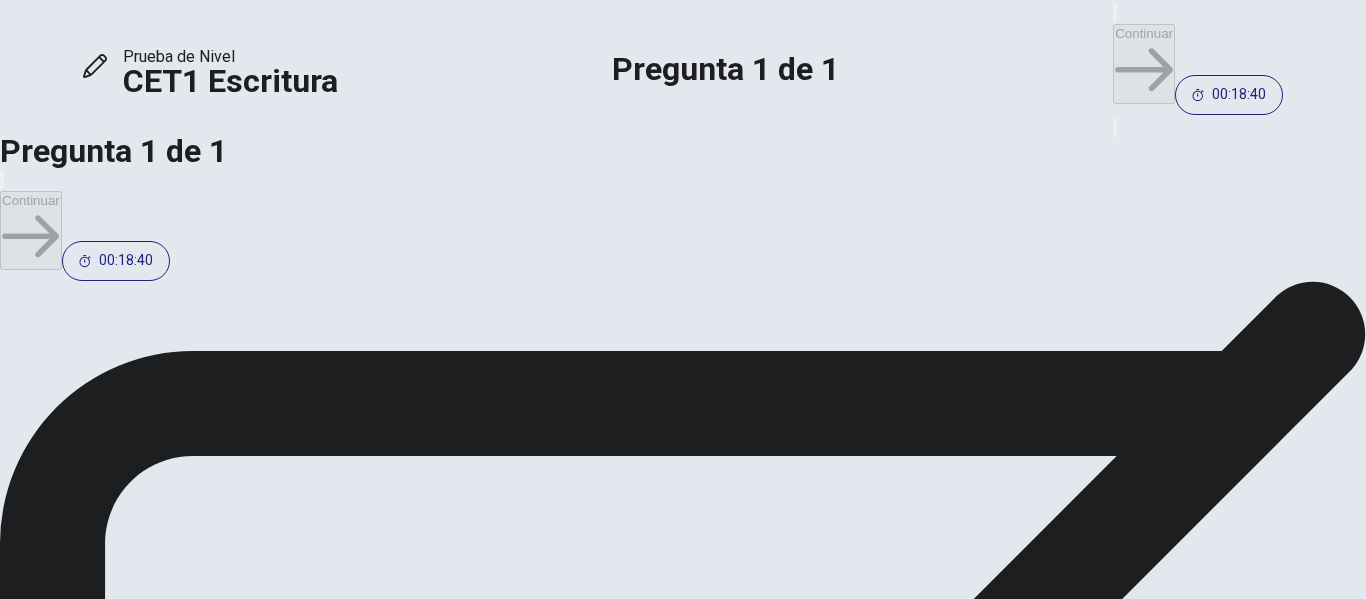 type on "**********" 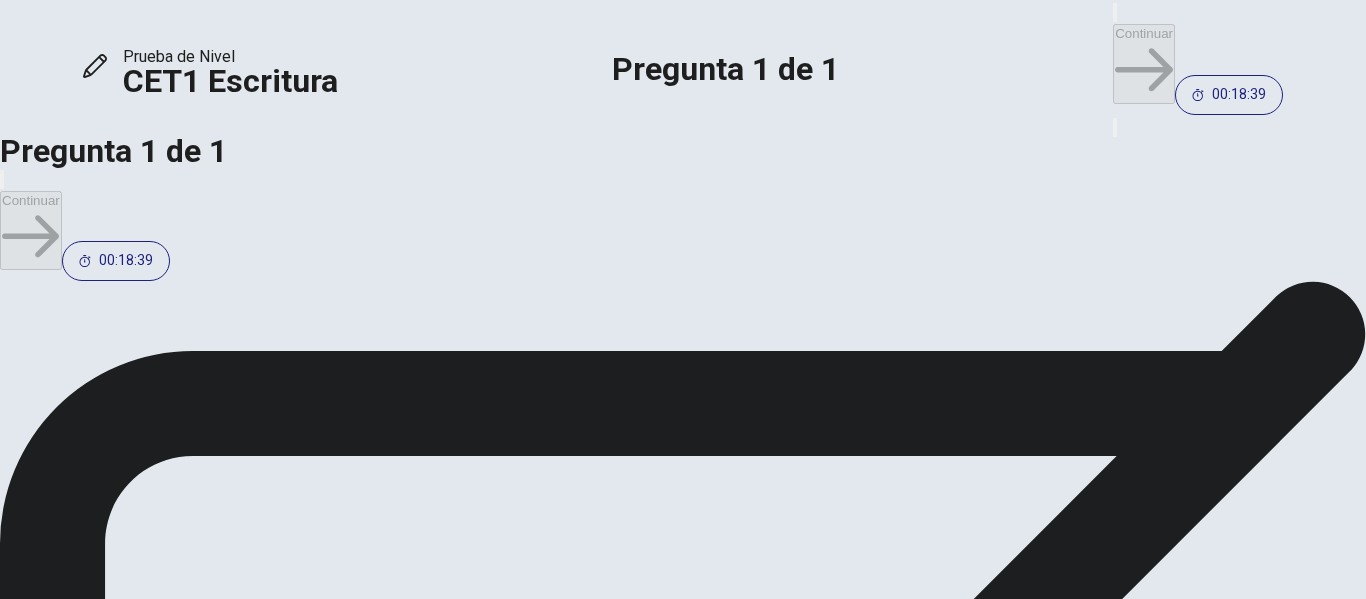 type on "**********" 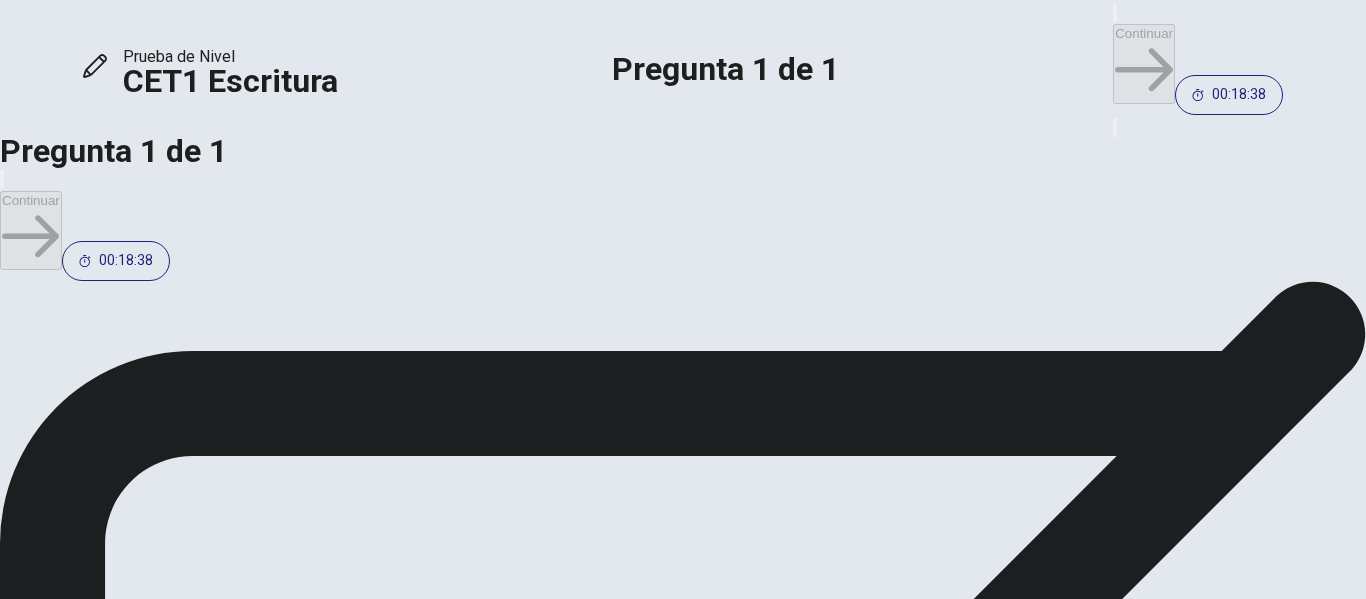 type on "*" 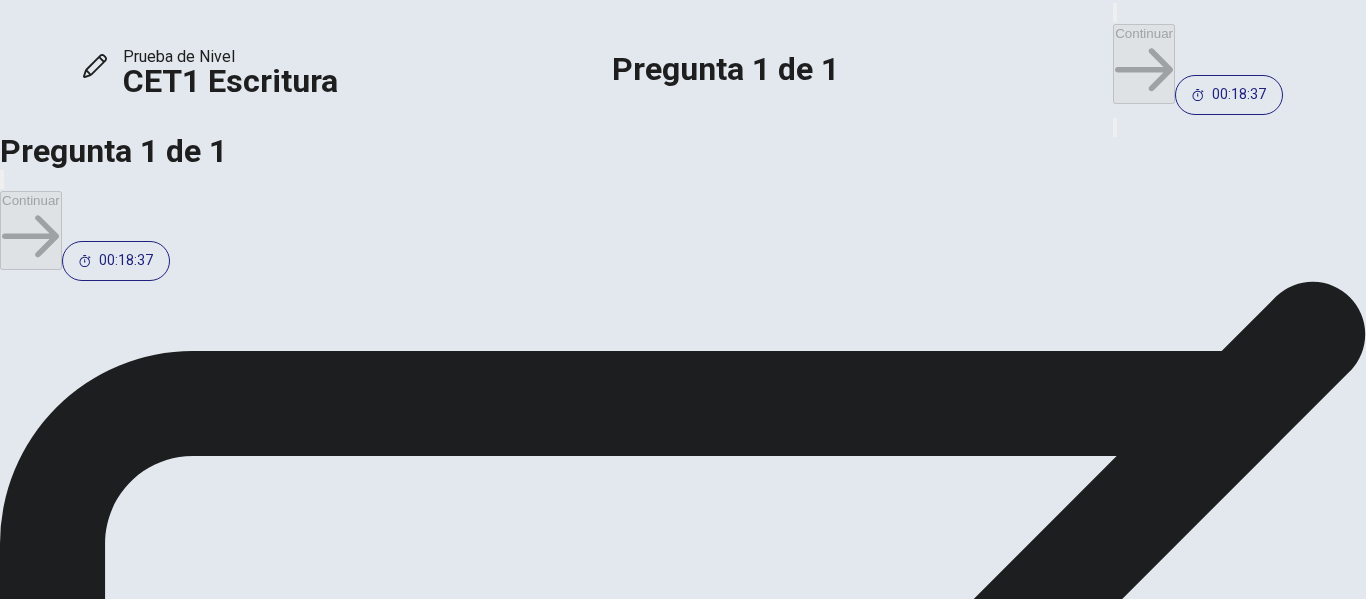 type on "**********" 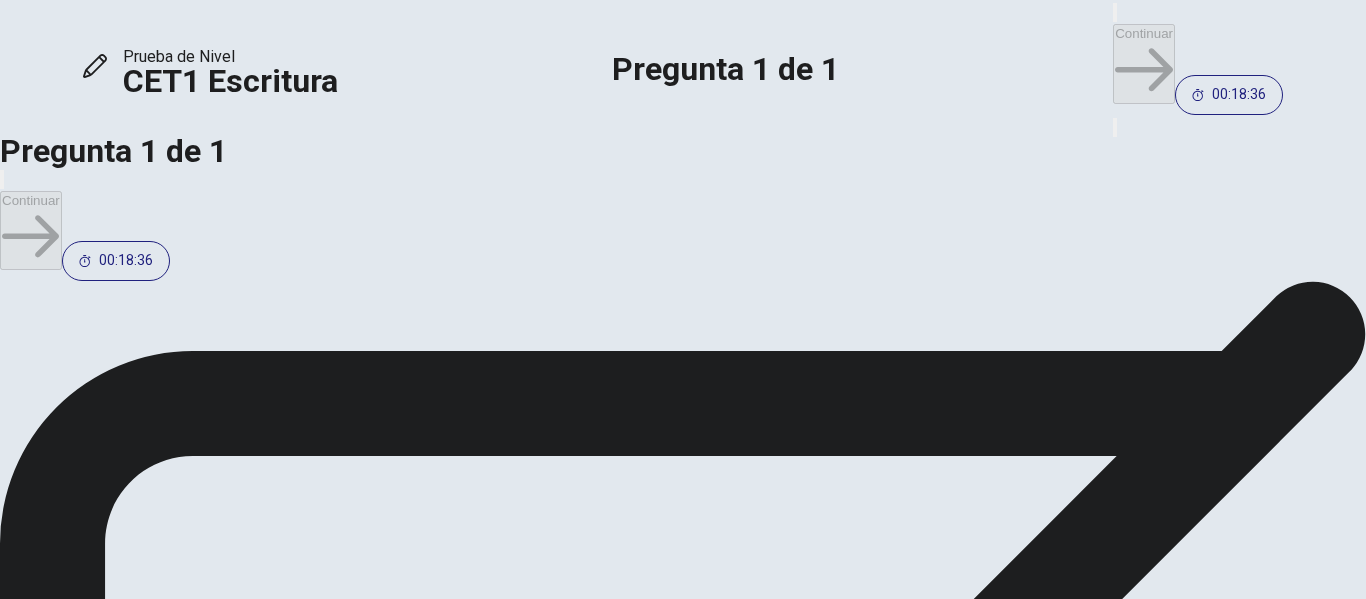 type on "*" 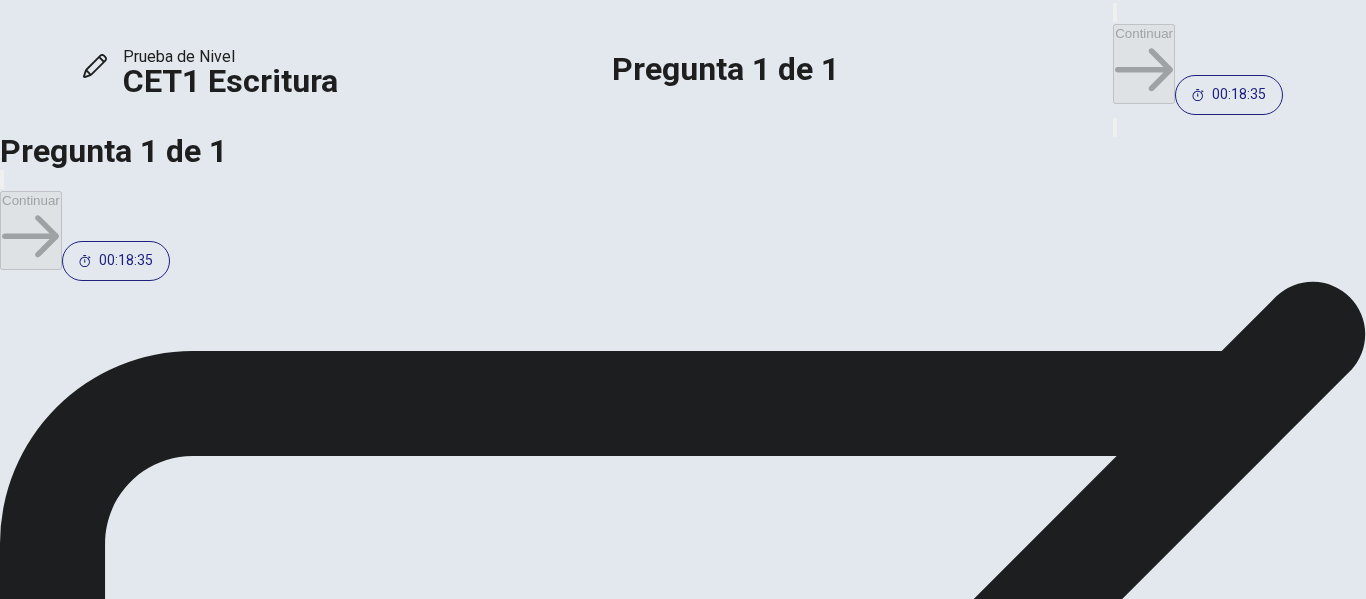 type on "**********" 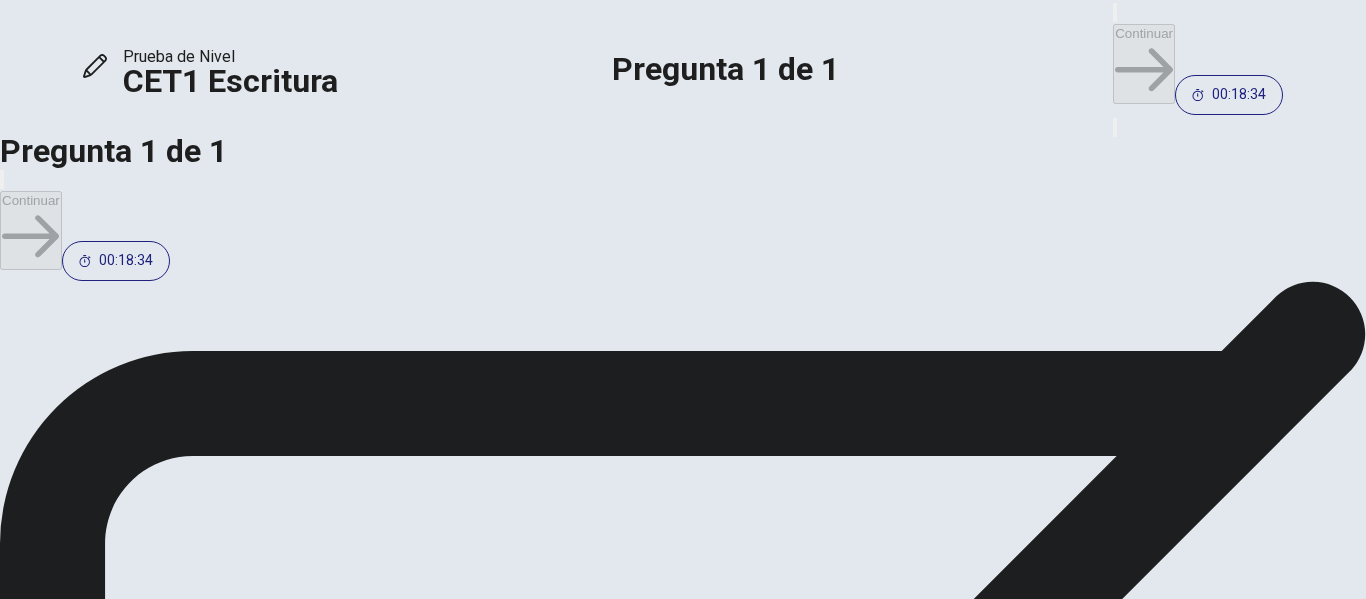 type on "**********" 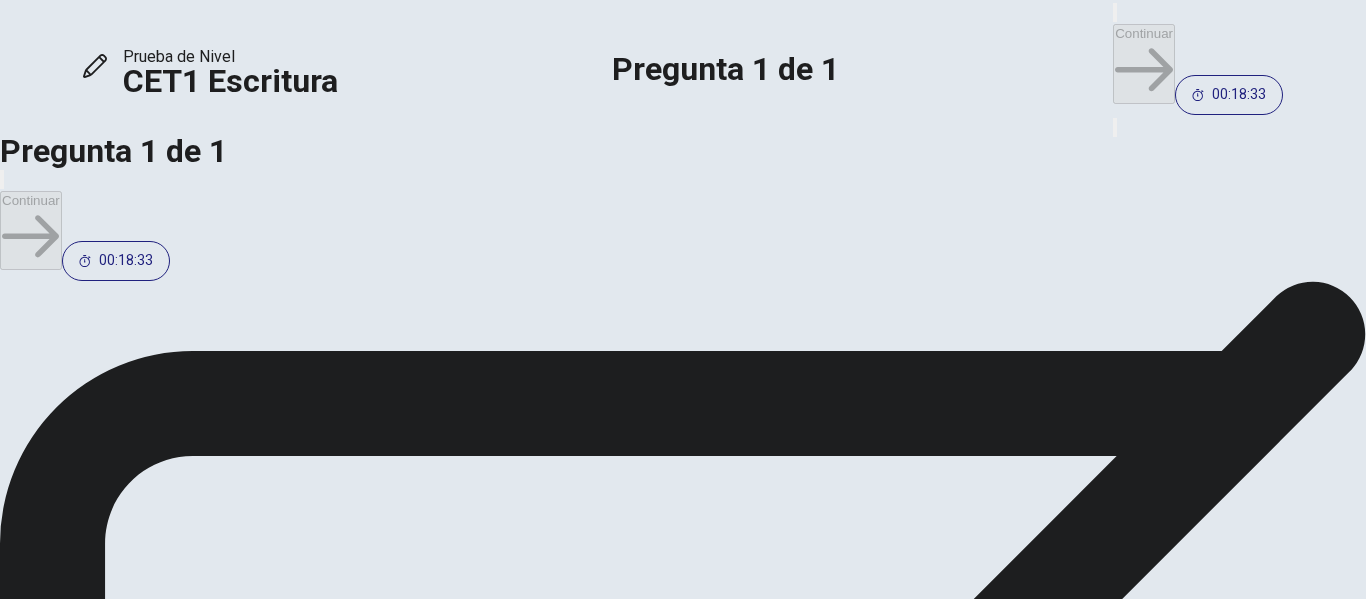 type on "**********" 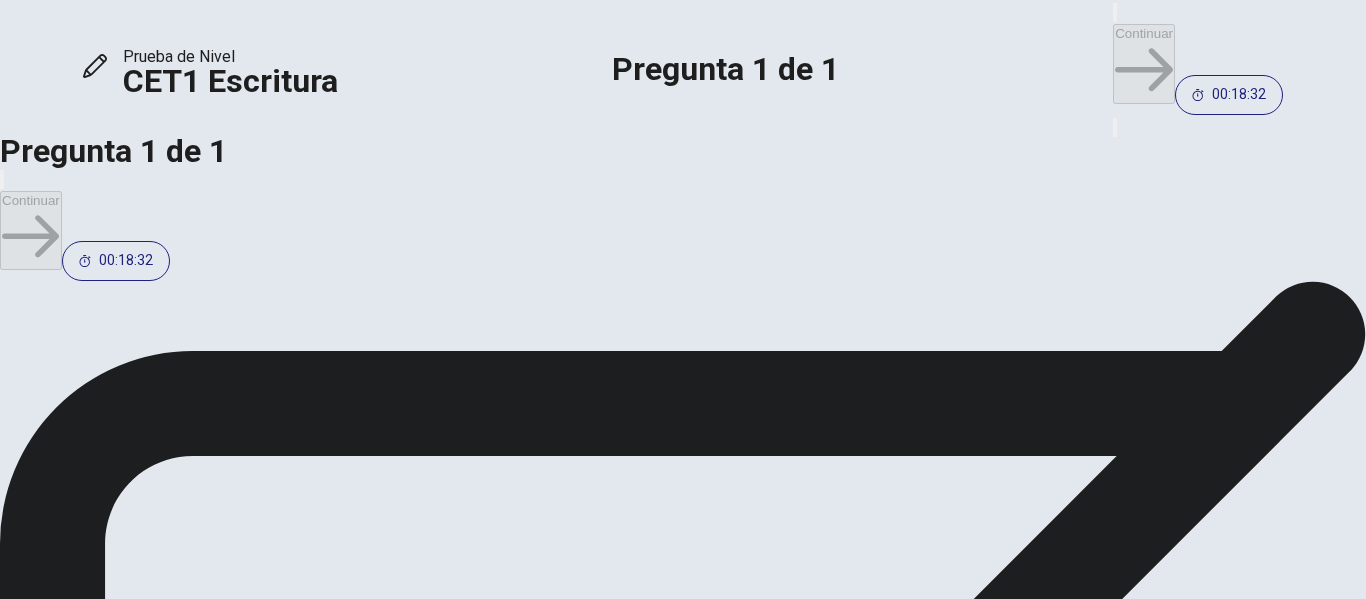 type on "*" 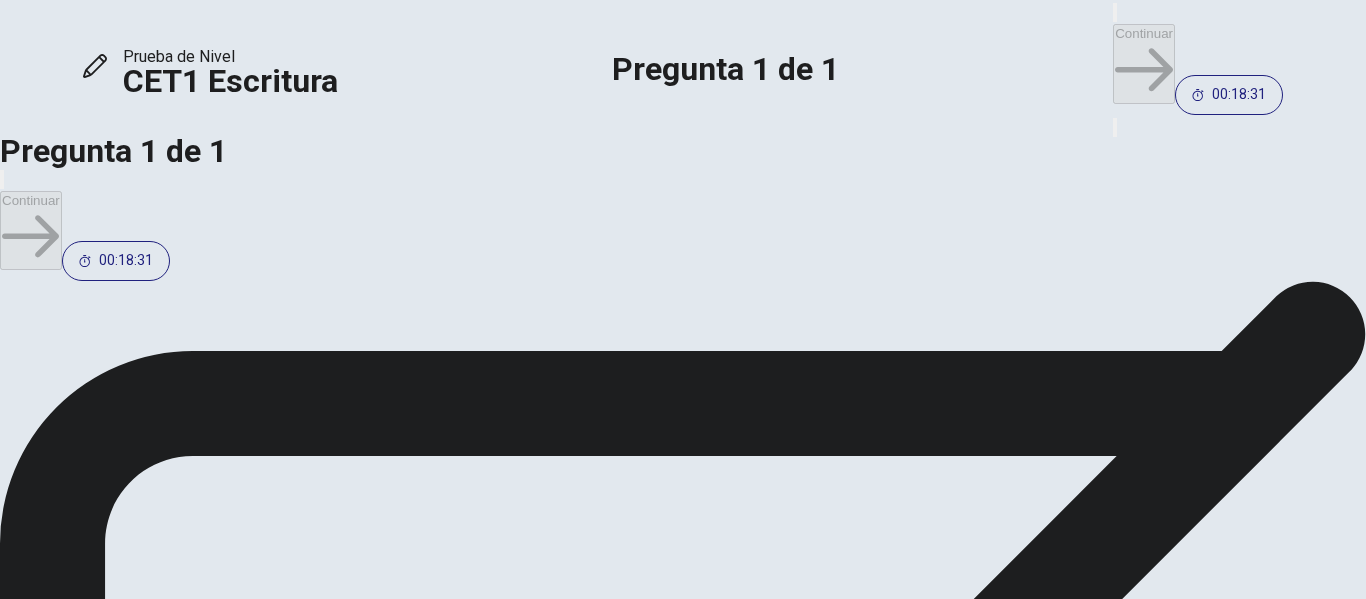 type on "**********" 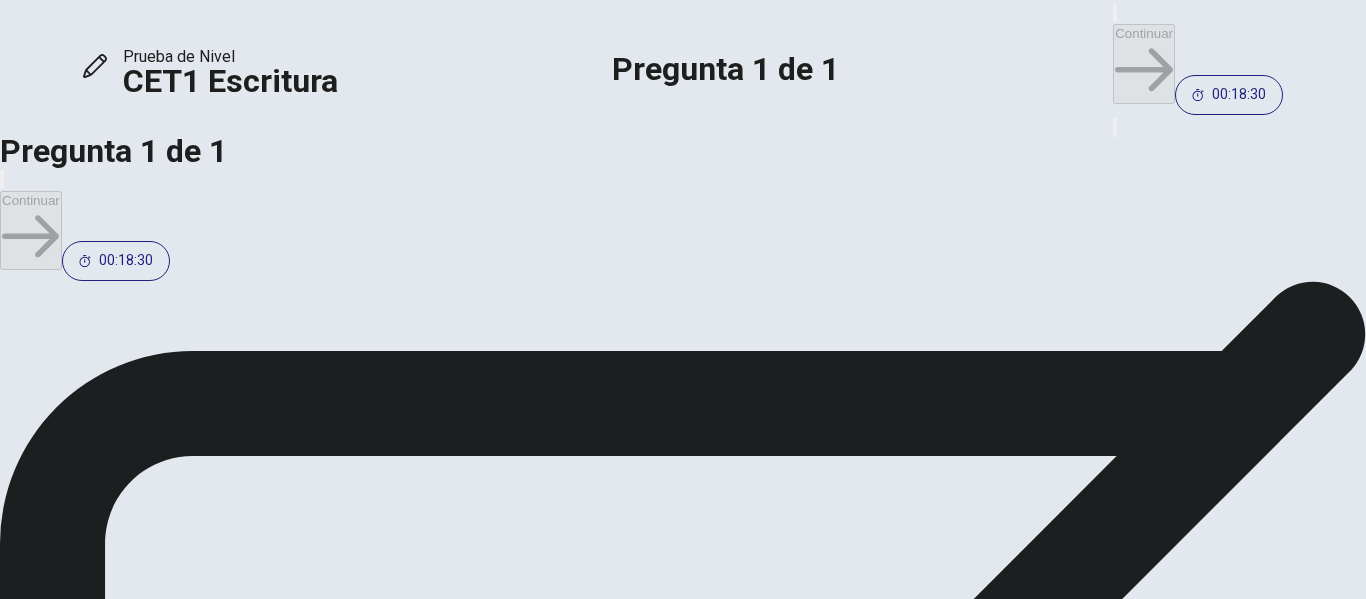 type on "*" 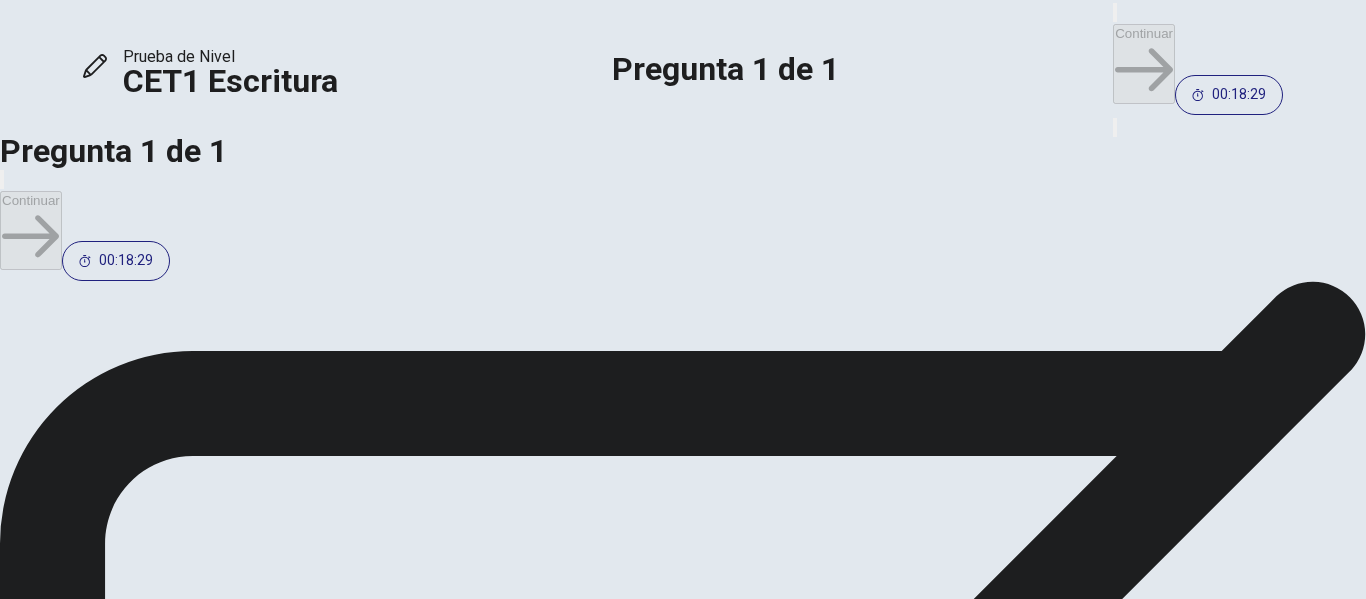 type on "**********" 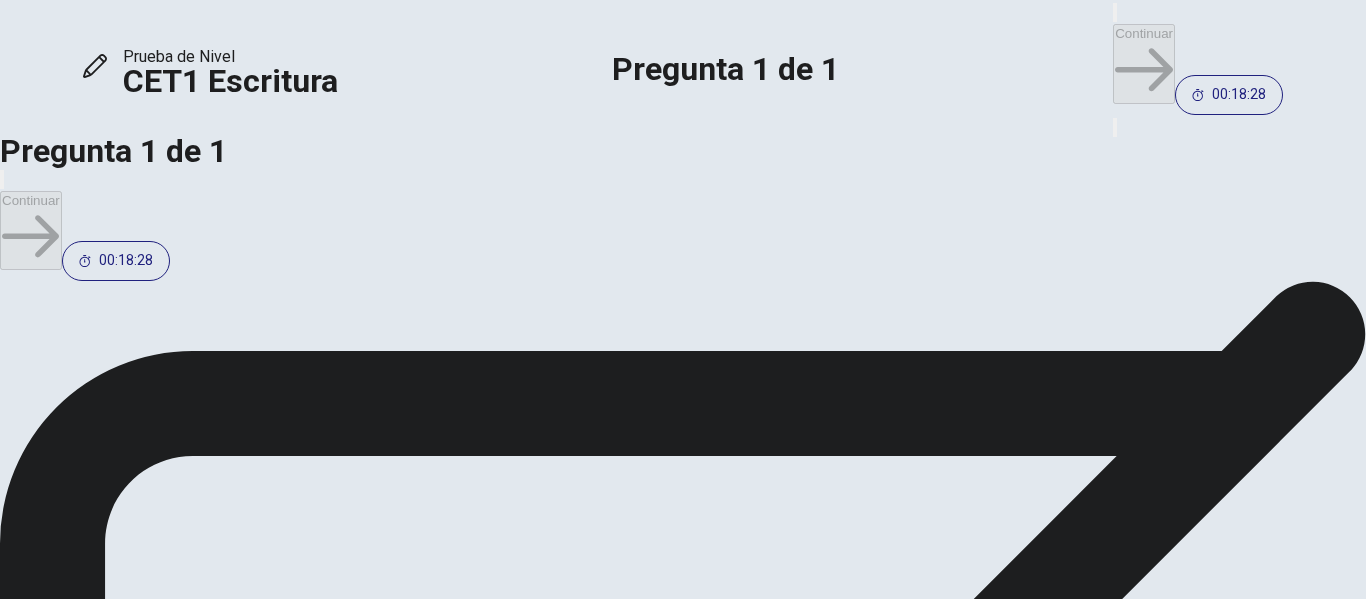 type on "**********" 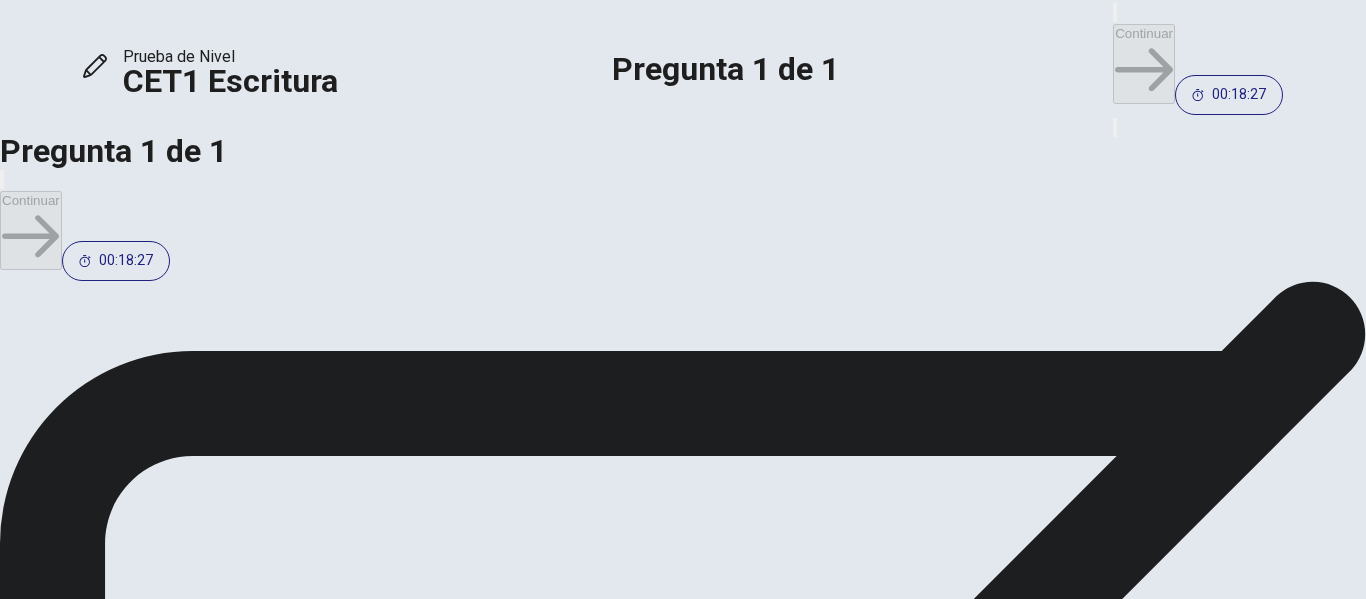 type on "**********" 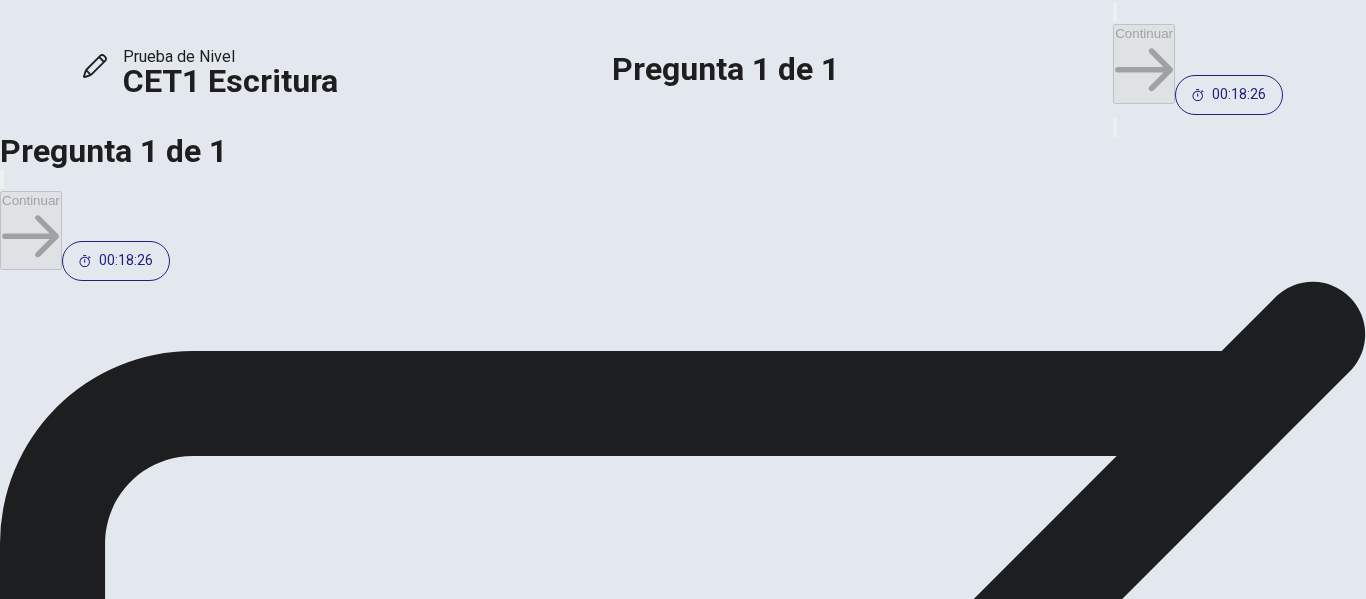 type on "**********" 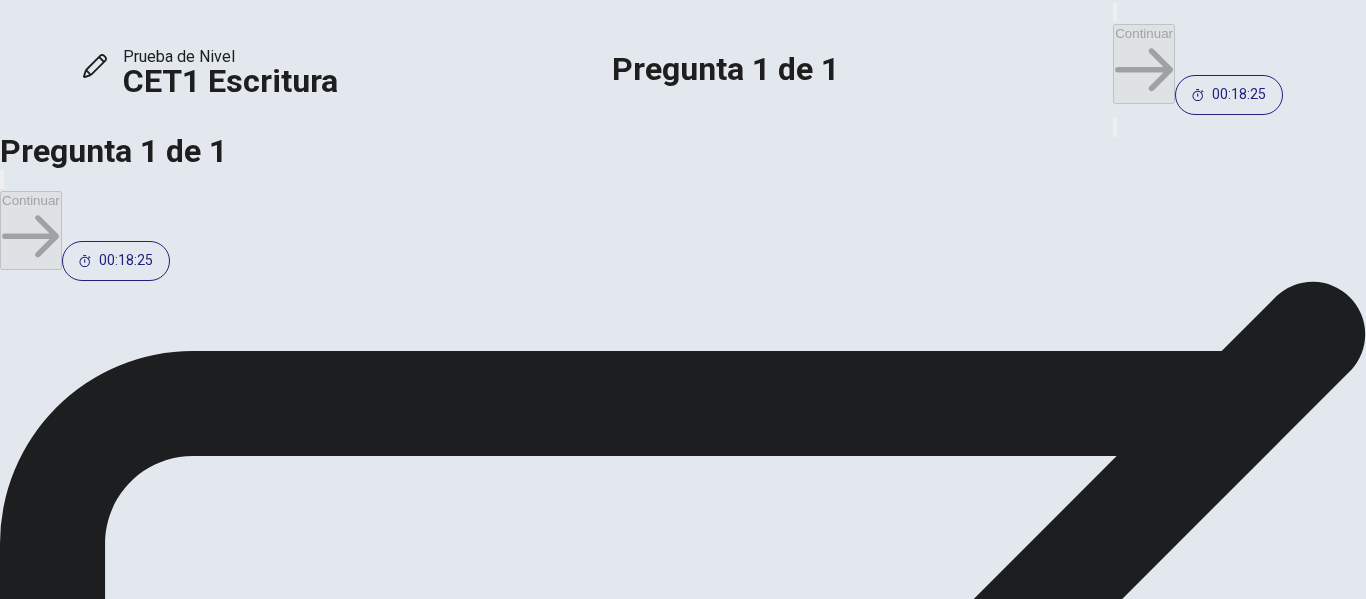 type on "**********" 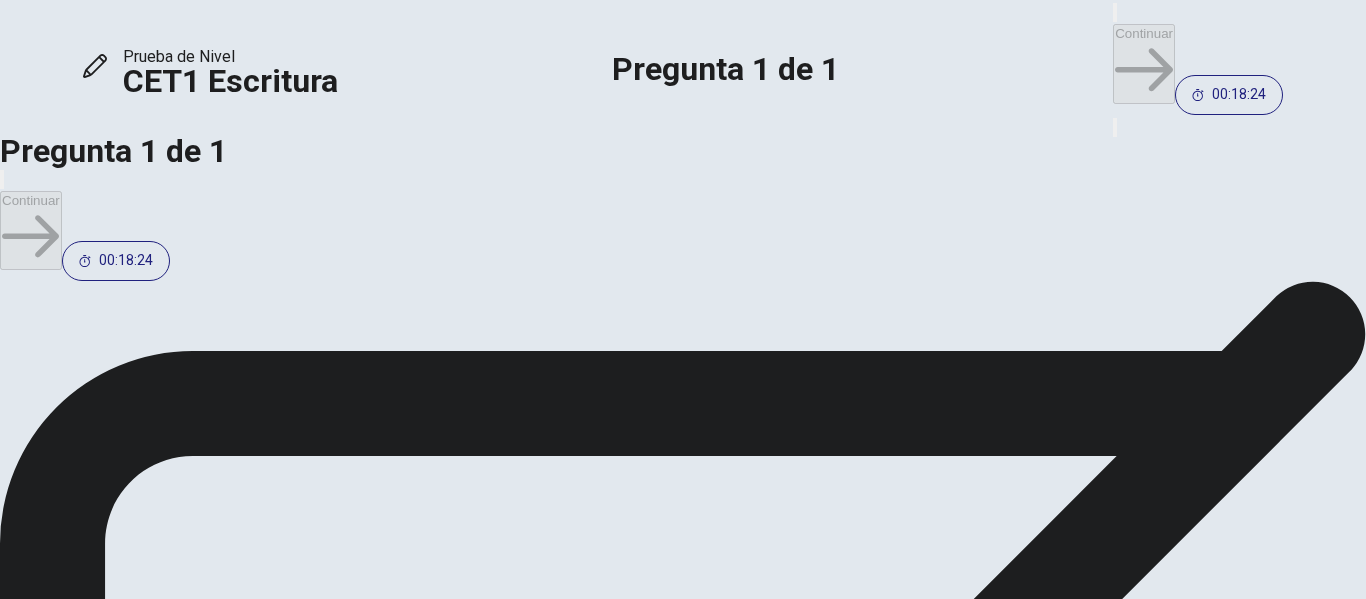 type on "*" 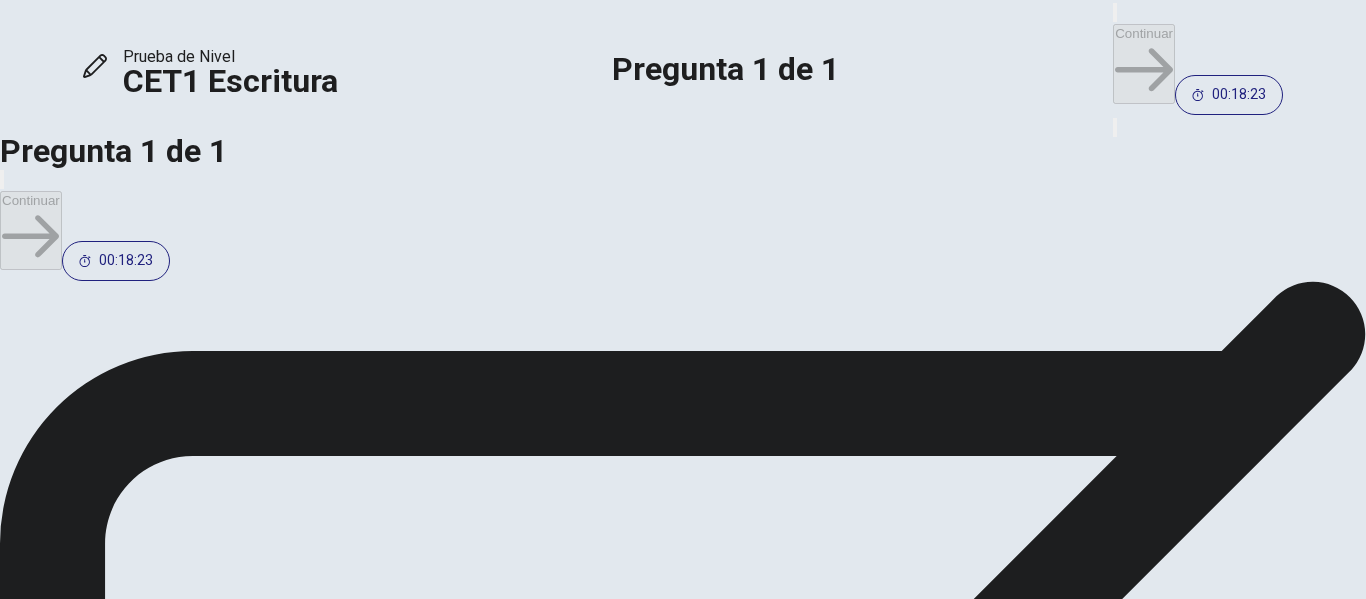 type on "**********" 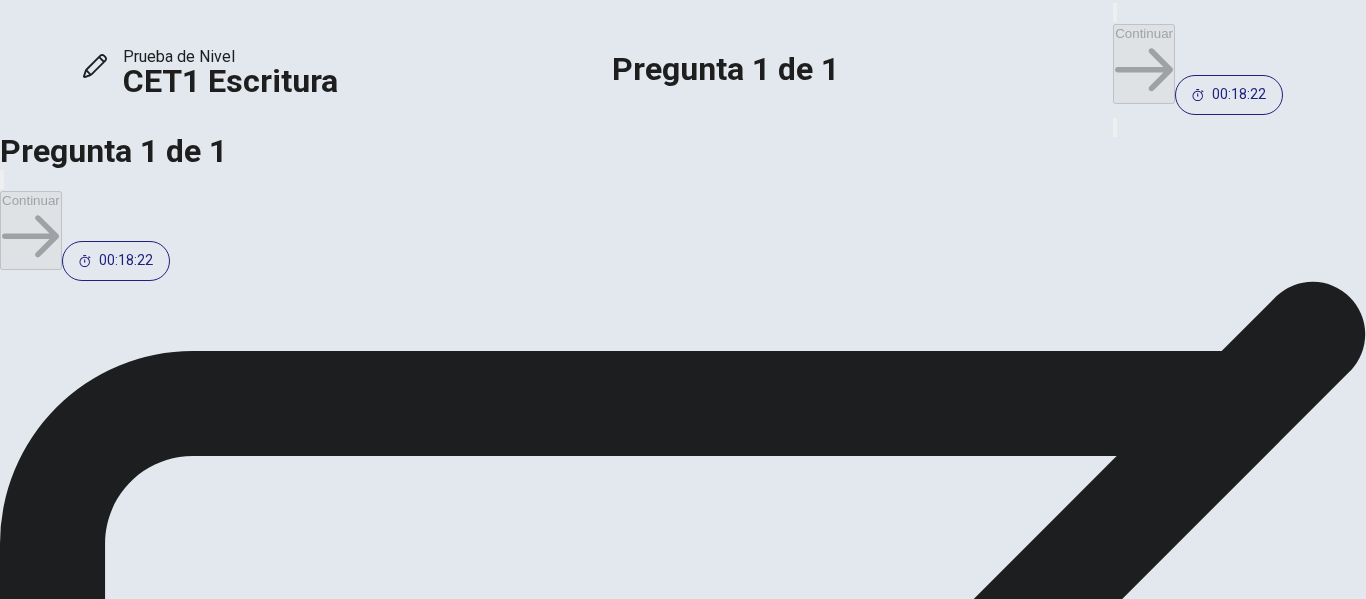 type on "**********" 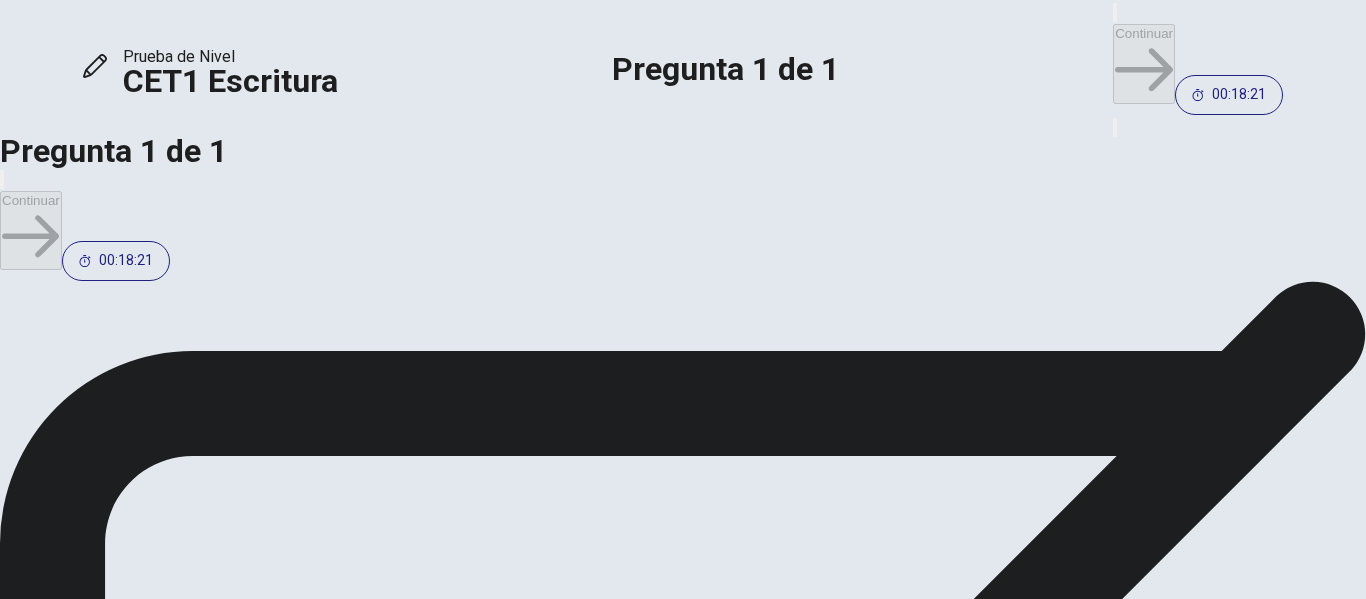 type on "*" 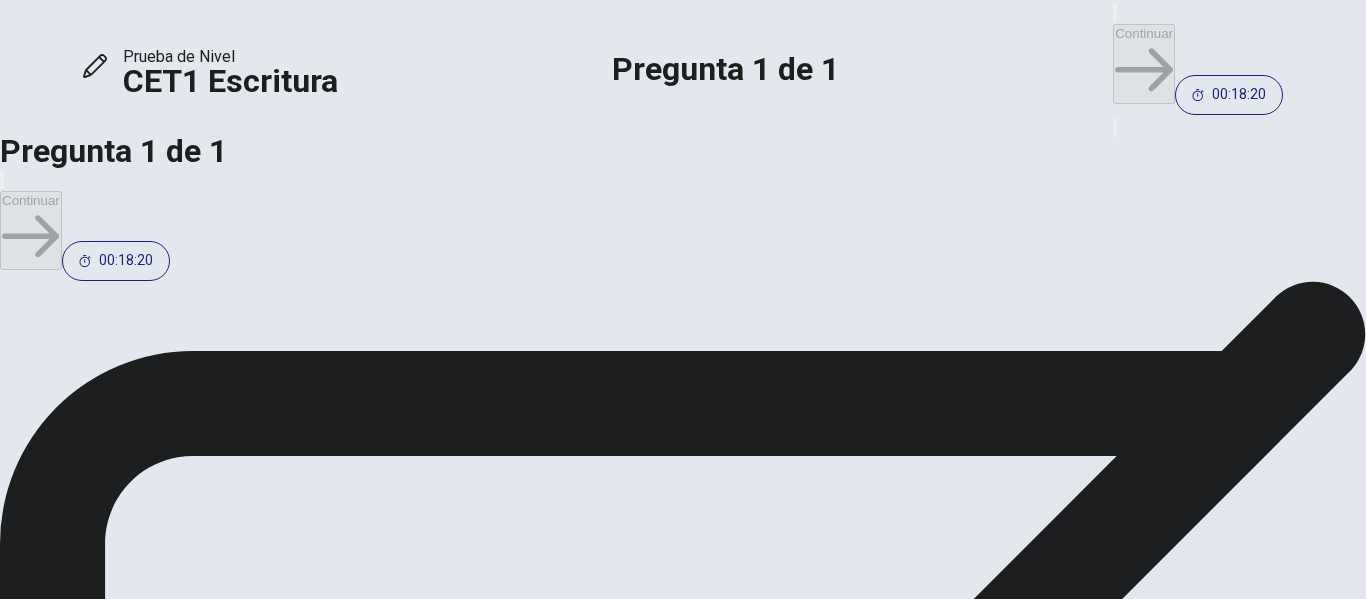 type on "**********" 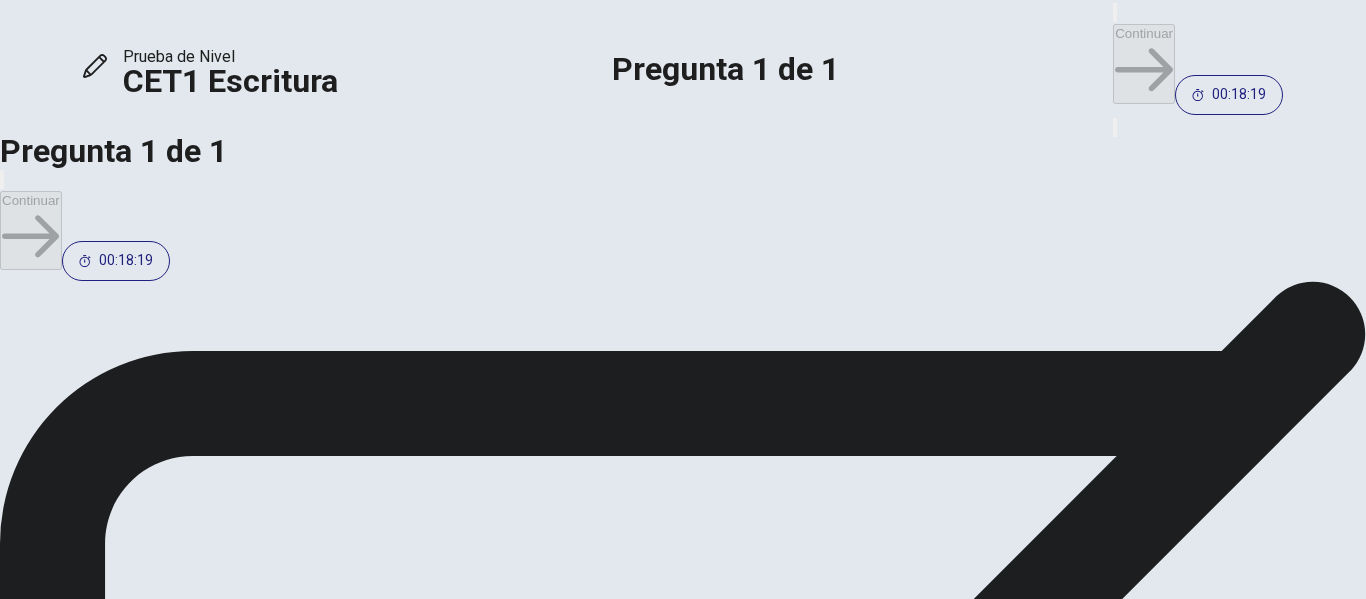 type on "**********" 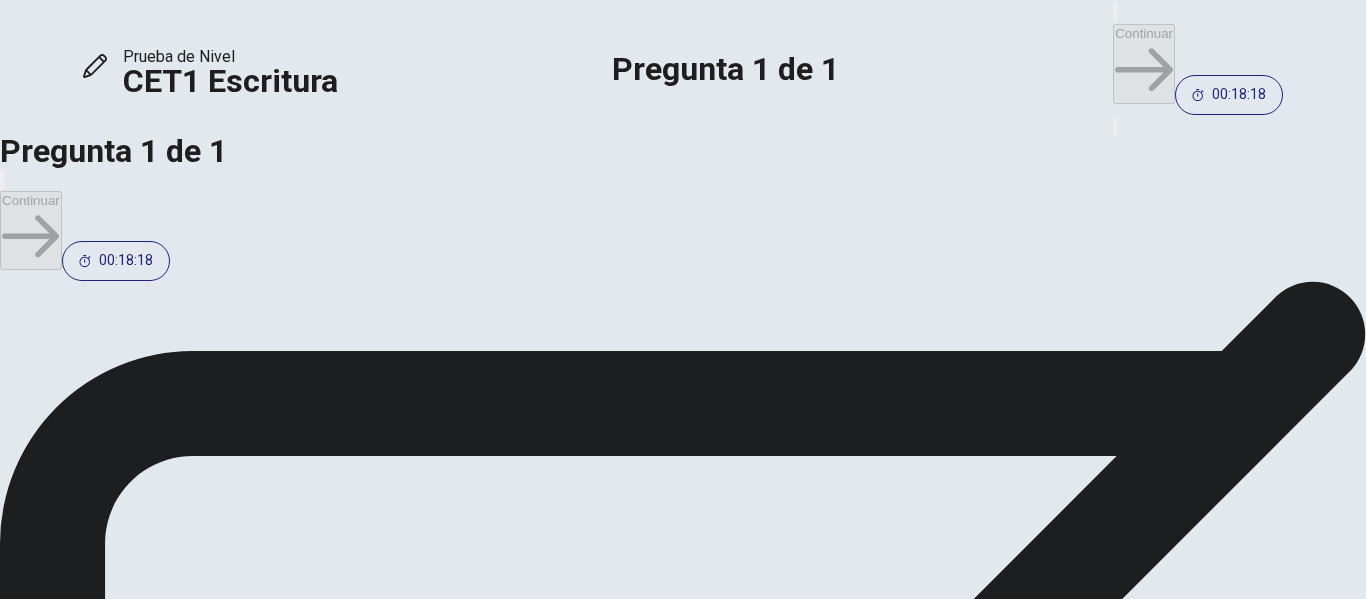 type on "**********" 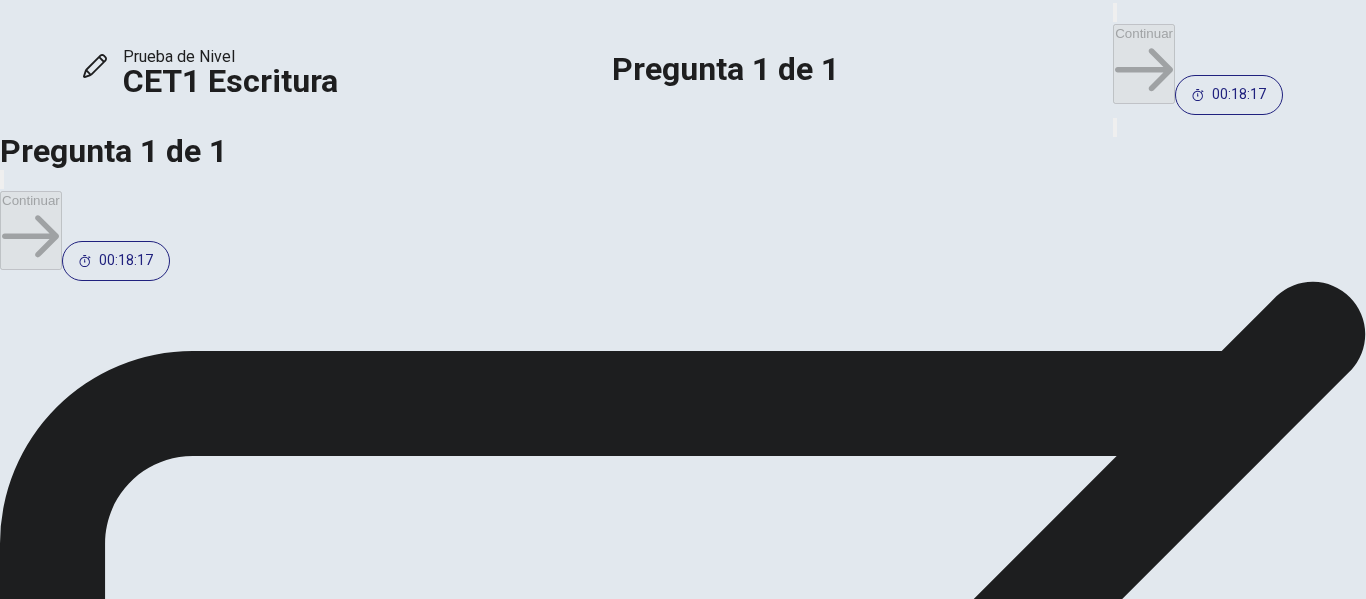 type on "**********" 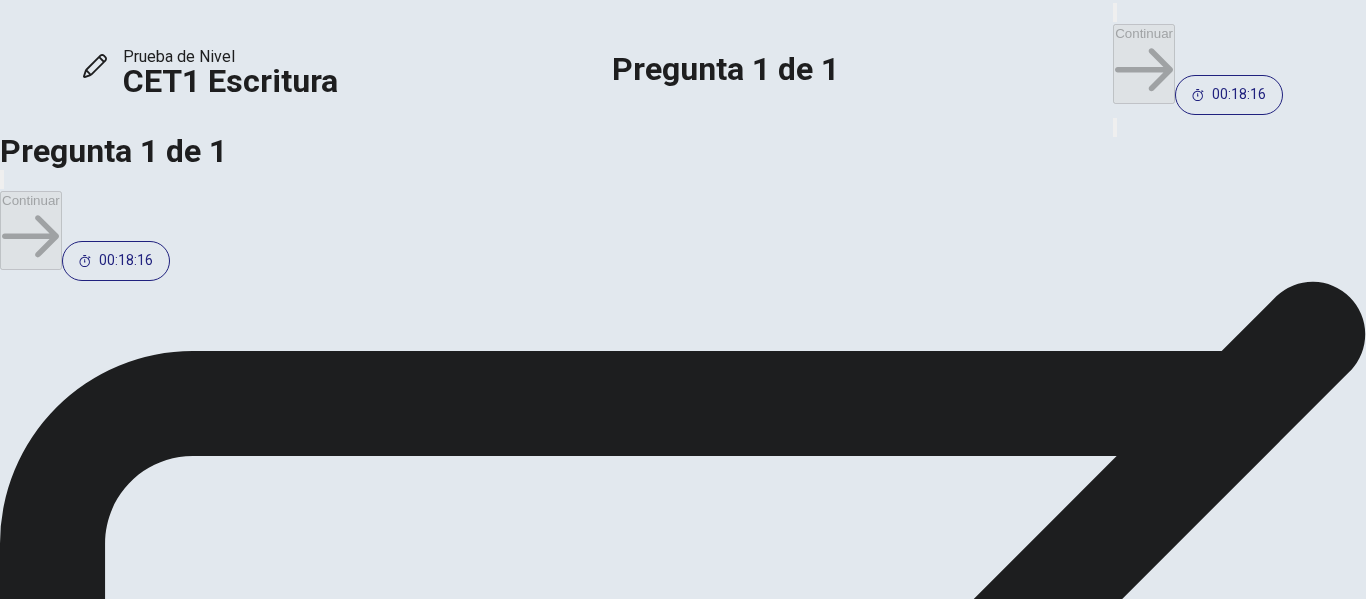 type on "**********" 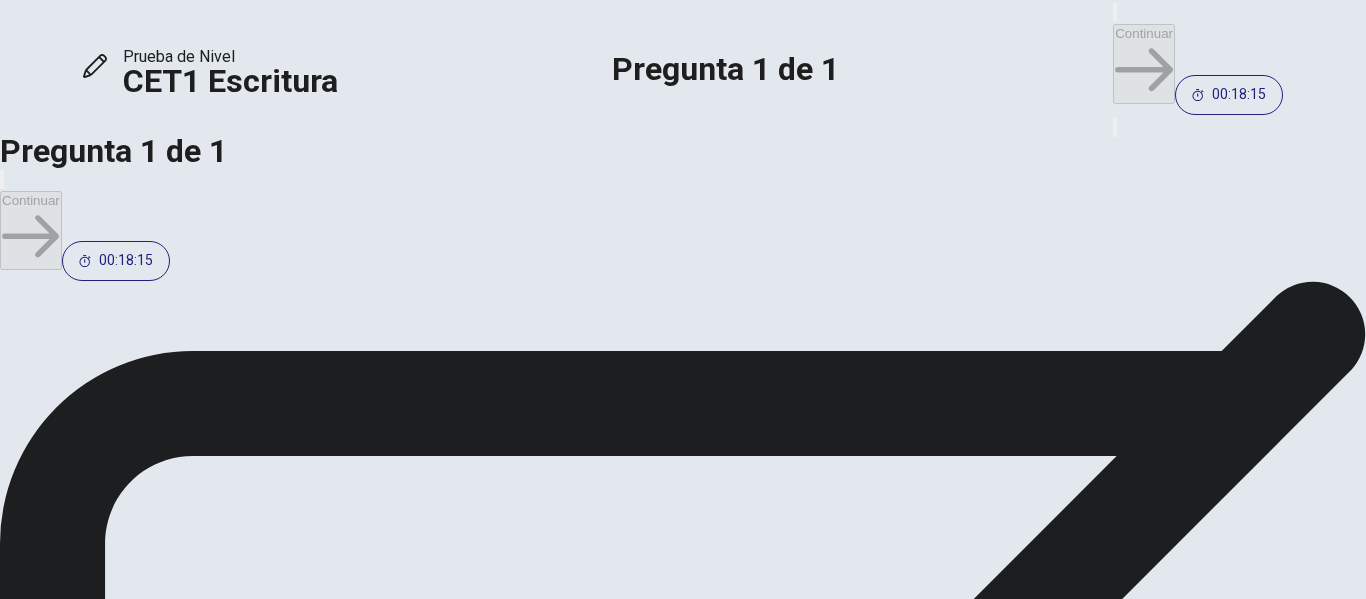 type on "**********" 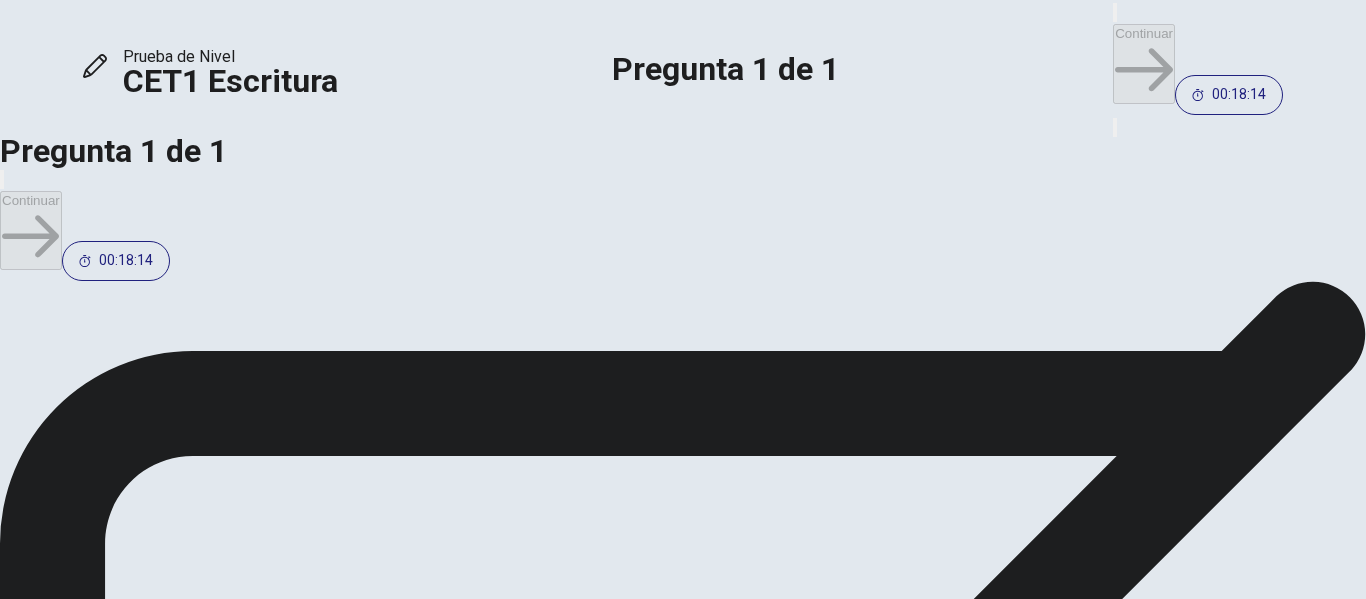 type on "**********" 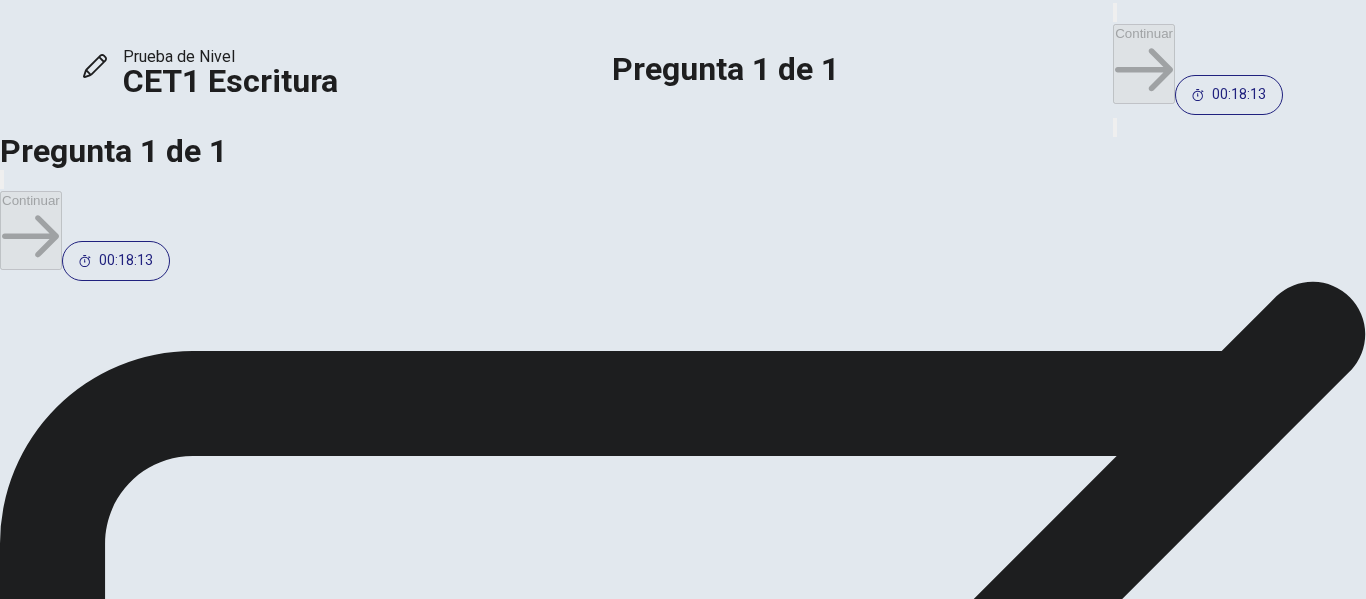 type on "**********" 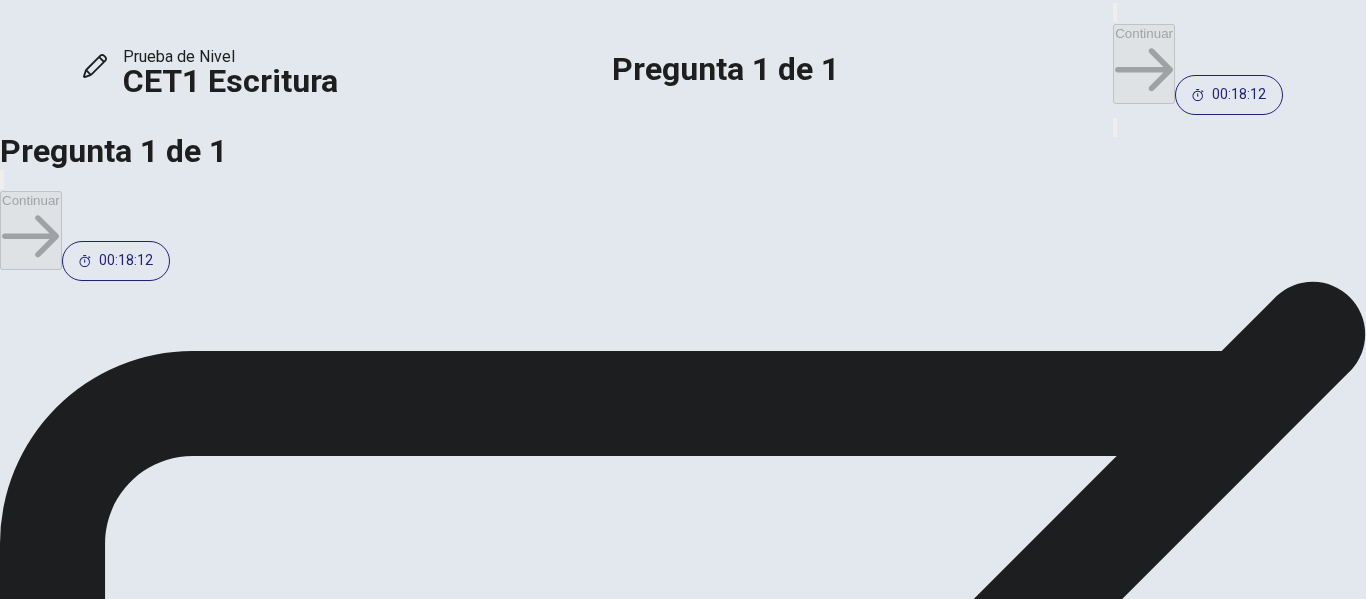 type on "**********" 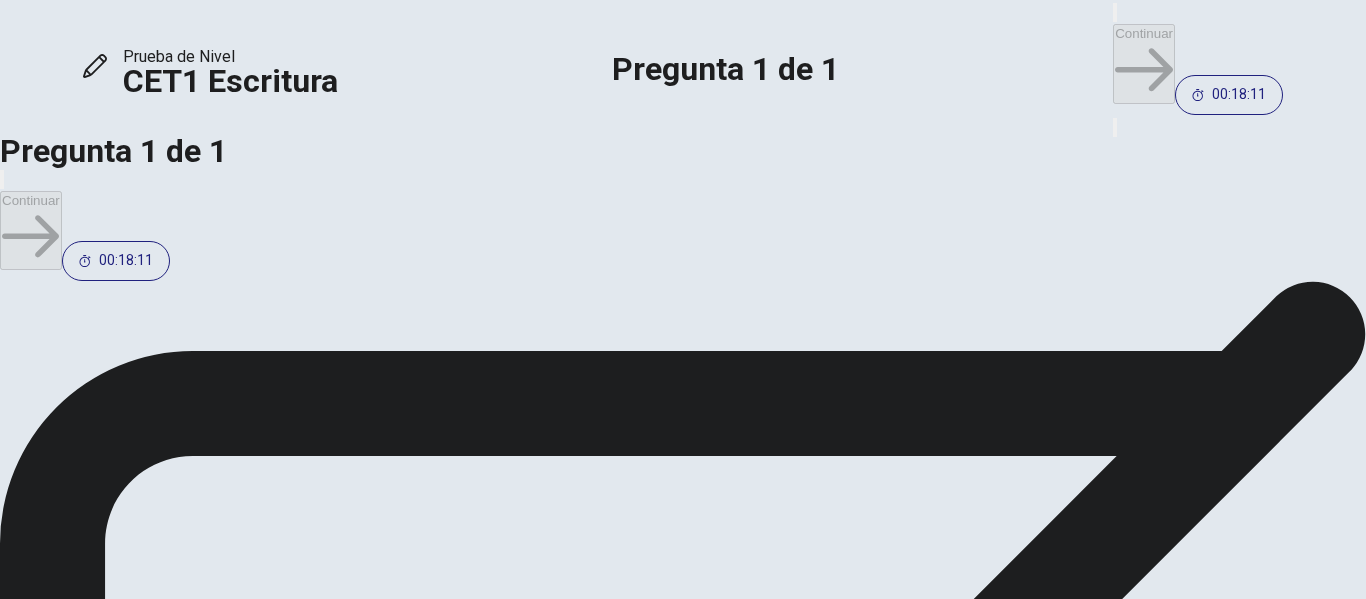 type on "**********" 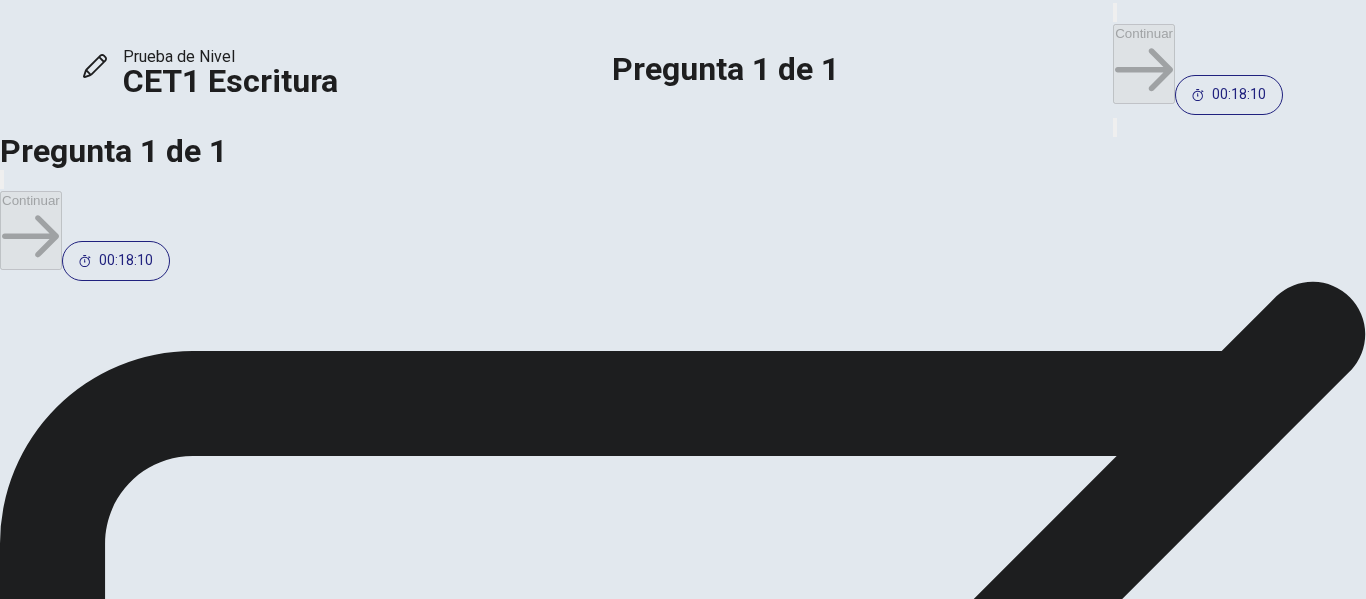 type on "**********" 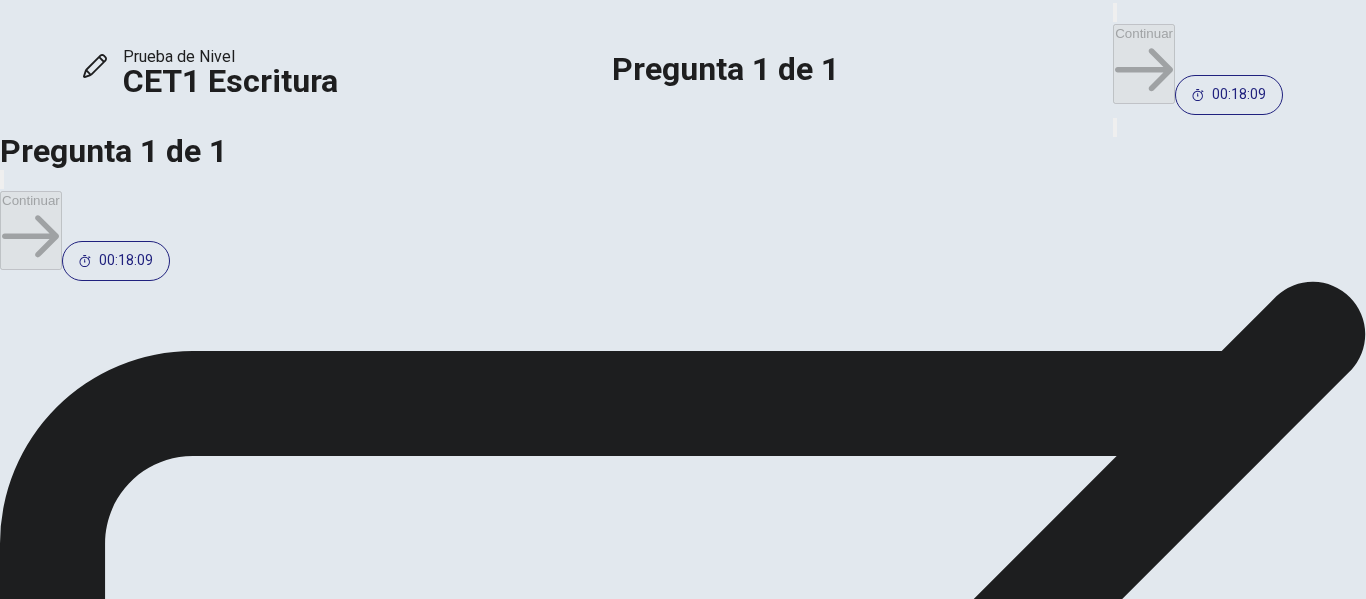 type on "**********" 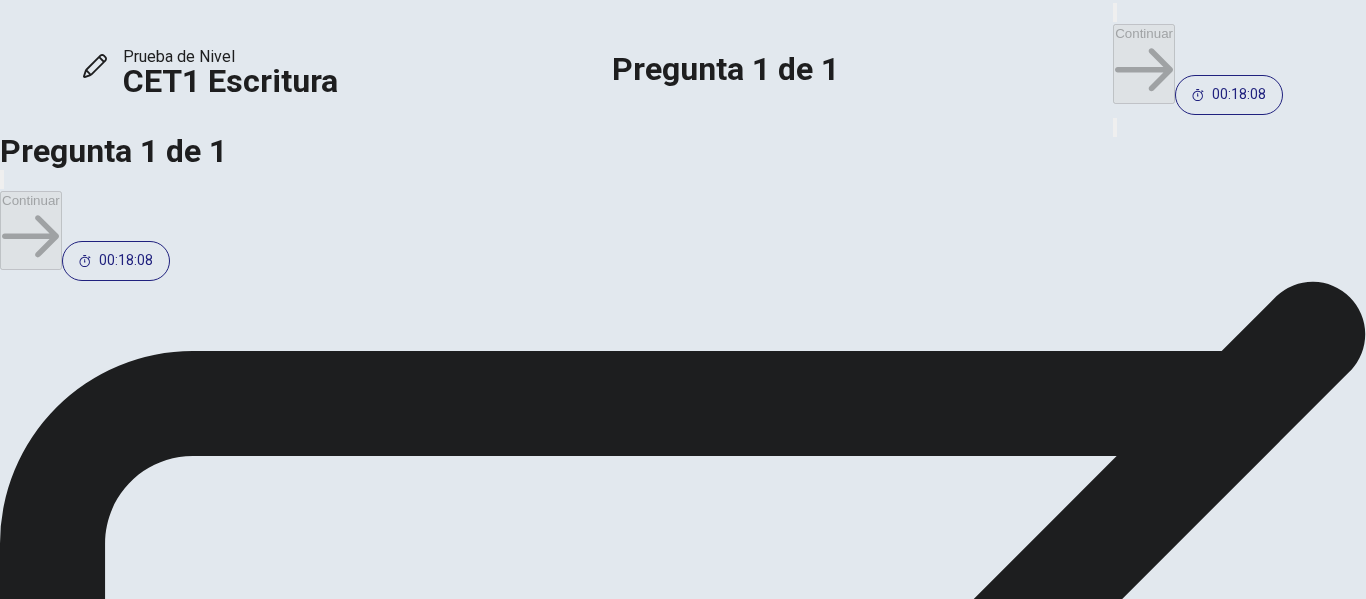 type on "*" 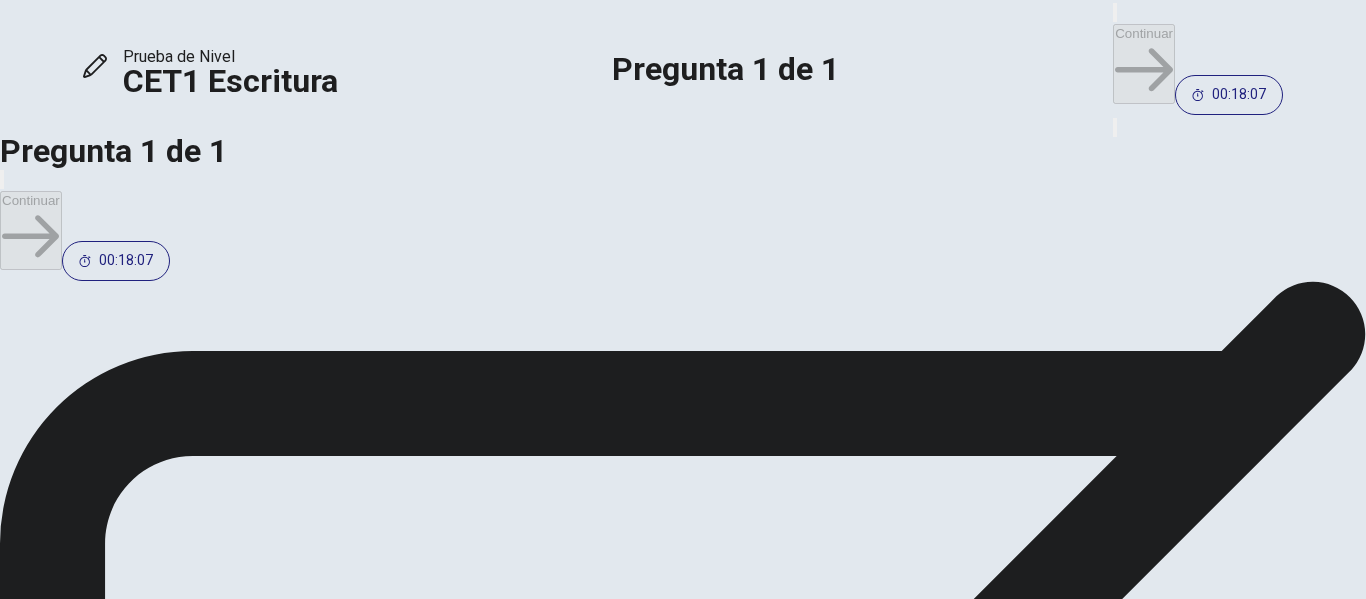type on "**********" 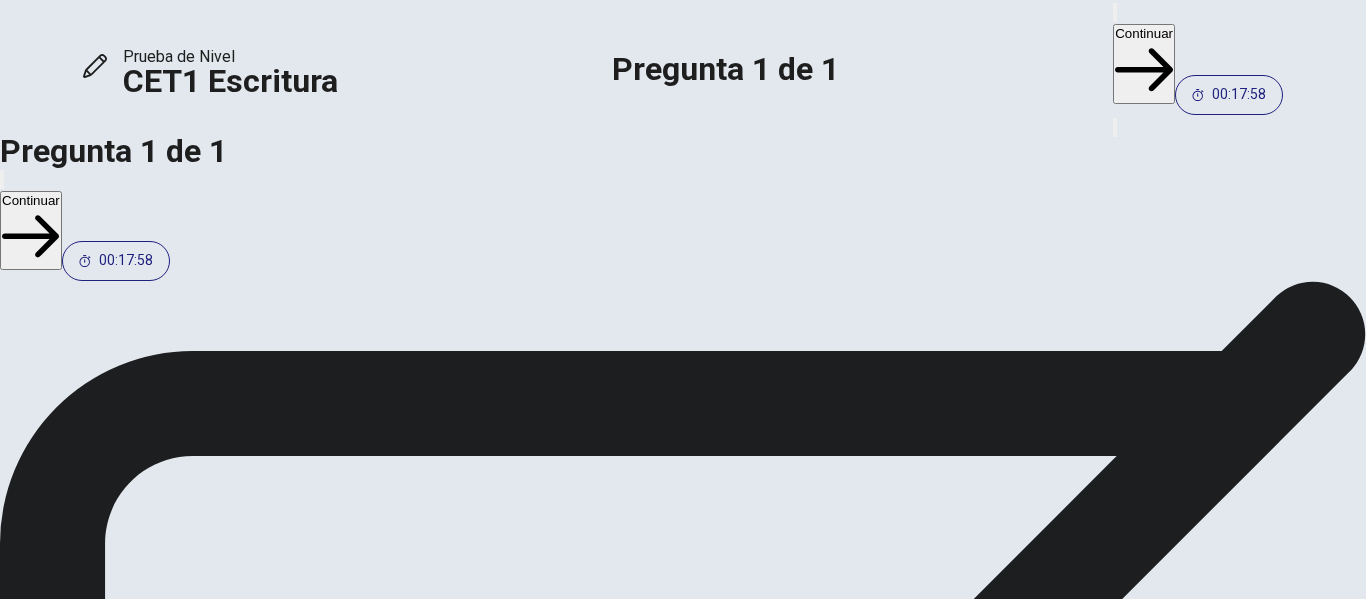 click on "**********" at bounding box center [268, 2424] 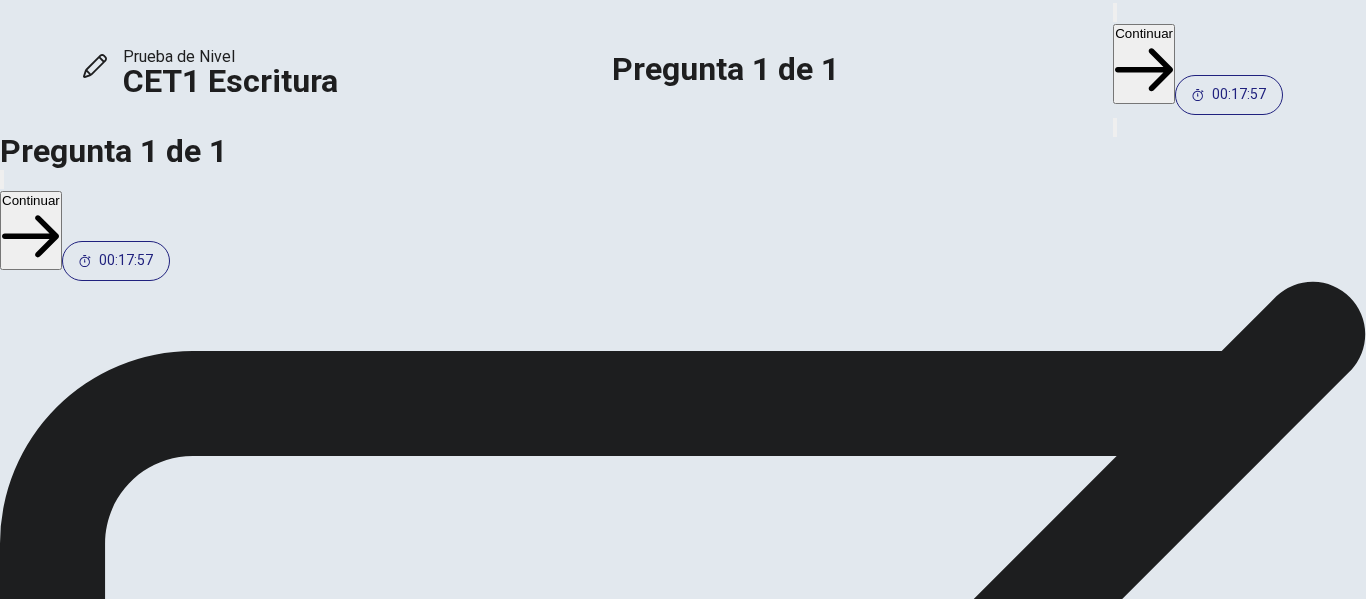 type on "*" 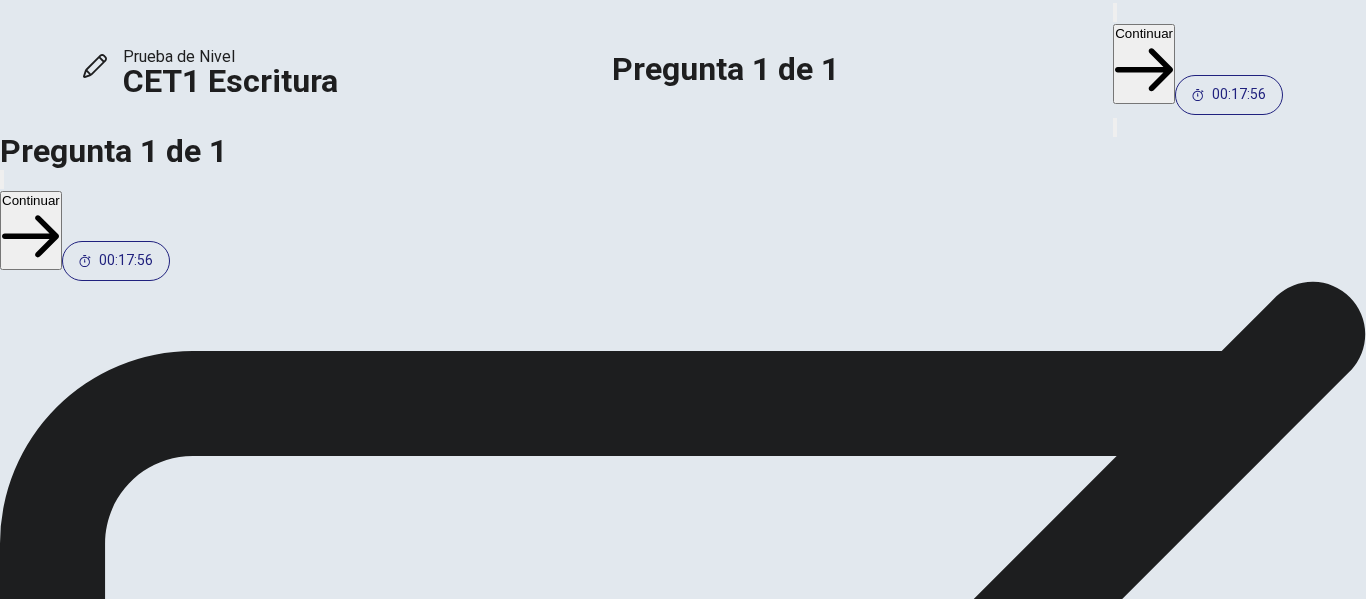 type on "**********" 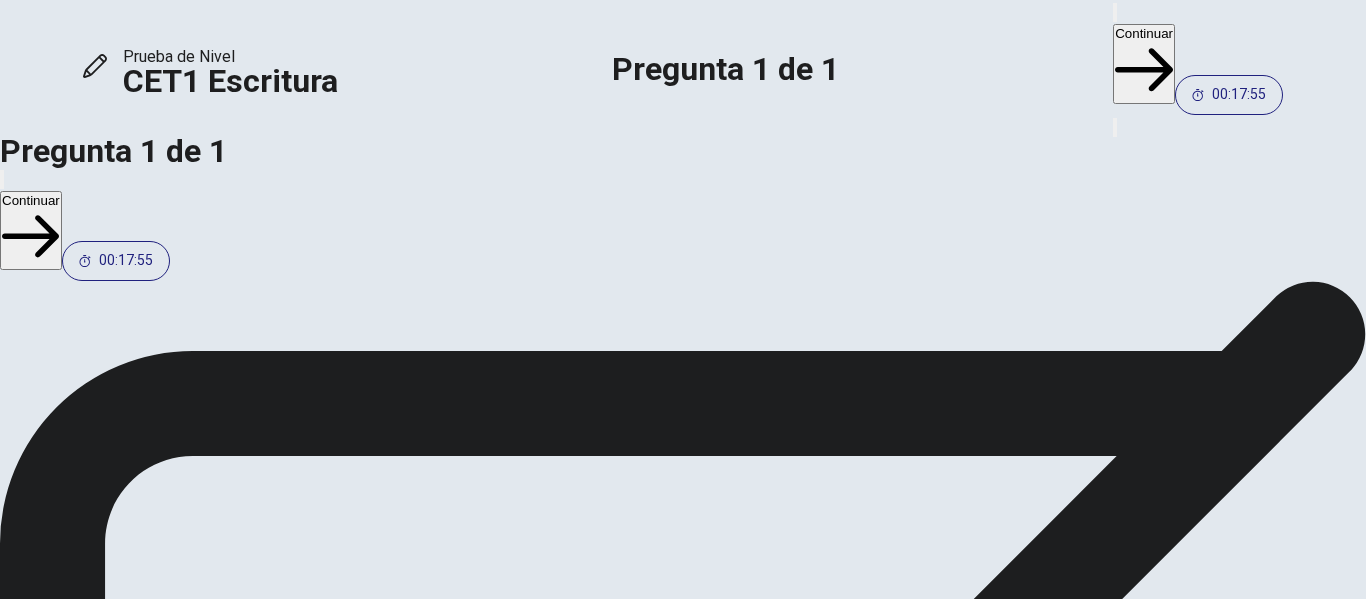 type on "**********" 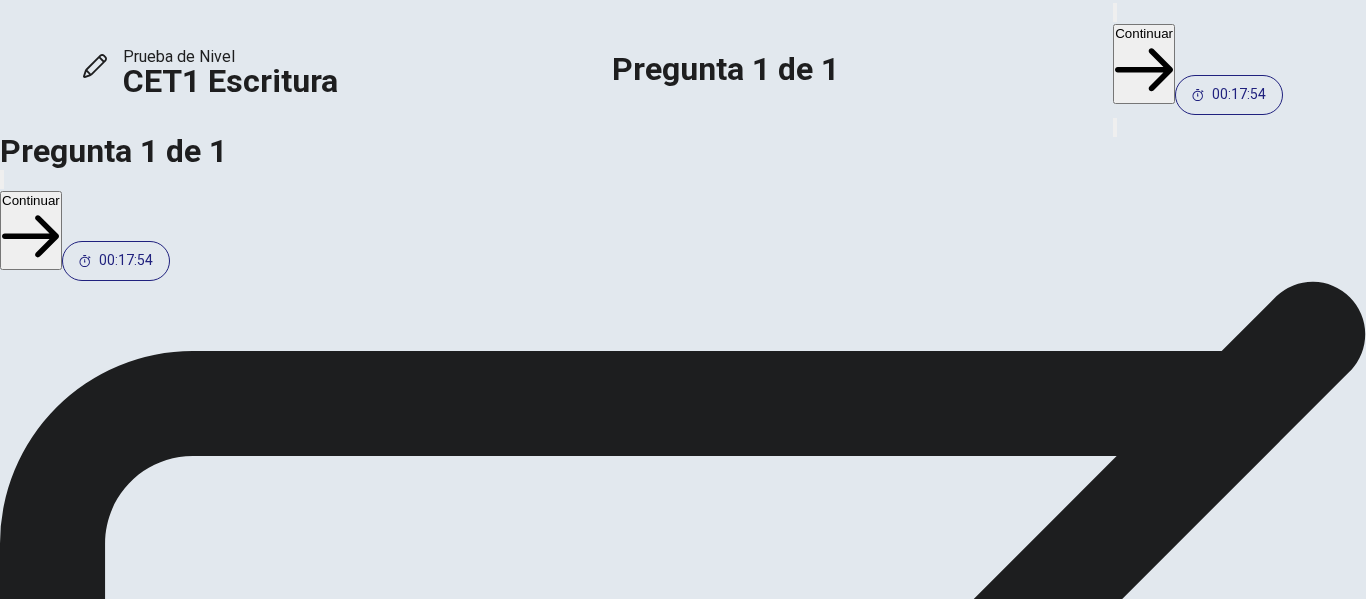 type on "**********" 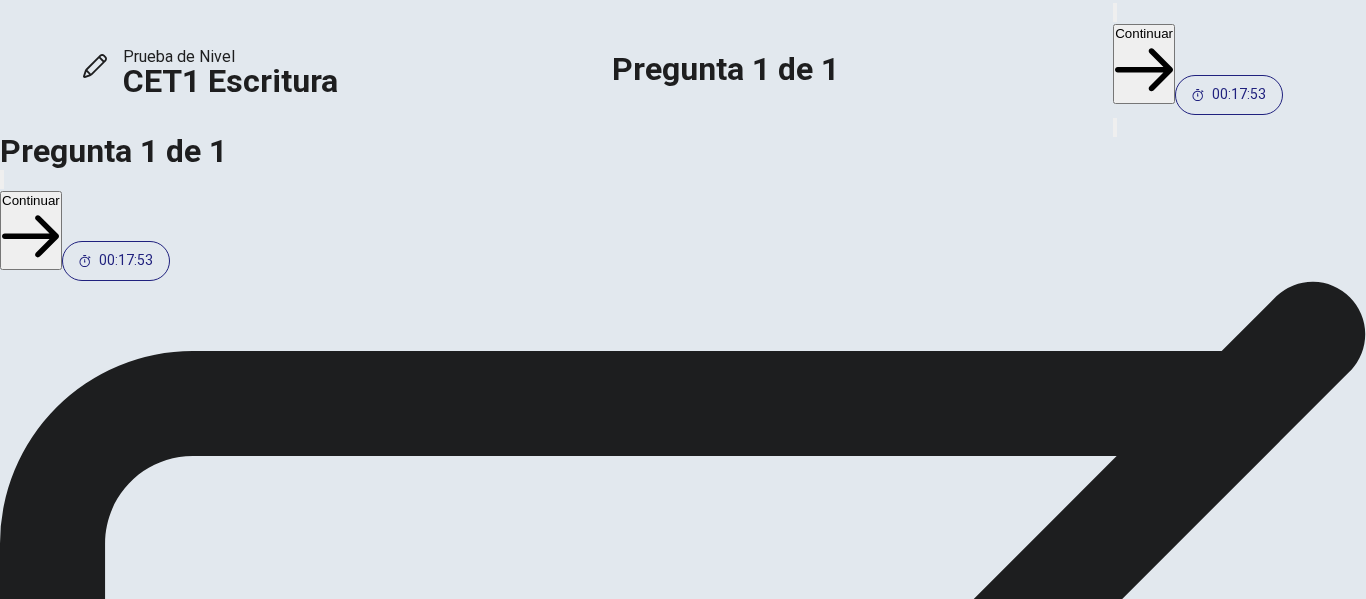 type on "**********" 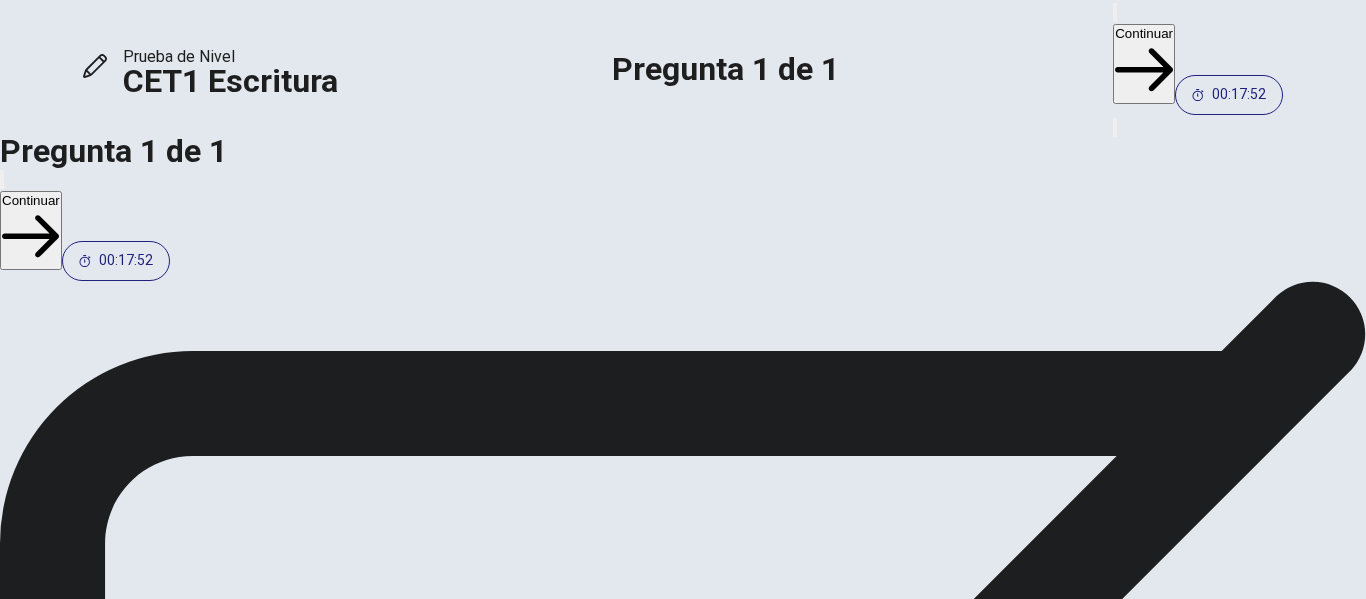 type on "**********" 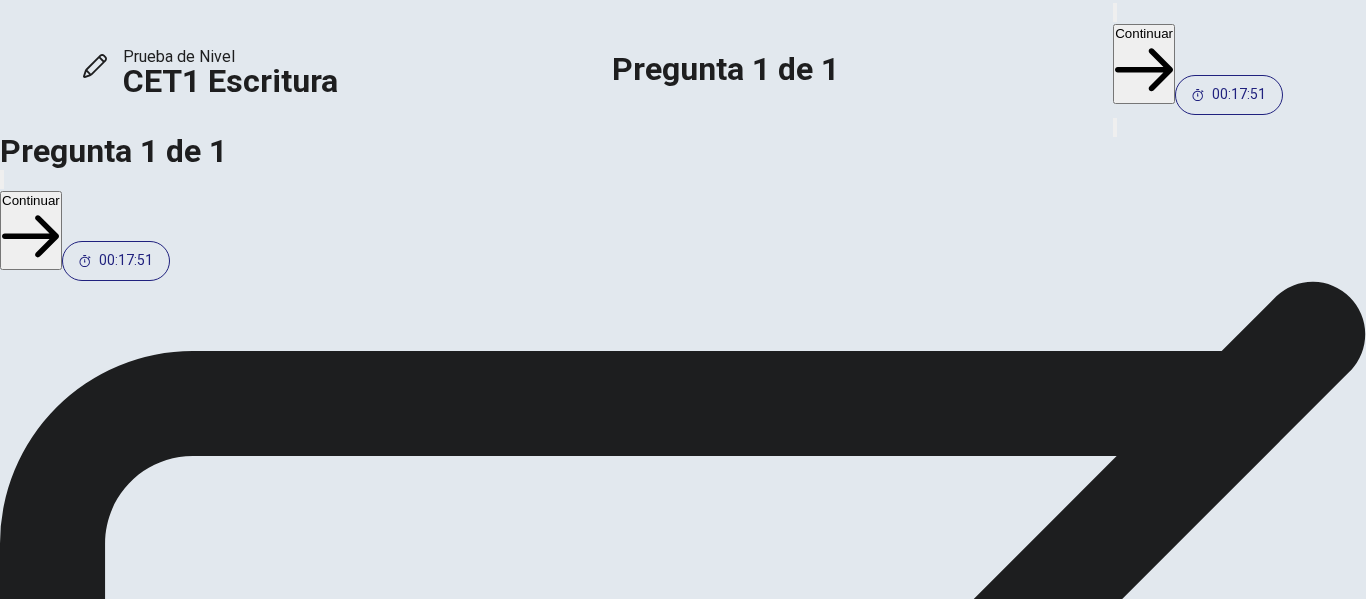type on "**********" 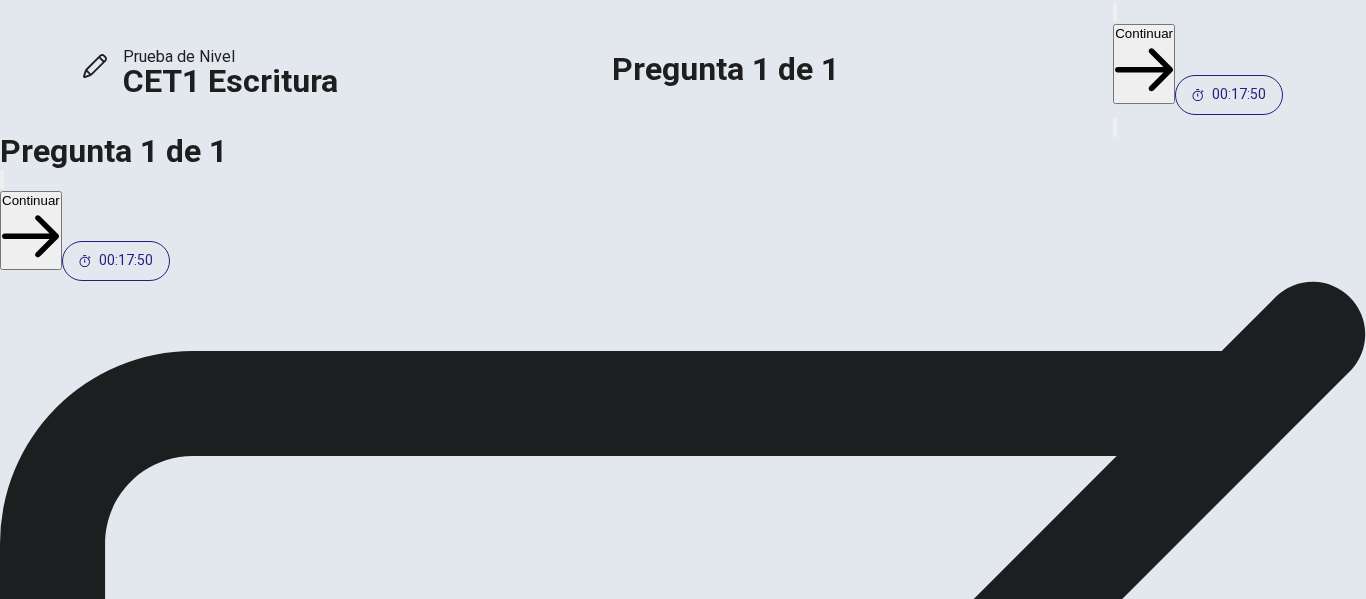 type on "**********" 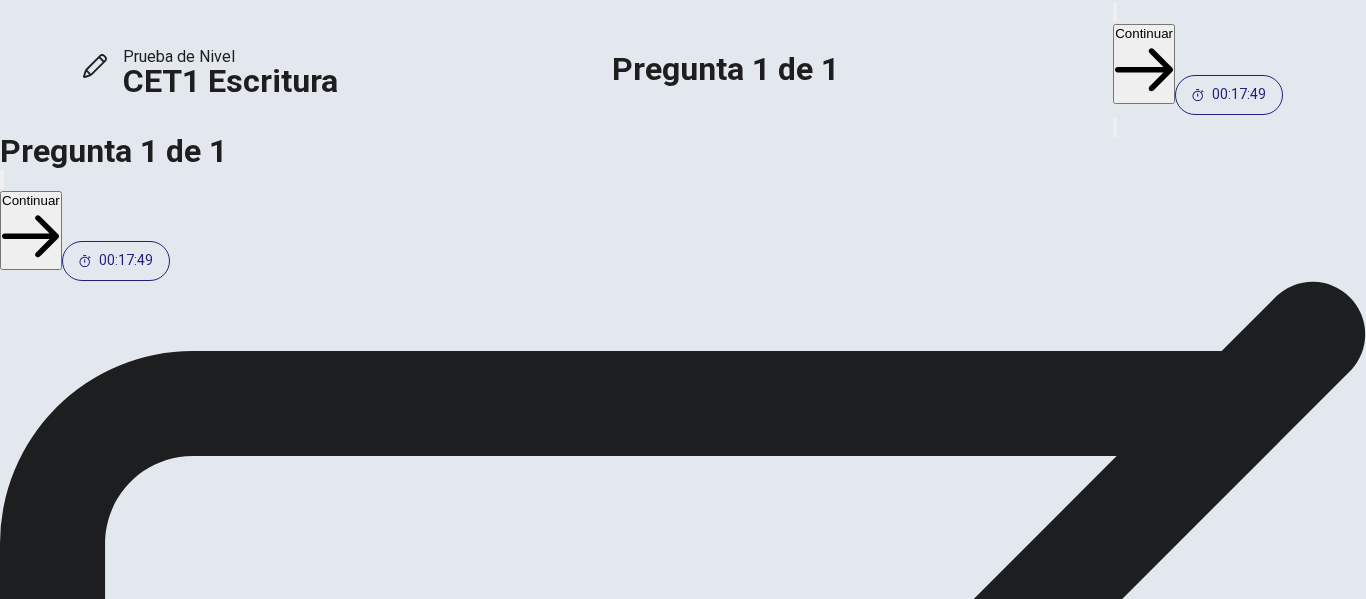 type on "**********" 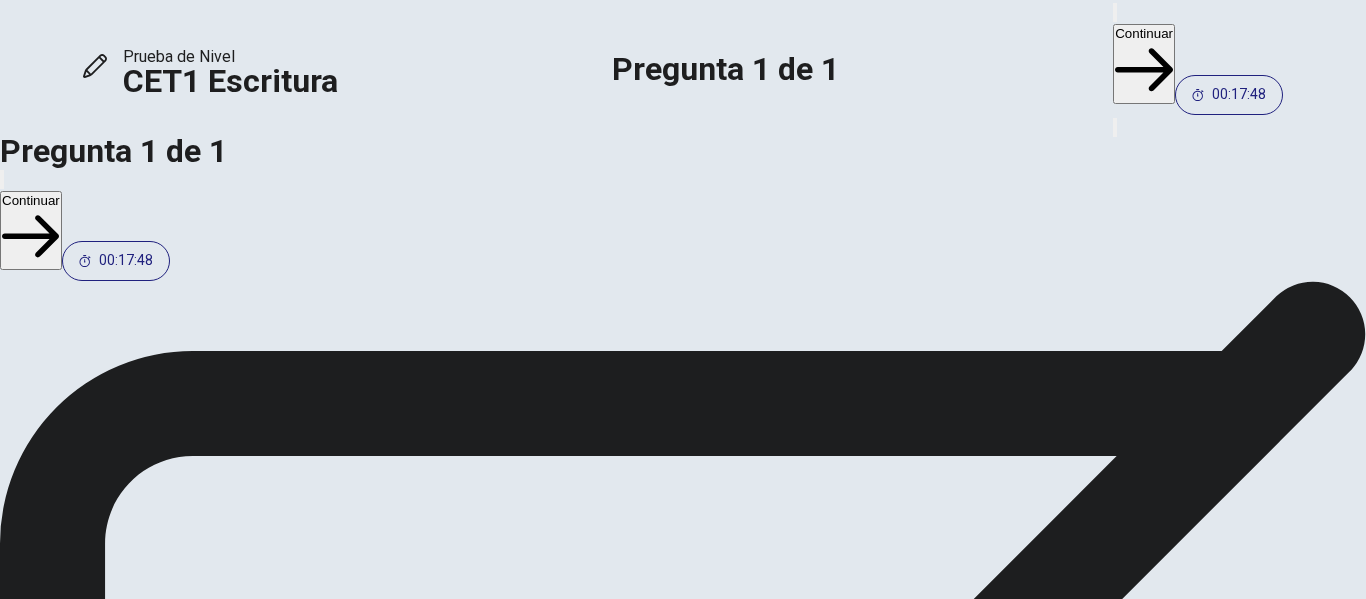 type on "**********" 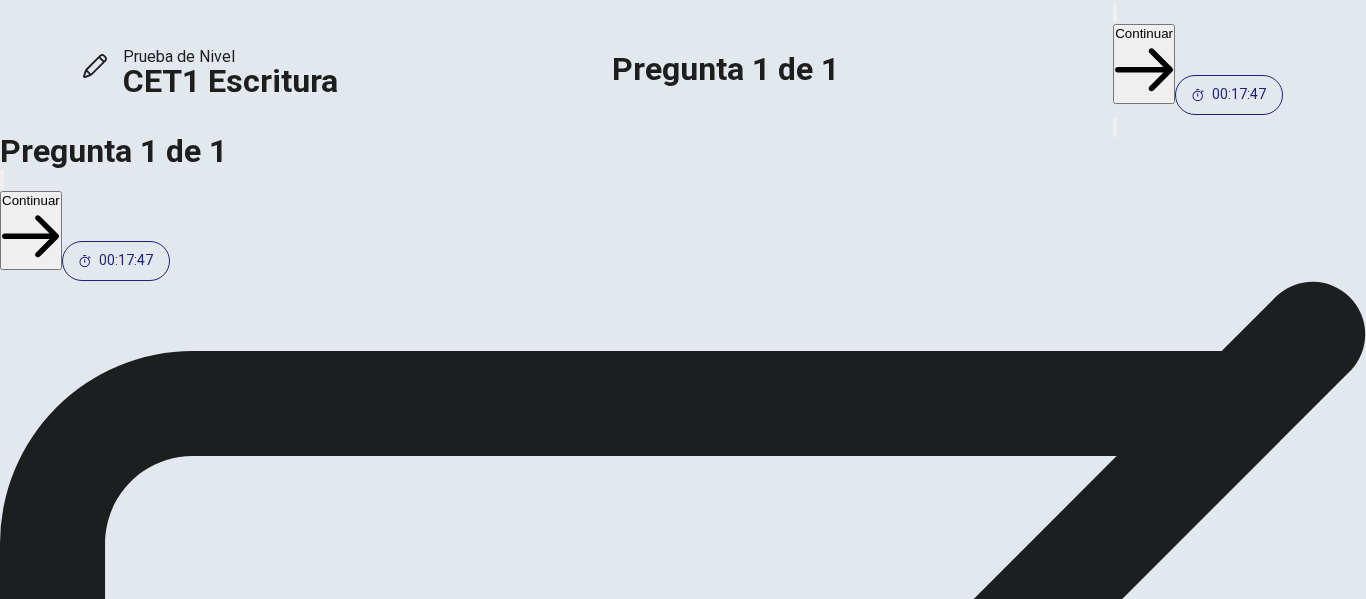 type 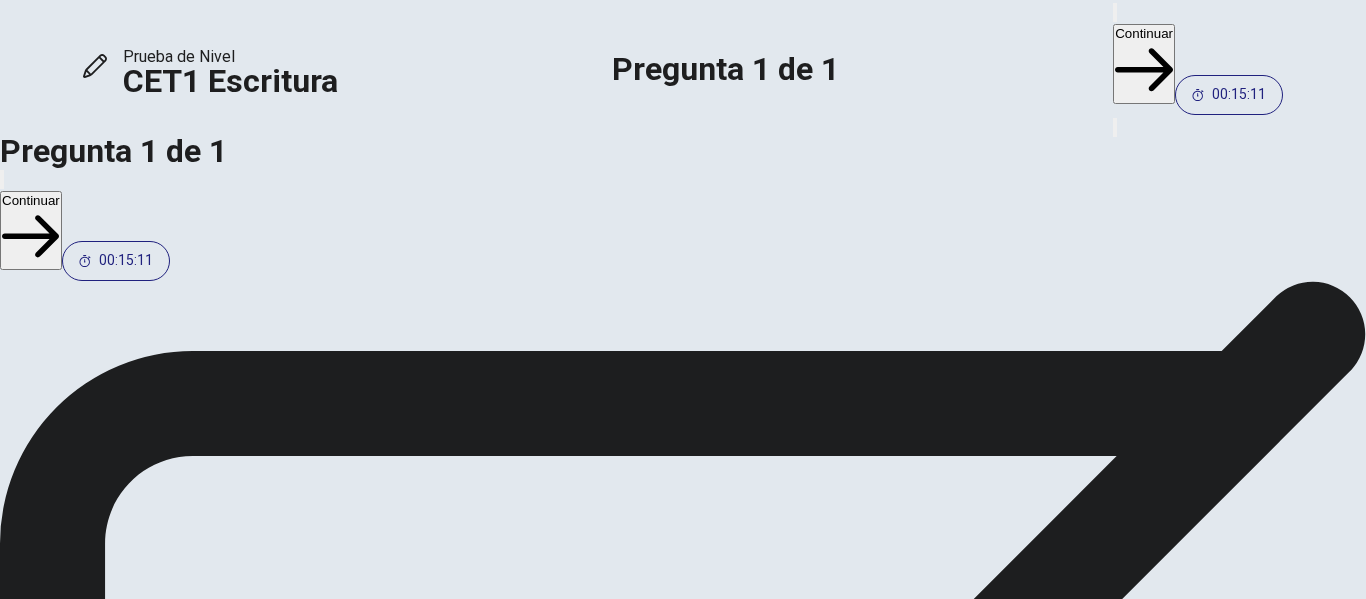 click on "**********" at bounding box center [268, 2424] 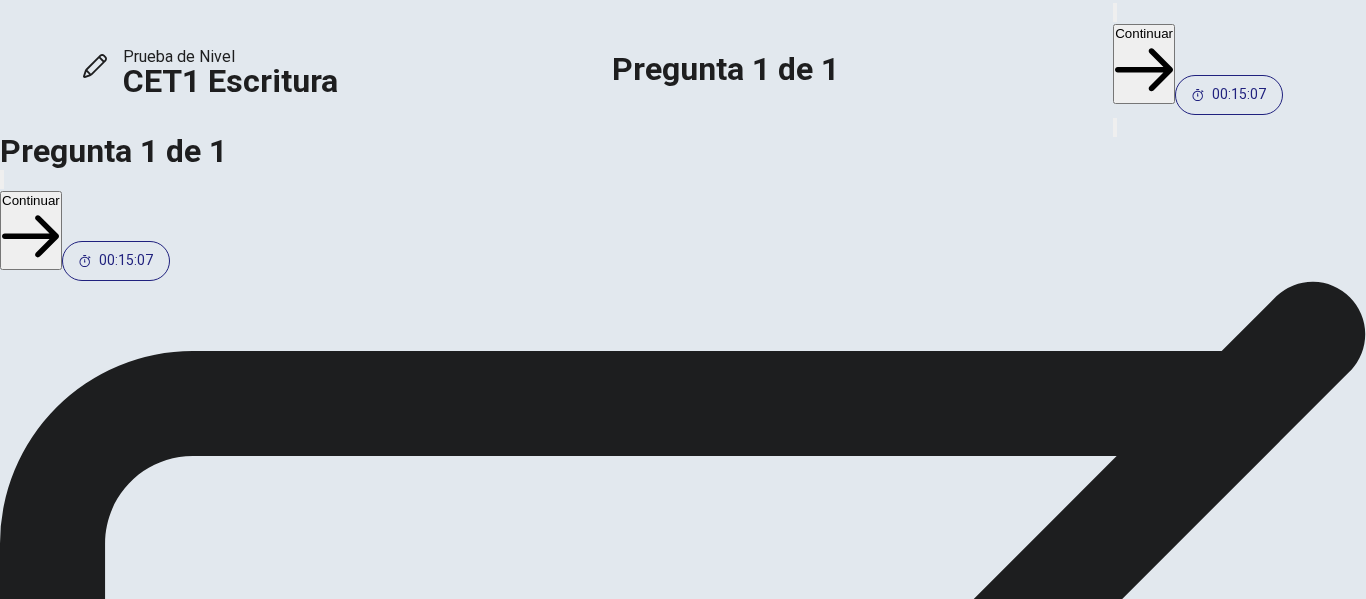 click on "**********" at bounding box center (268, 2424) 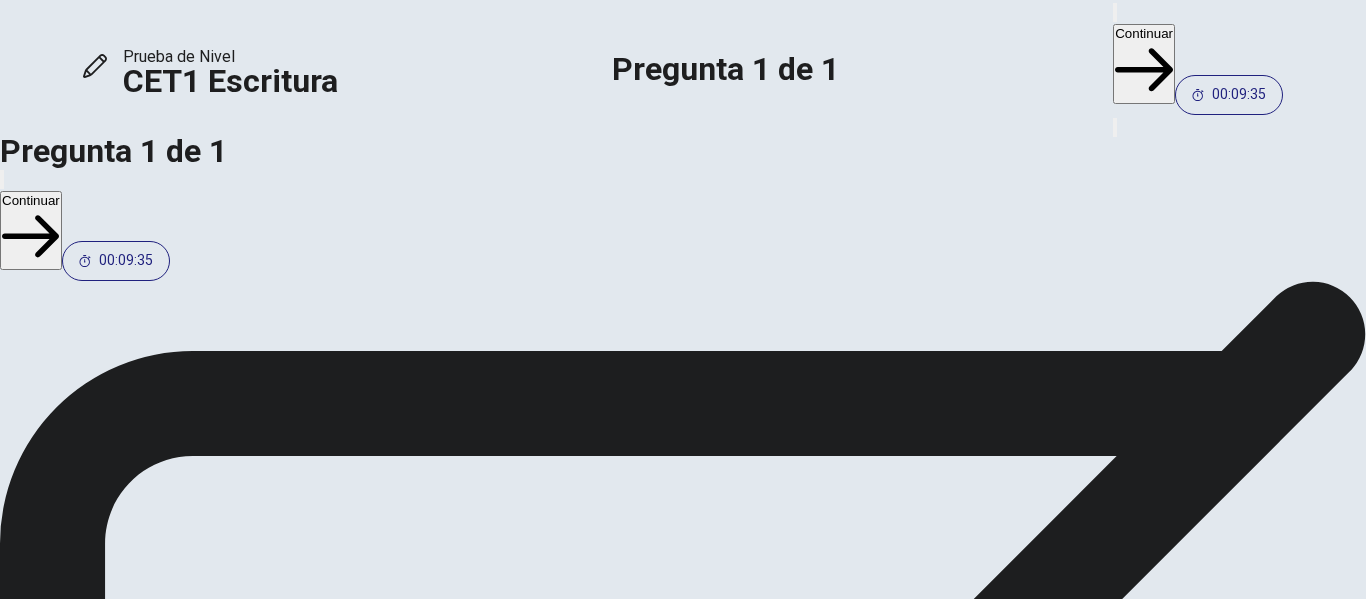 click on "**********" at bounding box center [268, 2424] 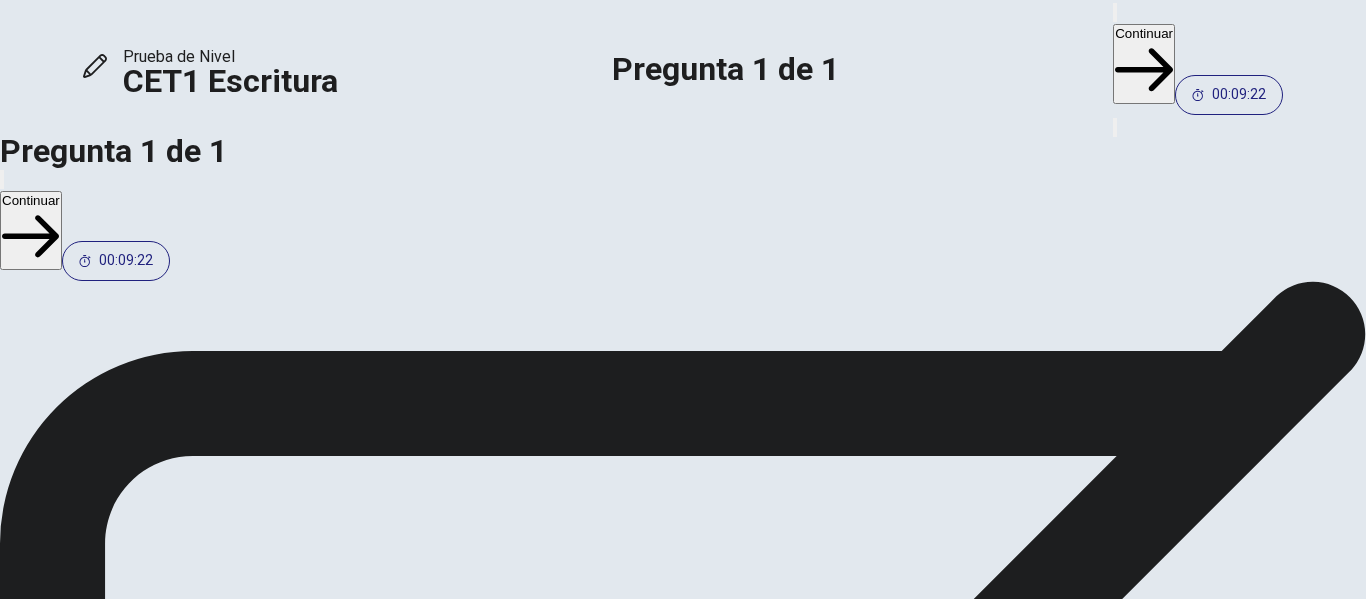 scroll, scrollTop: 57, scrollLeft: 0, axis: vertical 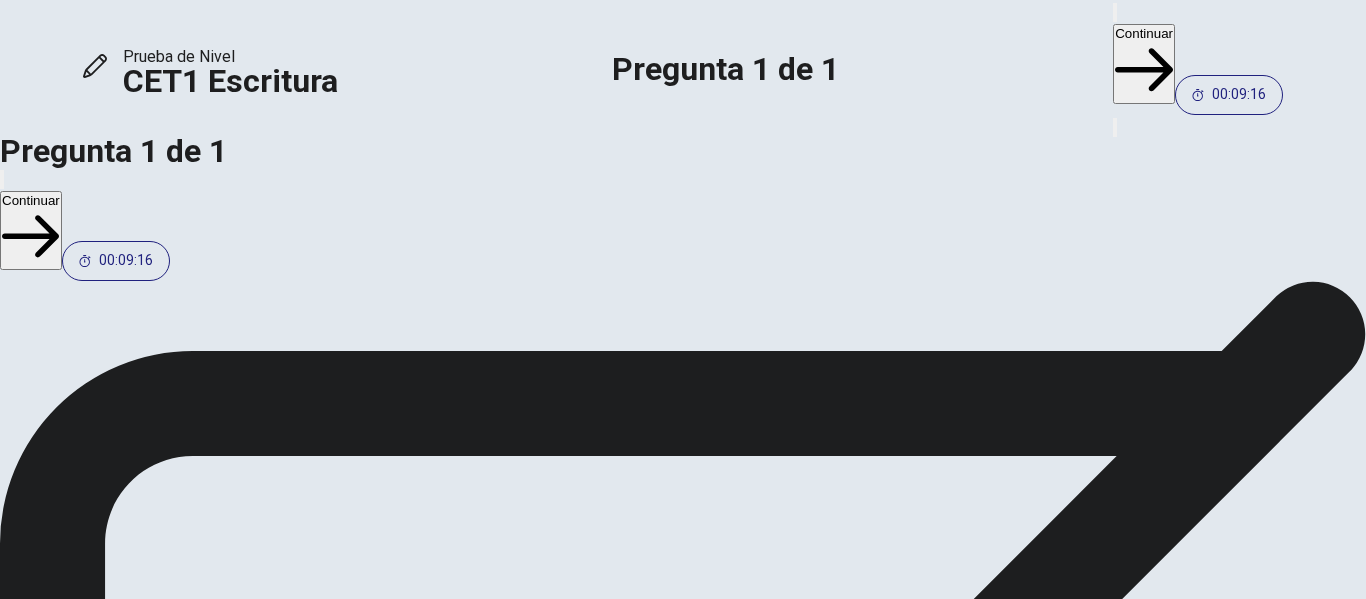 click on "**********" at bounding box center [268, 2367] 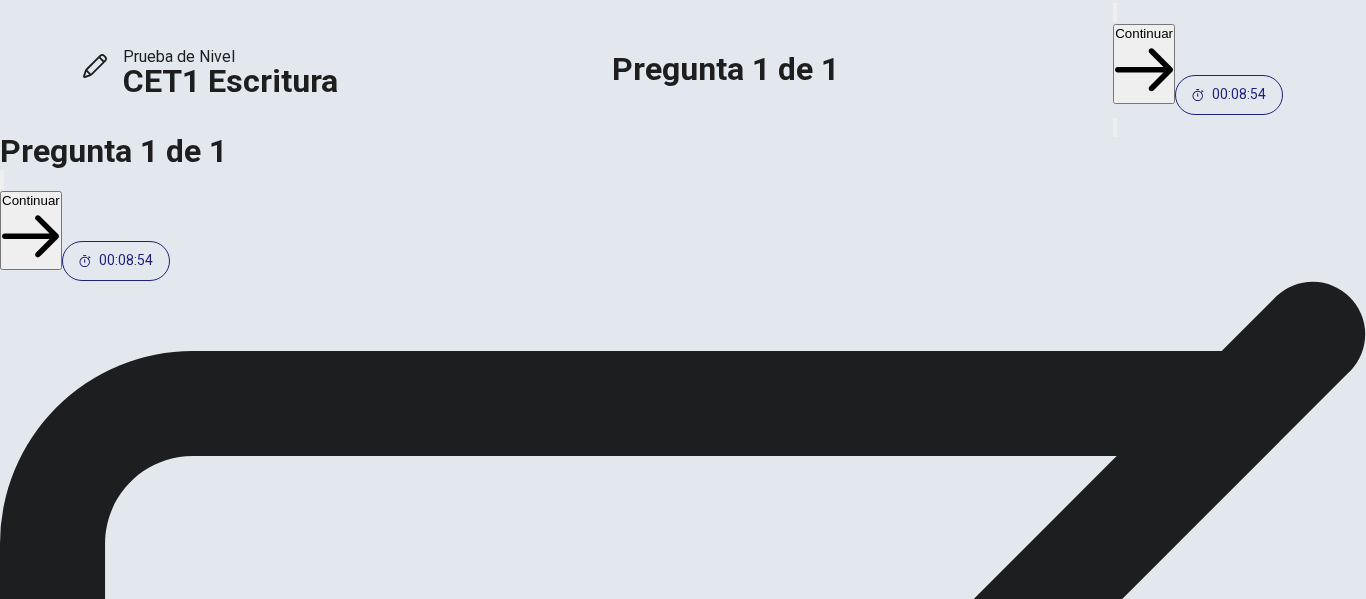 click on "**********" at bounding box center (268, 2367) 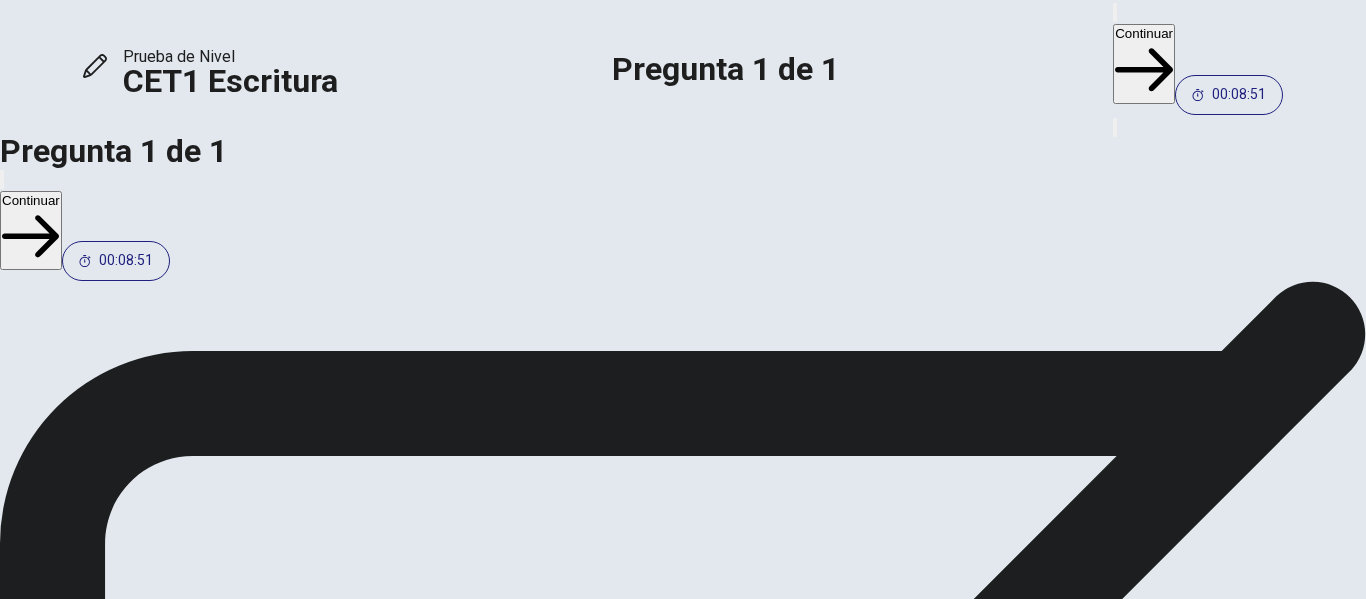 click on "**********" at bounding box center [268, 2367] 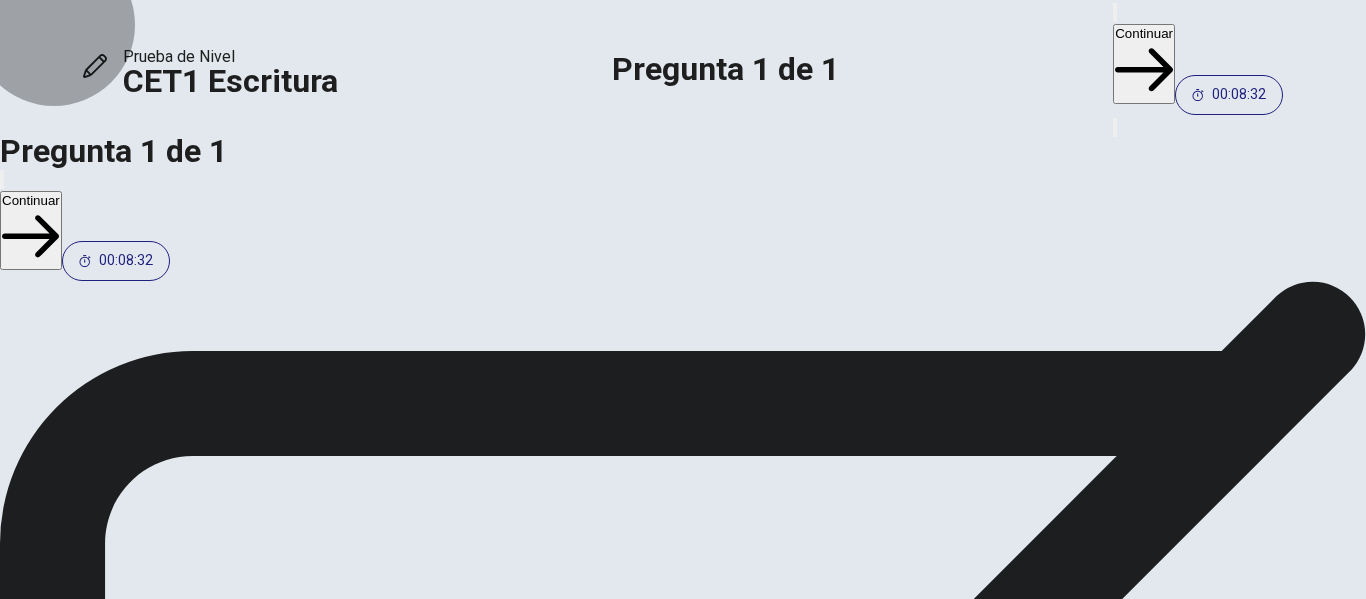 click on "Continuar" at bounding box center (1144, 64) 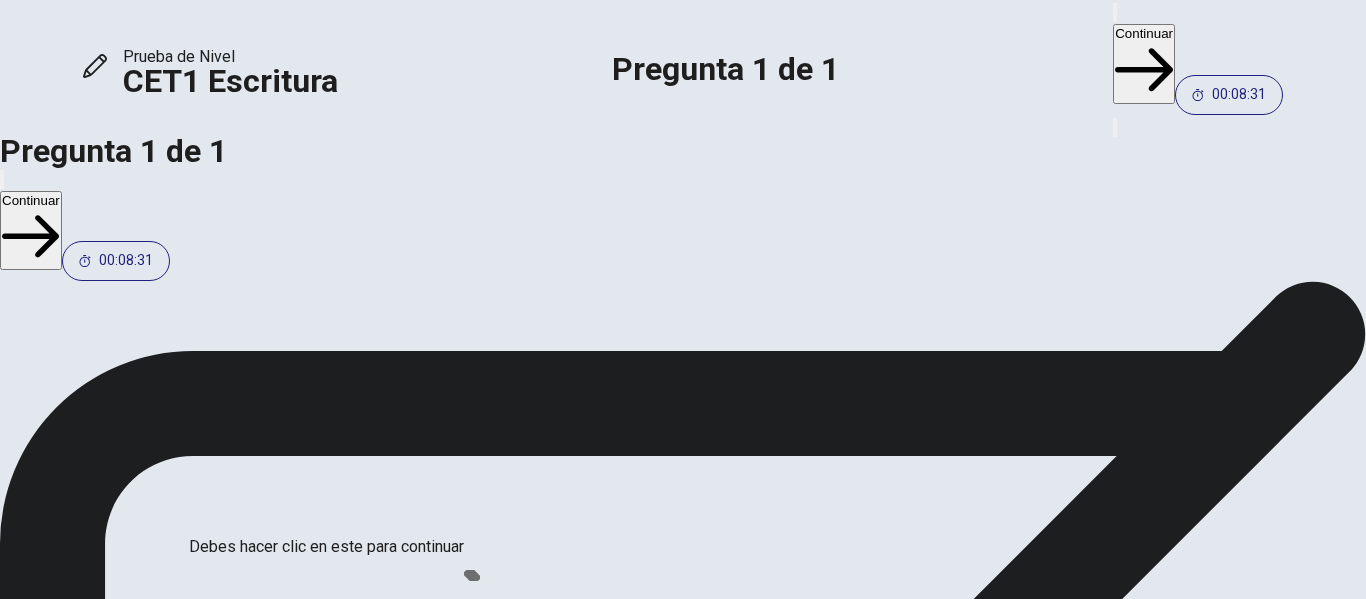 scroll, scrollTop: 179, scrollLeft: 0, axis: vertical 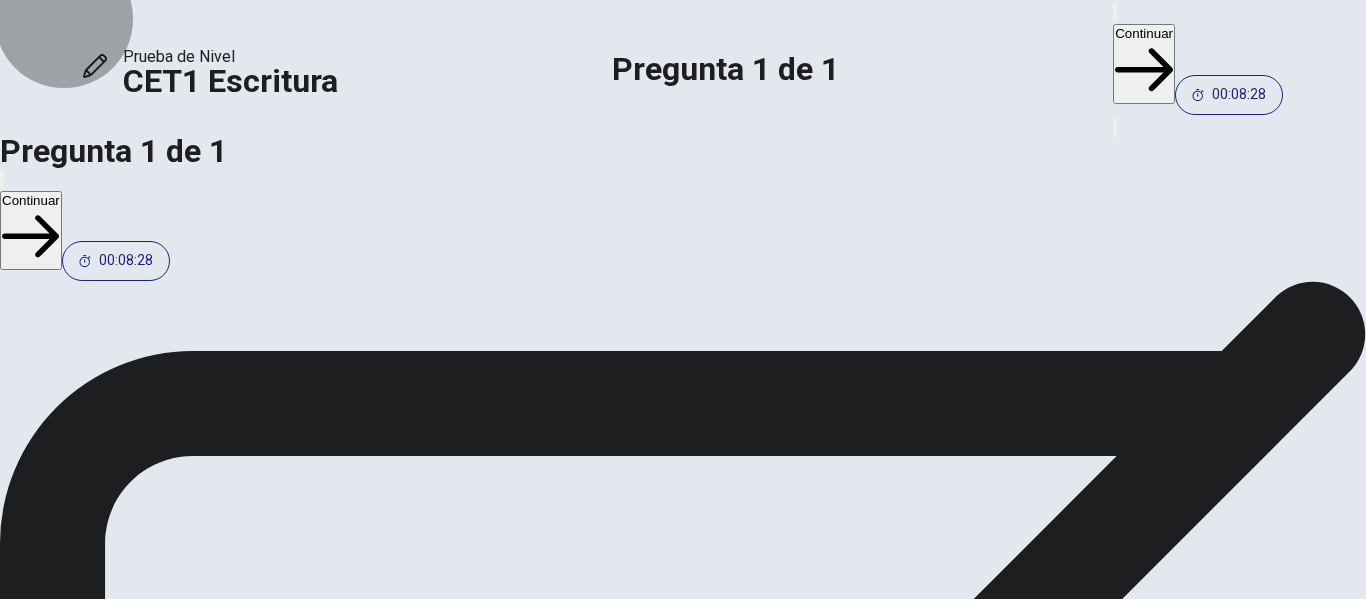 click on "Continuar" at bounding box center [94, 2158] 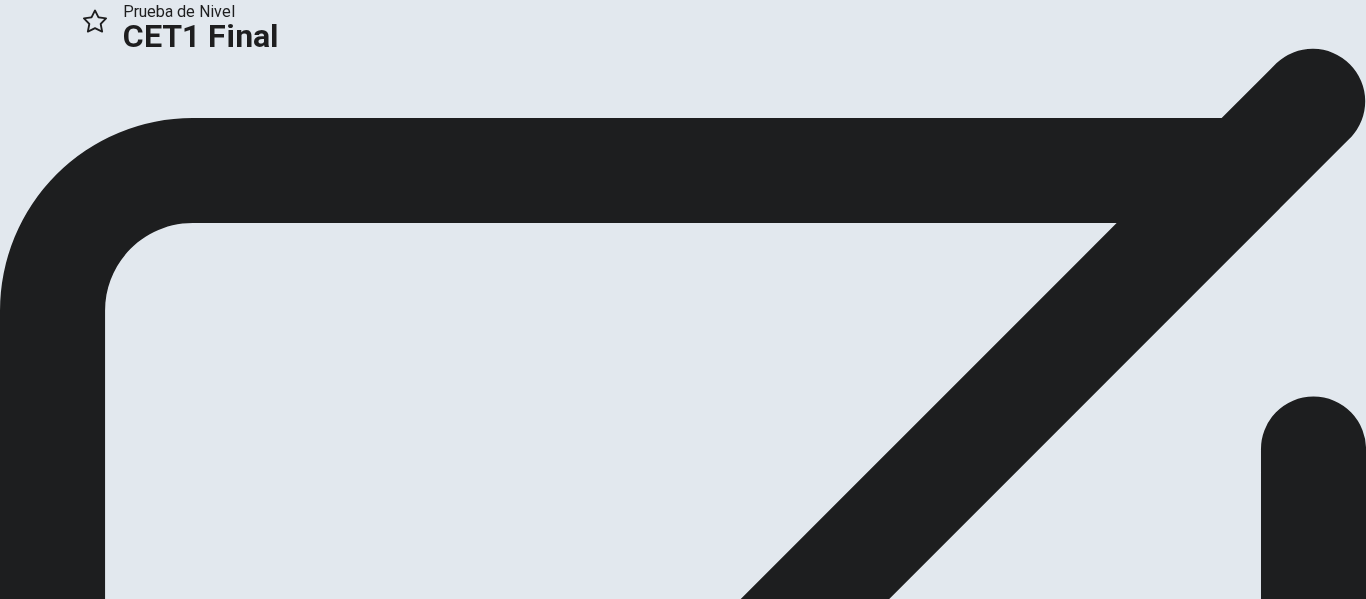 click on "Continuar" at bounding box center (43, 1582) 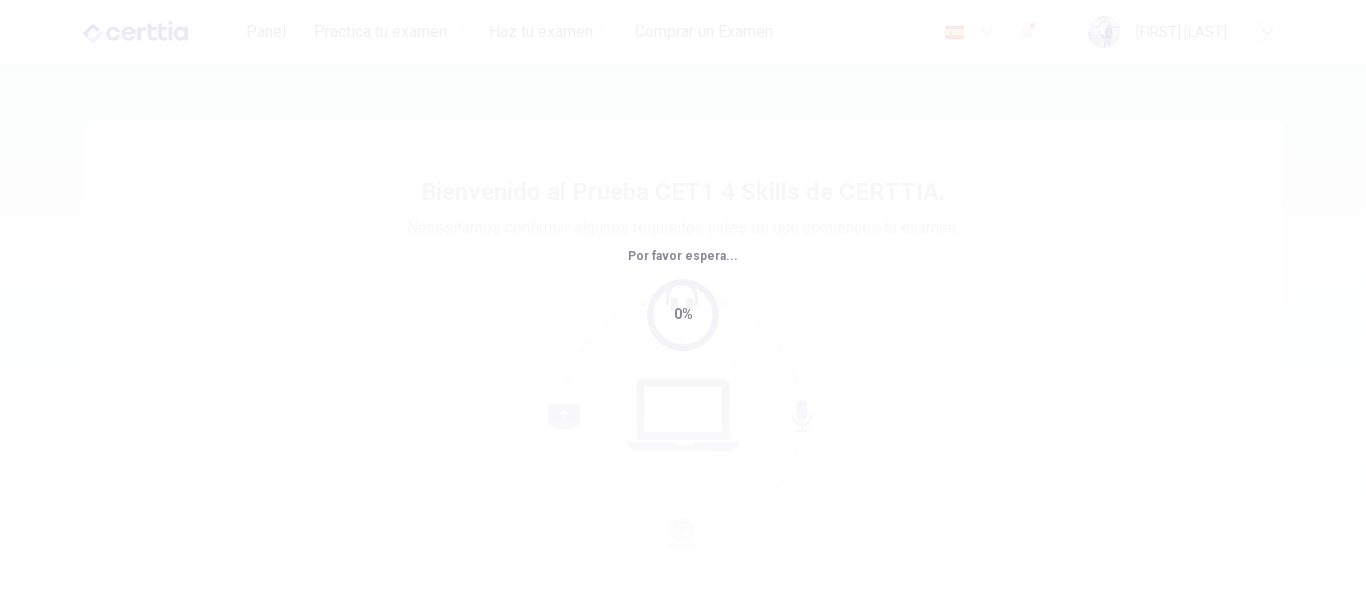 scroll, scrollTop: 0, scrollLeft: 0, axis: both 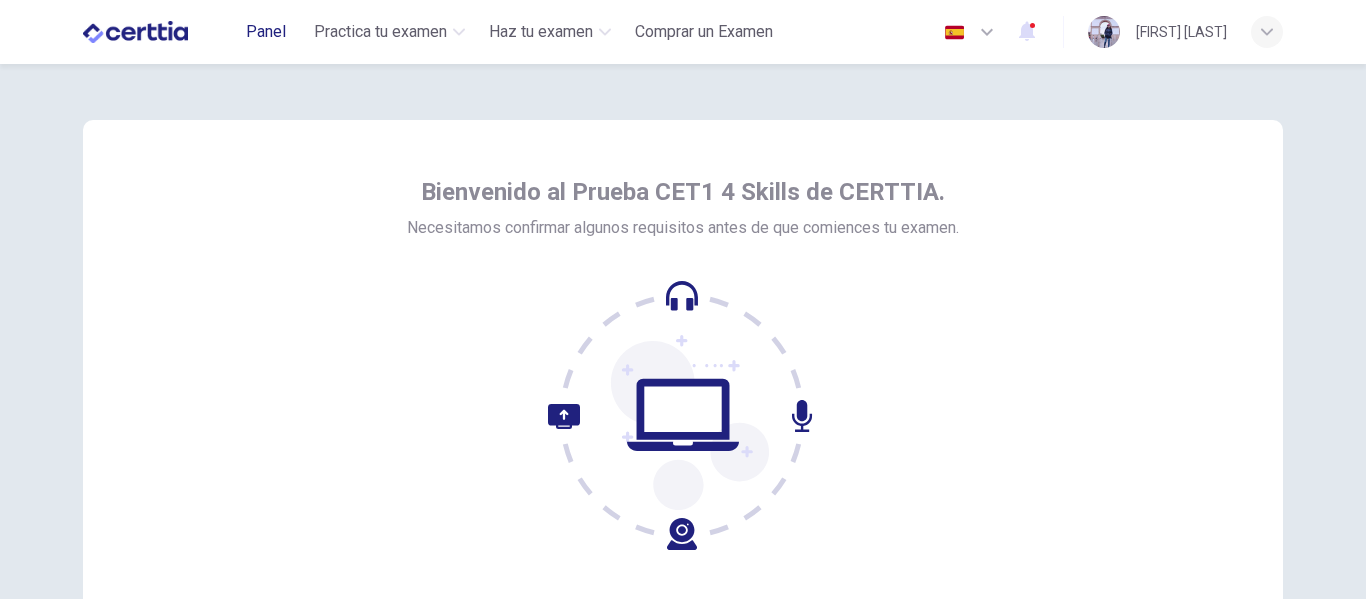 click on "Panel" at bounding box center (266, 32) 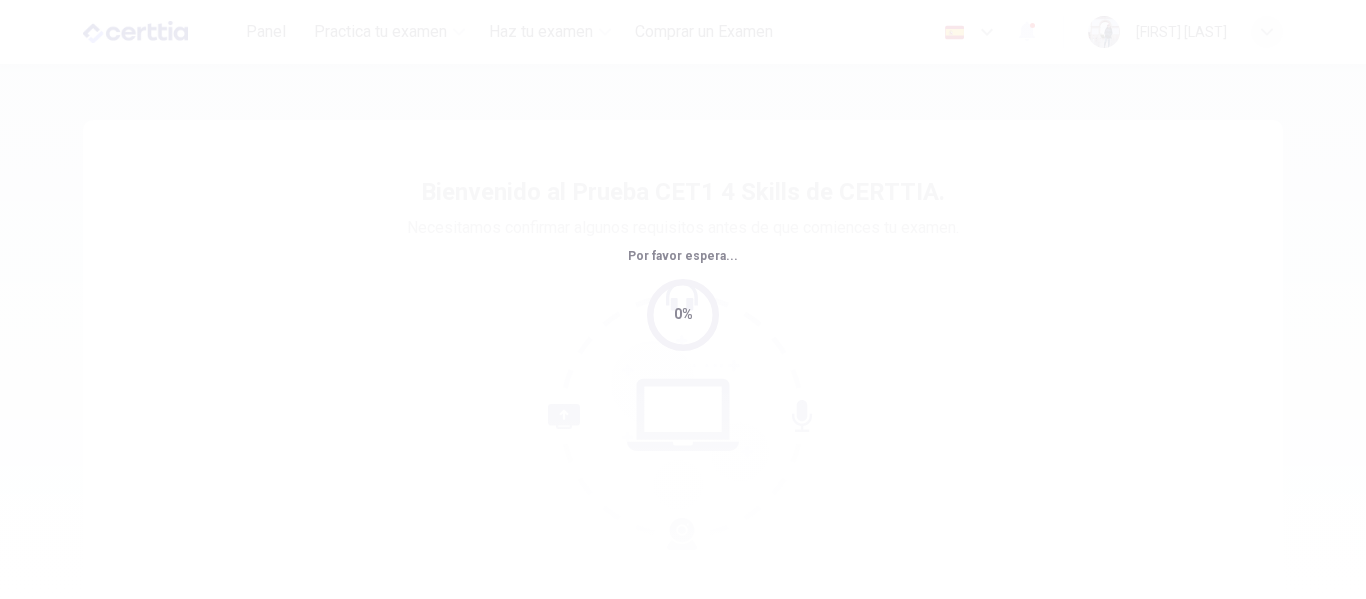 scroll, scrollTop: 0, scrollLeft: 0, axis: both 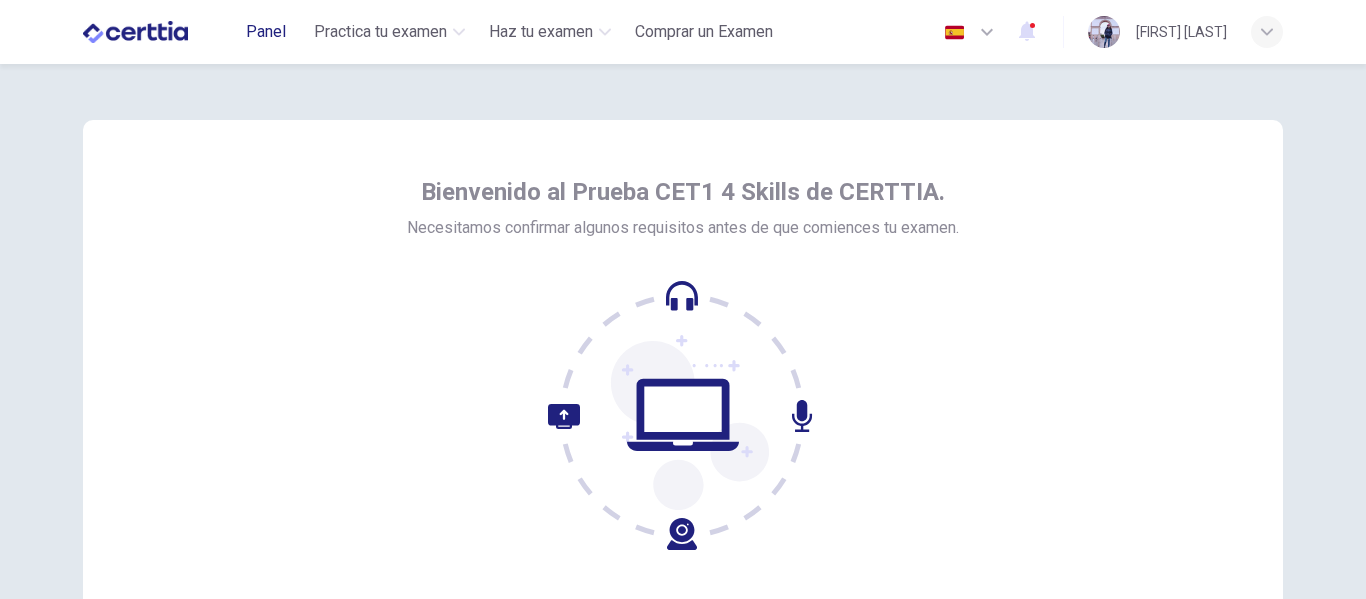 click on "Panel" at bounding box center [266, 32] 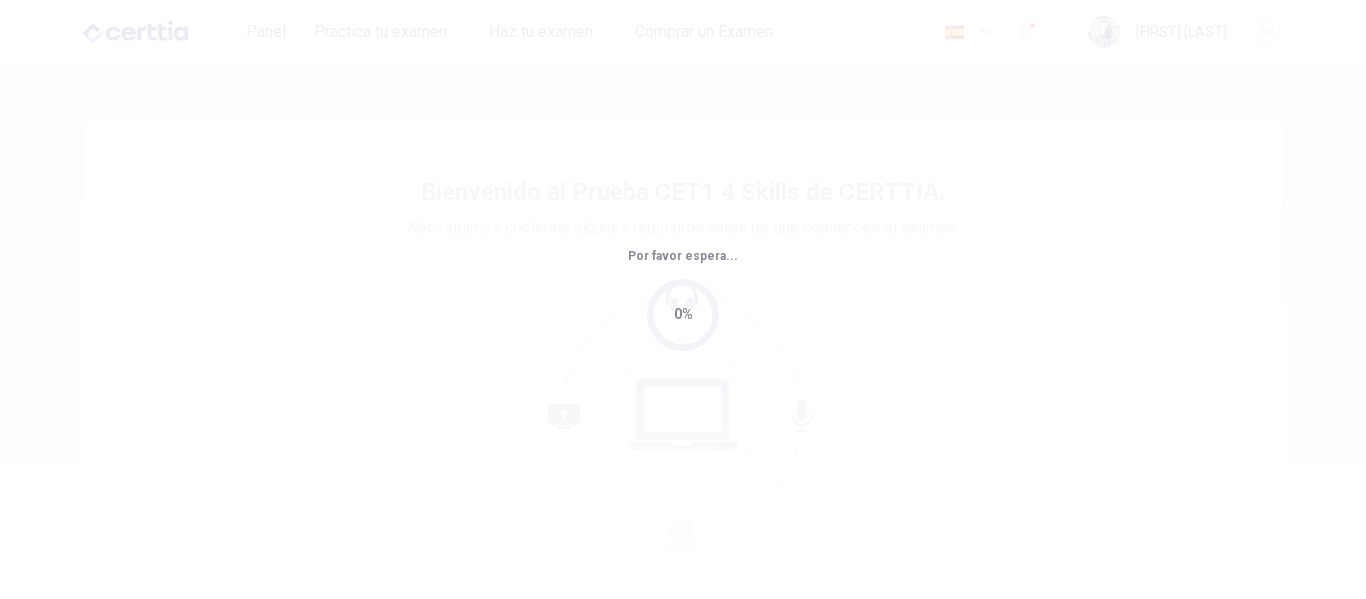 scroll, scrollTop: 0, scrollLeft: 0, axis: both 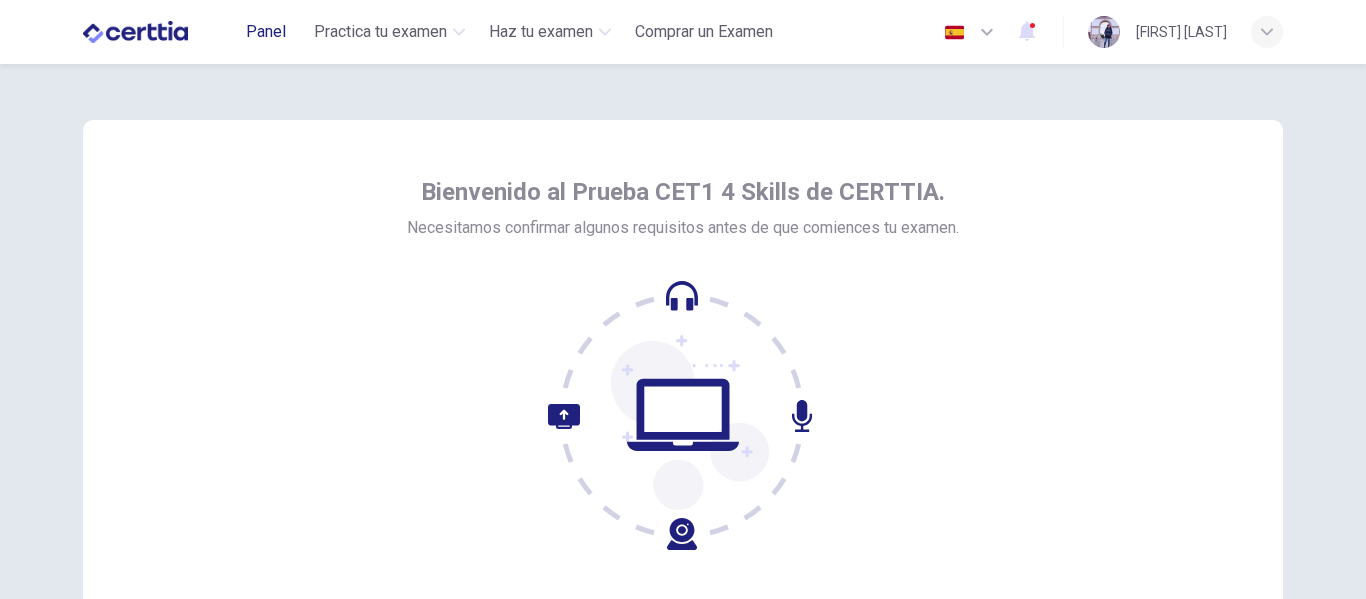 click on "Panel" at bounding box center (266, 32) 